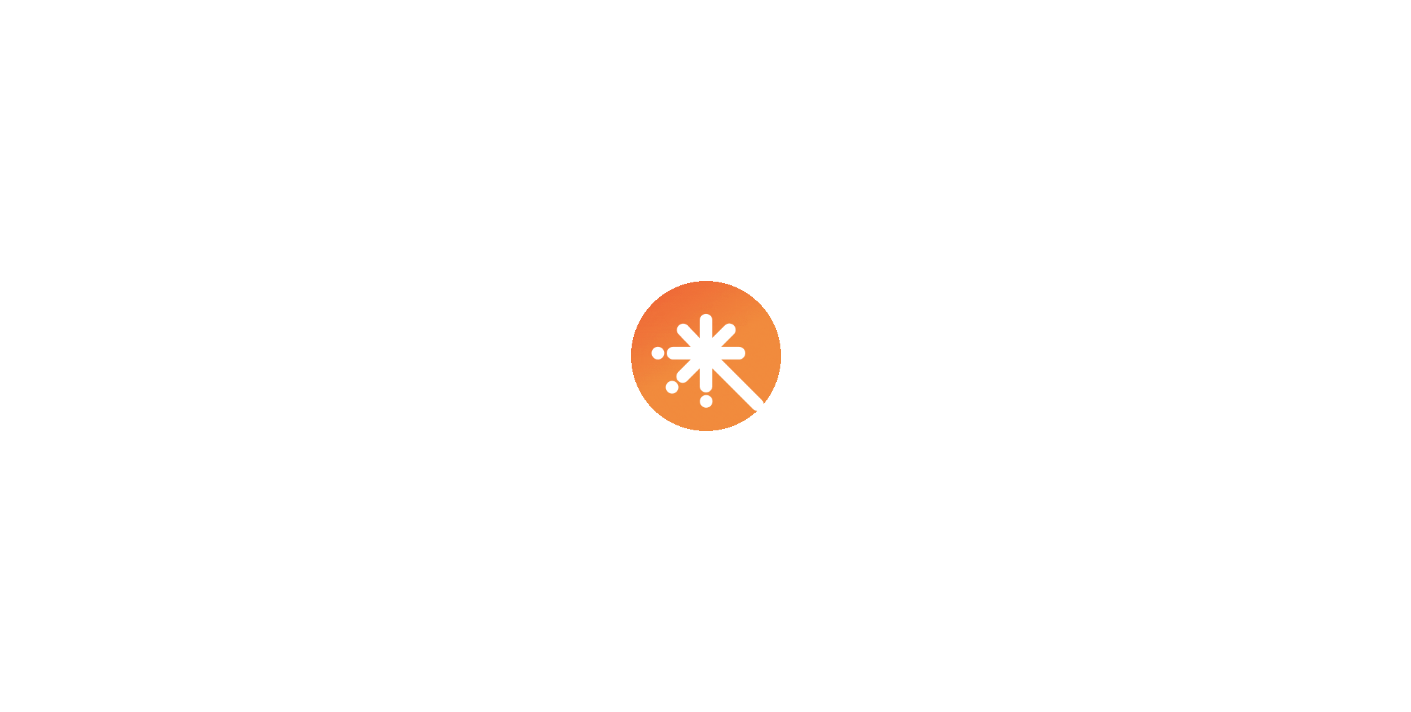 scroll, scrollTop: 0, scrollLeft: 0, axis: both 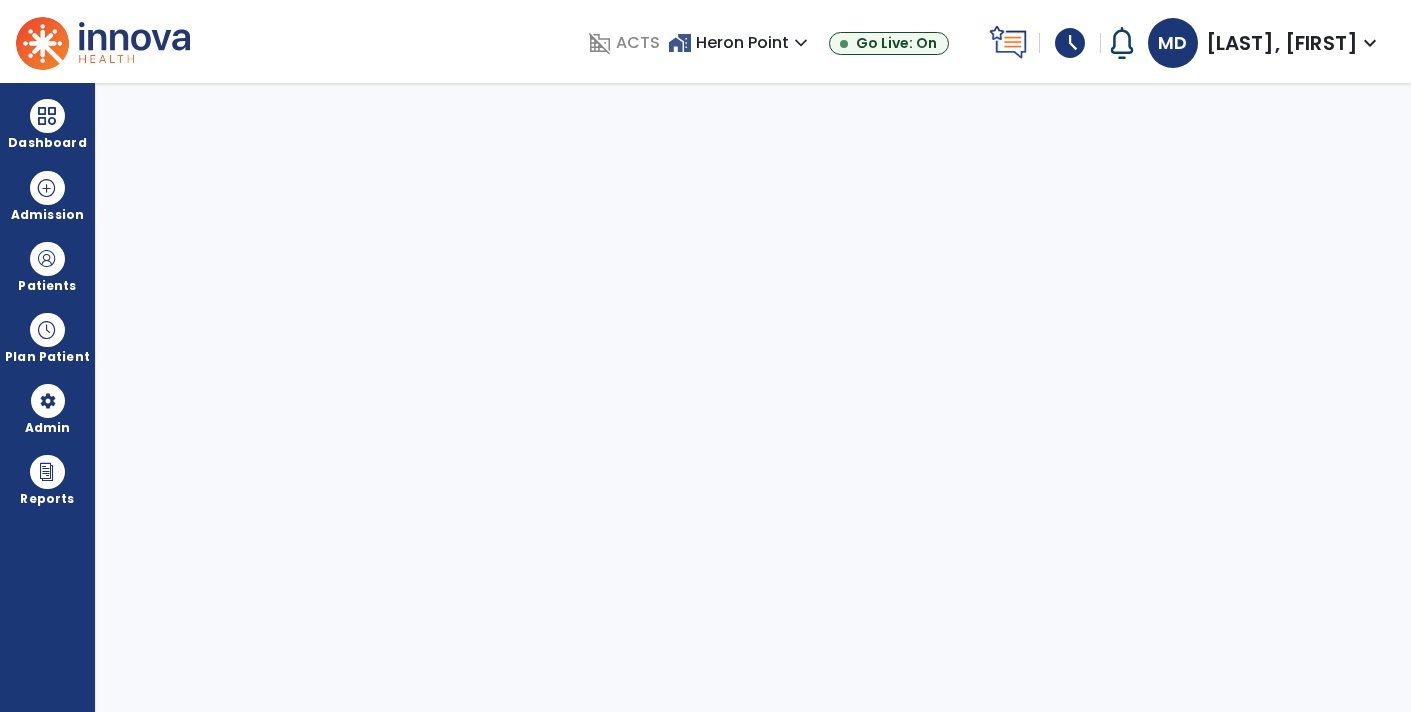 select on "****" 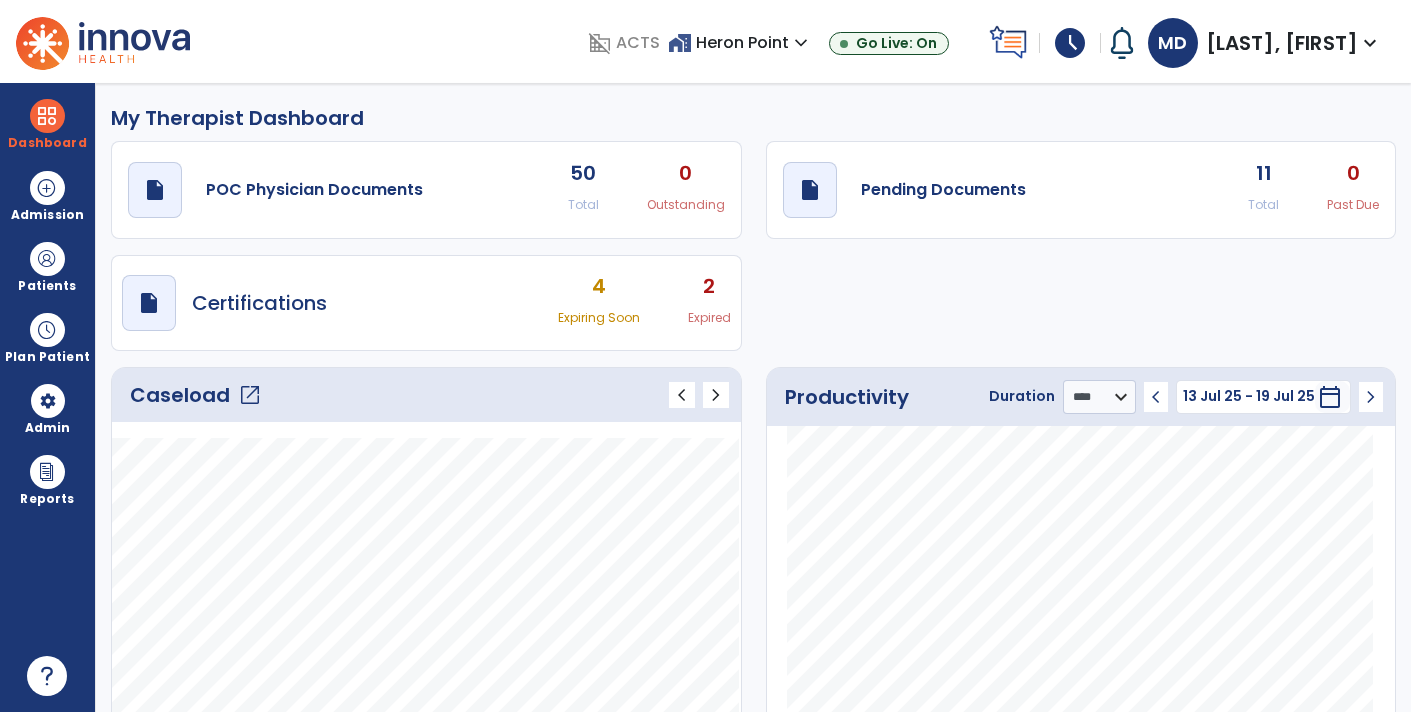 click on "schedule" at bounding box center [1070, 43] 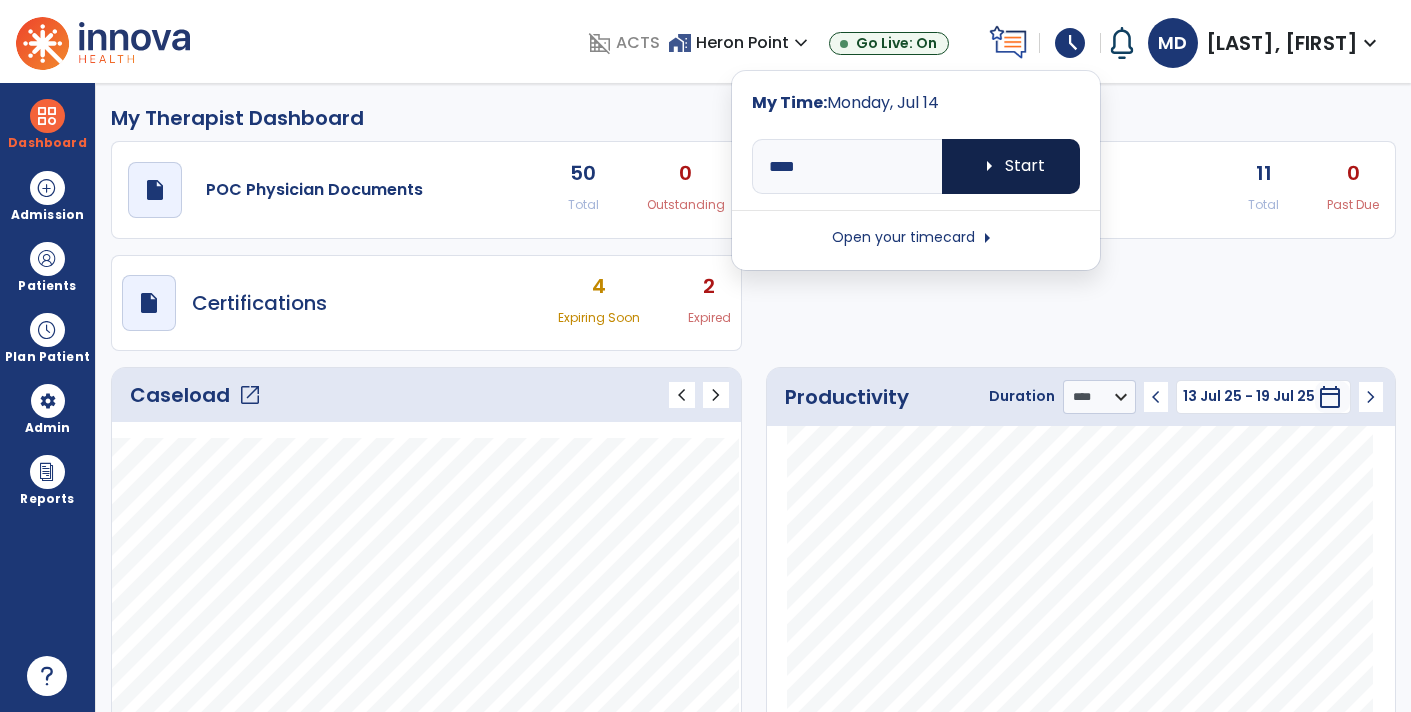 click on "arrow_right" at bounding box center (989, 166) 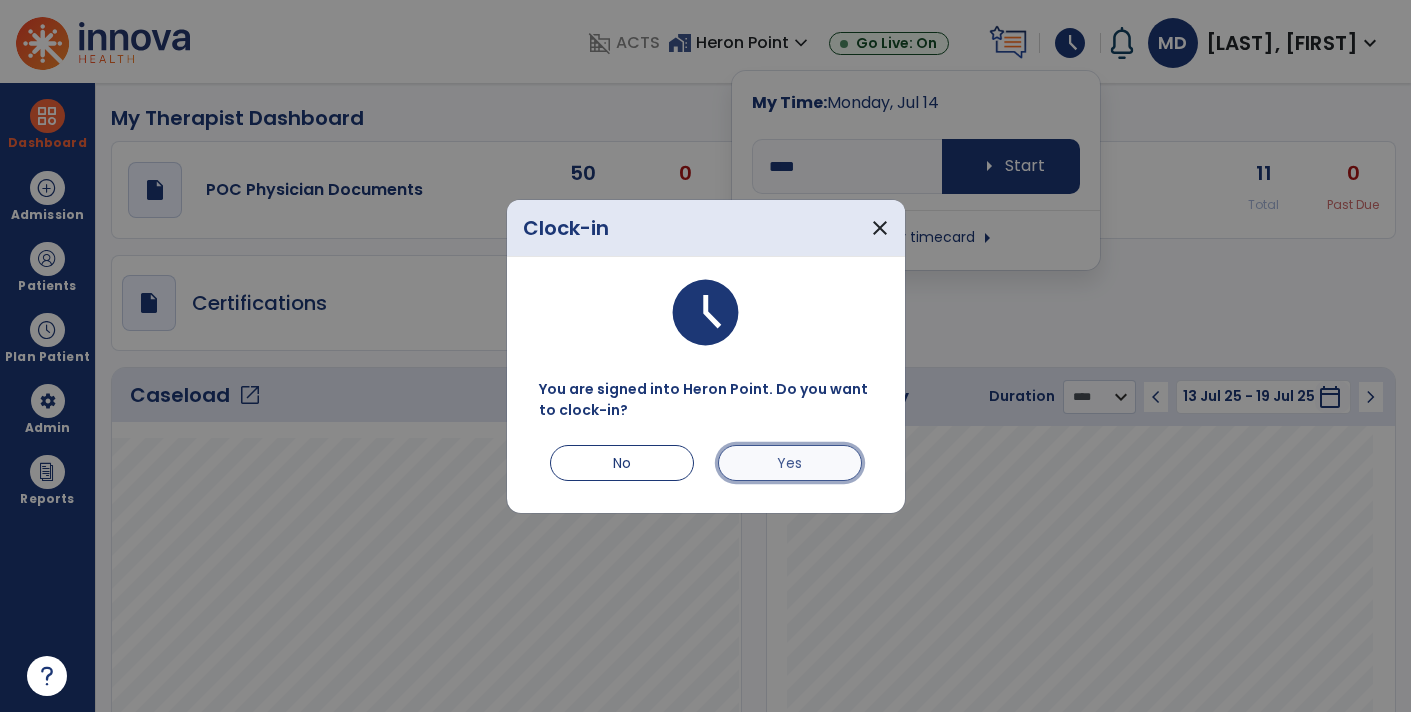 click on "Yes" at bounding box center (790, 463) 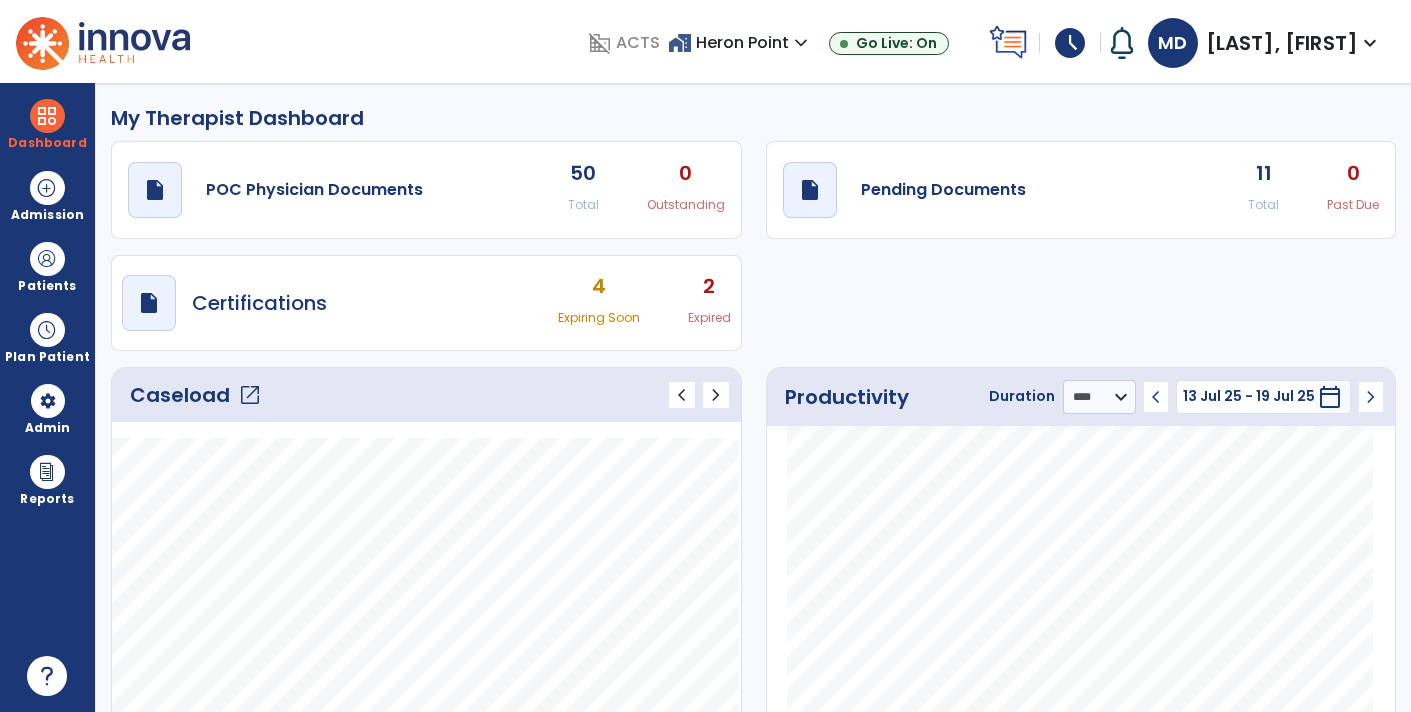 click on "draft   open_in_new  Pending Documents 11 Total 0 Past Due" 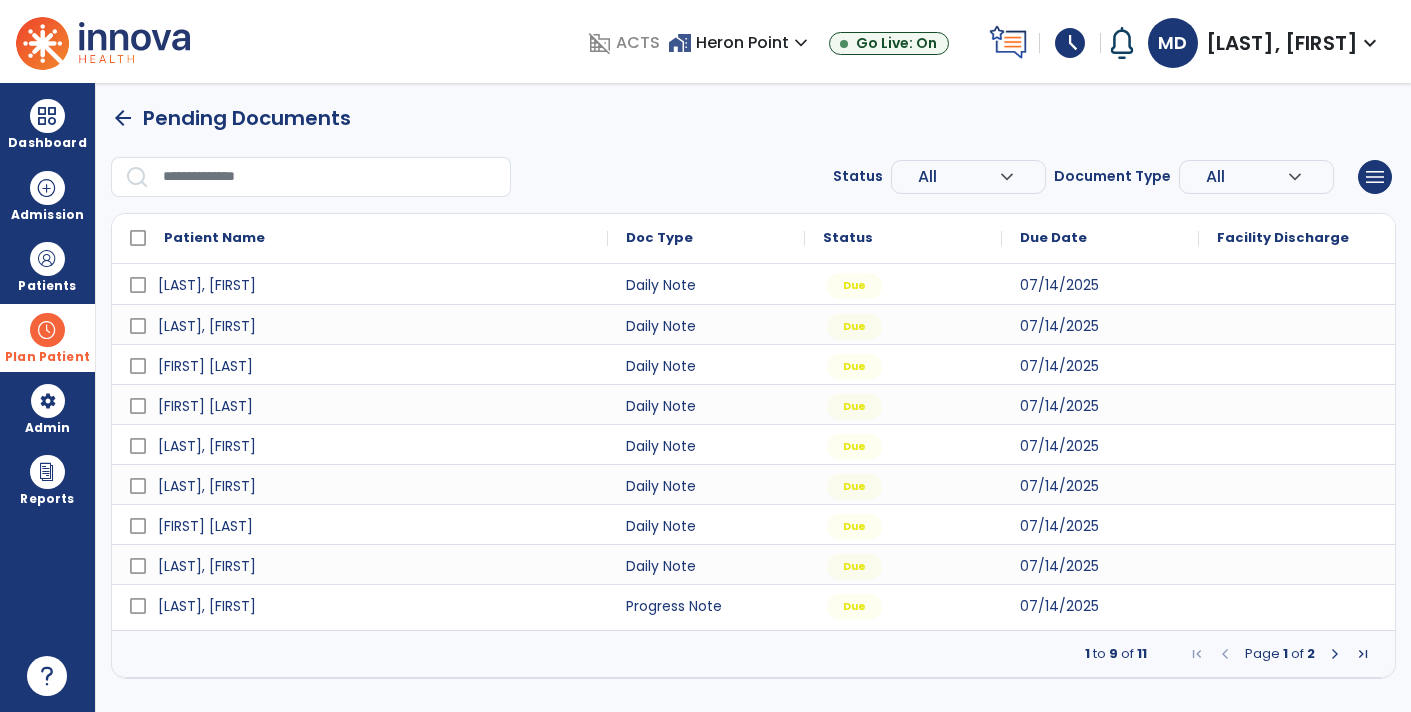 click on "Plan Patient" at bounding box center [47, 286] 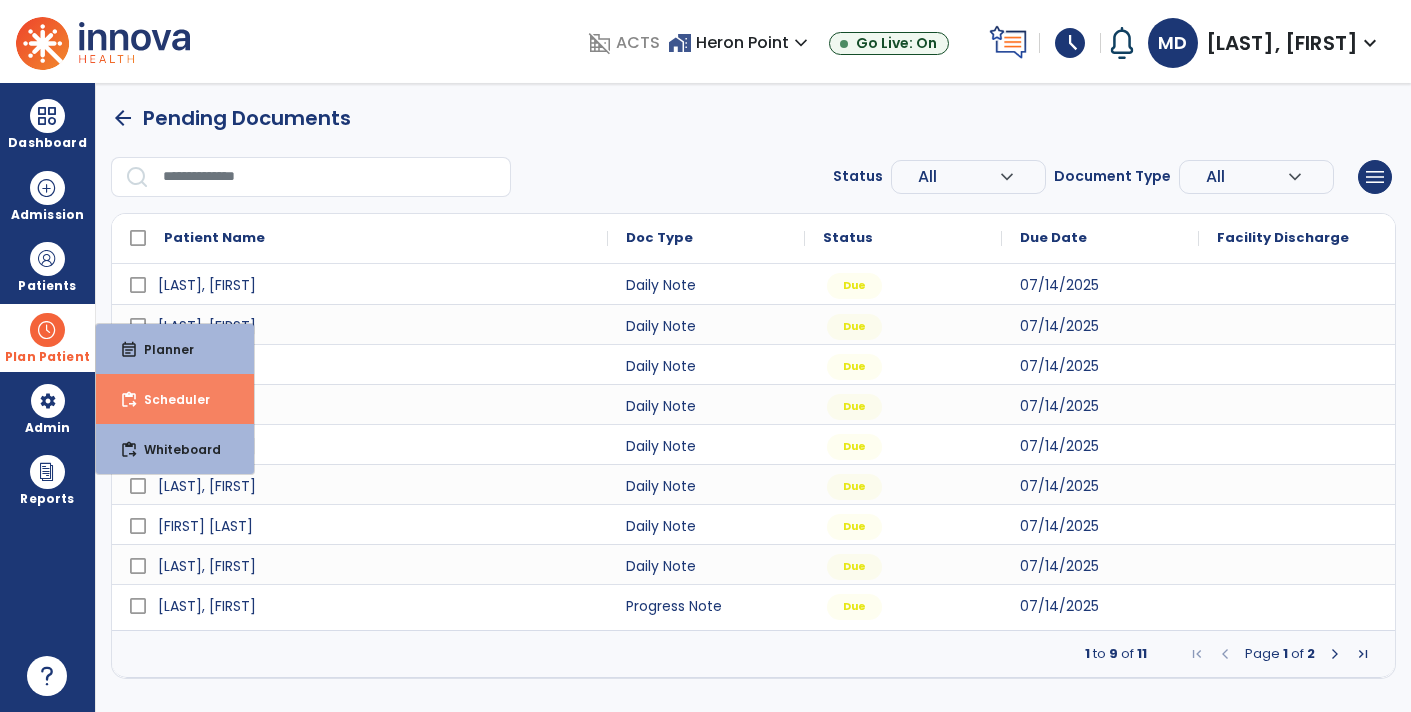 click on "content_paste_go  Scheduler" at bounding box center (175, 399) 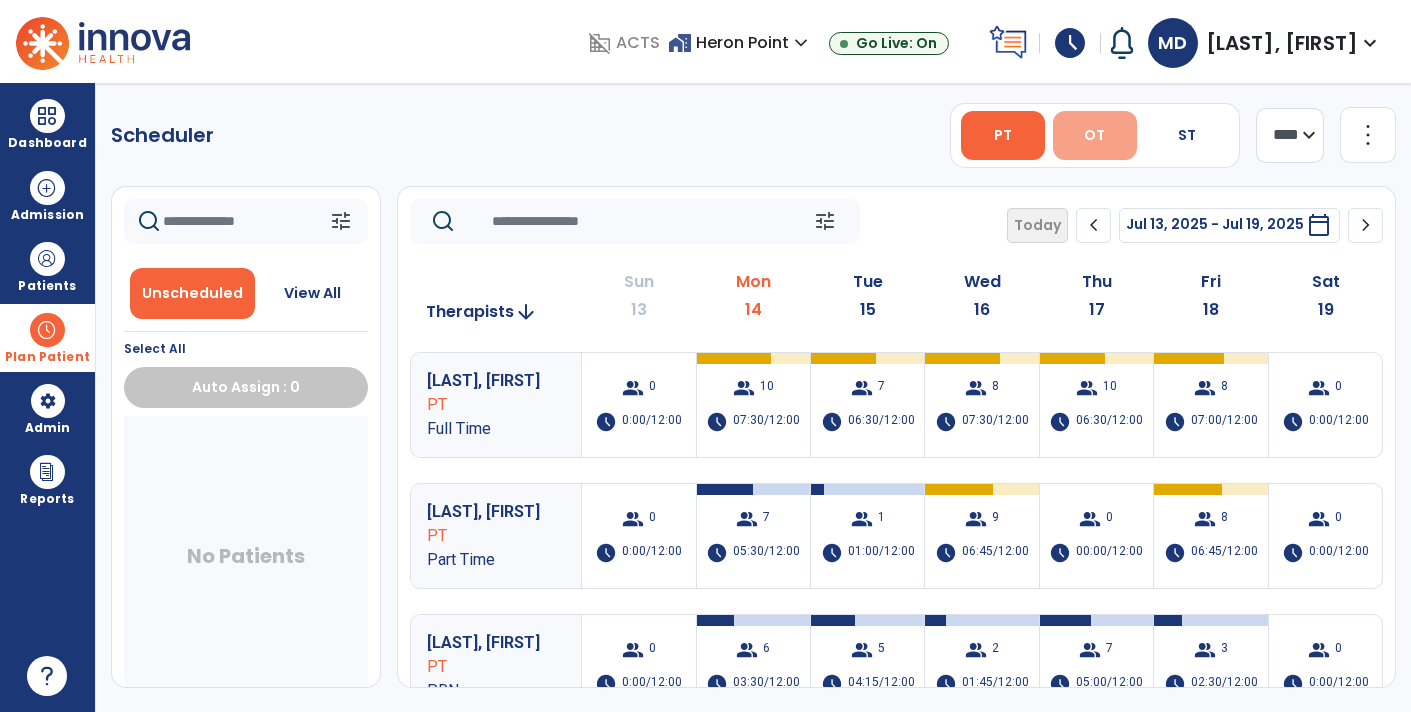 click on "OT" at bounding box center [1095, 135] 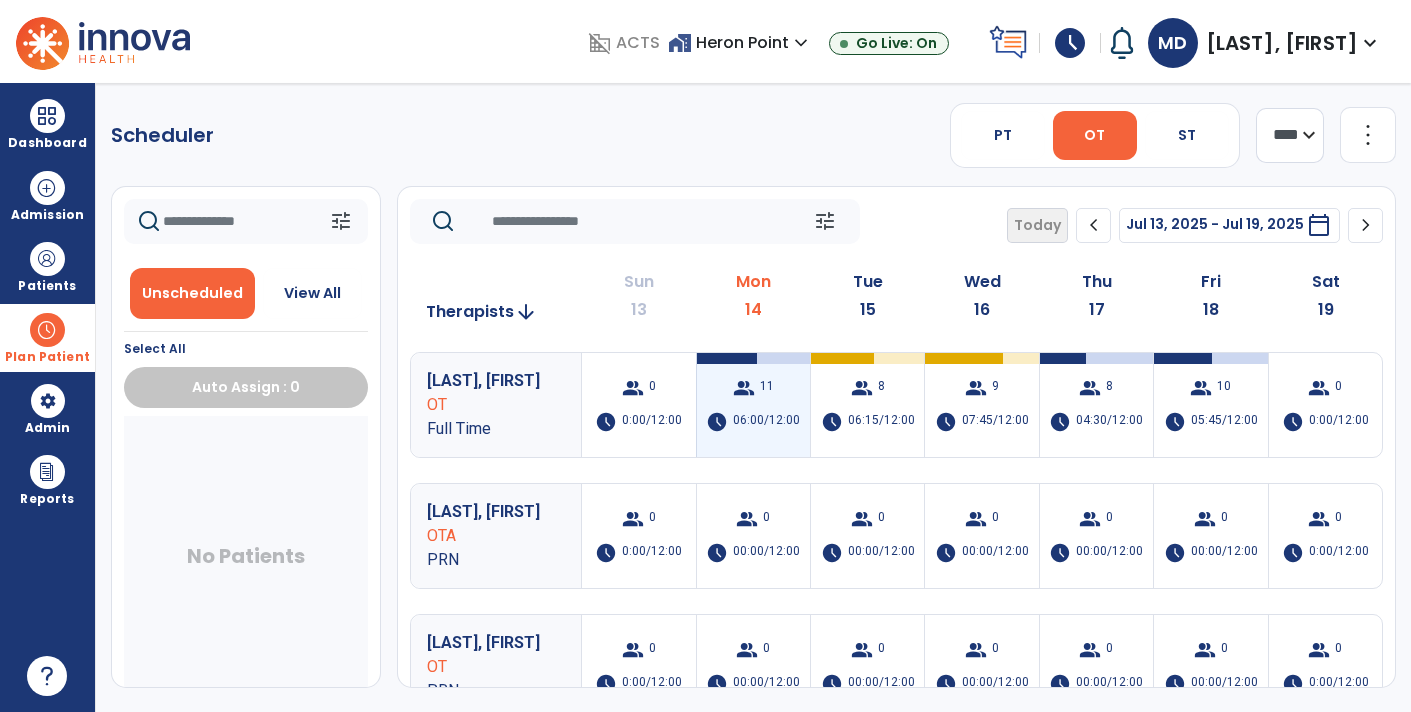 click on "06:00/12:00" at bounding box center [766, 422] 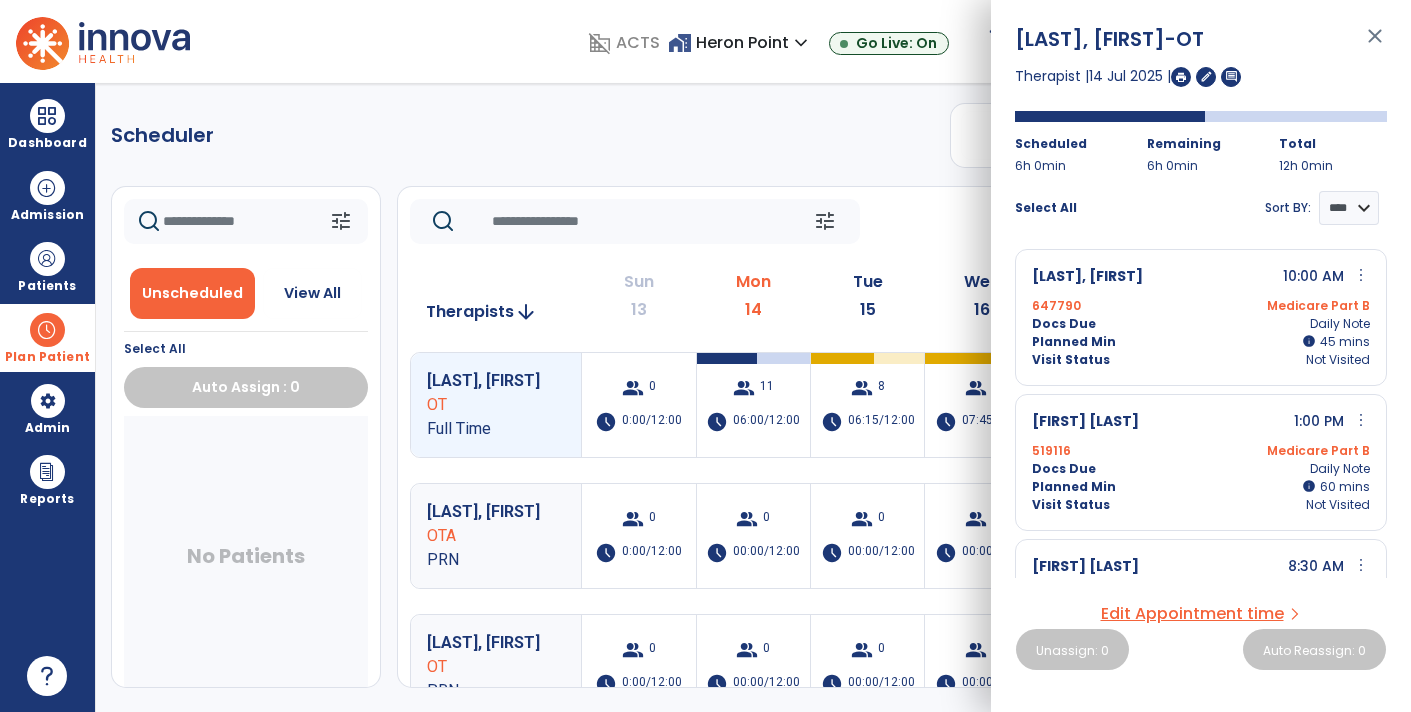 click on "more_vert" at bounding box center [1361, 420] 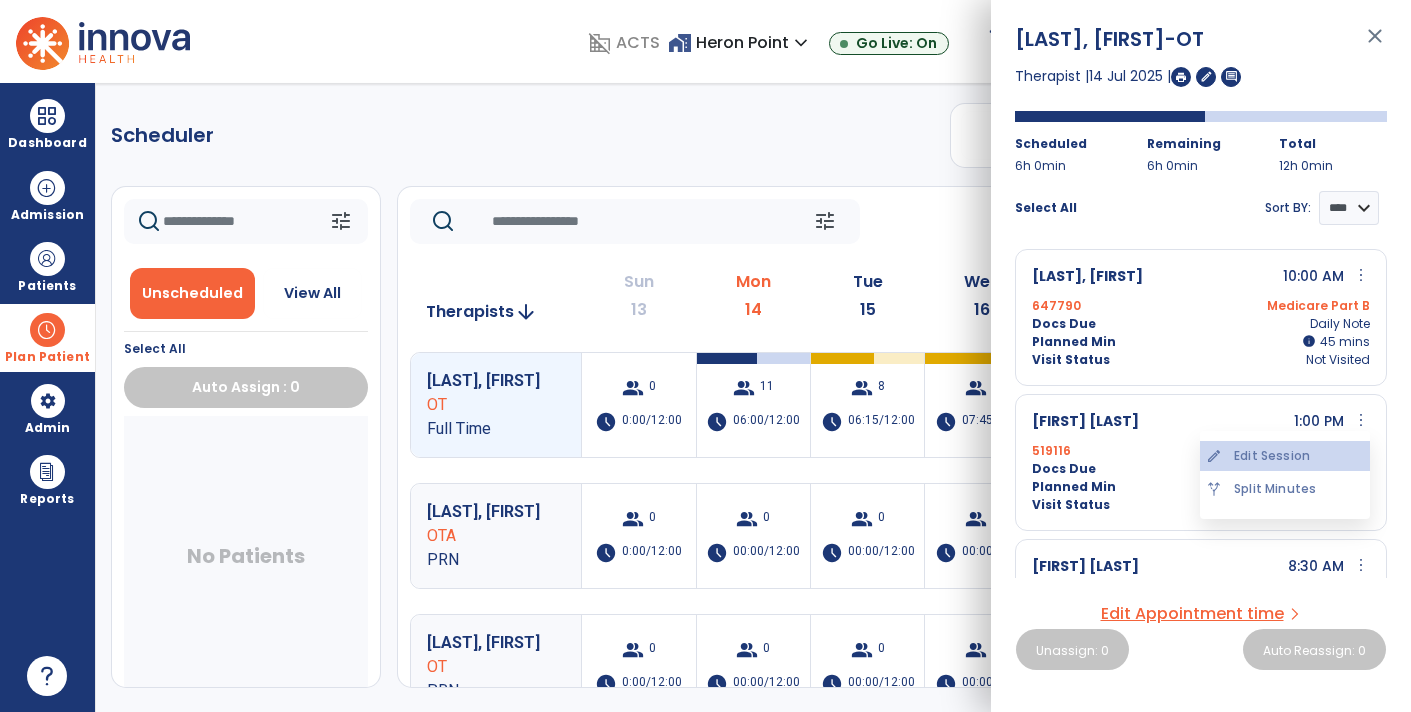 click on "edit   Edit Session" at bounding box center [1285, 456] 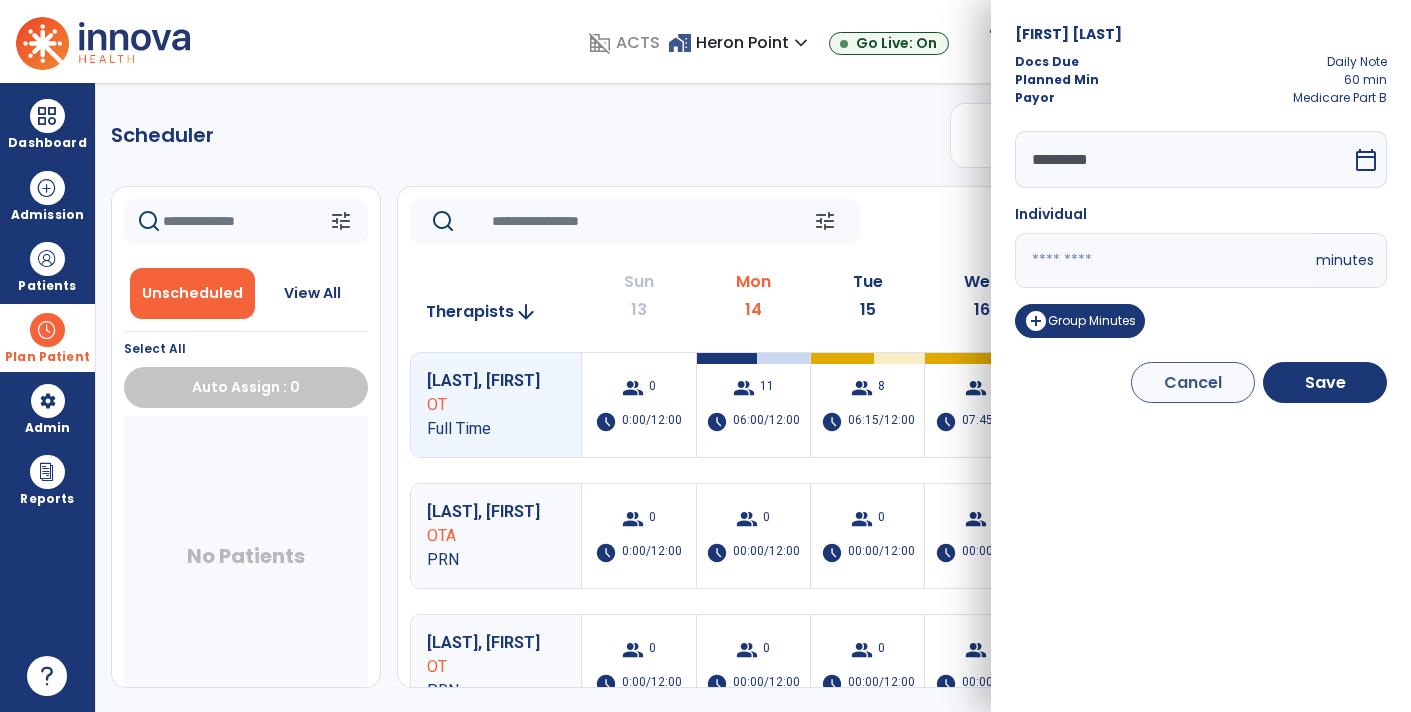 click on "calendar_today" at bounding box center [1366, 160] 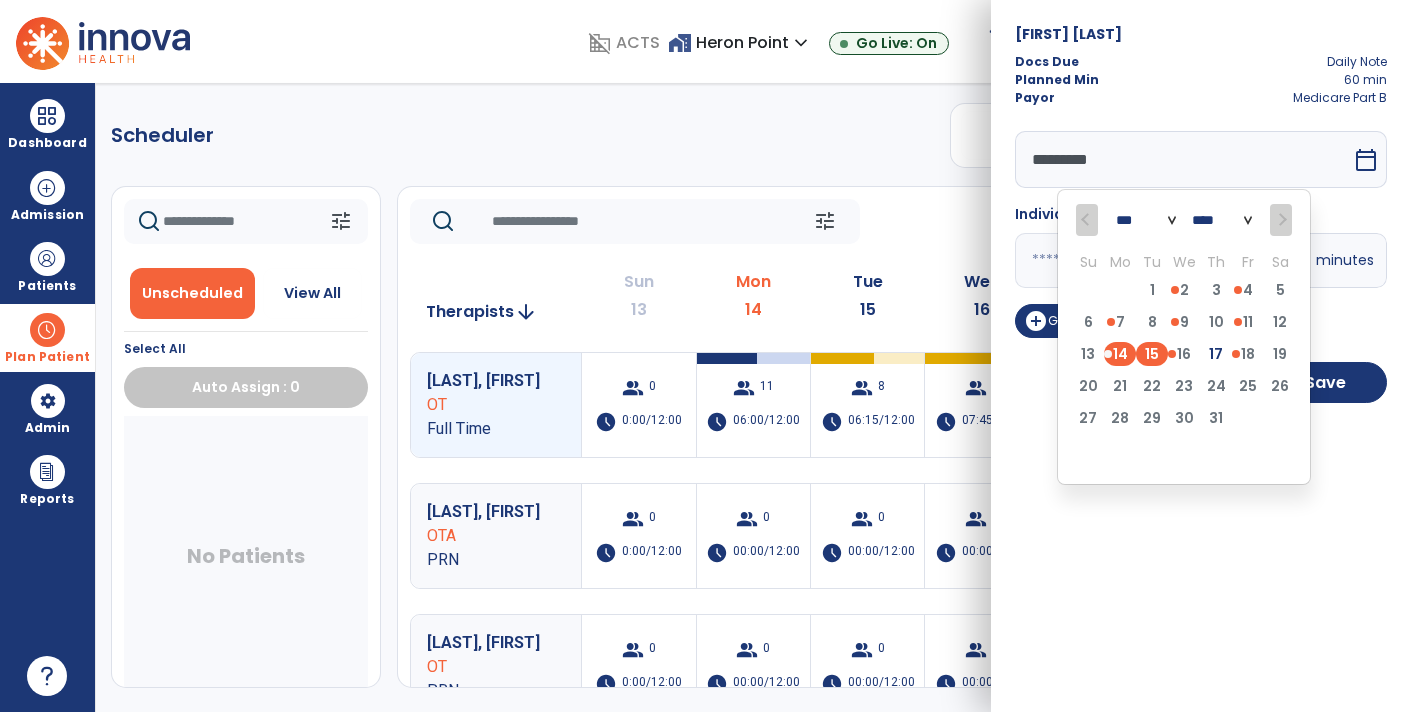click on "15" at bounding box center (1152, 354) 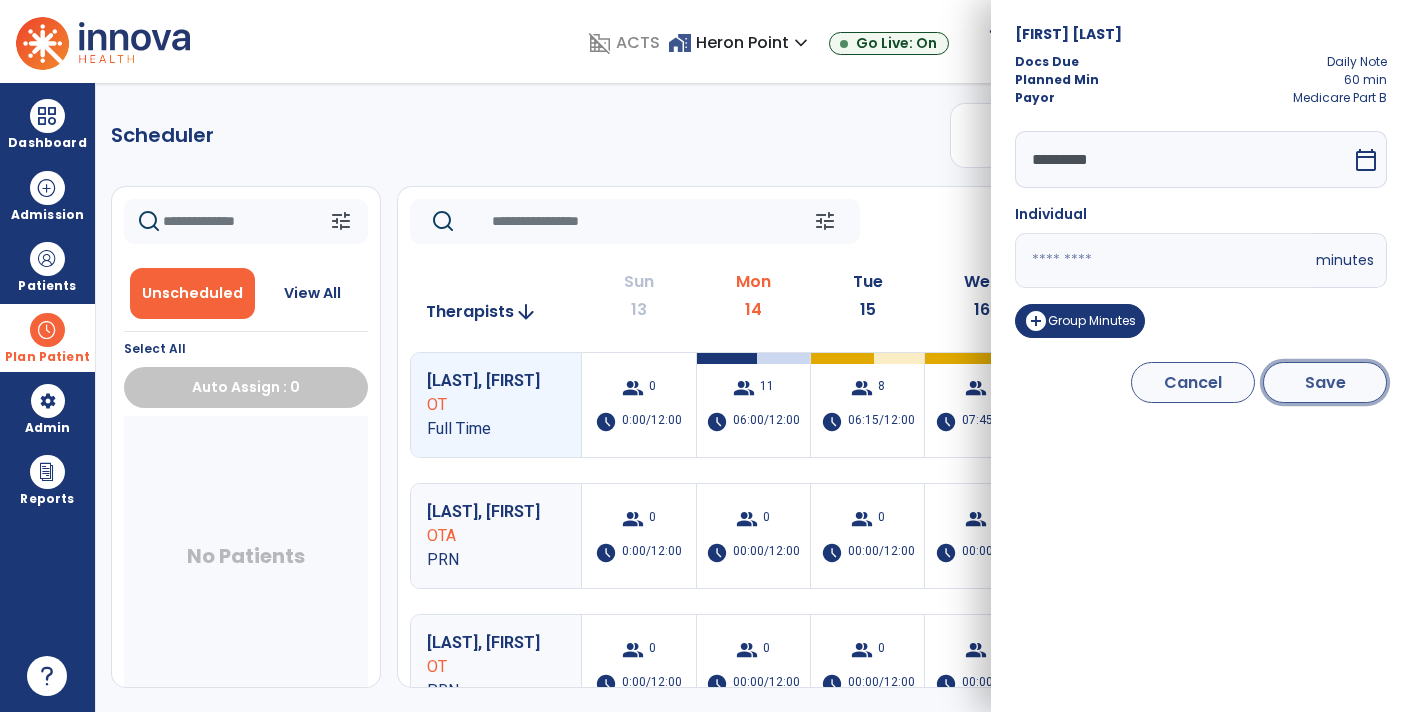 click on "Save" at bounding box center (1325, 382) 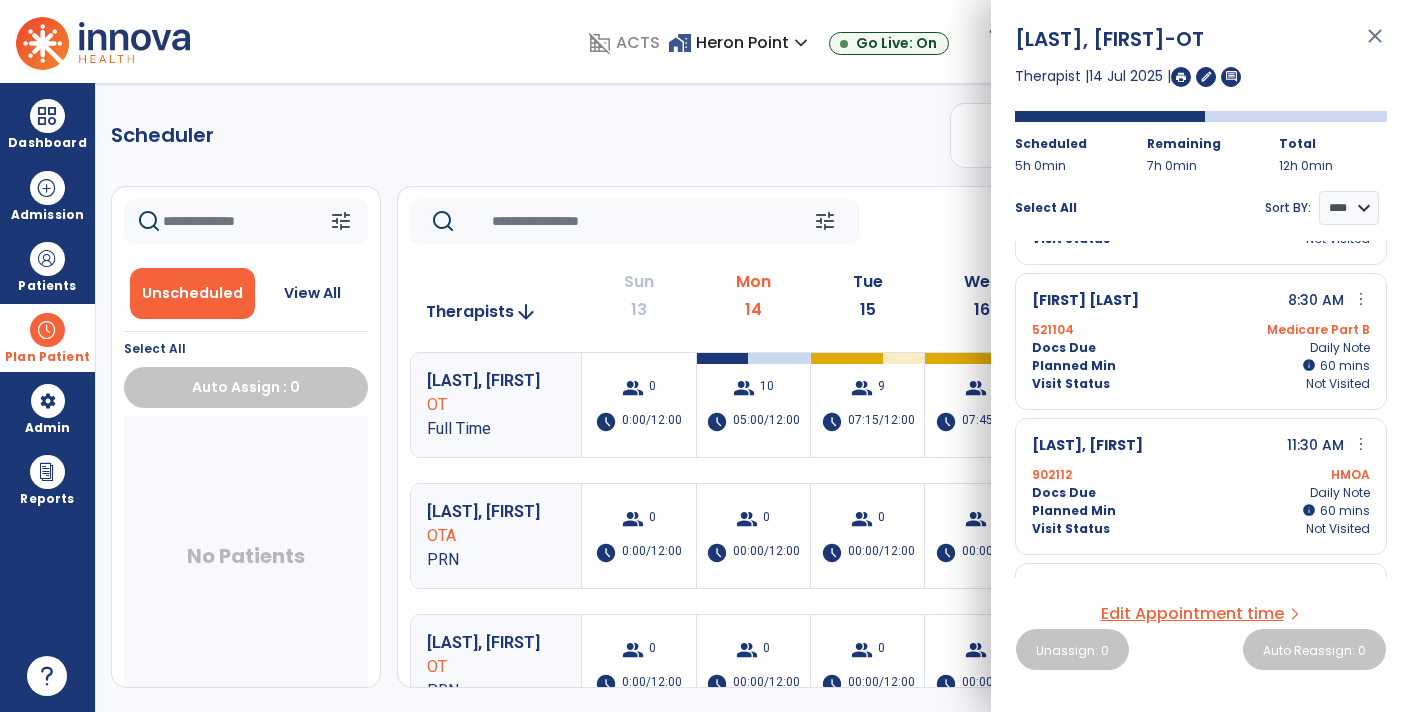 scroll, scrollTop: 0, scrollLeft: 0, axis: both 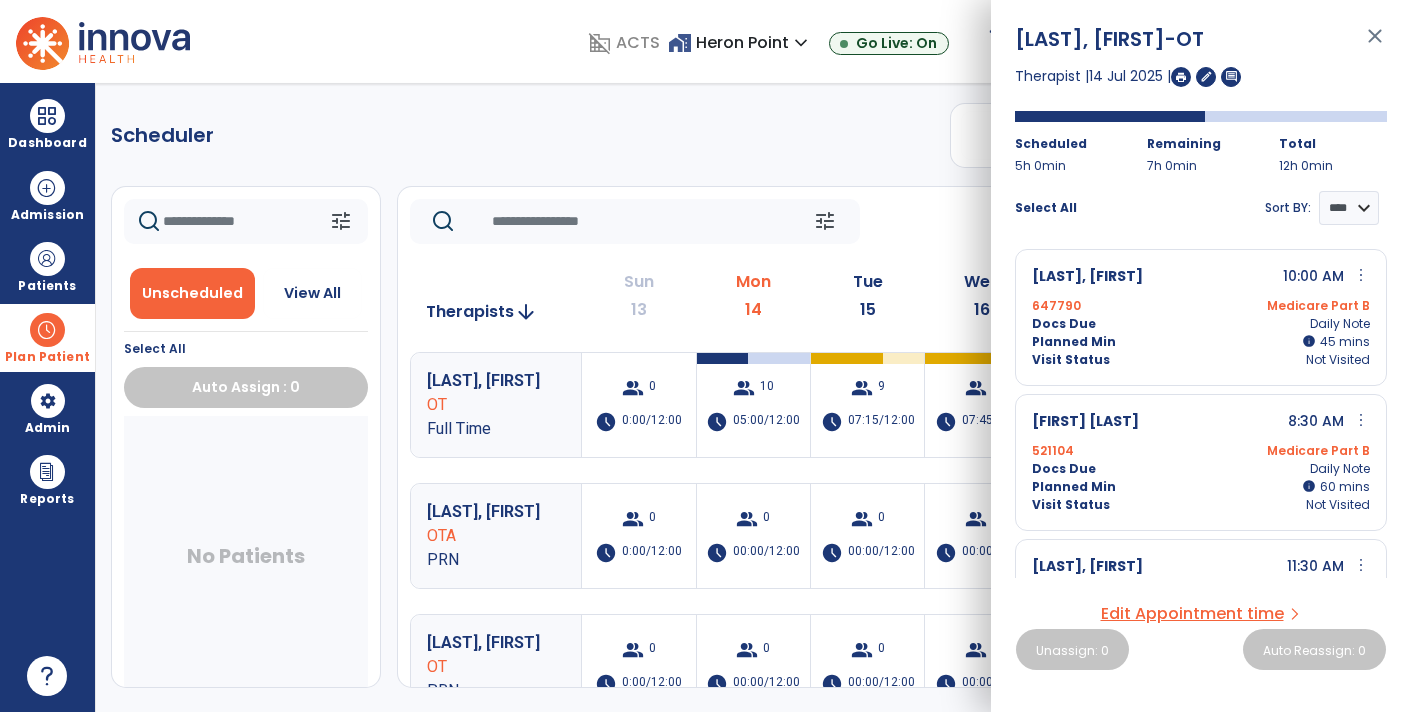 click on "close" at bounding box center [1375, 45] 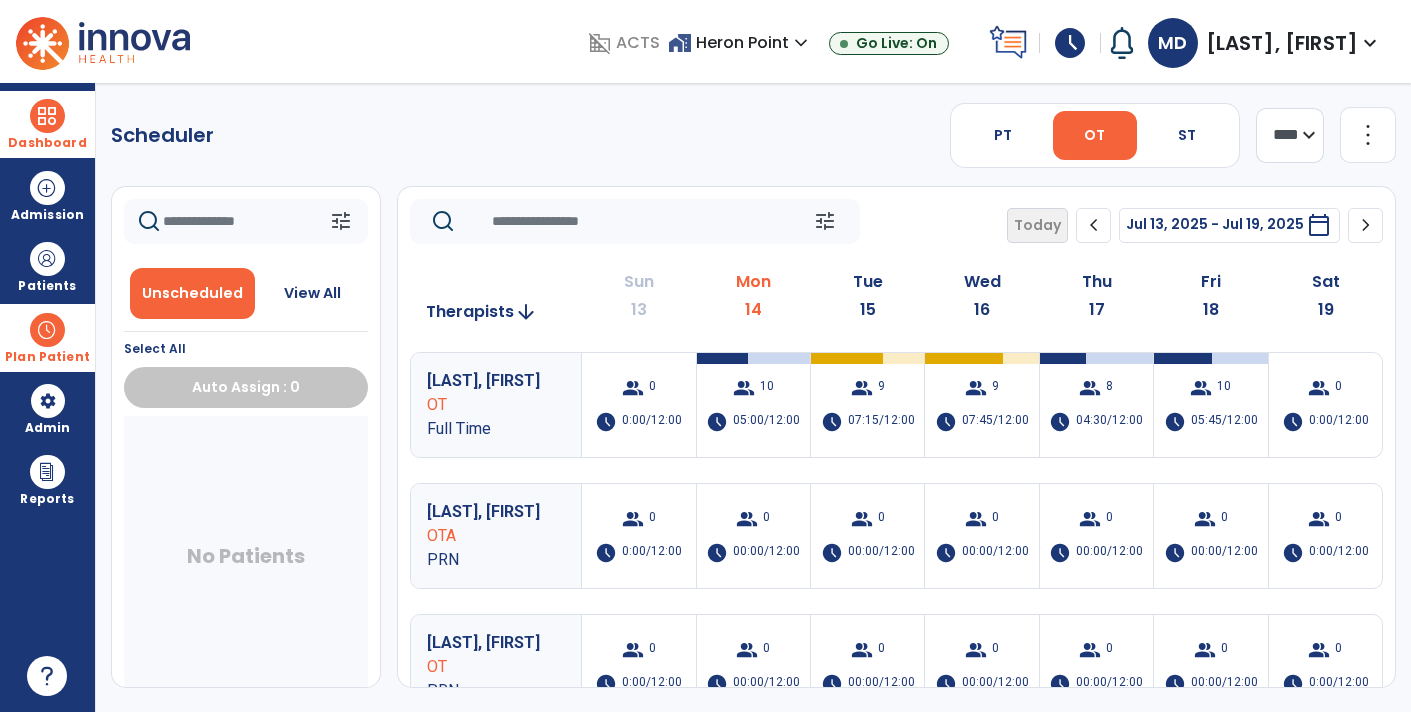 click on "Dashboard" at bounding box center [47, 143] 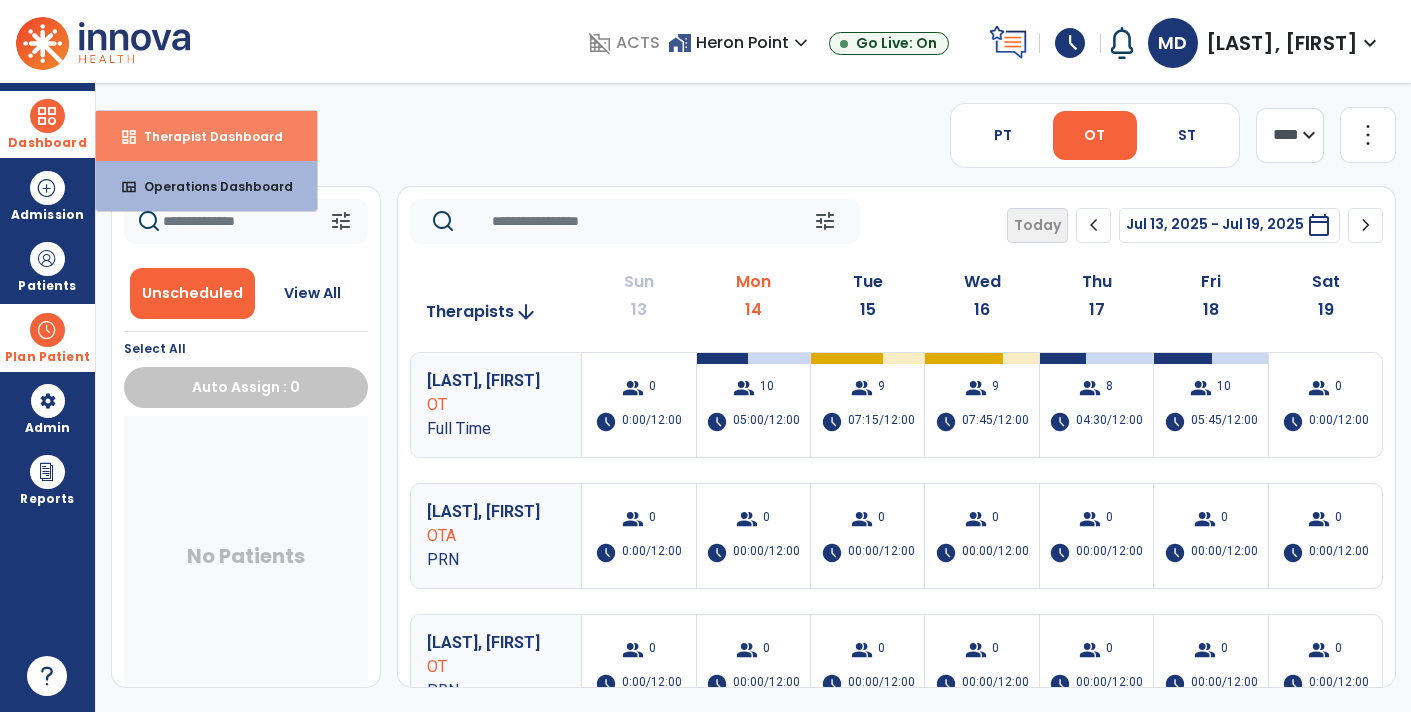 click on "dashboard  Therapist Dashboard" at bounding box center [206, 136] 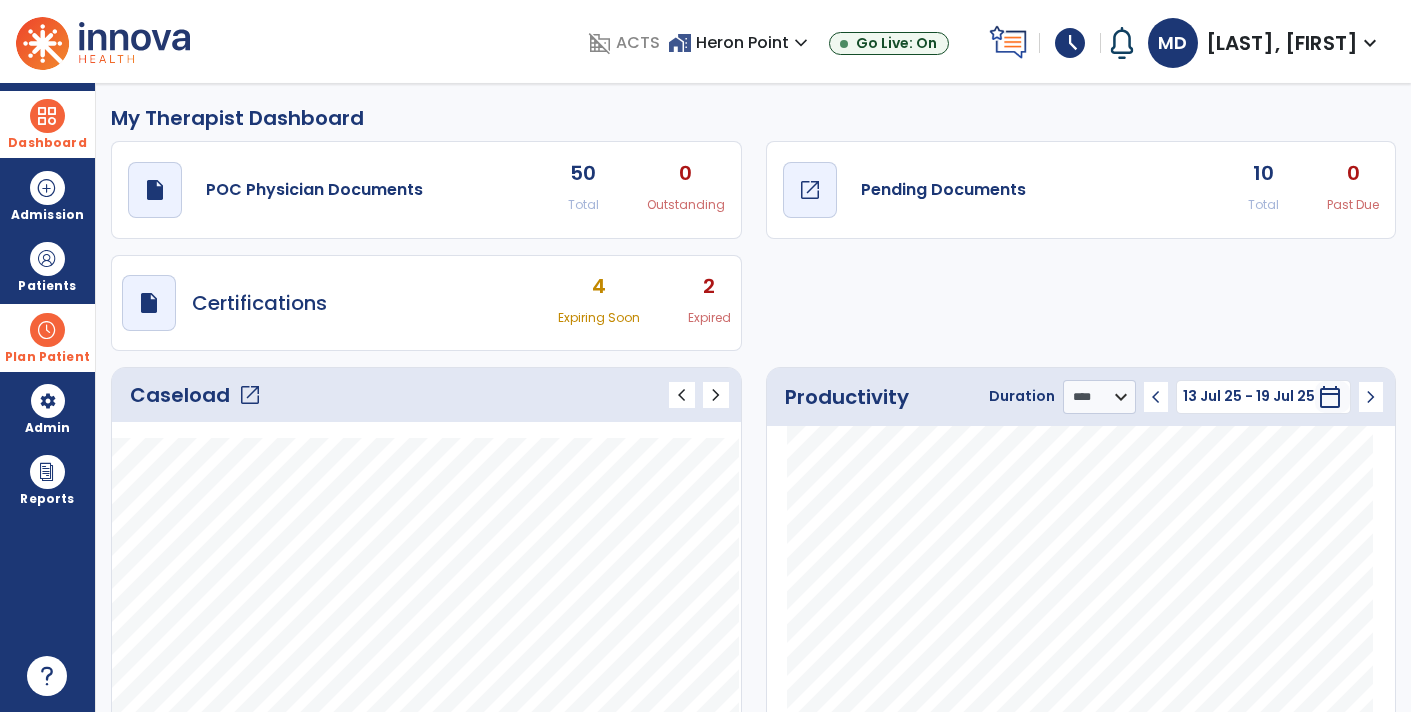 click on "Pending Documents" 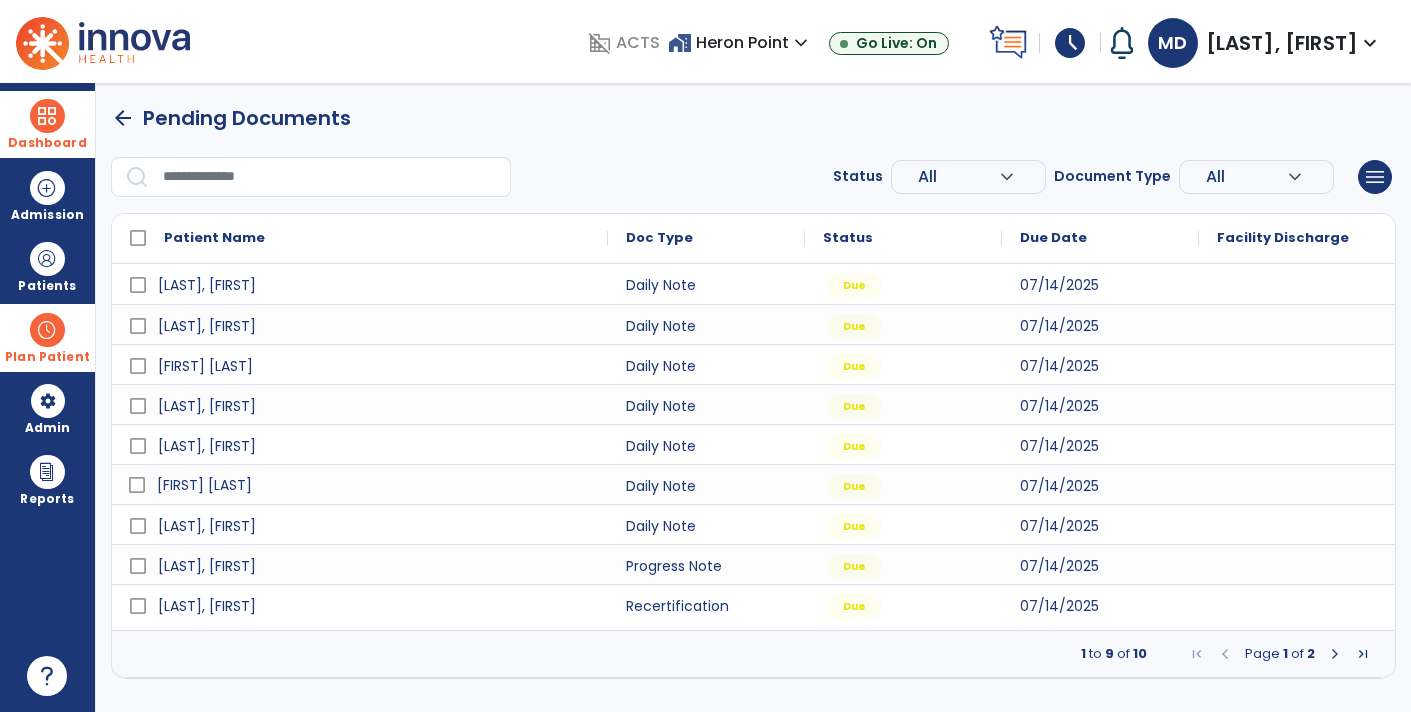 click on "[FIRST] [LAST]" at bounding box center (374, 485) 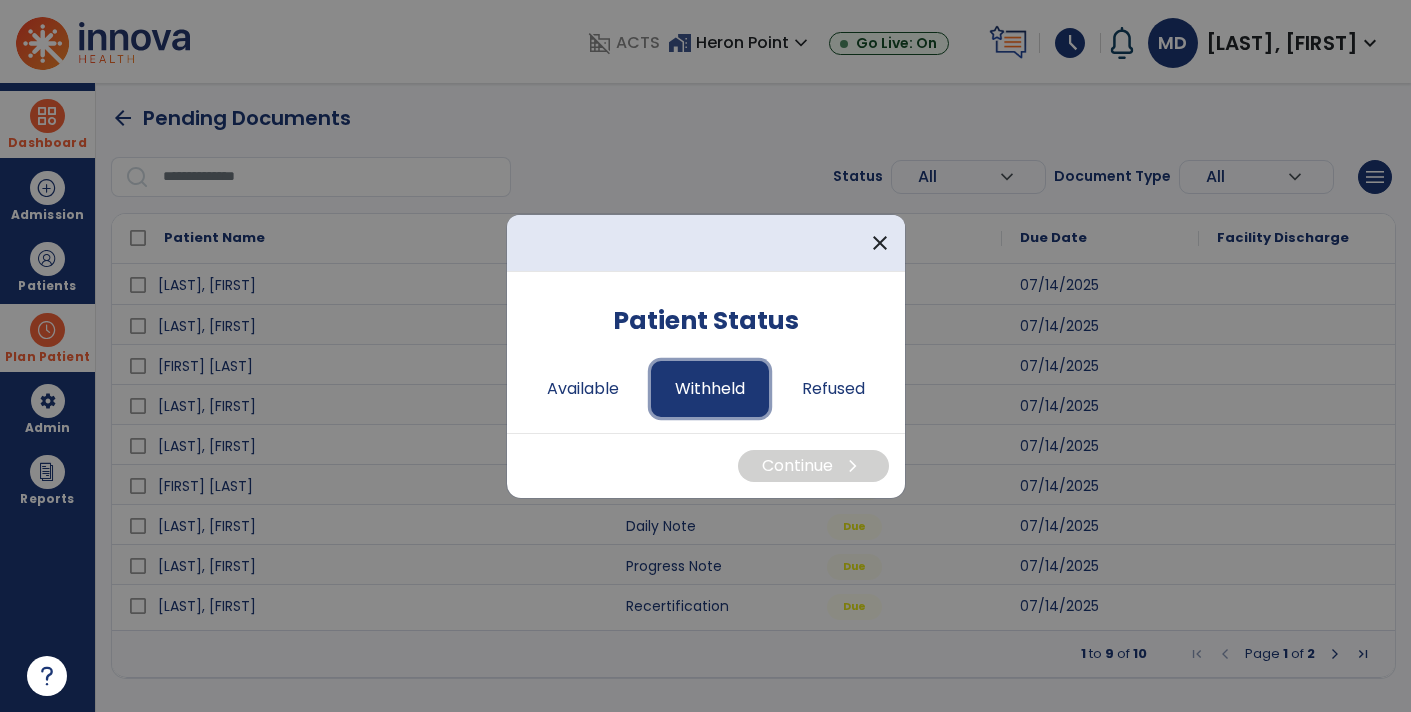 click on "Withheld" at bounding box center [710, 389] 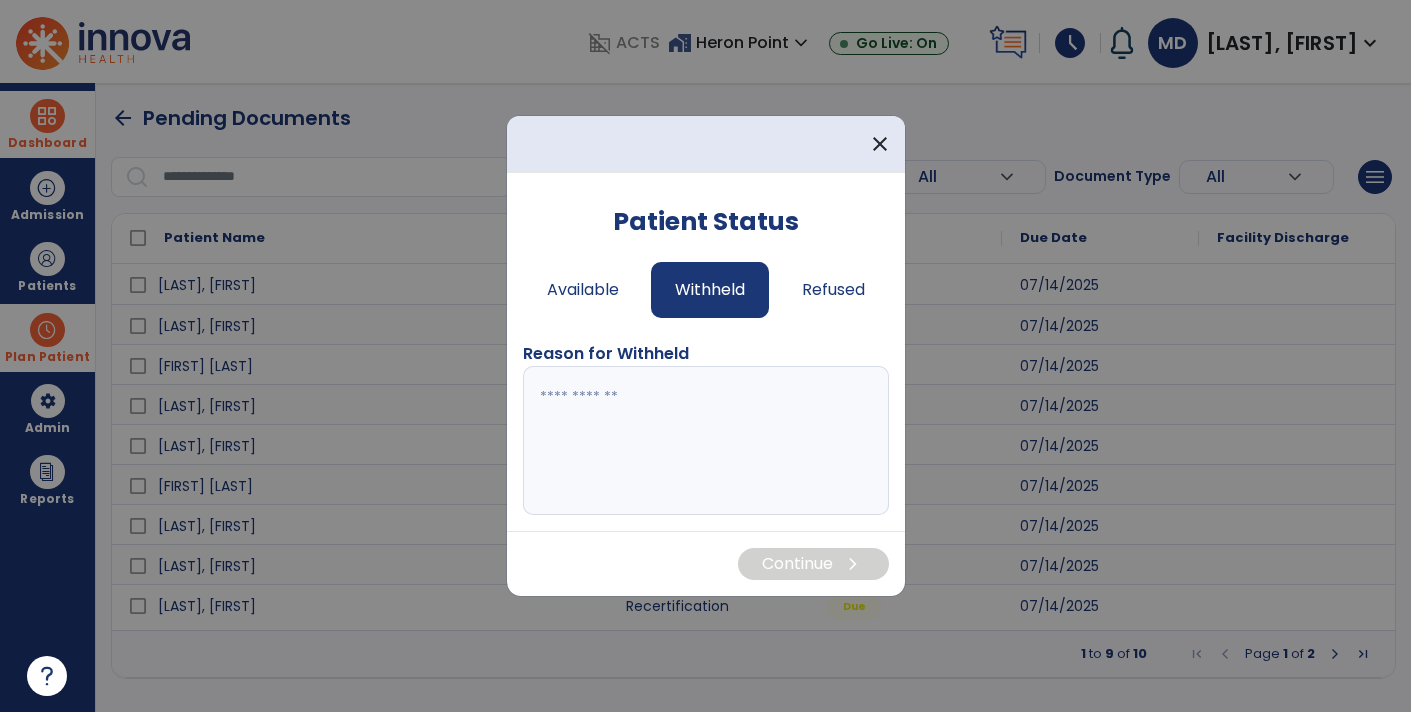 click at bounding box center (706, 441) 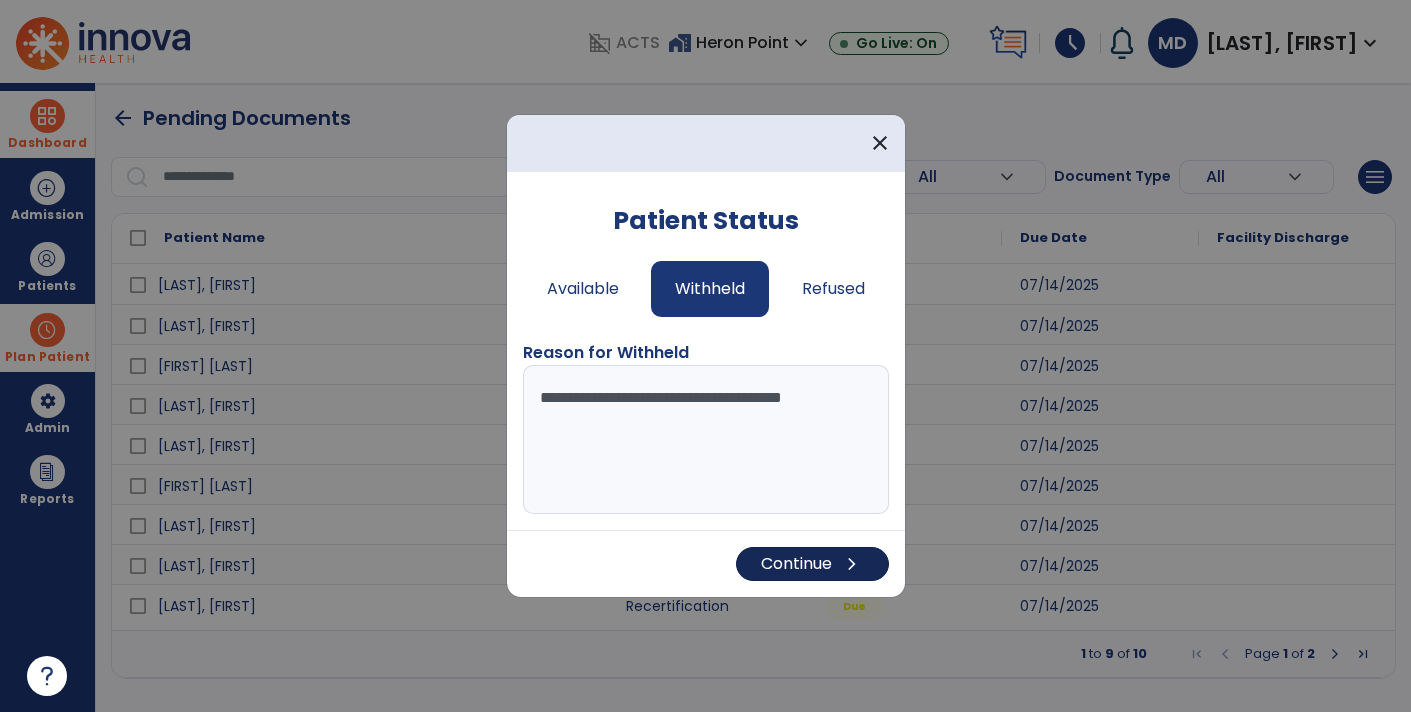 type on "**********" 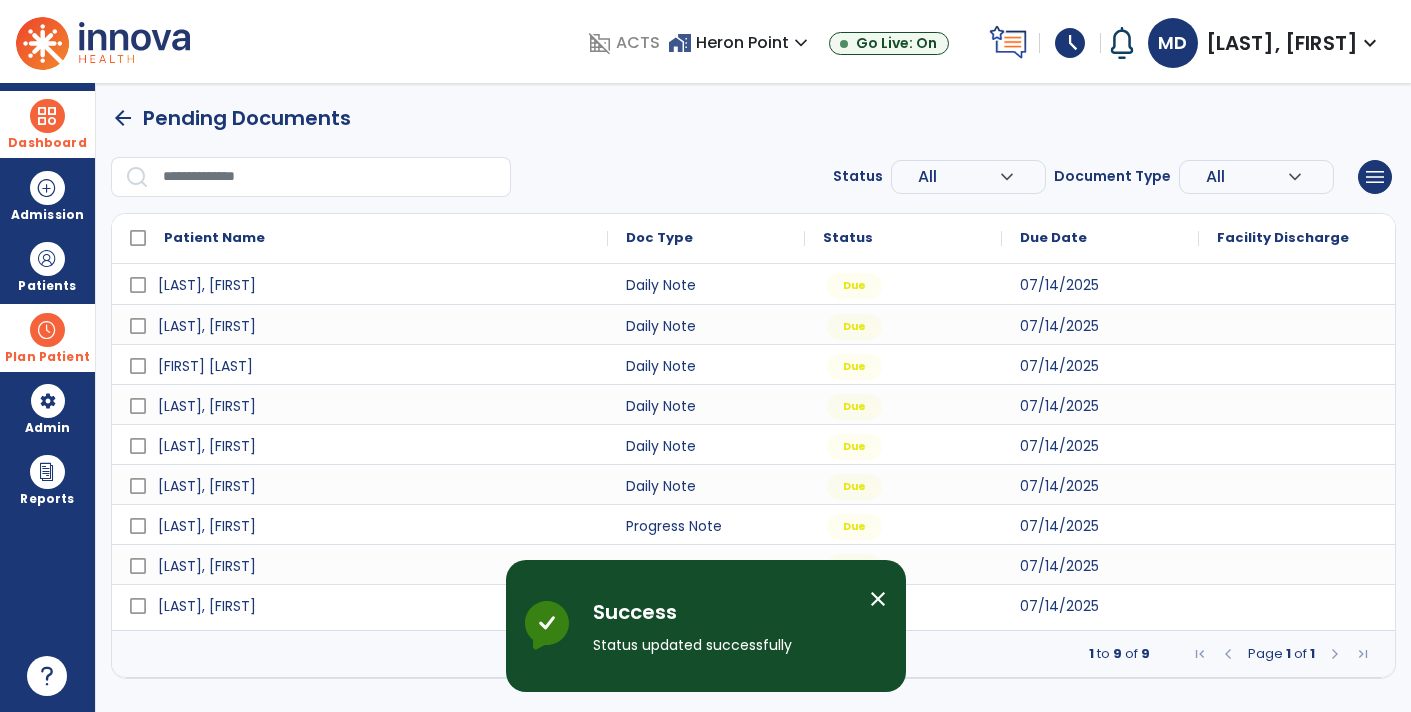 click on "close" at bounding box center [878, 599] 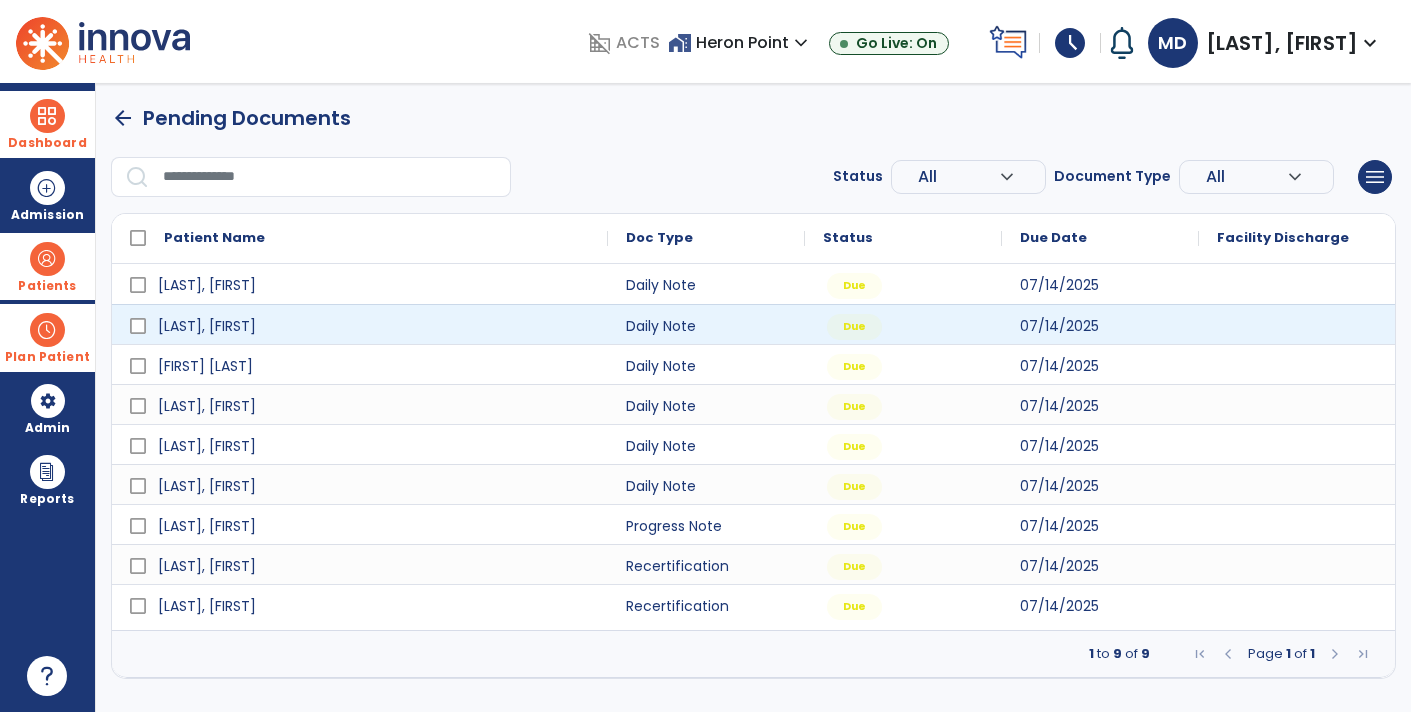 click on "Patients" at bounding box center [47, 286] 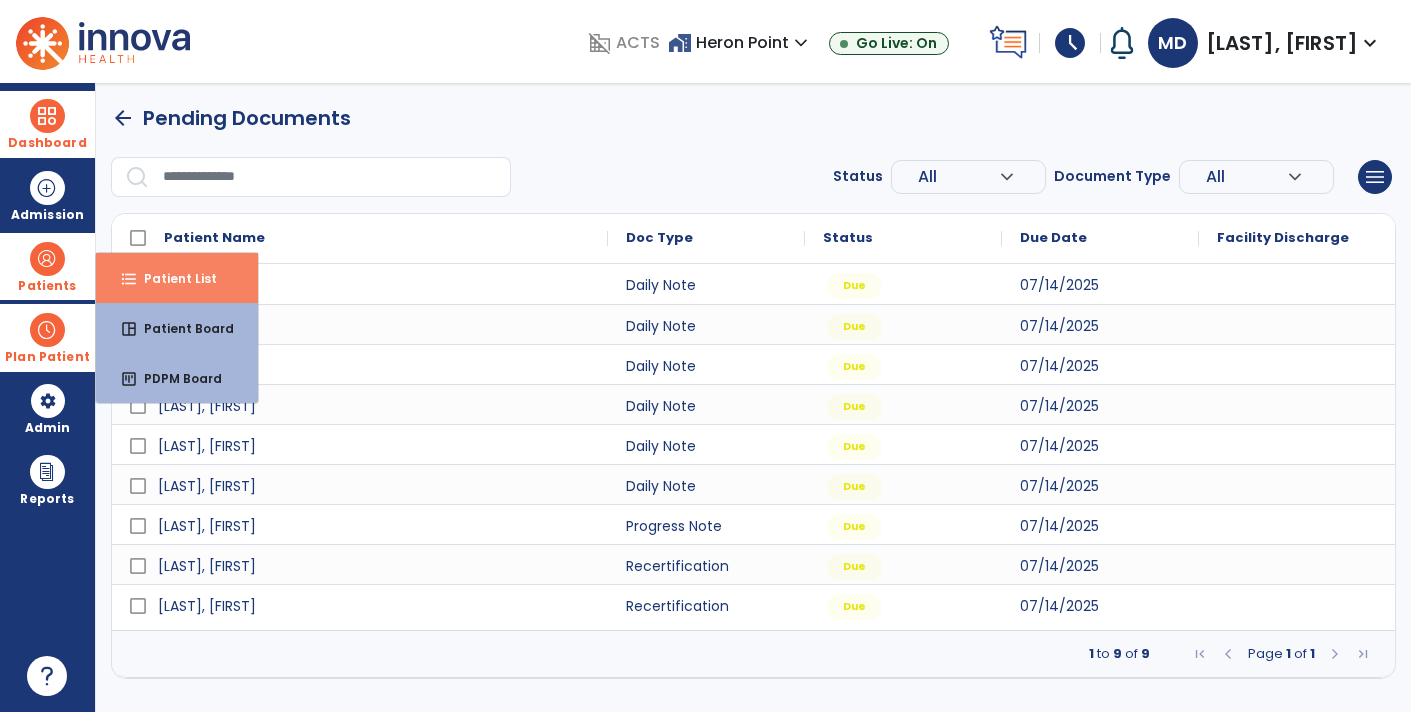 click on "format_list_bulleted  Patient List" at bounding box center (177, 278) 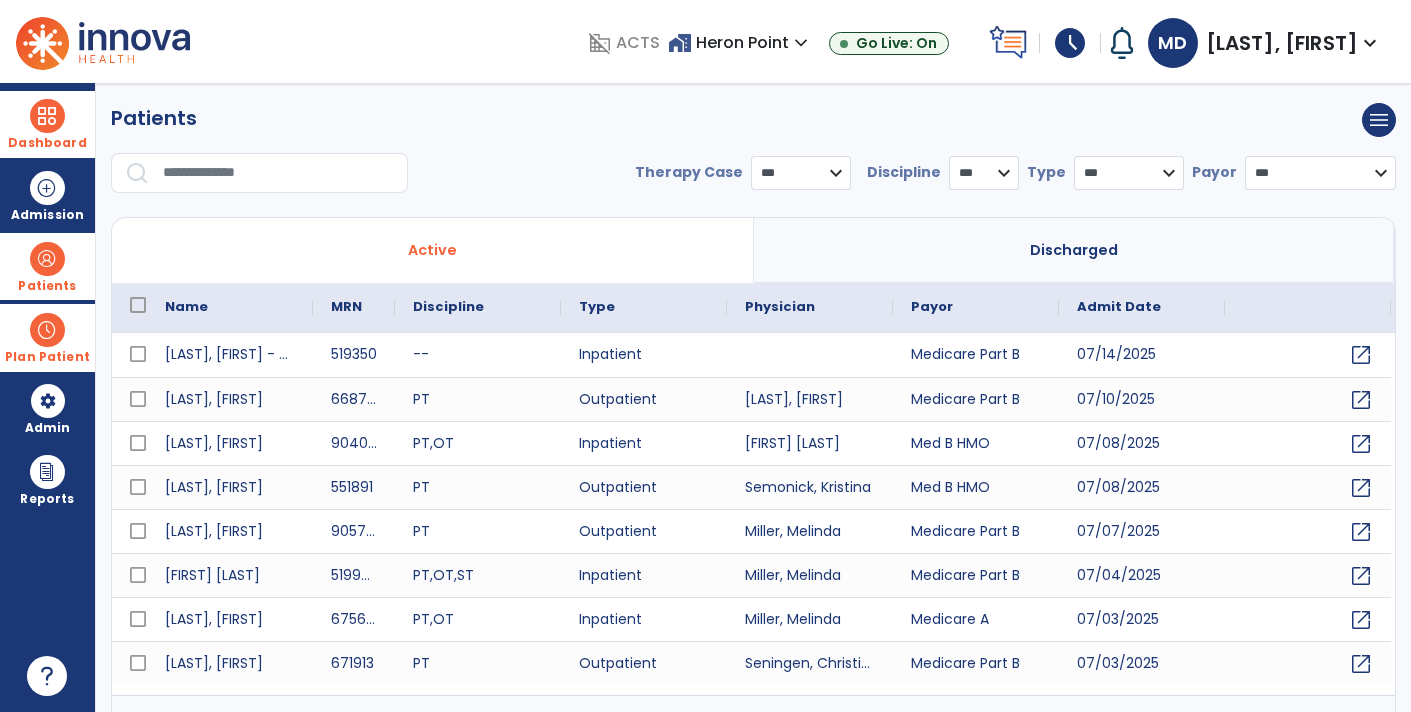click at bounding box center (278, 173) 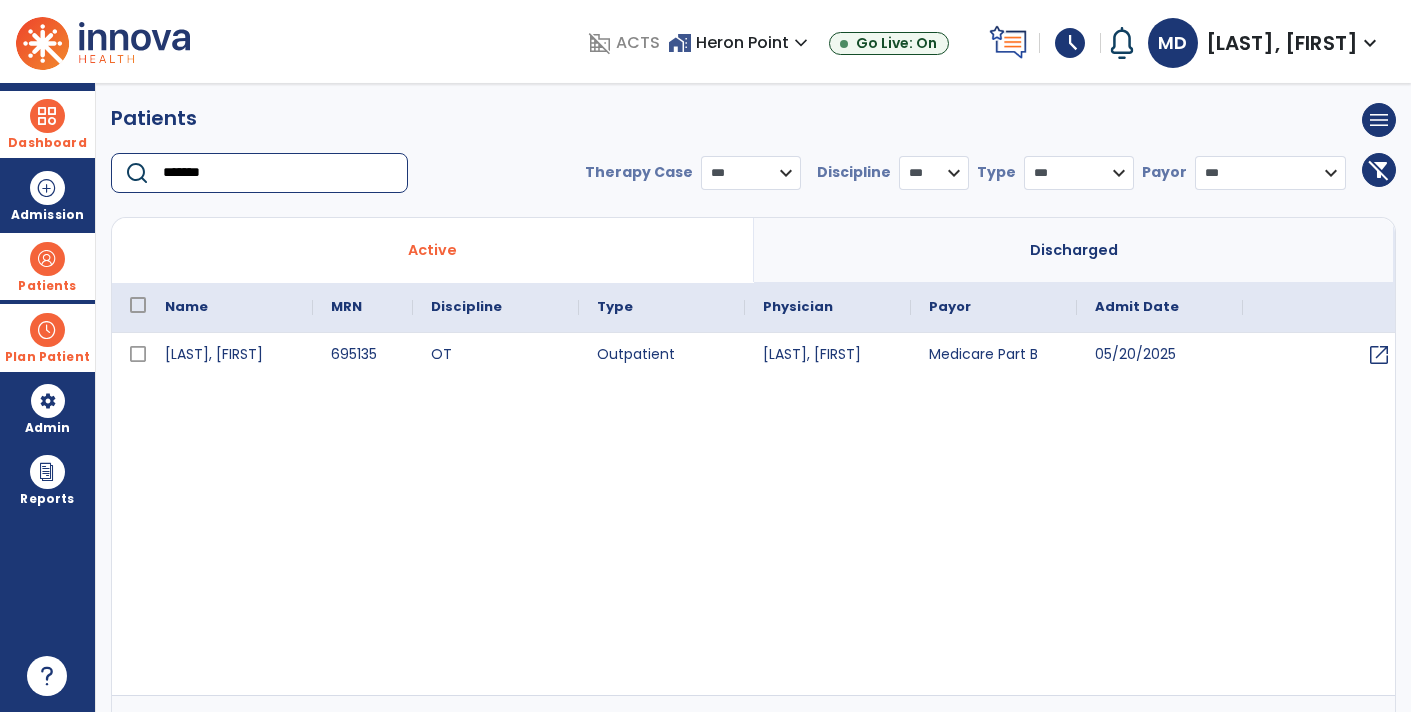 type on "*******" 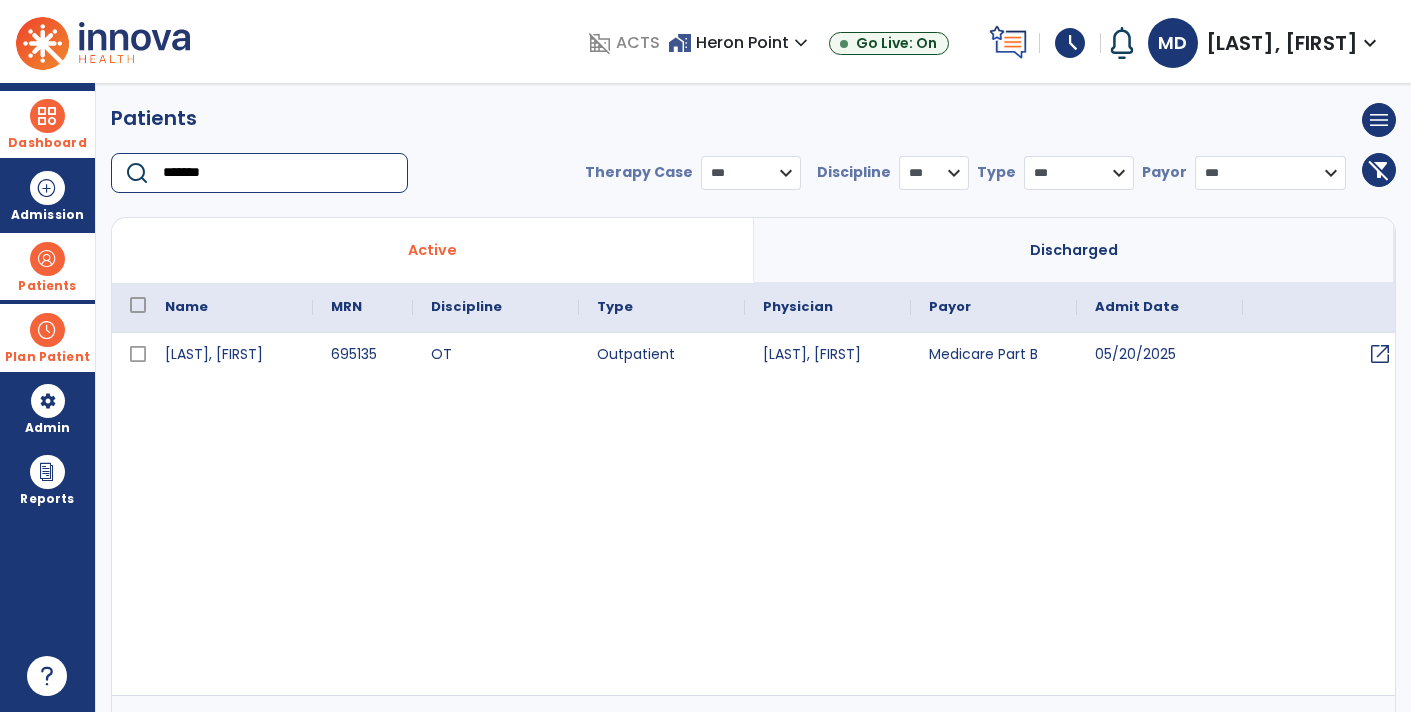 click on "open_in_new" at bounding box center (1380, 354) 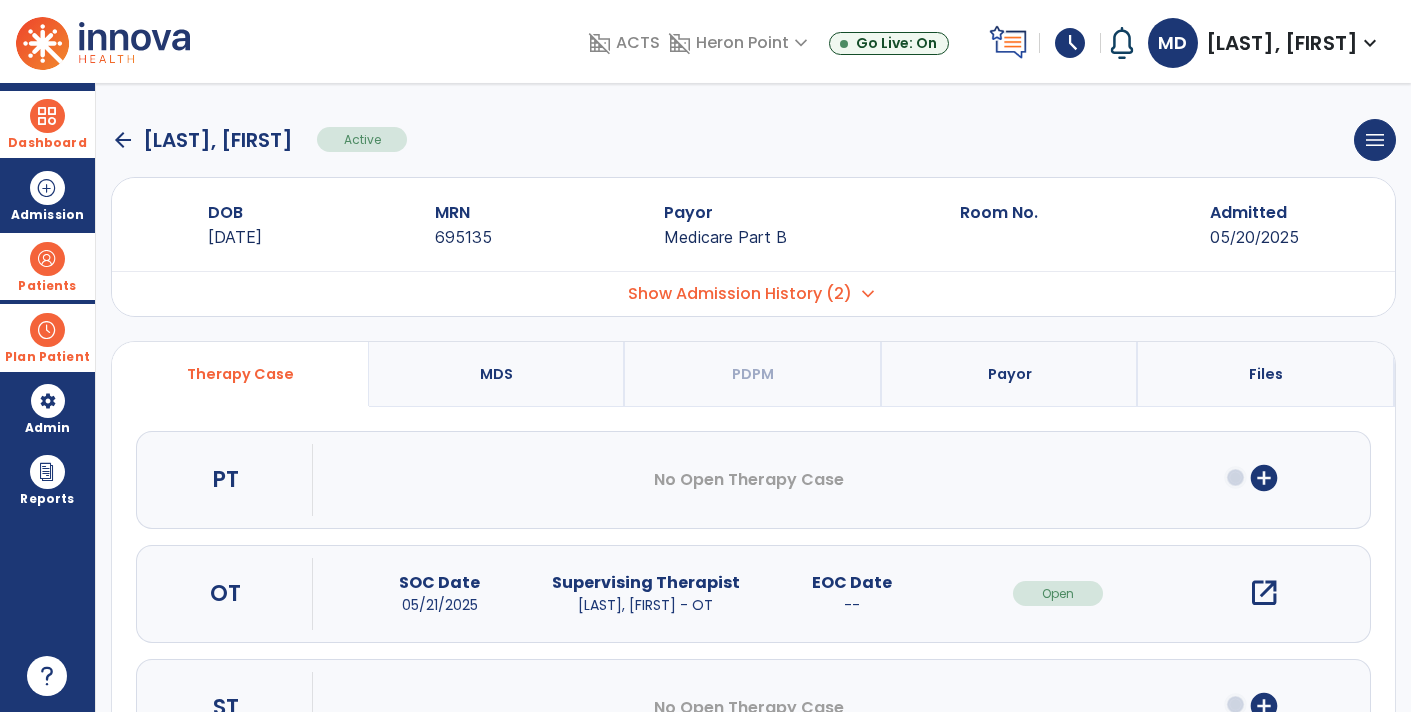click on "open_in_new" at bounding box center (1264, 593) 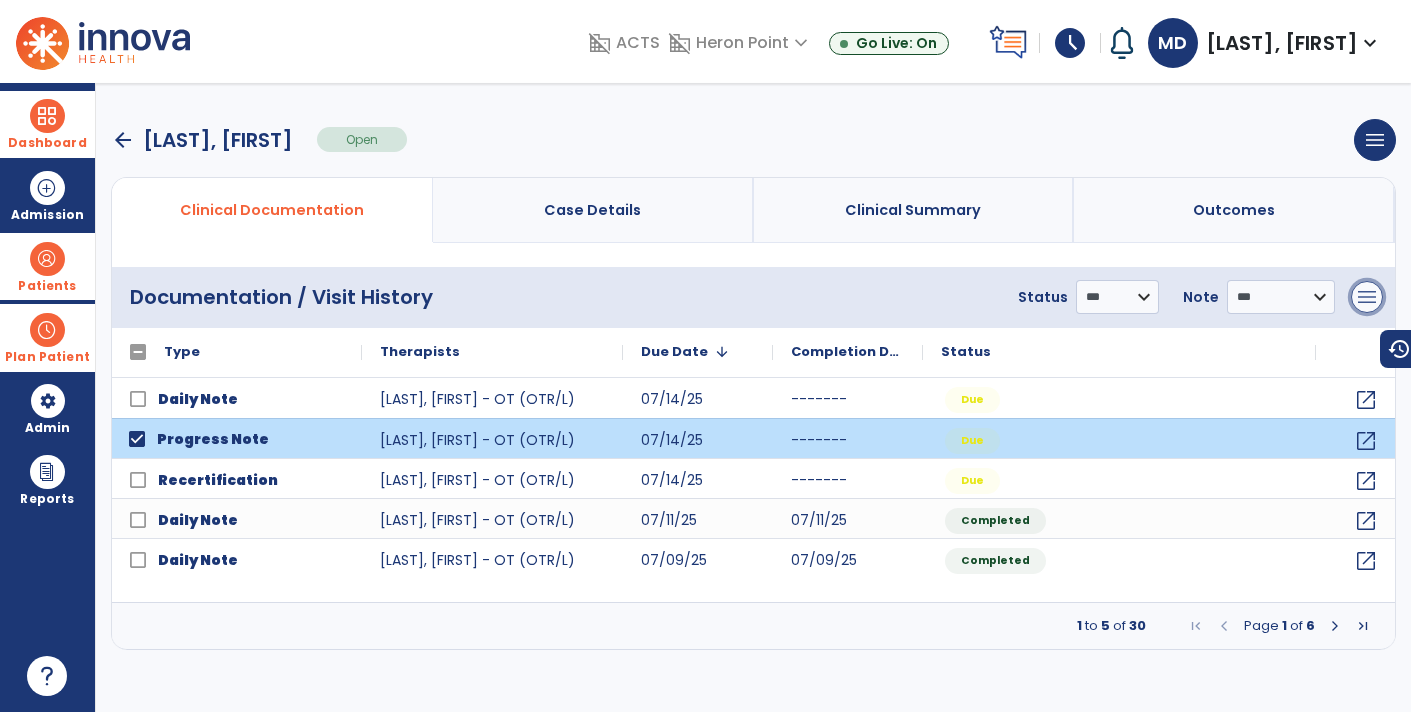 click on "menu" at bounding box center [1367, 297] 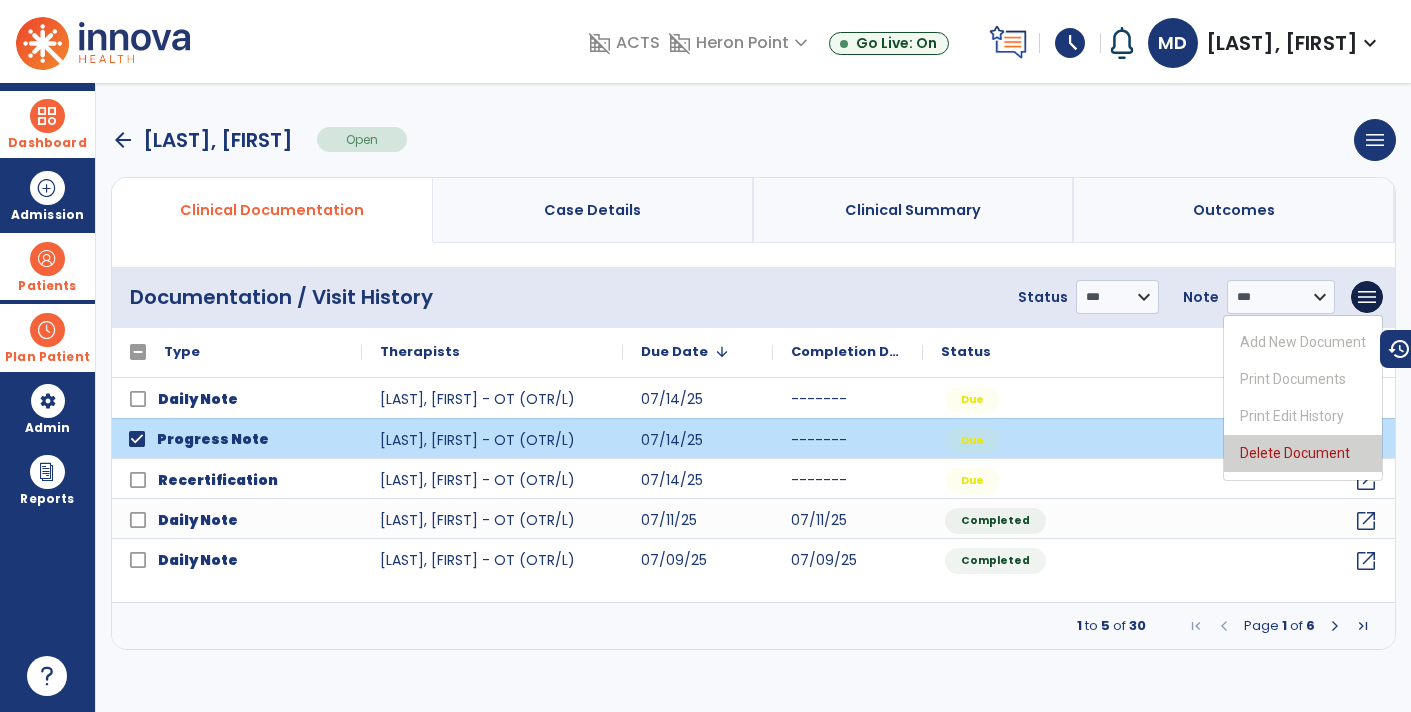 click on "Delete Document" at bounding box center [1303, 453] 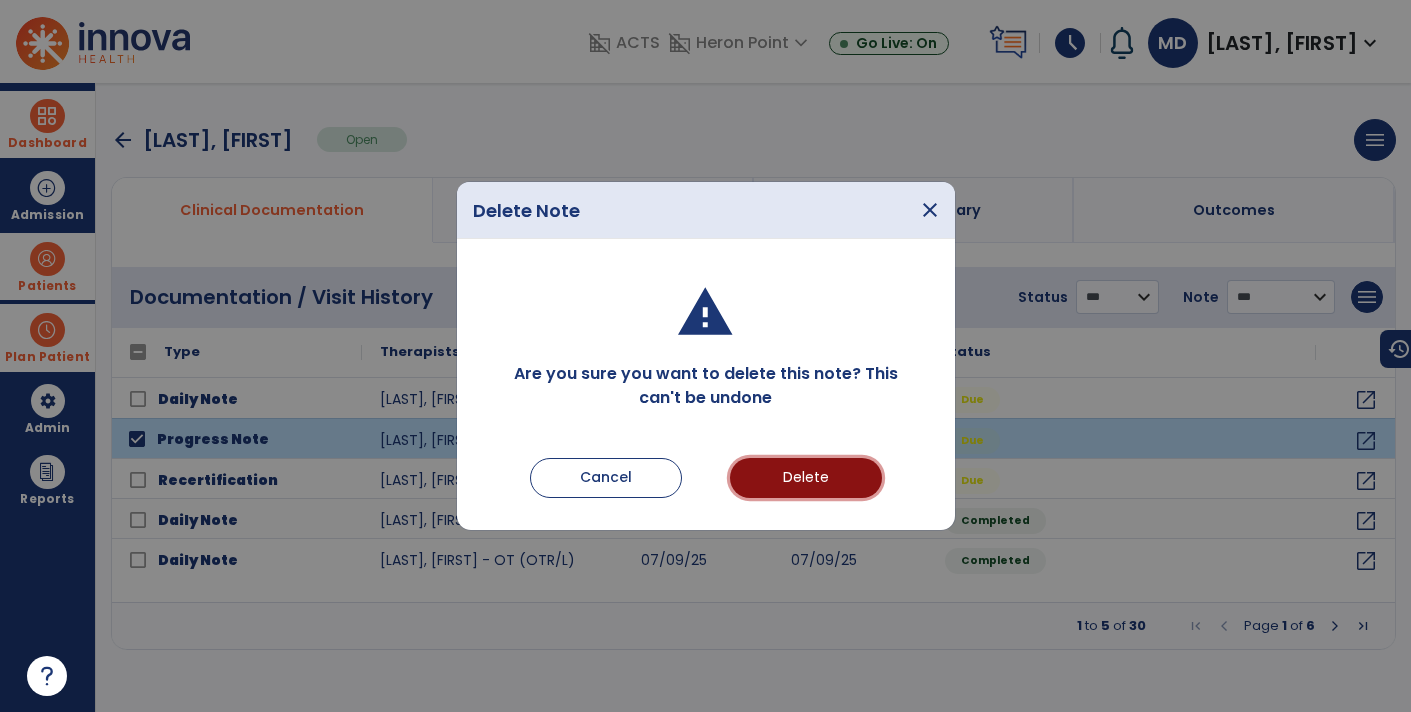 click on "Delete" at bounding box center (806, 478) 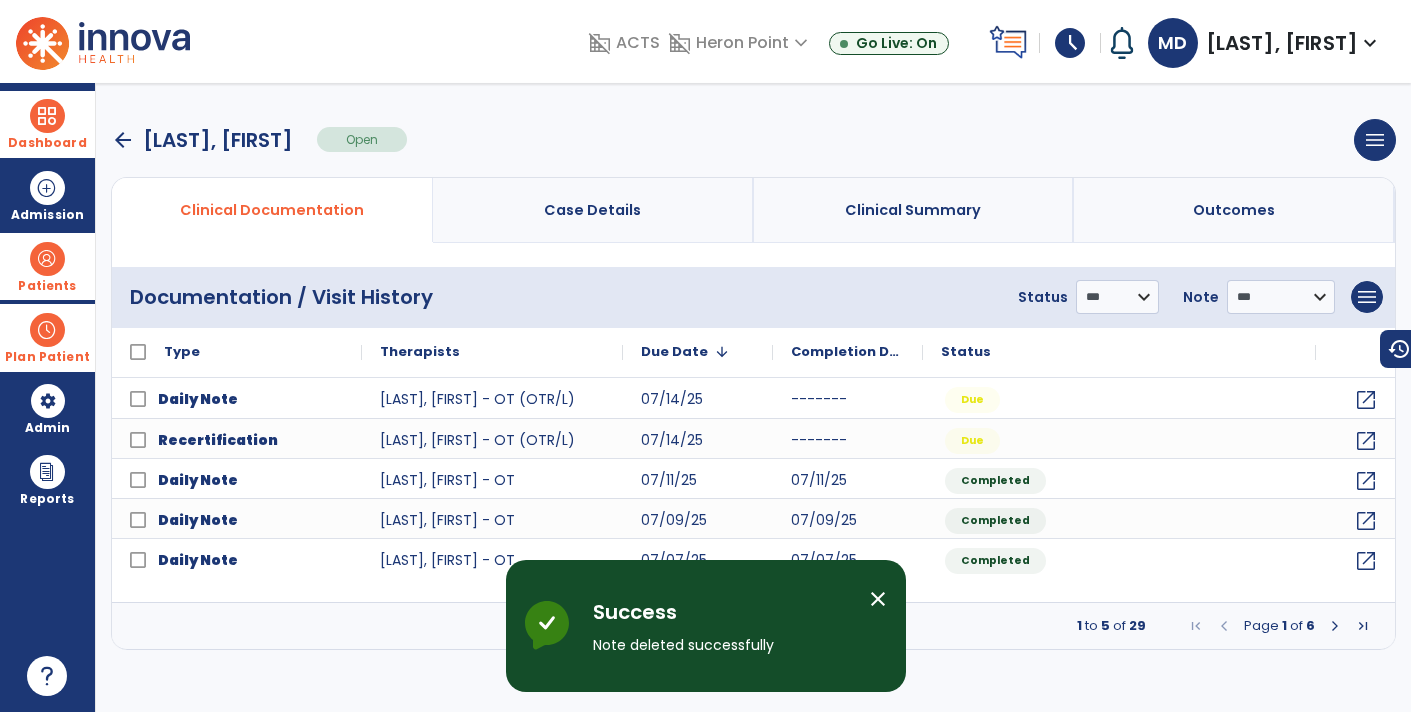 click at bounding box center (47, 116) 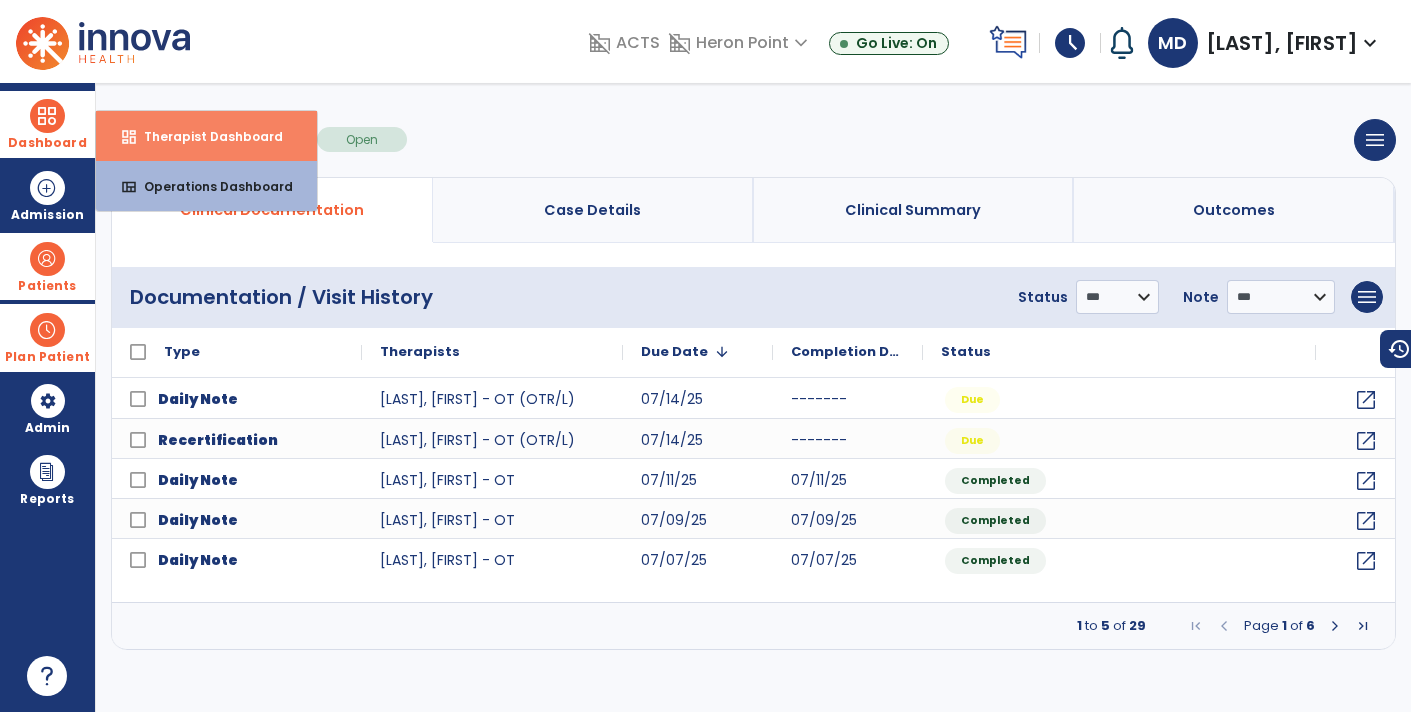 click on "dashboard  Therapist Dashboard" at bounding box center (206, 136) 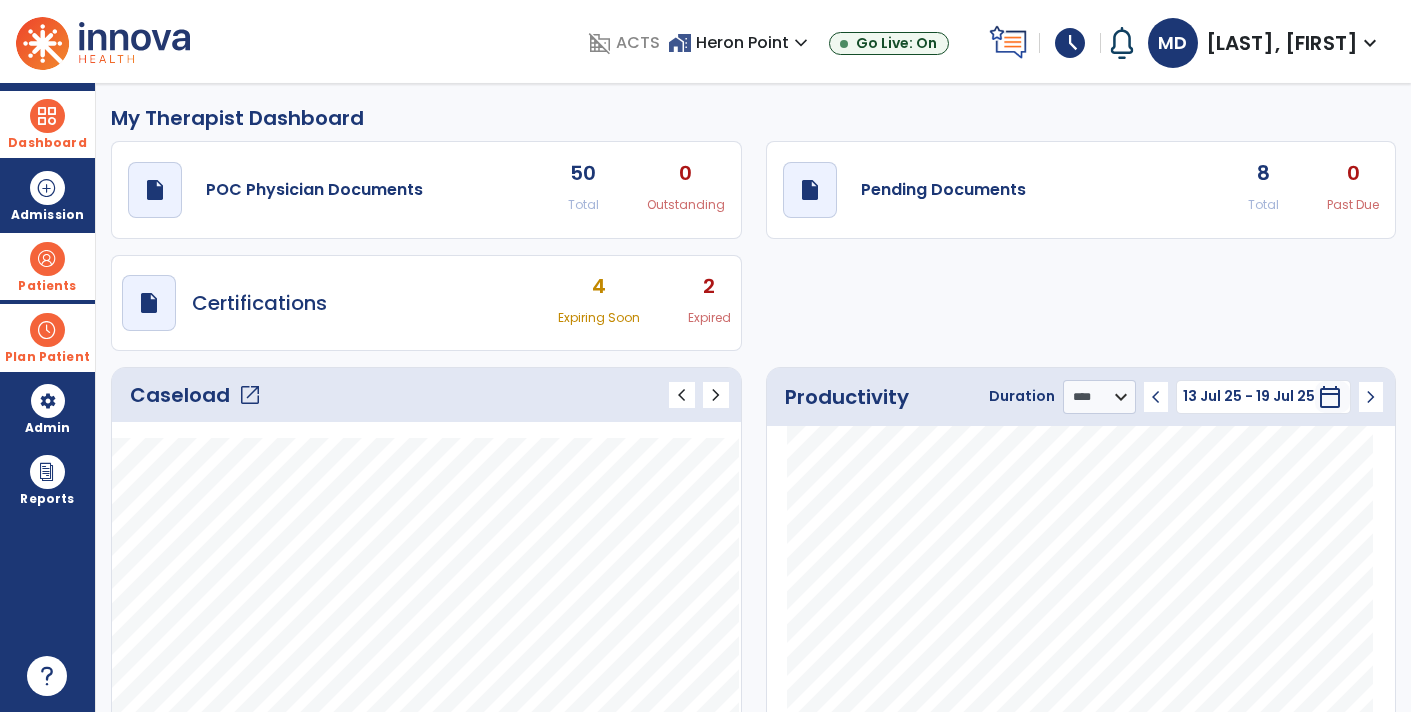 click on "Past Due" 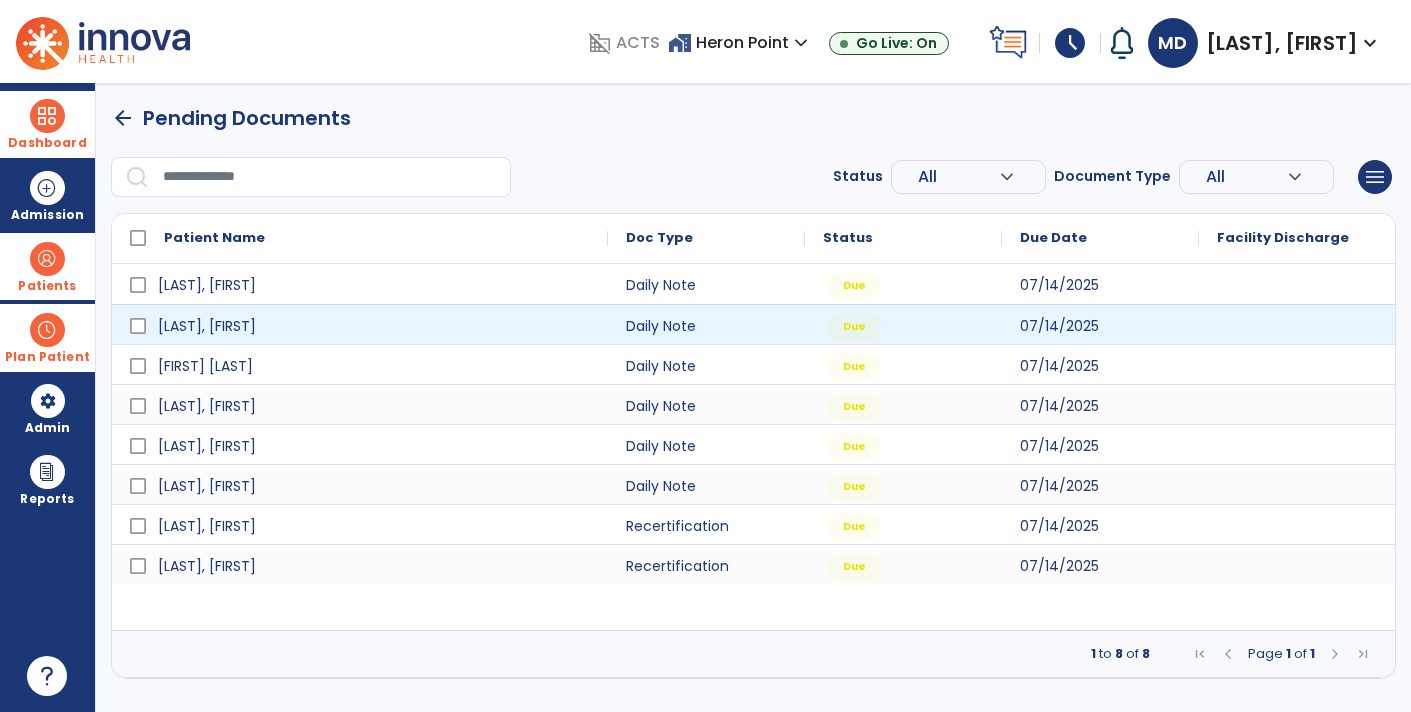 click at bounding box center (47, 330) 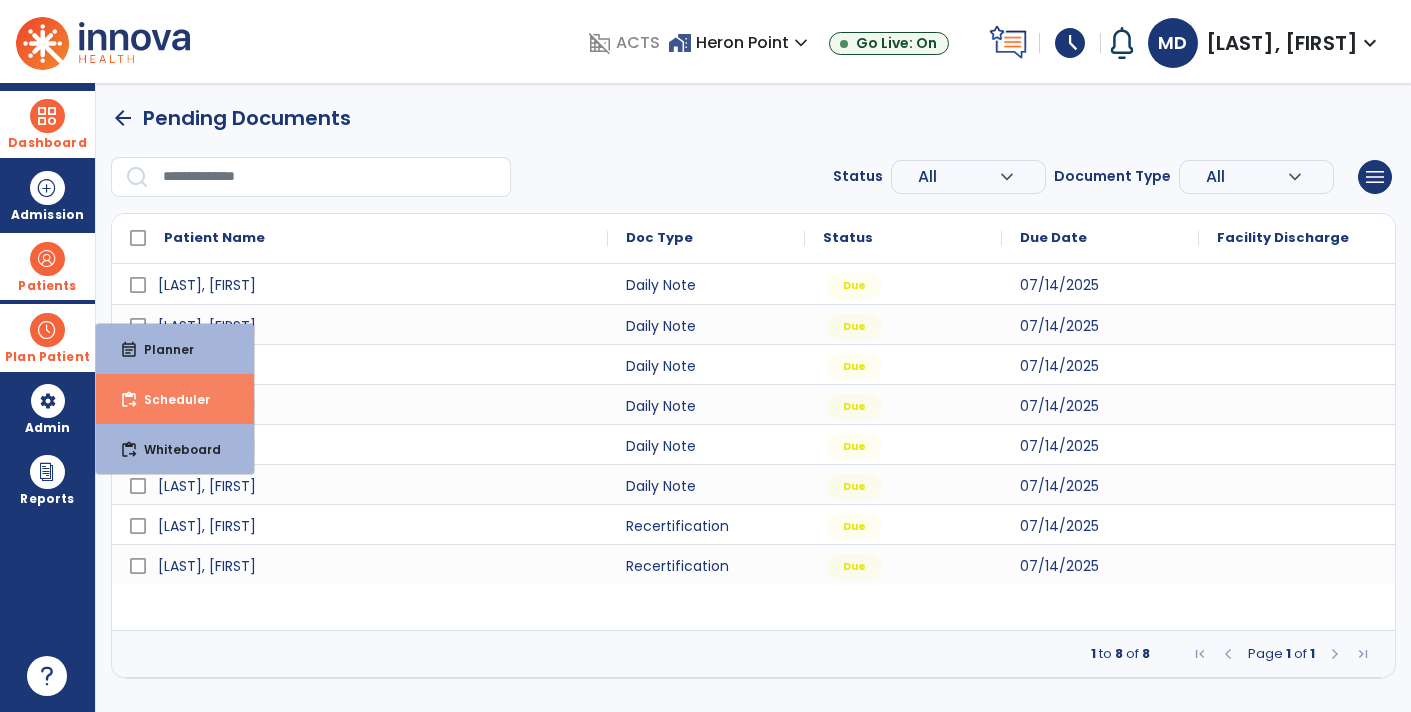 click on "content_paste_go  Scheduler" at bounding box center [175, 399] 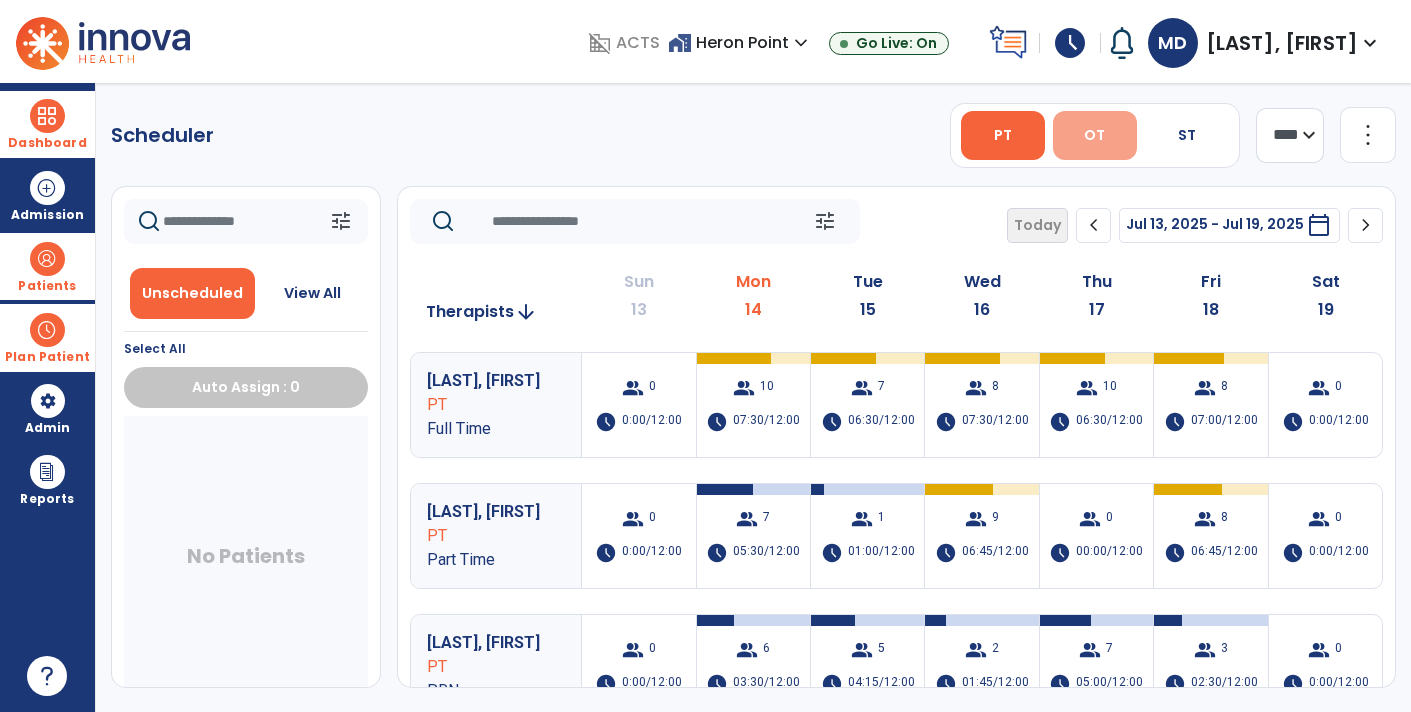 click on "OT" at bounding box center [1095, 135] 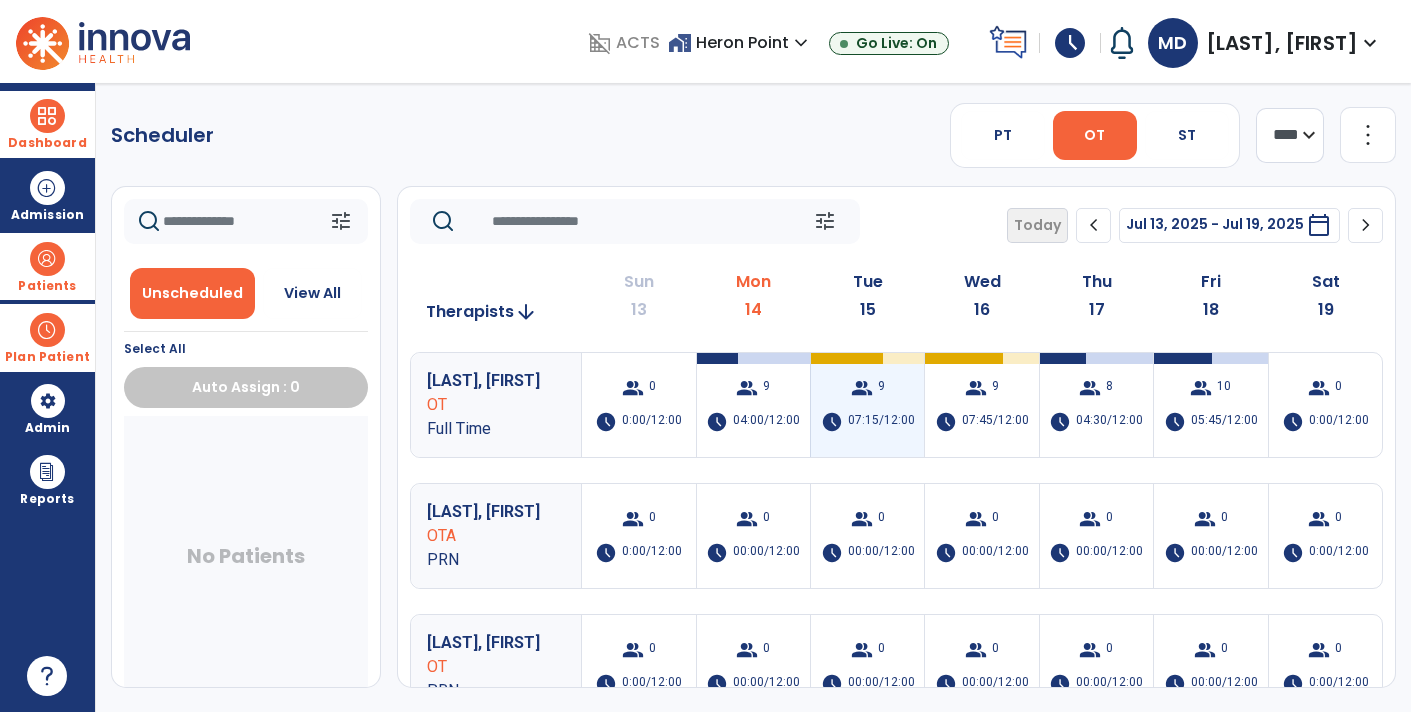 click on "group  9  schedule  07:15/12:00" at bounding box center [867, 405] 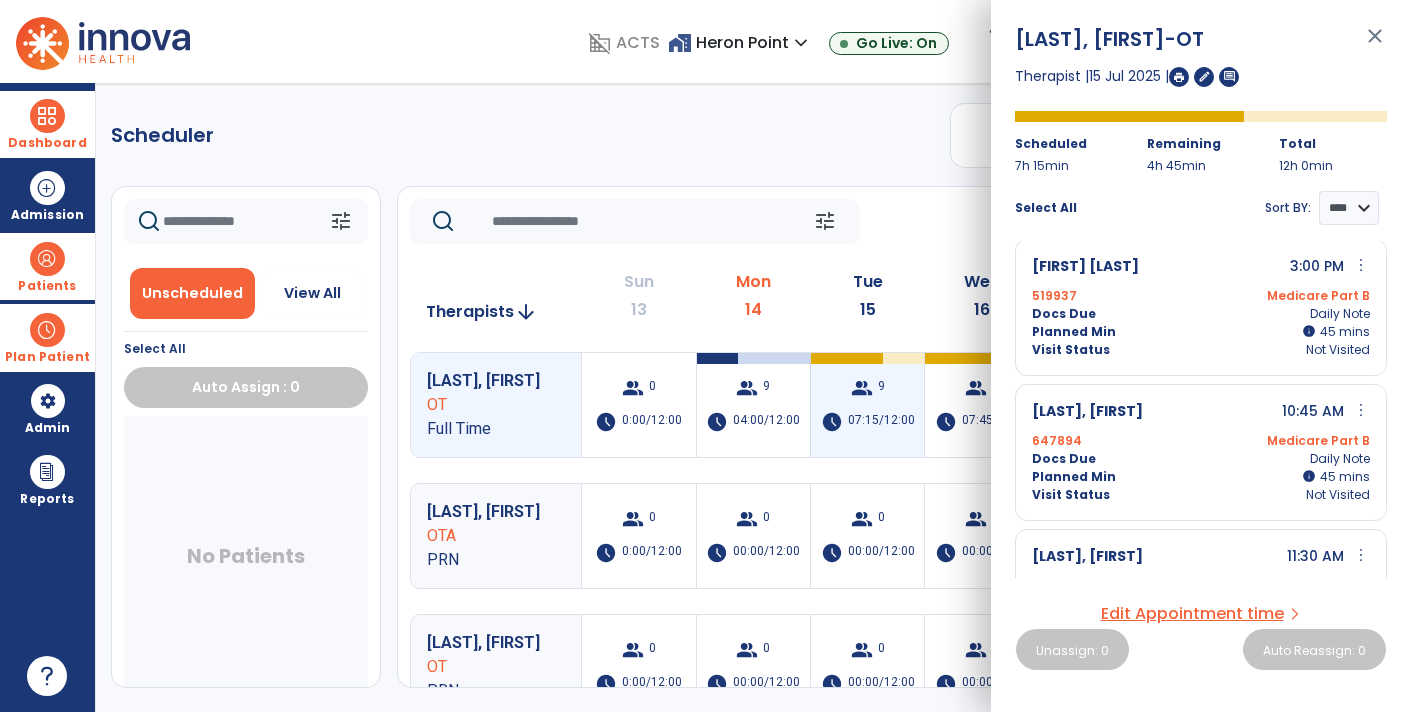 scroll, scrollTop: 736, scrollLeft: 0, axis: vertical 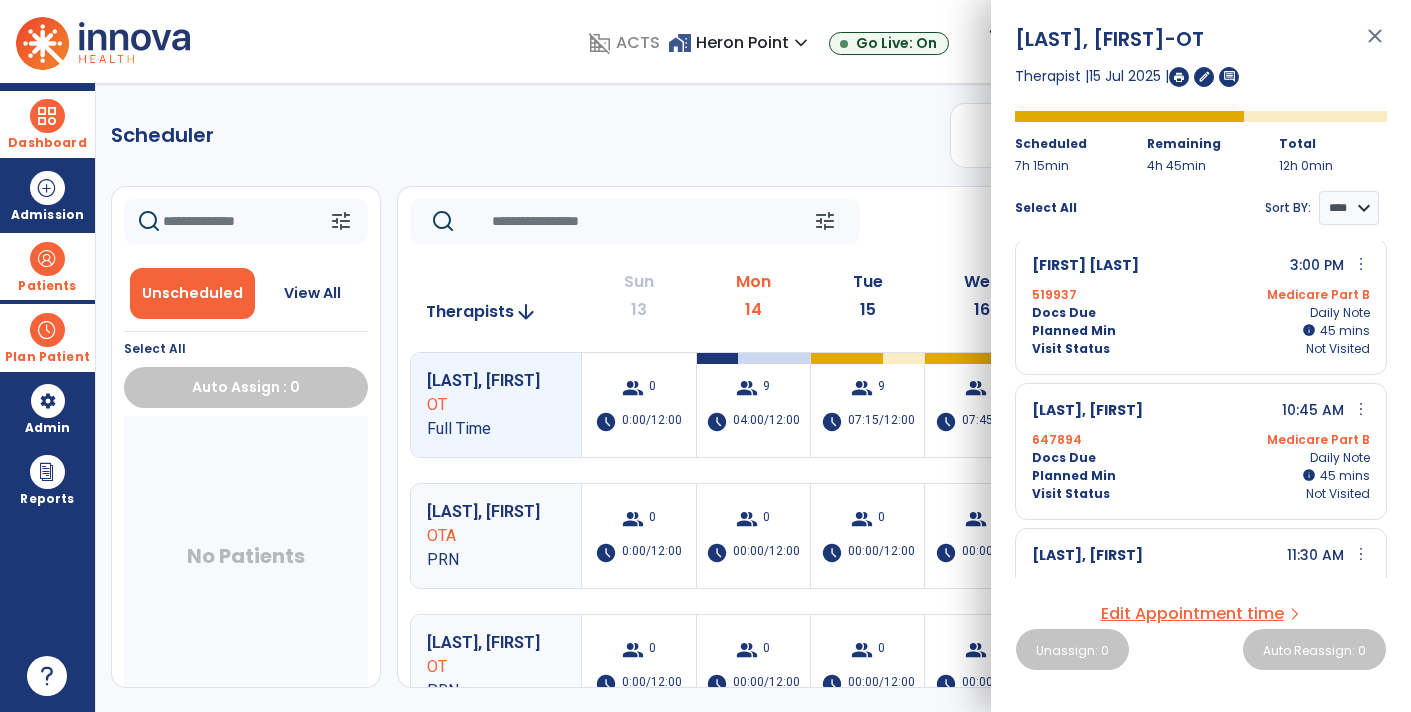 click on "close" at bounding box center [1375, 45] 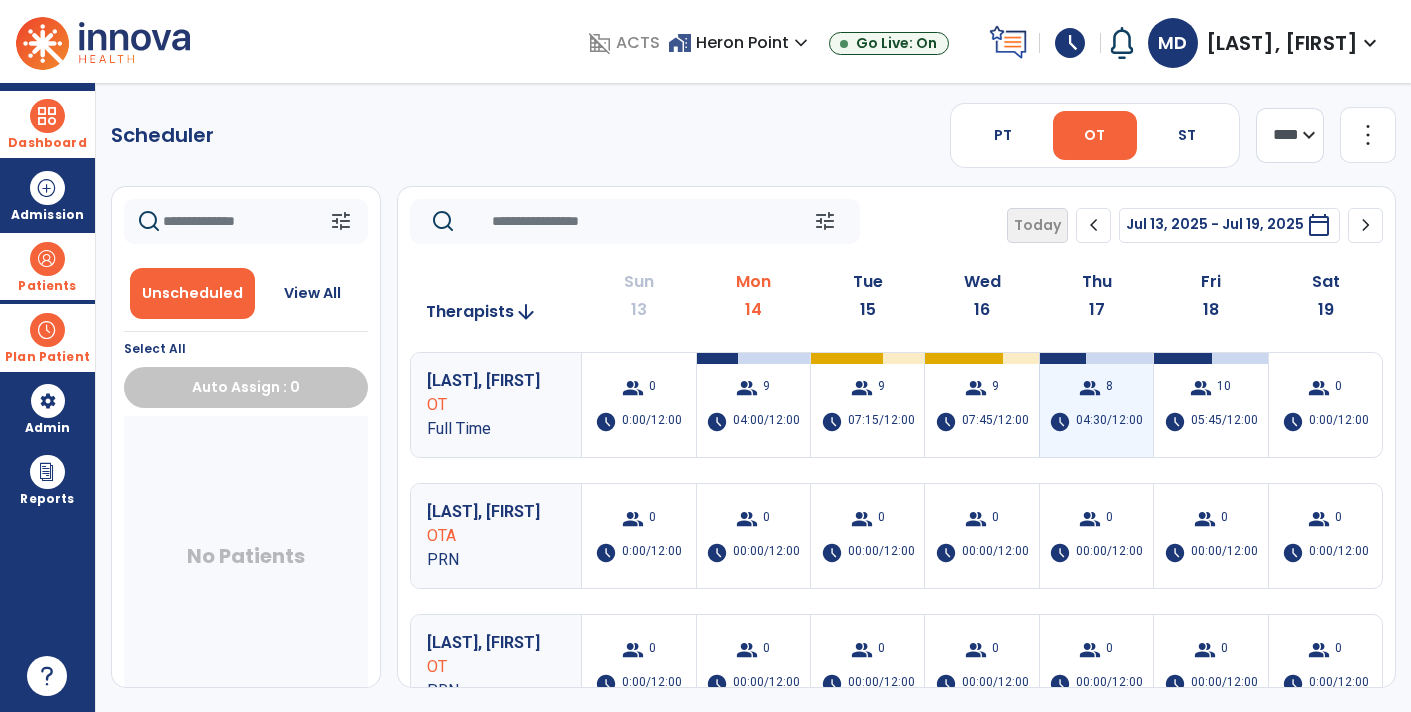 click on "group 8 schedule 04:30/12:00" at bounding box center (1096, 405) 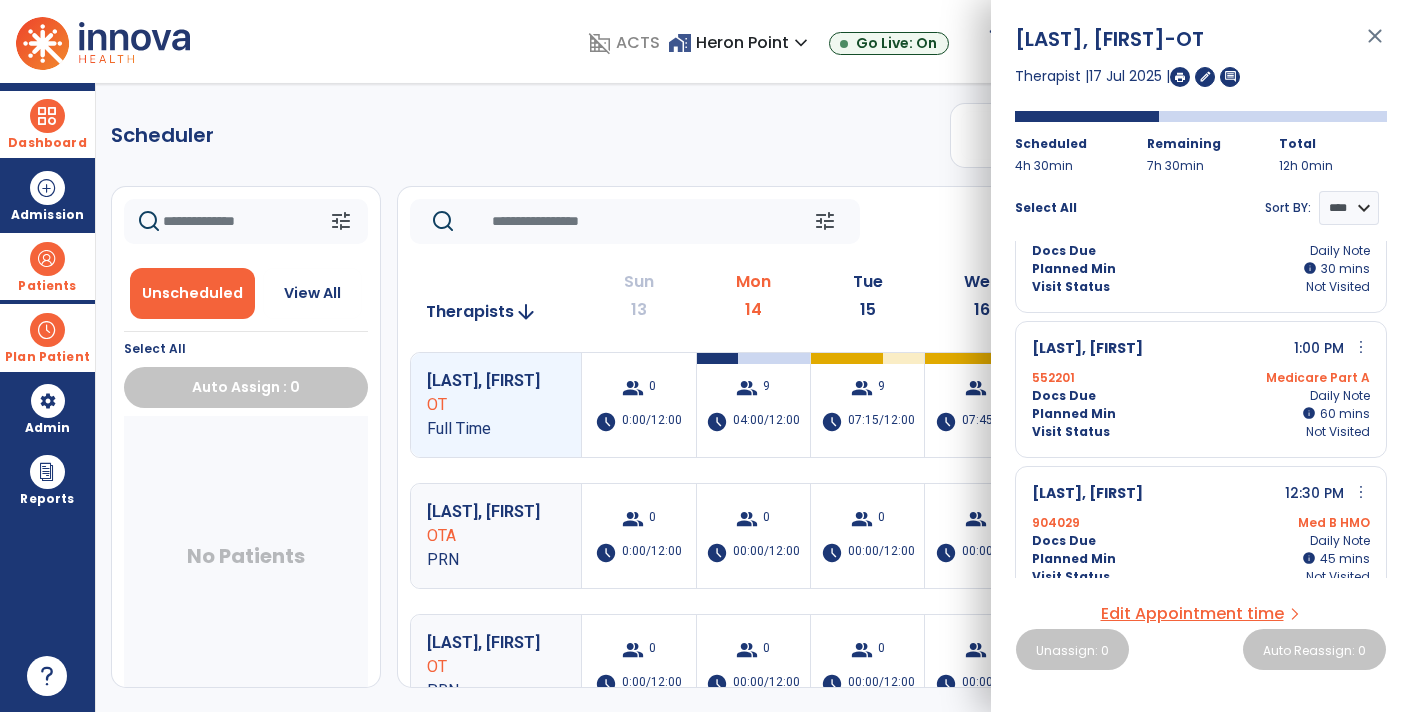 scroll, scrollTop: 0, scrollLeft: 0, axis: both 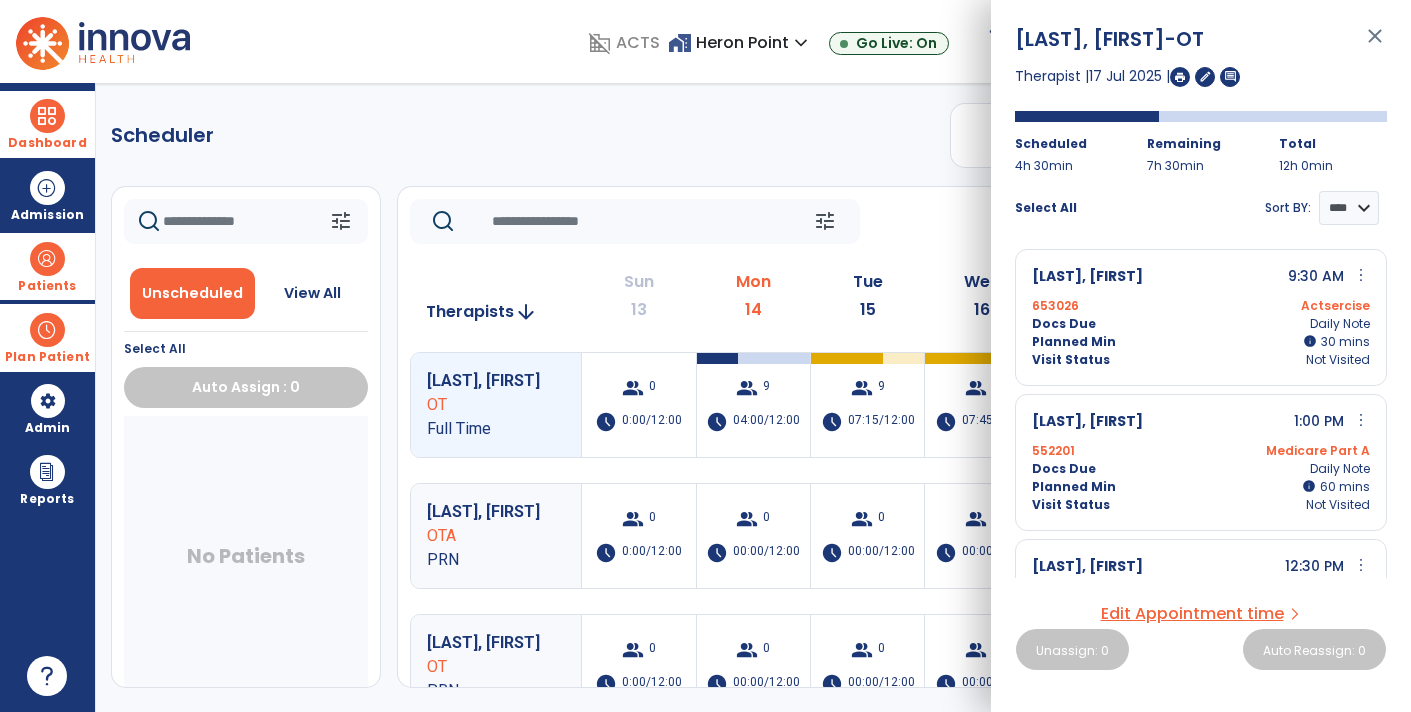 click on "close" at bounding box center [1375, 45] 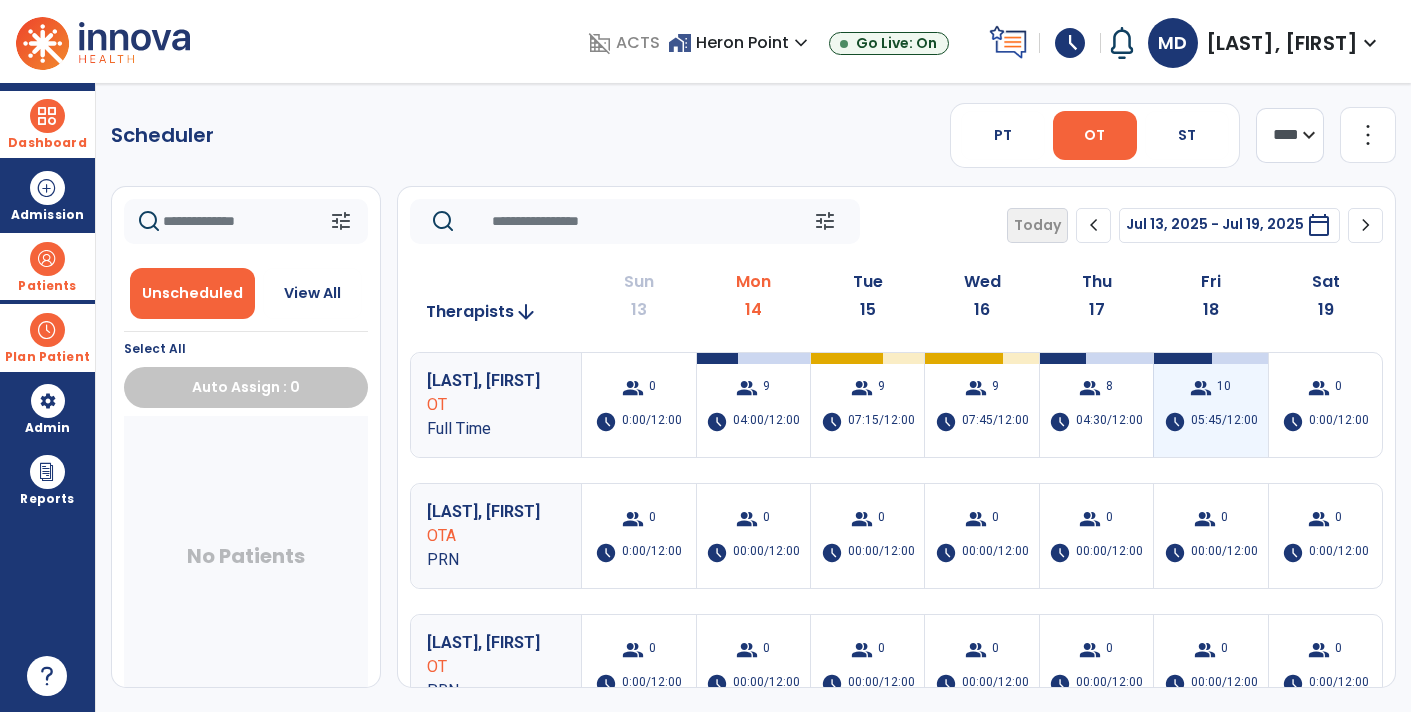 click on "05:45/12:00" at bounding box center (1224, 422) 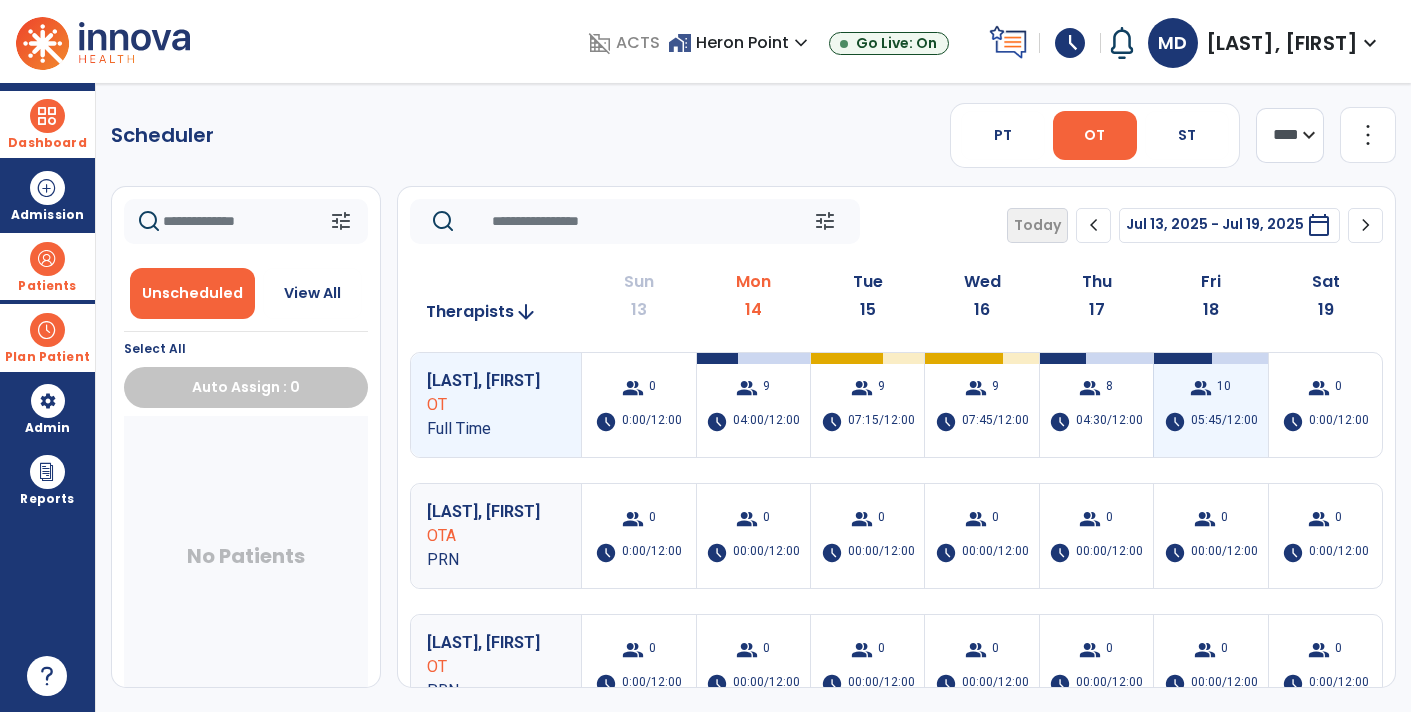 click on "05:45/12:00" at bounding box center [1224, 422] 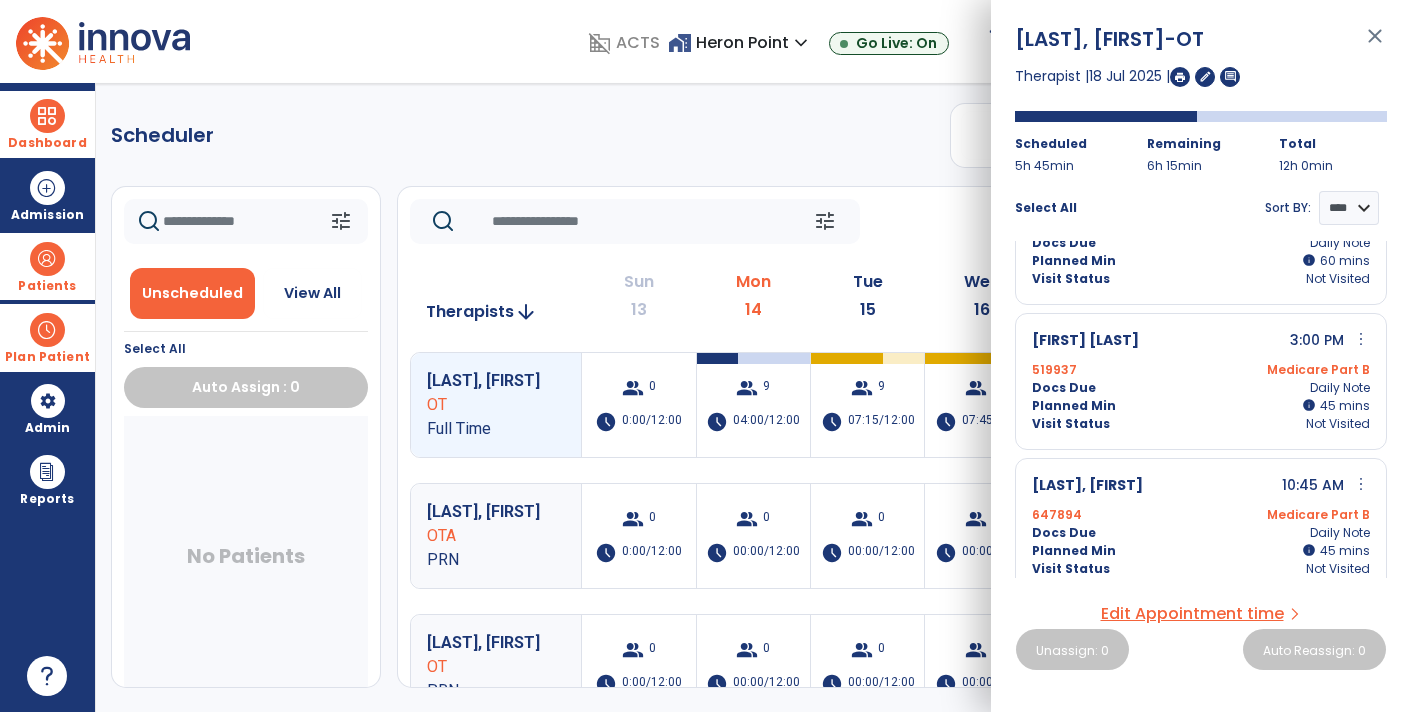 scroll, scrollTop: 225, scrollLeft: 0, axis: vertical 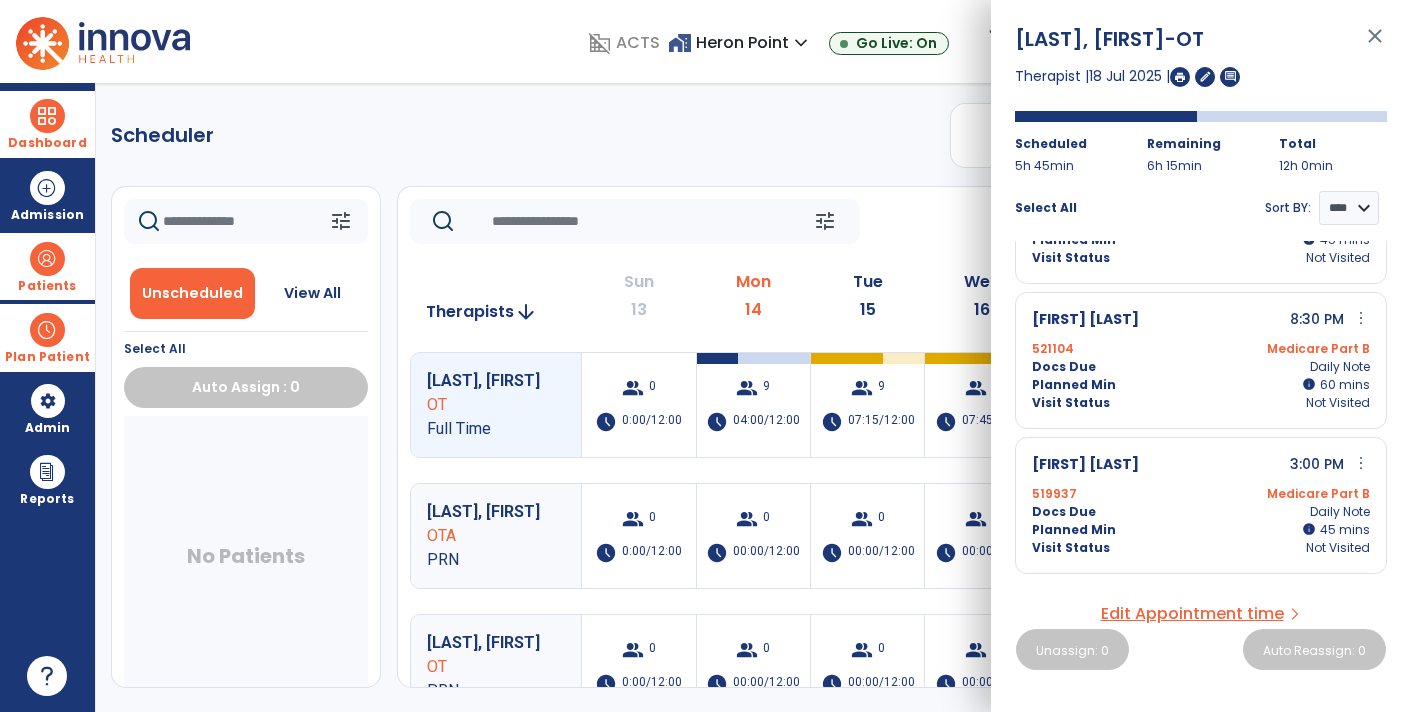 click on "more_vert" at bounding box center [1361, 463] 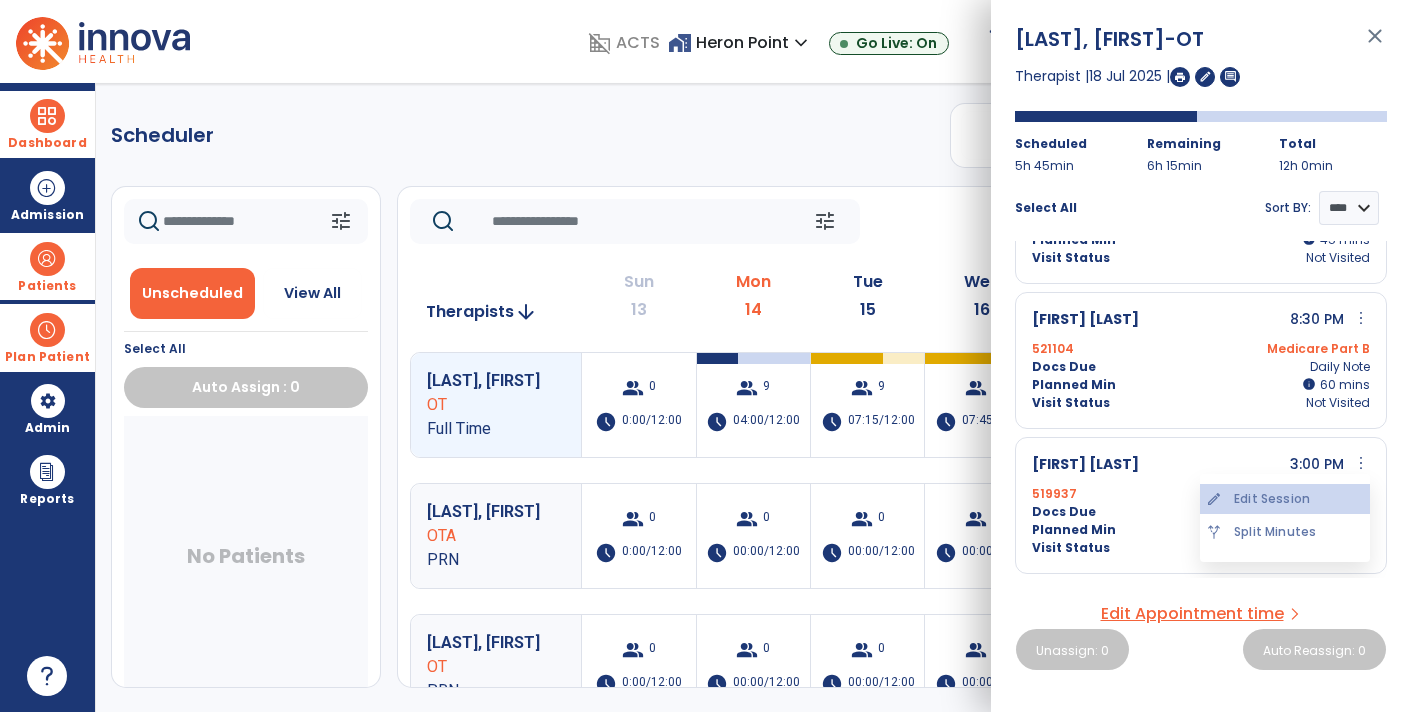 click on "edit   Edit Session" at bounding box center (1285, 499) 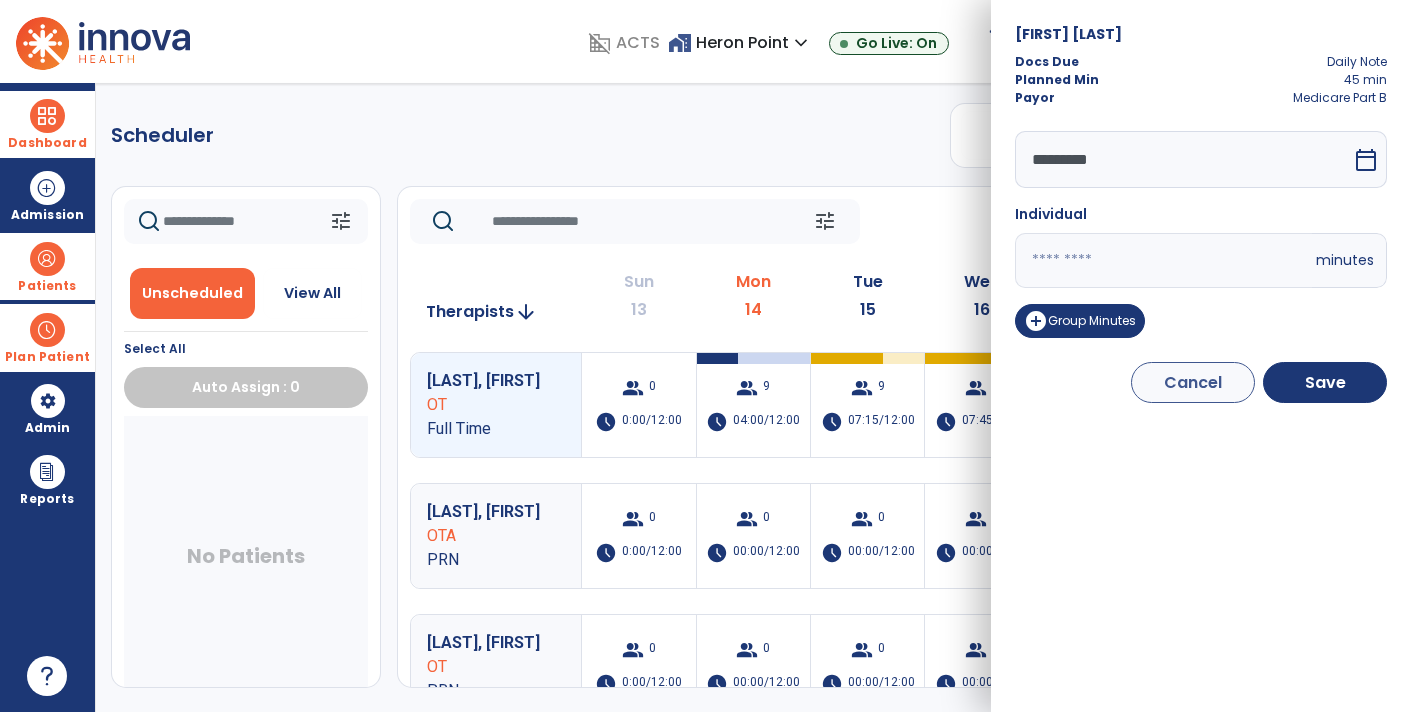 click on "calendar_today" at bounding box center [1368, 159] 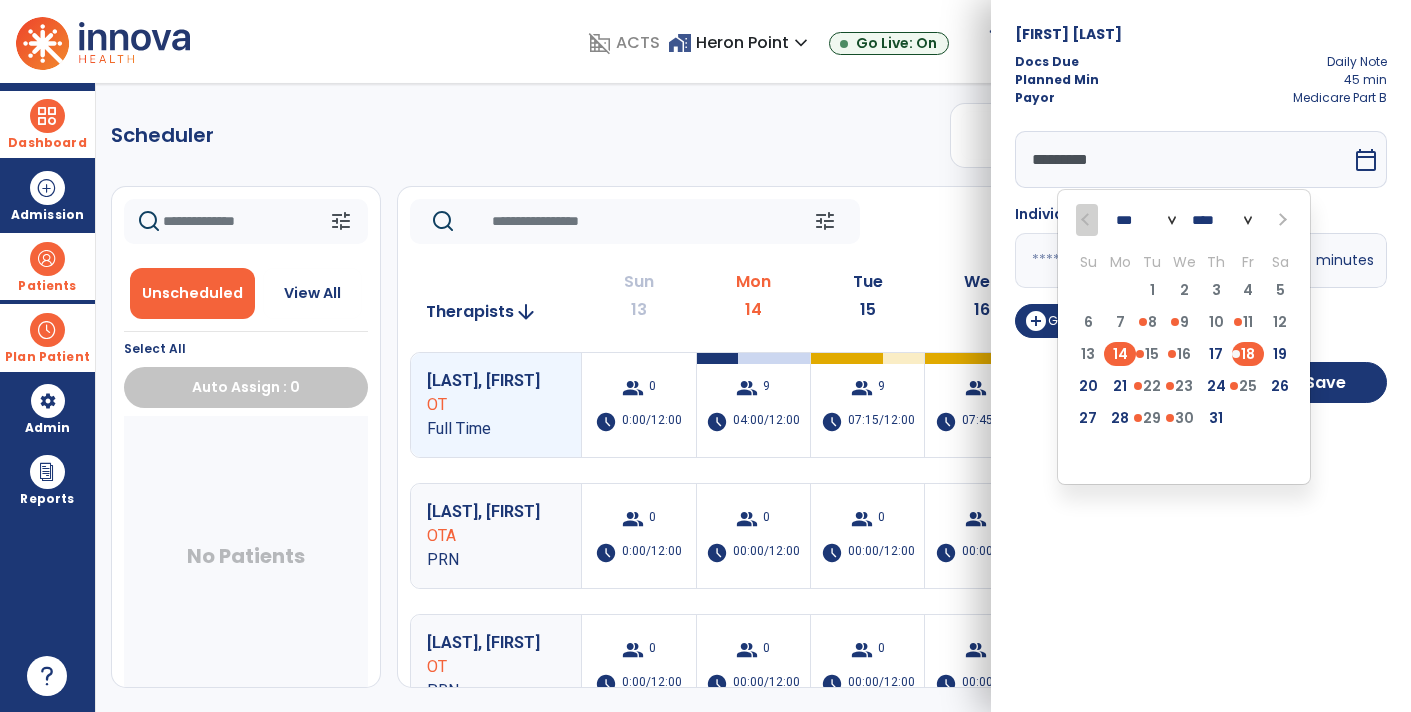 click on "14" at bounding box center [1120, 354] 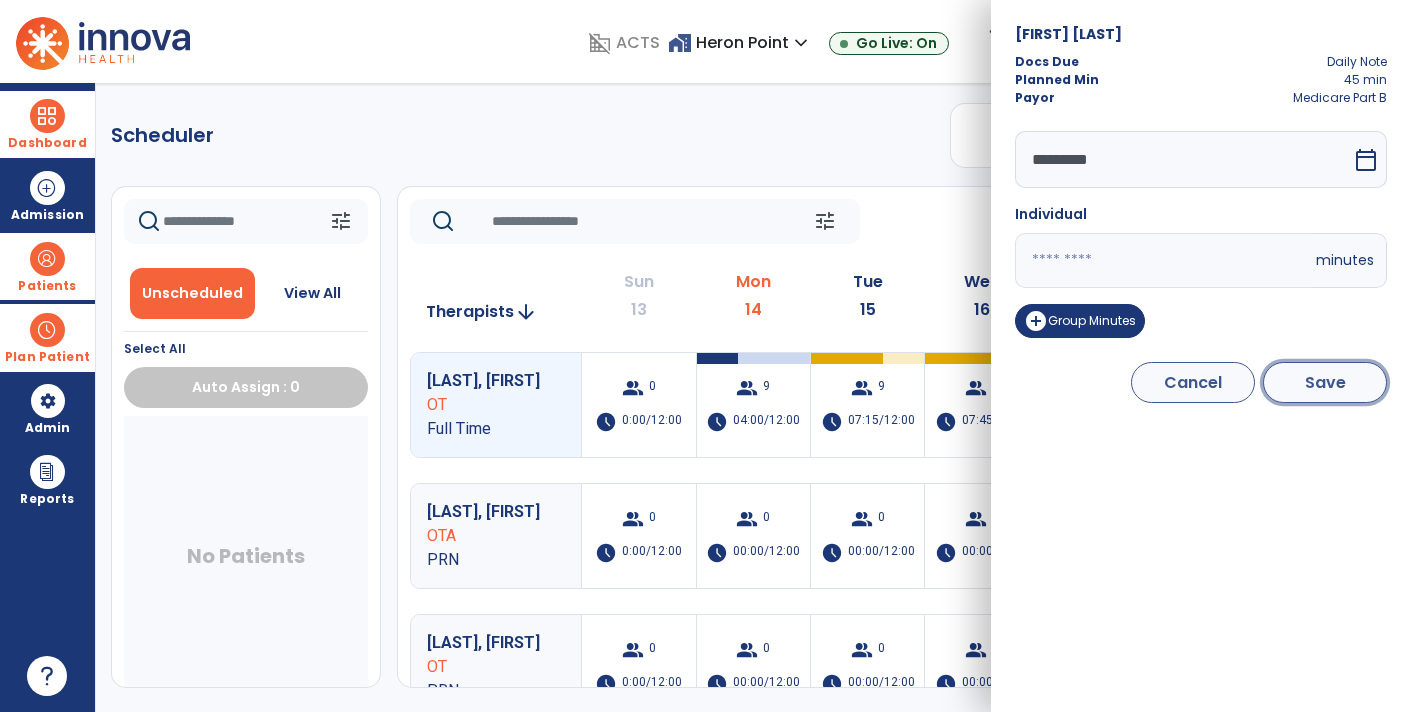 click on "Save" at bounding box center (1325, 382) 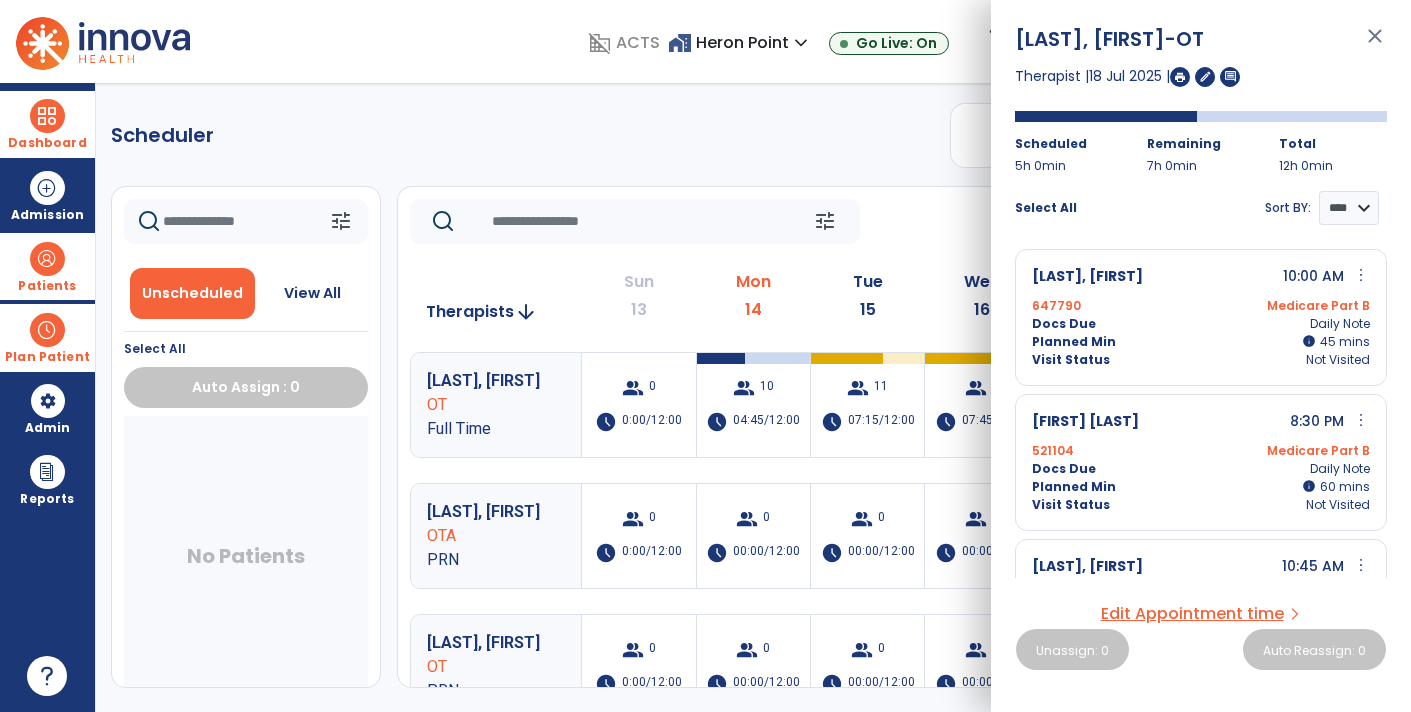 click on "close" at bounding box center [1375, 45] 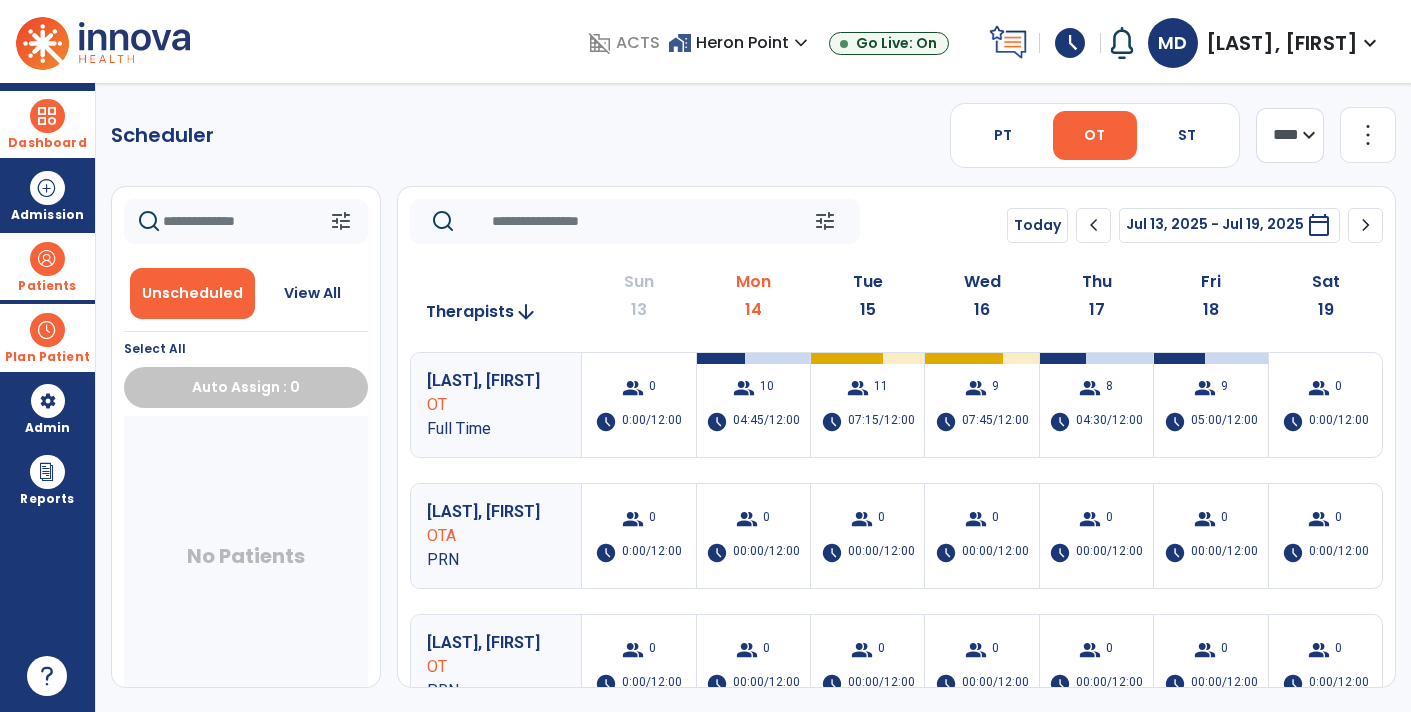 click on "Dashboard" at bounding box center (47, 124) 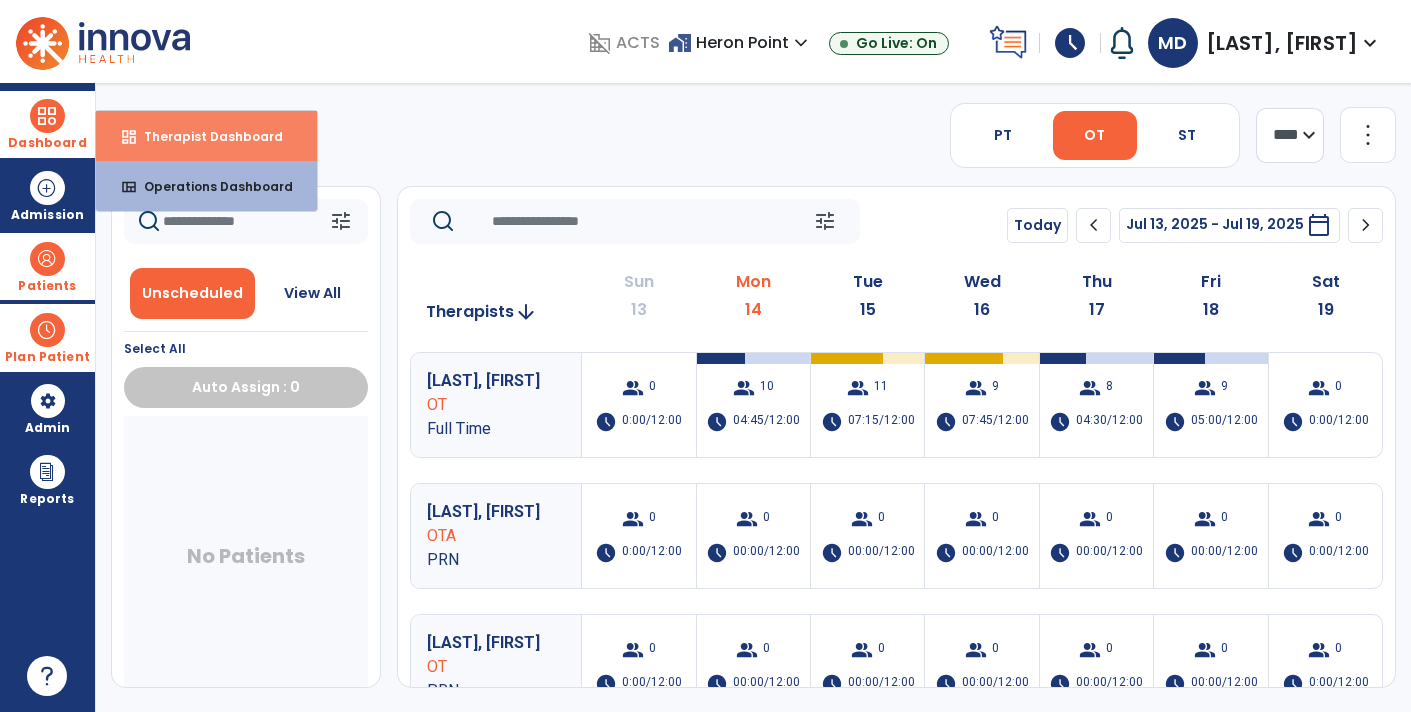 click on "Therapist Dashboard" at bounding box center [205, 136] 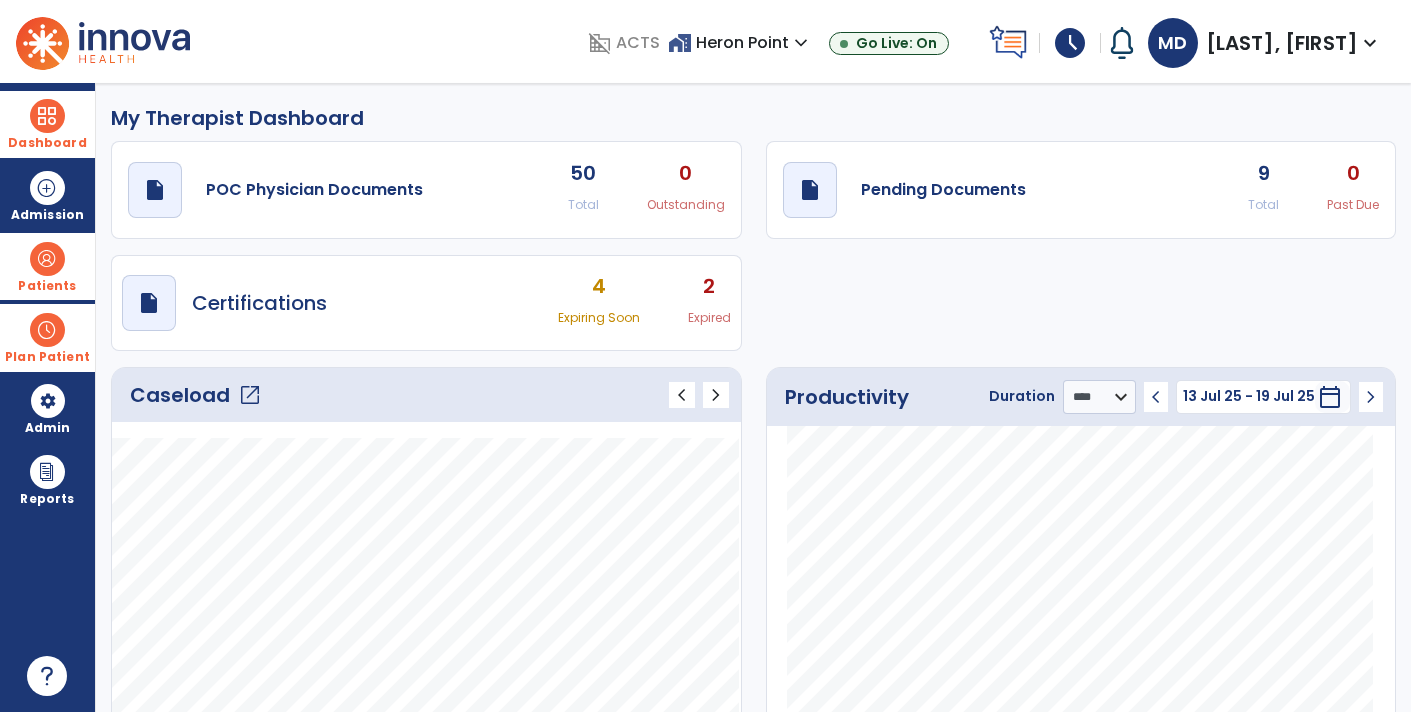 click on "draft   open_in_new  Pending Documents 9 Total 0 Past Due" 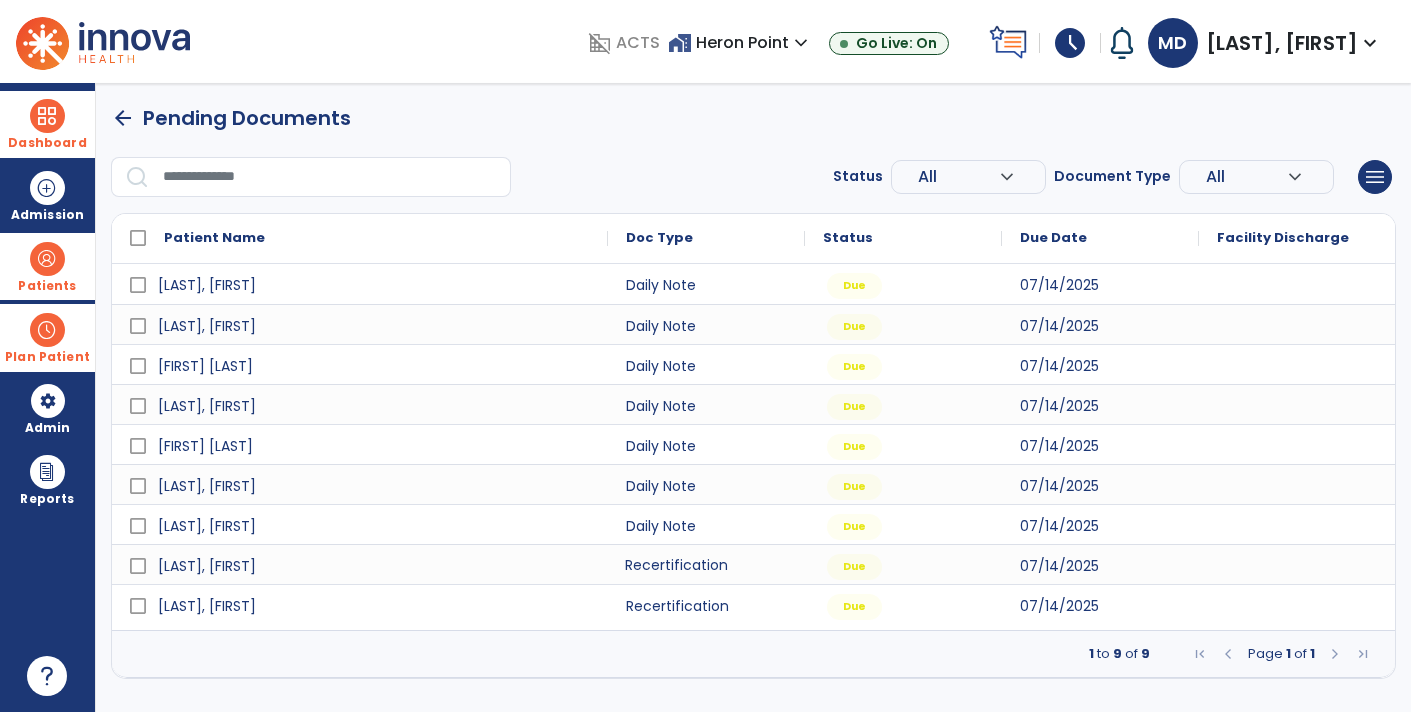 click on "Recertification" at bounding box center [706, 564] 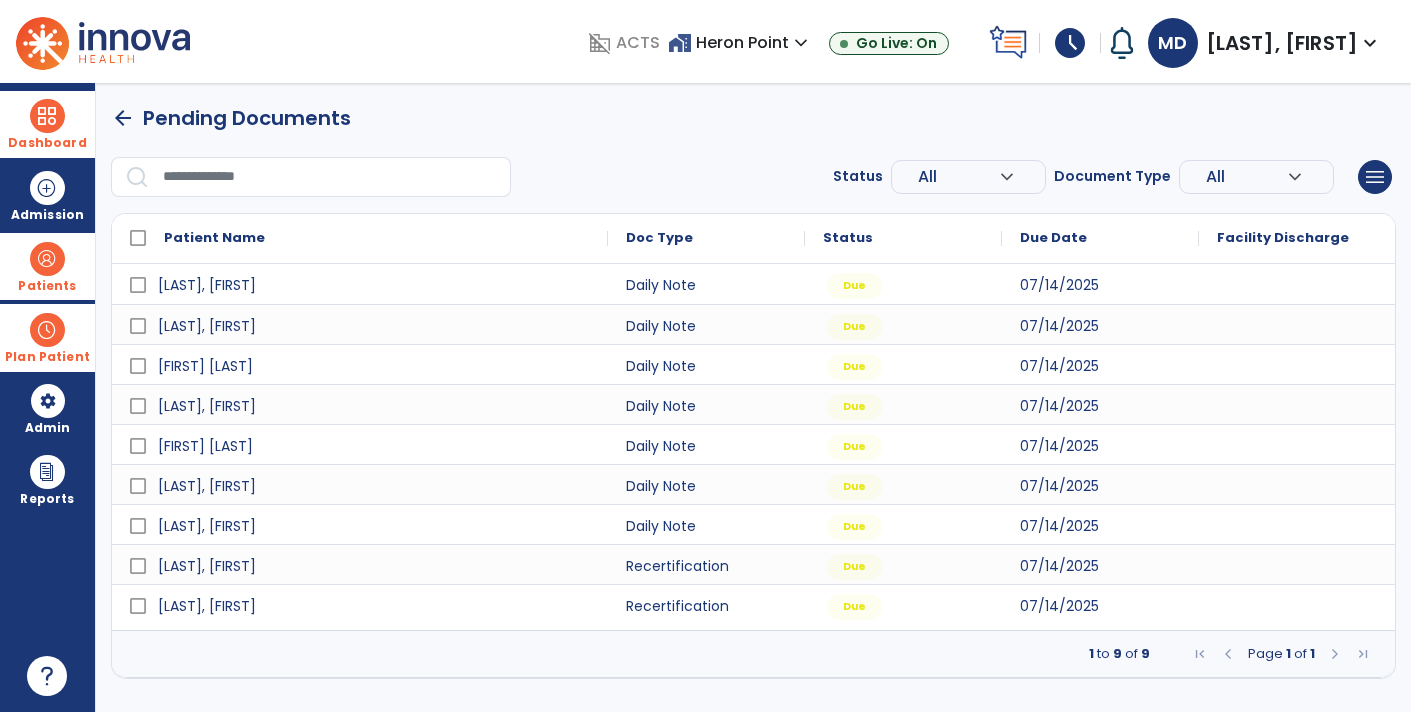 select on "**" 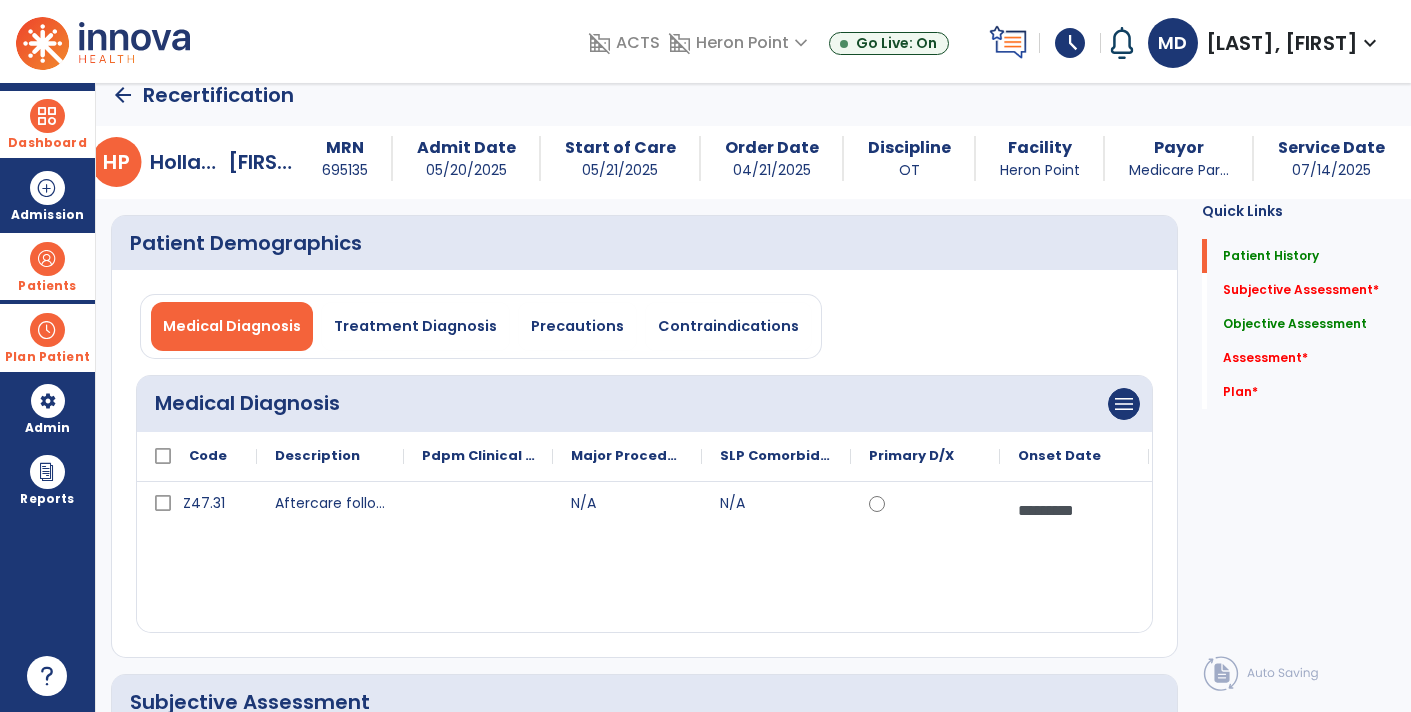 scroll, scrollTop: 0, scrollLeft: 0, axis: both 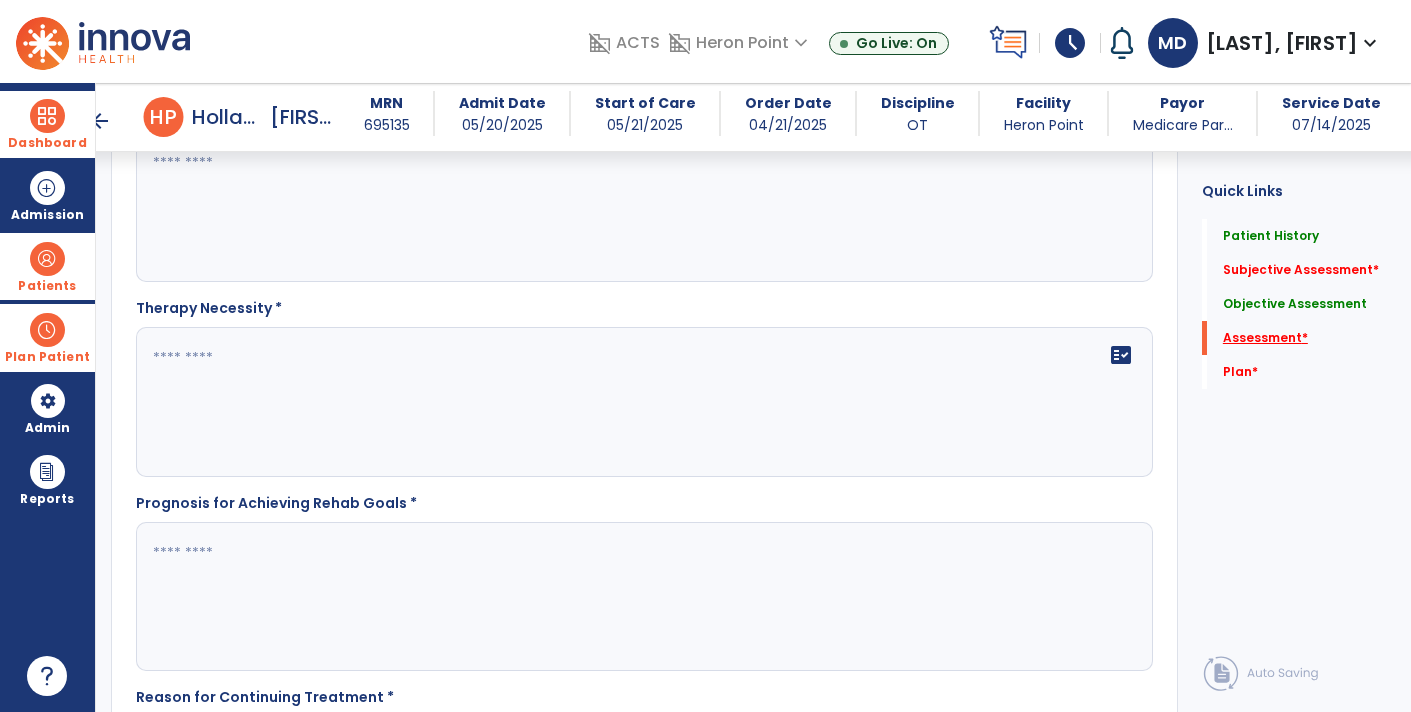 click on "Assessment   *" 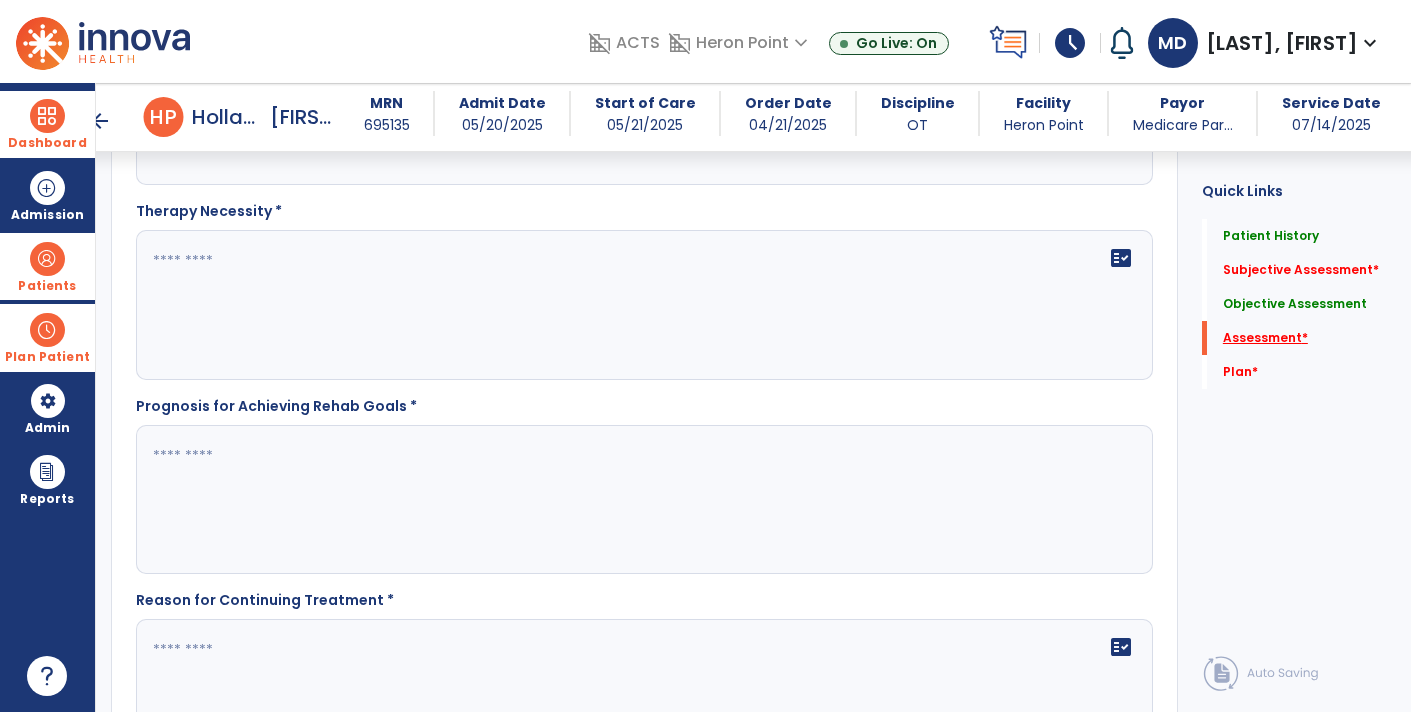 scroll, scrollTop: 41, scrollLeft: 0, axis: vertical 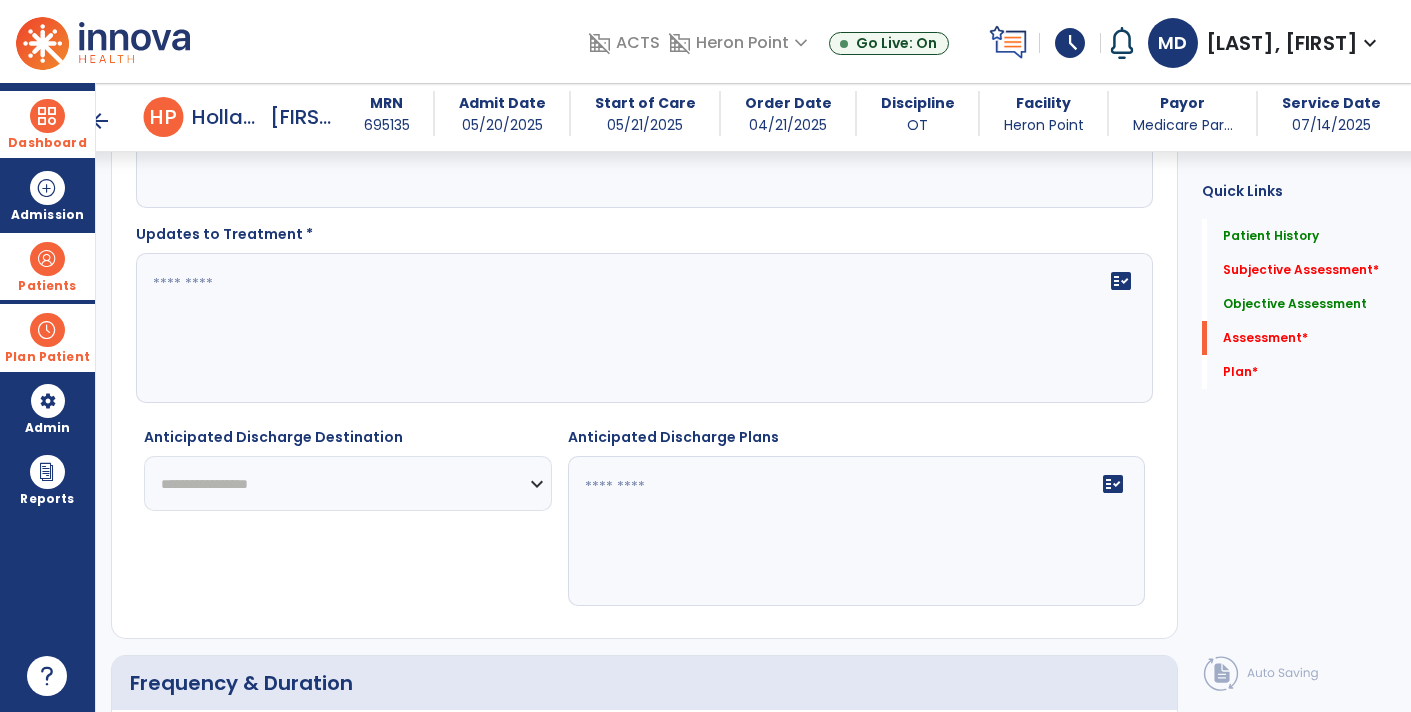 click on "Quick Links  Patient History   Patient History   Subjective Assessment   *  Subjective Assessment   *  Objective Assessment   Objective Assessment   Assessment   *  Assessment   *  Plan   *  Plan   *" 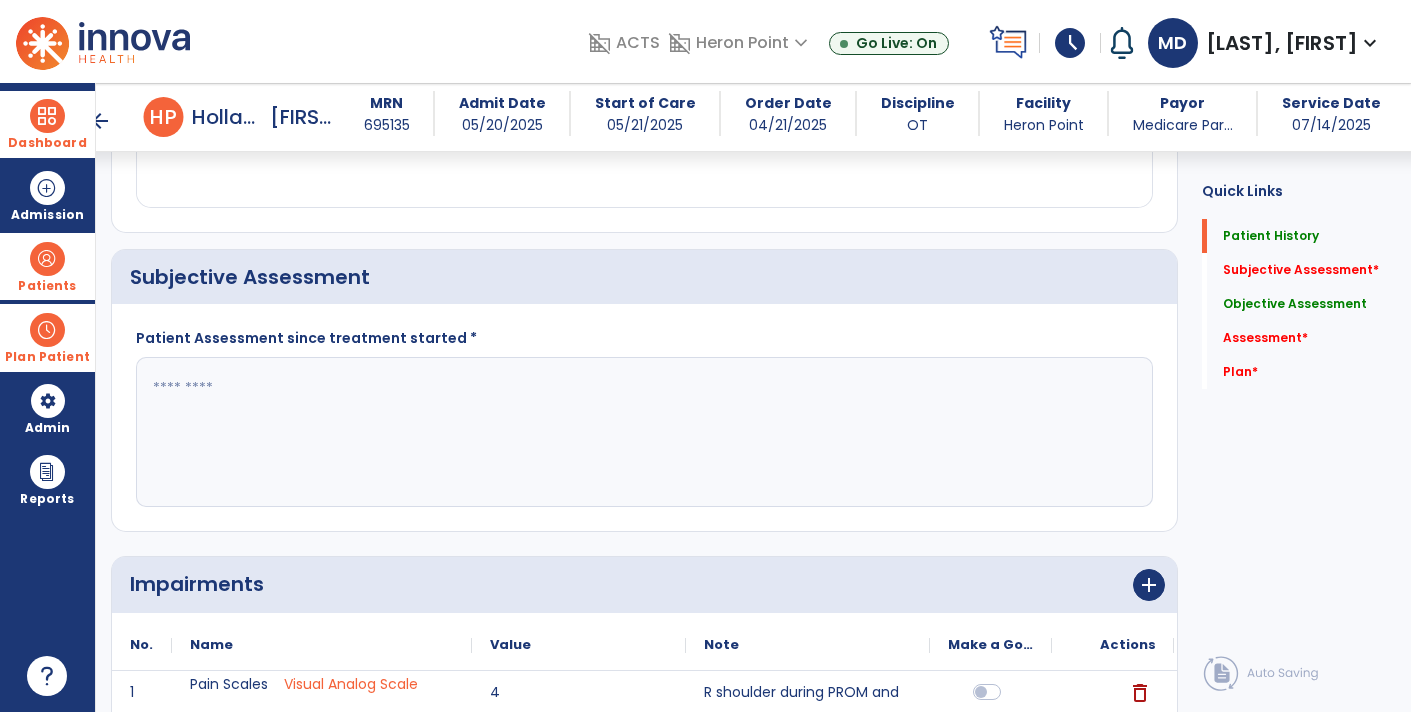 scroll, scrollTop: 0, scrollLeft: 0, axis: both 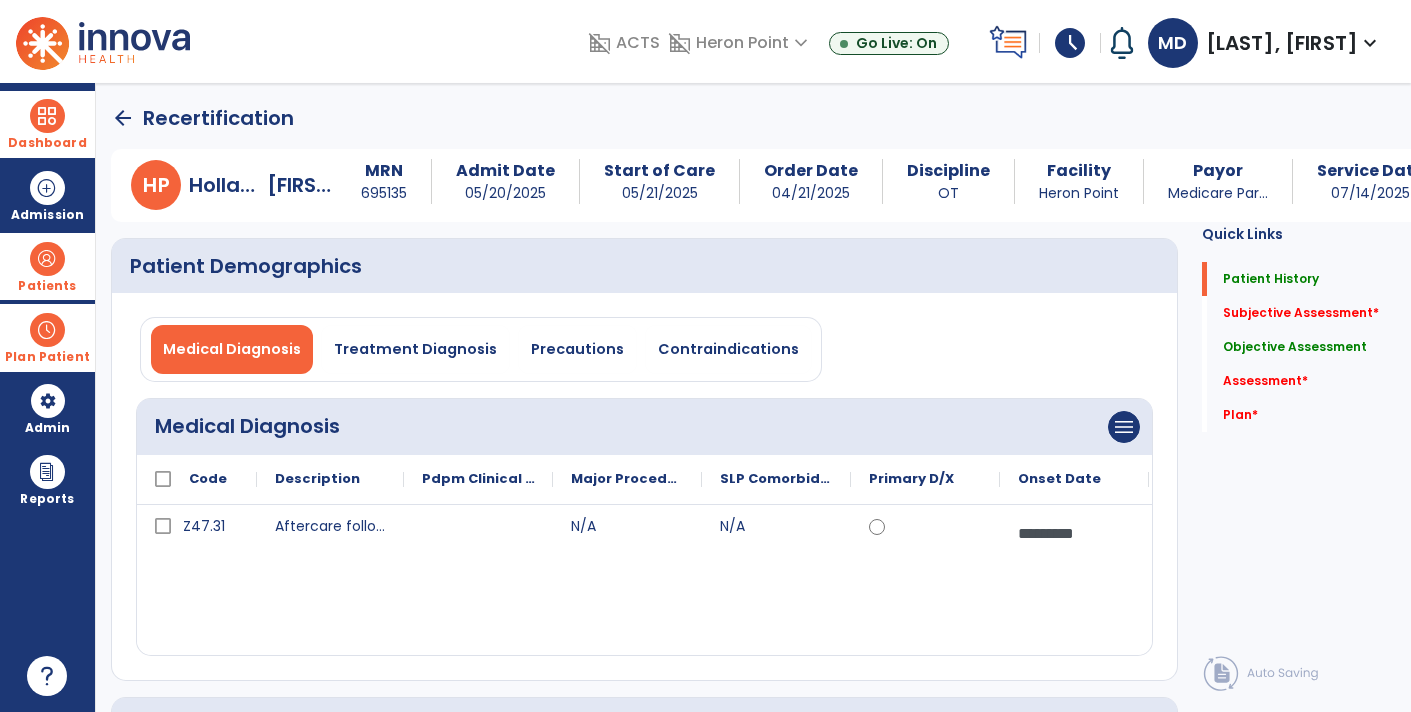 click on "arrow_back" 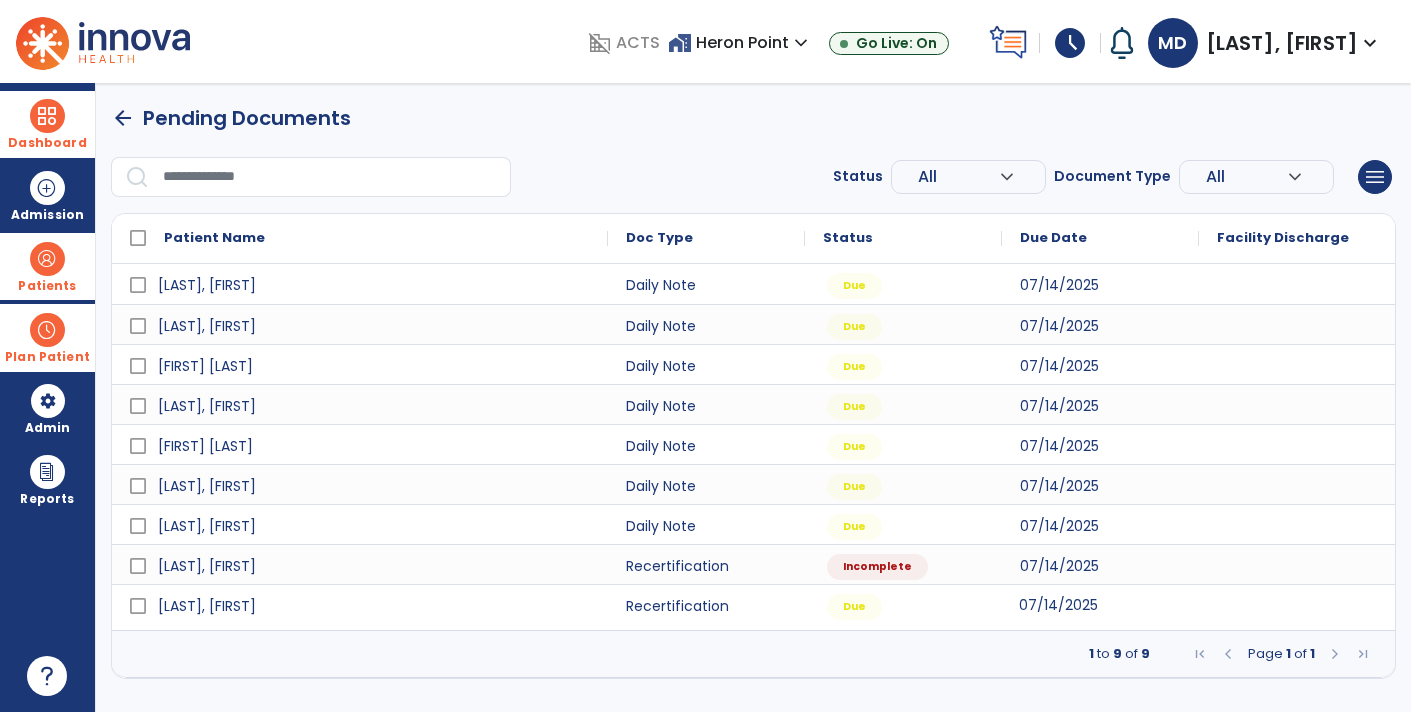 click on "07/14/2025" at bounding box center (1100, 604) 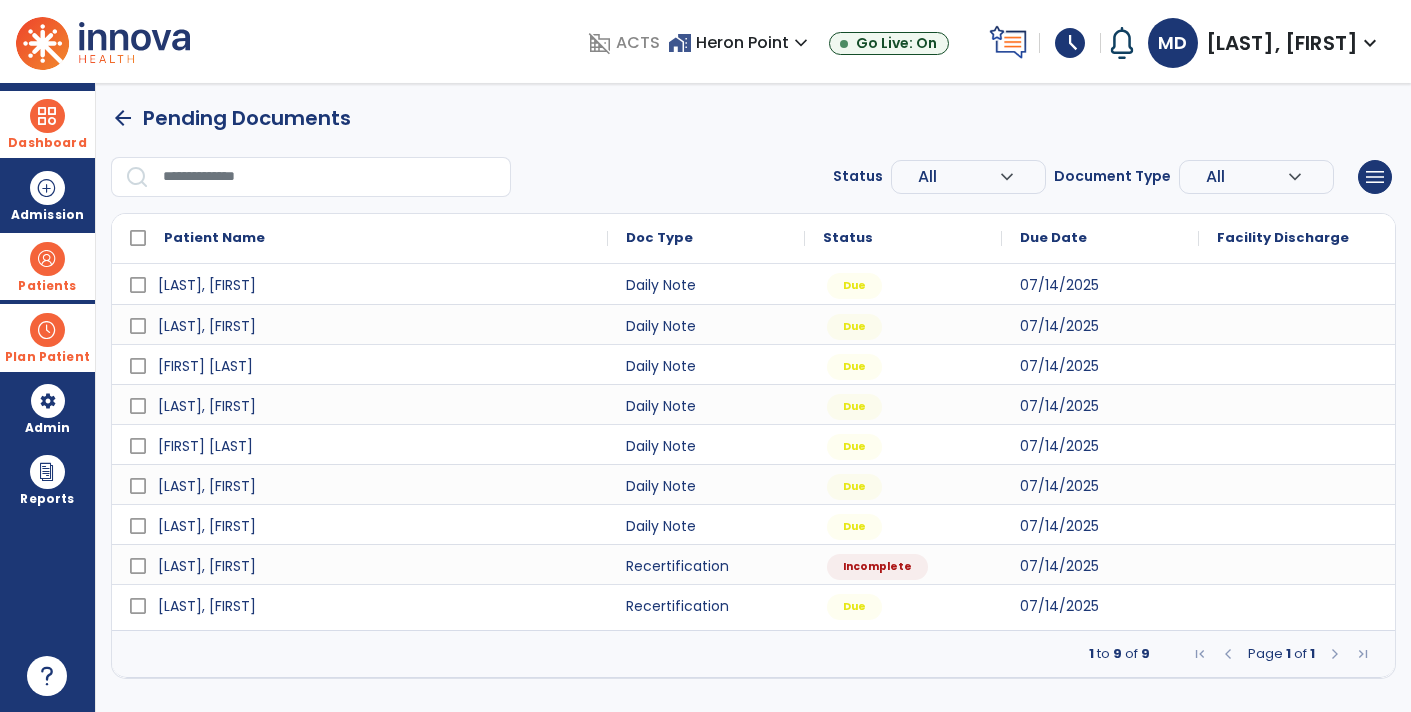 select on "**" 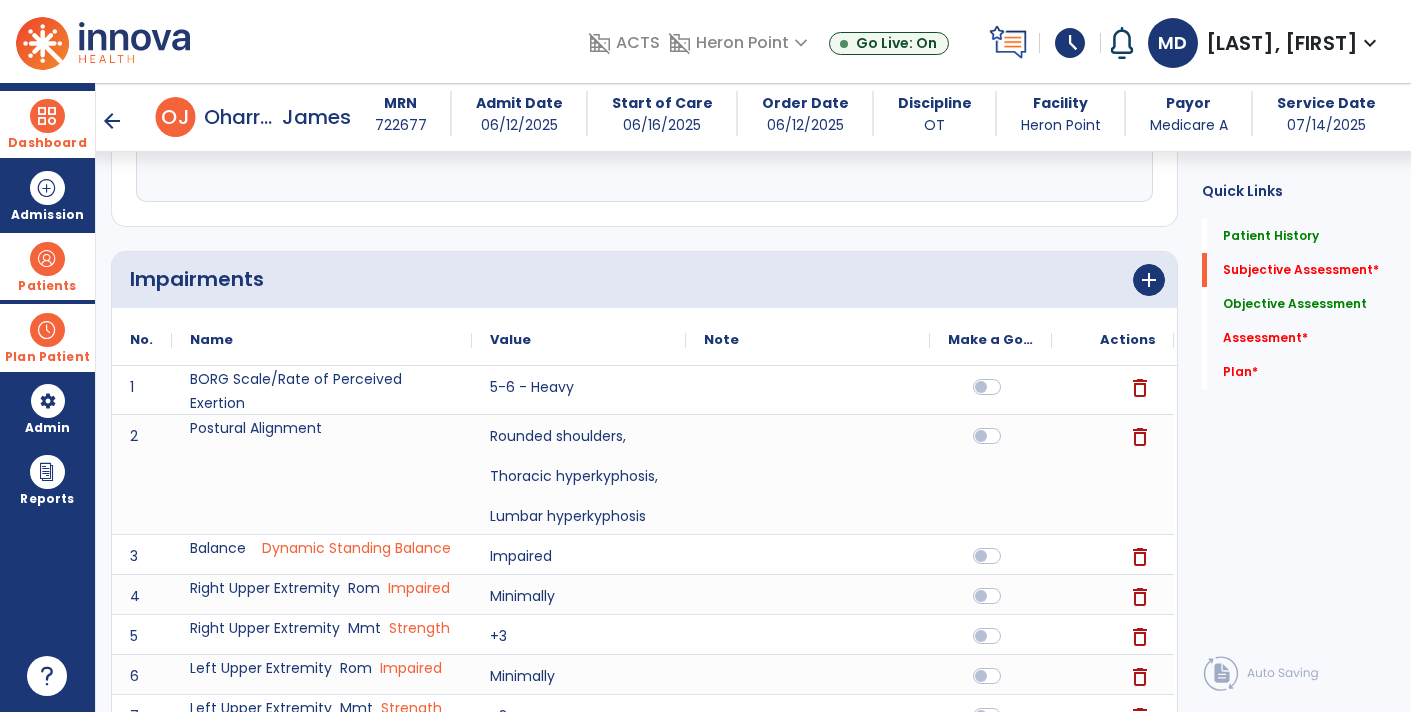 scroll, scrollTop: 0, scrollLeft: 0, axis: both 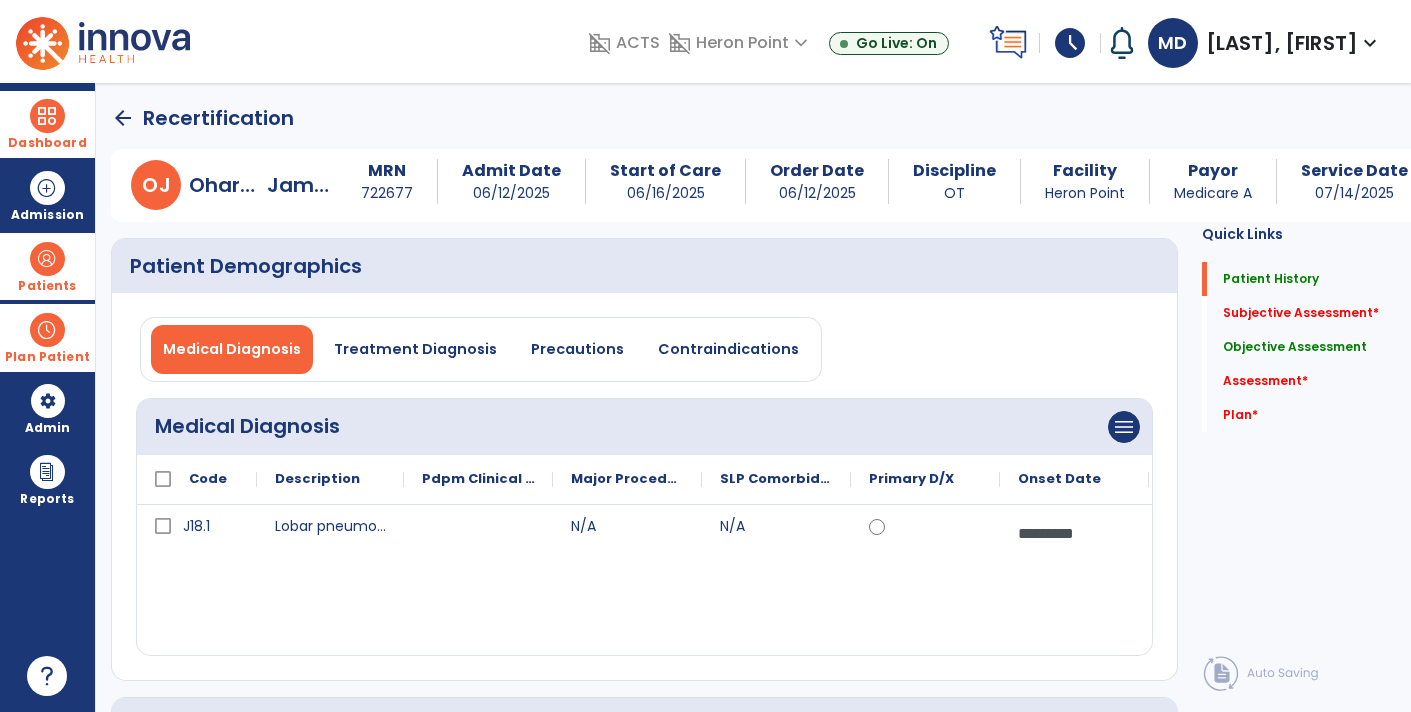 click on "Dashboard" at bounding box center (47, 124) 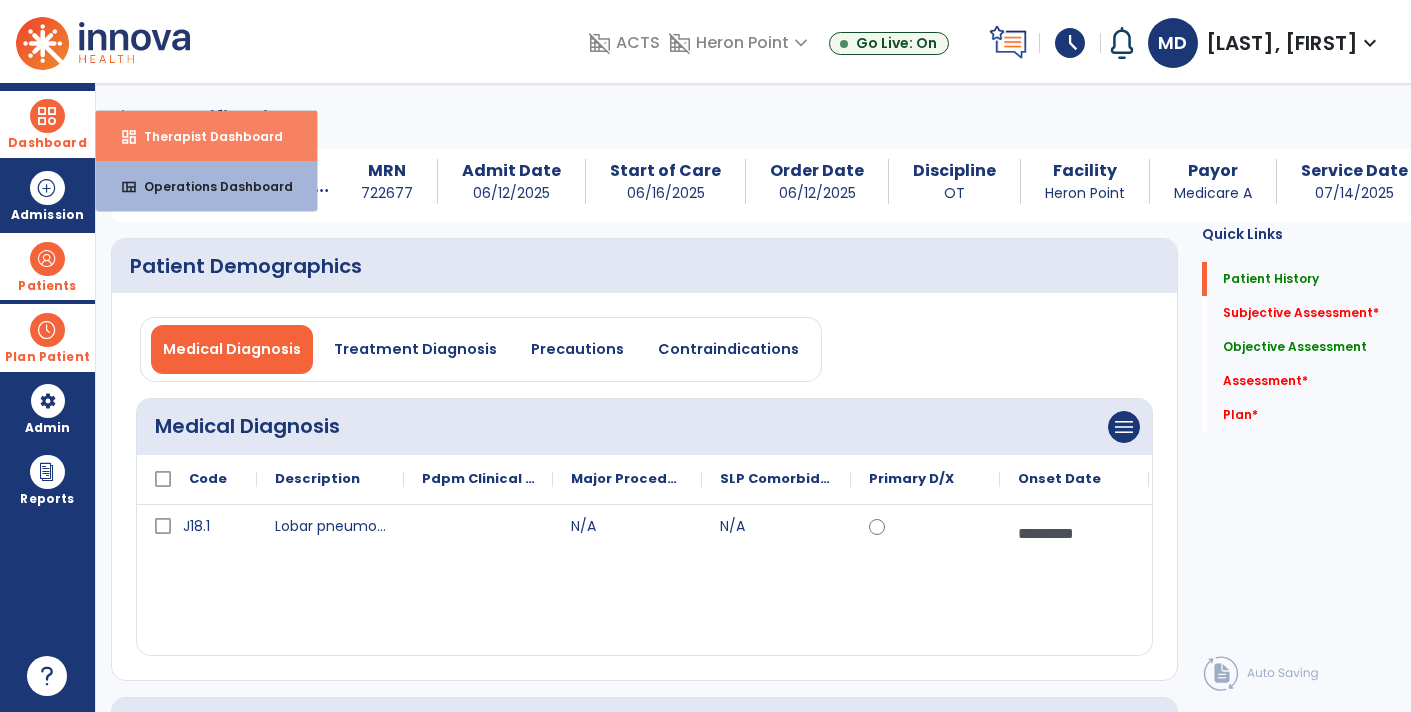 click on "Therapist Dashboard" at bounding box center (205, 136) 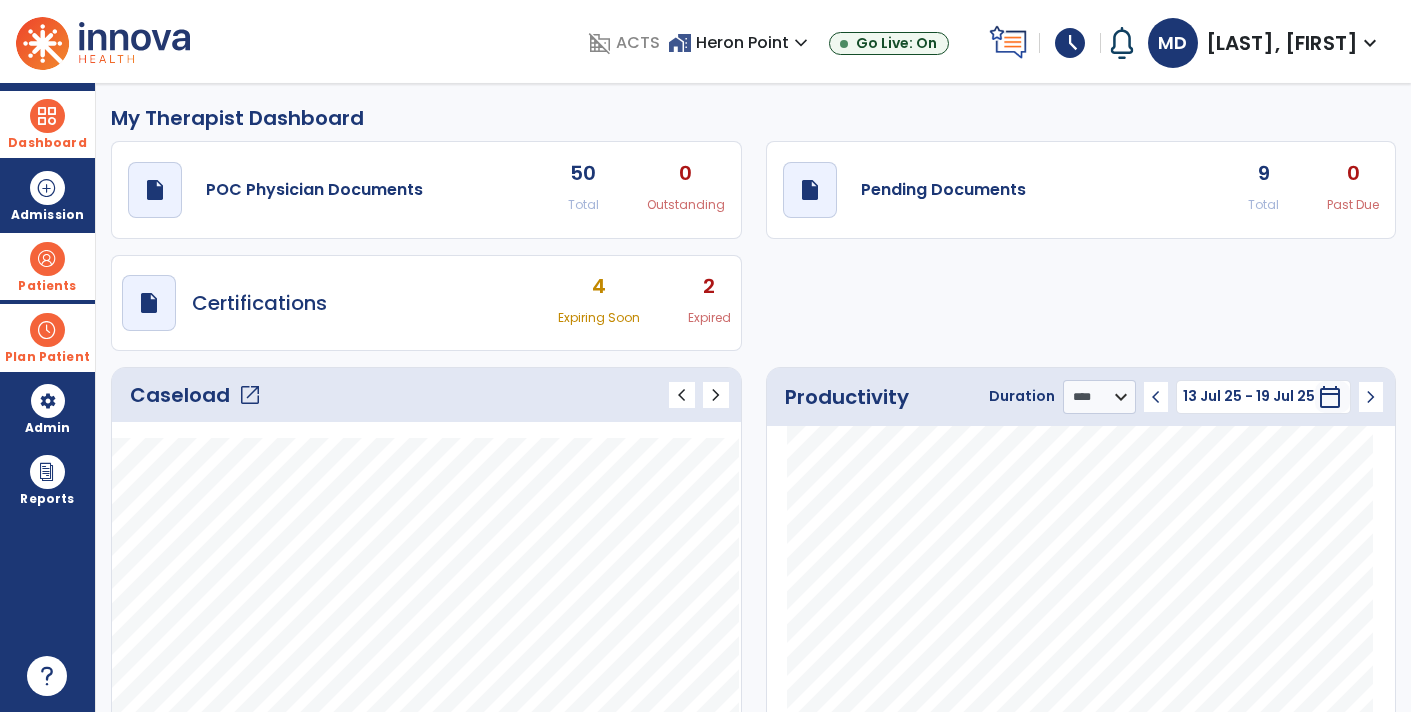 click on "chevron_left" 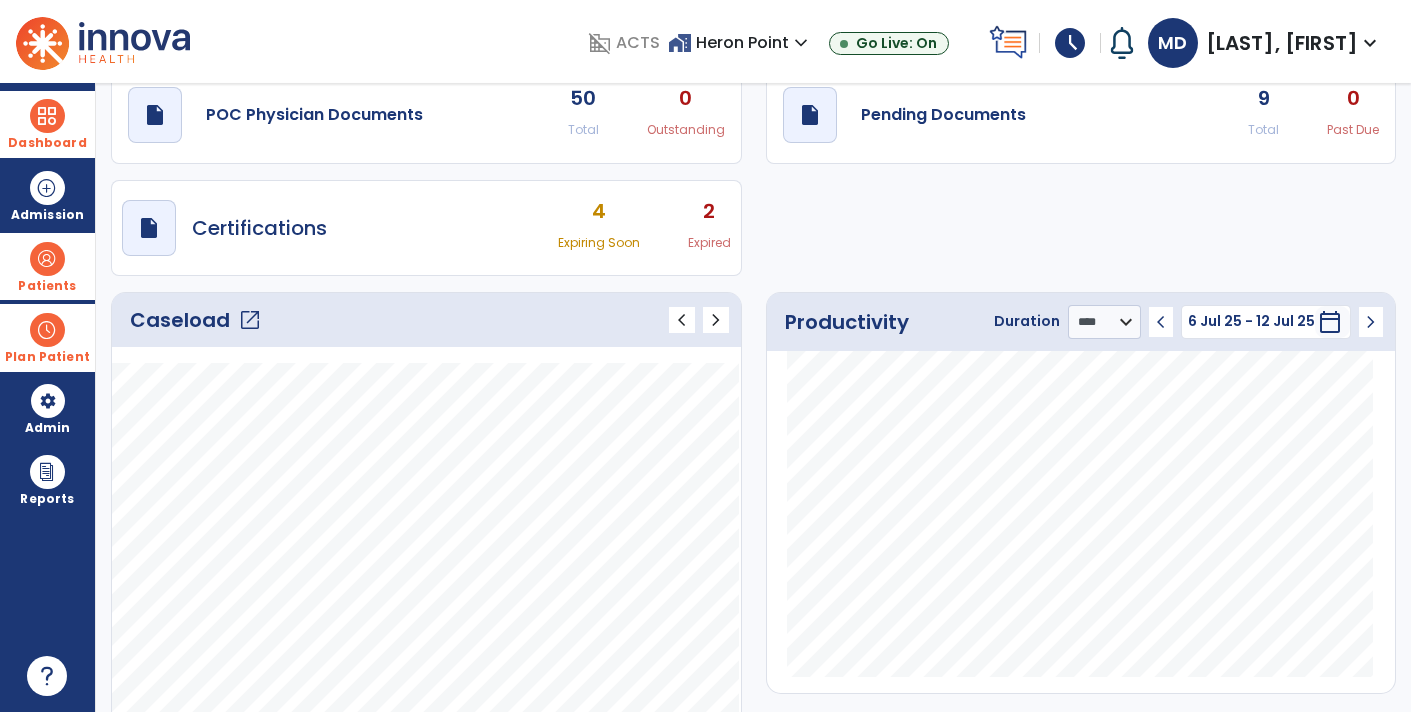scroll, scrollTop: 72, scrollLeft: 0, axis: vertical 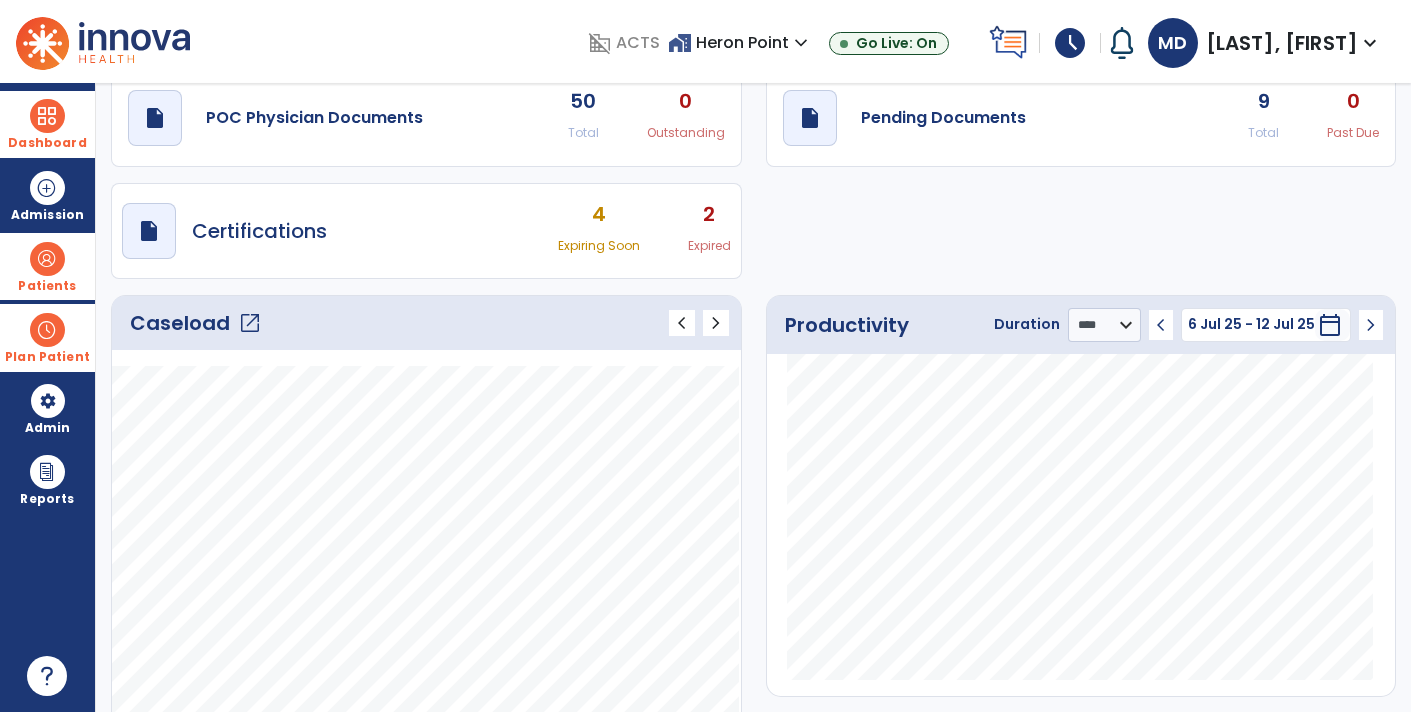 click on "chevron_right" 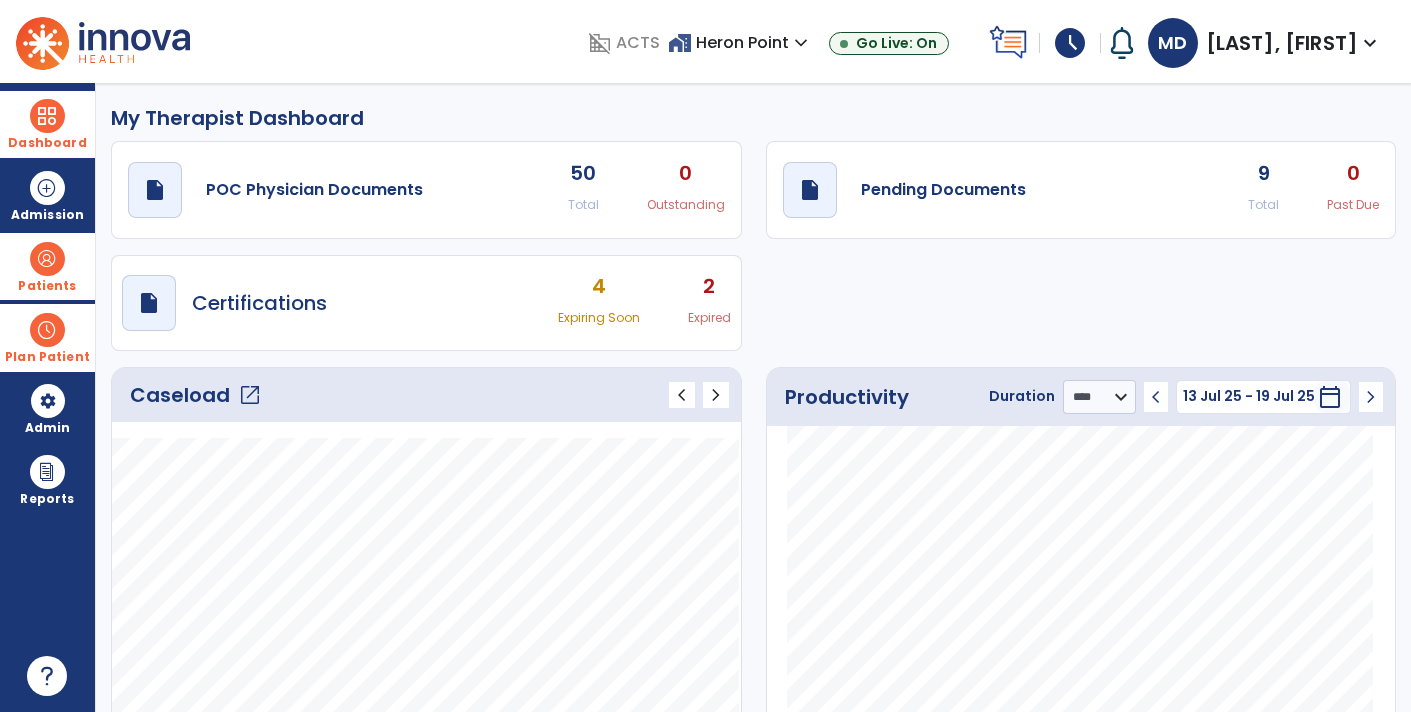 scroll, scrollTop: 8, scrollLeft: 0, axis: vertical 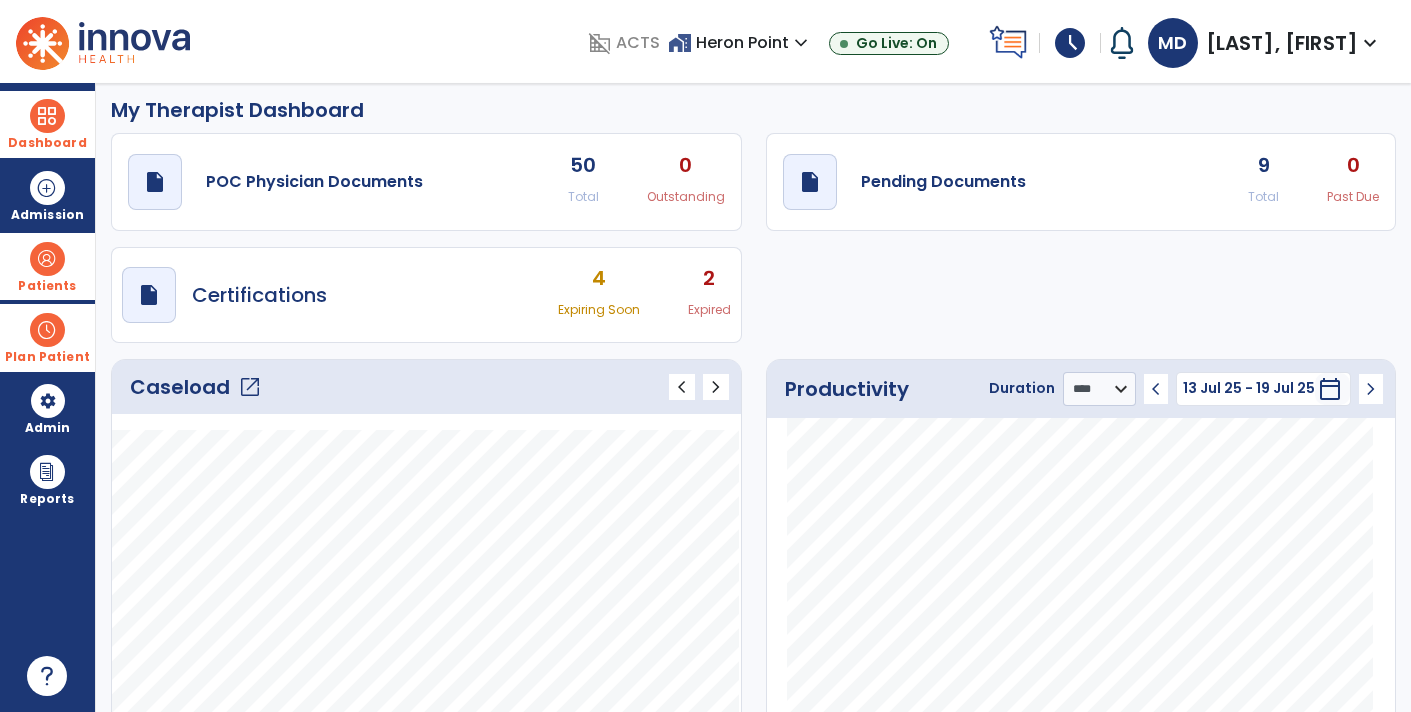 click on "Plan Patient" at bounding box center [47, 286] 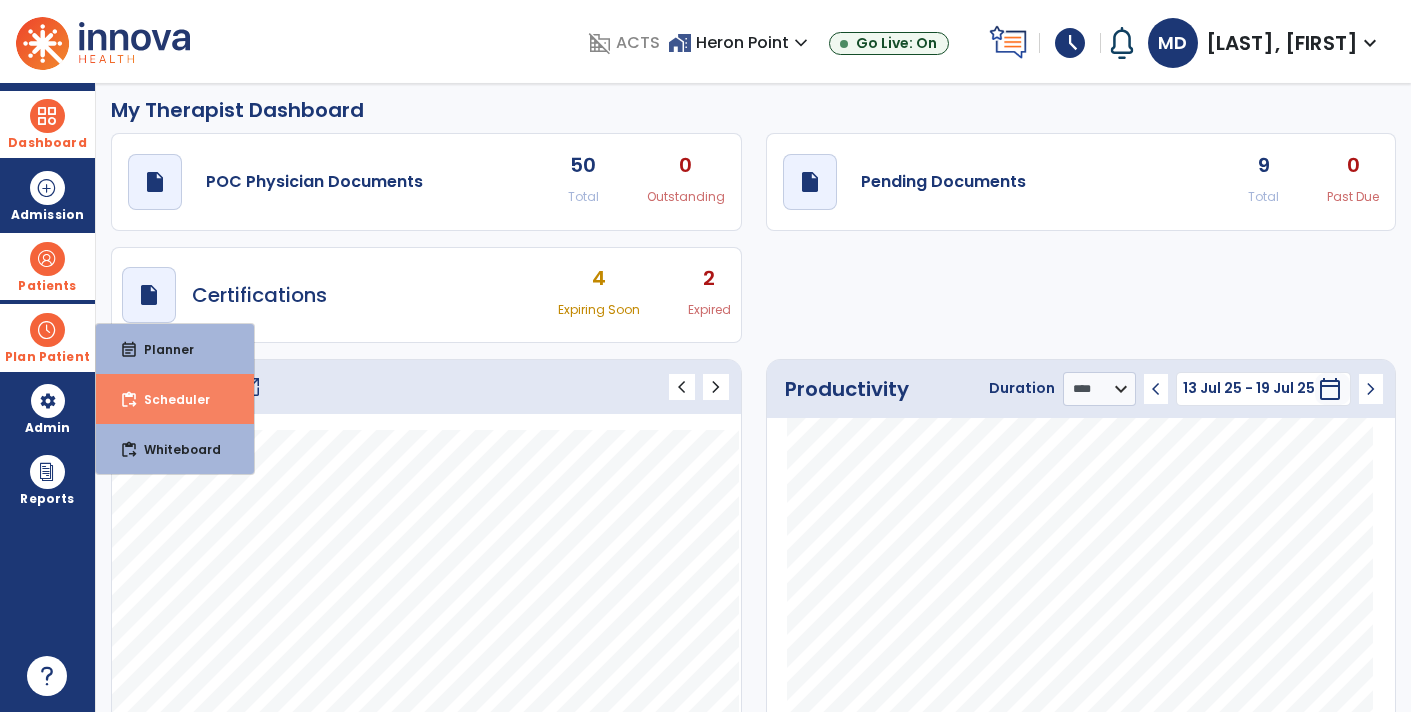 click on "content_paste_go  Scheduler" at bounding box center (175, 399) 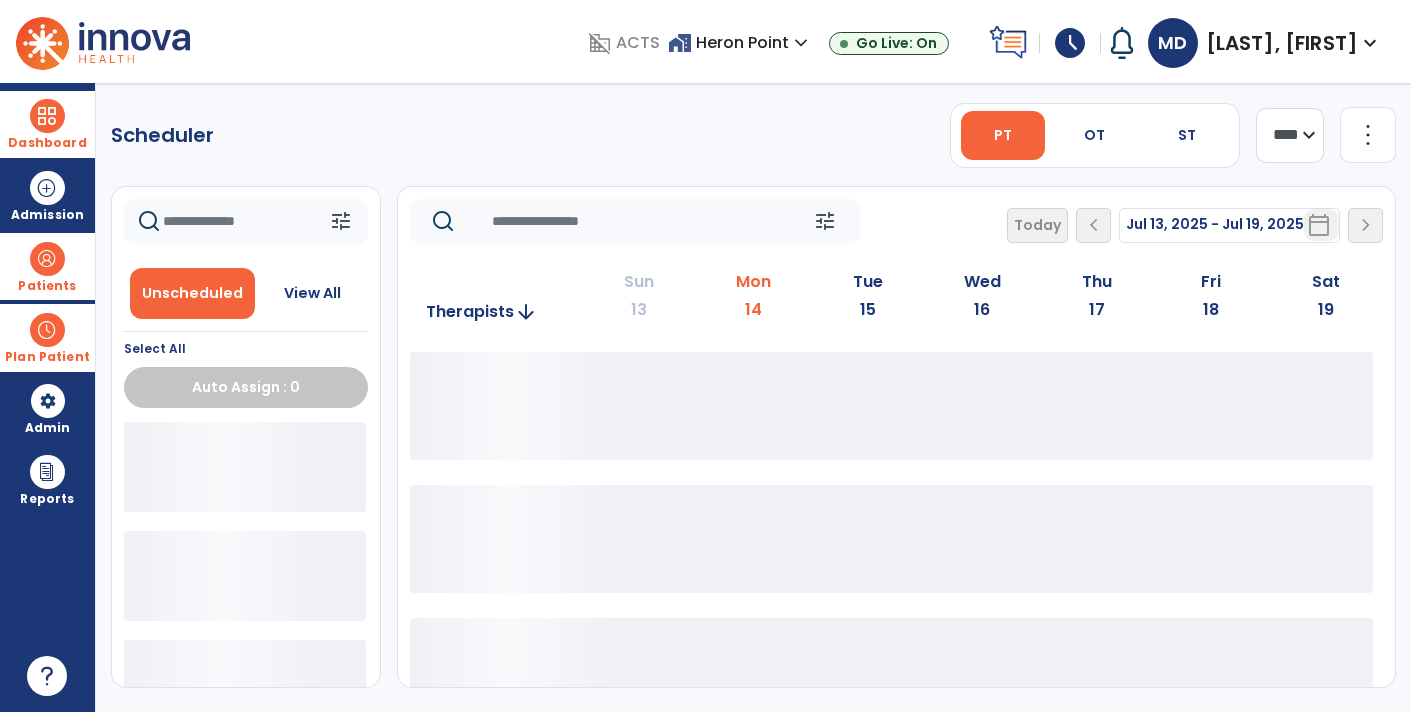 scroll, scrollTop: 0, scrollLeft: 0, axis: both 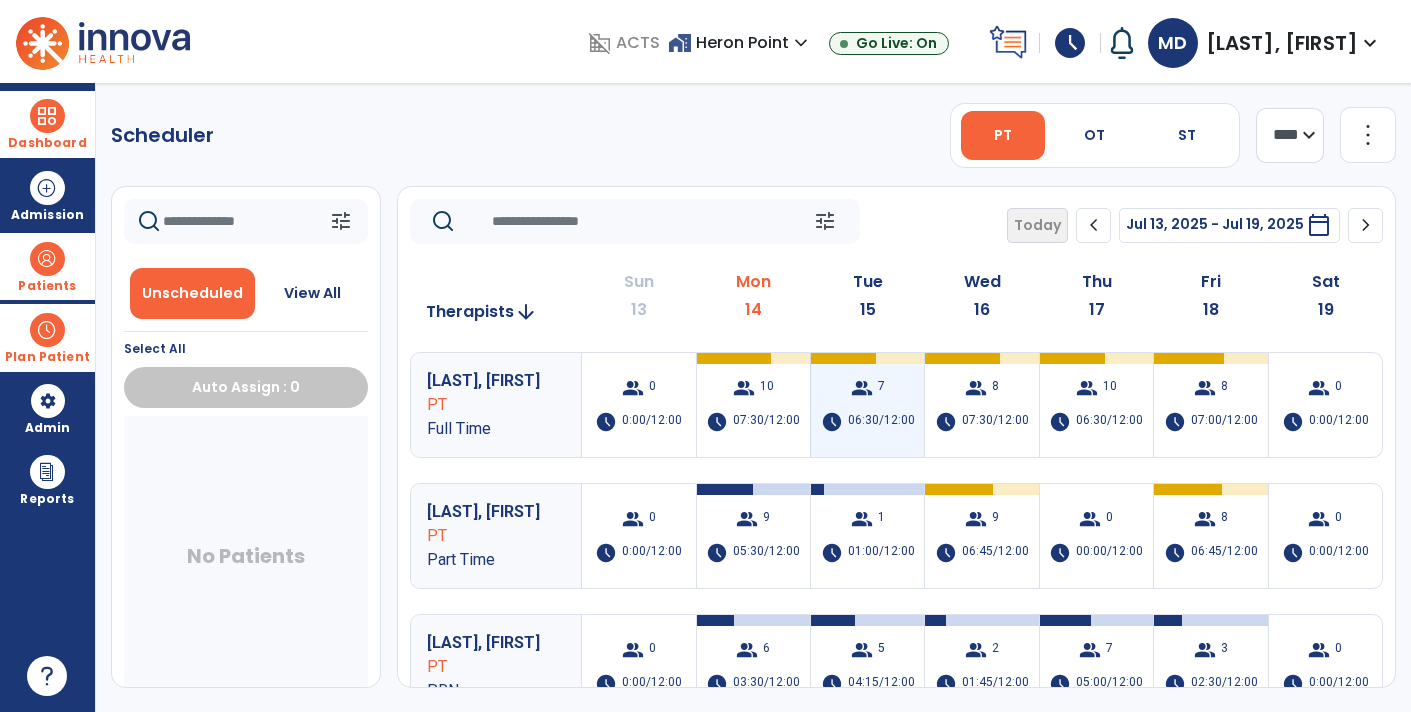 click on "group  7  schedule  06:30/12:00" at bounding box center [867, 405] 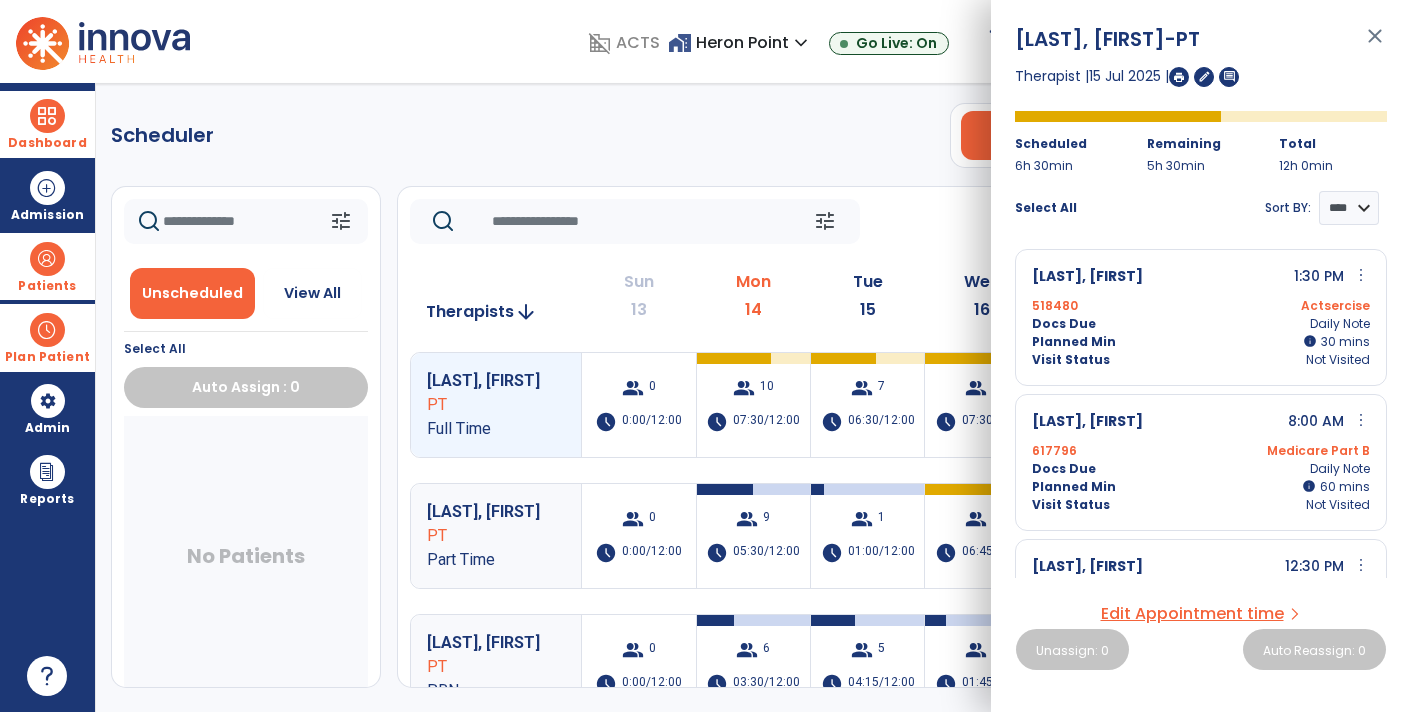 click on "close" at bounding box center [1375, 45] 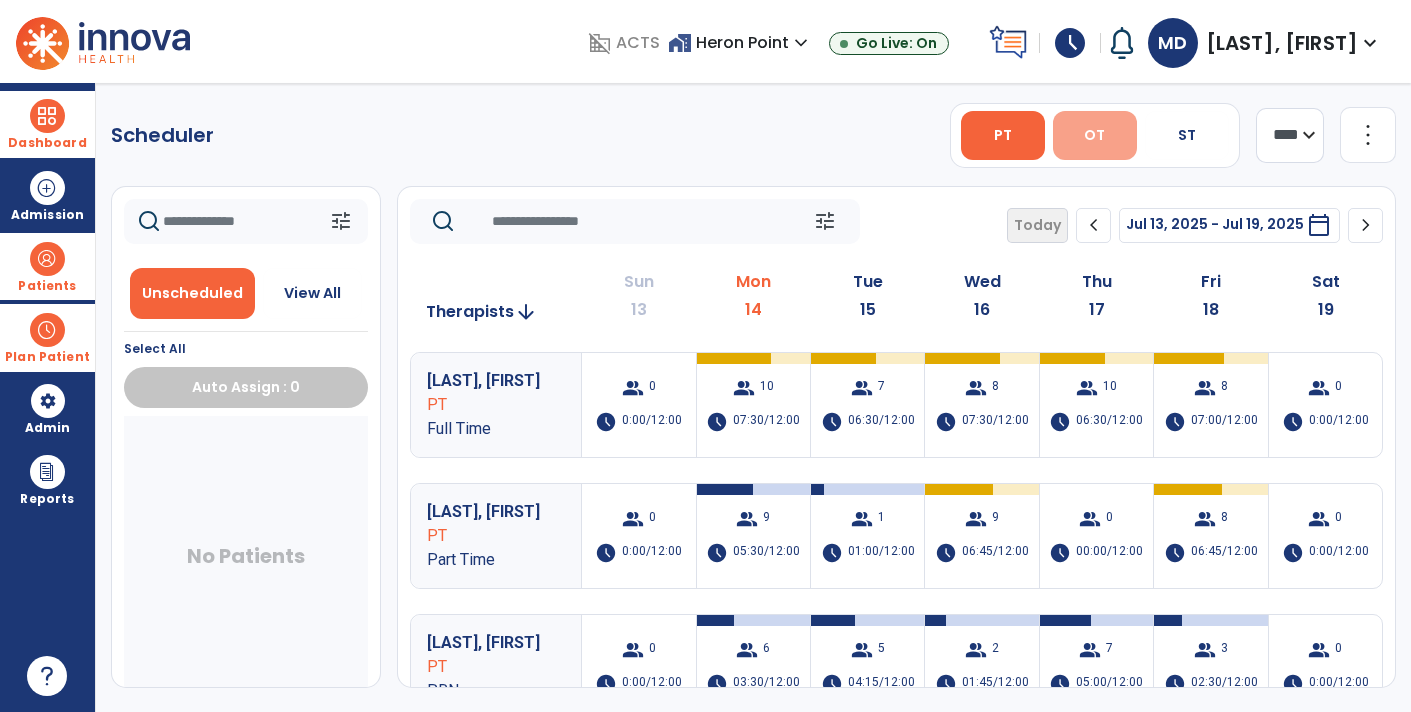 click on "OT" at bounding box center (1094, 135) 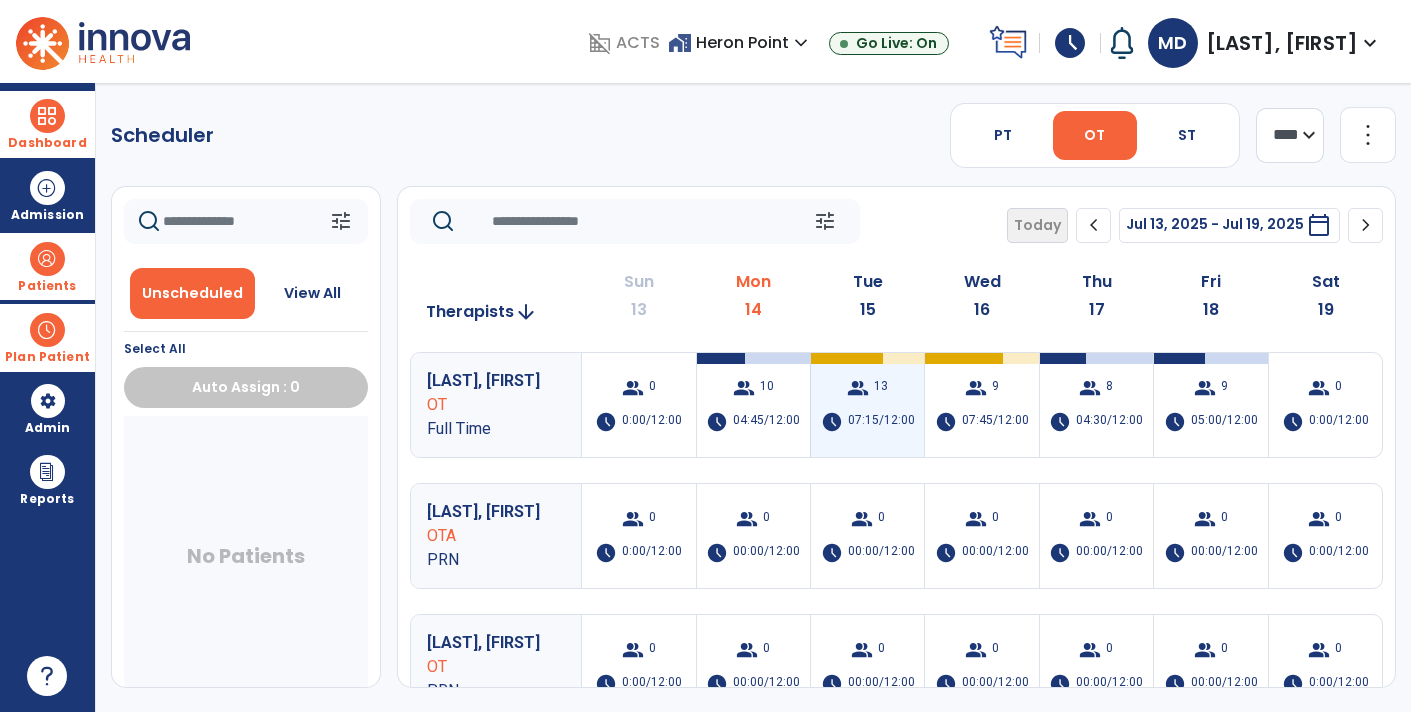 click on "07:15/12:00" at bounding box center [881, 422] 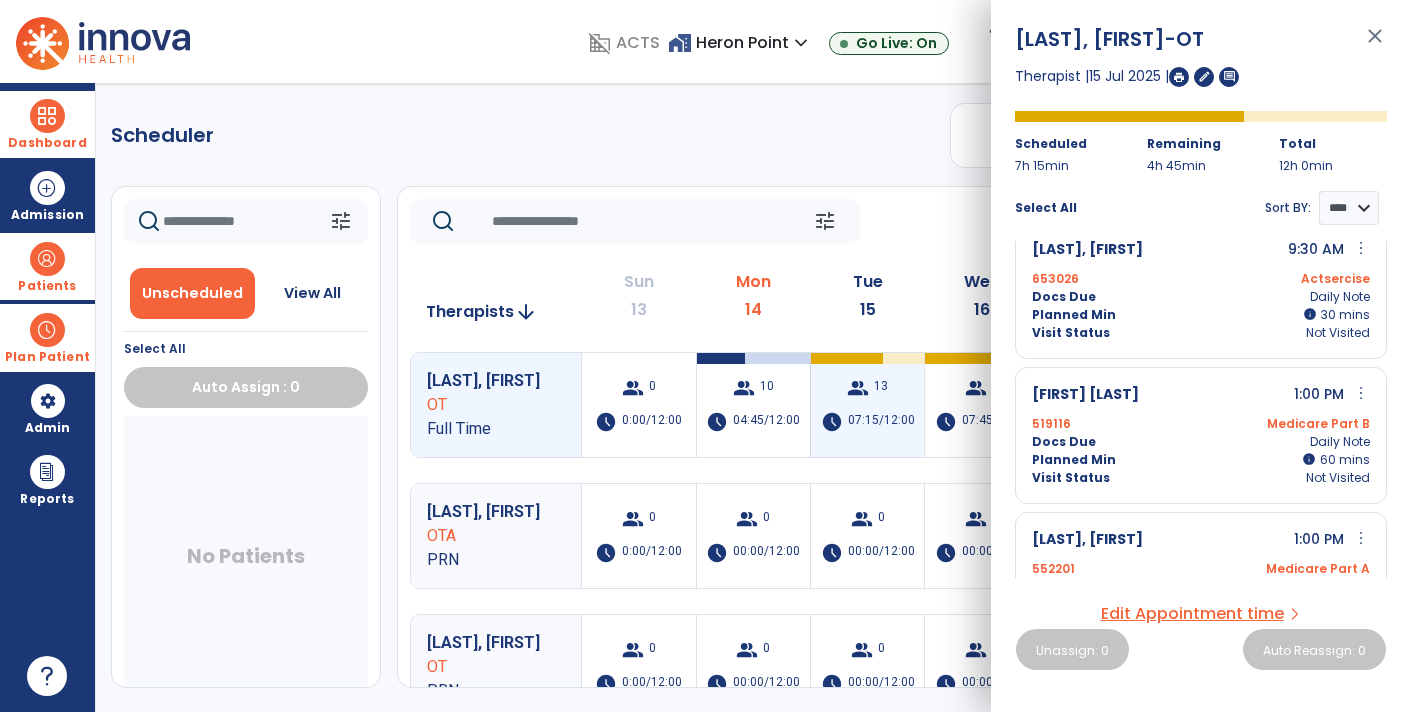 scroll, scrollTop: 0, scrollLeft: 0, axis: both 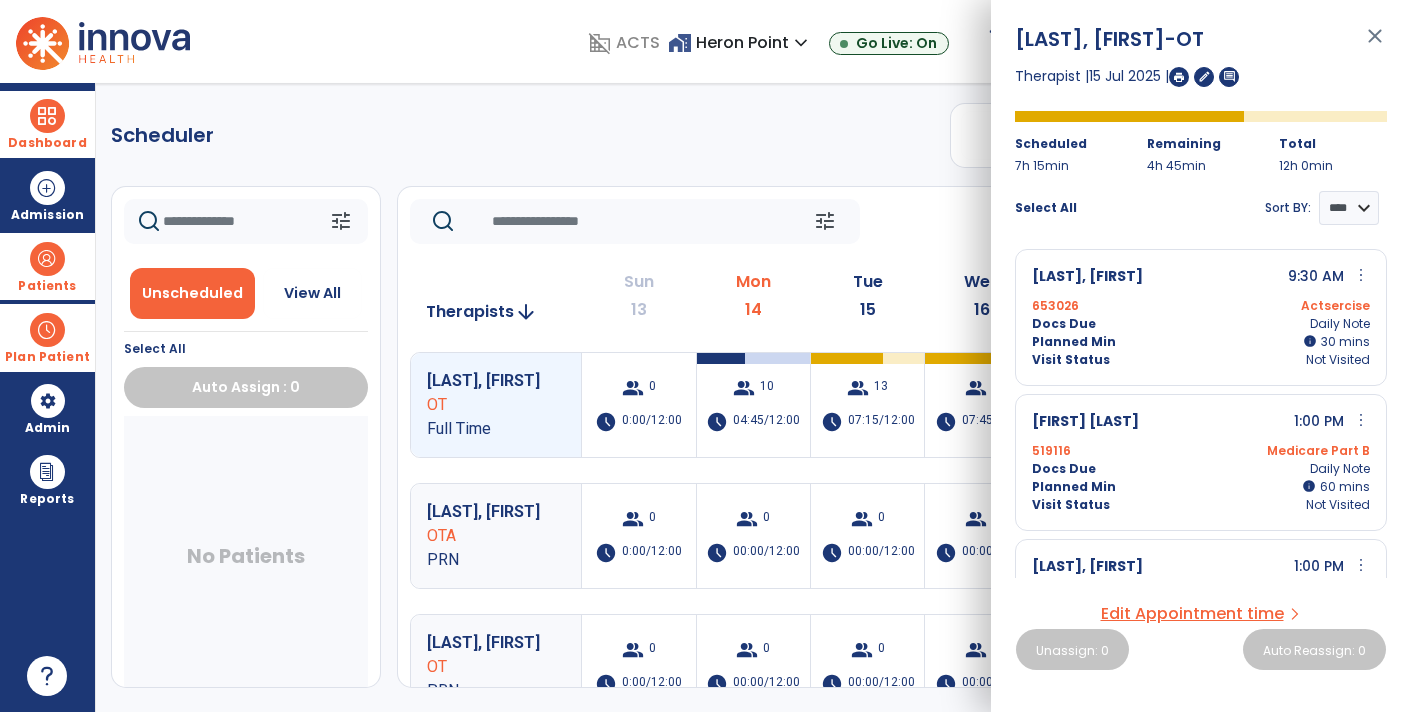 click on "close" at bounding box center (1375, 45) 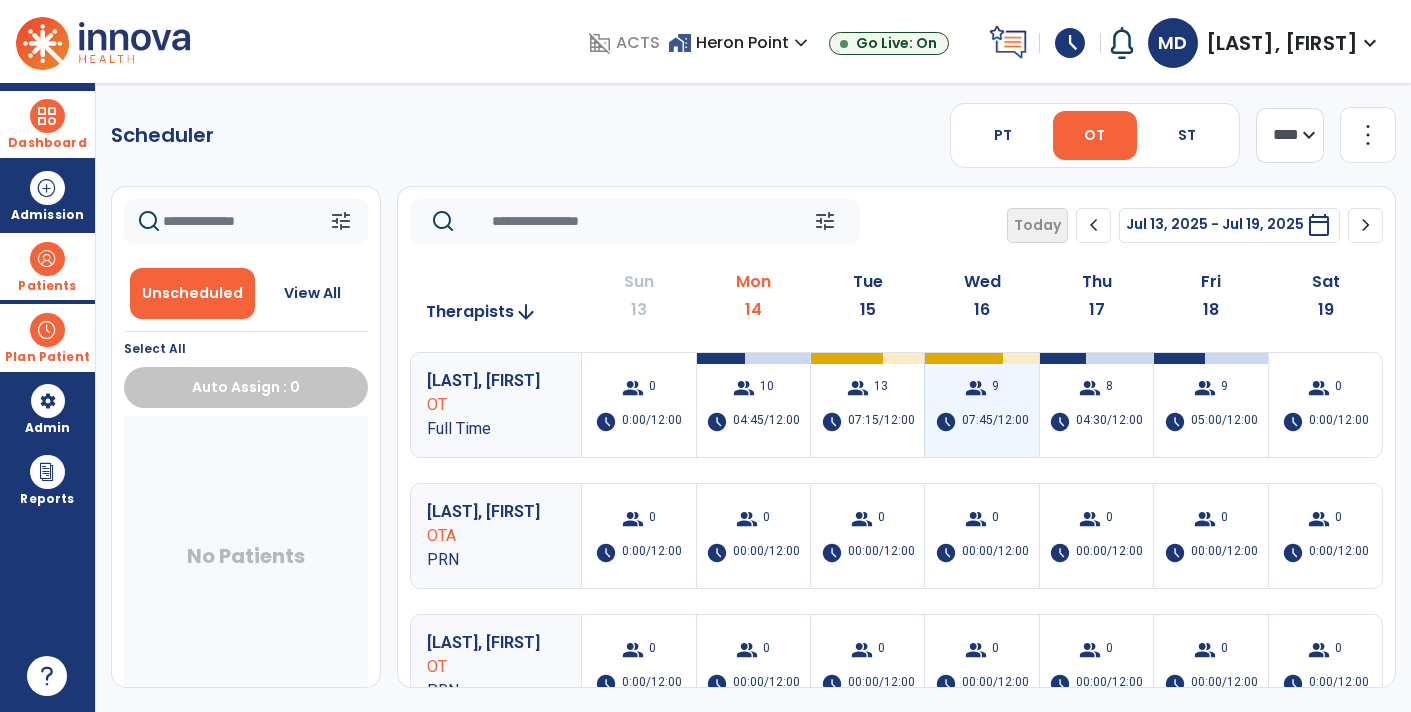 click on "group  9  schedule  07:45/12:00" at bounding box center [981, 405] 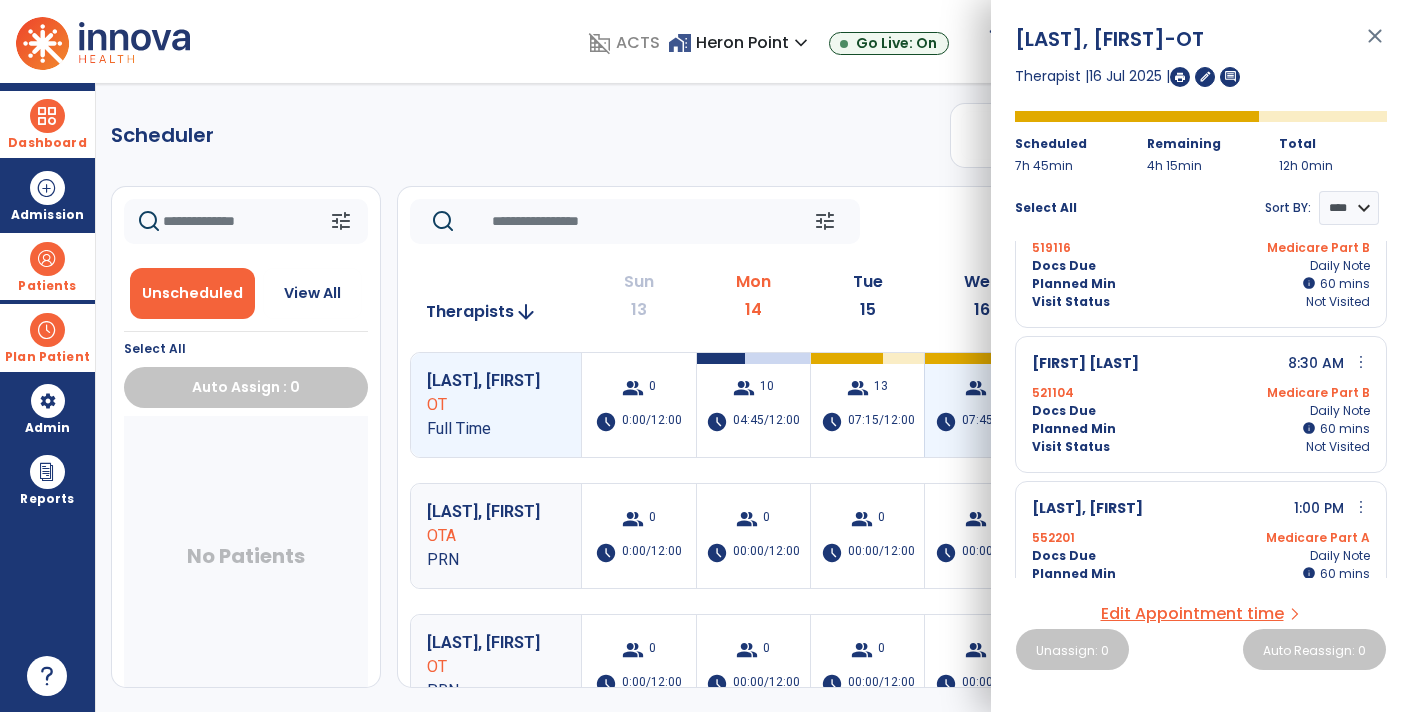 scroll, scrollTop: 201, scrollLeft: 0, axis: vertical 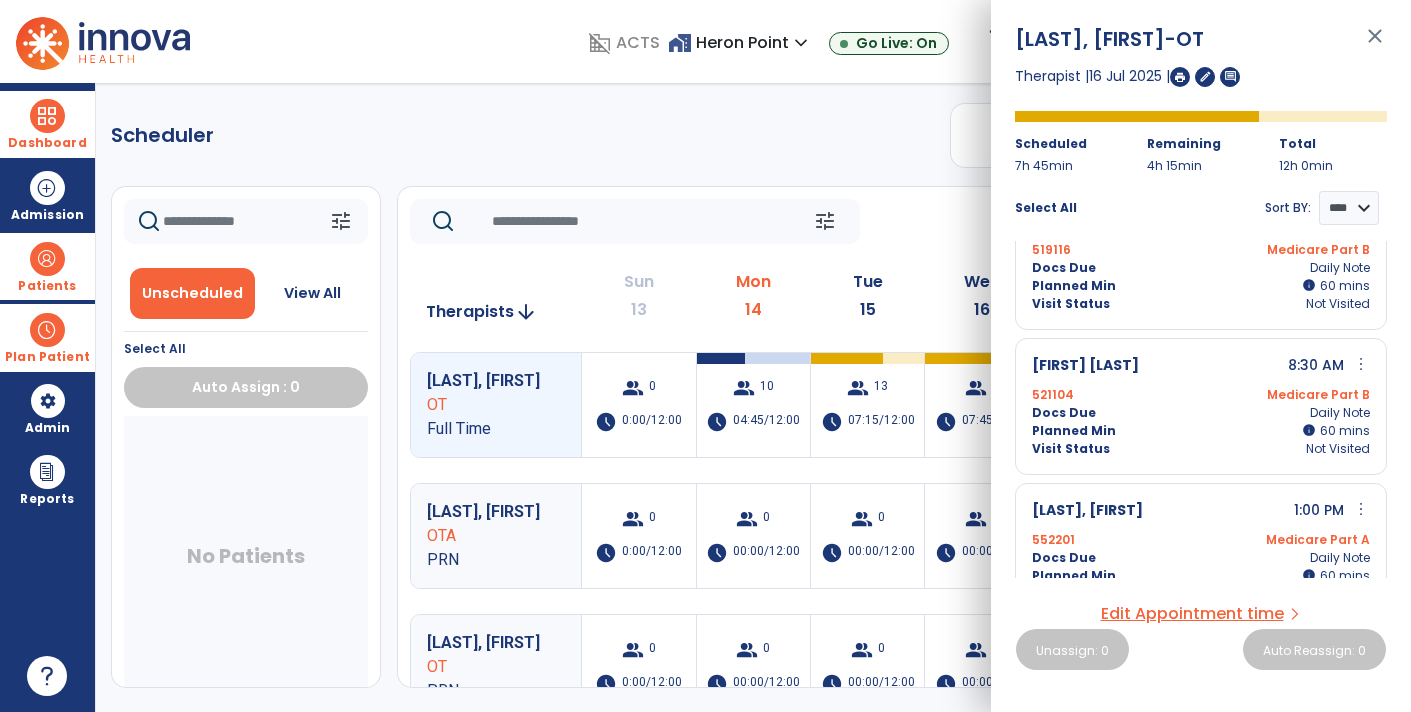 click on "more_vert" at bounding box center [1361, 364] 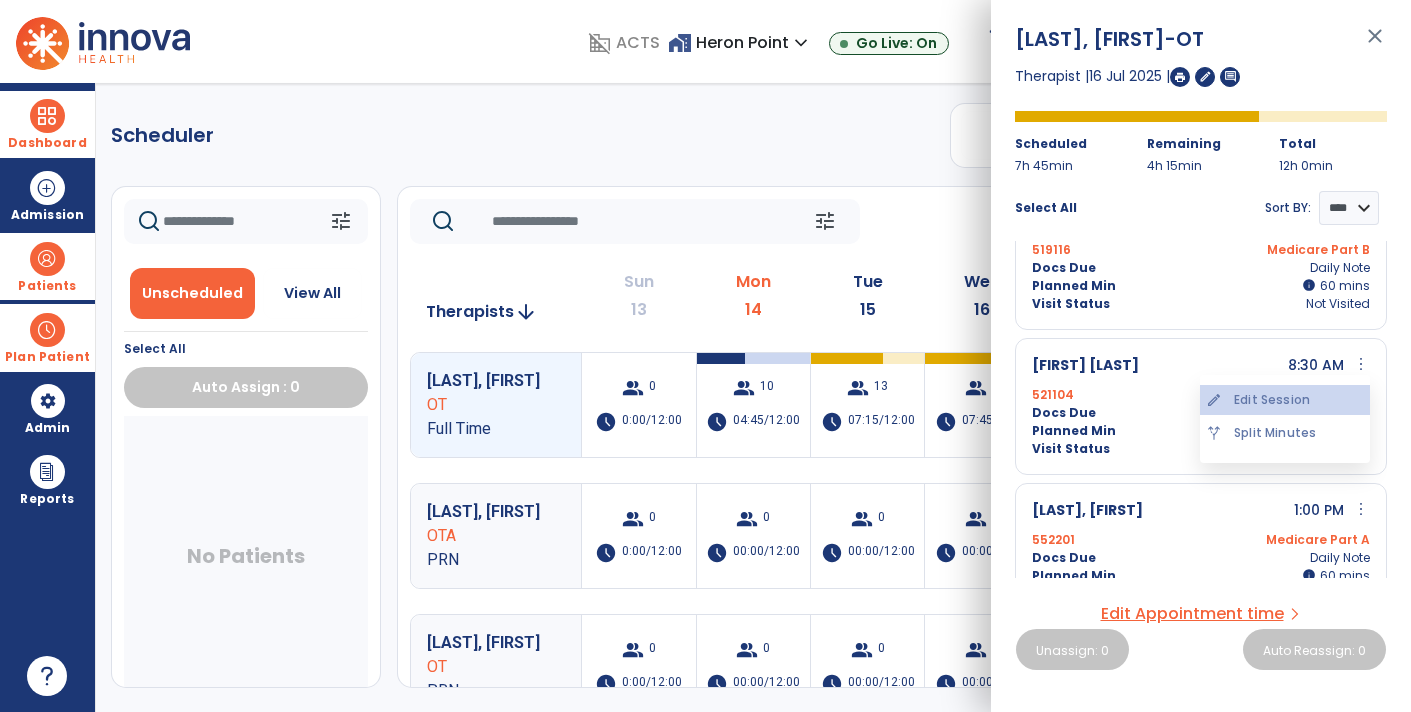 click on "edit   Edit Session" at bounding box center [1285, 400] 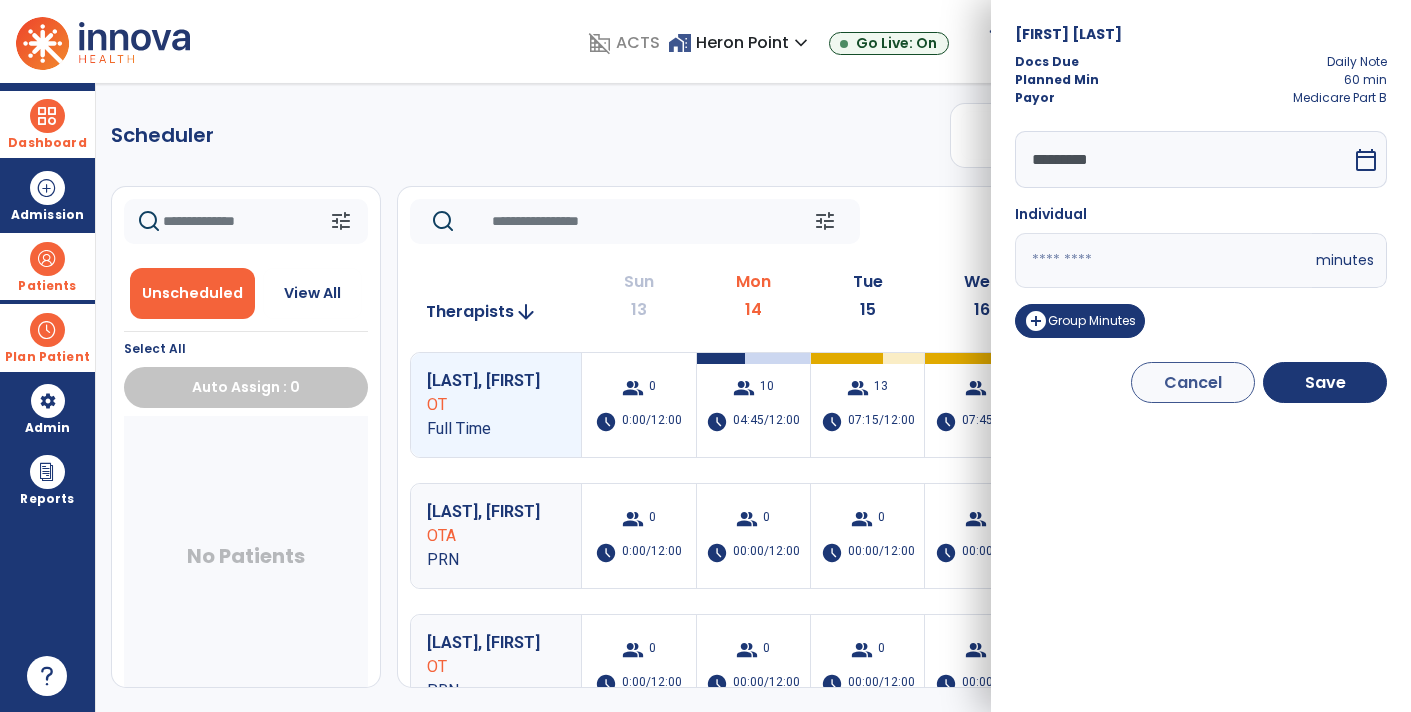 click on "calendar_today" at bounding box center (1368, 159) 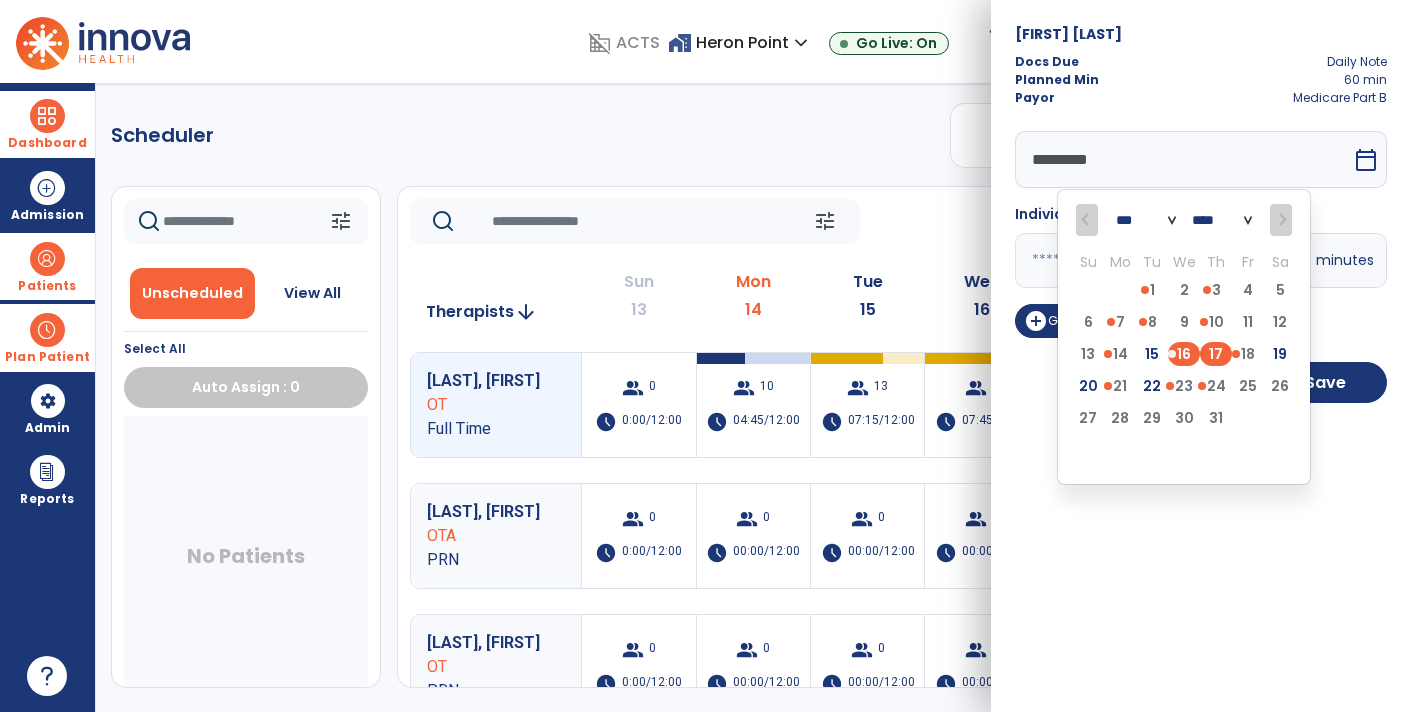 click on "17" at bounding box center [1216, 354] 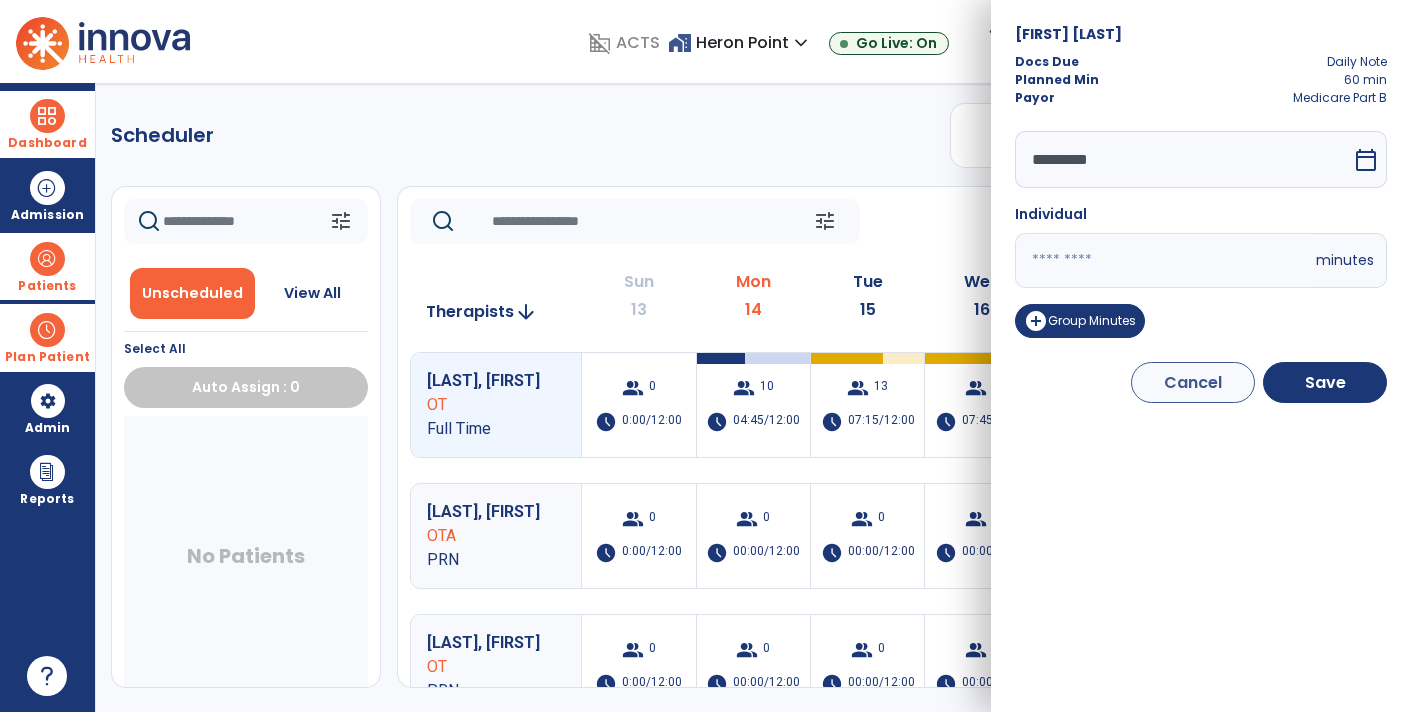 click on "Cancel" at bounding box center (1193, 382) 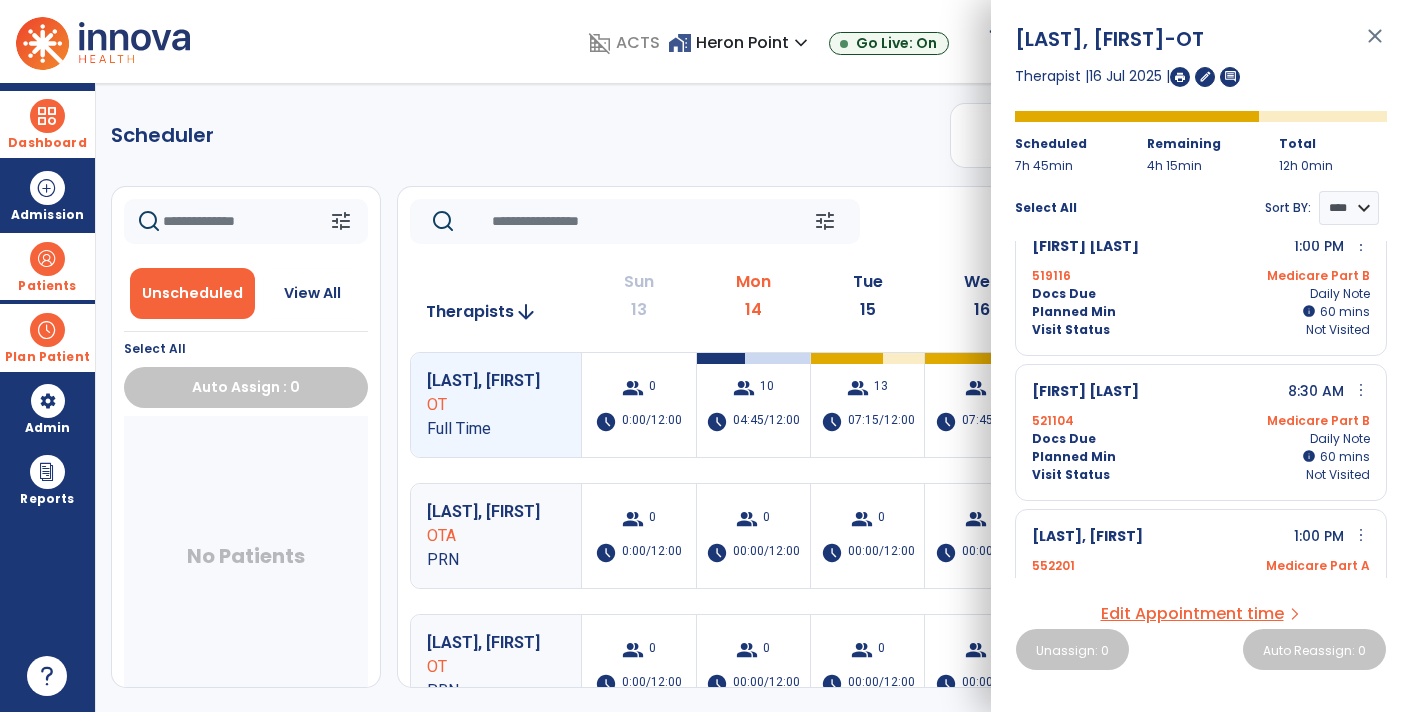 scroll, scrollTop: 176, scrollLeft: 0, axis: vertical 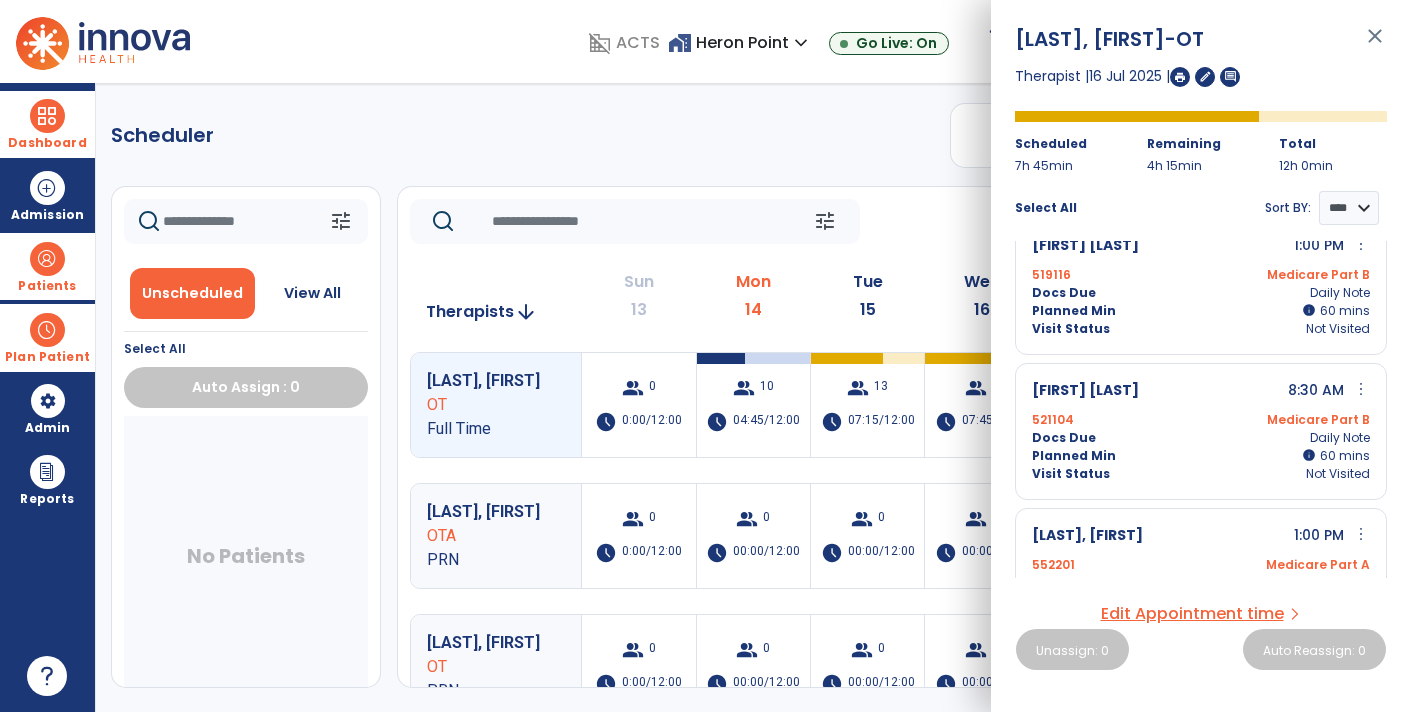 click on "more_vert" at bounding box center (1361, 389) 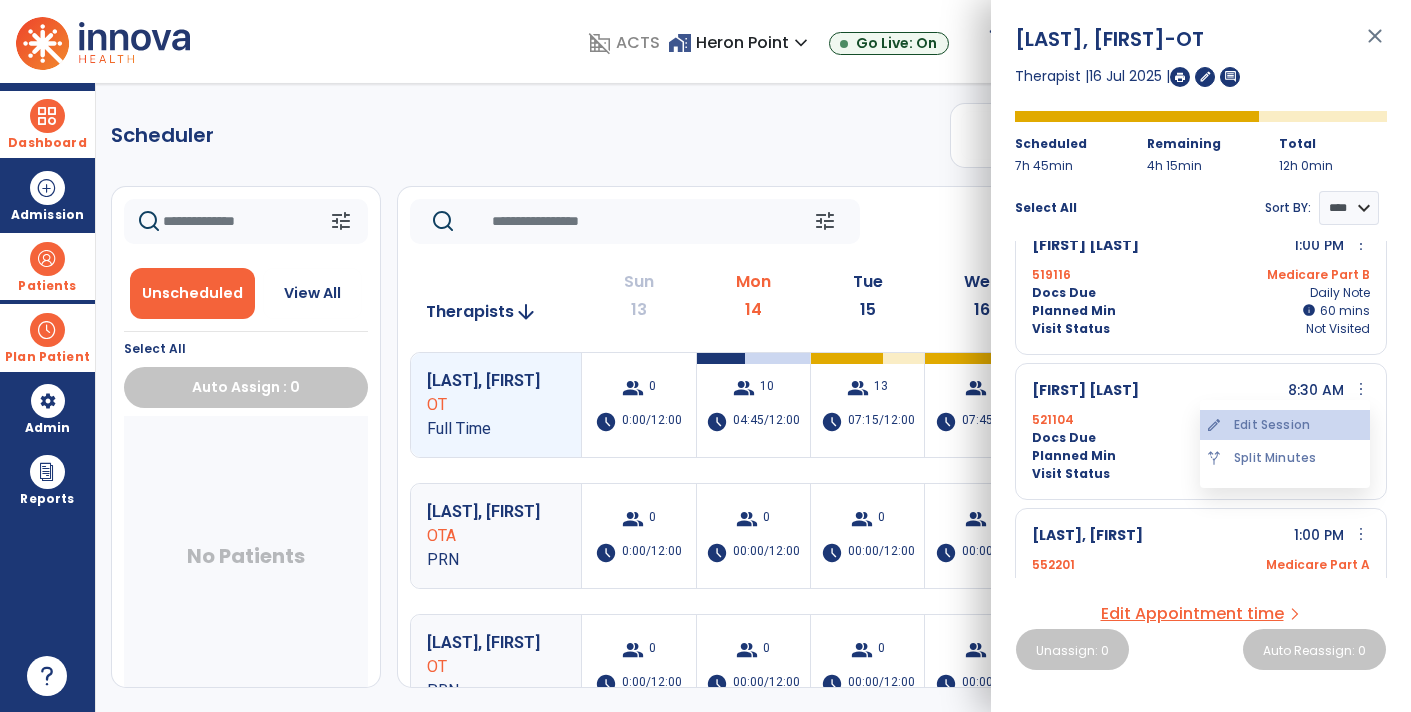 click on "edit   Edit Session" at bounding box center (1285, 425) 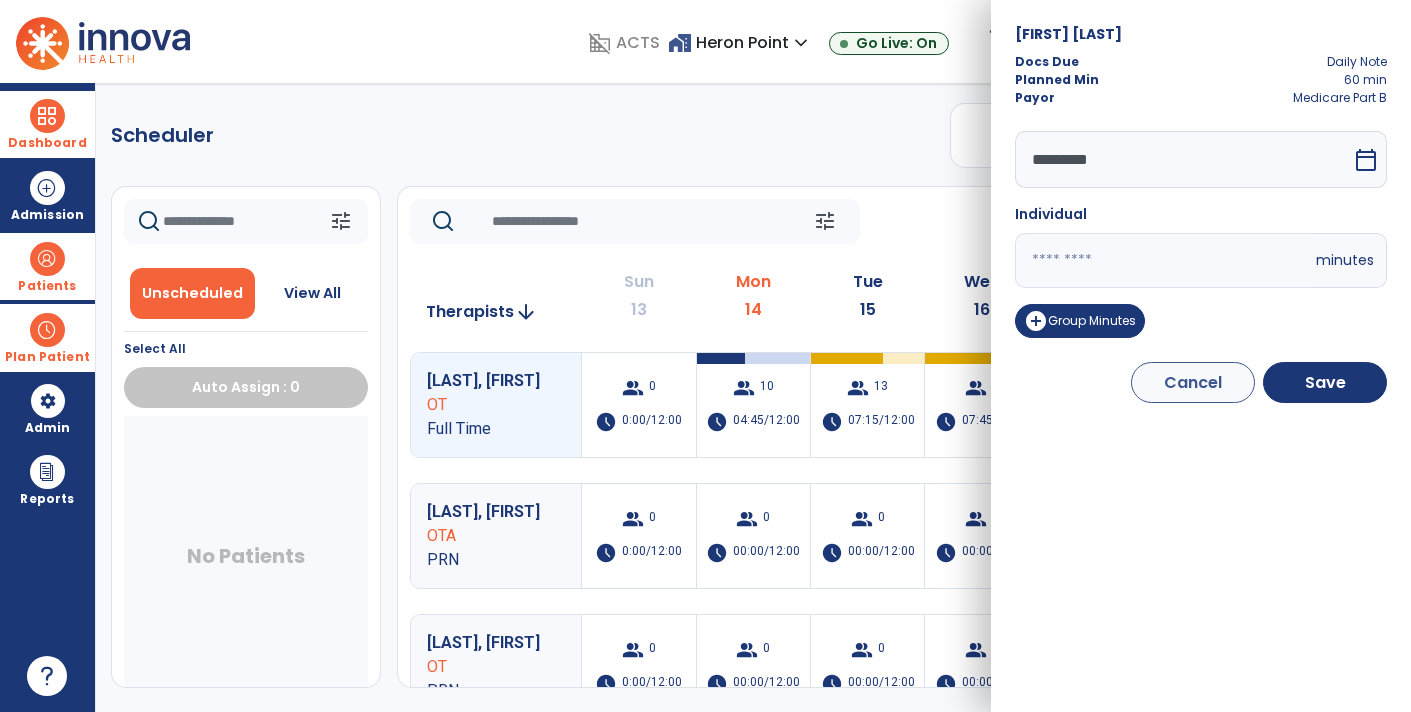 click on "calendar_today" at bounding box center (1368, 159) 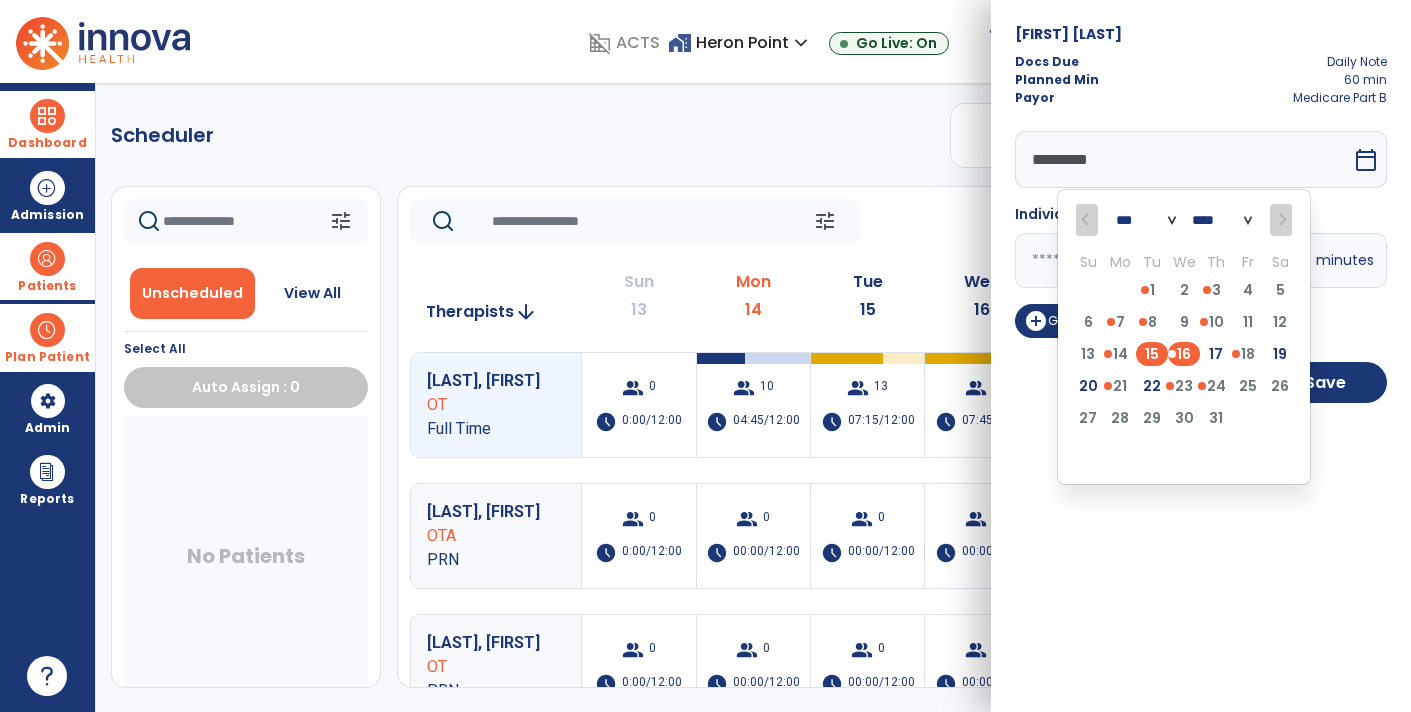click on "15" at bounding box center [1152, 354] 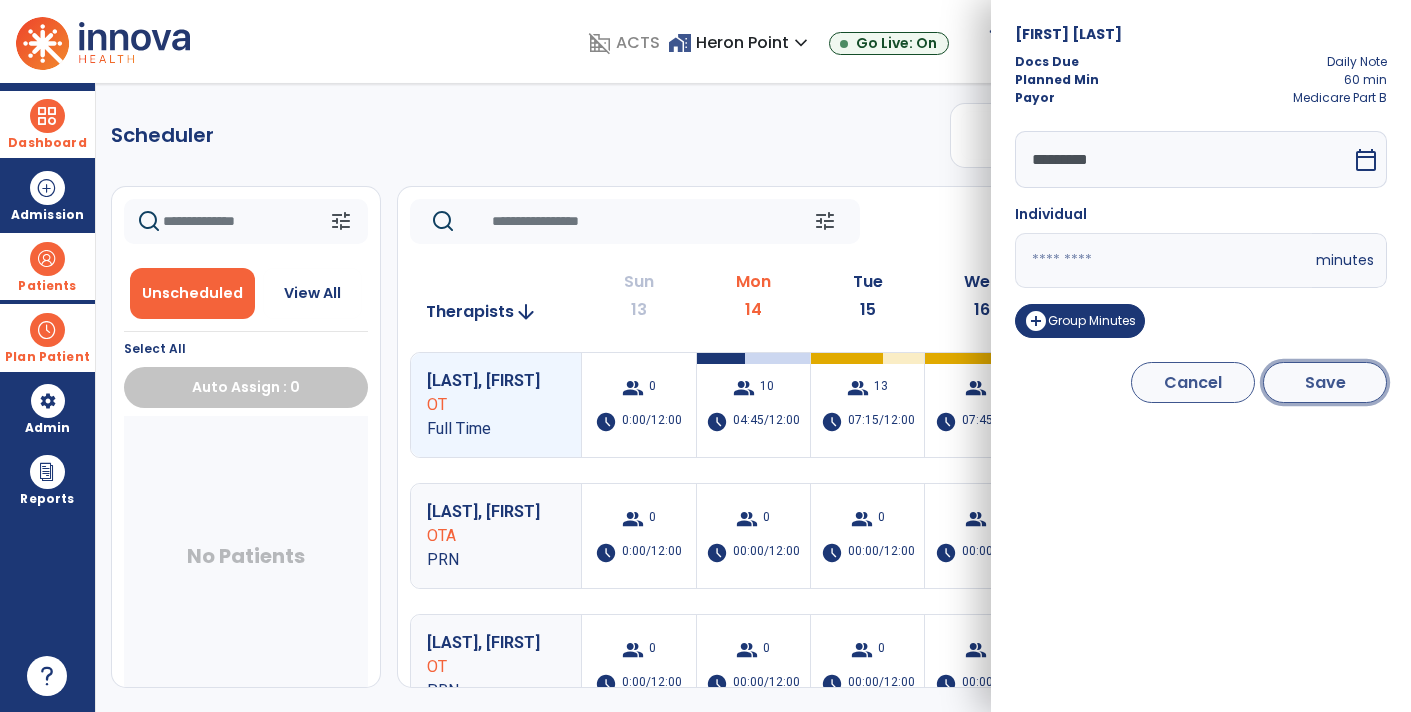 click on "Save" at bounding box center [1325, 382] 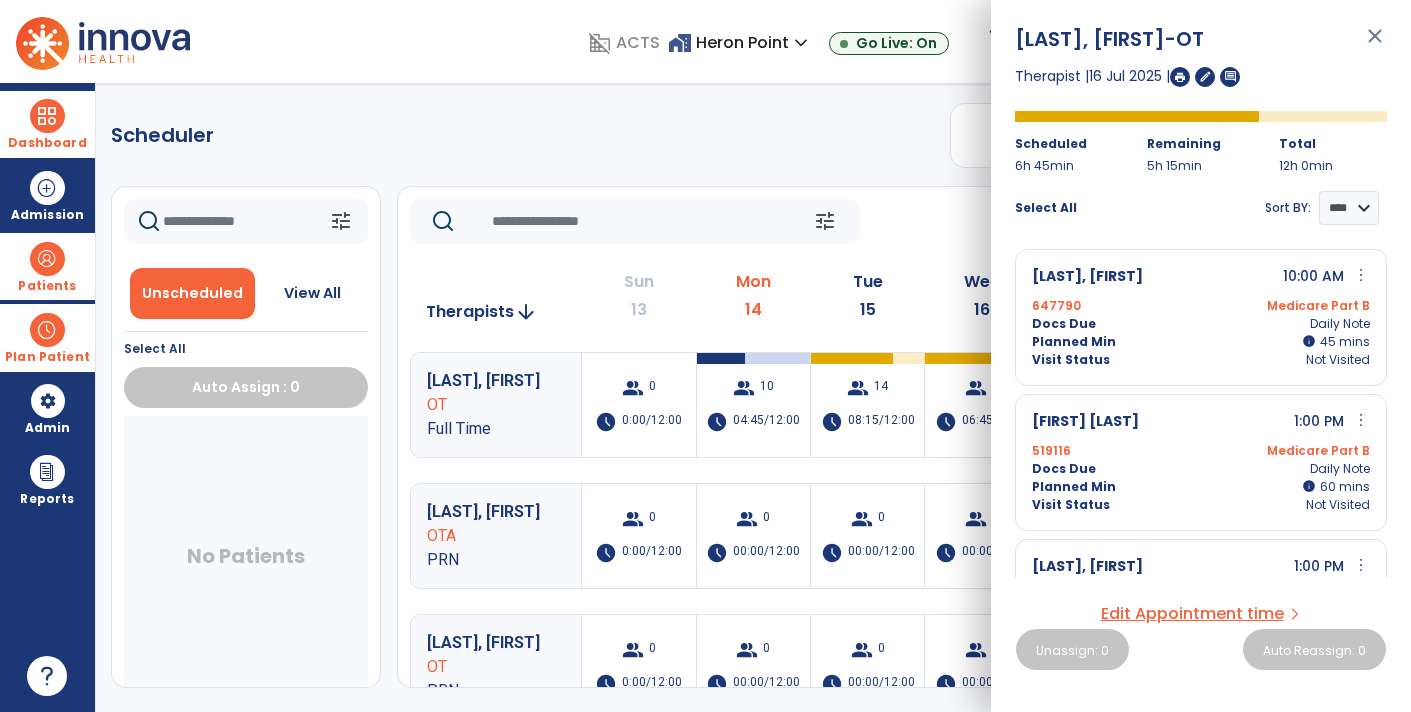 click on "close" at bounding box center [1375, 45] 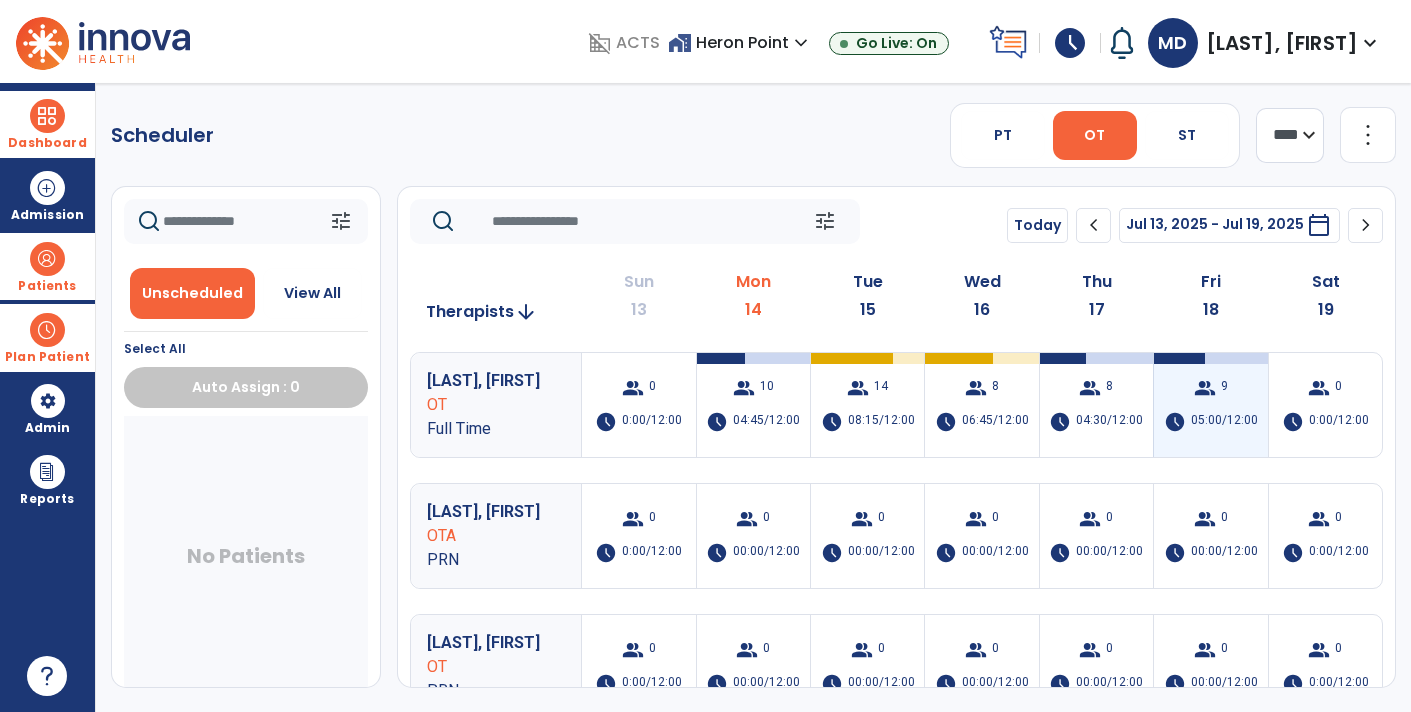 click on "05:00/12:00" at bounding box center [1224, 422] 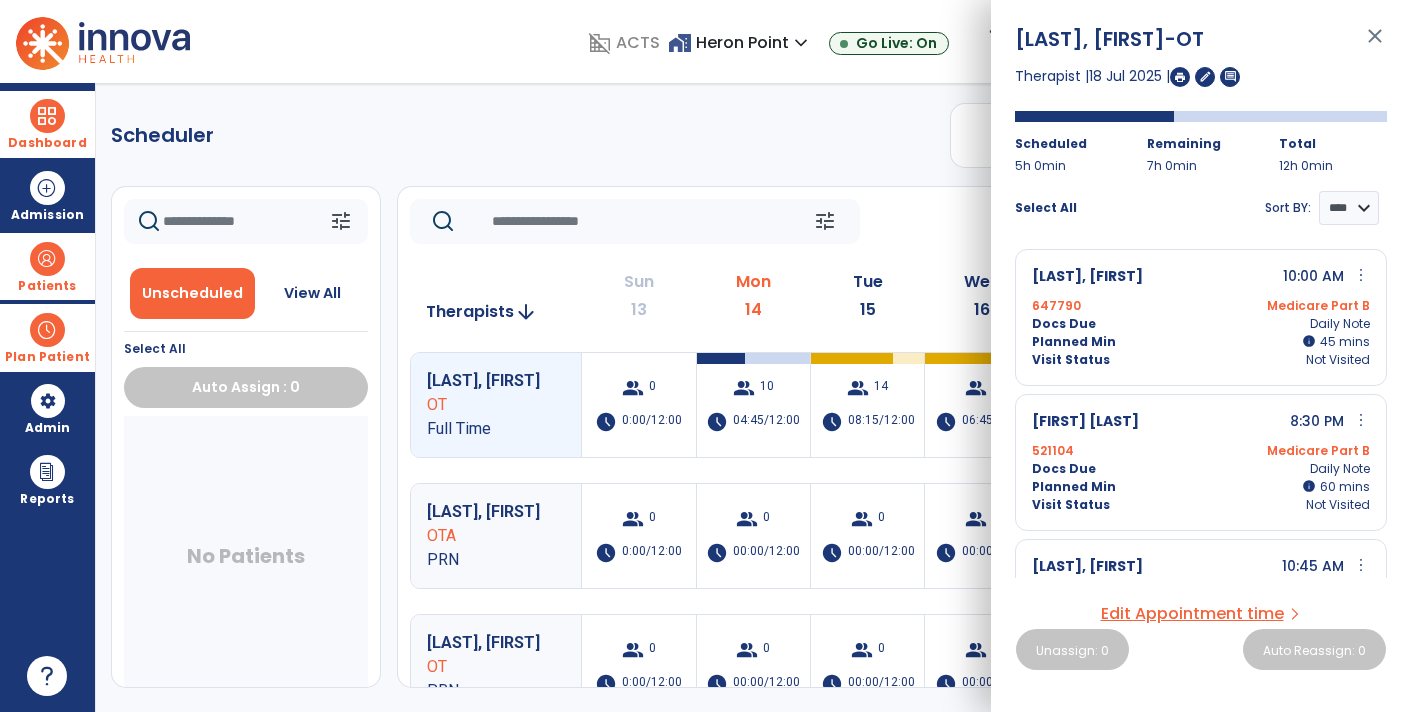 click on "more_vert" at bounding box center [1361, 420] 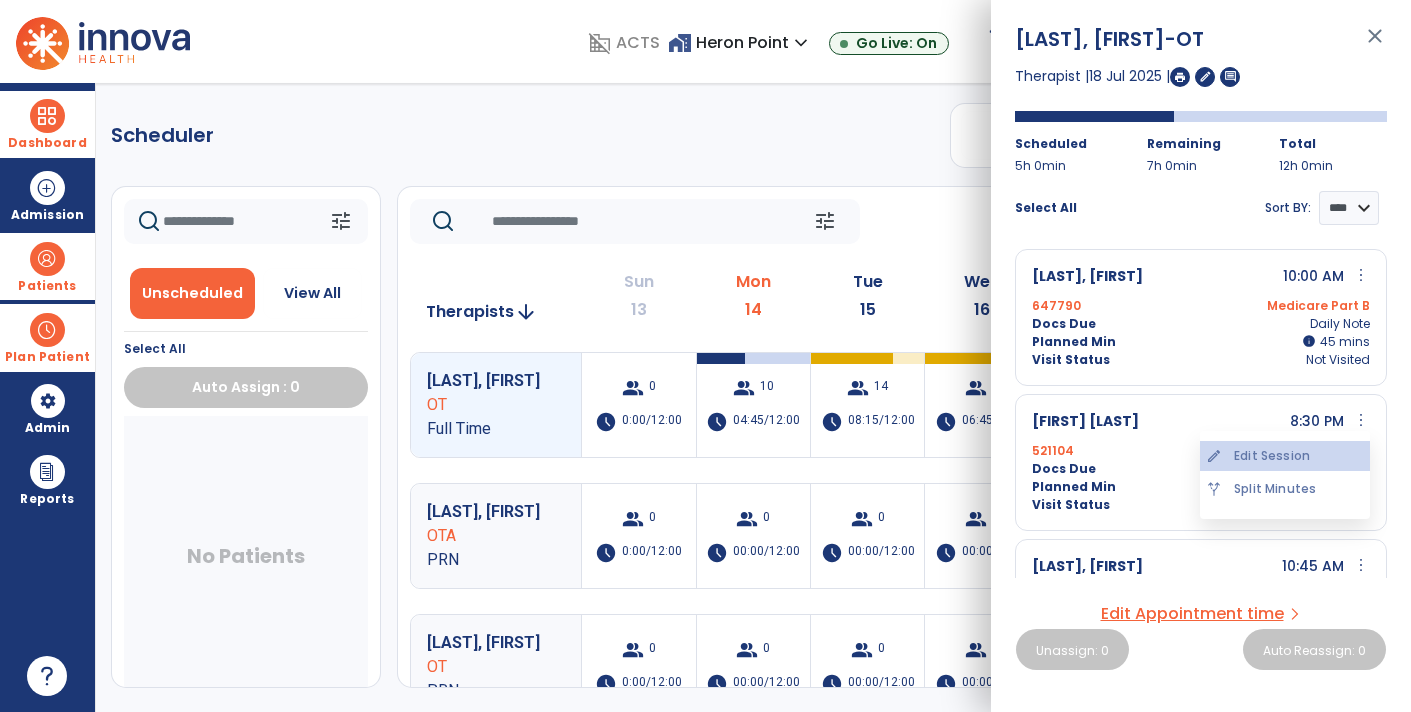 click on "edit   Edit Session" at bounding box center (1285, 456) 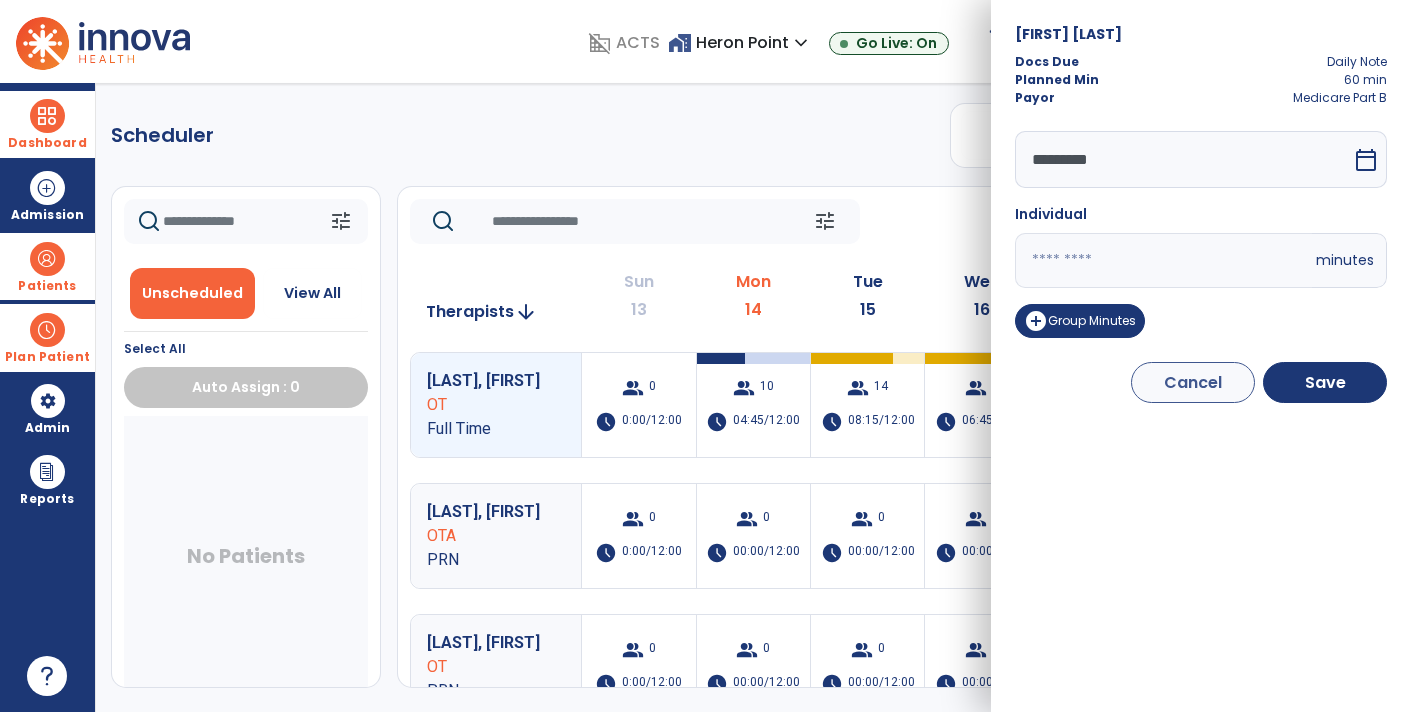 click on "calendar_today" at bounding box center (1366, 160) 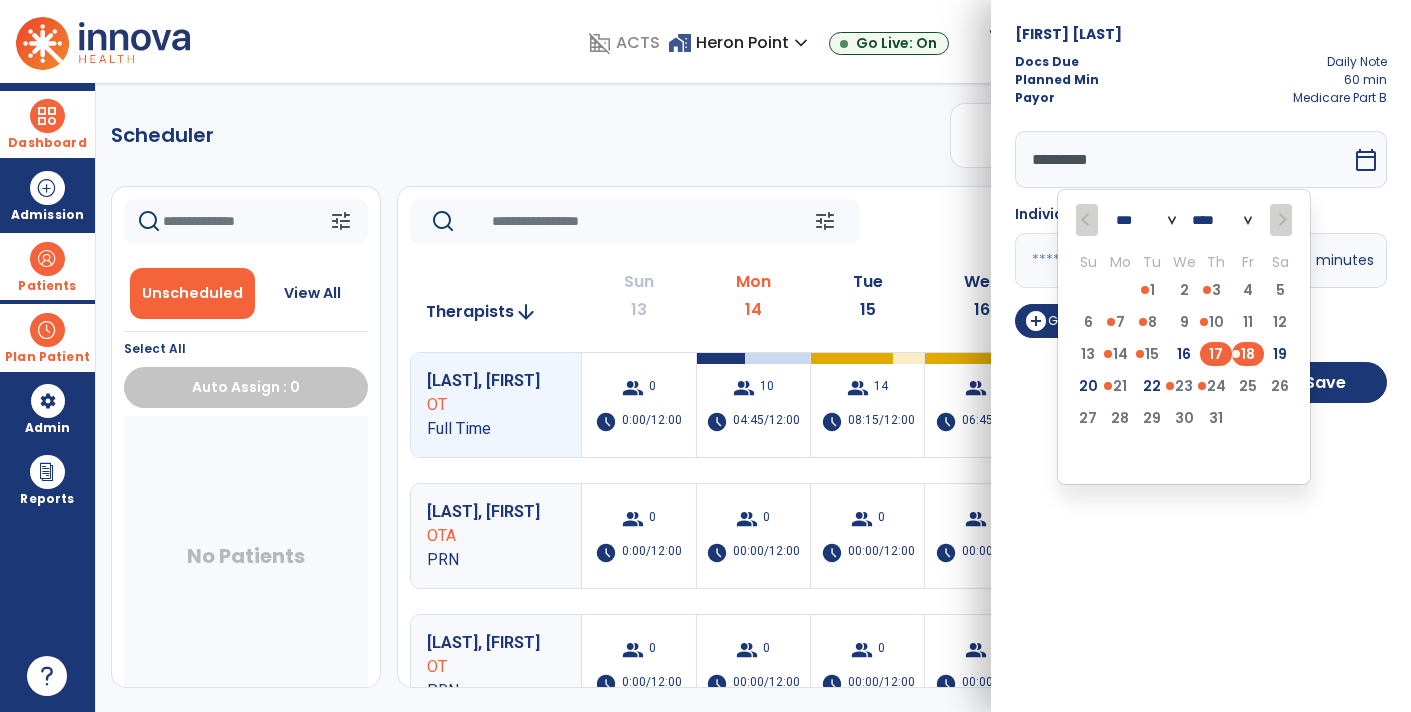 click on "17" at bounding box center (1216, 354) 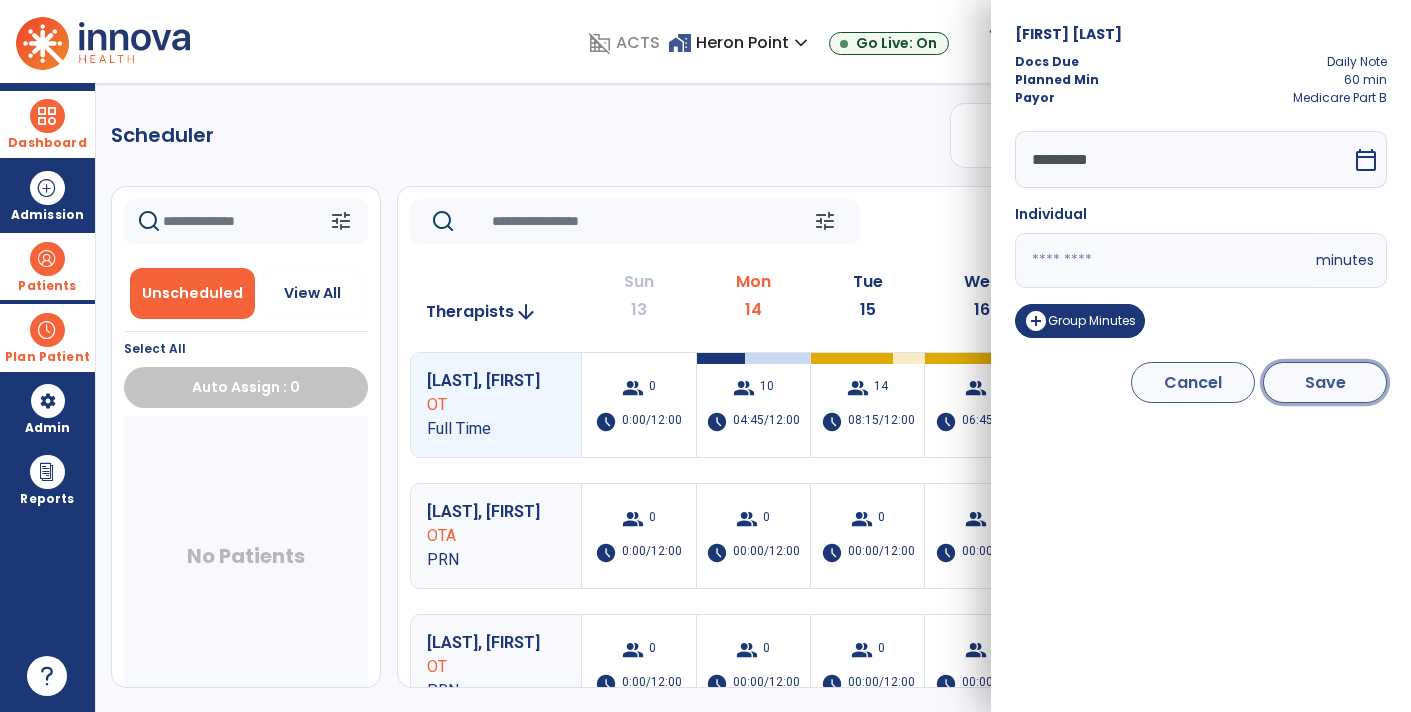click on "Save" at bounding box center [1325, 382] 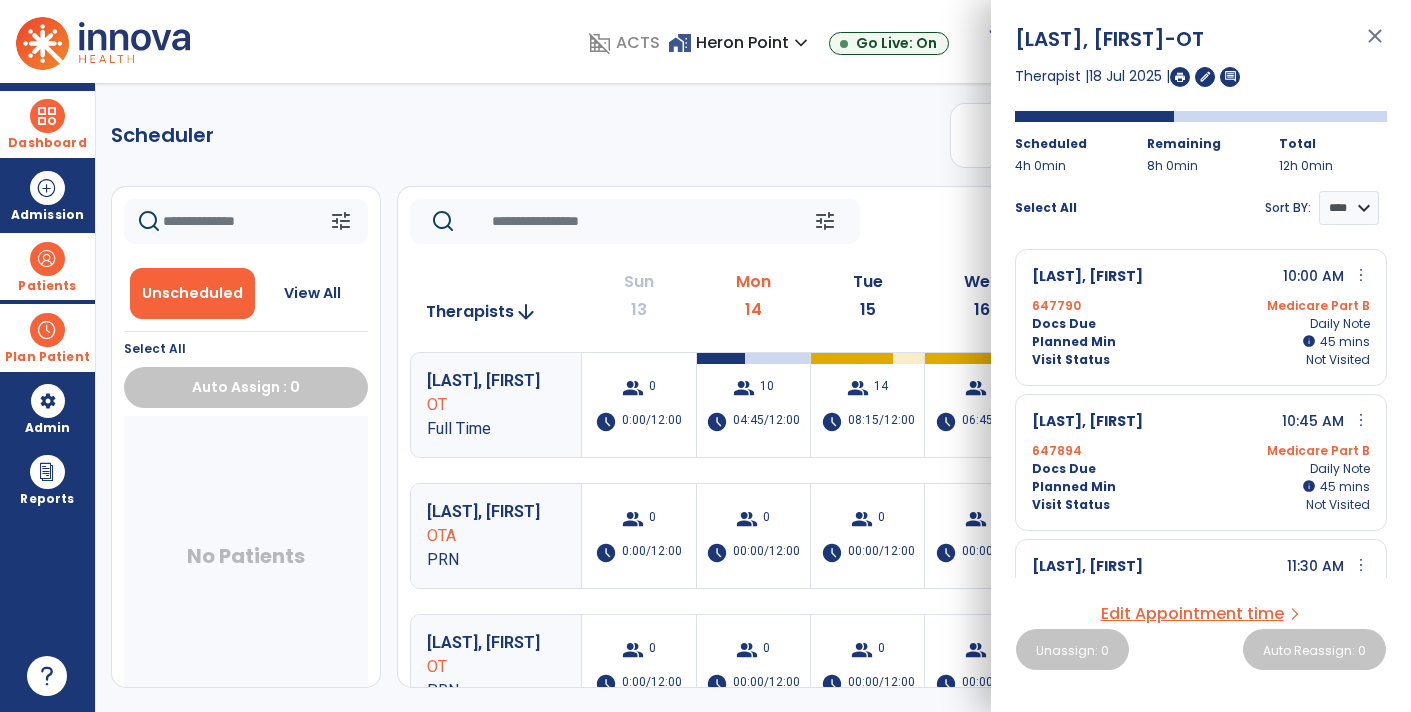 click on "close" at bounding box center [1375, 45] 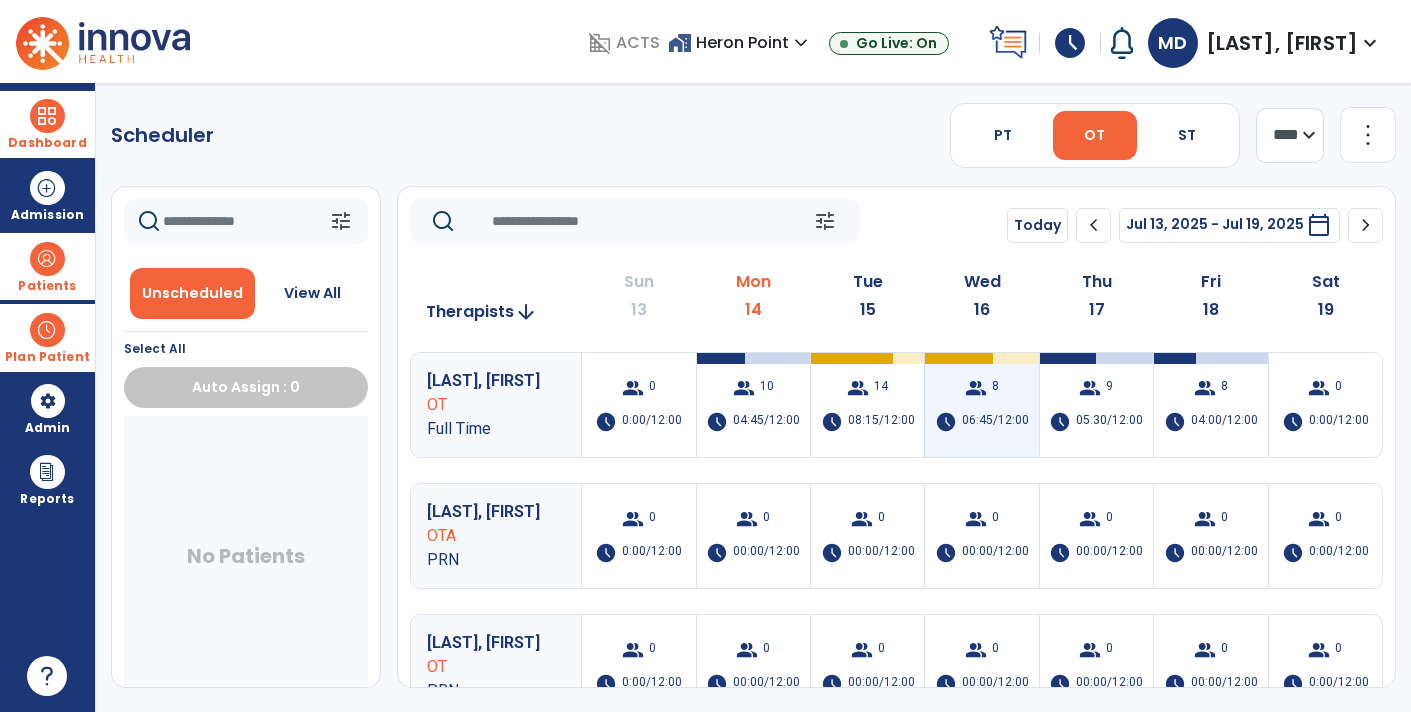 click on "06:45/12:00" at bounding box center (995, 422) 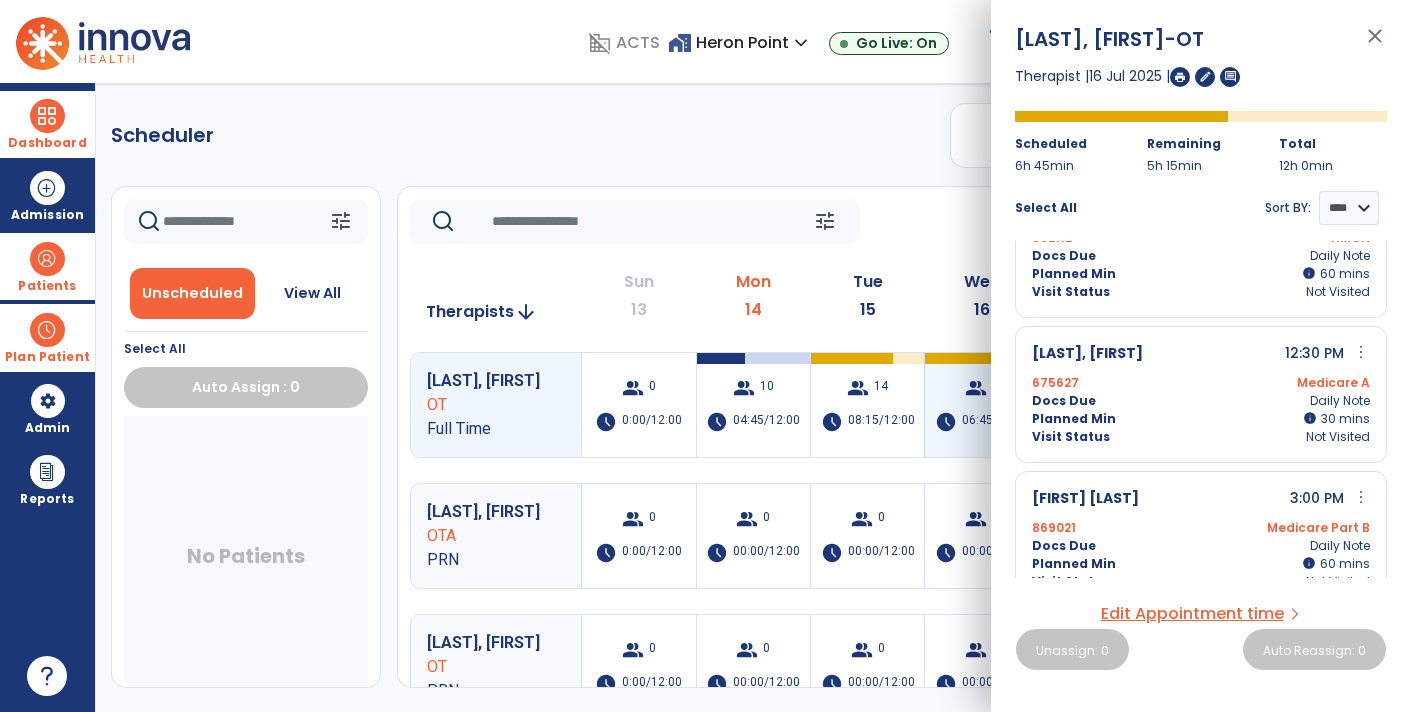 scroll, scrollTop: 813, scrollLeft: 0, axis: vertical 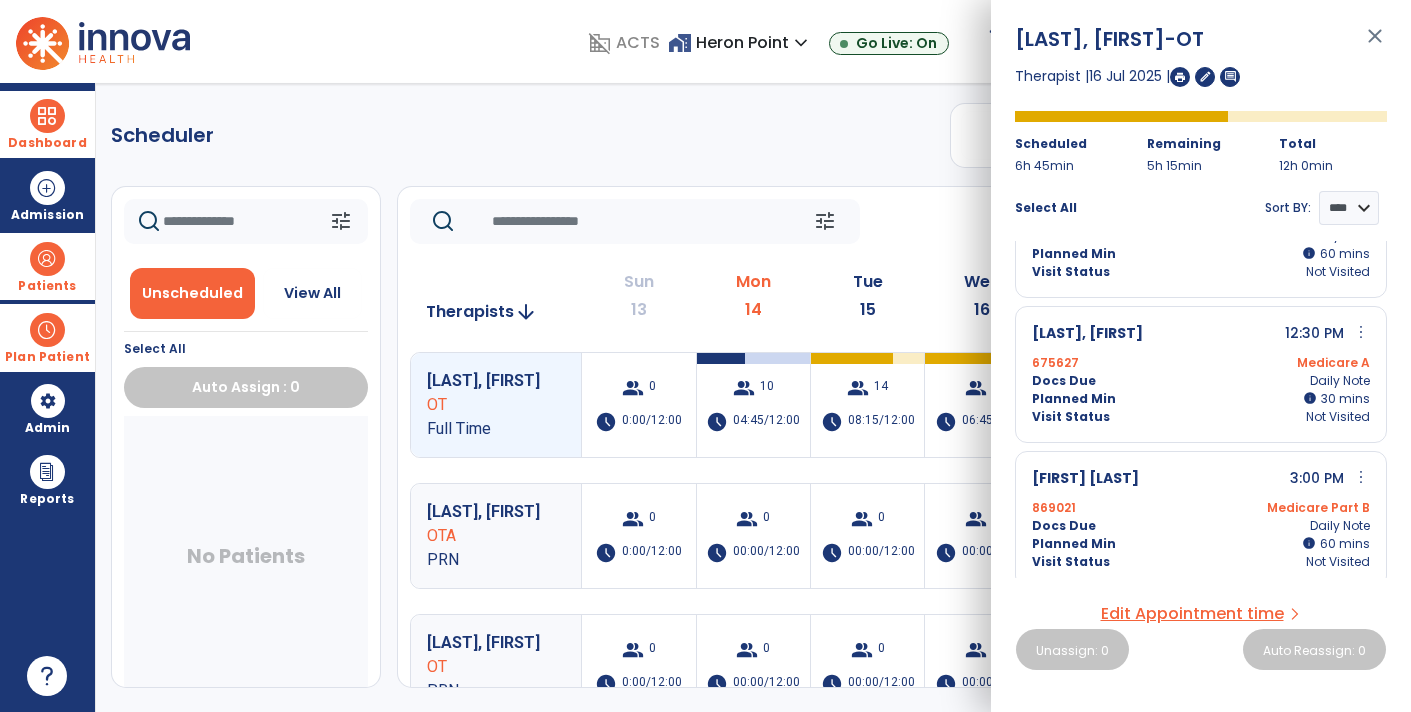 click on "close" at bounding box center (1375, 45) 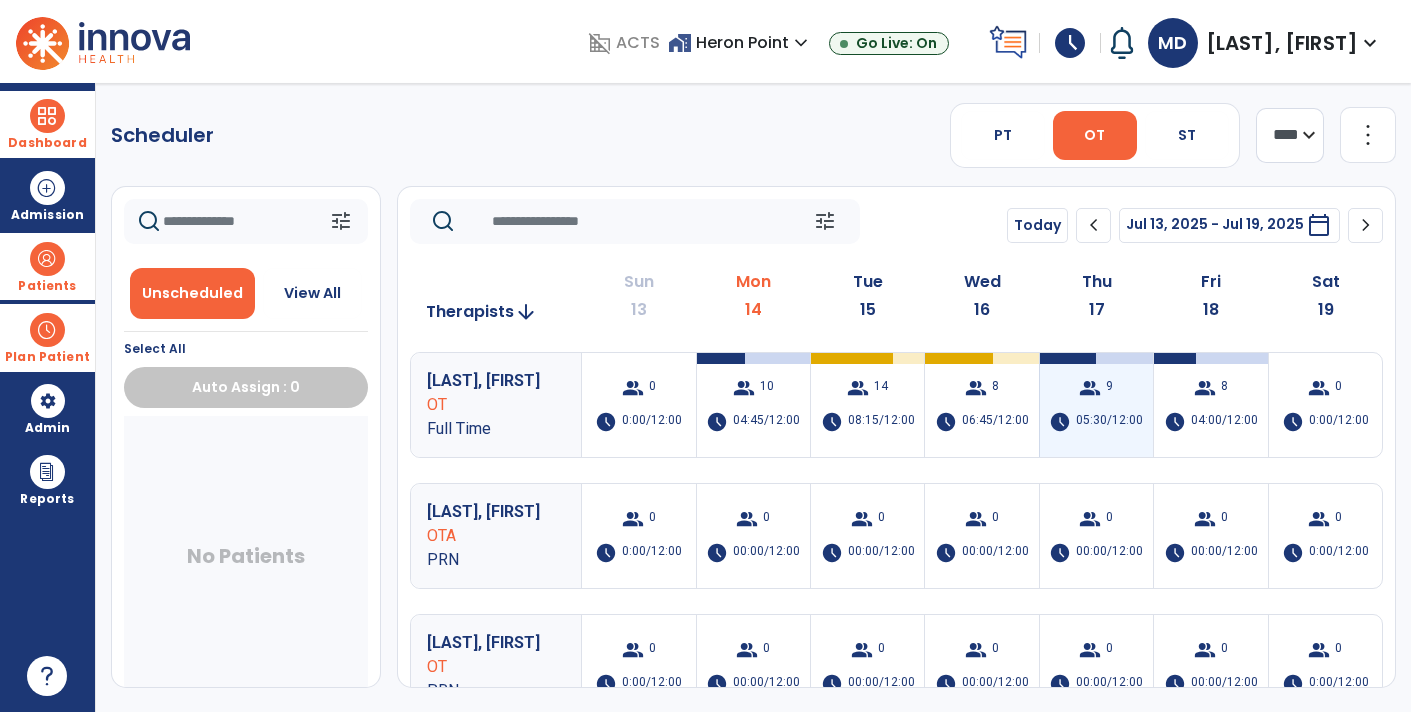 click on "05:30/12:00" at bounding box center [1109, 422] 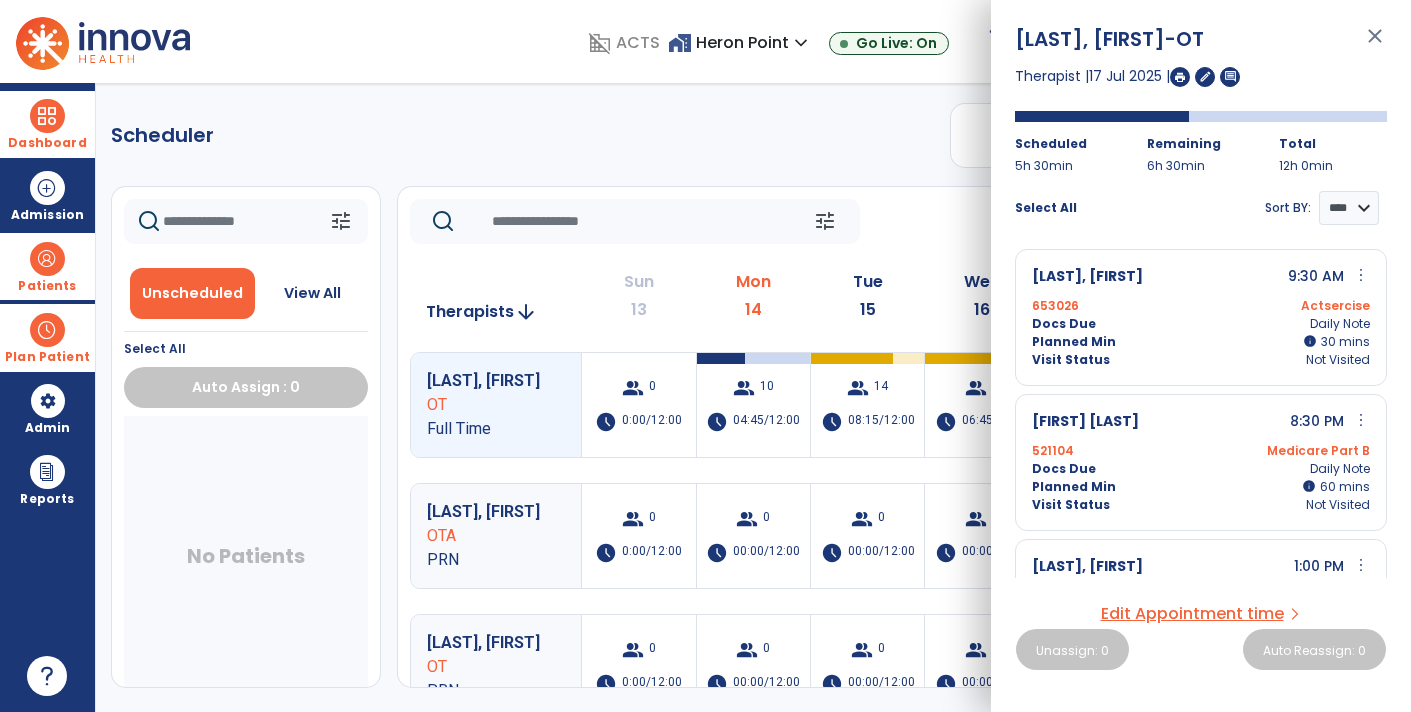 click on "more_vert" at bounding box center [1361, 275] 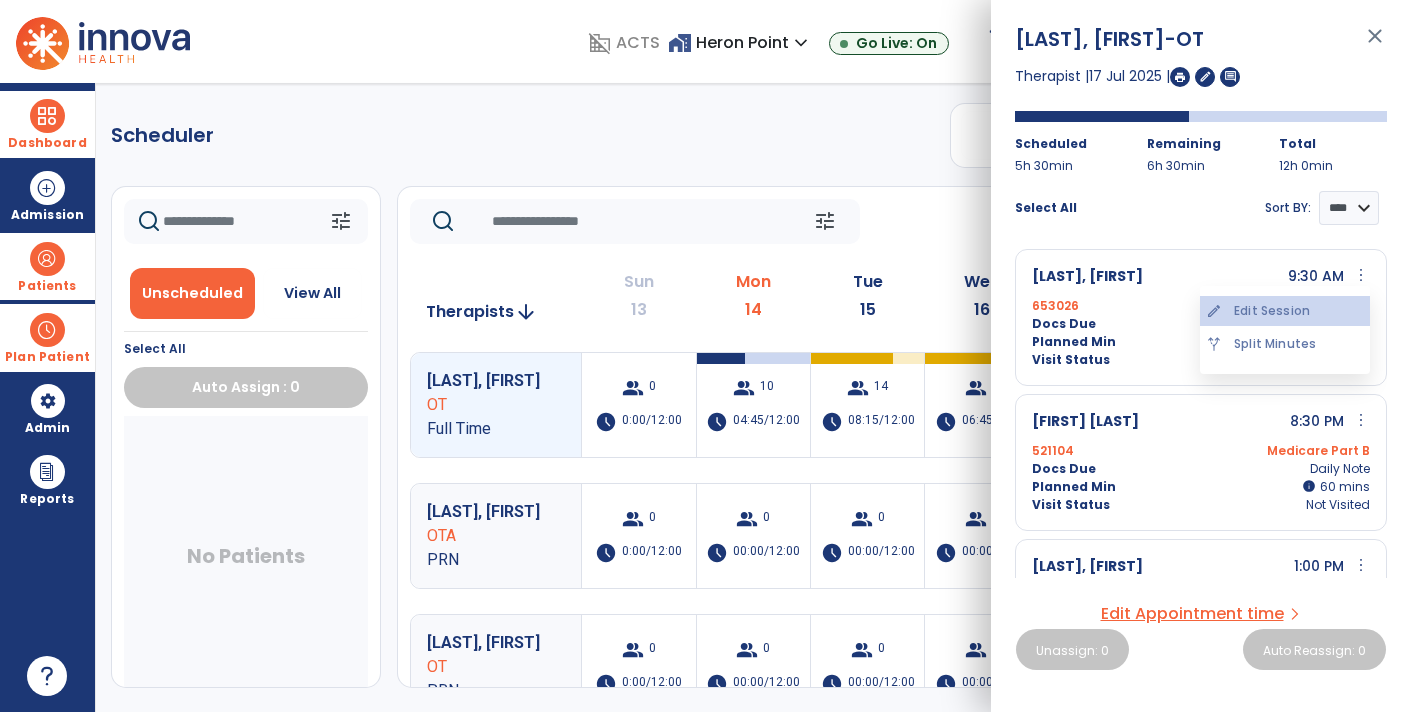 click on "edit   Edit Session" at bounding box center [1285, 311] 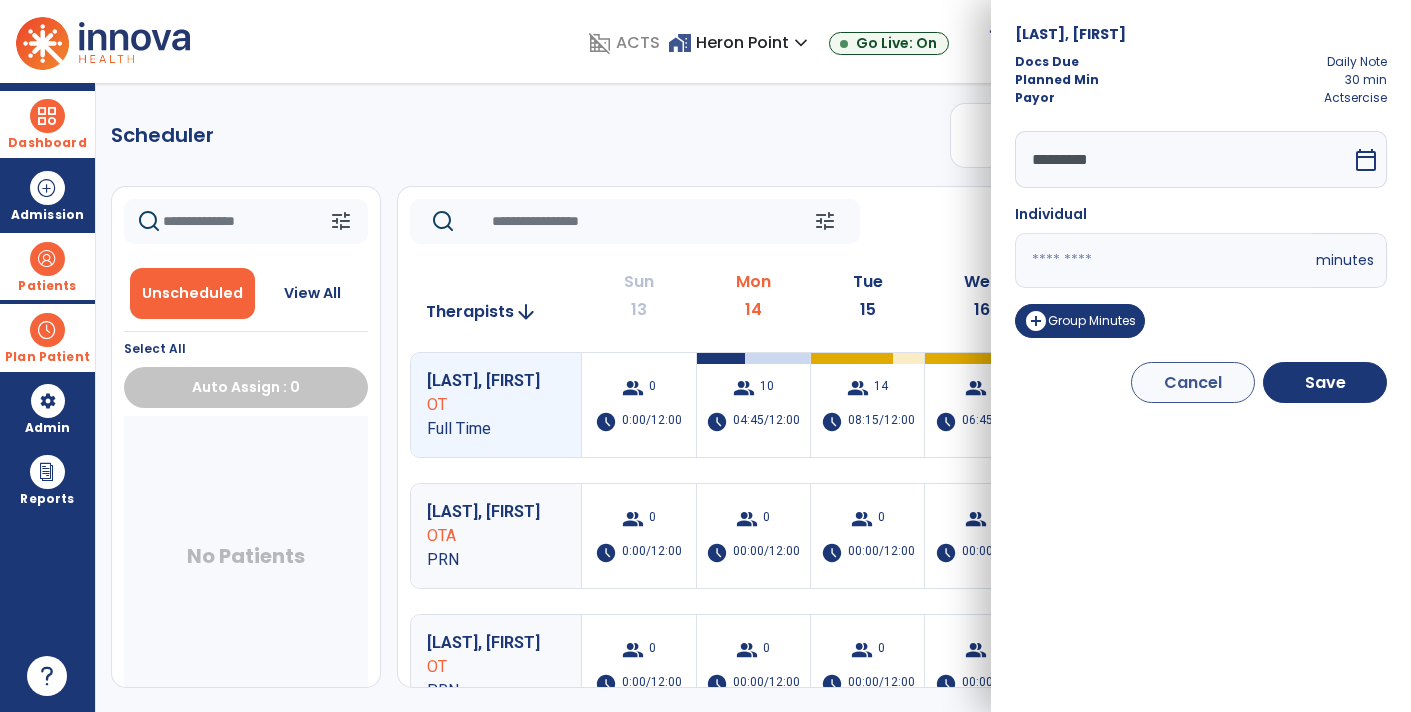 click on "calendar_today" at bounding box center [1366, 160] 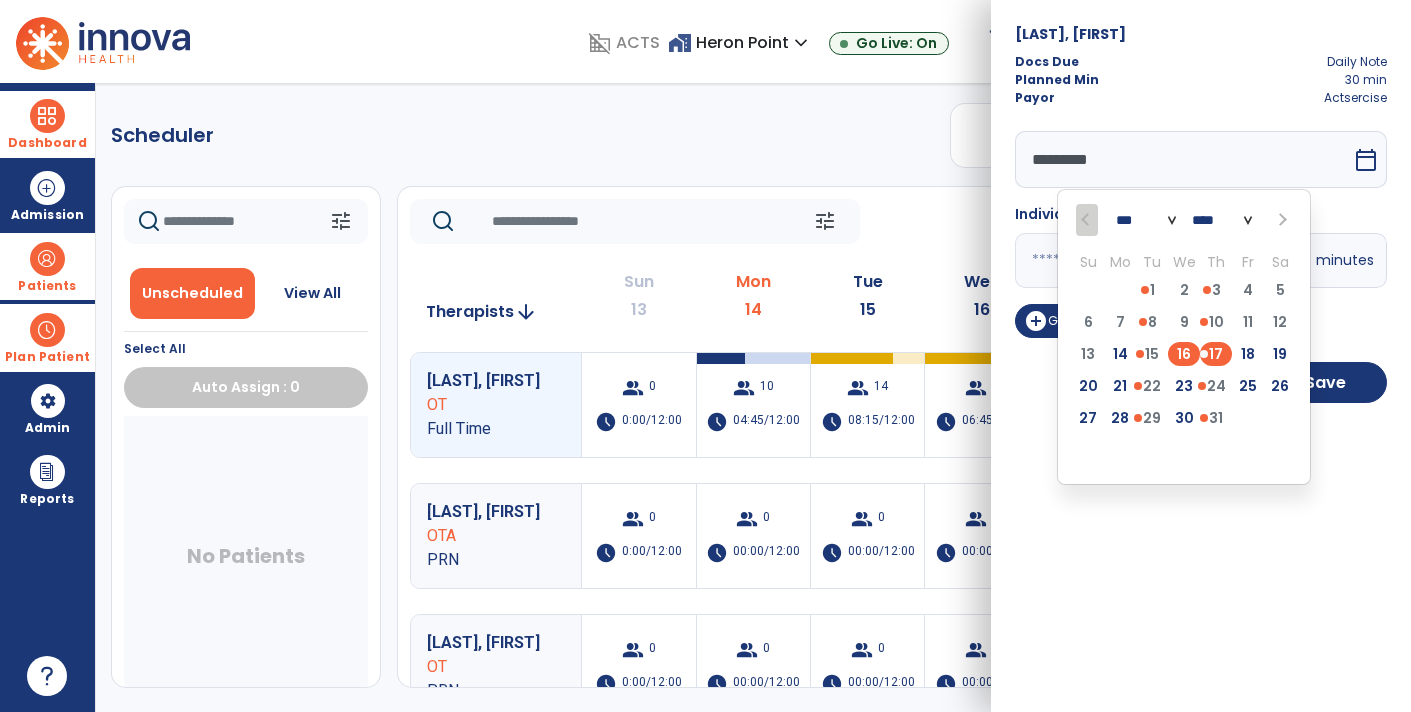 click on "16" at bounding box center [1184, 354] 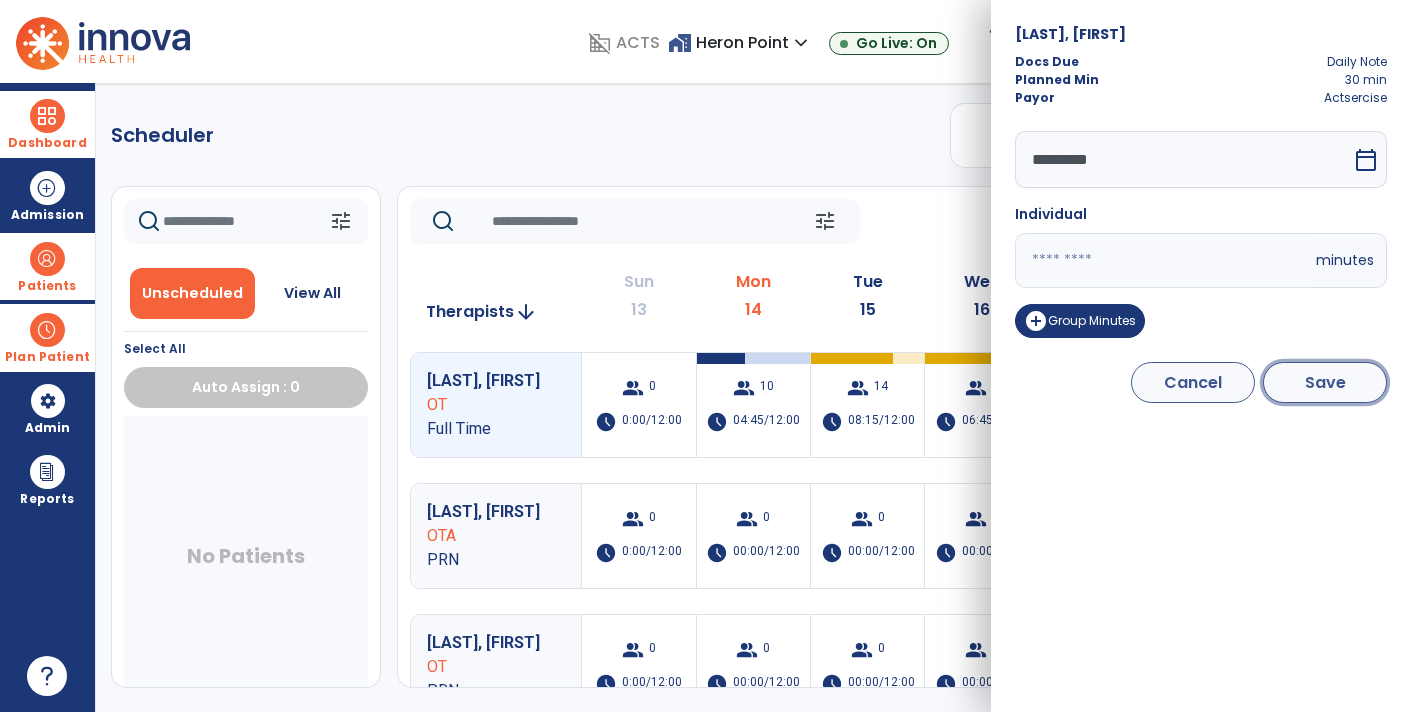 click on "Save" at bounding box center (1325, 382) 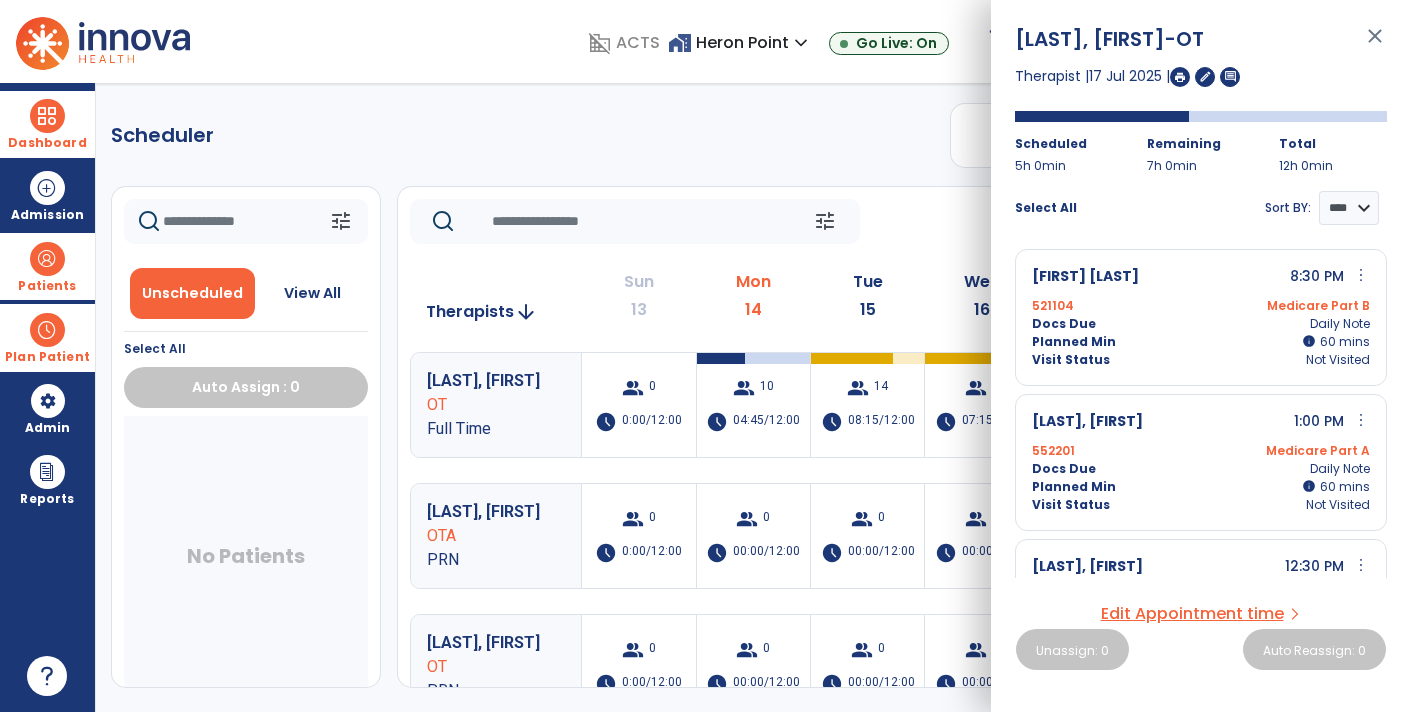 click on "more_vert" at bounding box center (1361, 420) 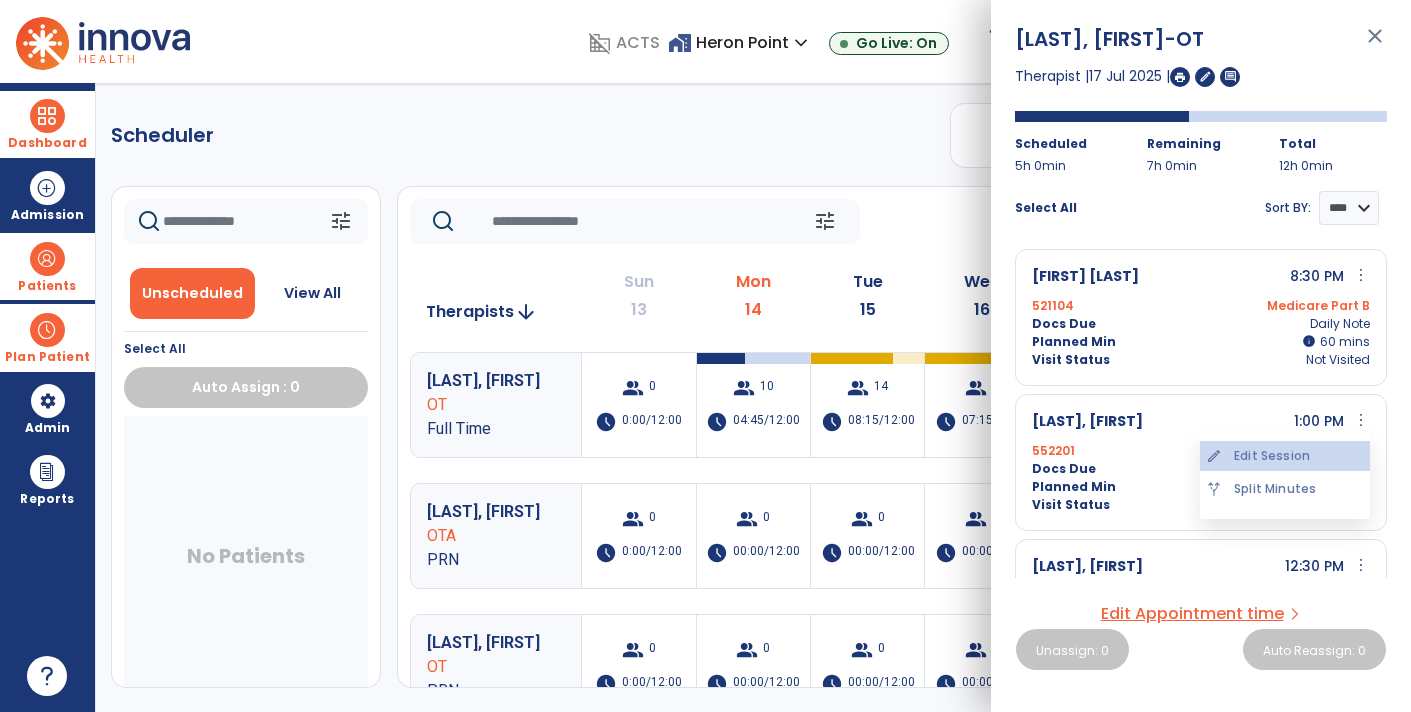 click on "edit   Edit Session" at bounding box center (1285, 456) 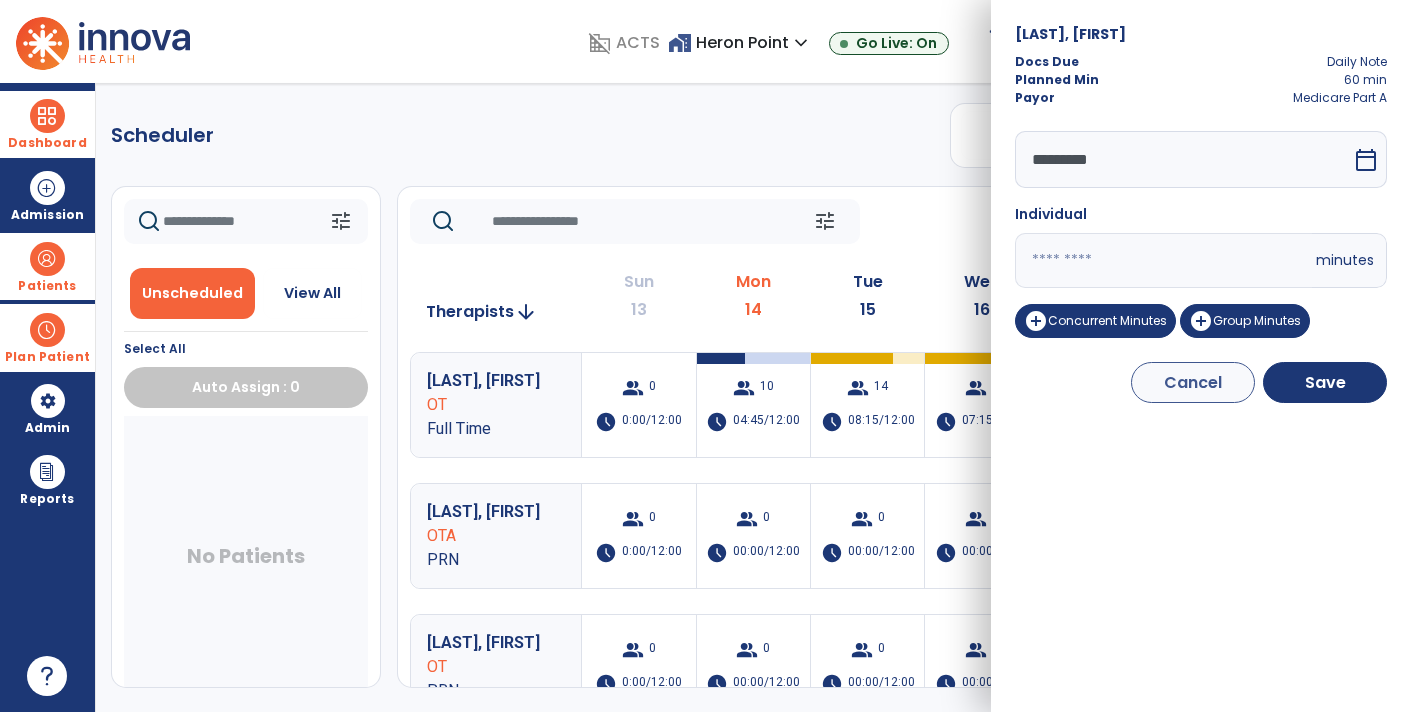 click on "*********" at bounding box center [1183, 159] 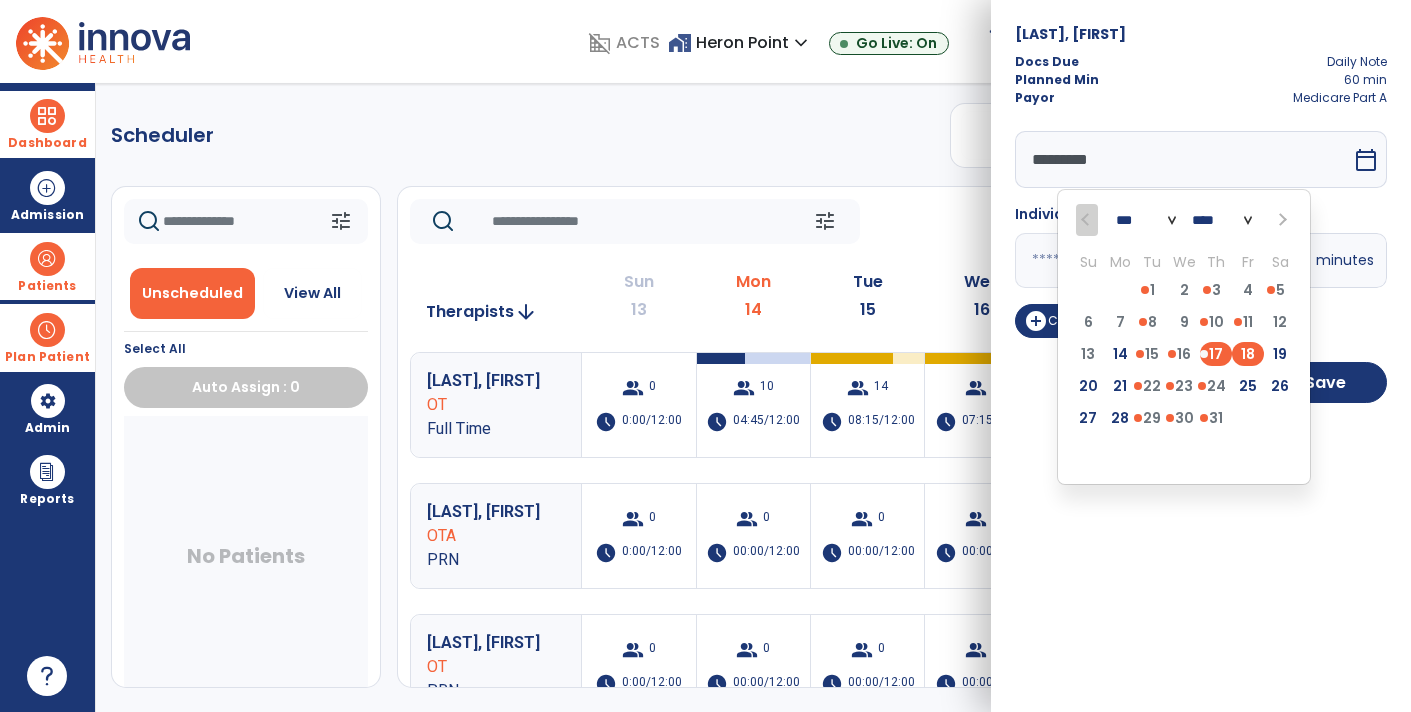 click on "18" at bounding box center (1248, 354) 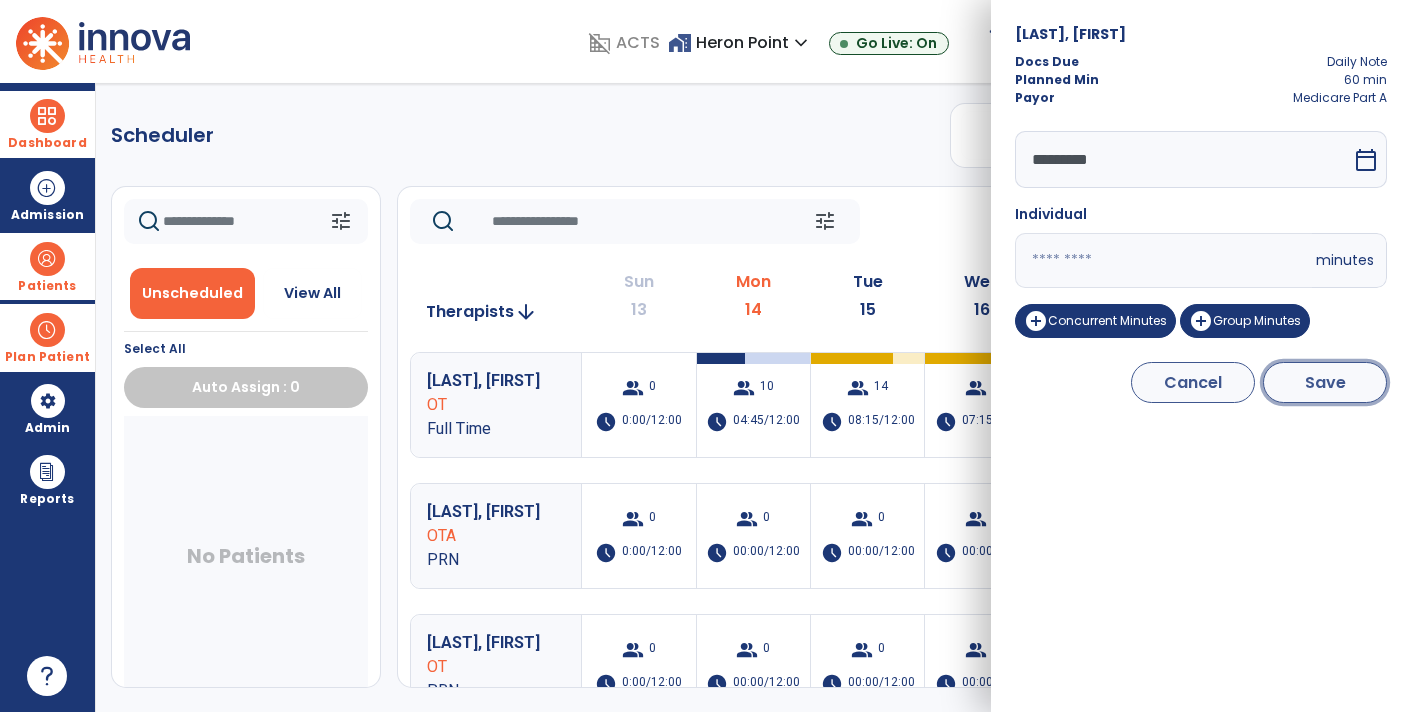 click on "Save" at bounding box center [1325, 382] 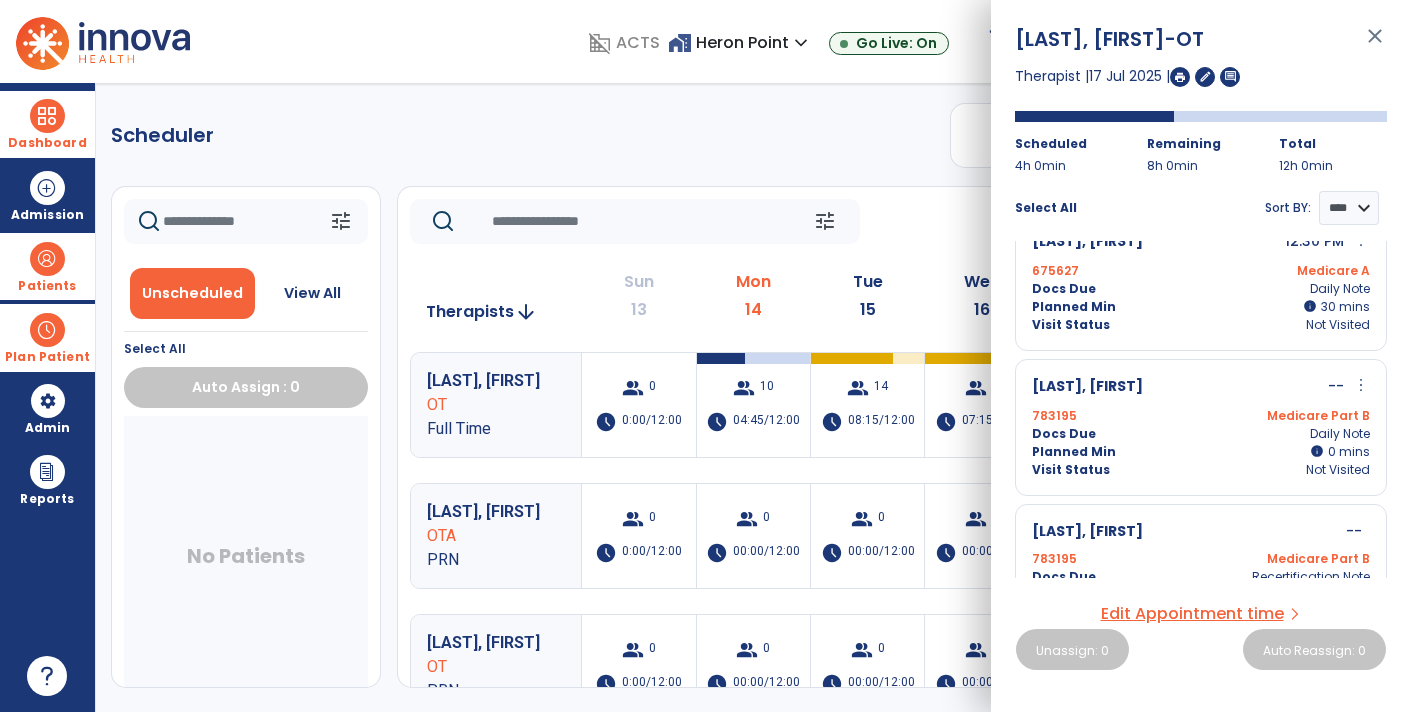 scroll, scrollTop: 668, scrollLeft: 0, axis: vertical 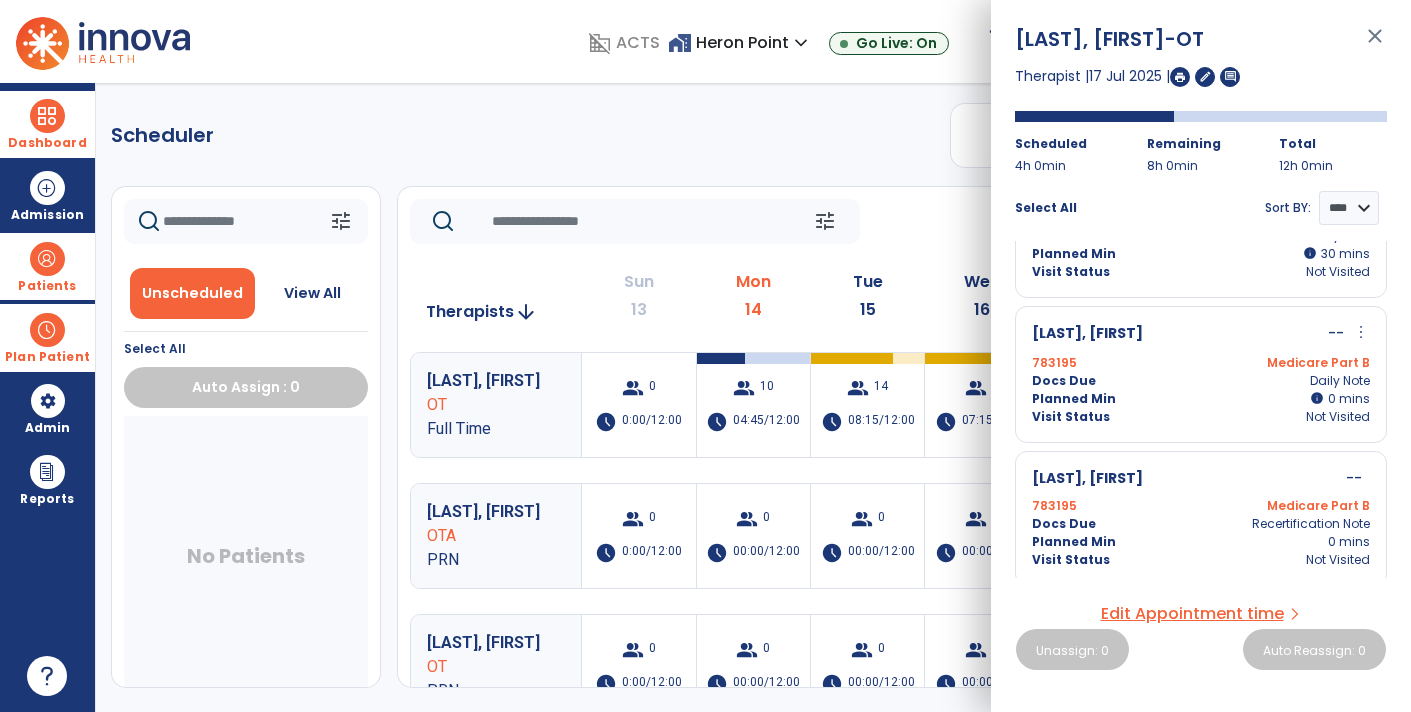 click on "close" at bounding box center [1375, 45] 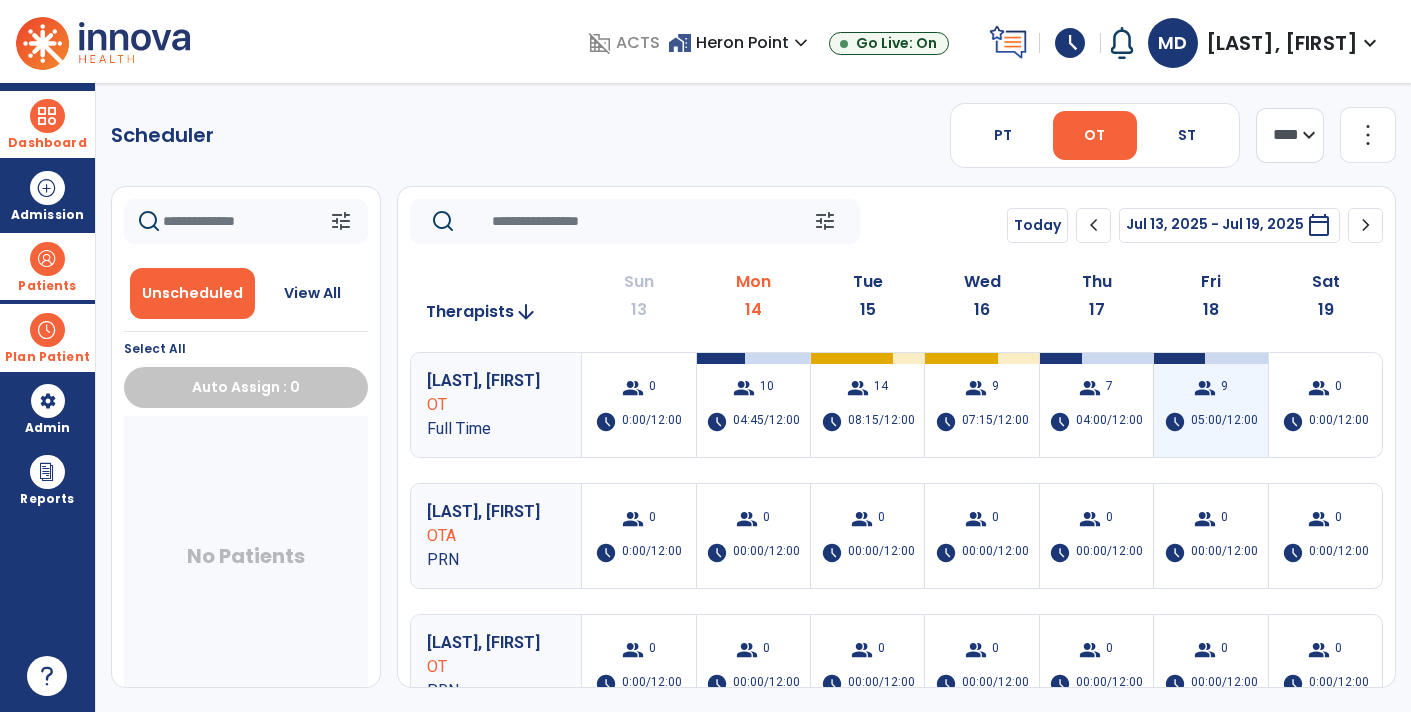 click on "group  9  schedule  05:00/12:00" at bounding box center (1210, 405) 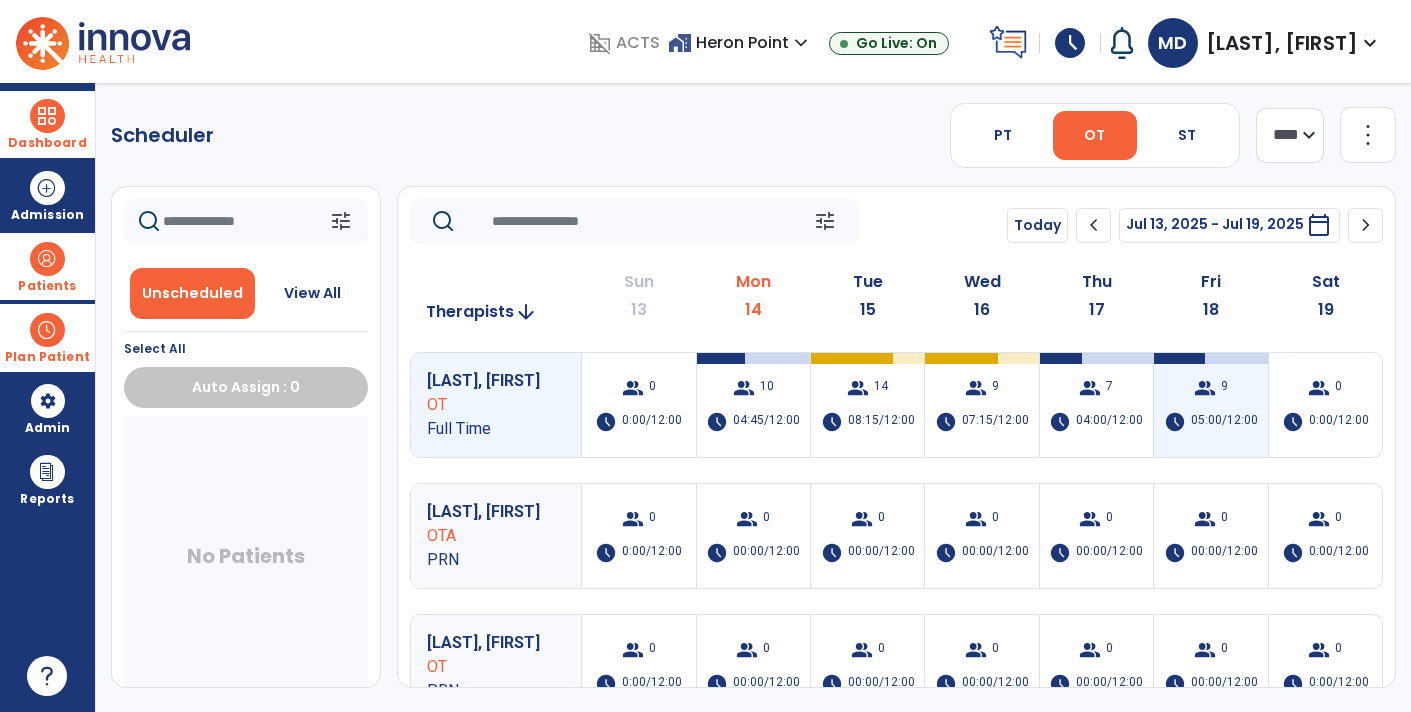 click on "group  9  schedule  05:00/12:00" at bounding box center (1210, 405) 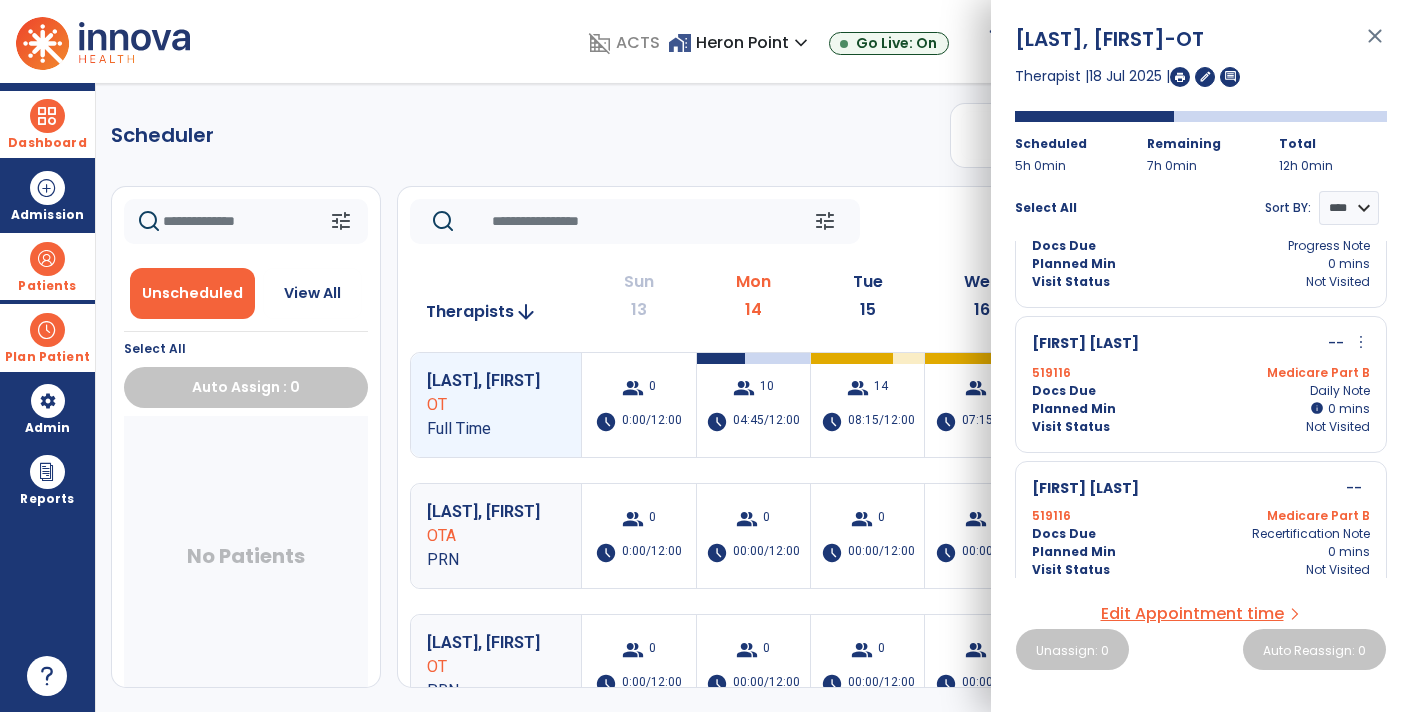 scroll, scrollTop: 954, scrollLeft: 0, axis: vertical 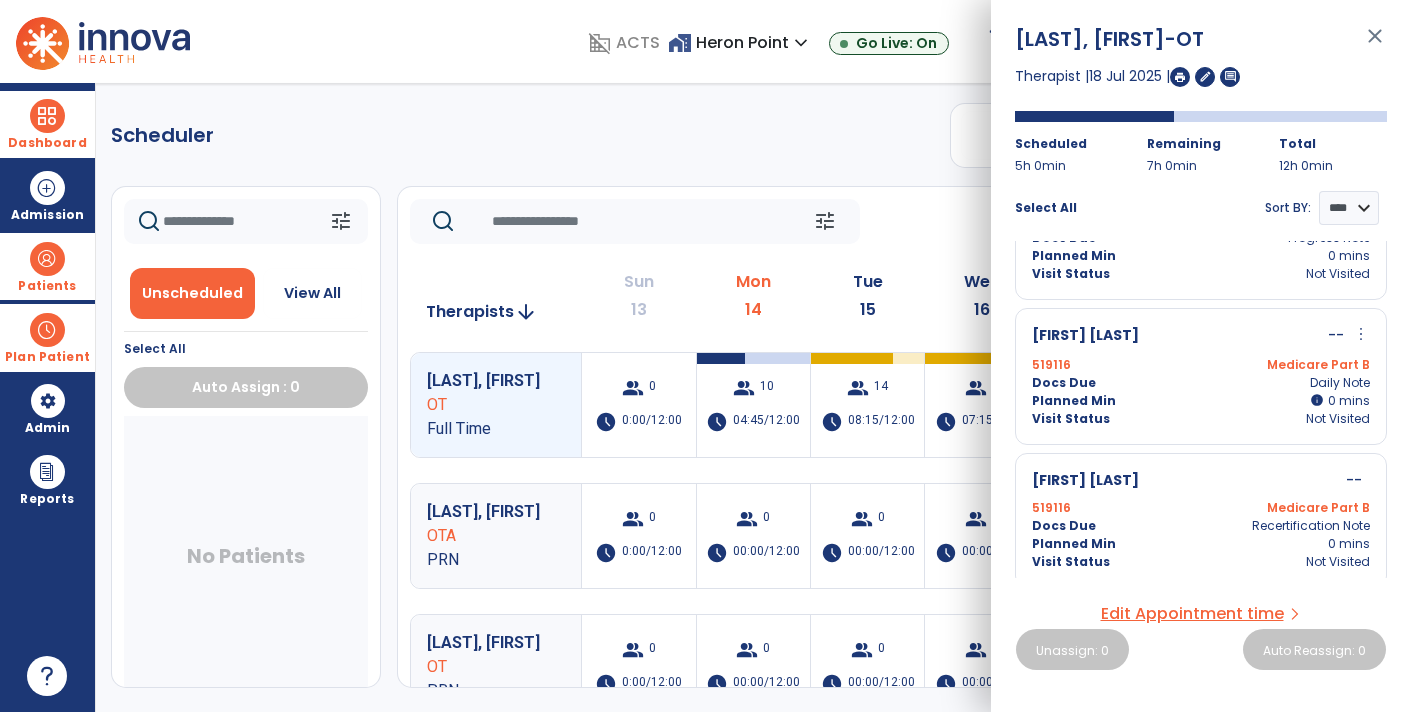 click on "close" at bounding box center (1375, 45) 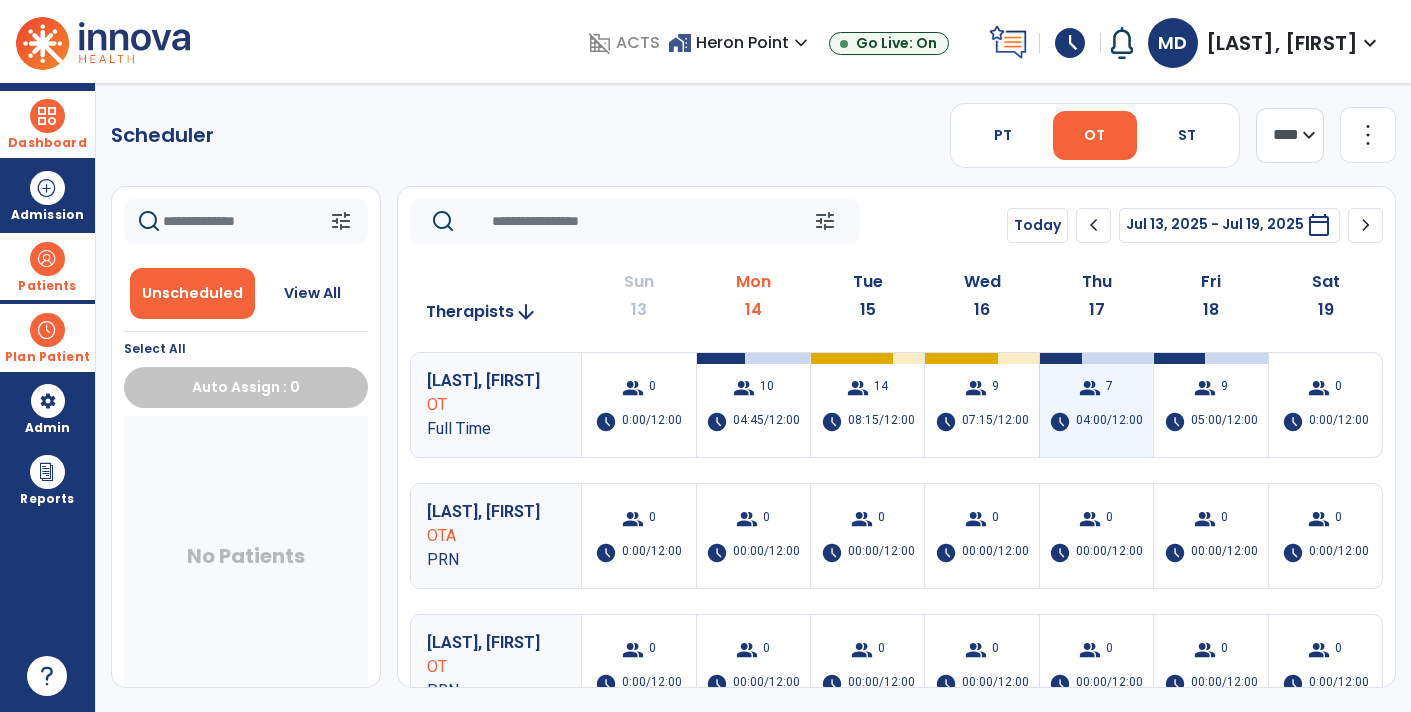 click on "04:00/12:00" at bounding box center (1109, 422) 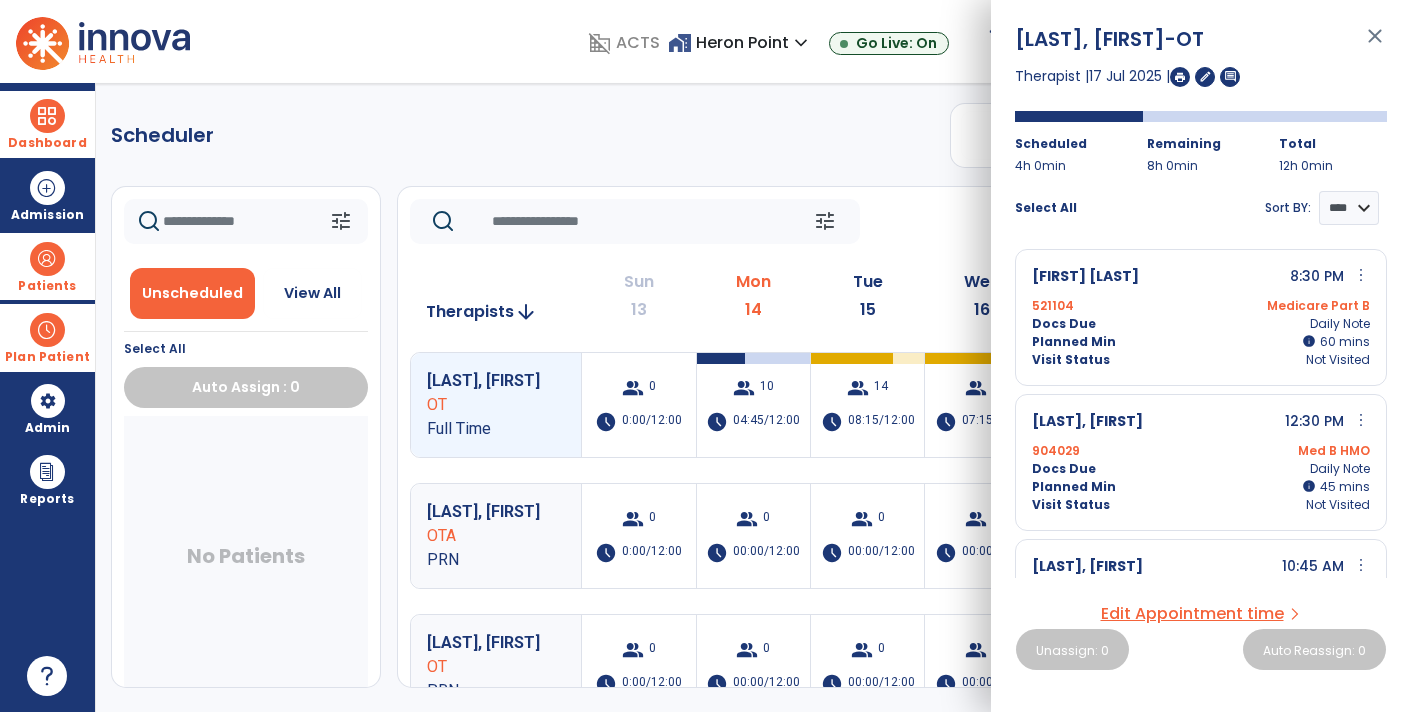 click on "more_vert" at bounding box center [1361, 420] 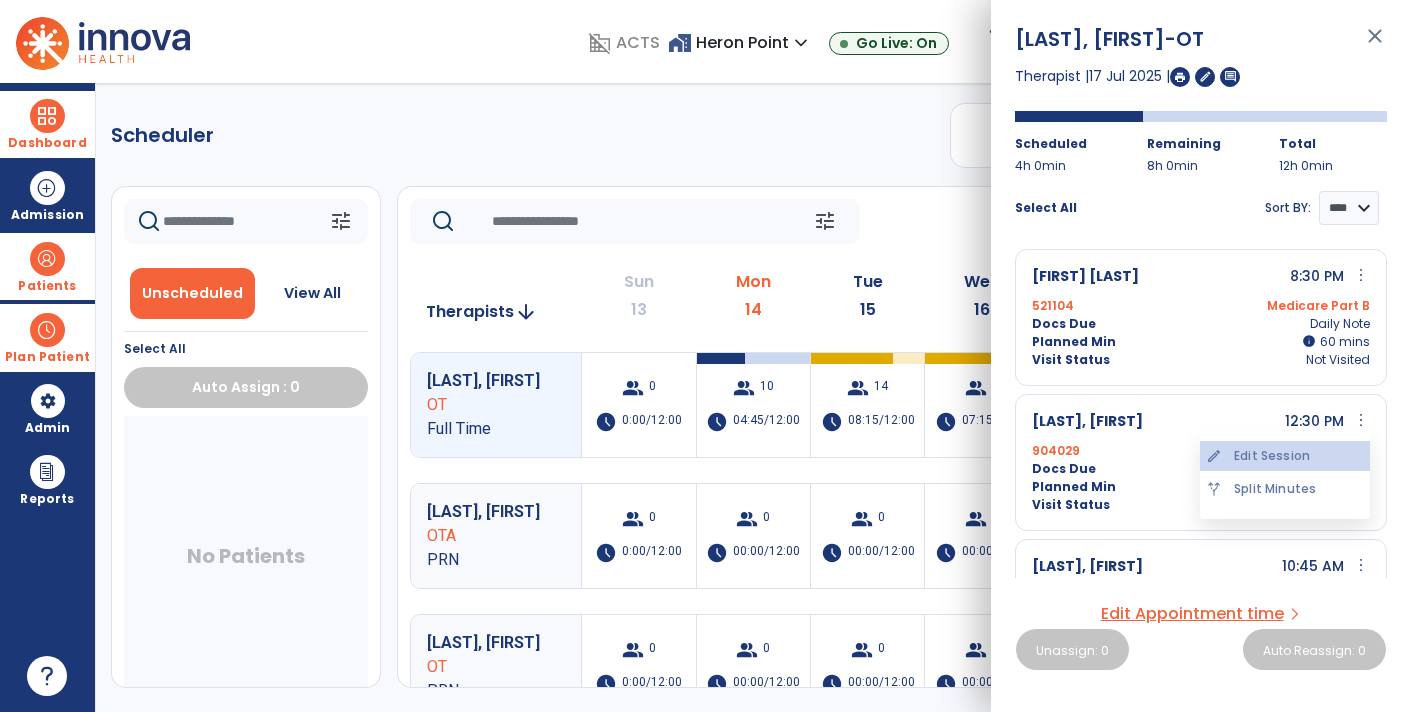 click on "edit   Edit Session" at bounding box center (1285, 456) 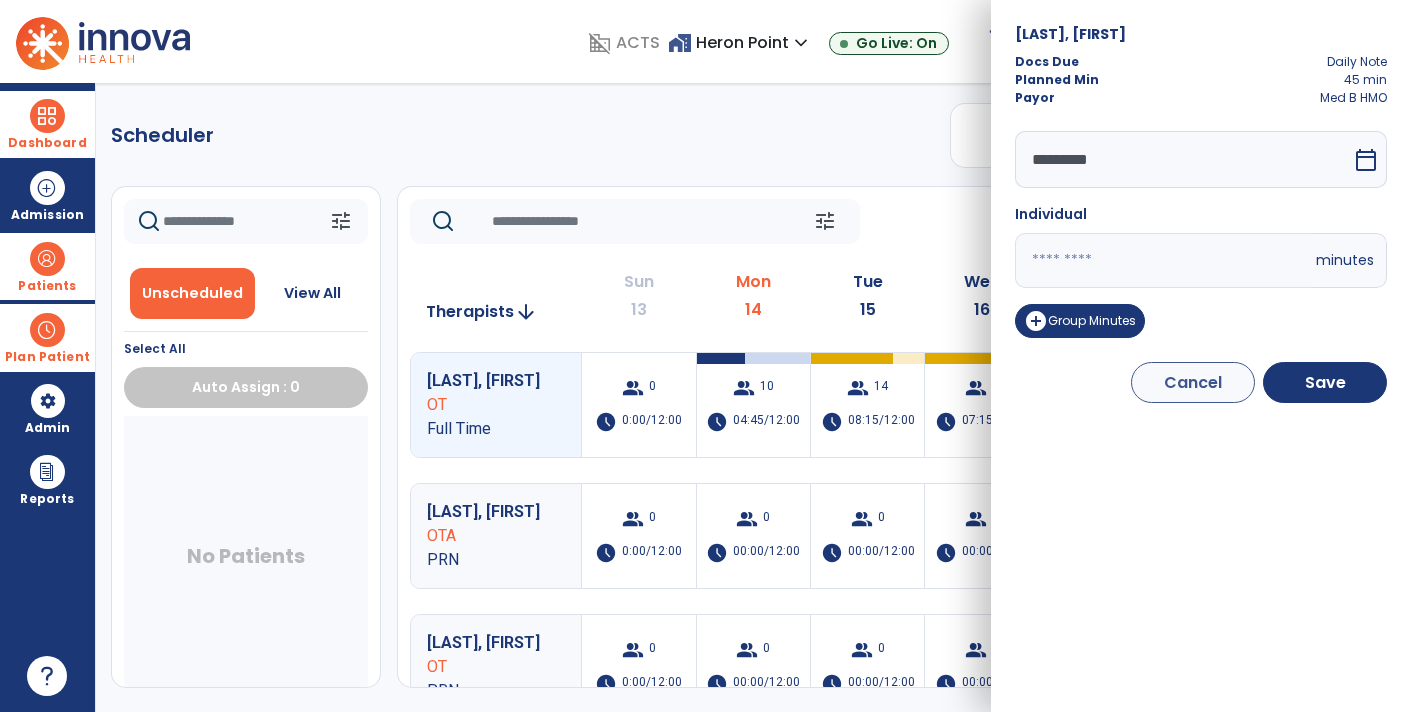 click on "calendar_today" at bounding box center (1368, 159) 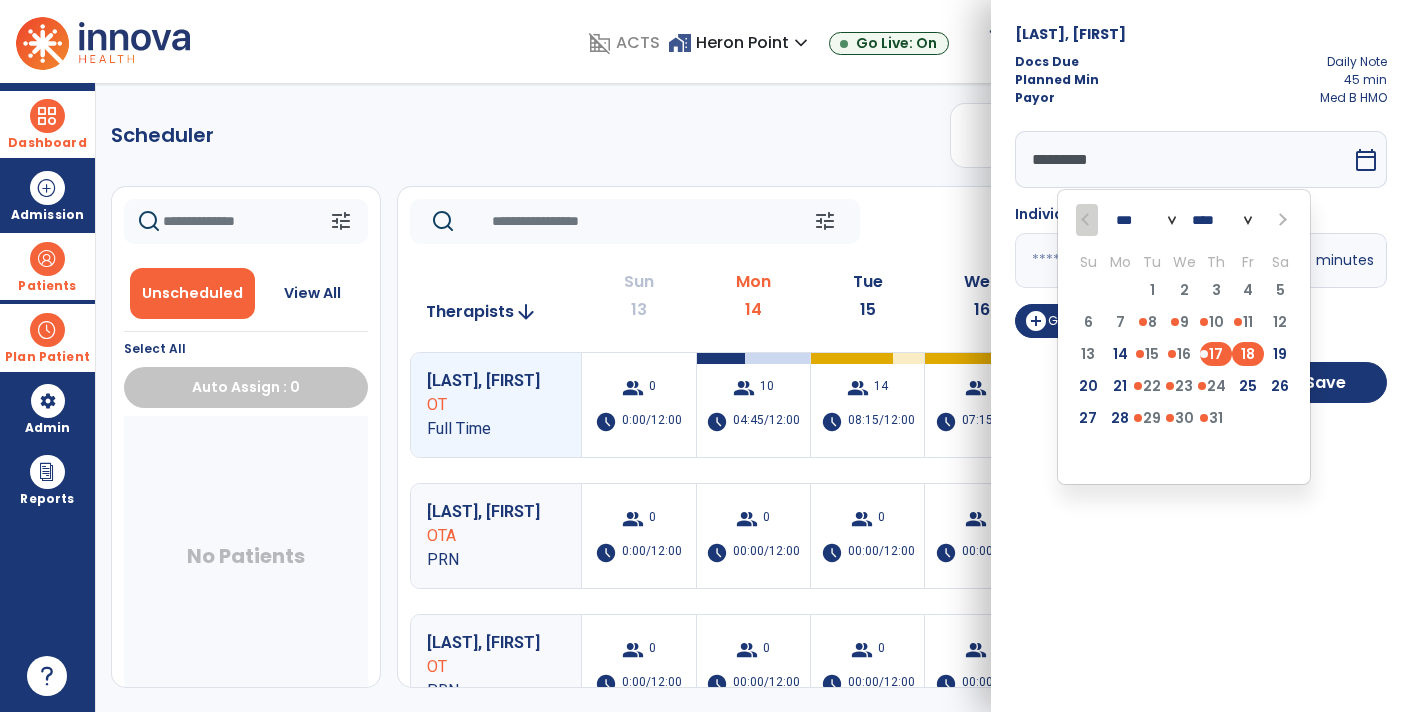 click on "18" at bounding box center (1248, 354) 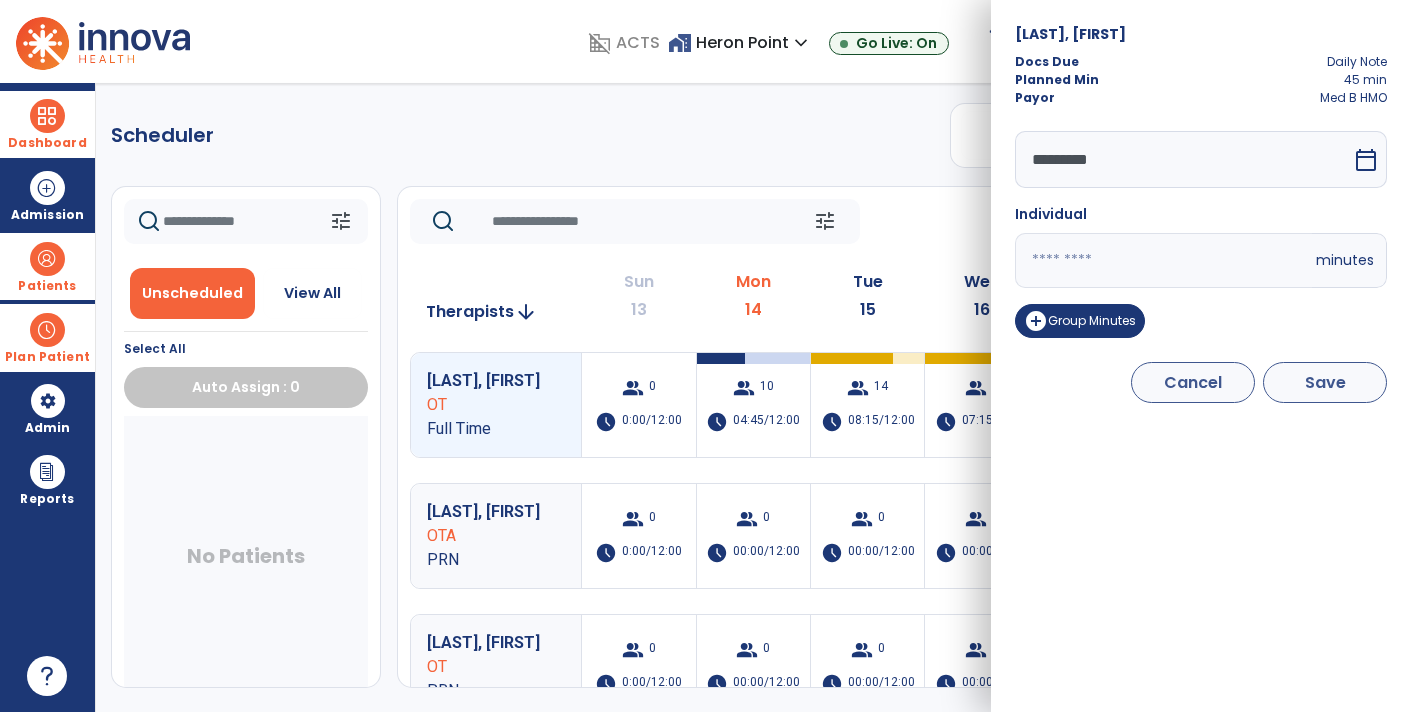 click on "Save" at bounding box center [1325, 382] 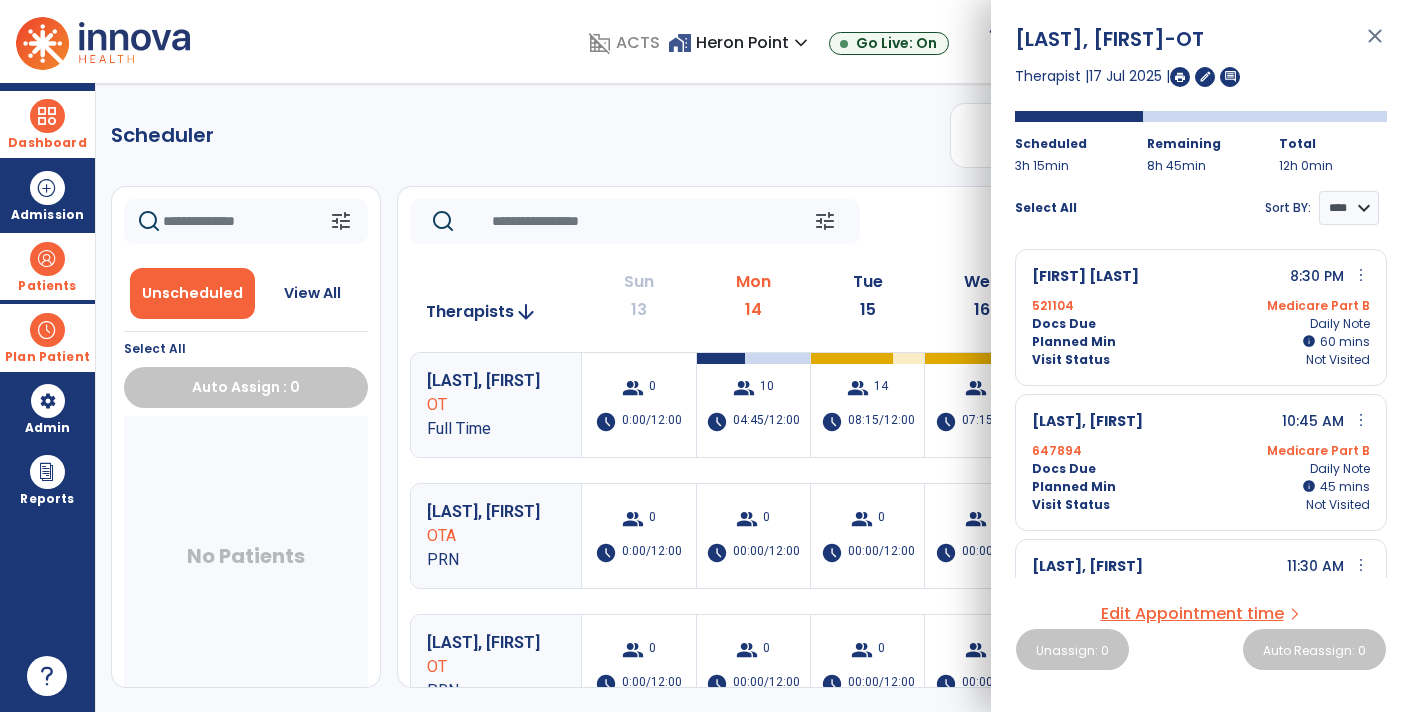 scroll, scrollTop: 2, scrollLeft: 0, axis: vertical 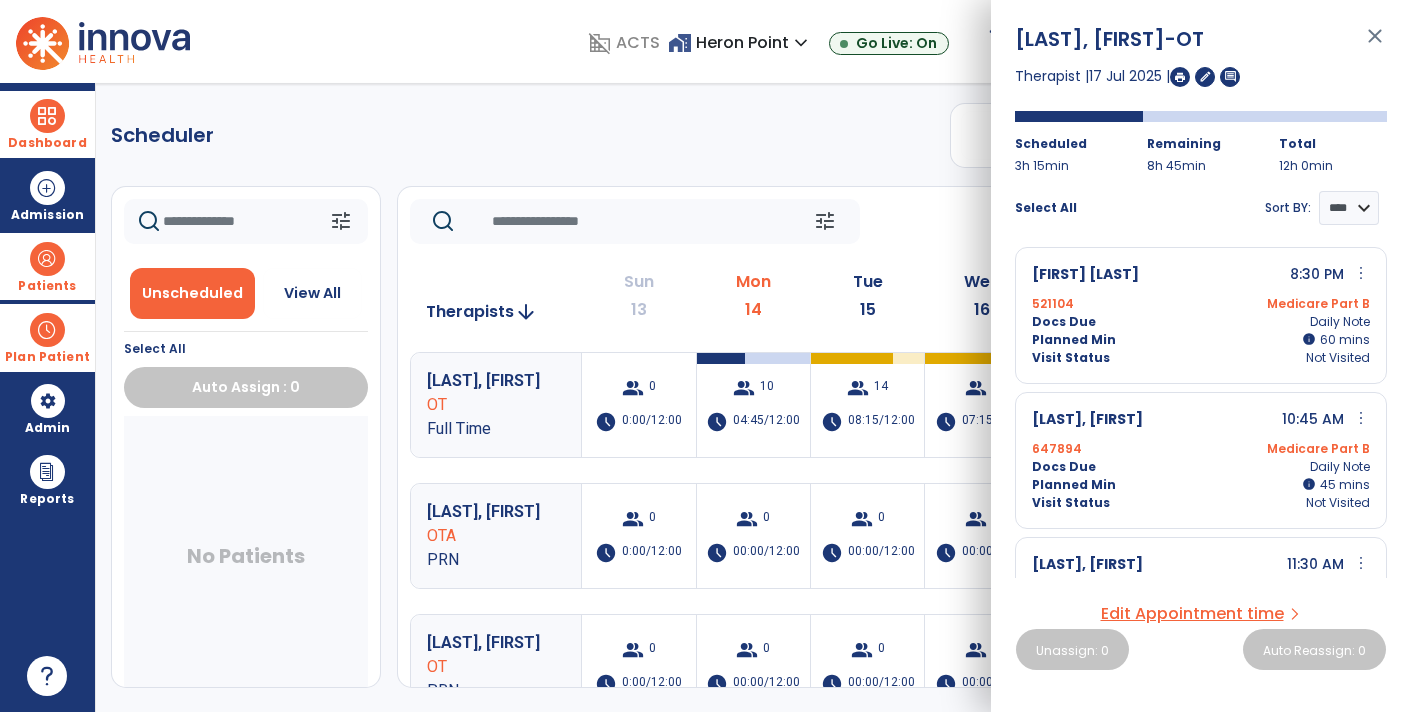 click on "more_vert" at bounding box center [1361, 418] 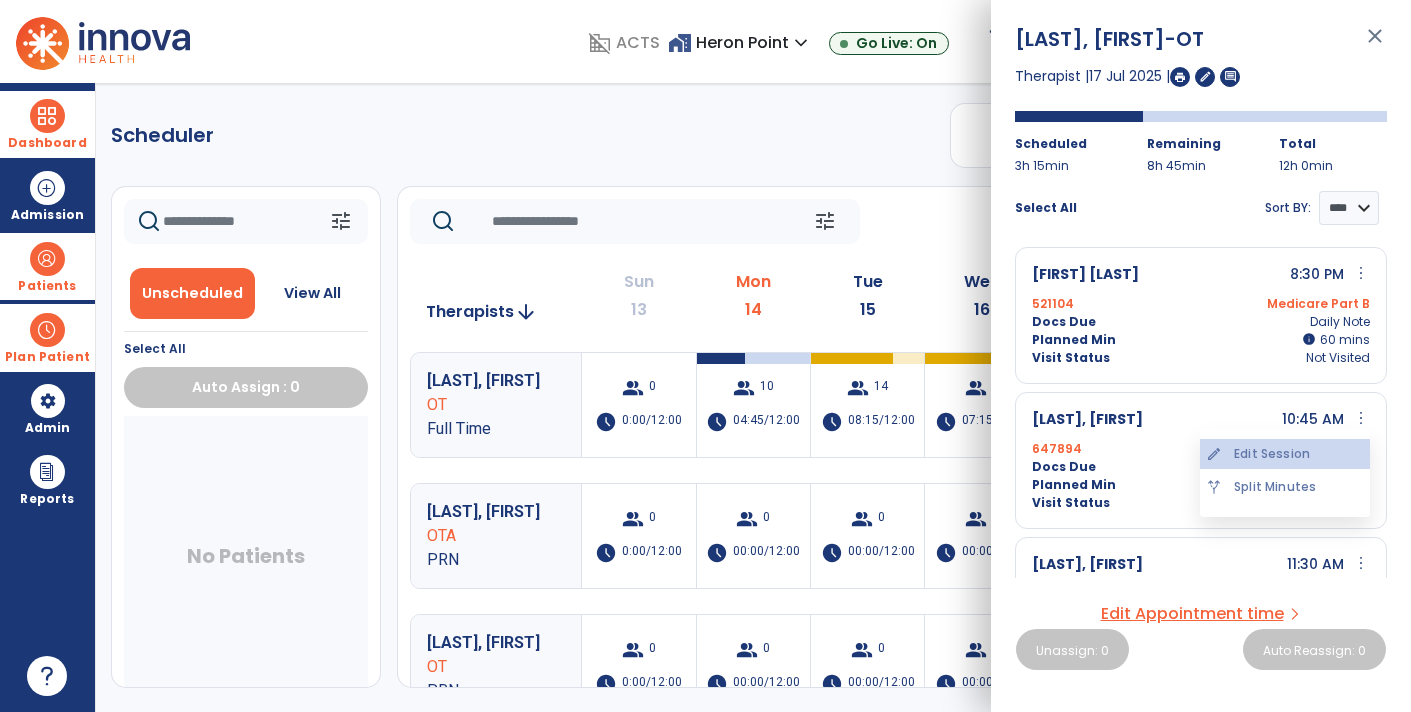 click on "edit   Edit Session" at bounding box center (1285, 454) 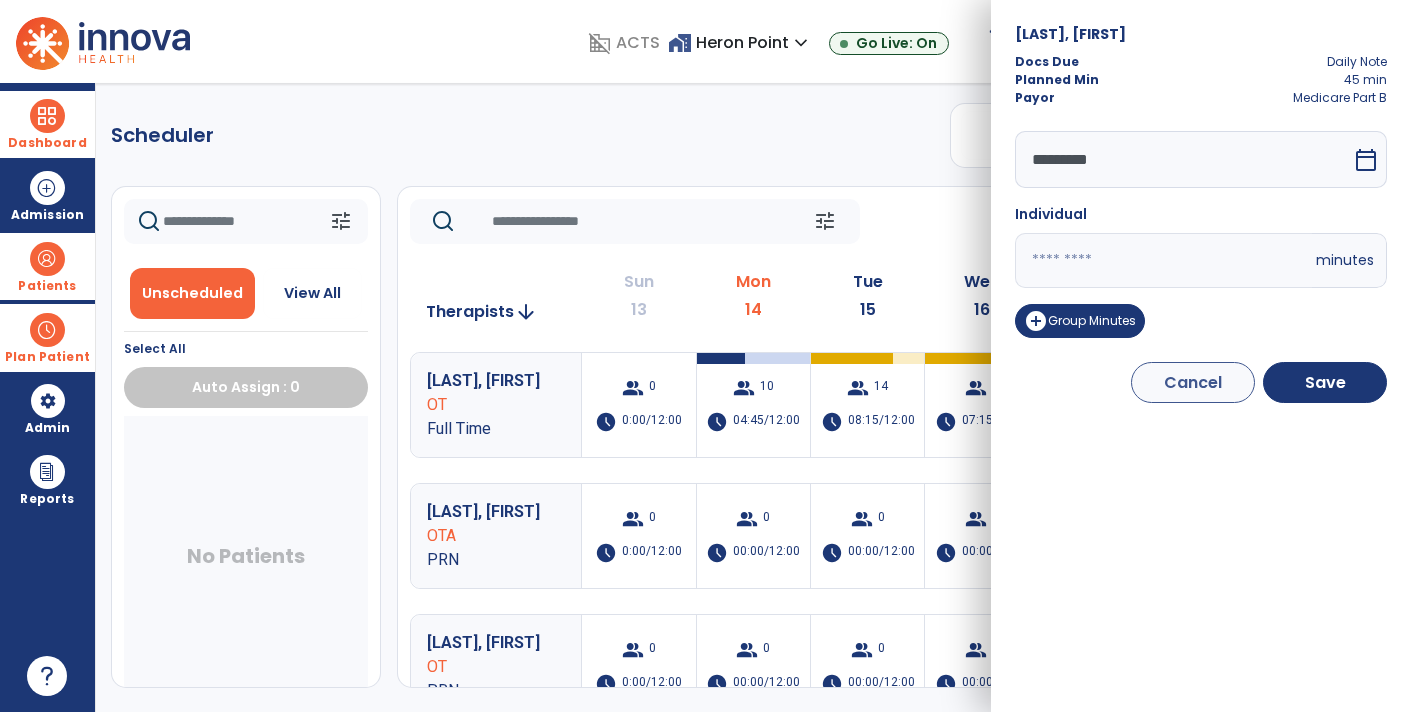 click on "calendar_today" at bounding box center (1368, 159) 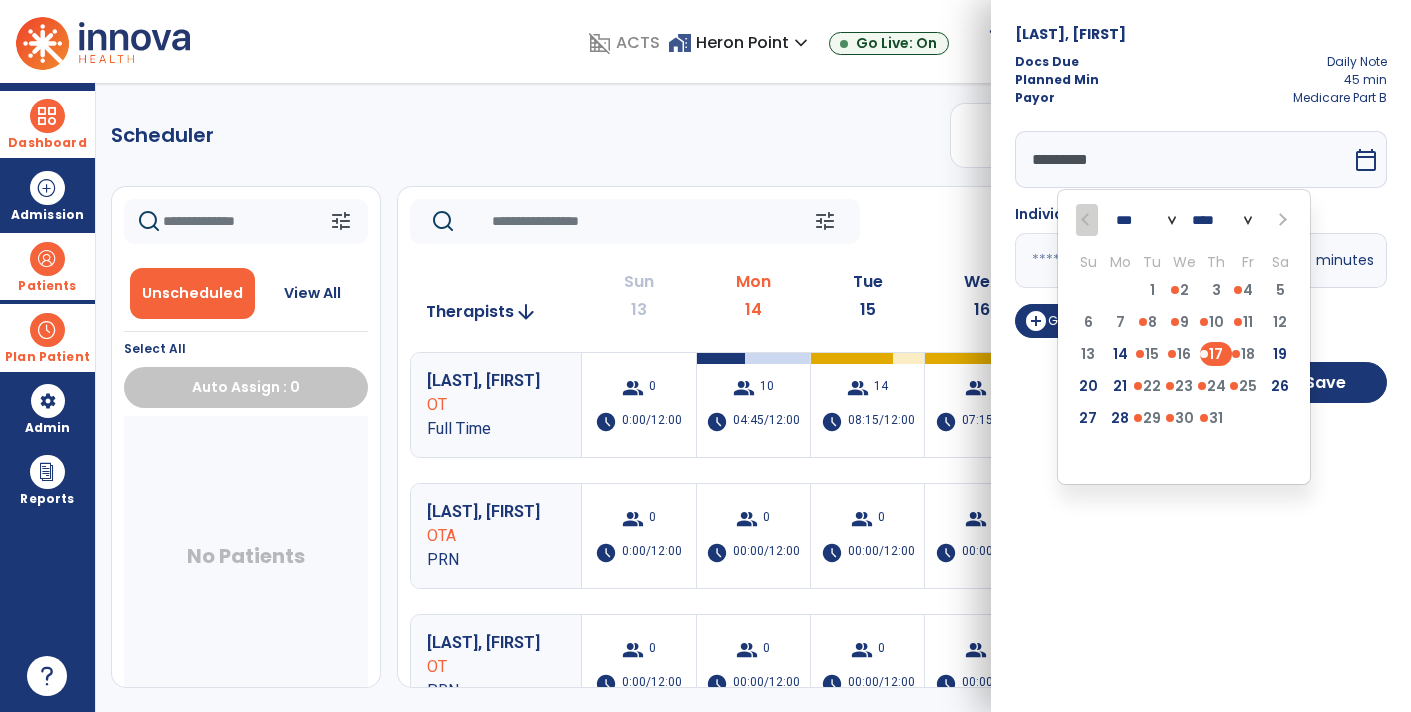 click at bounding box center [47, 259] 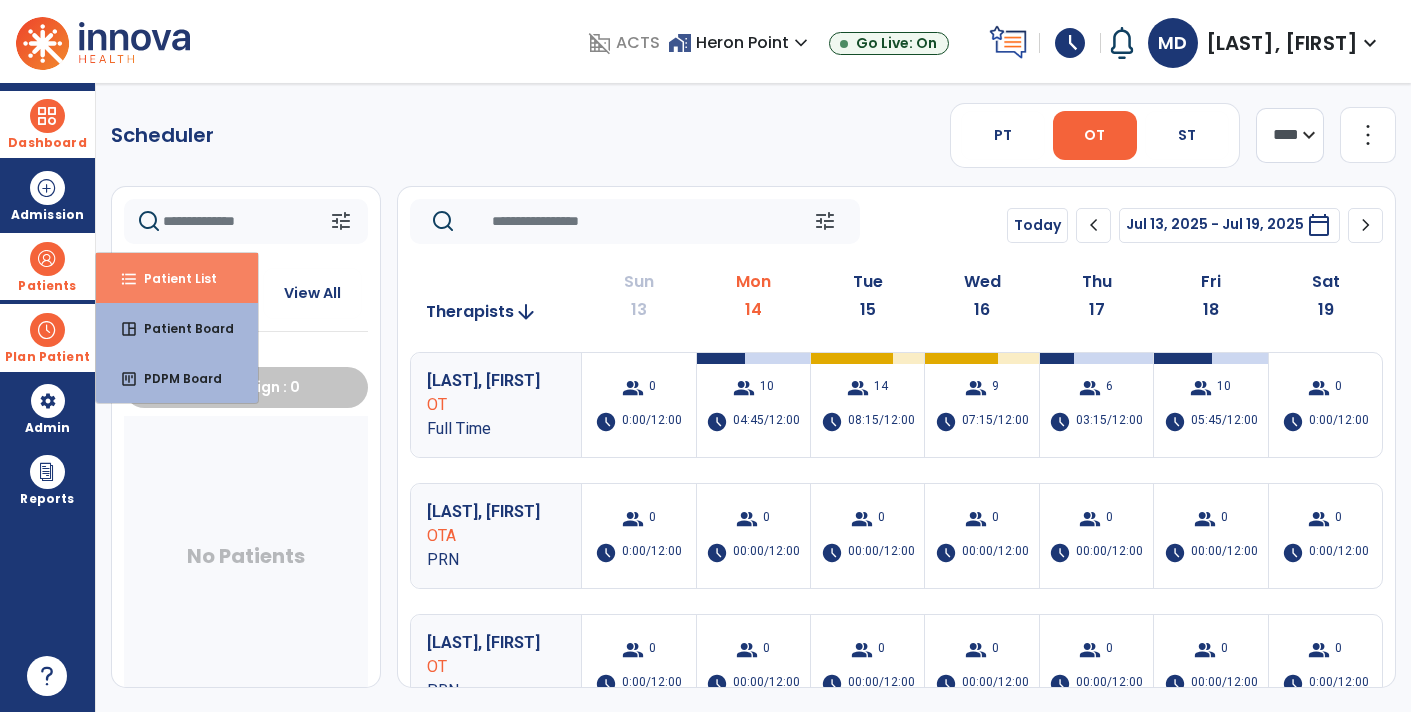 click on "Patient List" at bounding box center (172, 278) 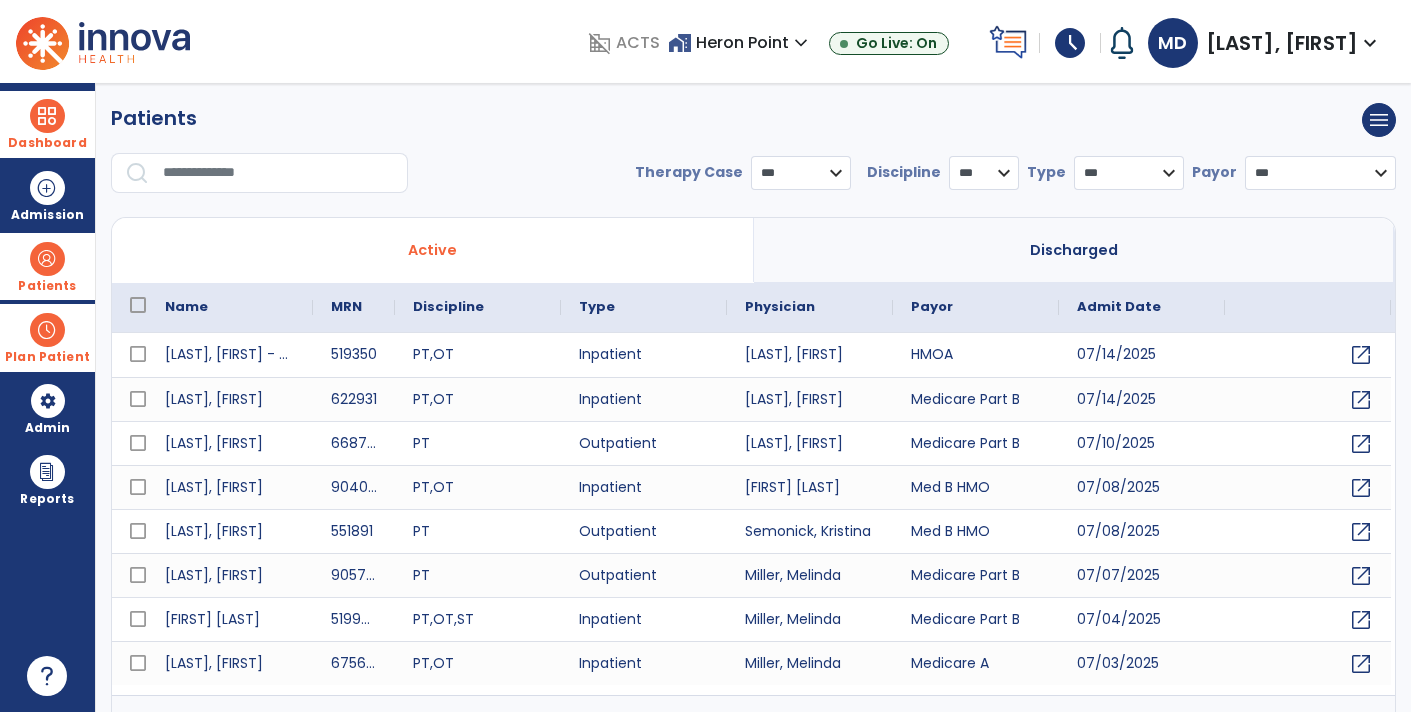 click at bounding box center (278, 173) 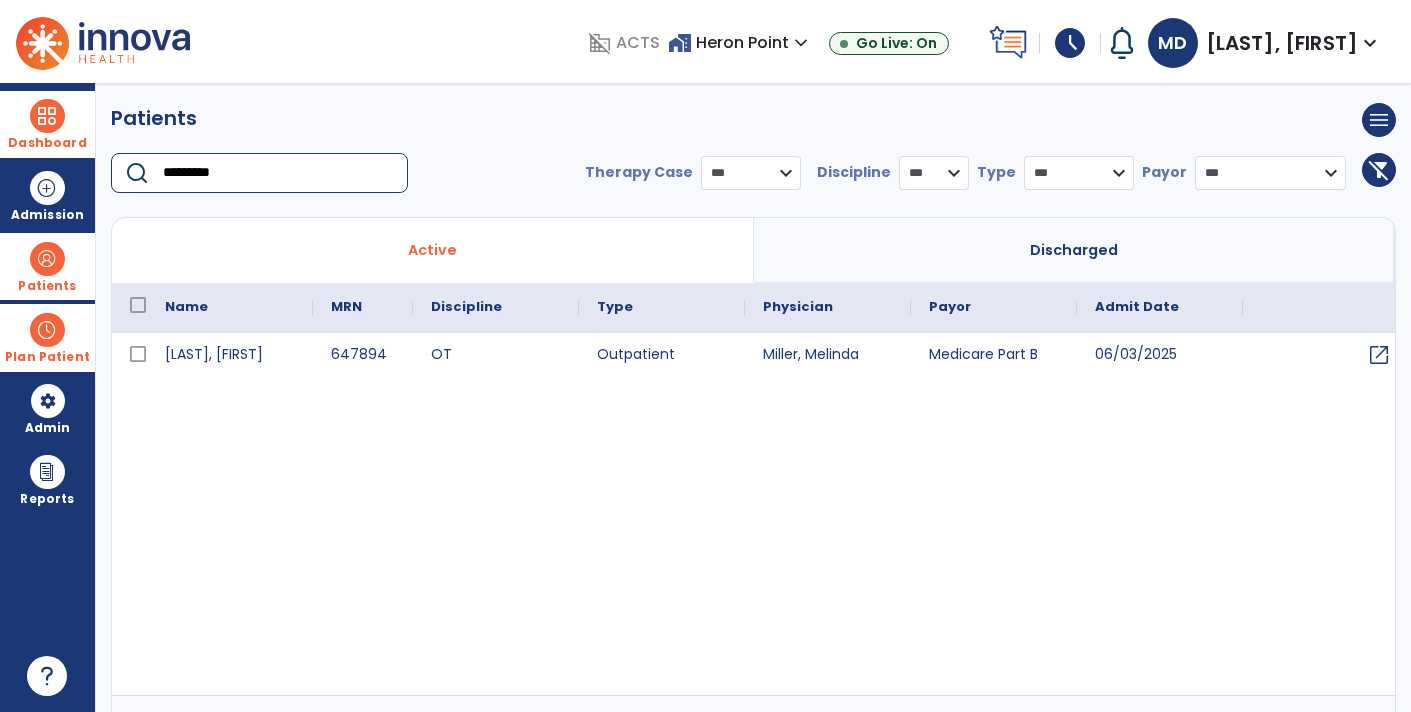 type on "*********" 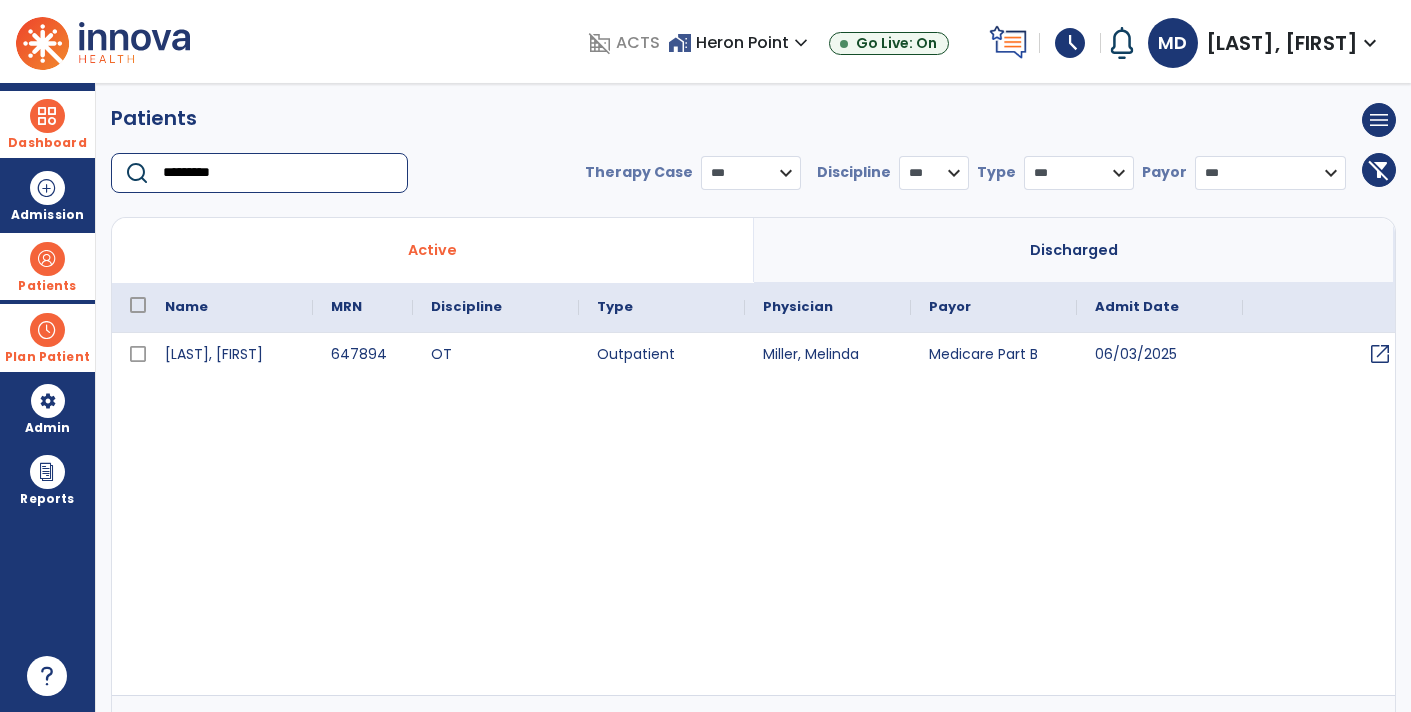 click on "open_in_new" at bounding box center (1380, 354) 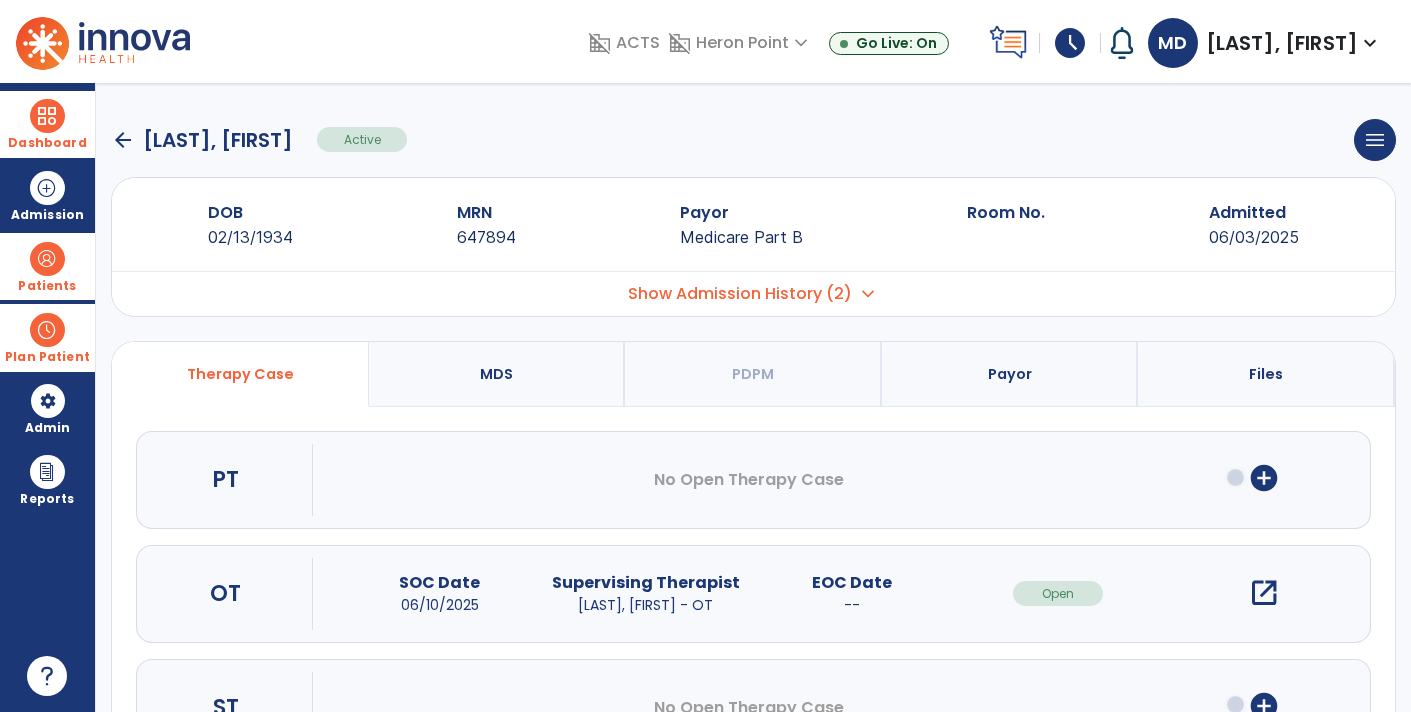 click on "open_in_new" at bounding box center (1264, 593) 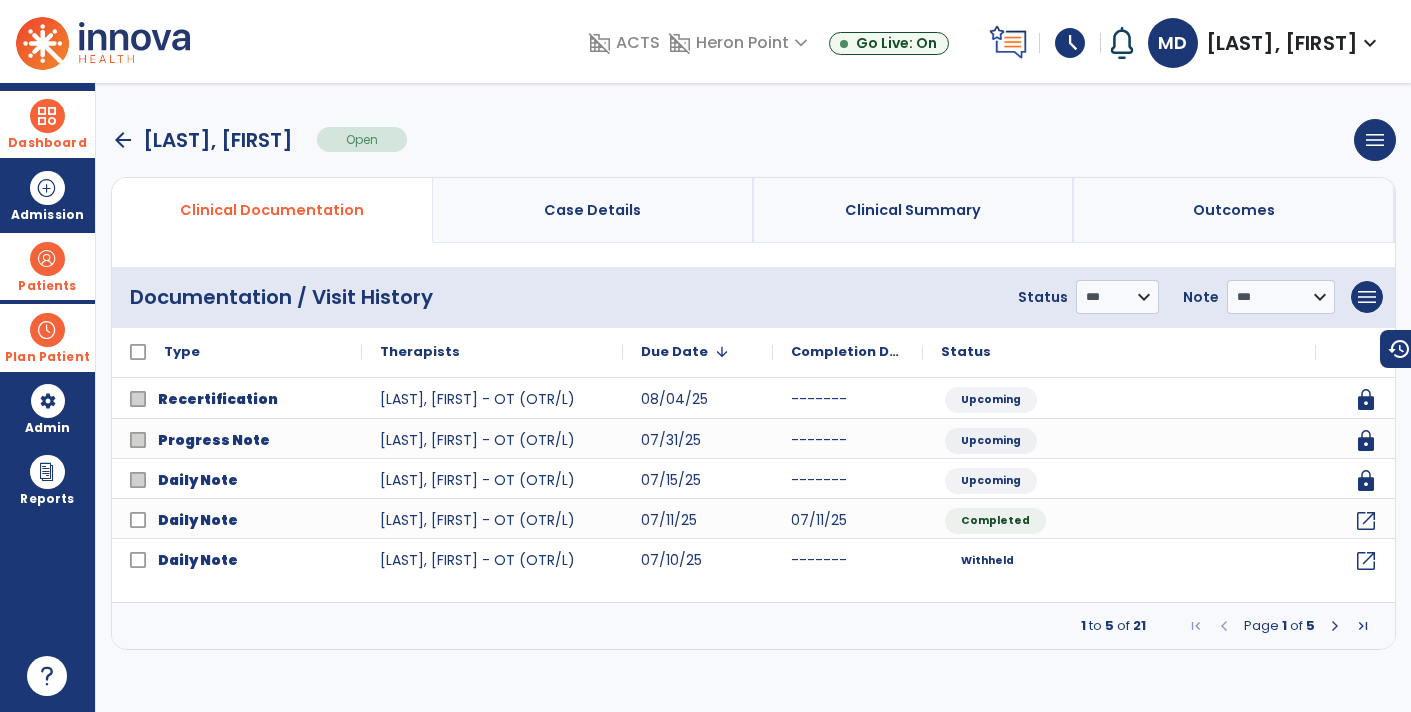 click at bounding box center (1335, 626) 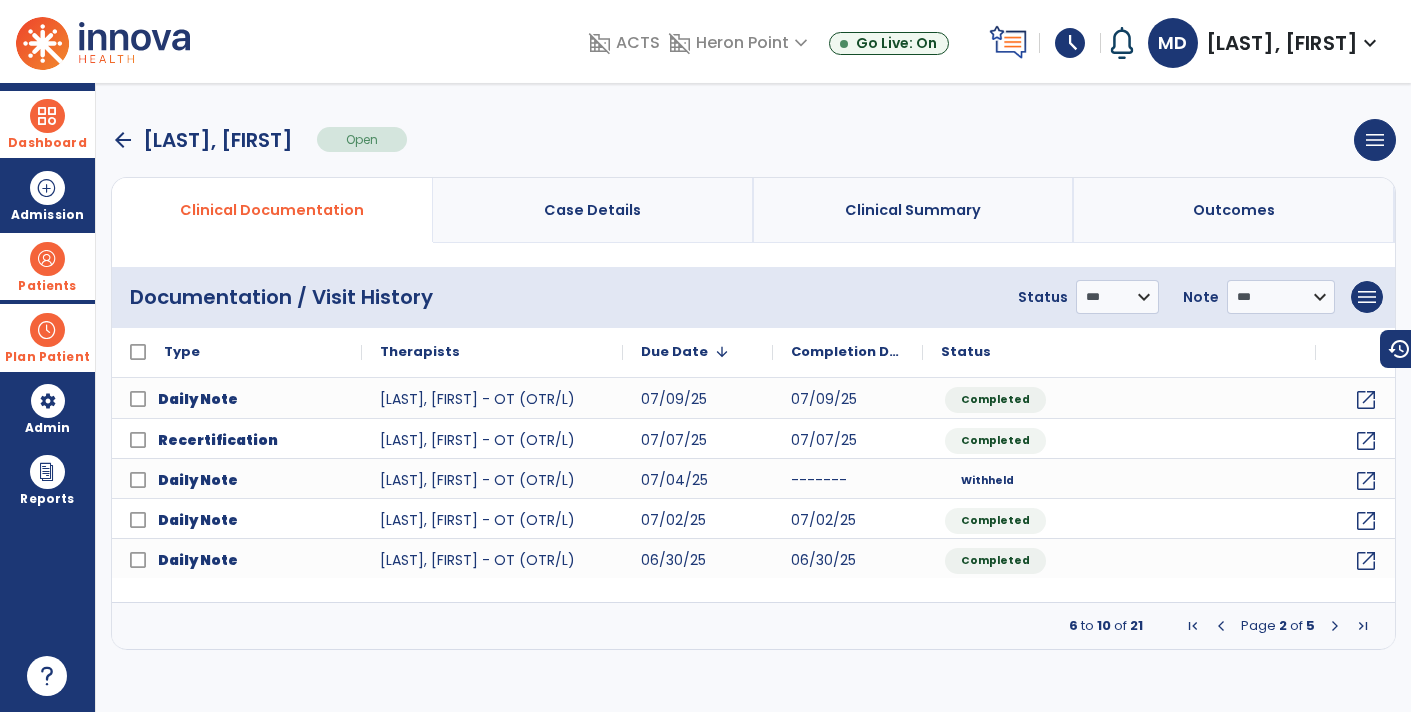 click at bounding box center (1335, 626) 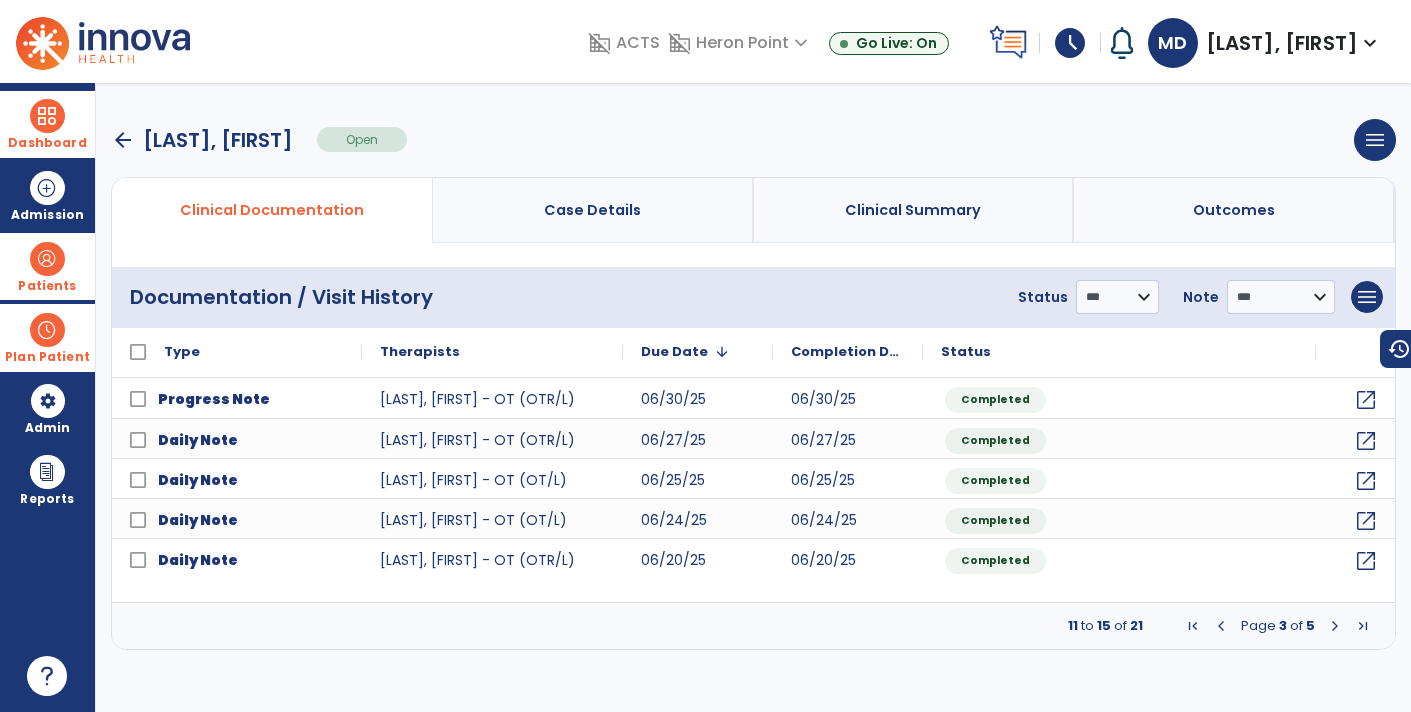 click at bounding box center [1221, 626] 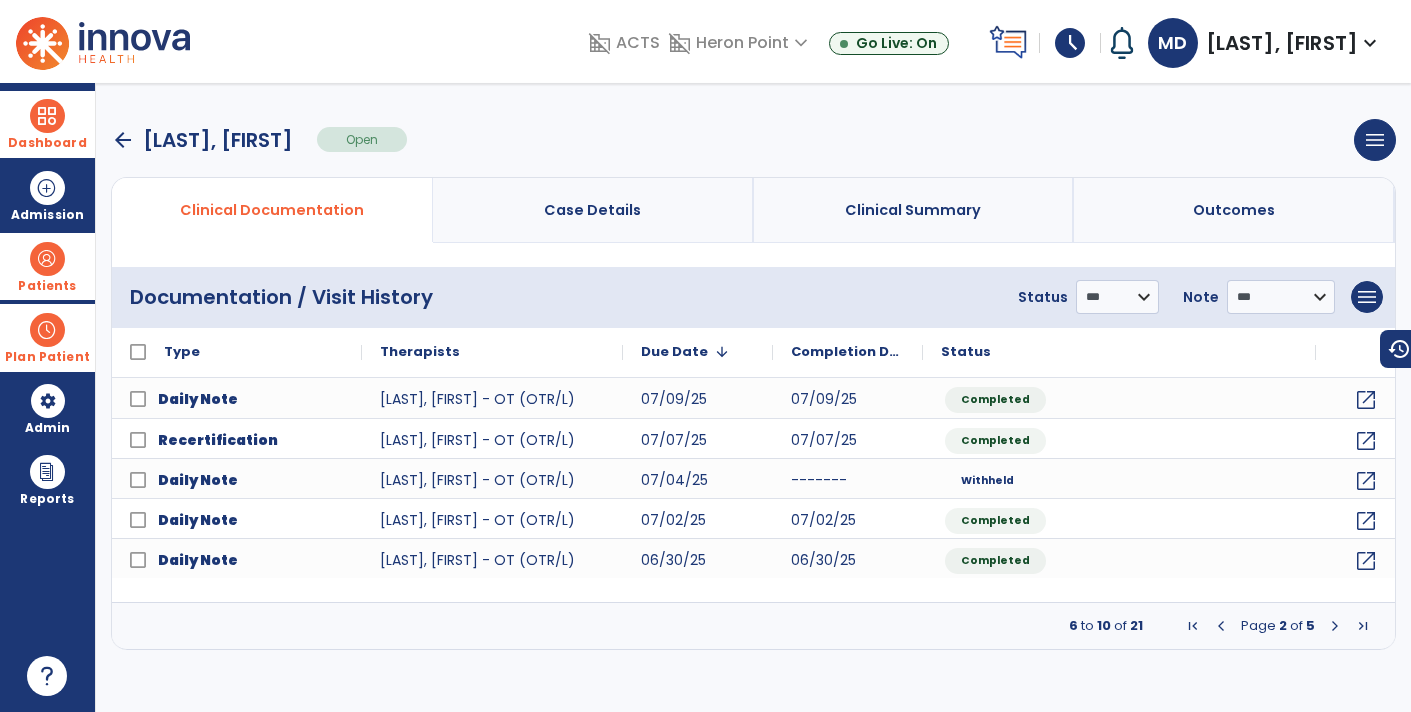 click at bounding box center [1221, 626] 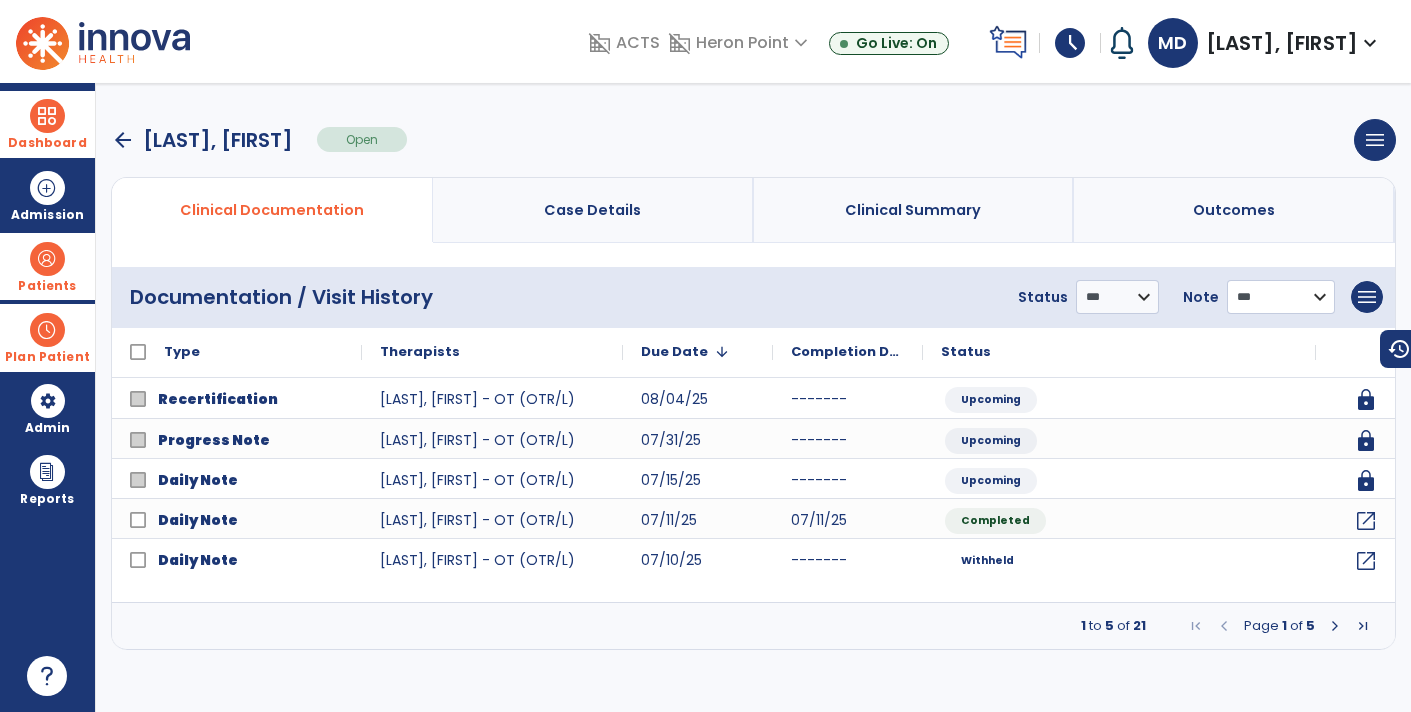 click on "**********" at bounding box center [1117, 297] 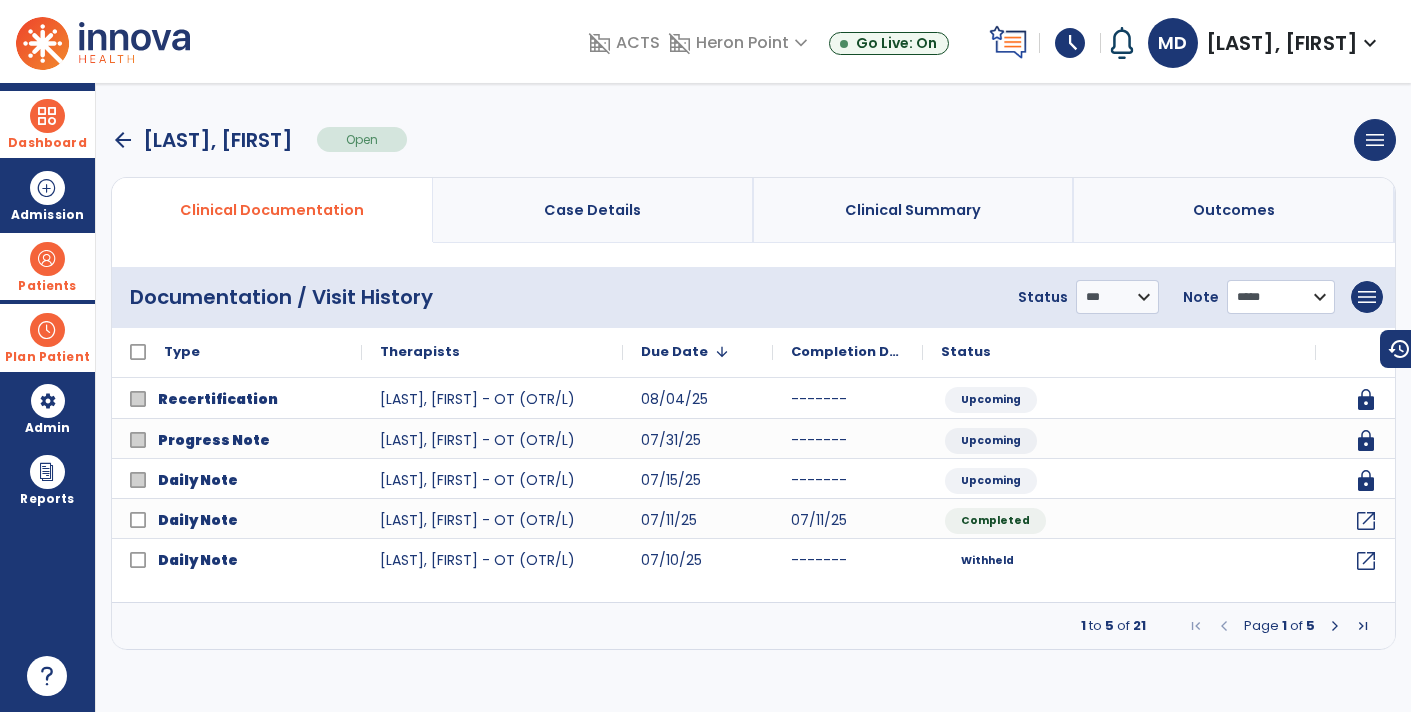 click on "**********" at bounding box center [1117, 297] 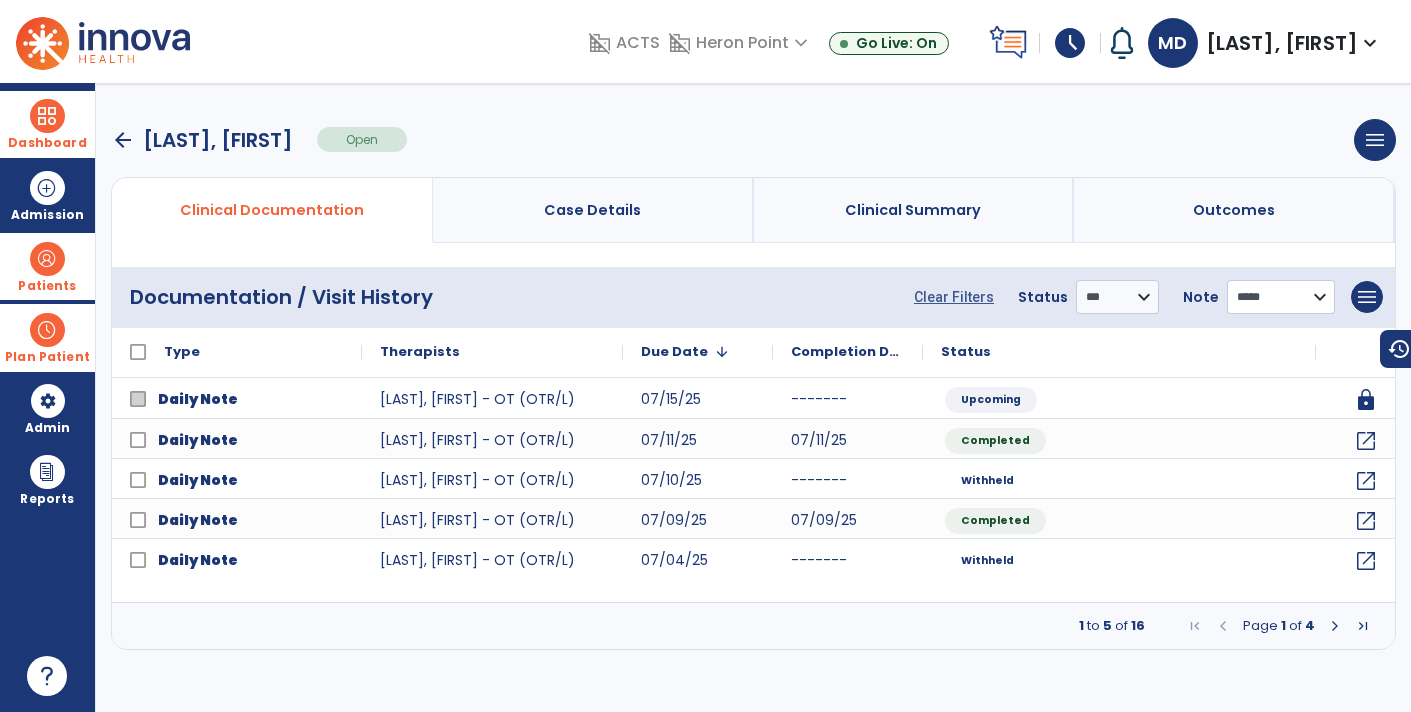 click on "**********" at bounding box center [1281, 297] 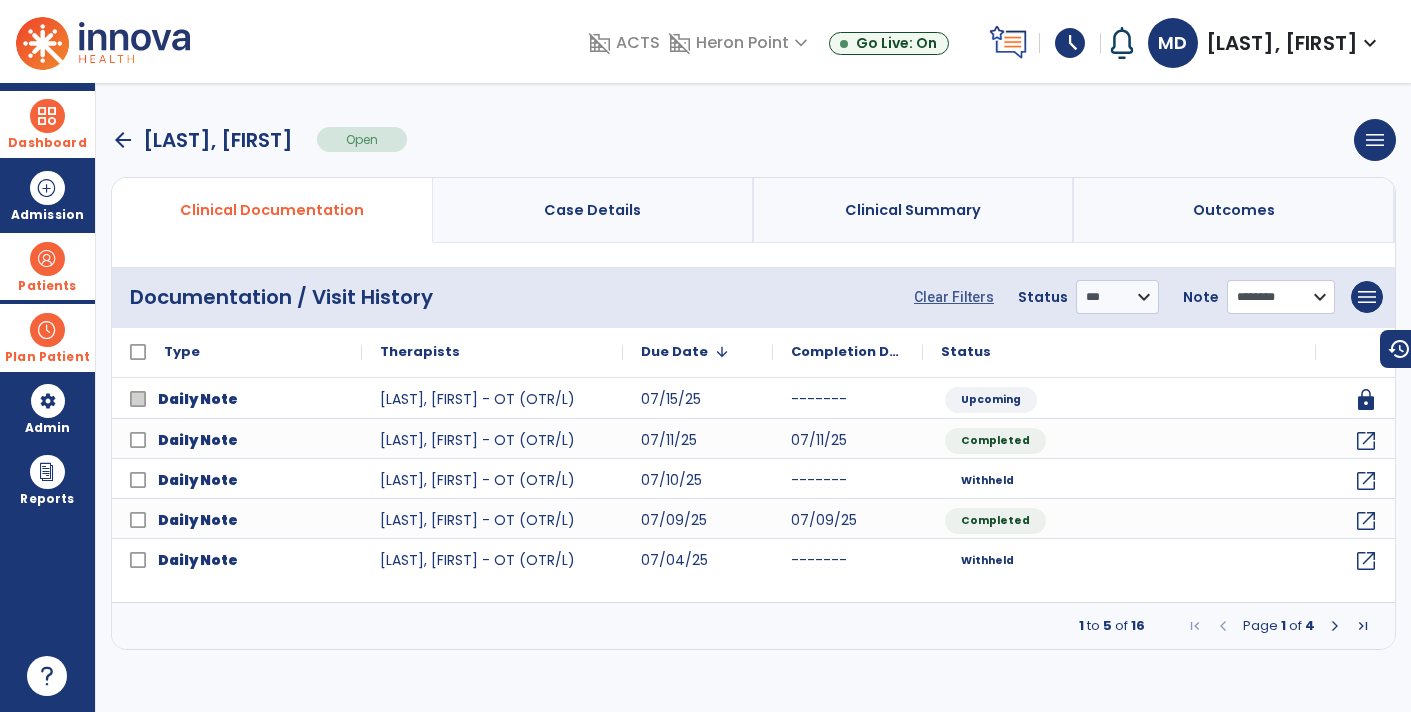 click on "**********" at bounding box center (1281, 297) 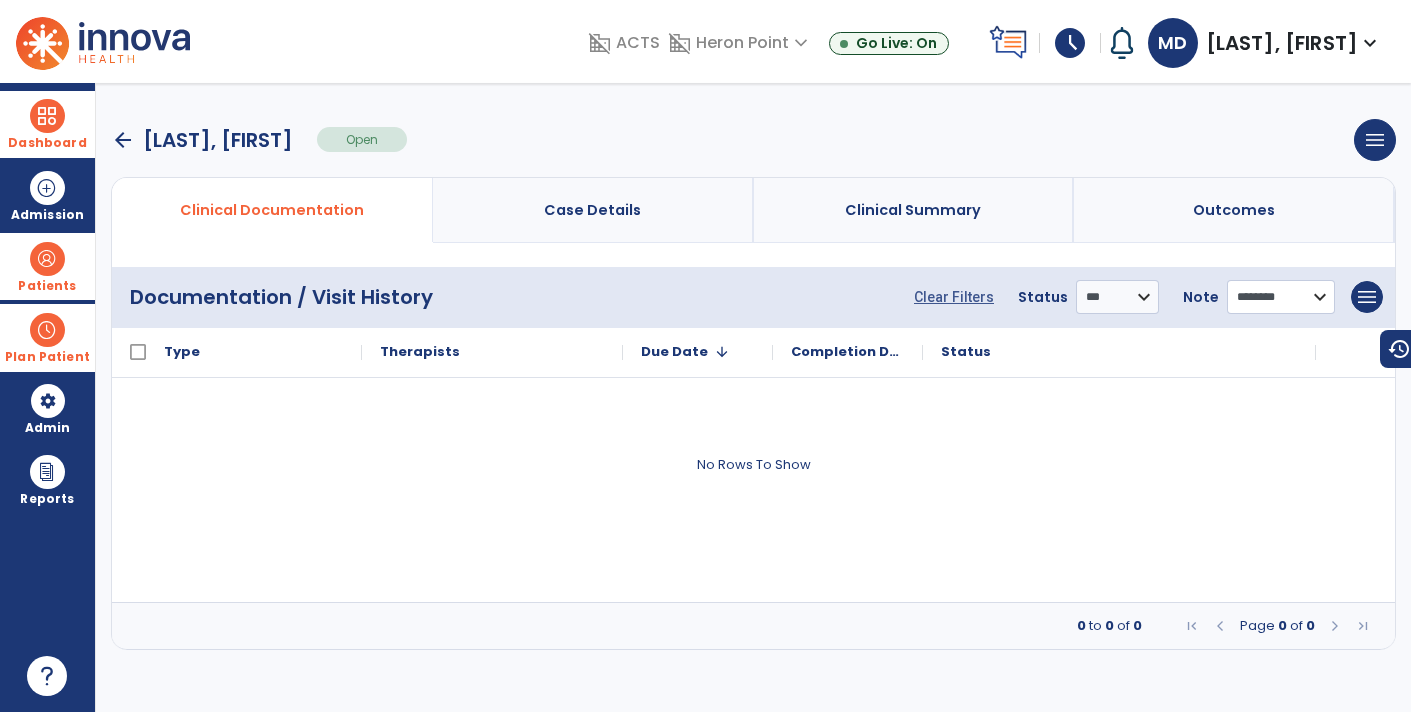 click on "**********" at bounding box center (1281, 297) 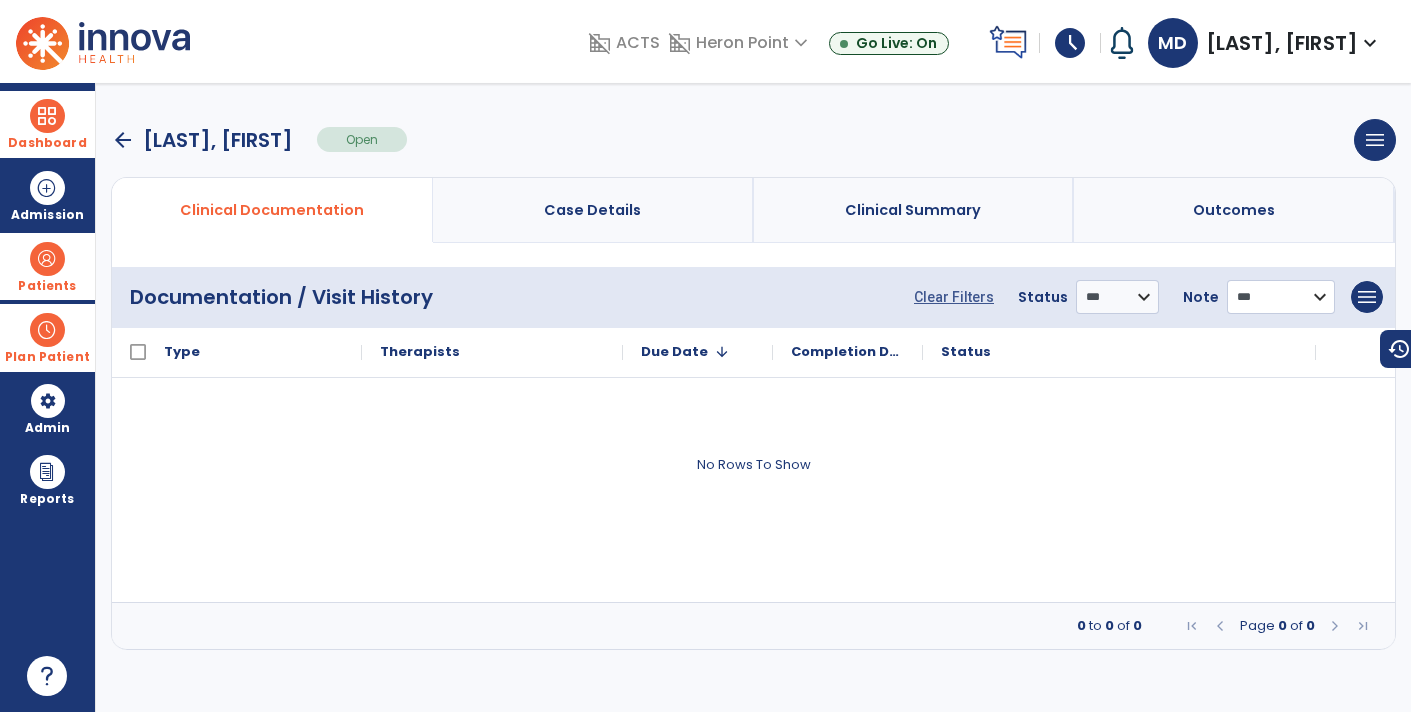click on "**********" at bounding box center (1281, 297) 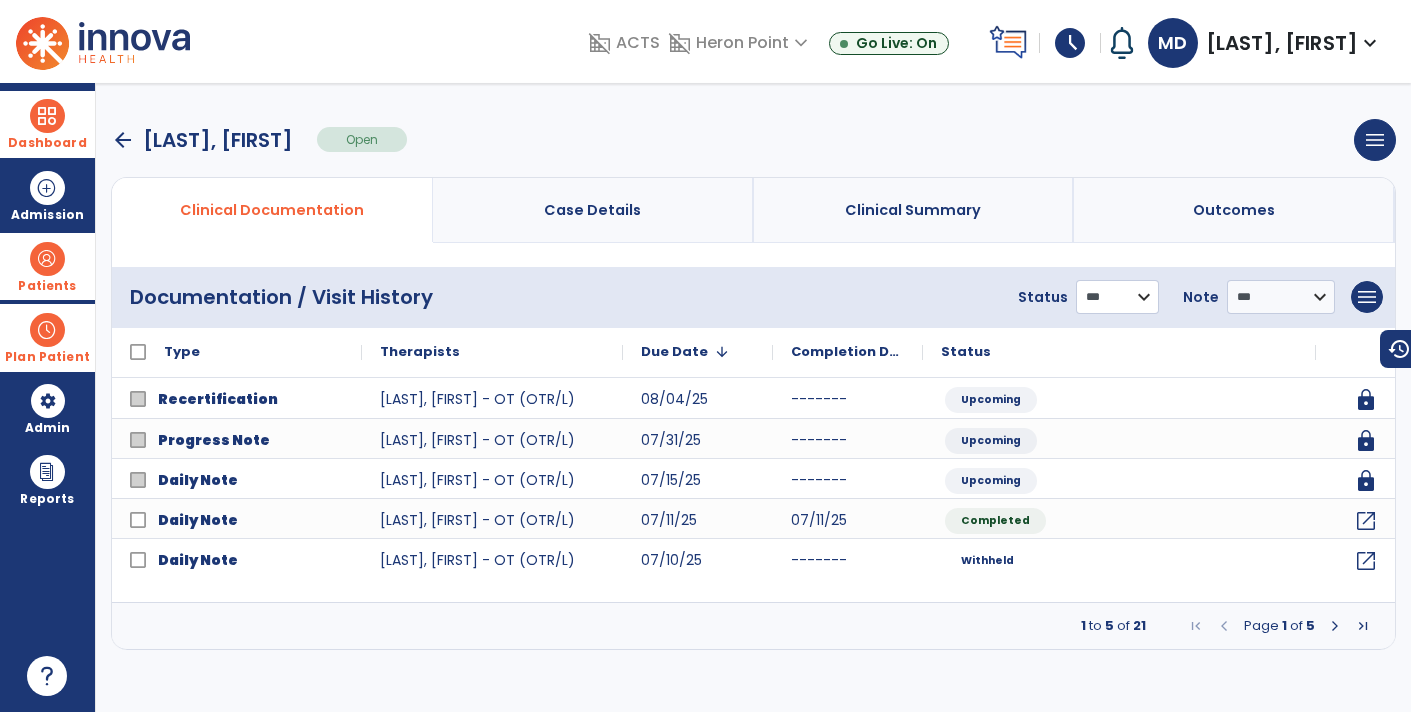 click on "**********" at bounding box center (1117, 297) 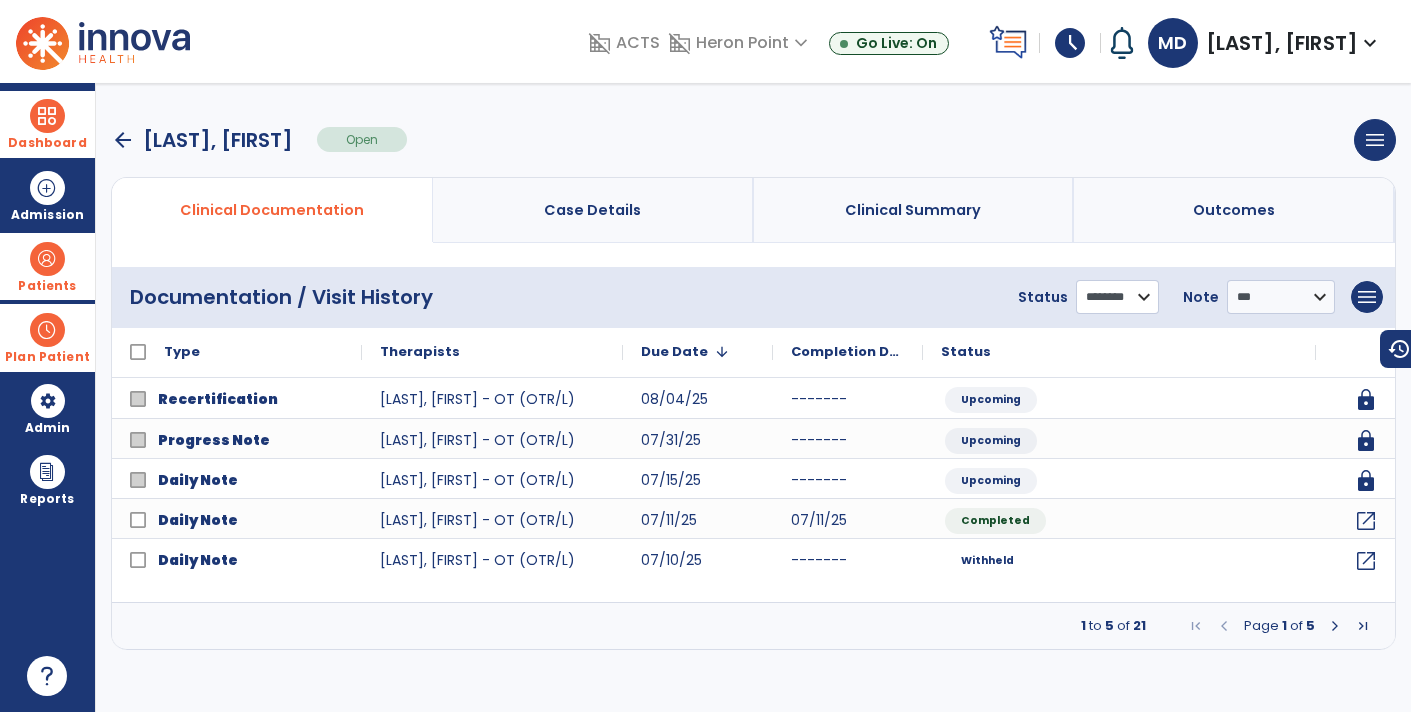 click on "**********" at bounding box center (1117, 297) 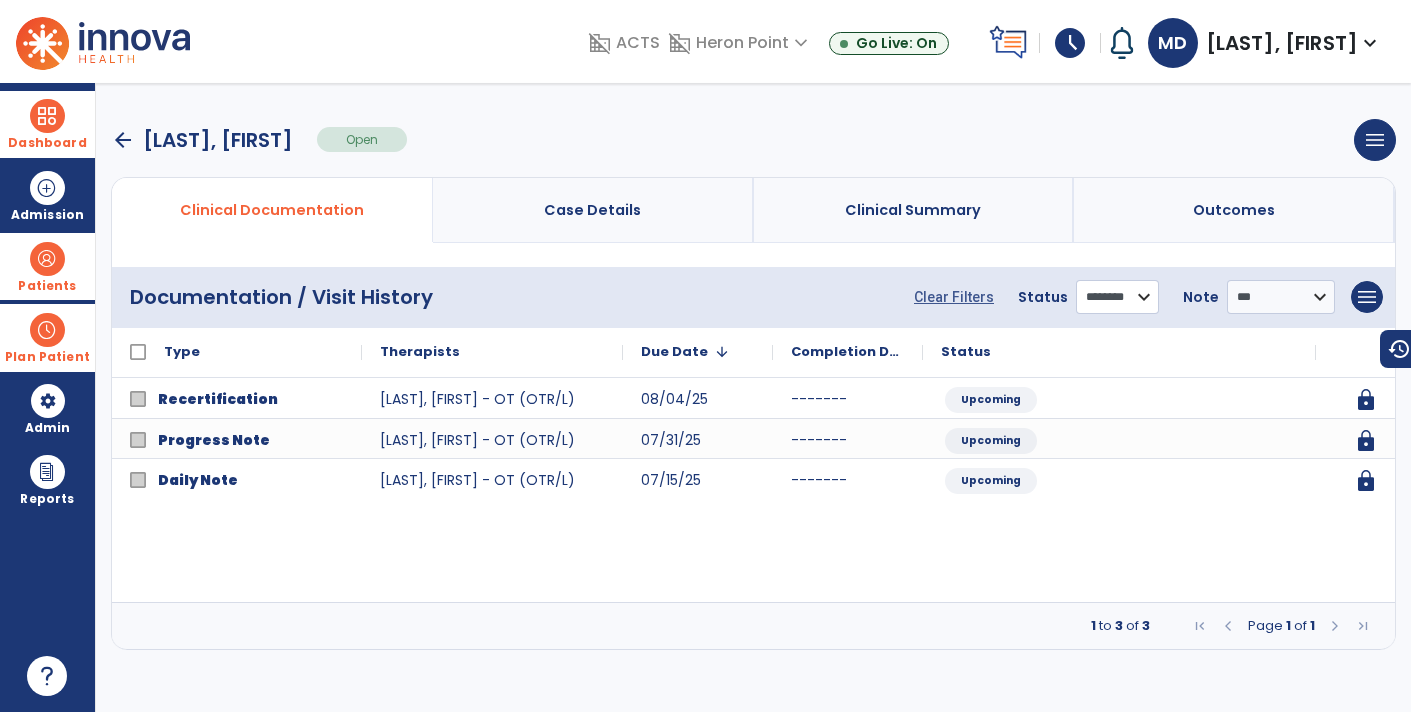 click on "**********" at bounding box center [1117, 297] 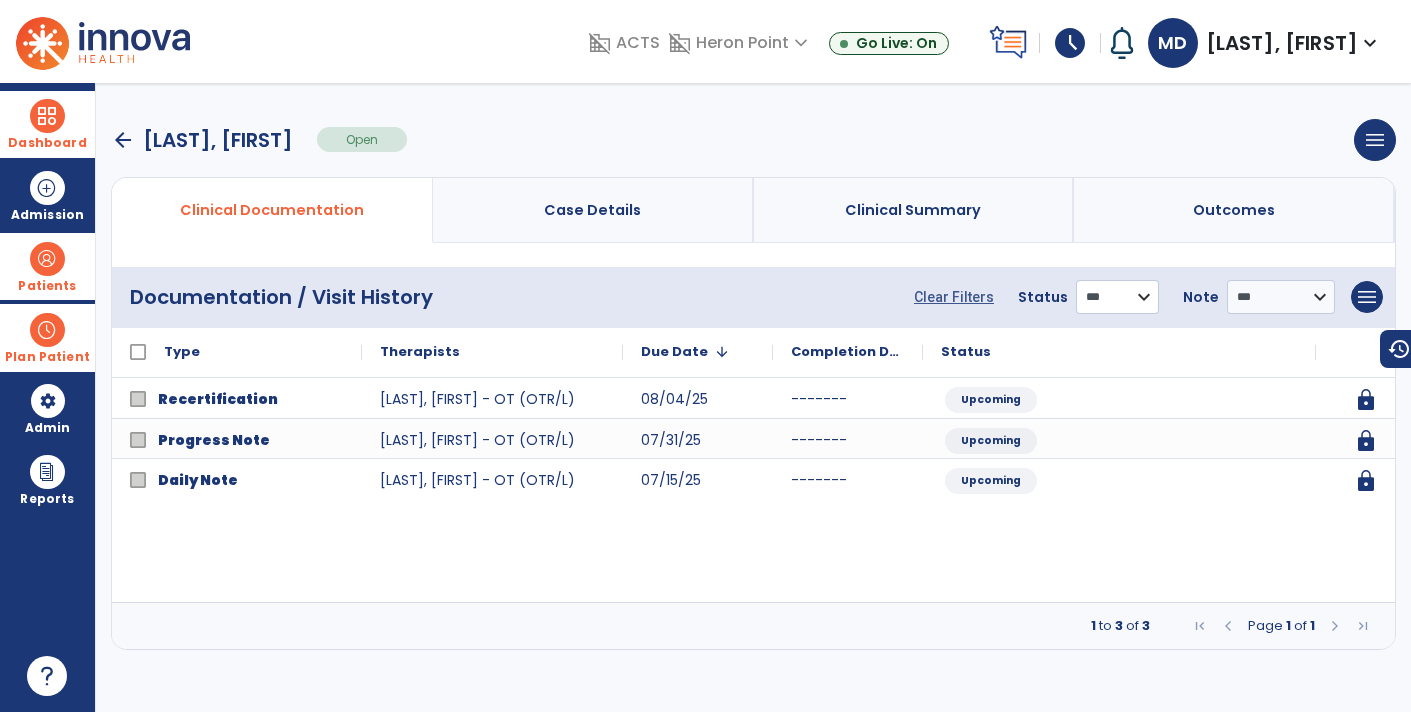 click on "**********" at bounding box center (1117, 297) 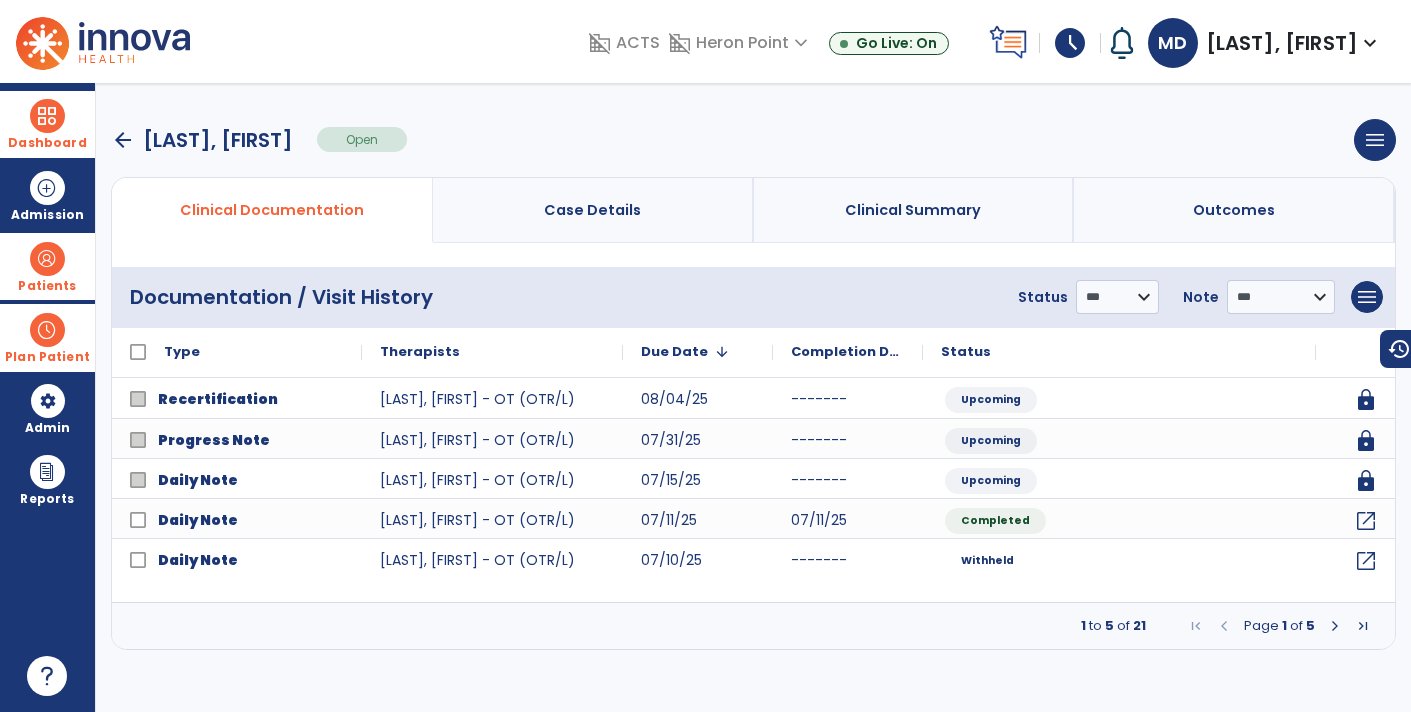 click on "arrow_back" at bounding box center (123, 140) 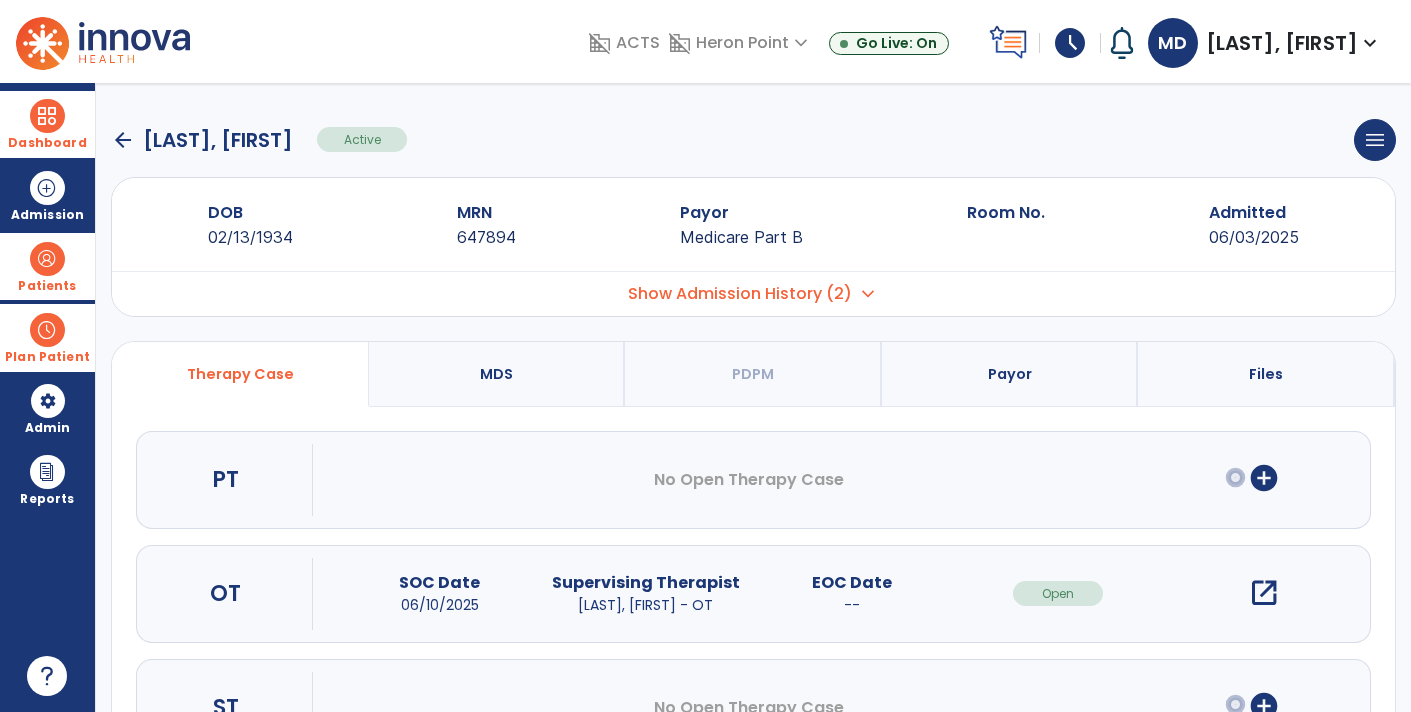 click on "arrow_back" 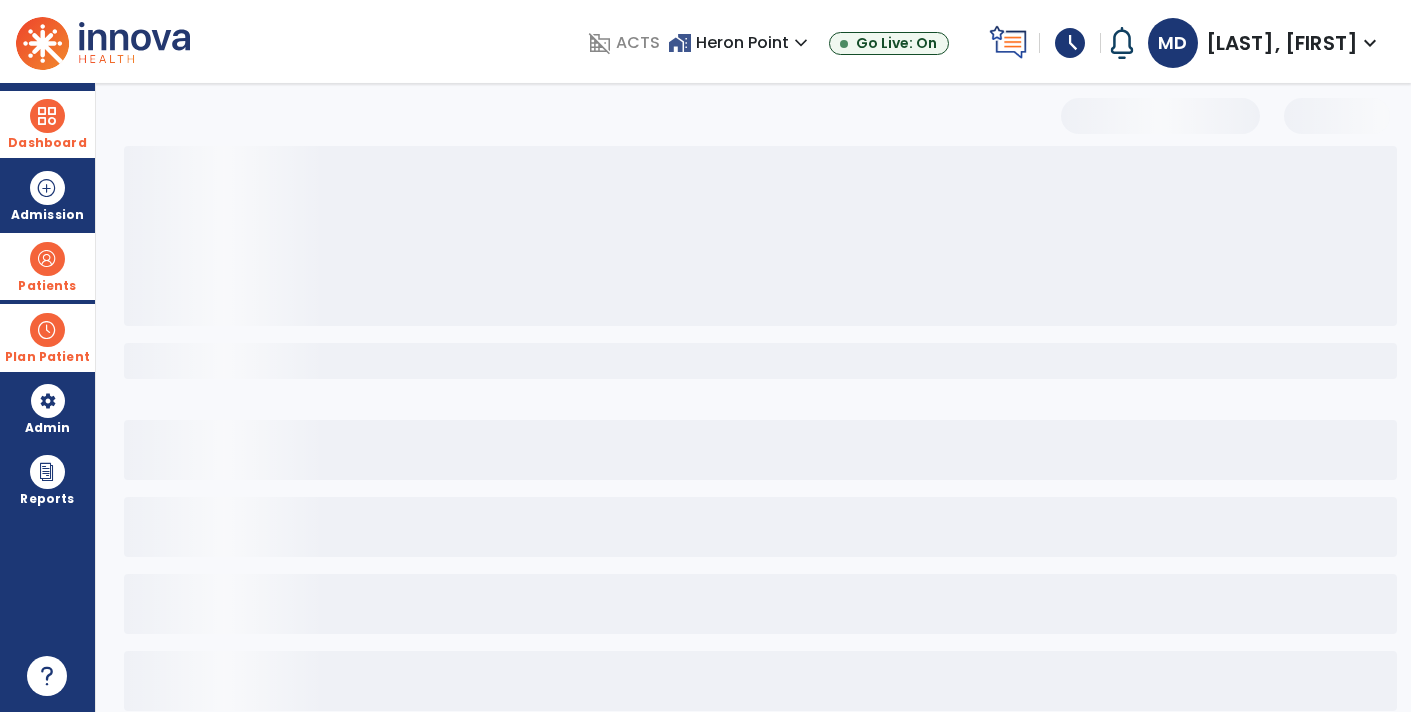 select on "***" 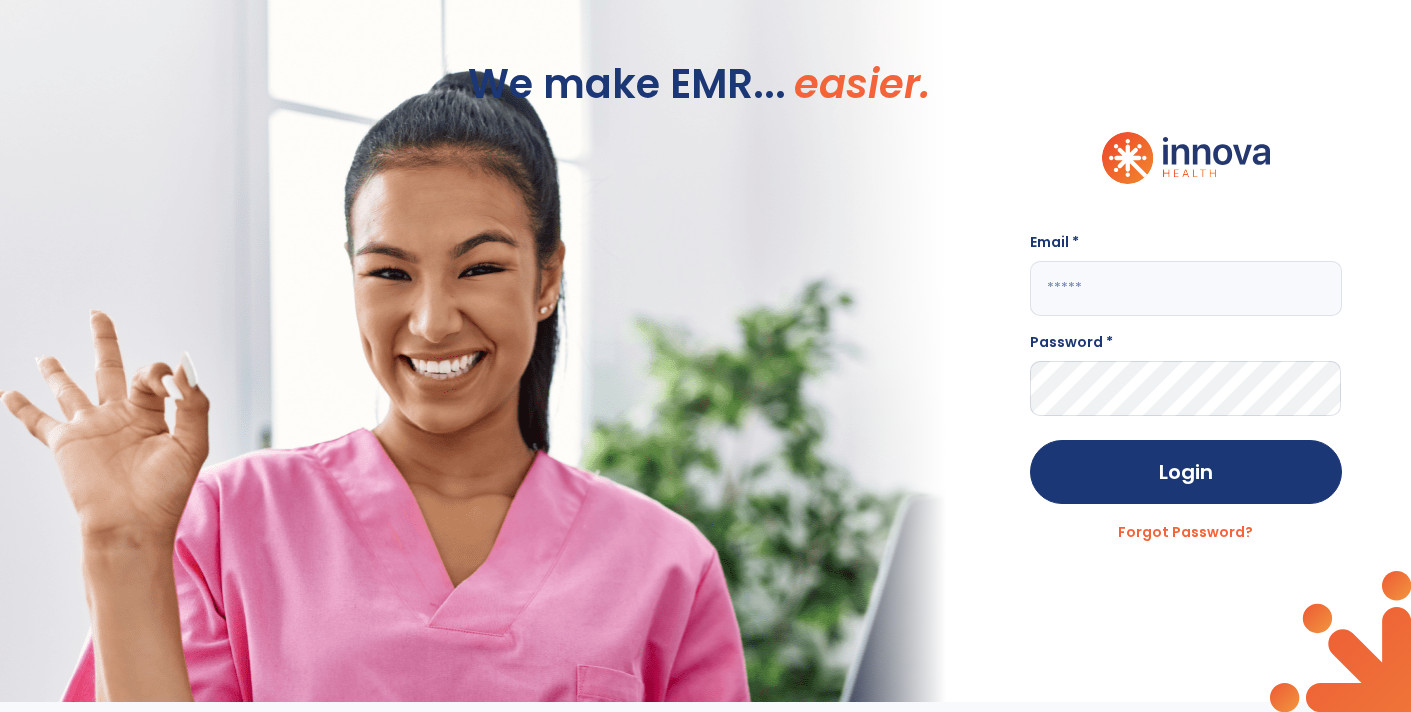 type on "**********" 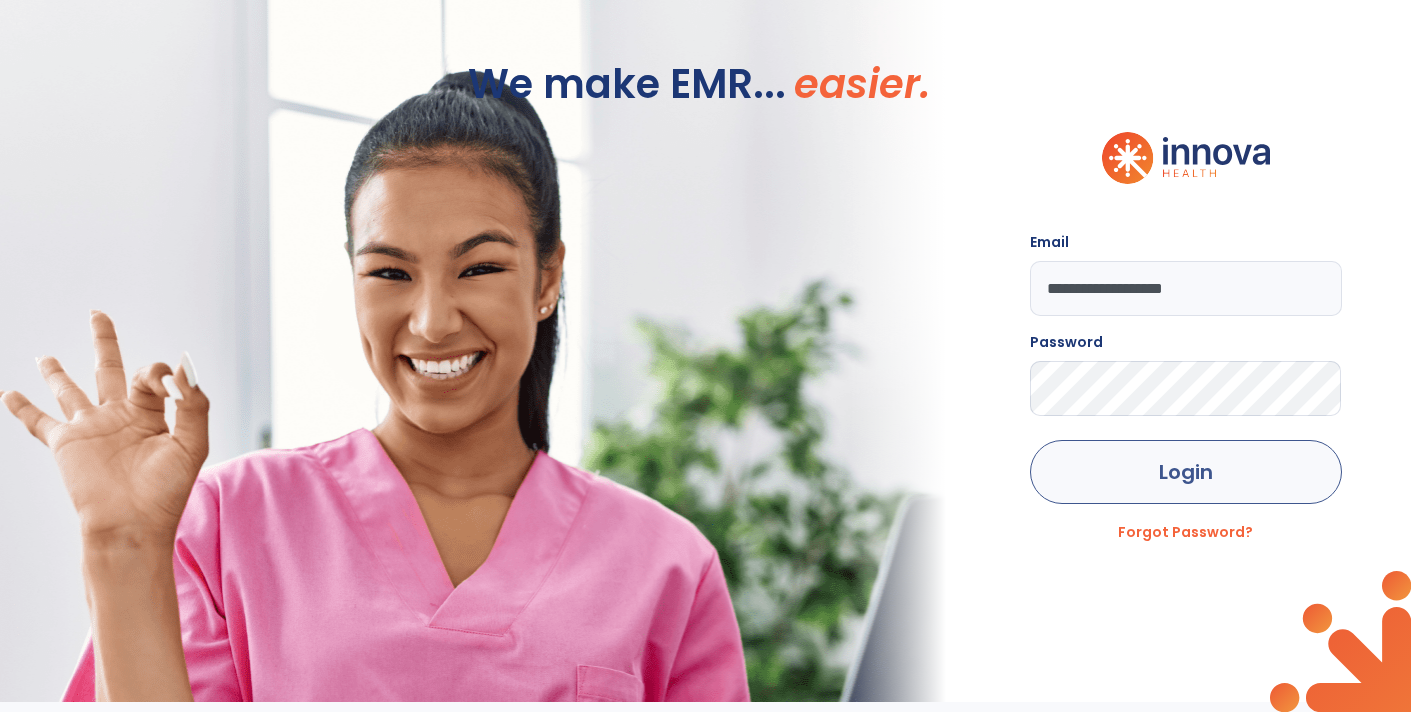 click on "Login" 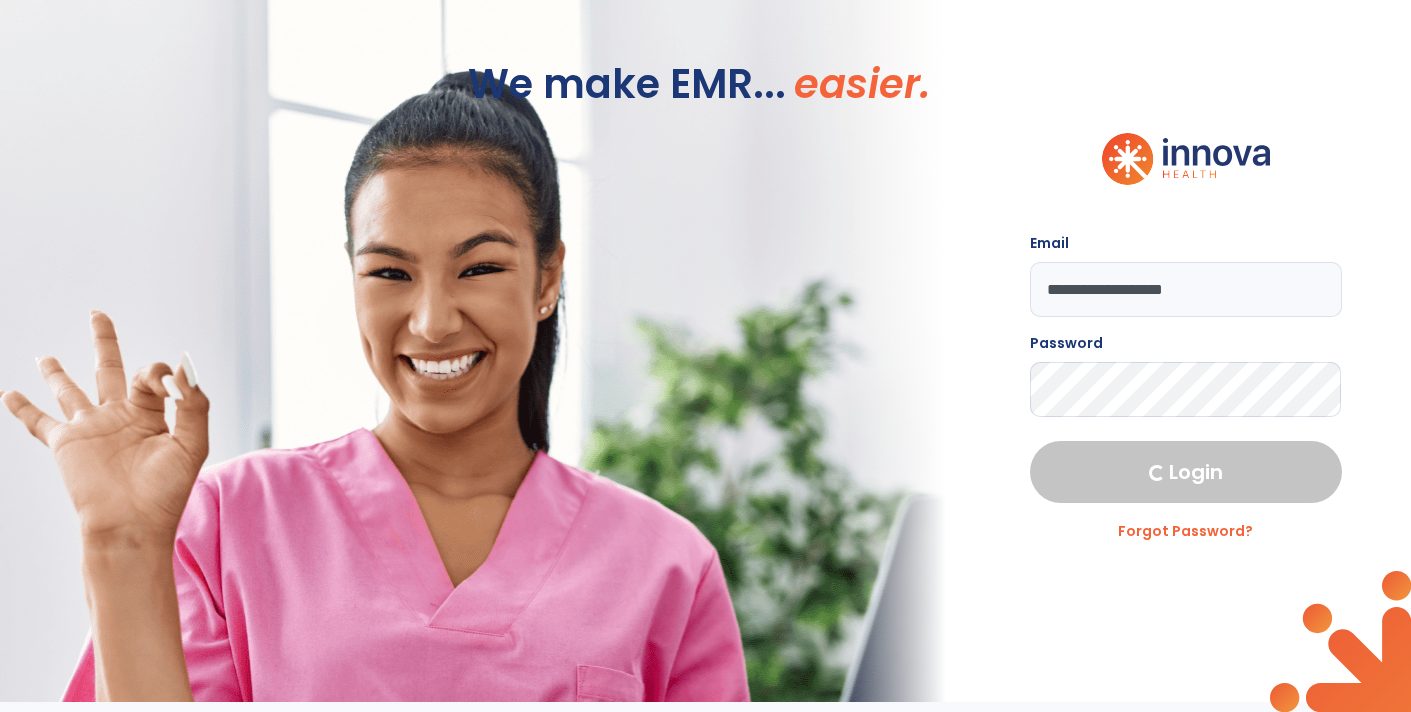 select on "****" 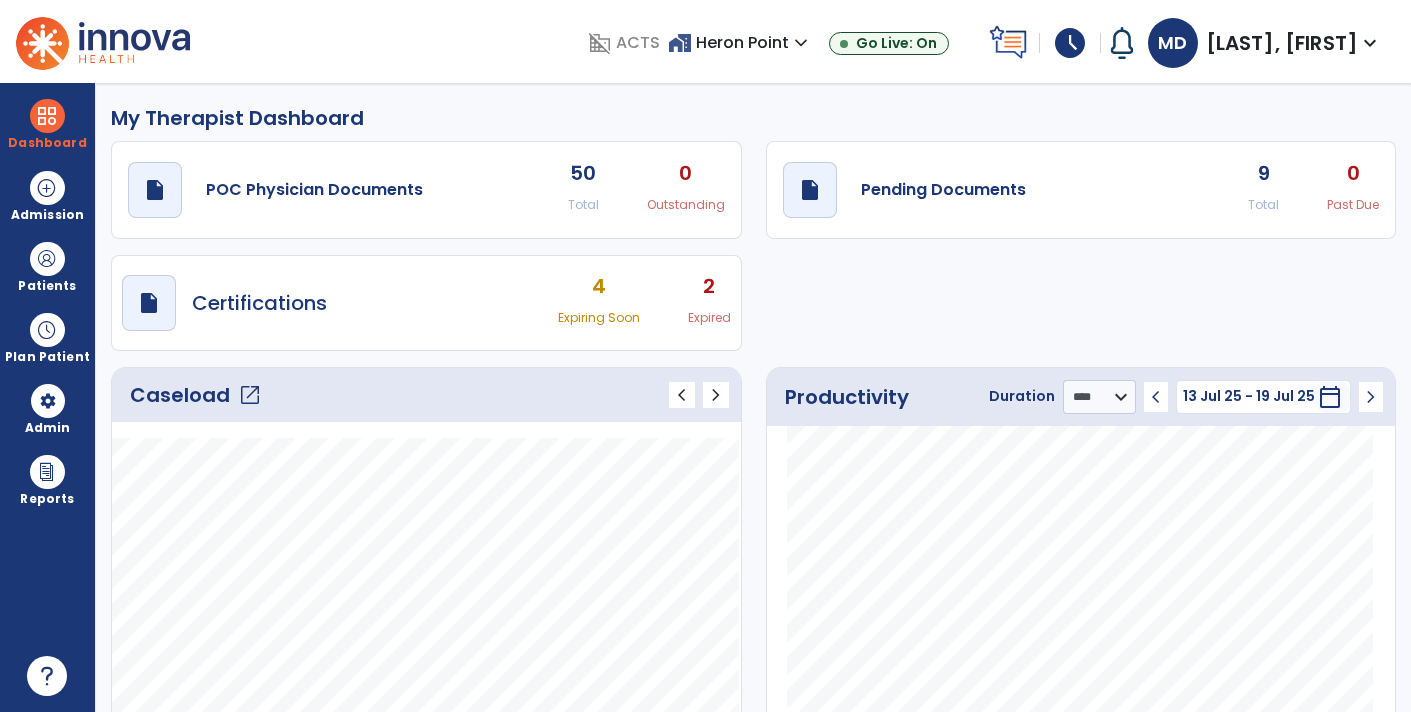 click on "Total" 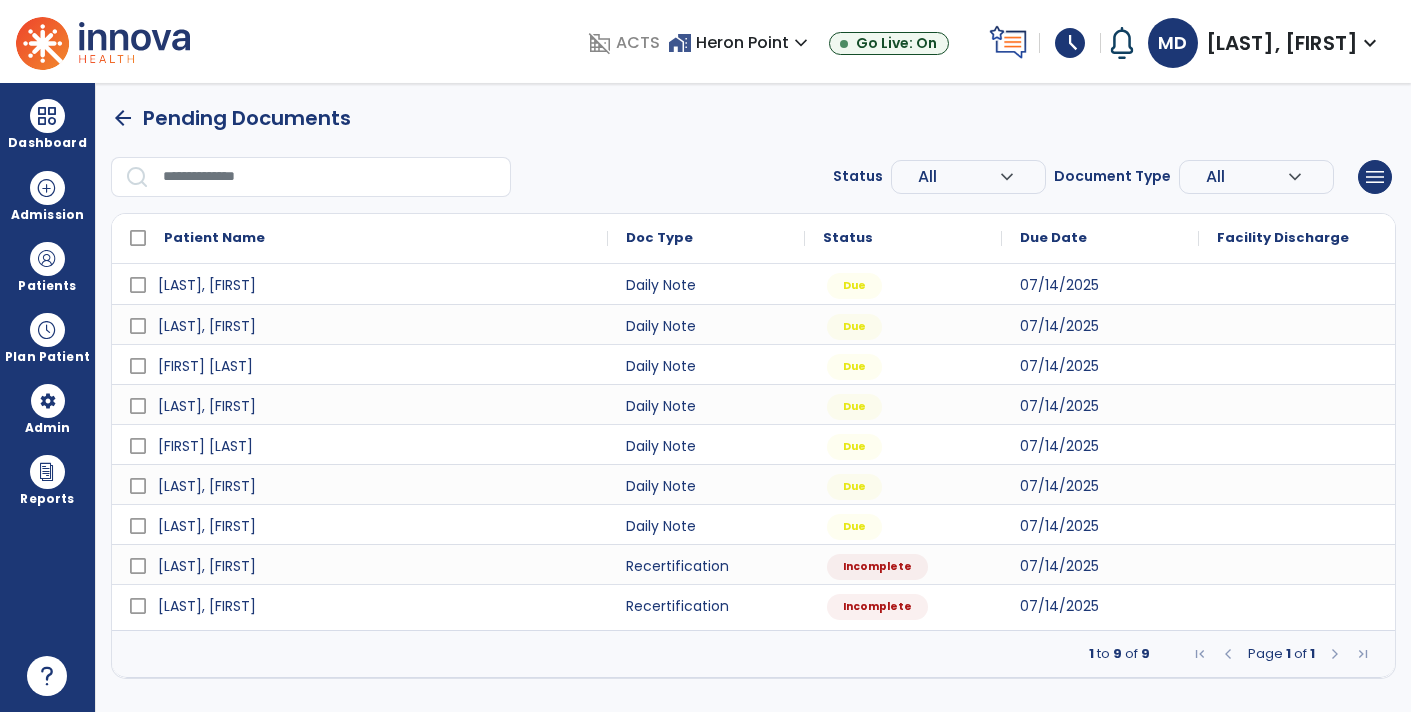 click at bounding box center [1297, 364] 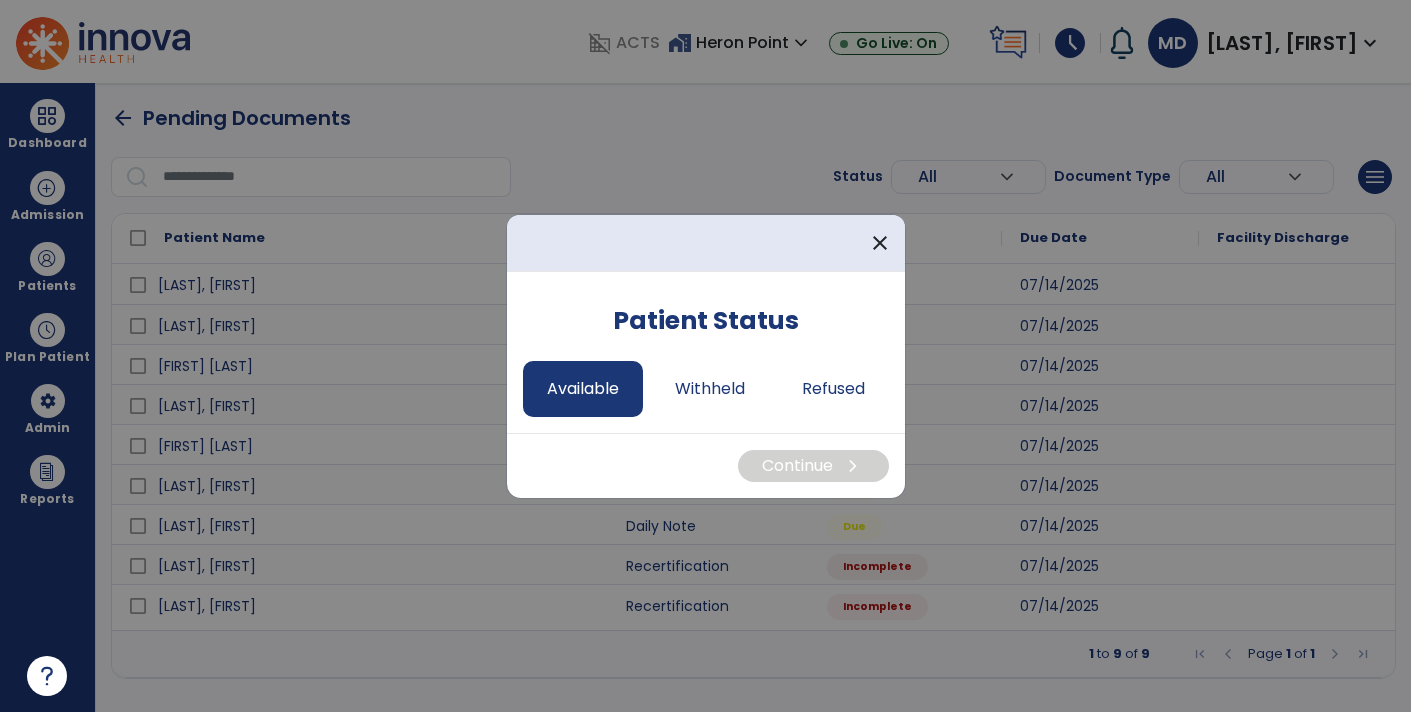 click on "Available" at bounding box center (583, 389) 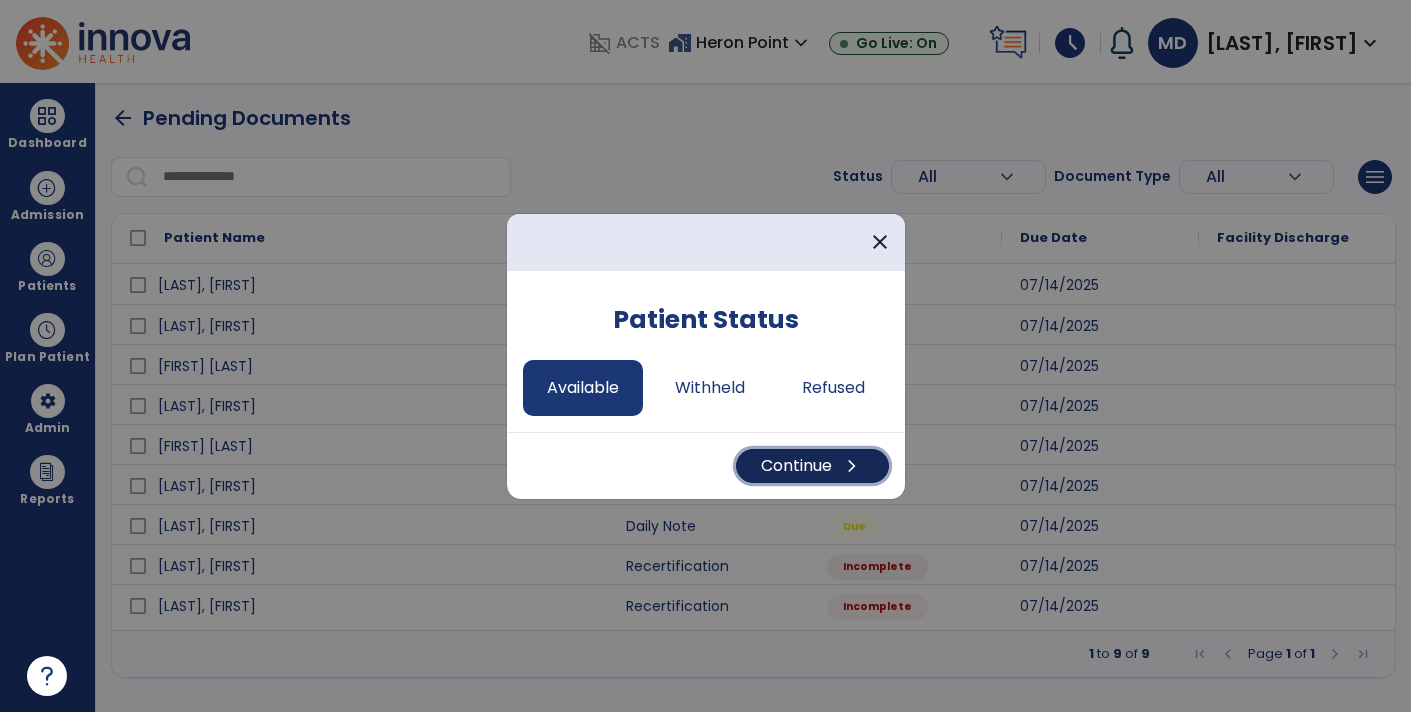click on "chevron_right" at bounding box center [852, 466] 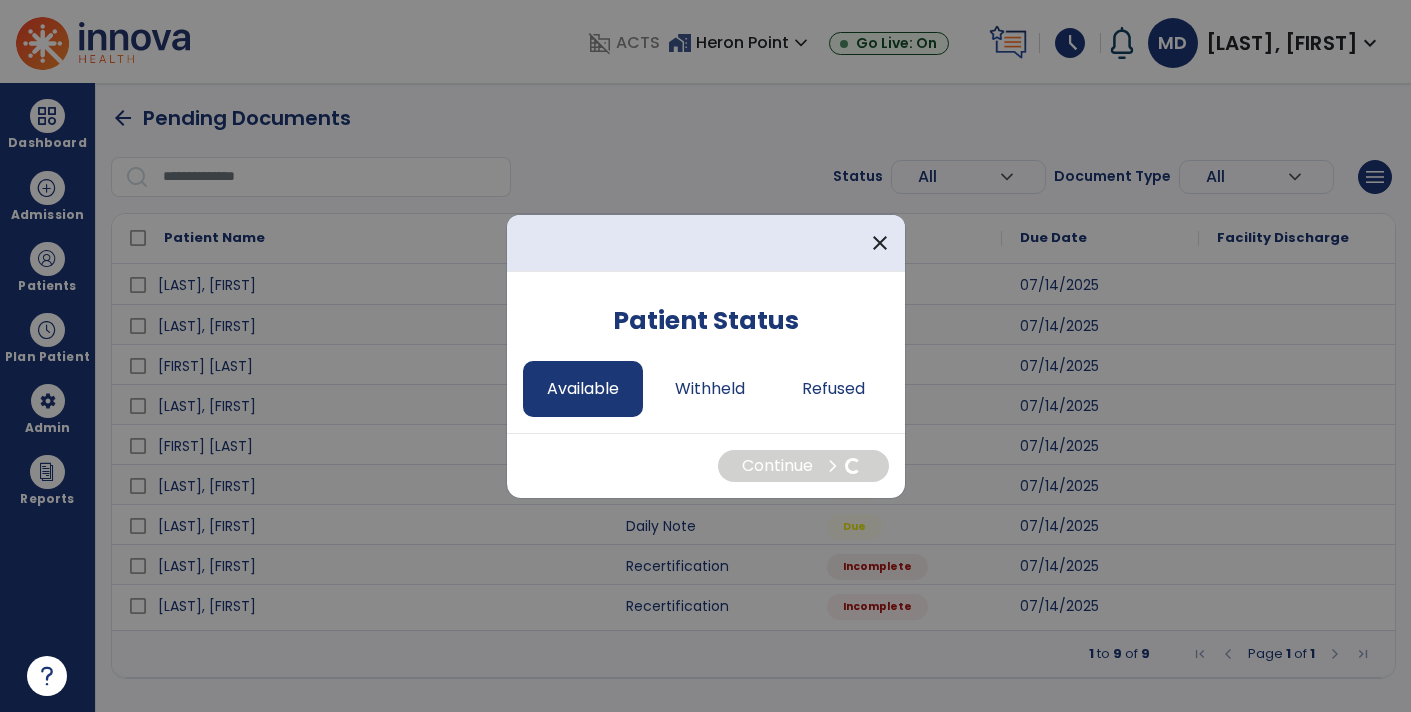 select on "*" 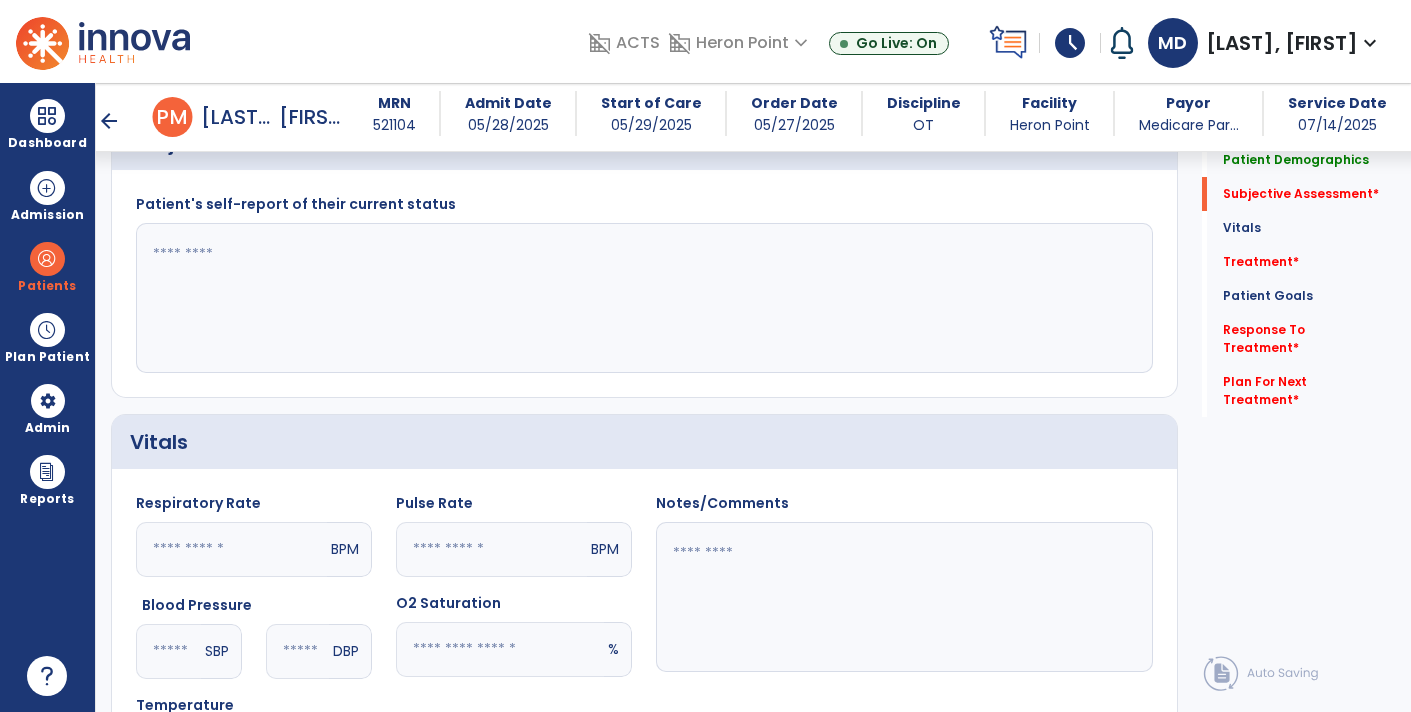 scroll, scrollTop: 525, scrollLeft: 0, axis: vertical 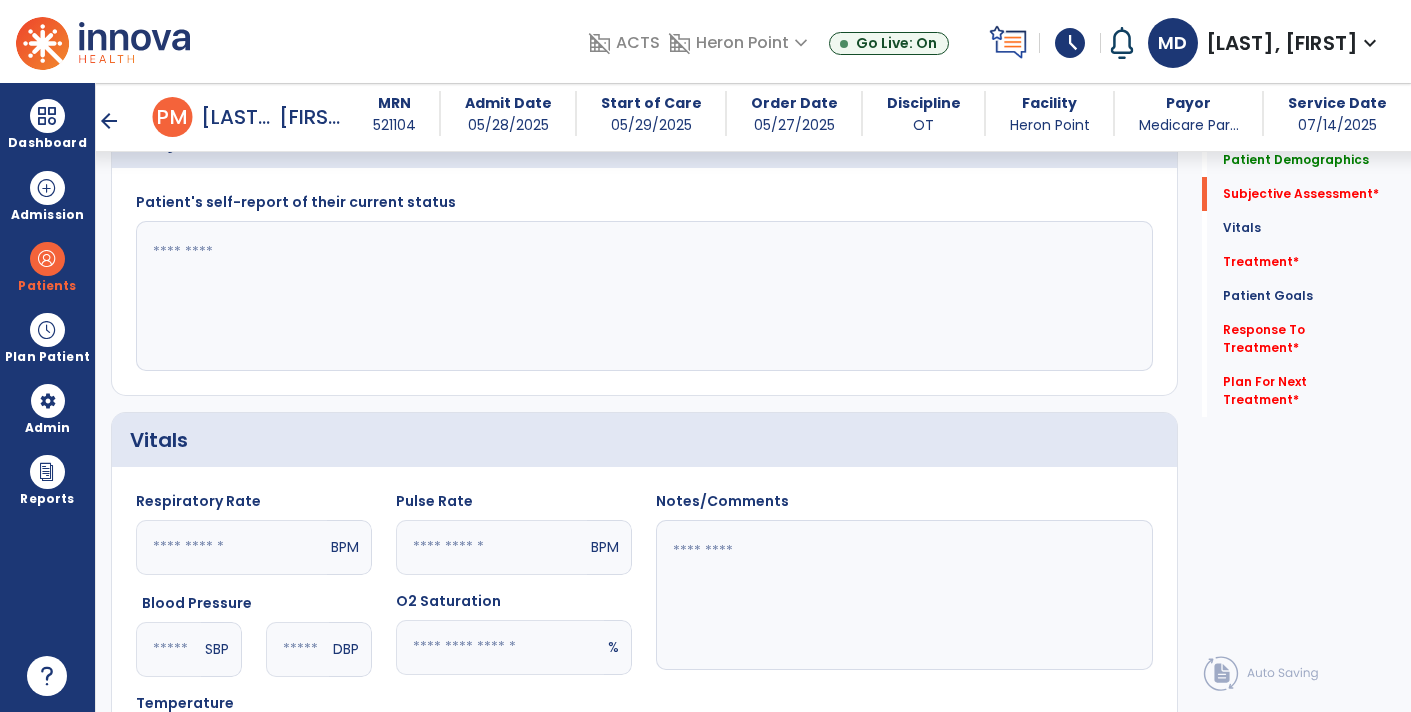 click 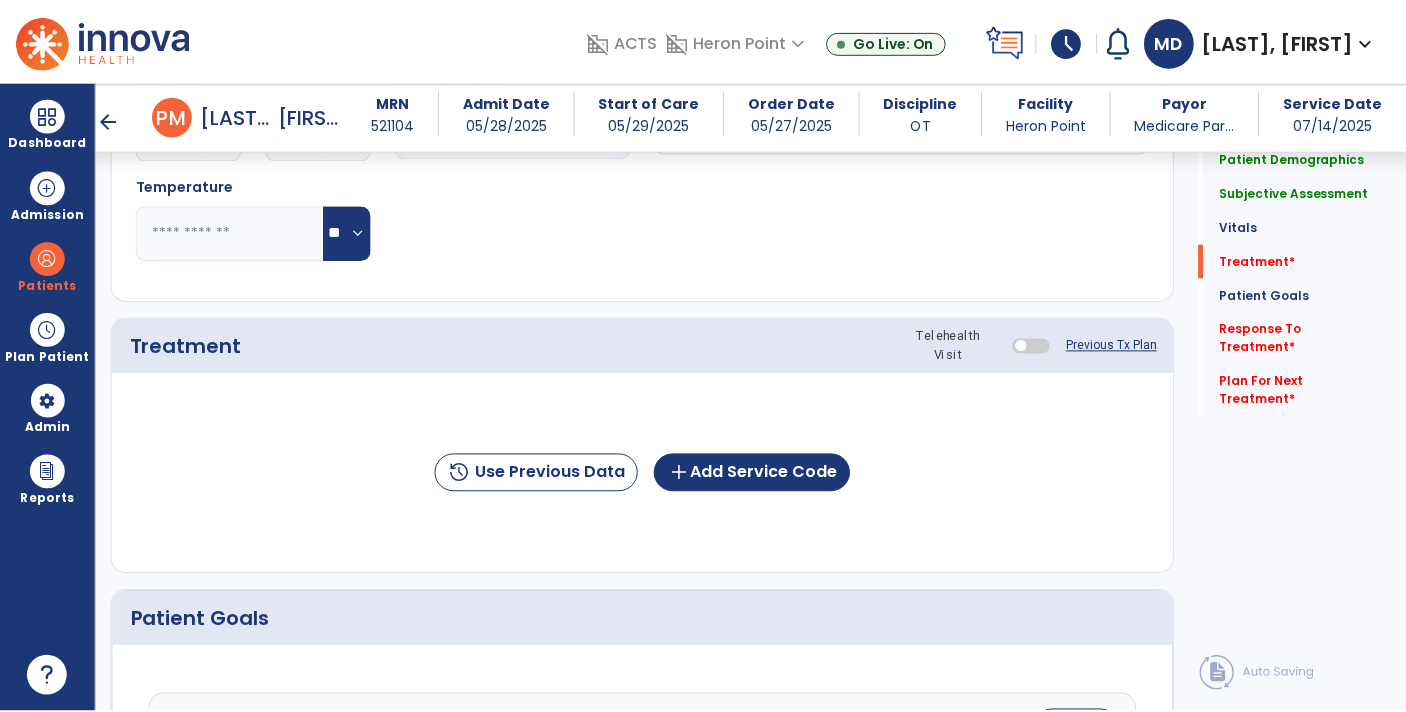 scroll, scrollTop: 1069, scrollLeft: 0, axis: vertical 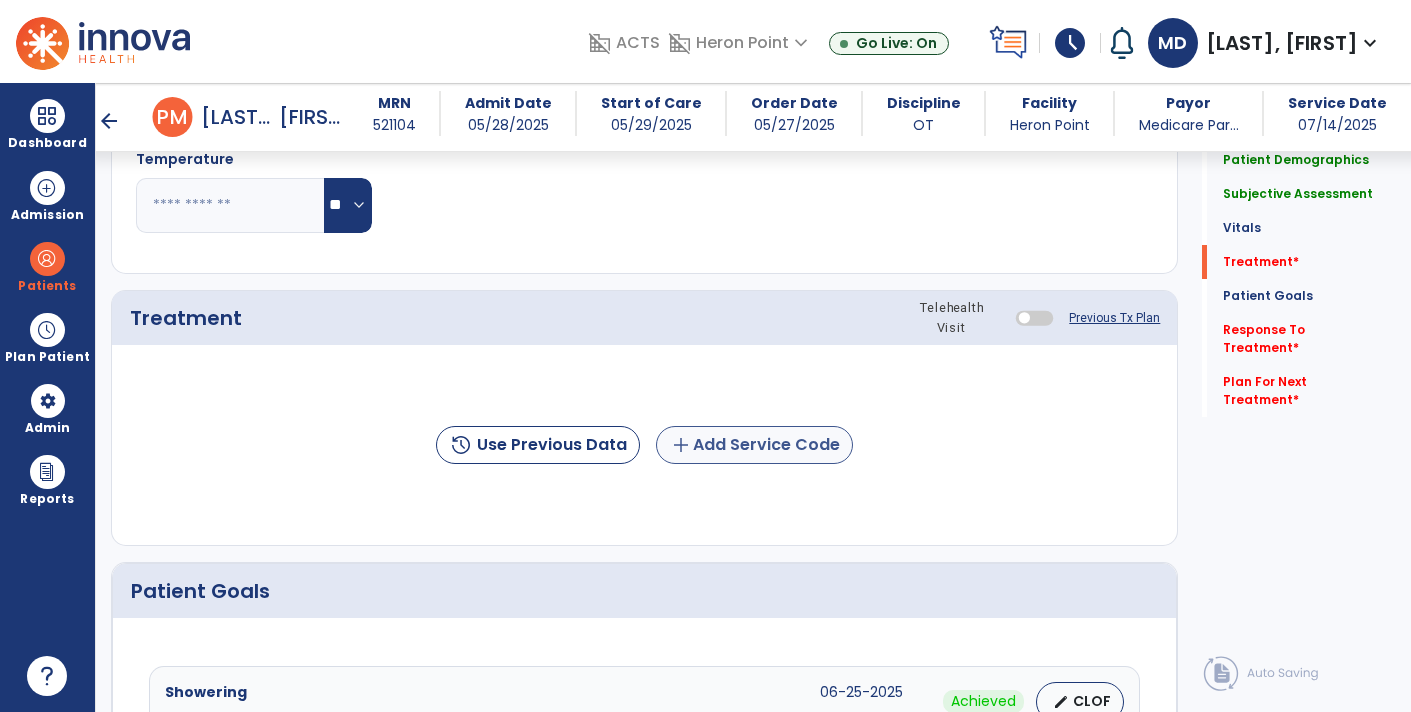 type on "**********" 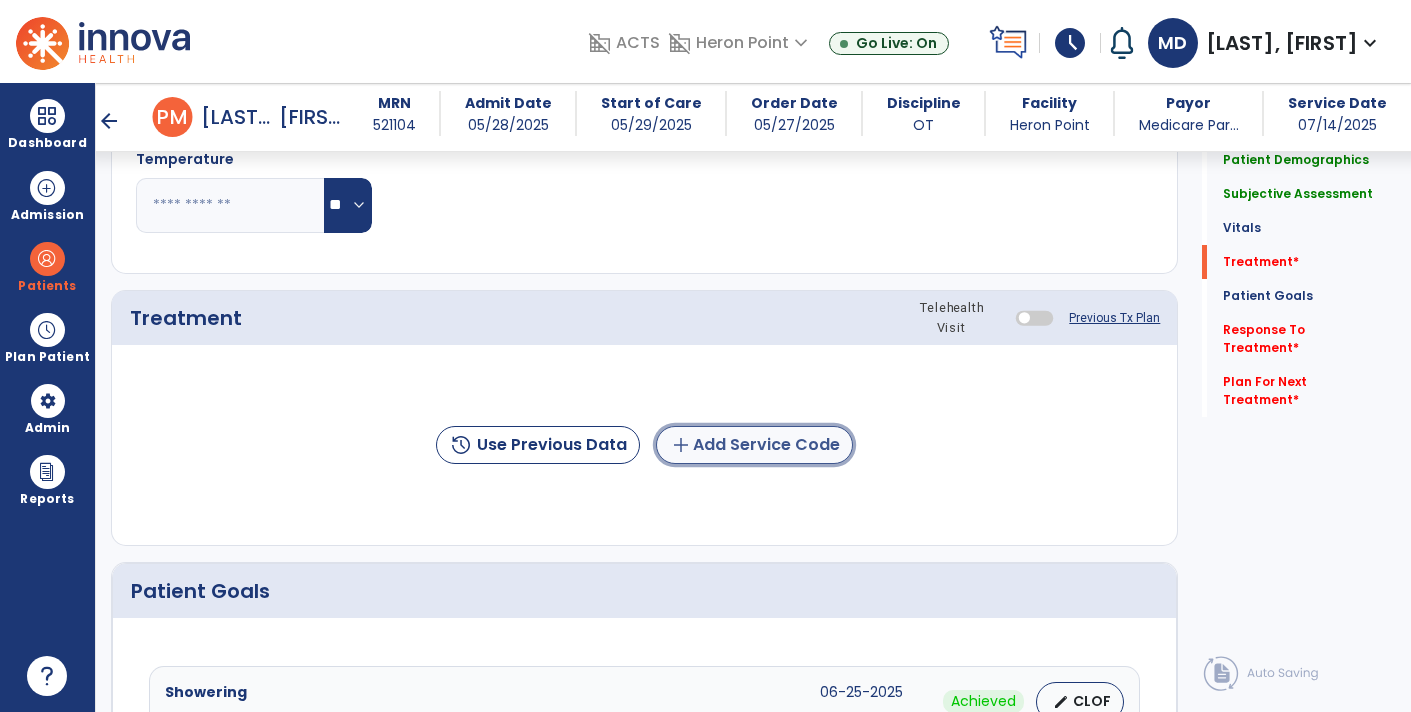 click on "add  Add Service Code" 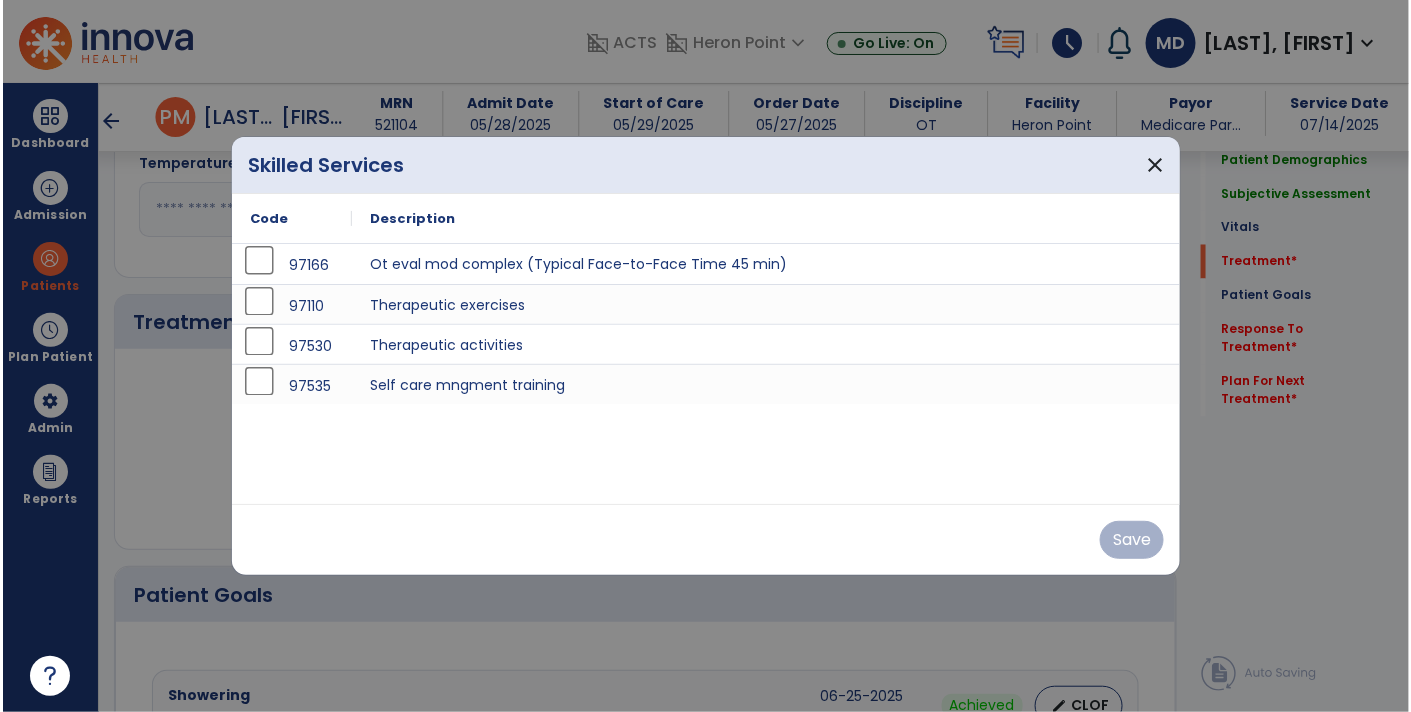 scroll, scrollTop: 1069, scrollLeft: 0, axis: vertical 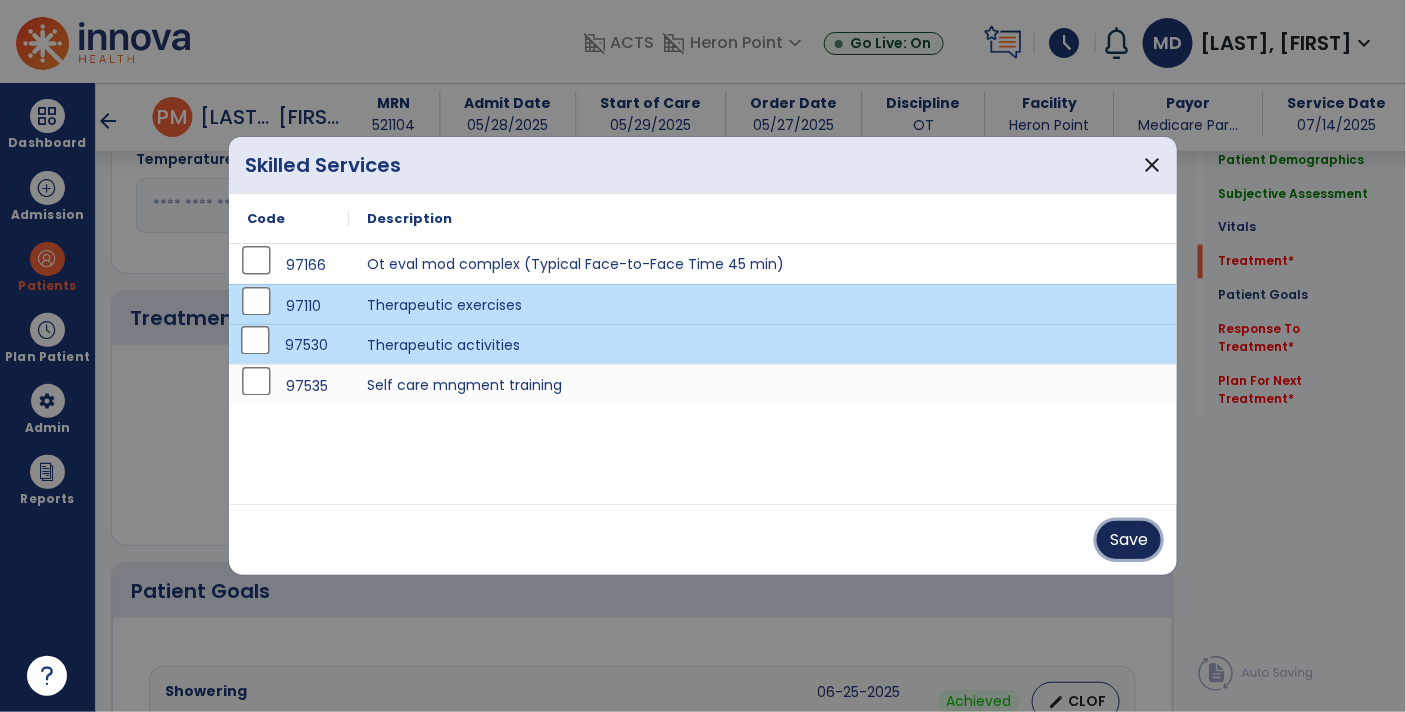 click on "Save" at bounding box center (1129, 540) 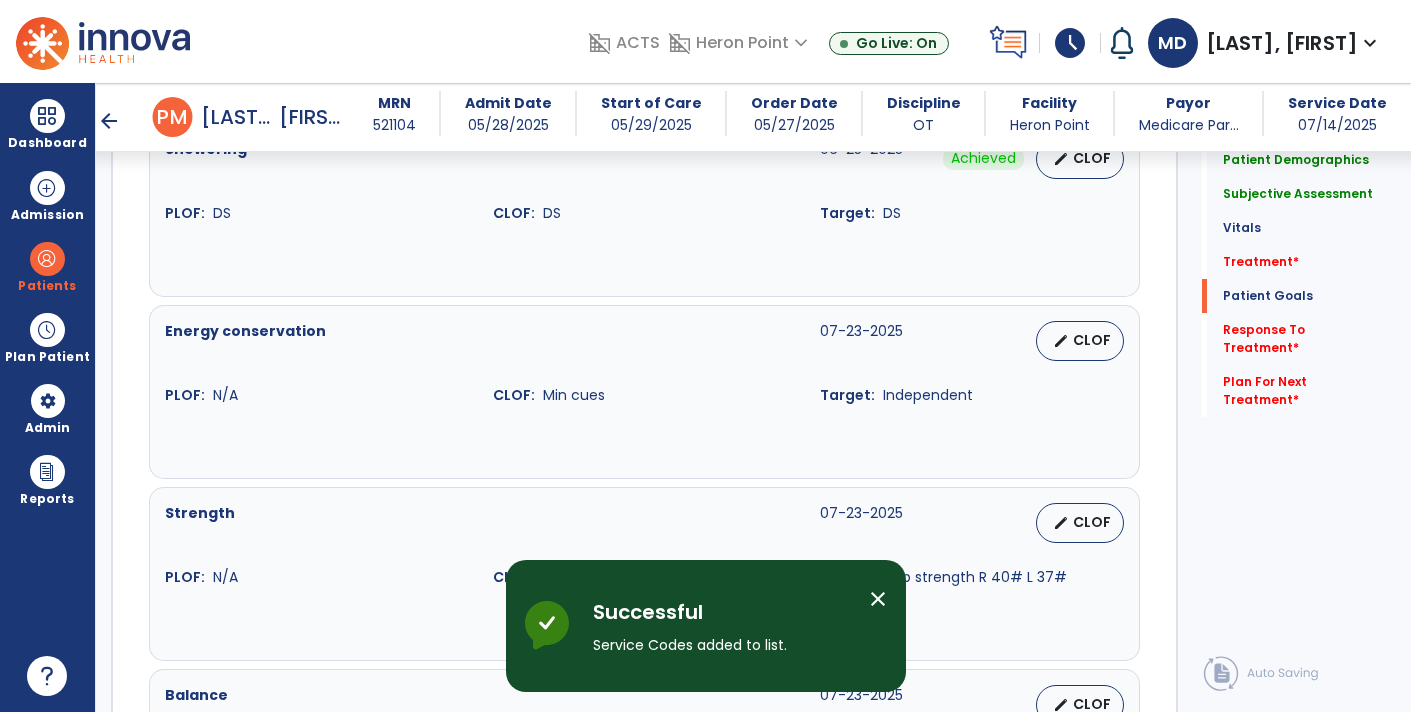 scroll, scrollTop: 1779, scrollLeft: 0, axis: vertical 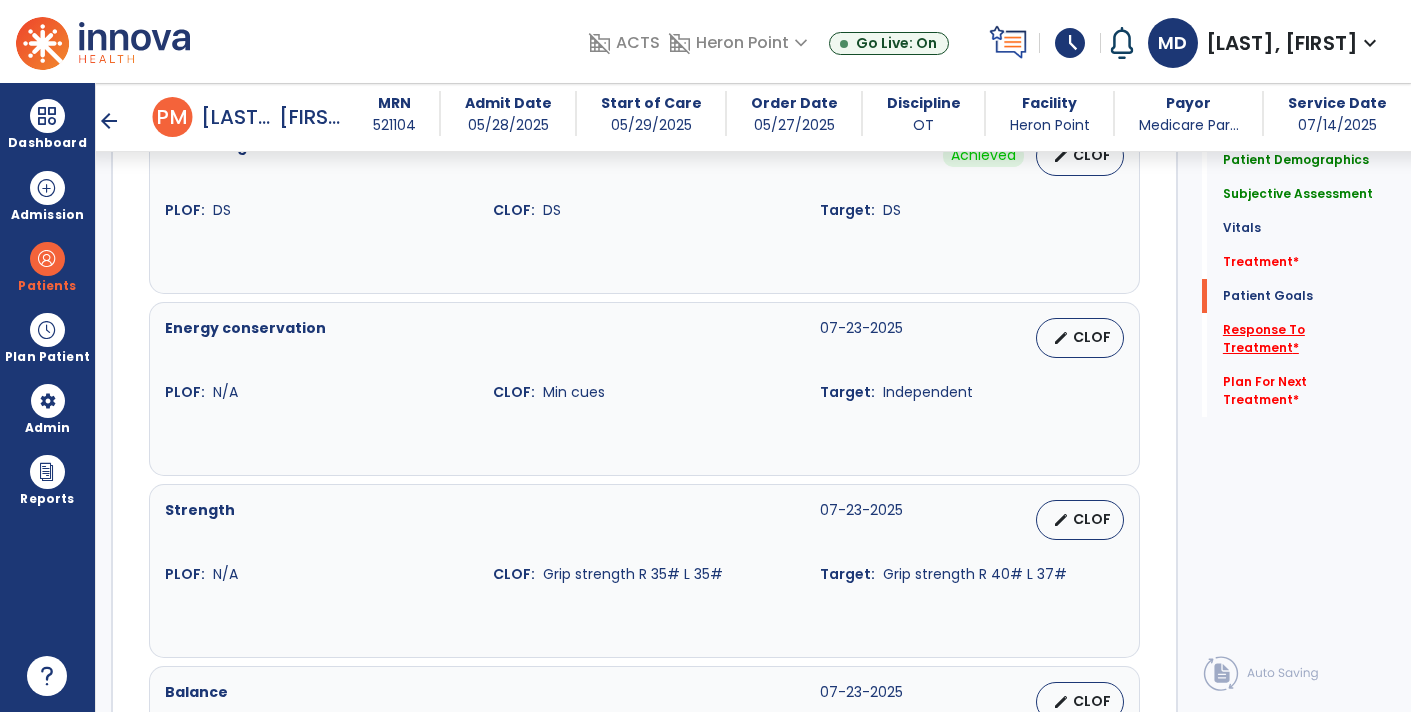 click on "Response To Treatment   *" 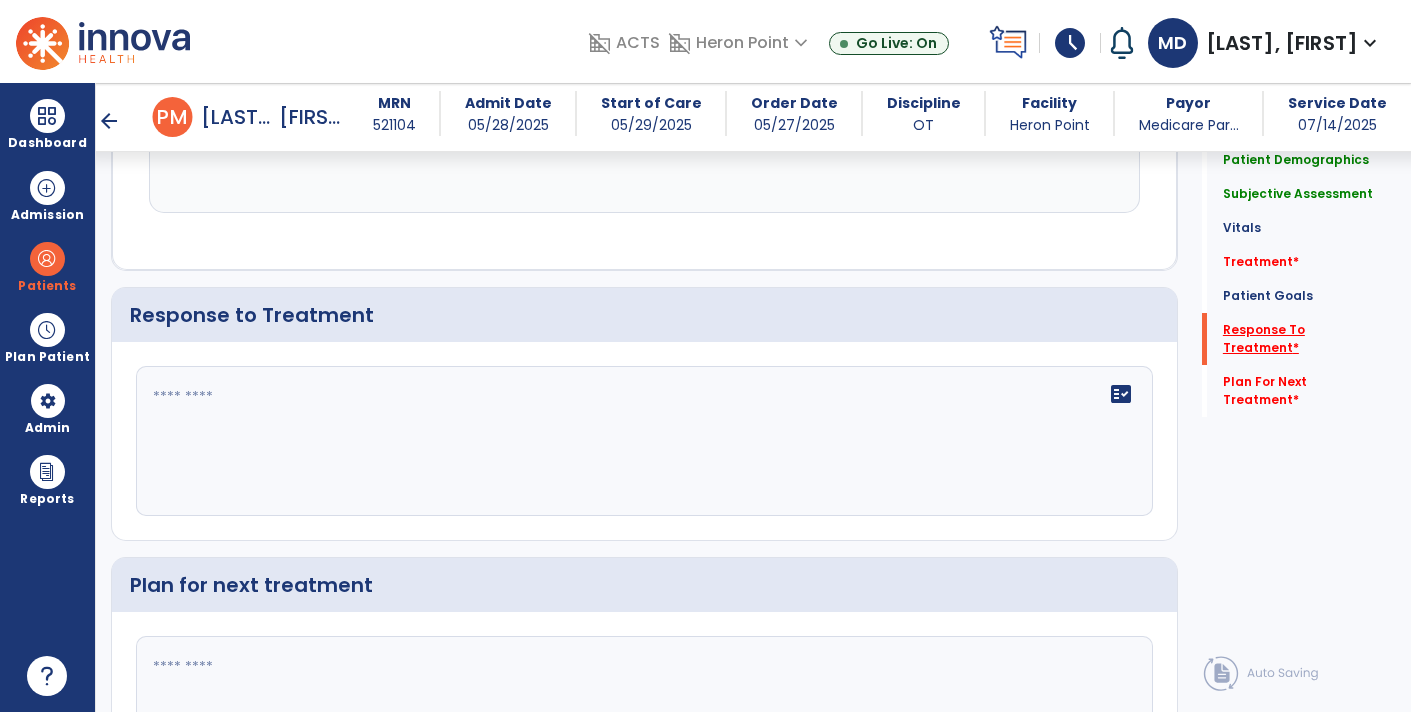 scroll, scrollTop: 2414, scrollLeft: 0, axis: vertical 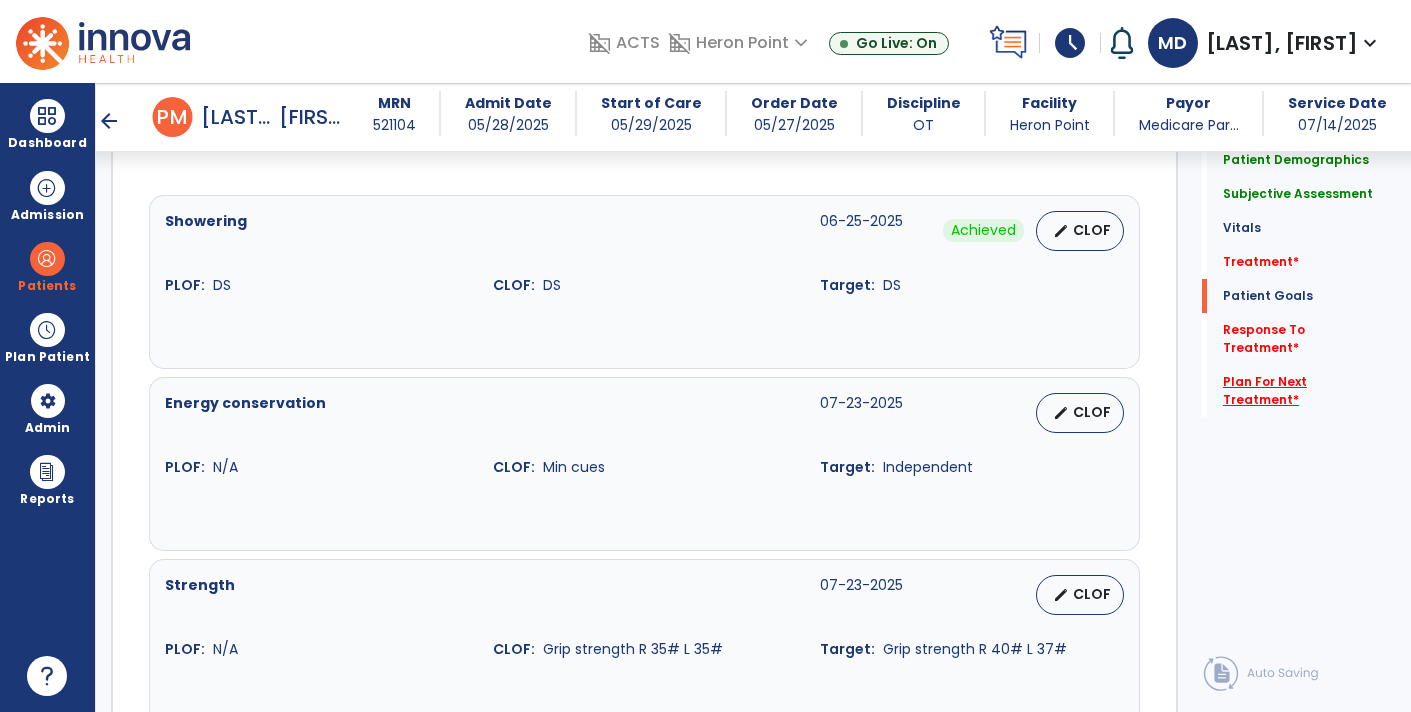 click on "Plan For Next Treatment   *" 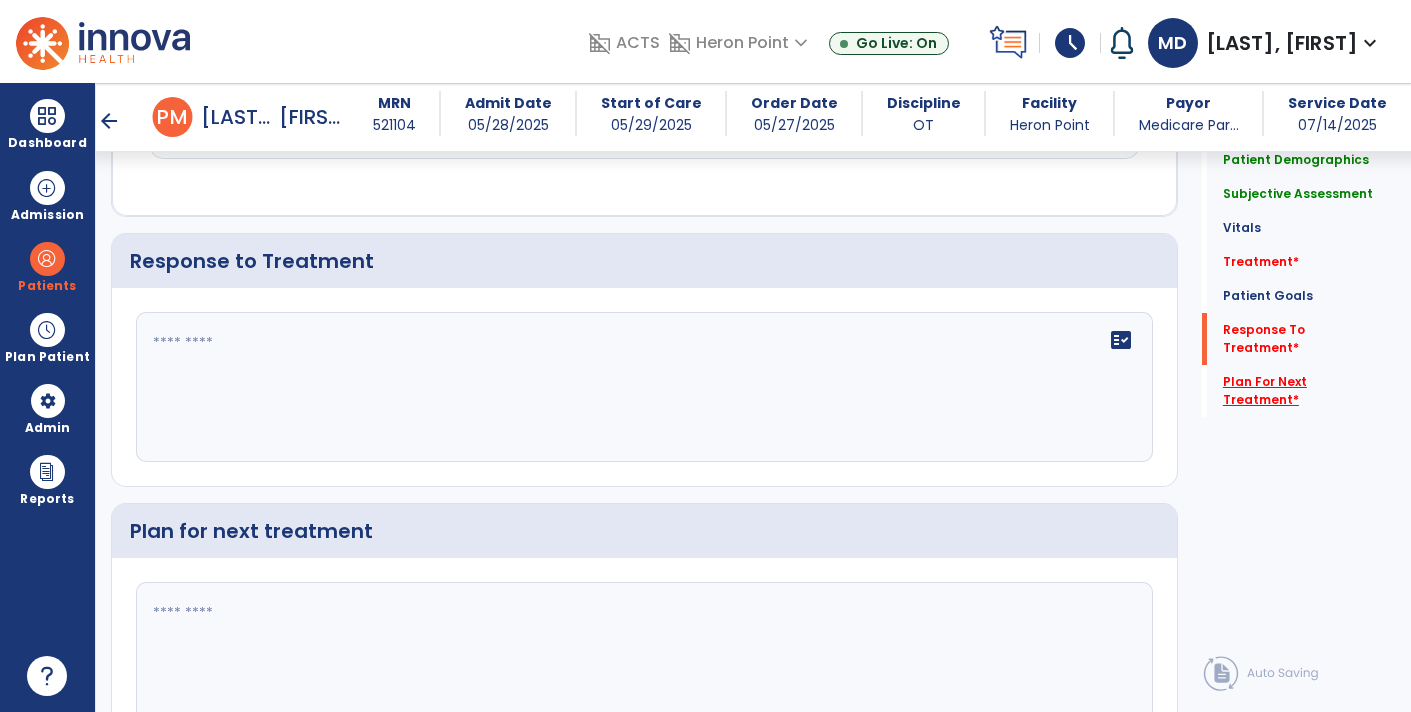 scroll, scrollTop: 2560, scrollLeft: 0, axis: vertical 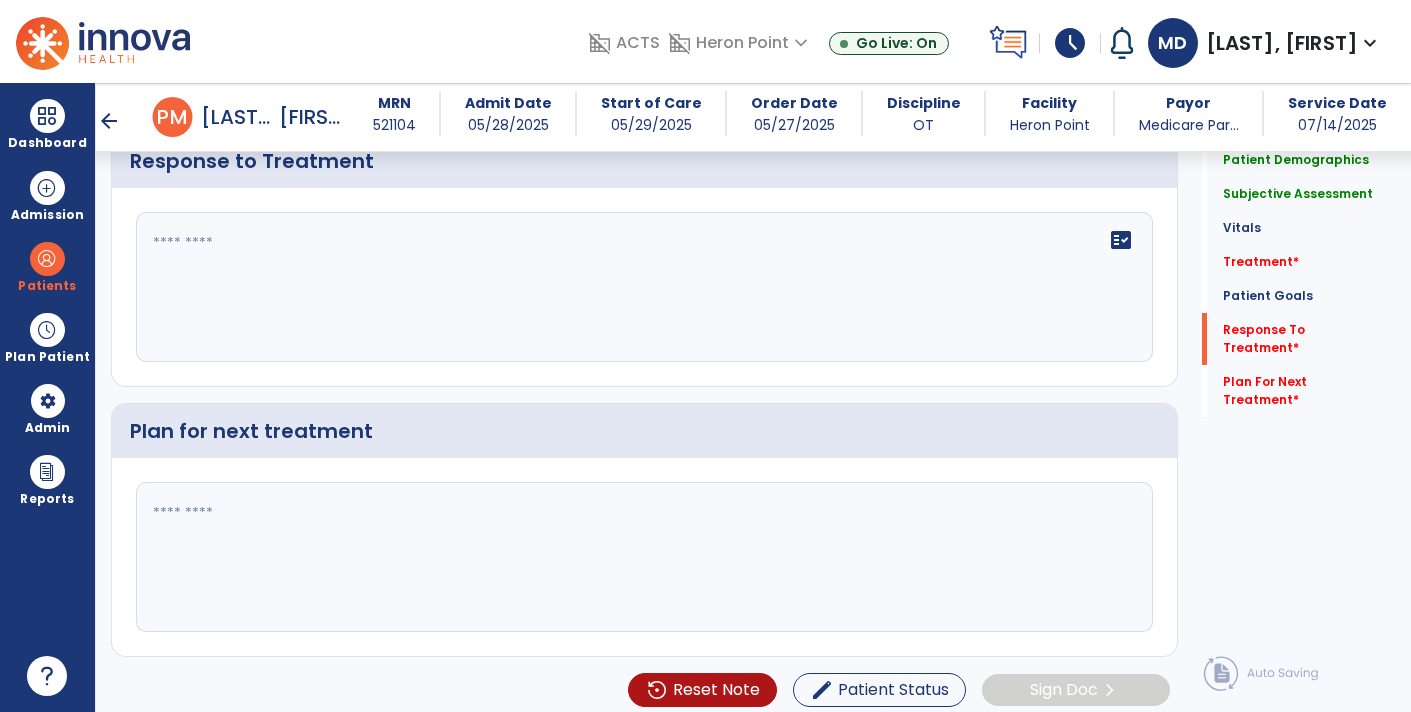 click 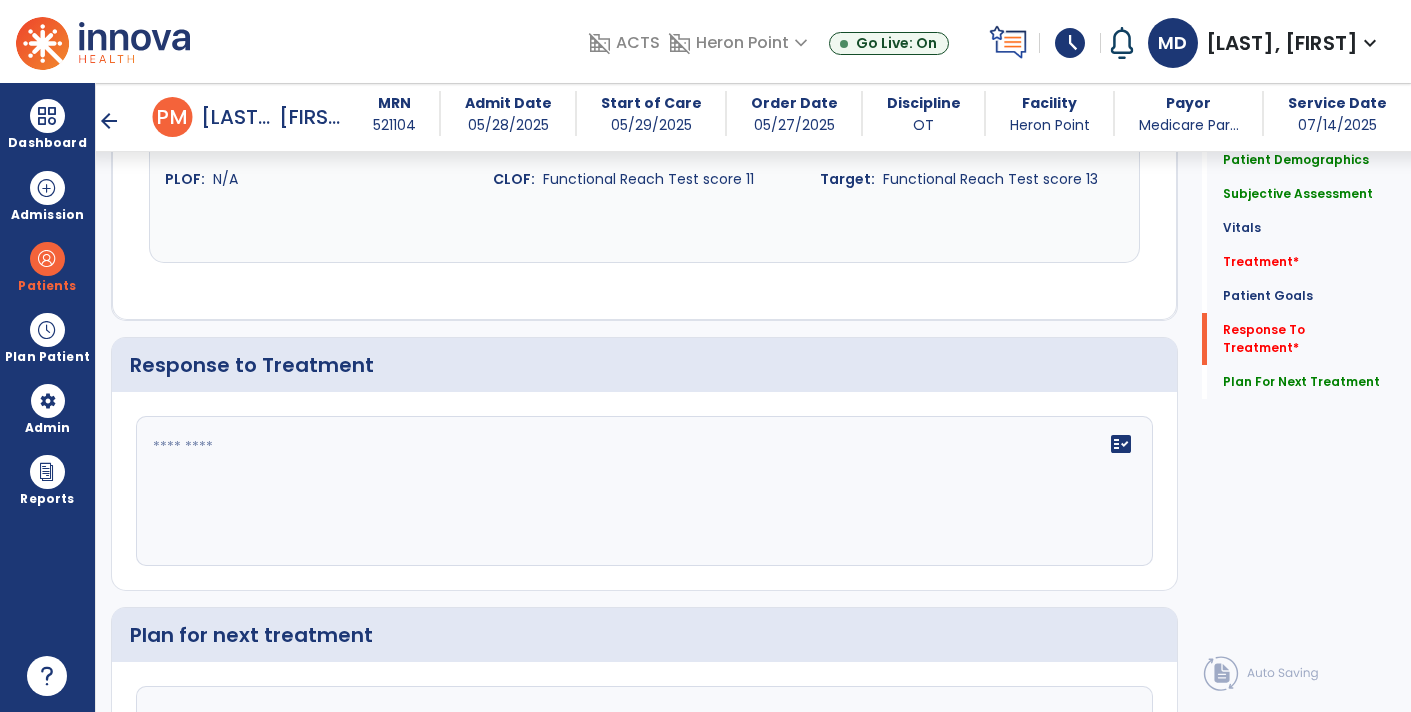 scroll, scrollTop: 2361, scrollLeft: 0, axis: vertical 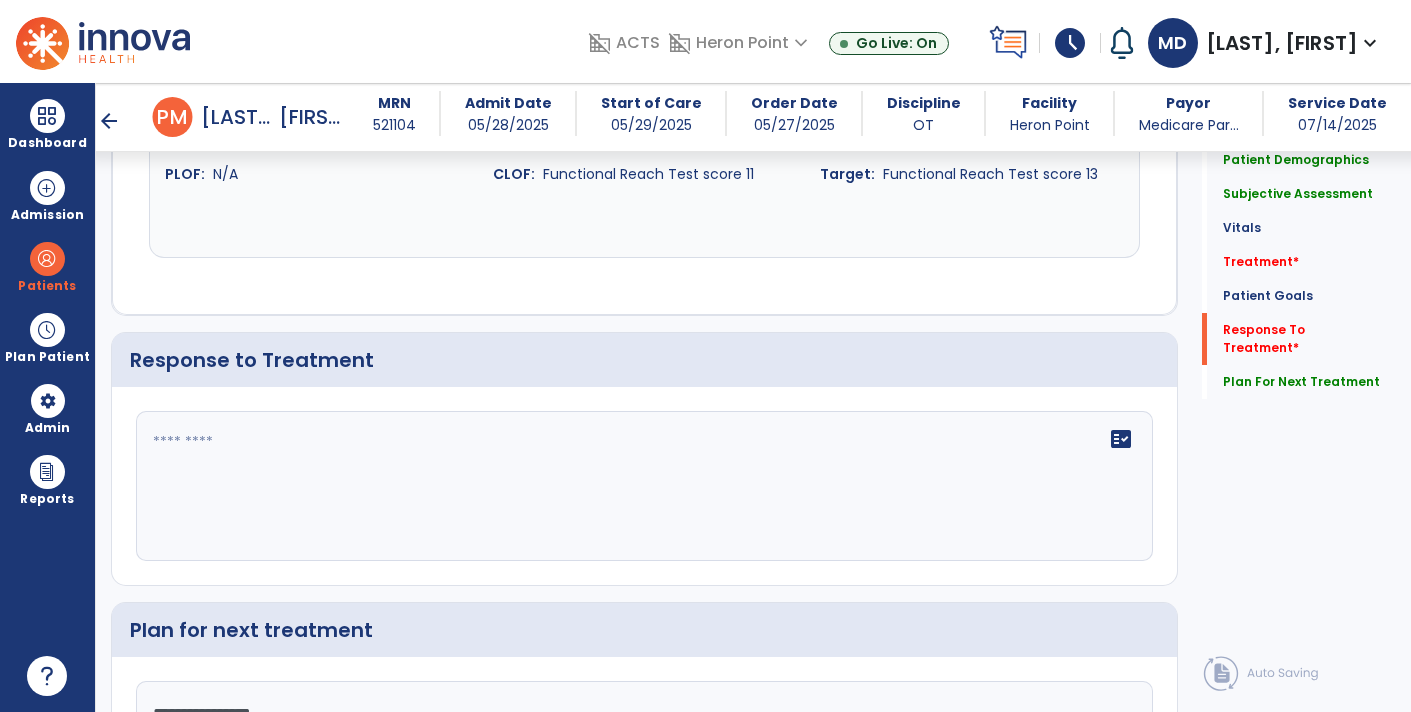 type on "**********" 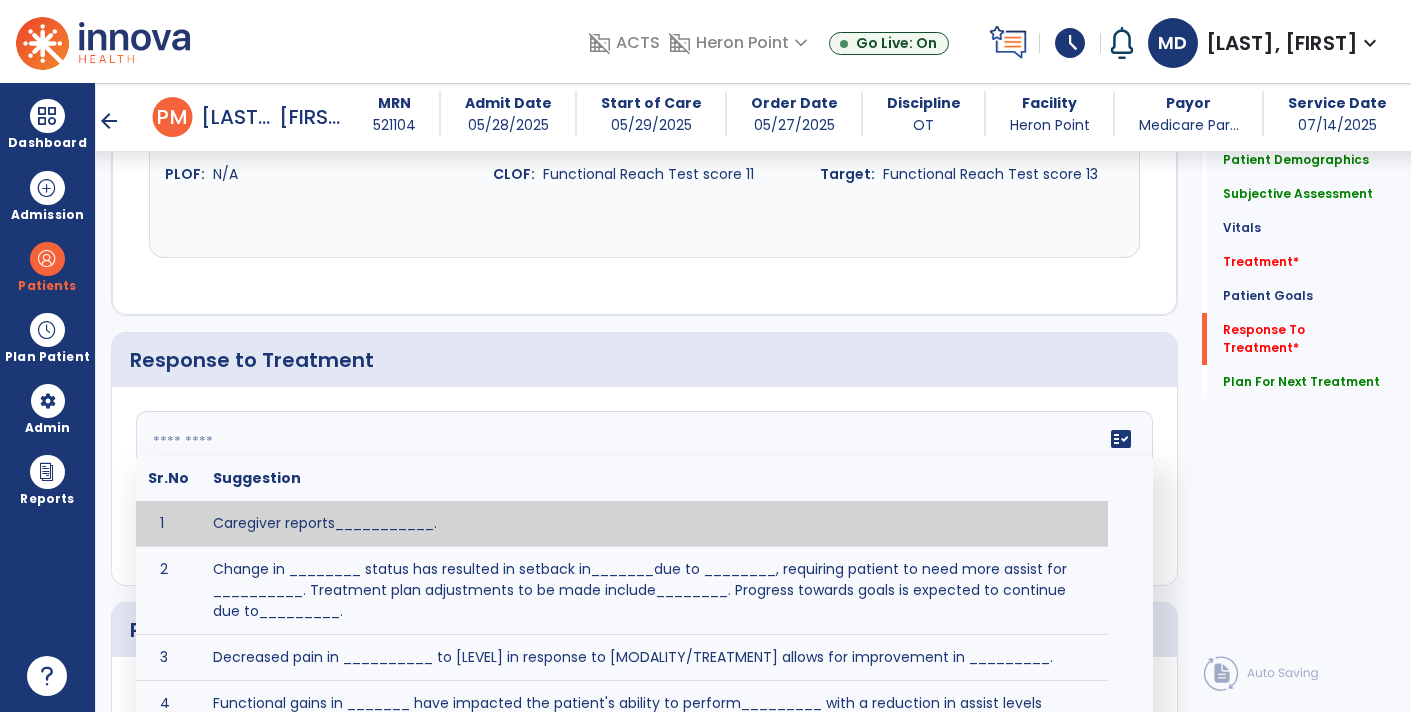 type on "*" 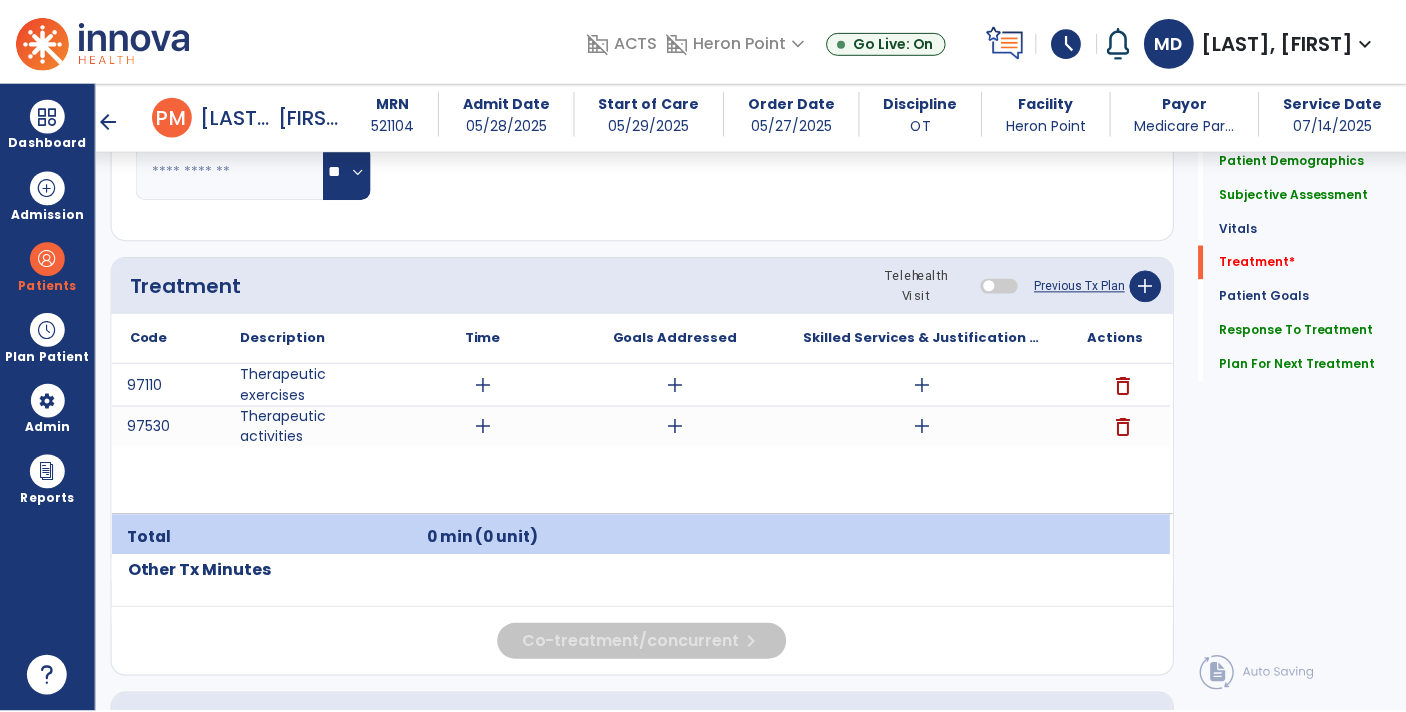 scroll, scrollTop: 1134, scrollLeft: 0, axis: vertical 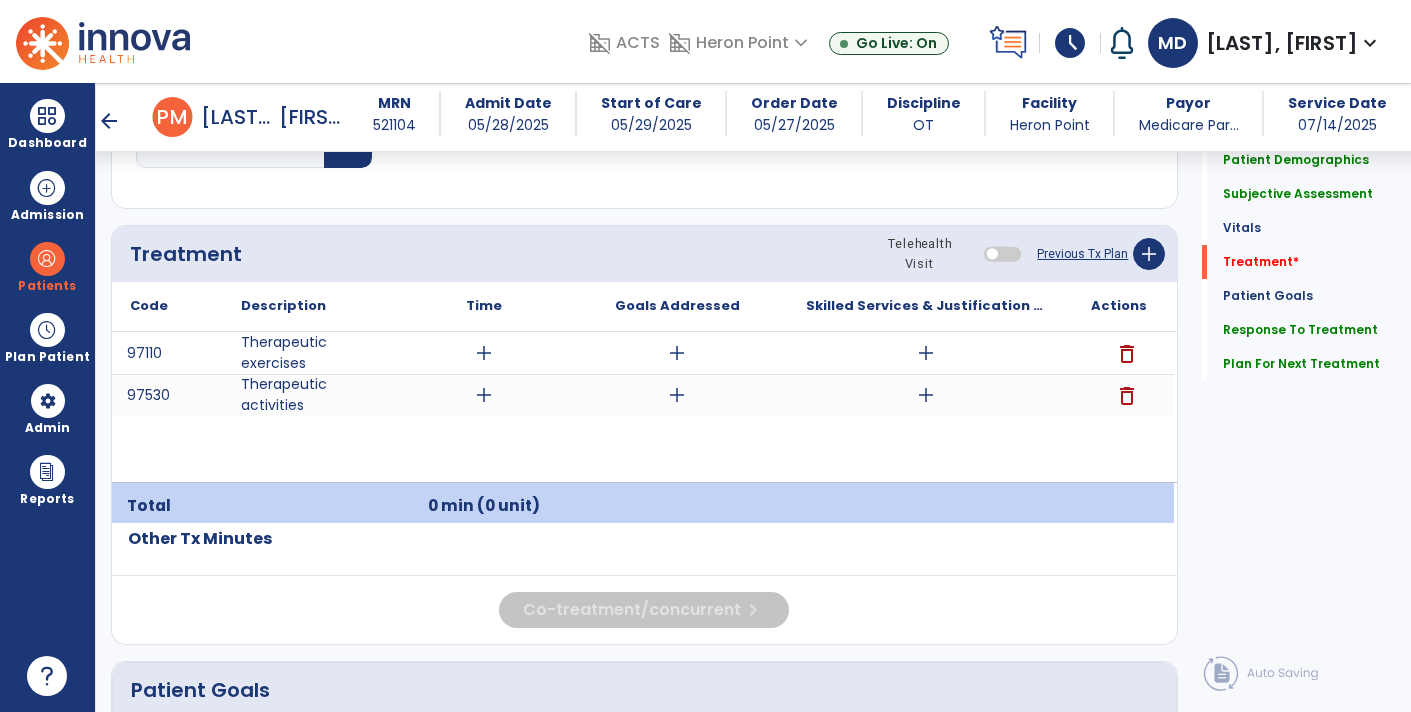 type on "**********" 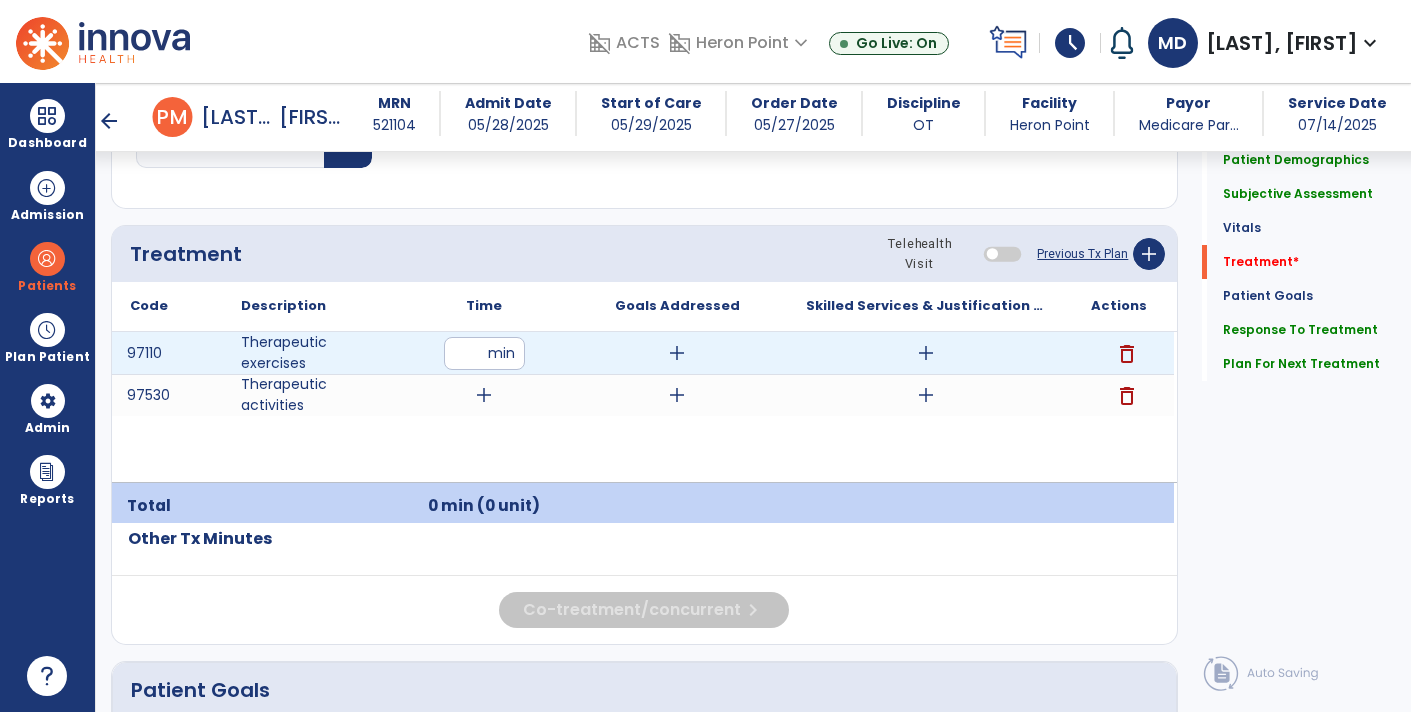 type on "**" 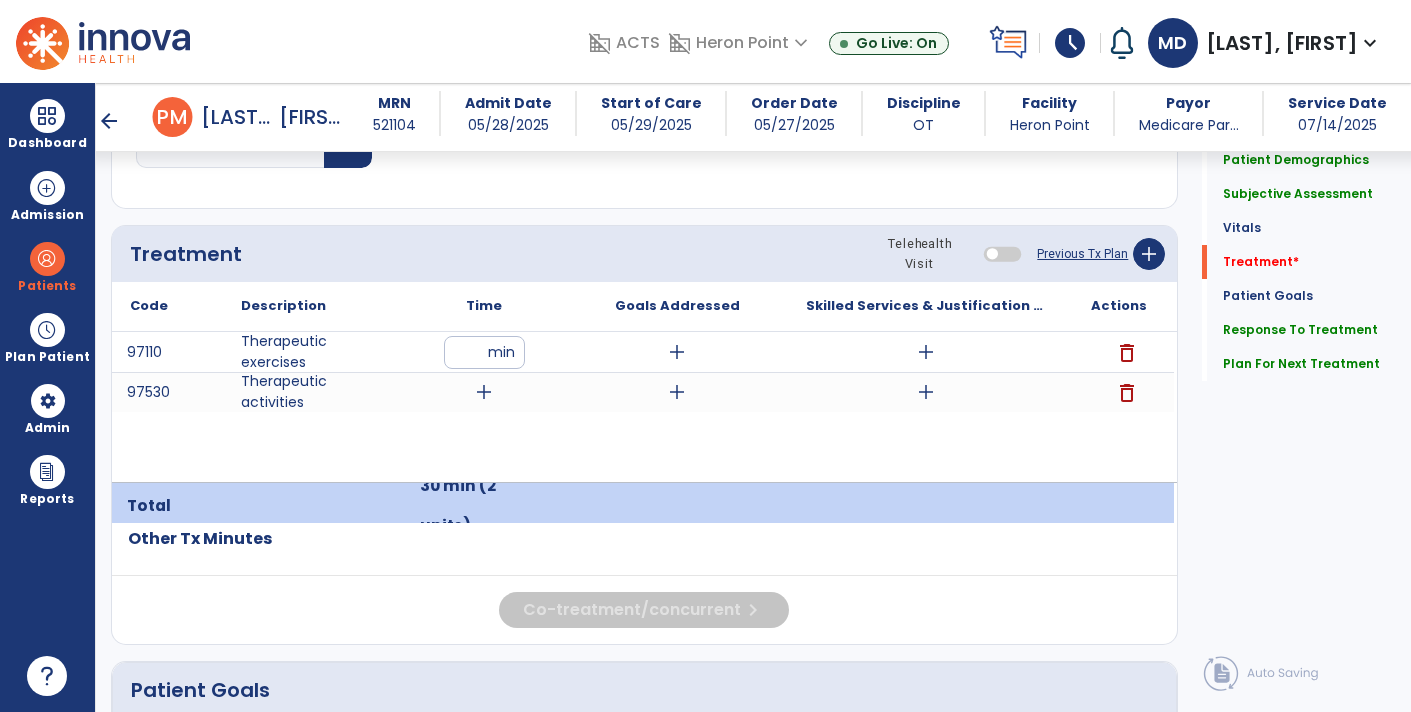 click on "add" at bounding box center [484, 392] 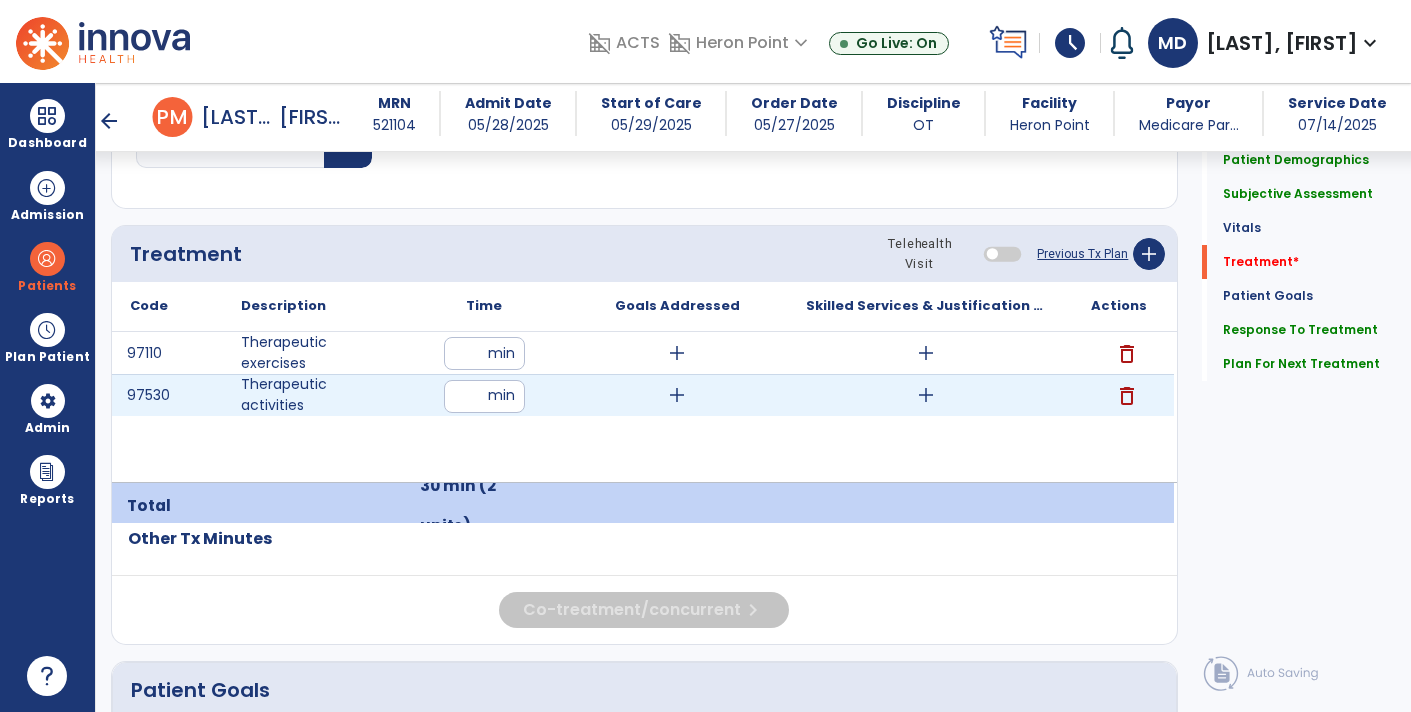 type on "**" 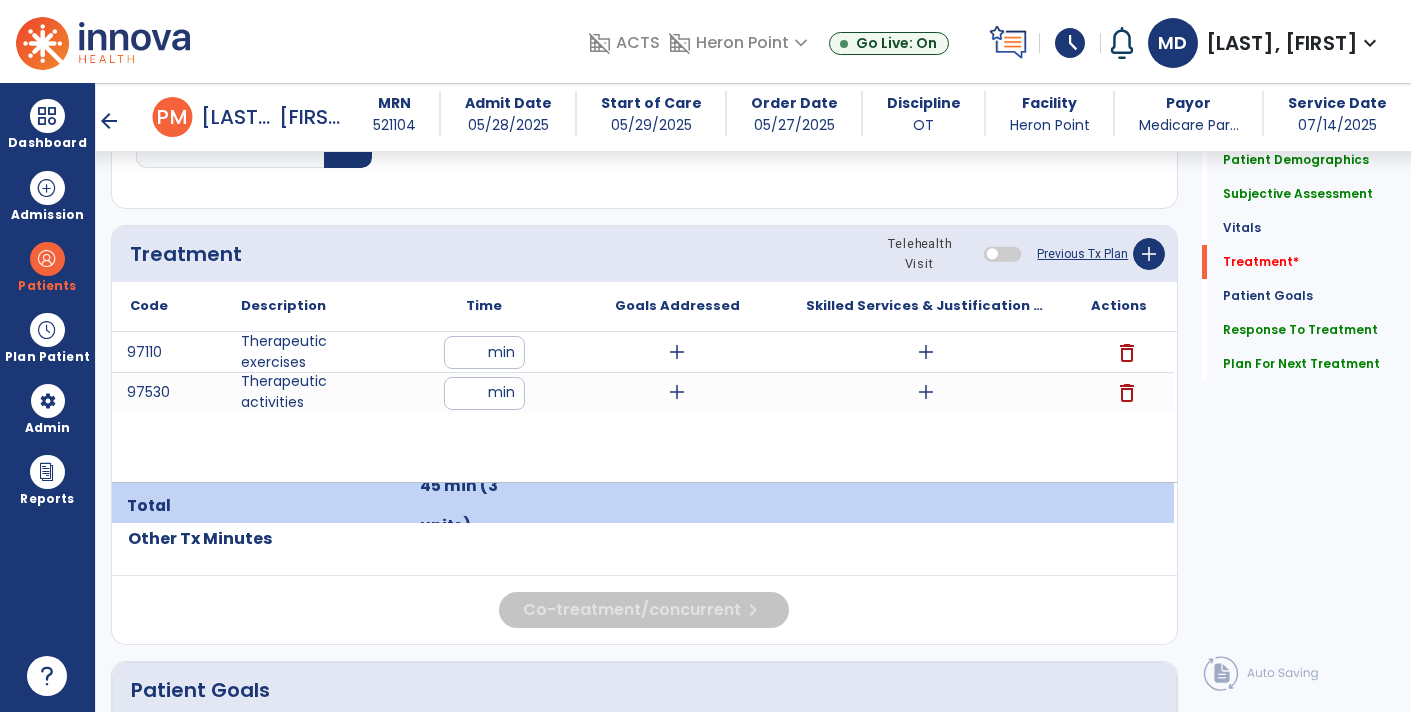 click on "add" at bounding box center (926, 352) 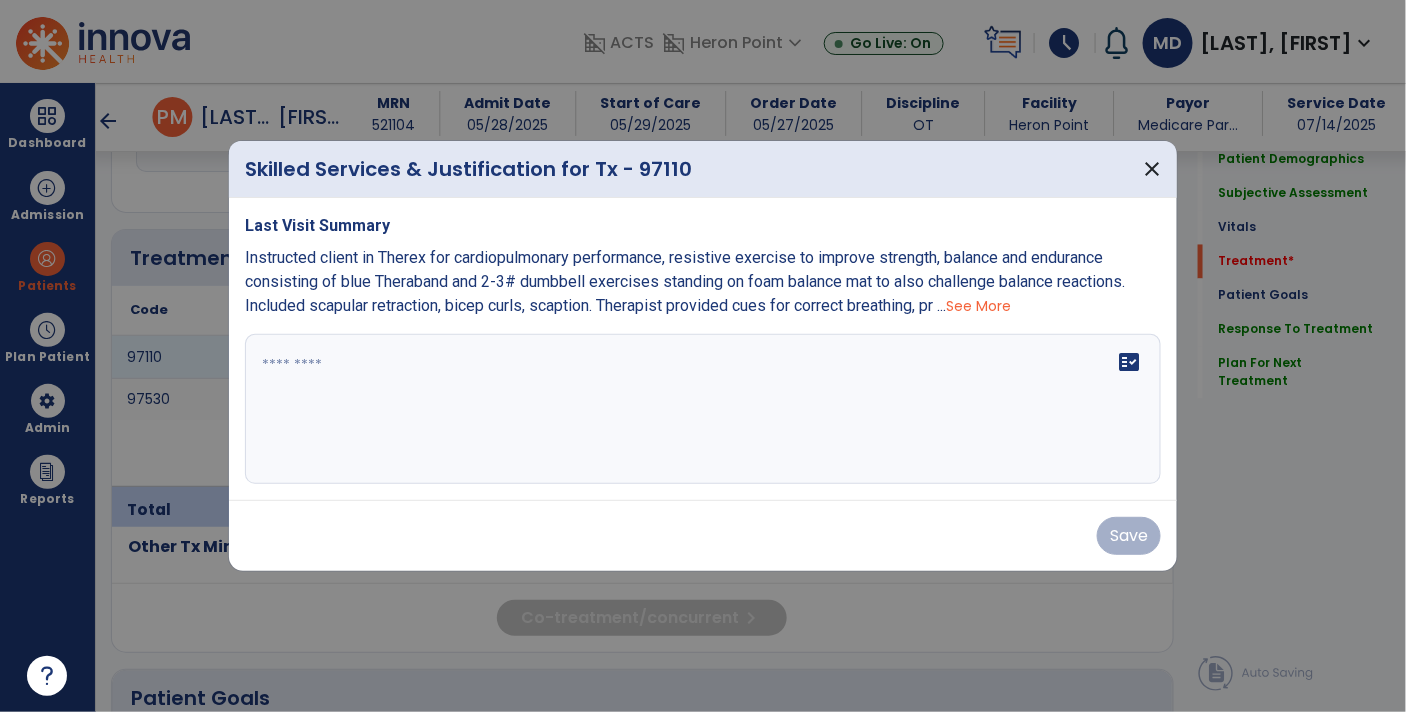 scroll, scrollTop: 1134, scrollLeft: 0, axis: vertical 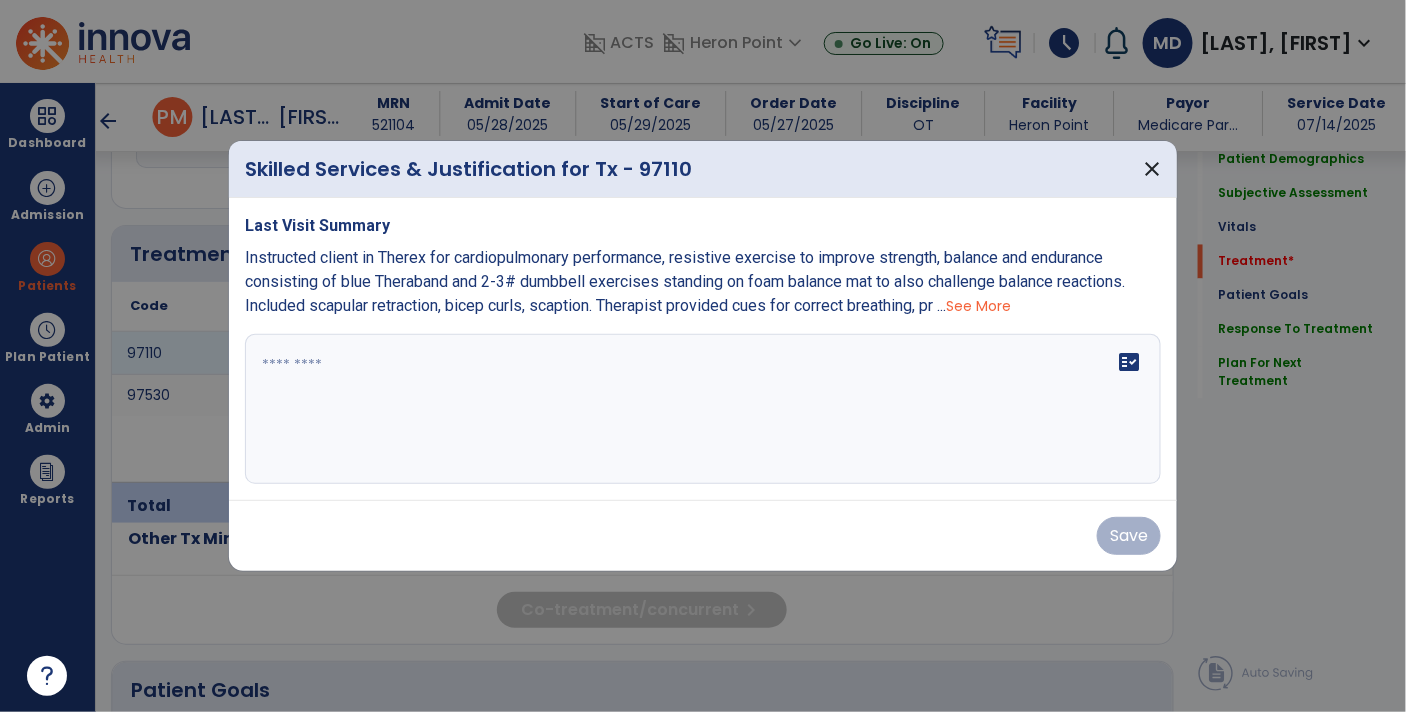 click on "See More" at bounding box center (978, 306) 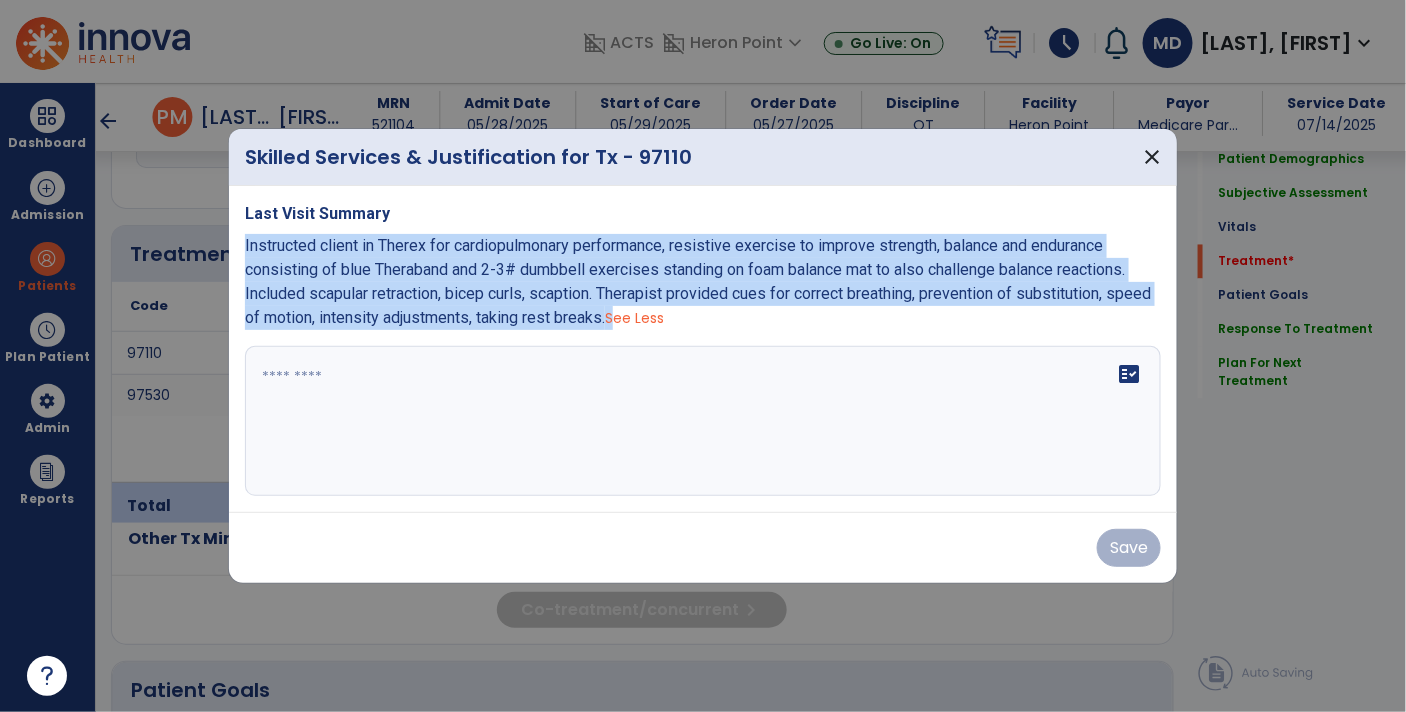 click at bounding box center (703, 421) 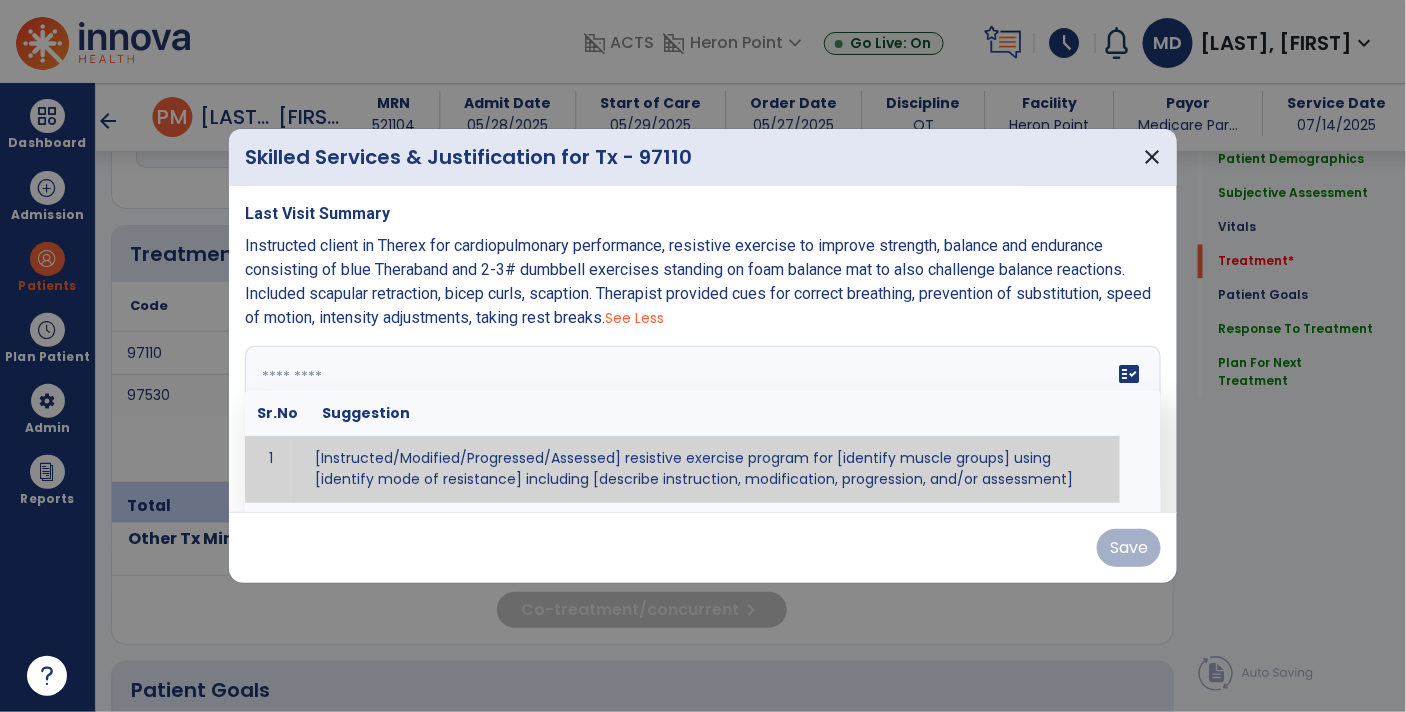 click at bounding box center [701, 421] 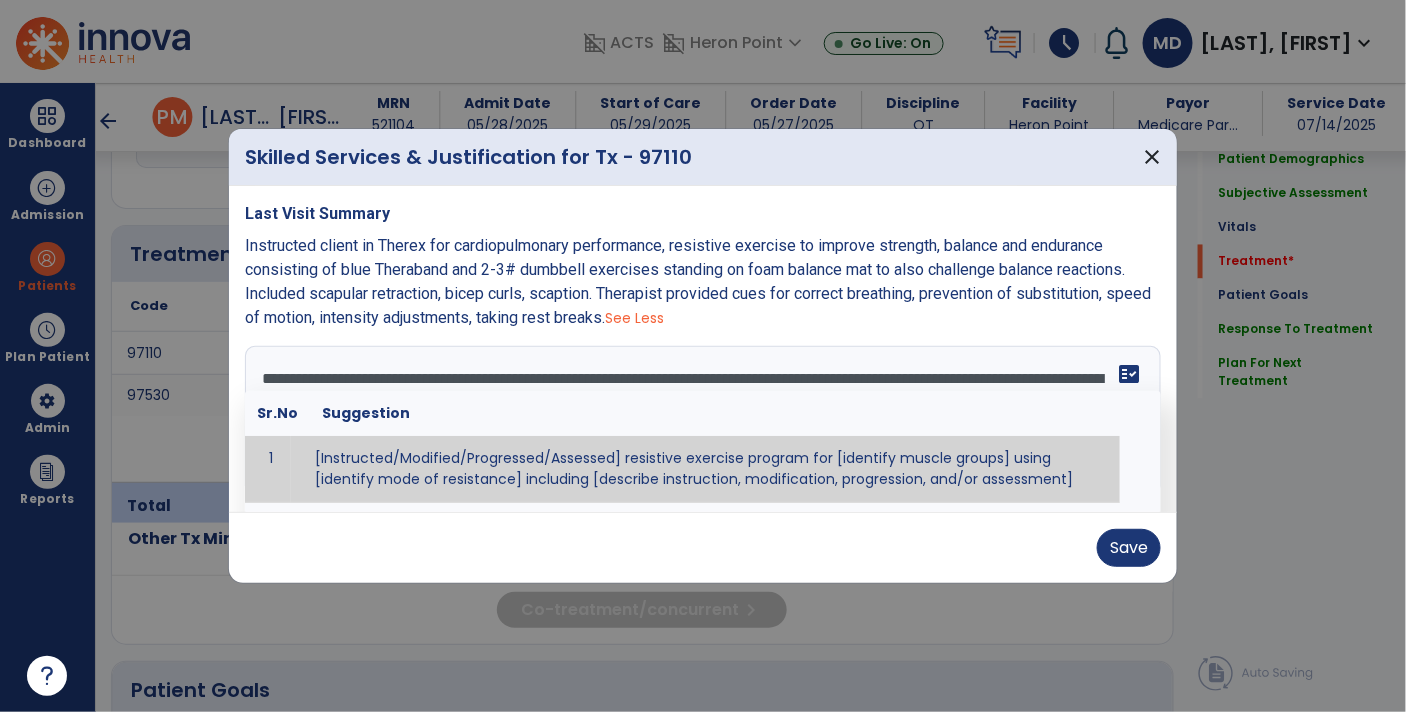 click on "**********" at bounding box center (701, 421) 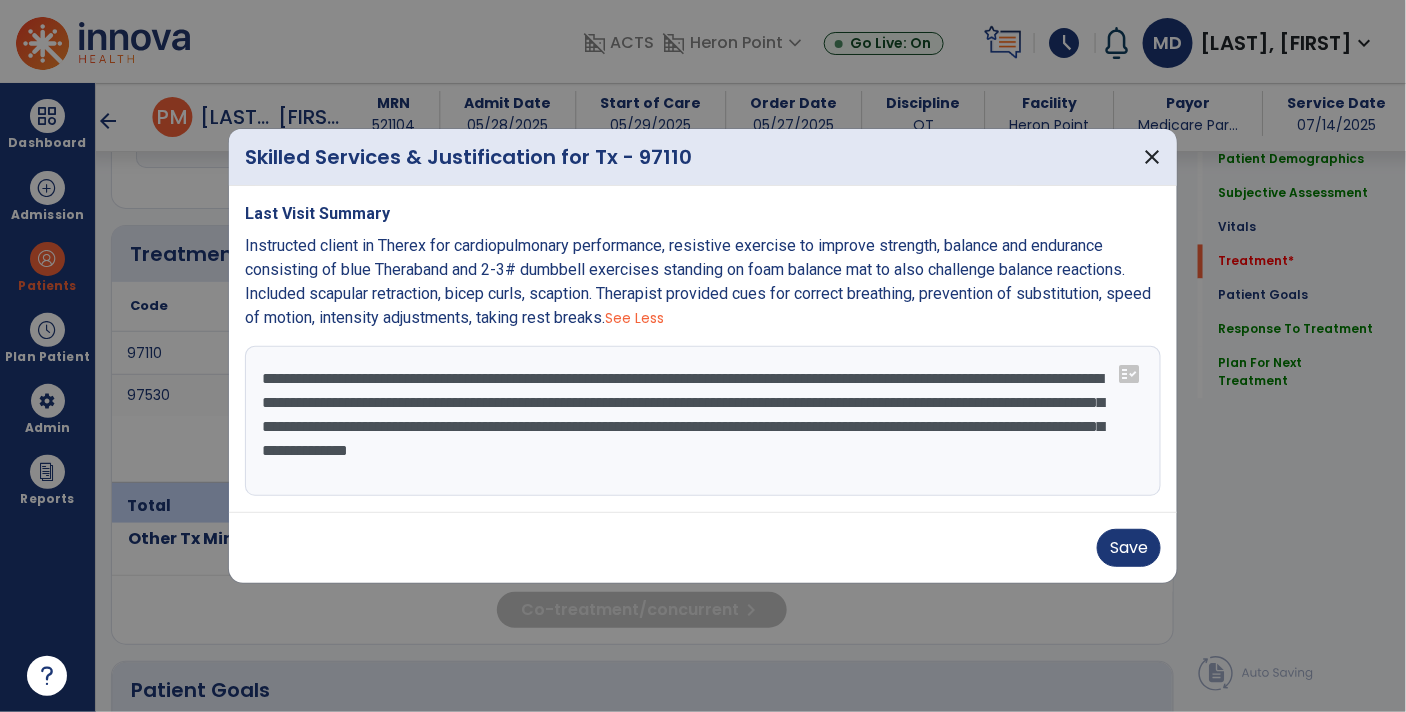 click on "**********" at bounding box center [703, 421] 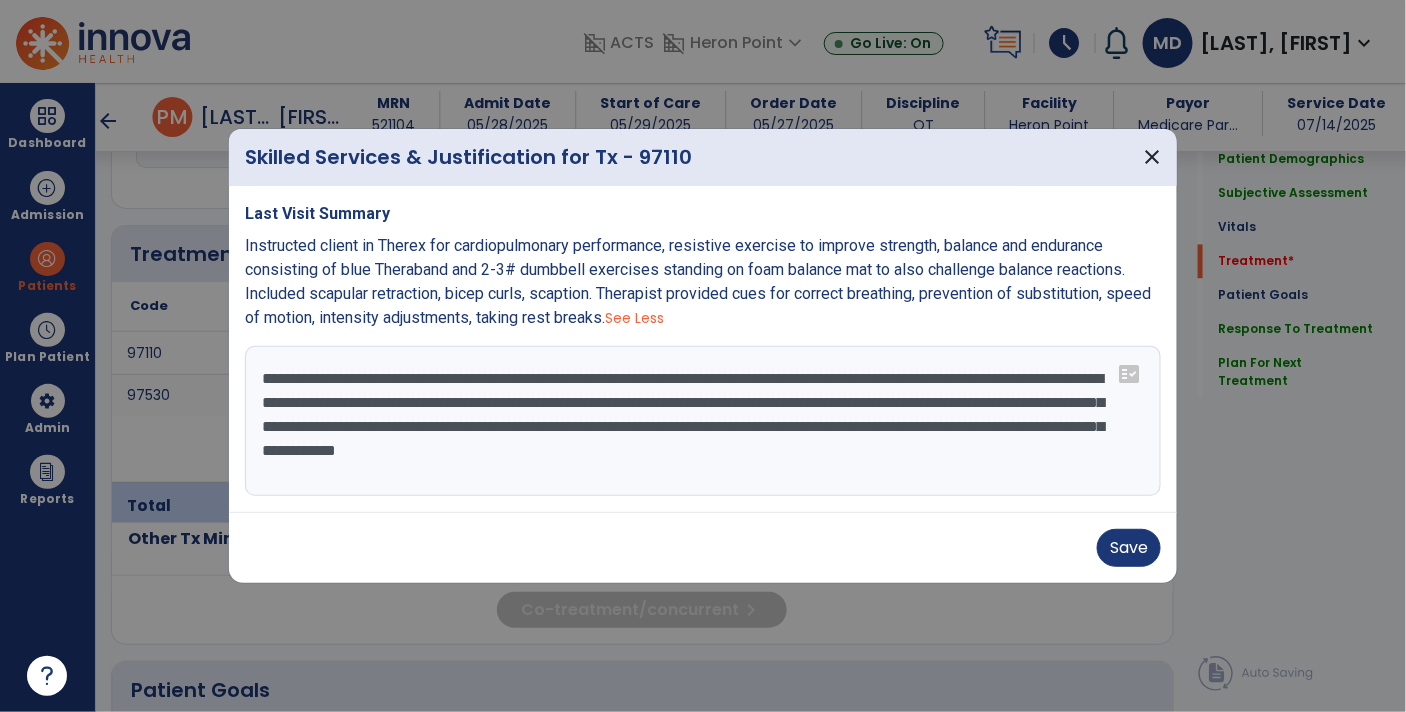 click on "**********" at bounding box center (703, 421) 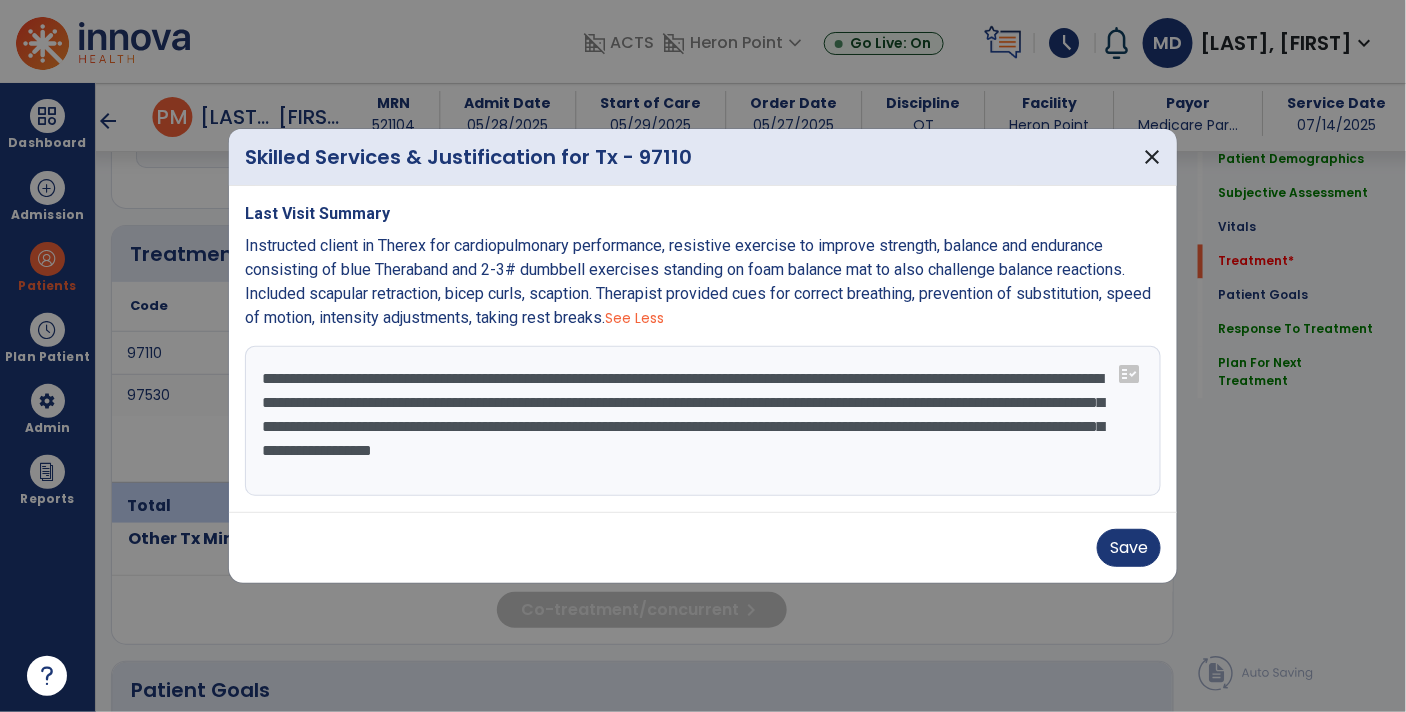click on "**********" at bounding box center [703, 421] 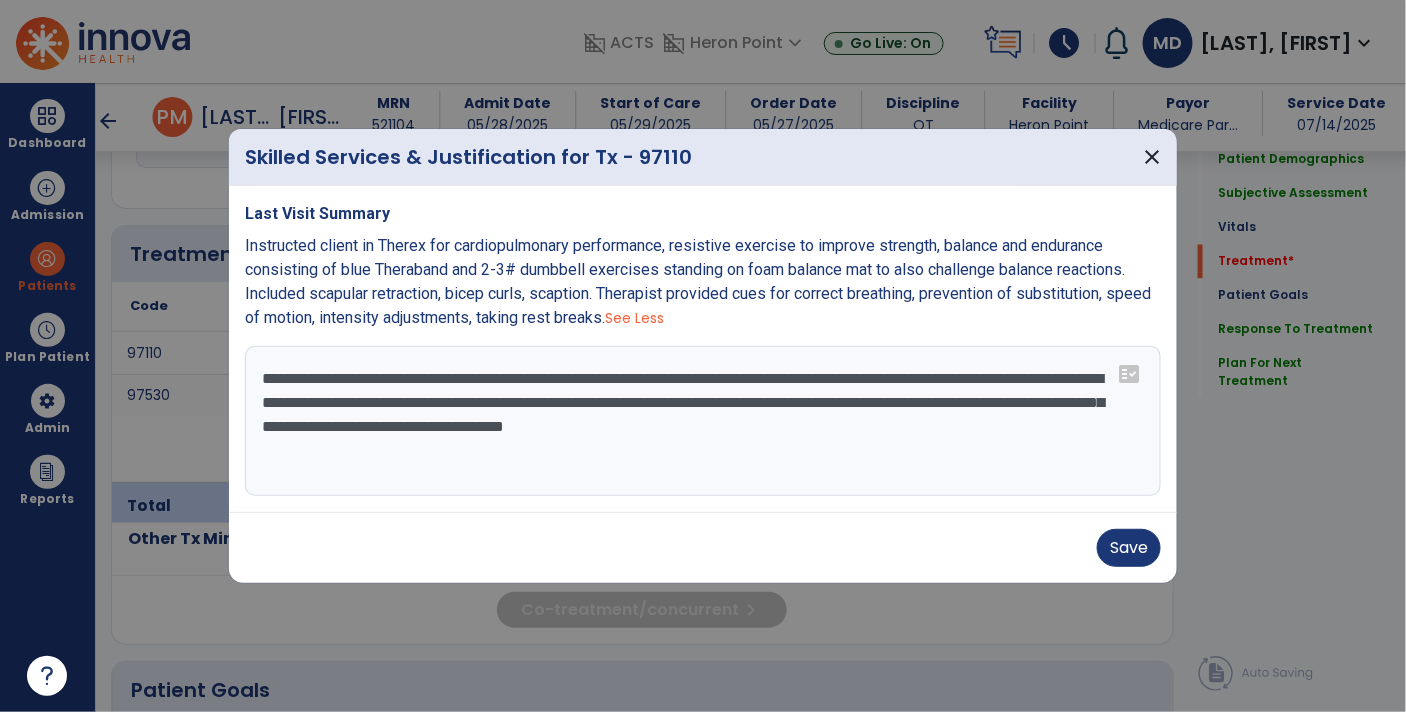 type on "**********" 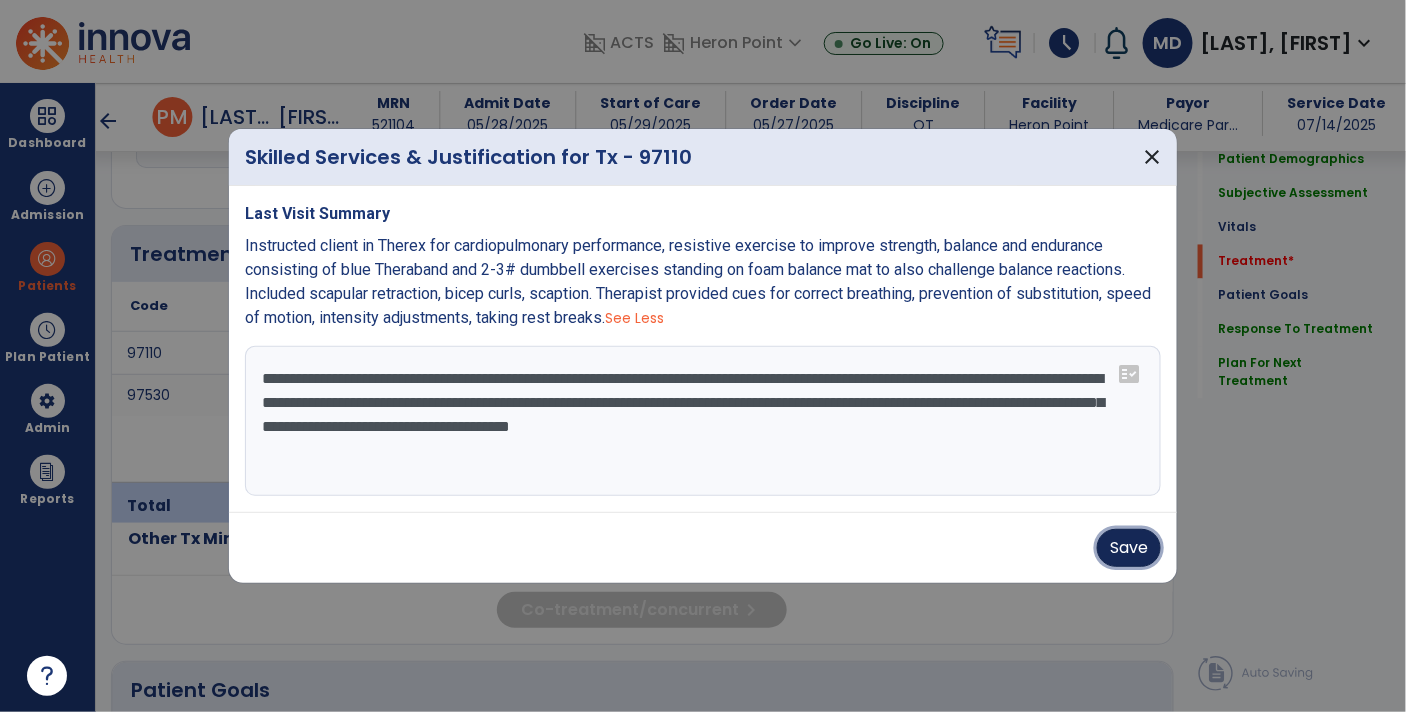 click on "Save" at bounding box center [1129, 548] 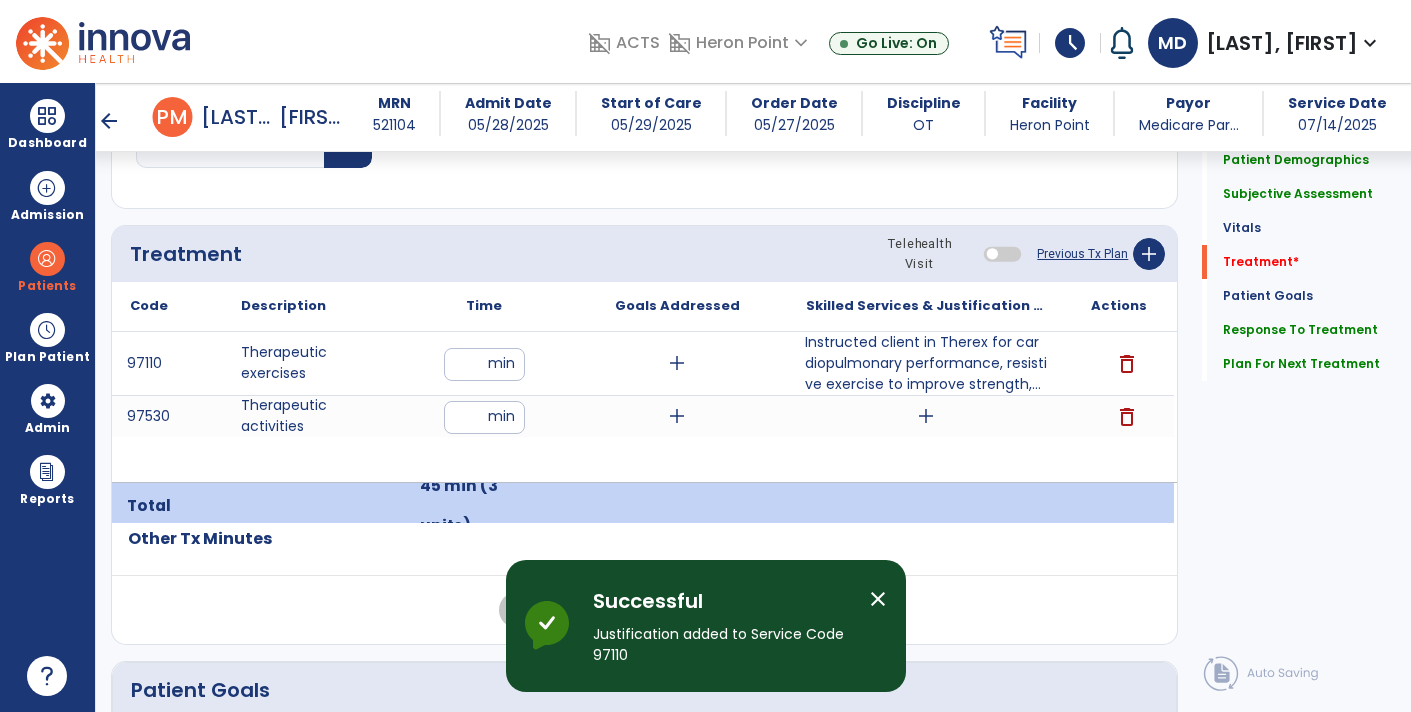 click on "add" at bounding box center (926, 416) 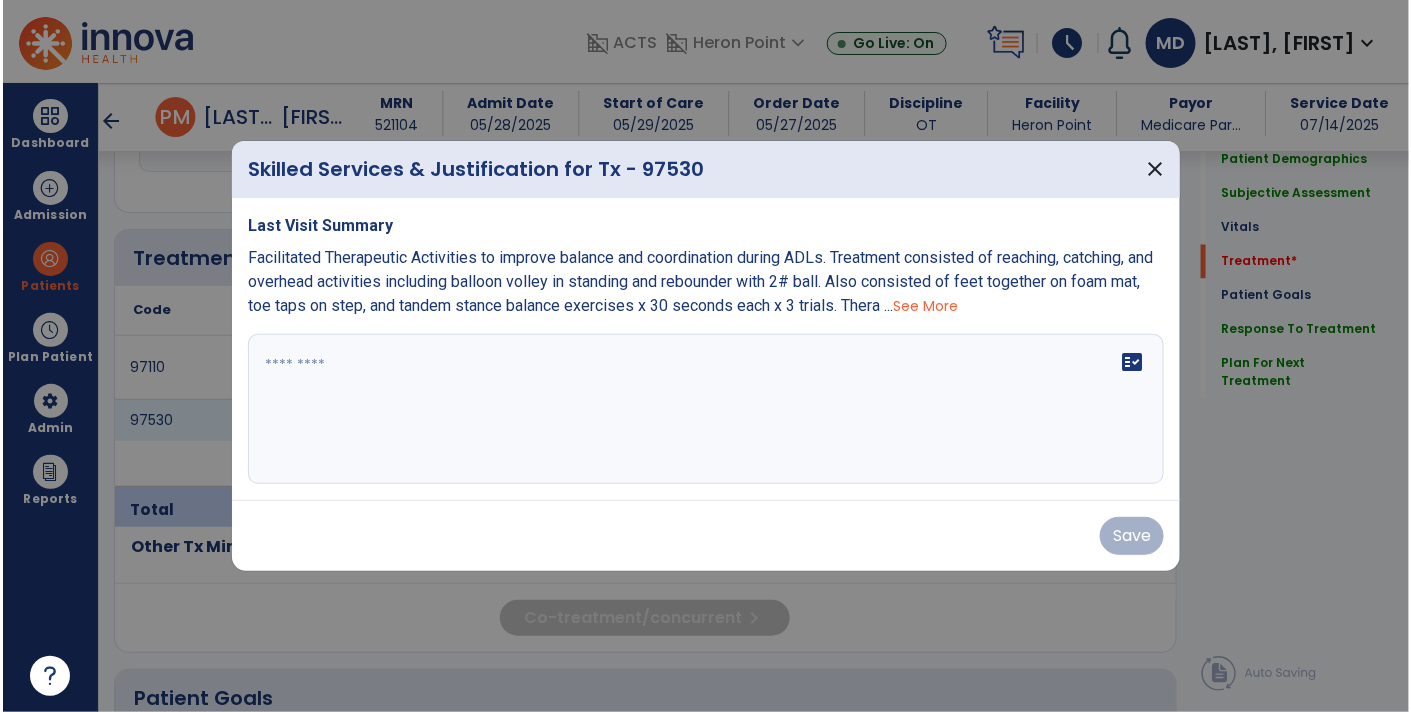 scroll, scrollTop: 1134, scrollLeft: 0, axis: vertical 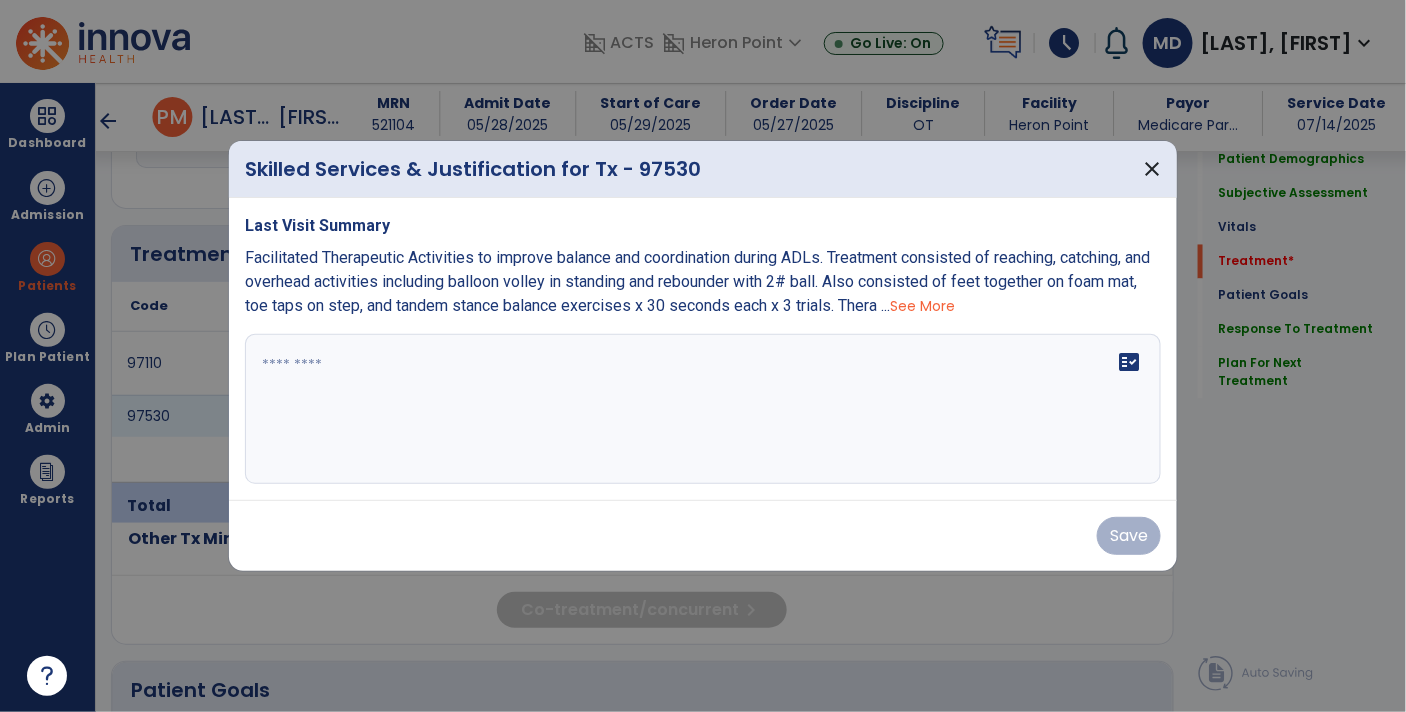 click on "See More" at bounding box center [922, 306] 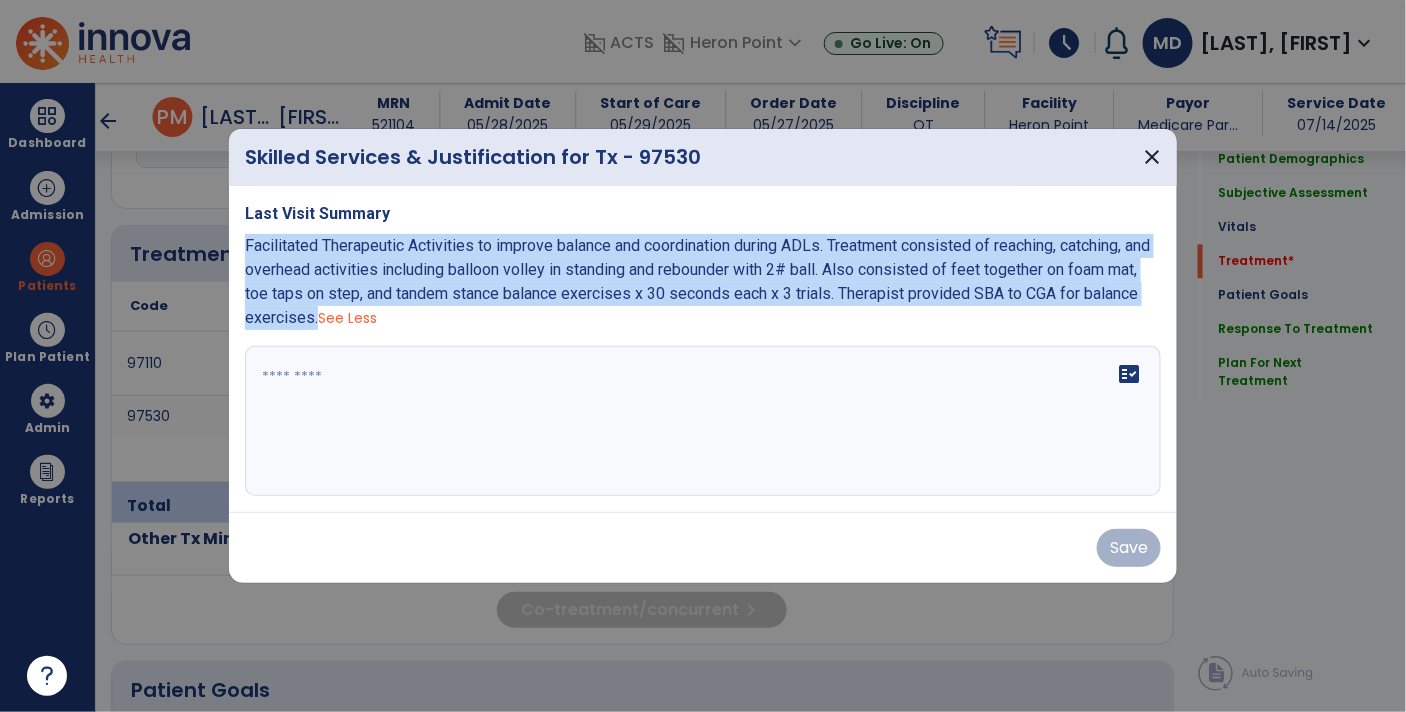 click at bounding box center [703, 421] 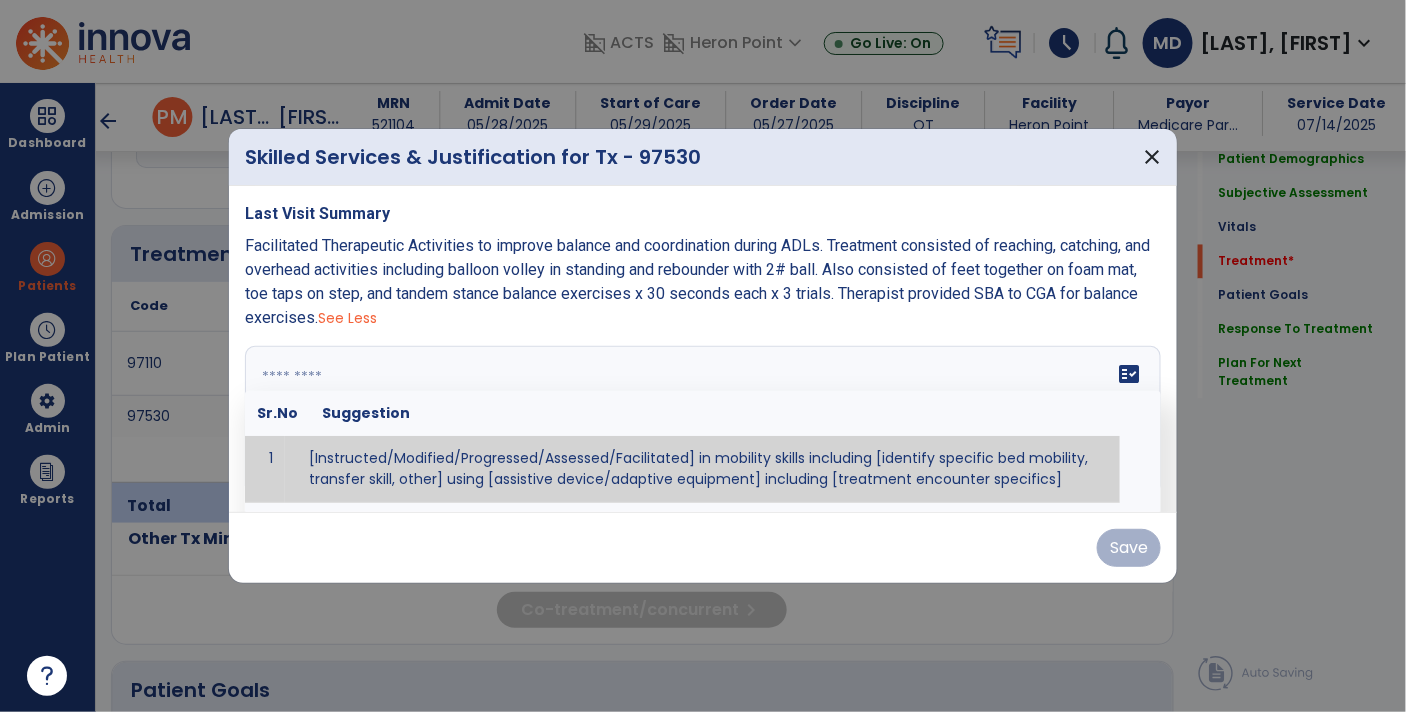 click at bounding box center (701, 421) 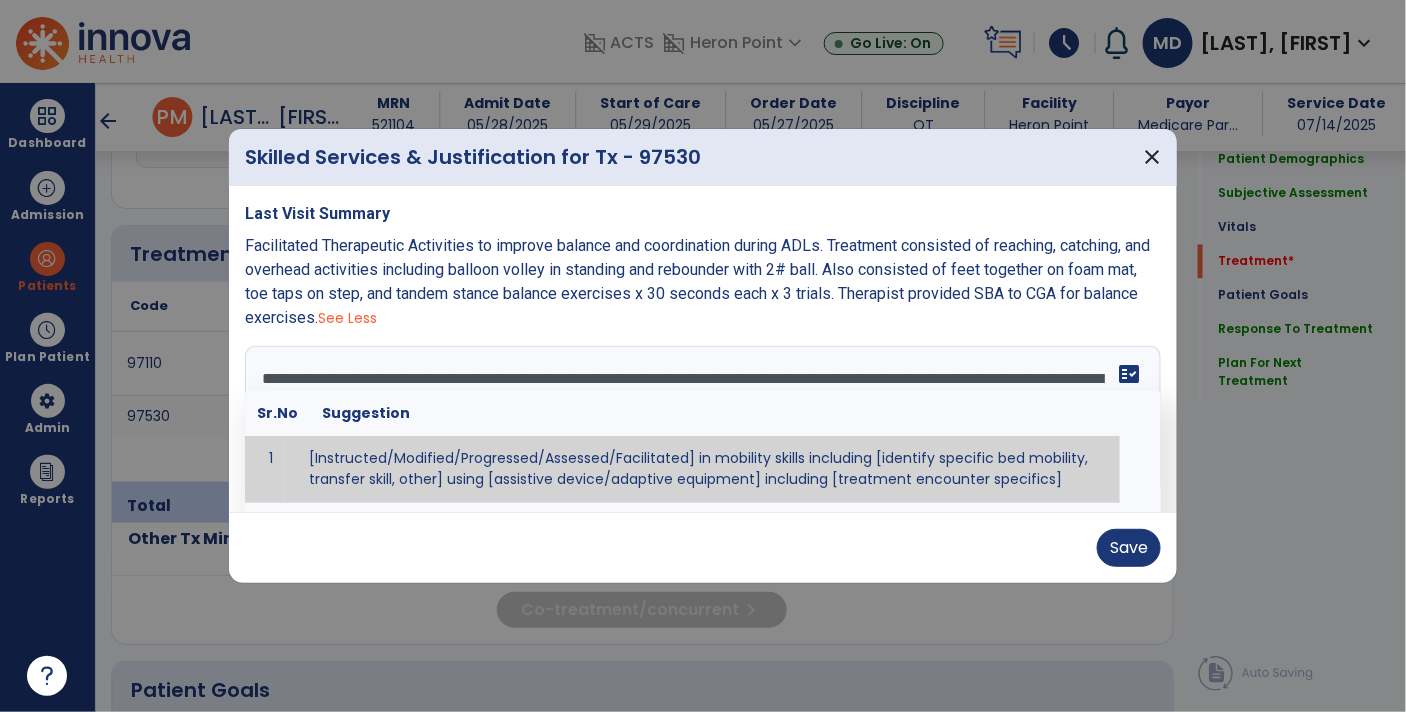 type on "**********" 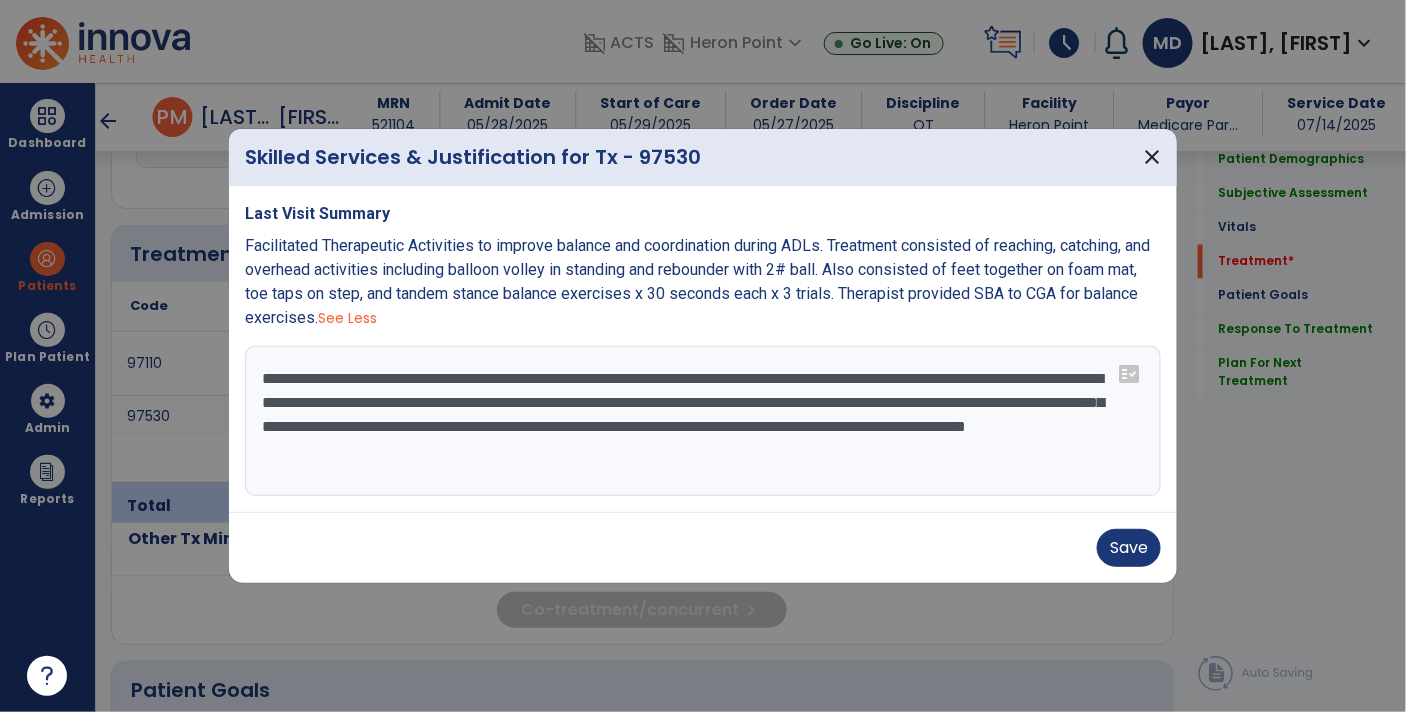 click on "fact_check" at bounding box center (1129, 374) 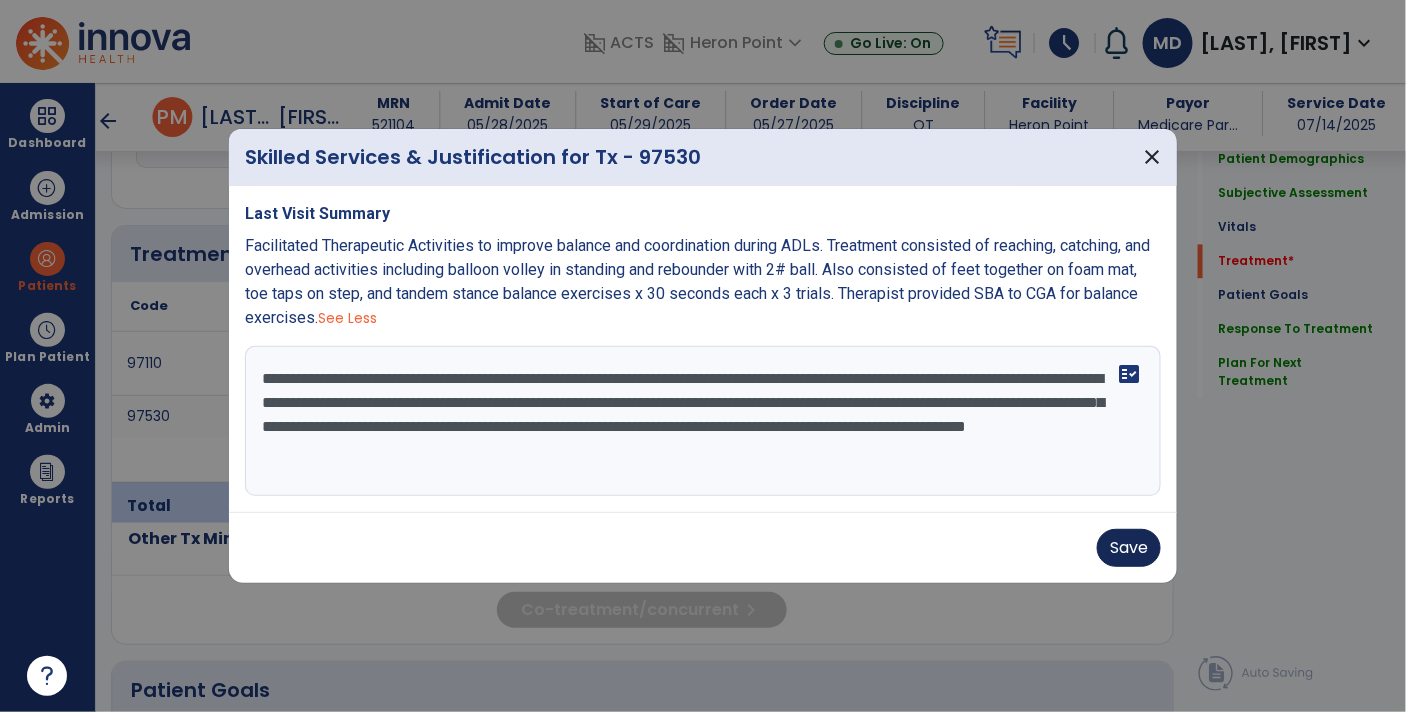 click on "Save" at bounding box center [1129, 548] 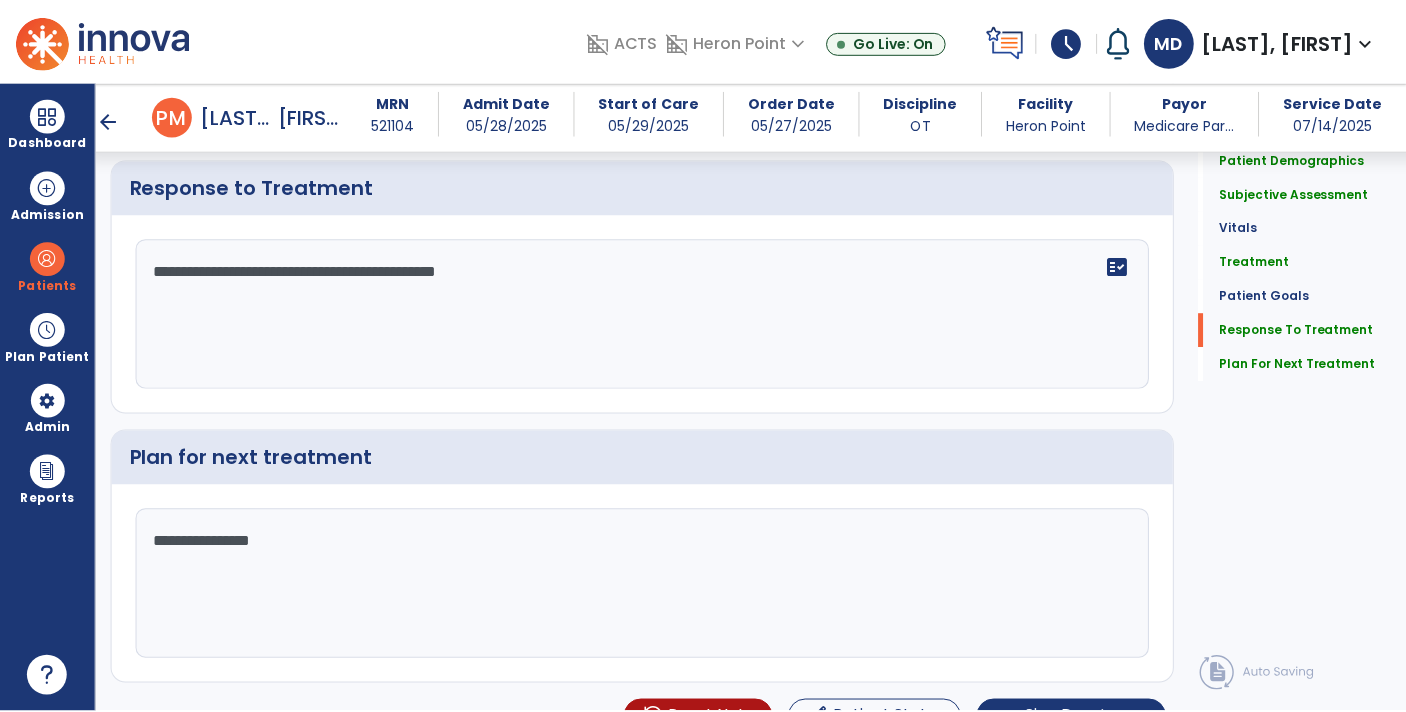 scroll, scrollTop: 2560, scrollLeft: 0, axis: vertical 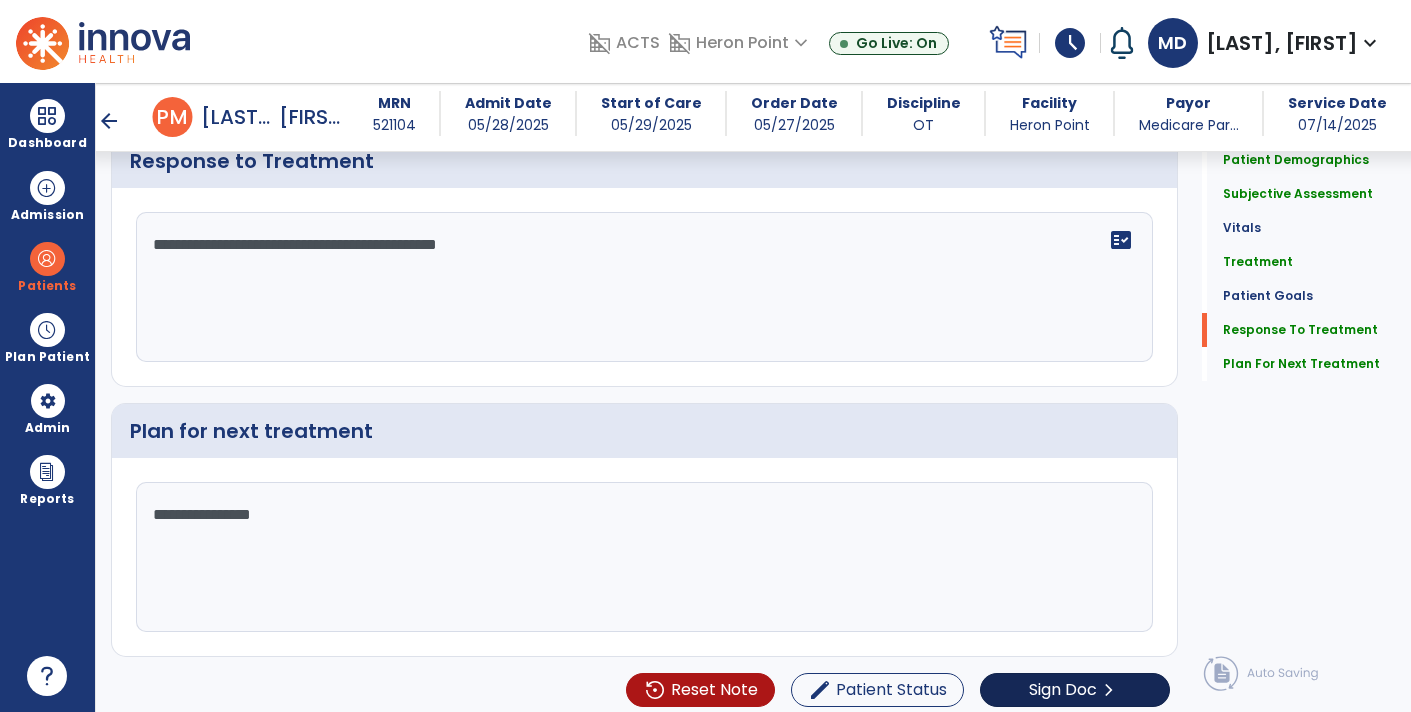 click on "Sign Doc  chevron_right" 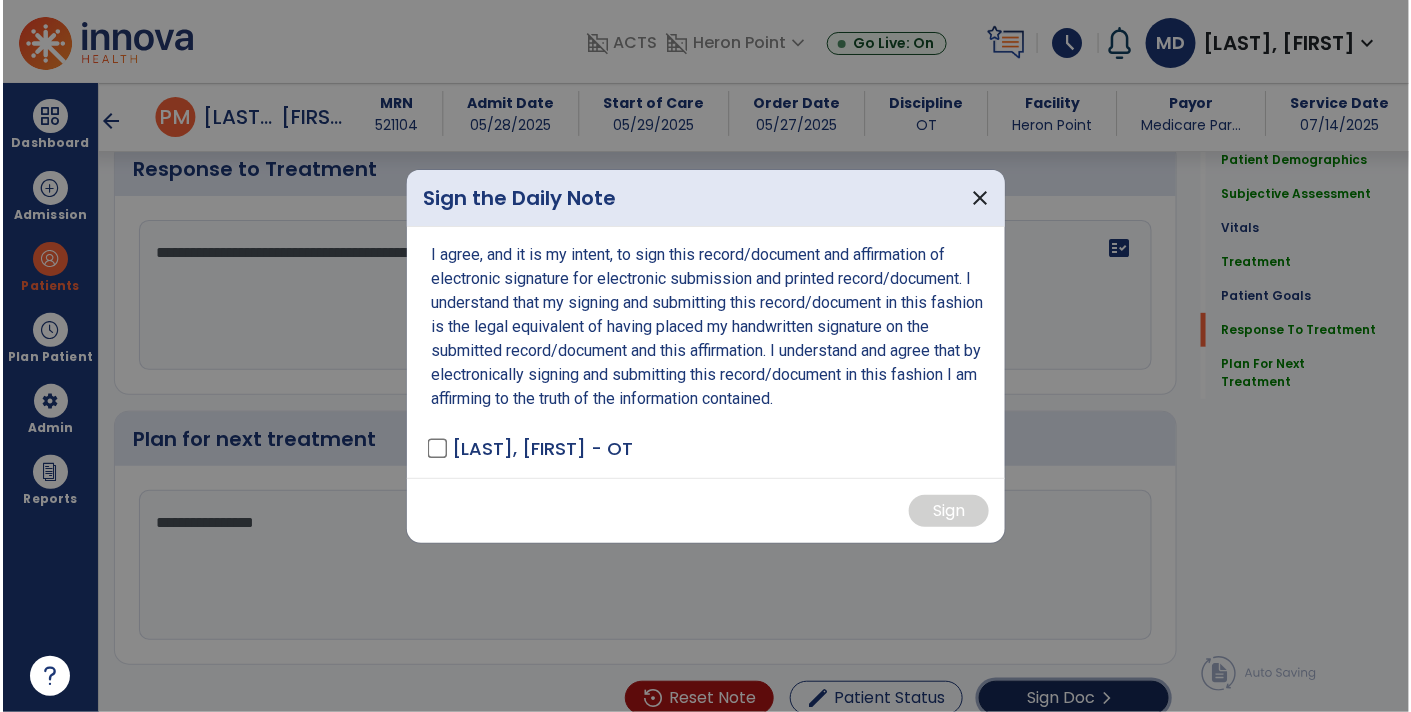 scroll, scrollTop: 2560, scrollLeft: 0, axis: vertical 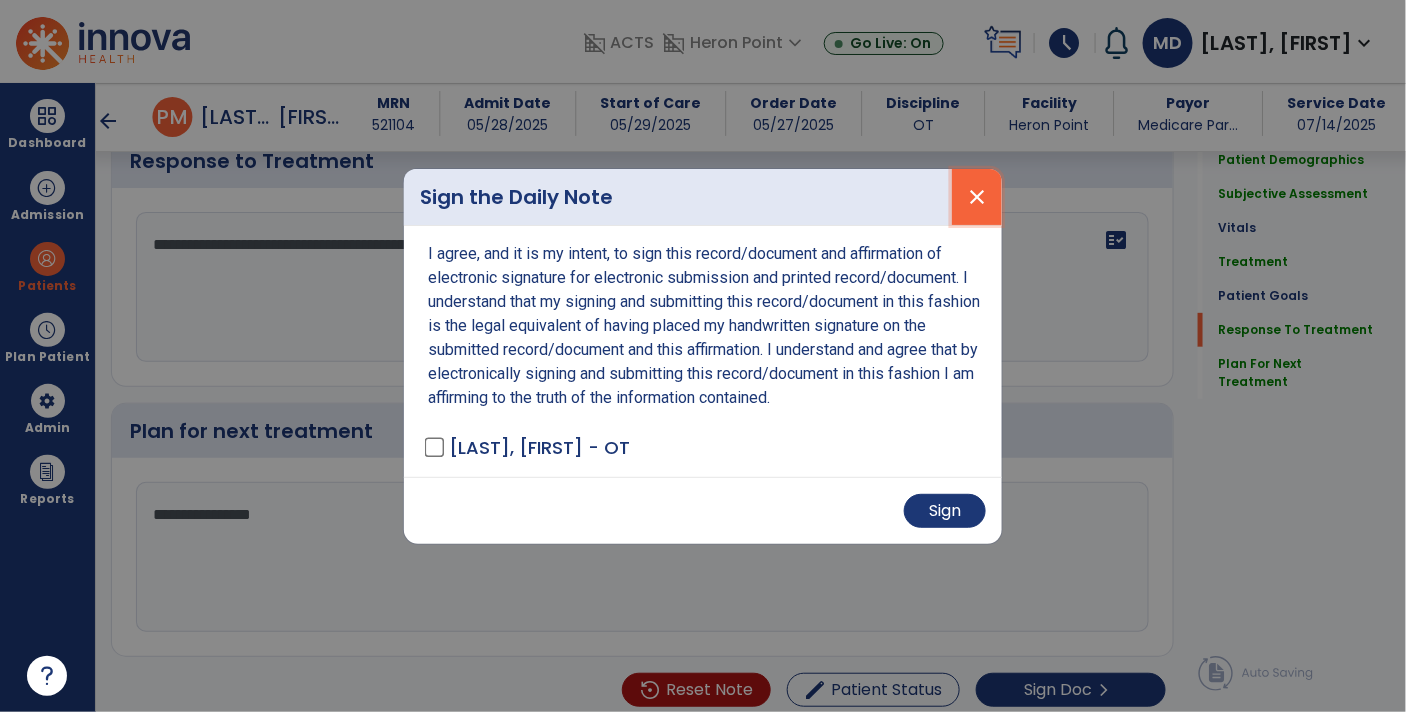 click on "close" at bounding box center [977, 197] 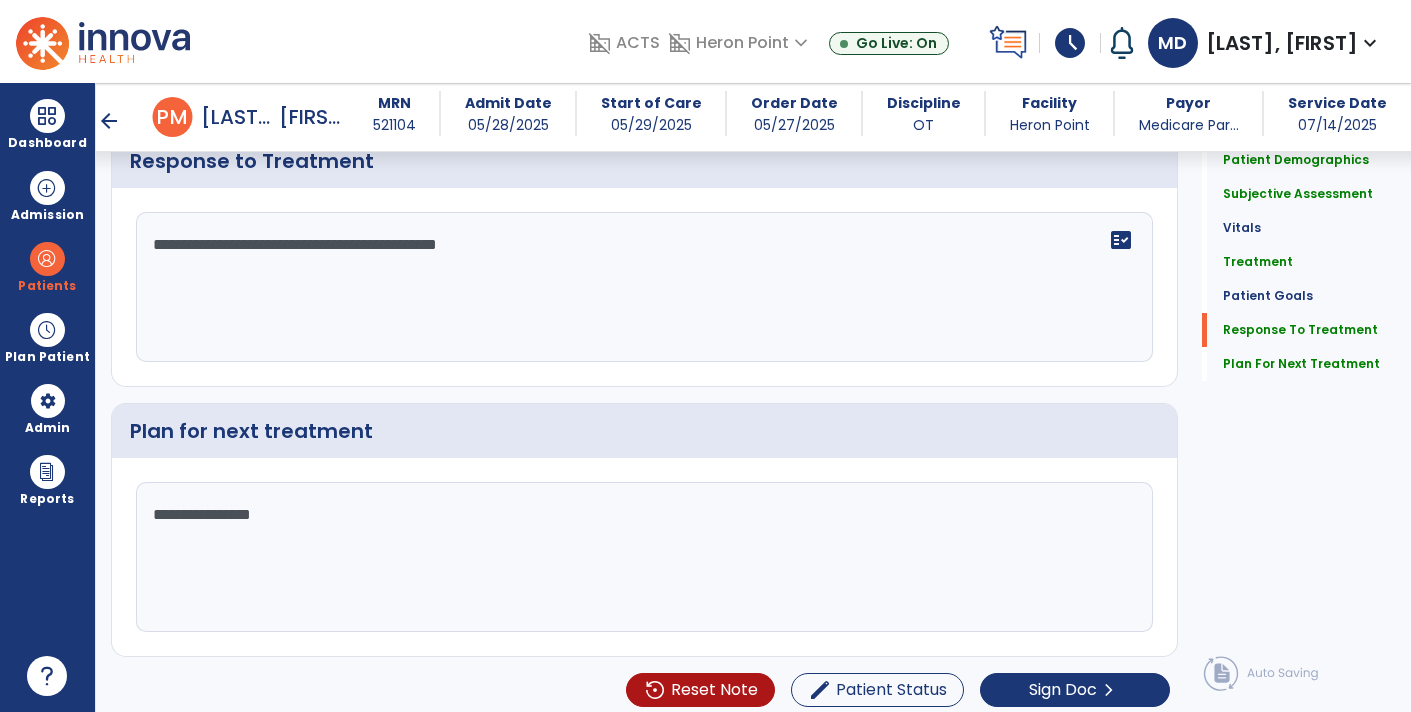 click on "arrow_back" at bounding box center (109, 121) 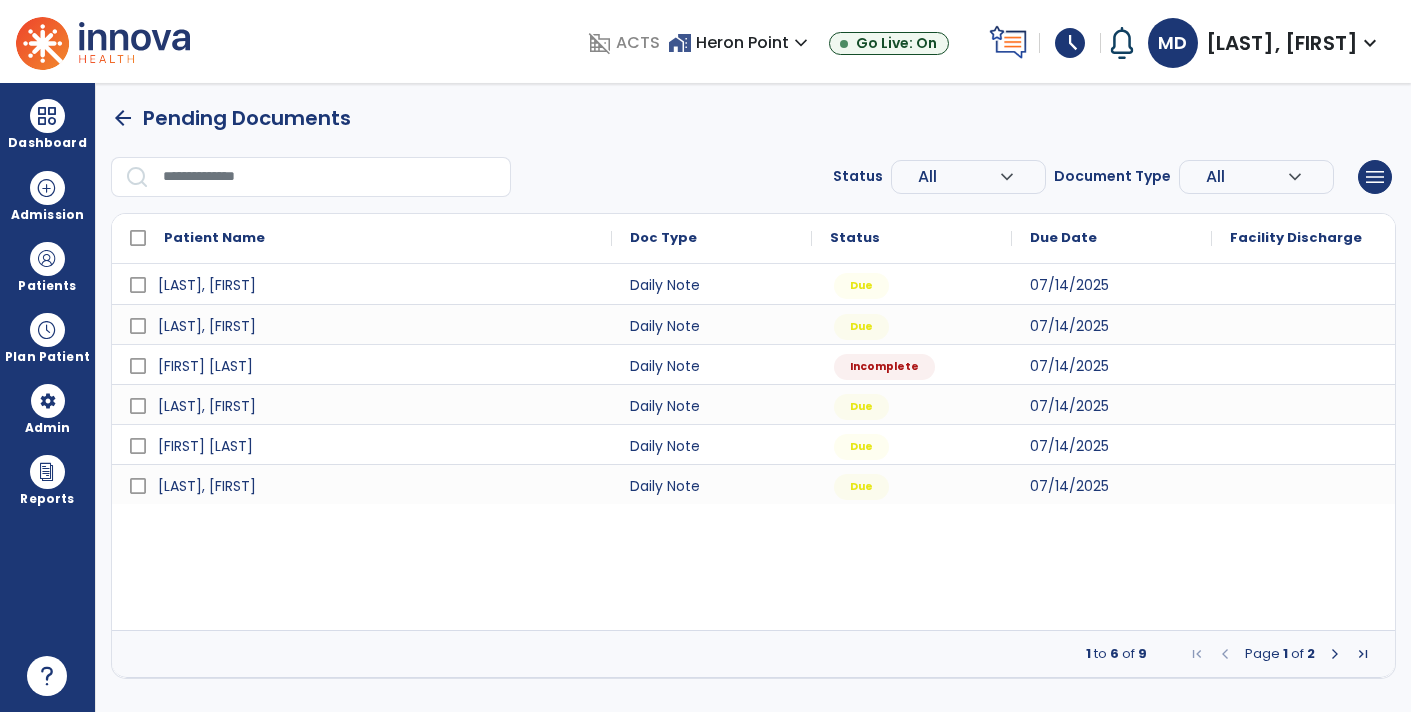 scroll, scrollTop: 0, scrollLeft: 0, axis: both 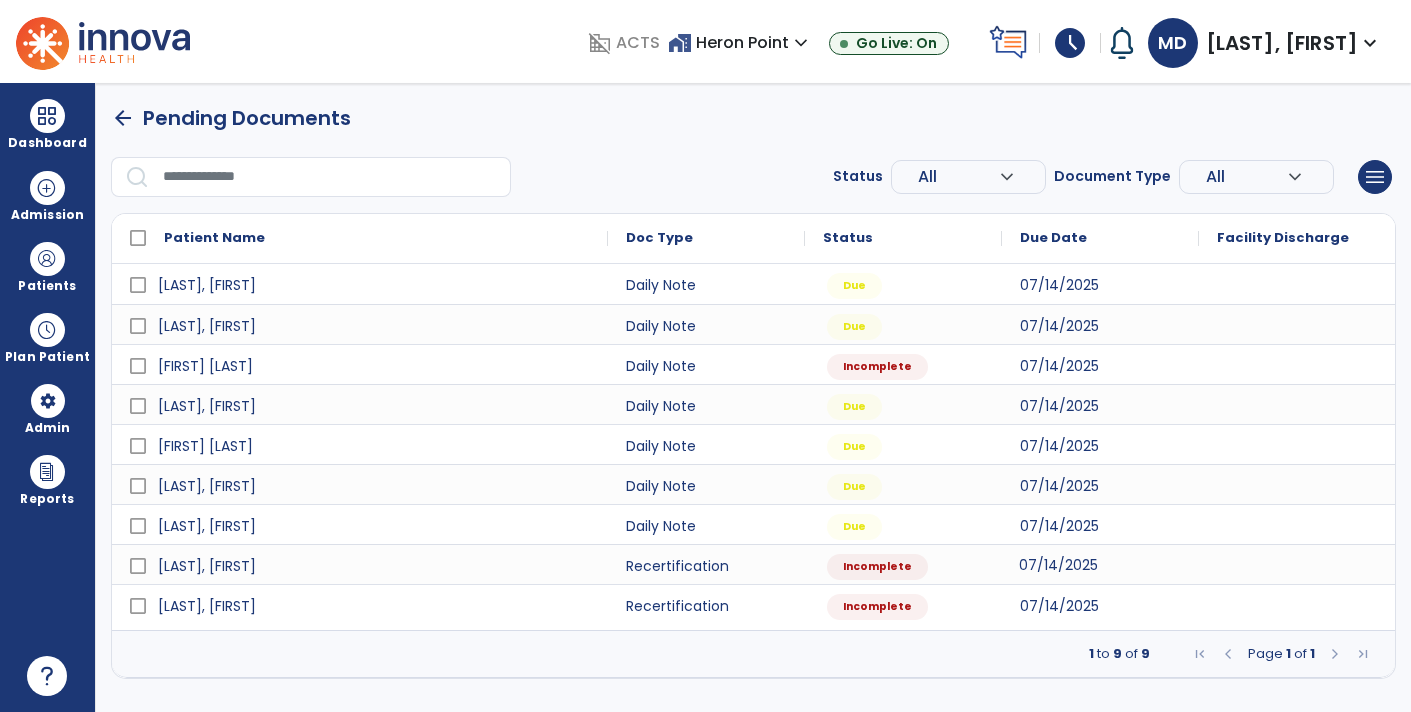 click on "07/14/2025" at bounding box center (1100, 564) 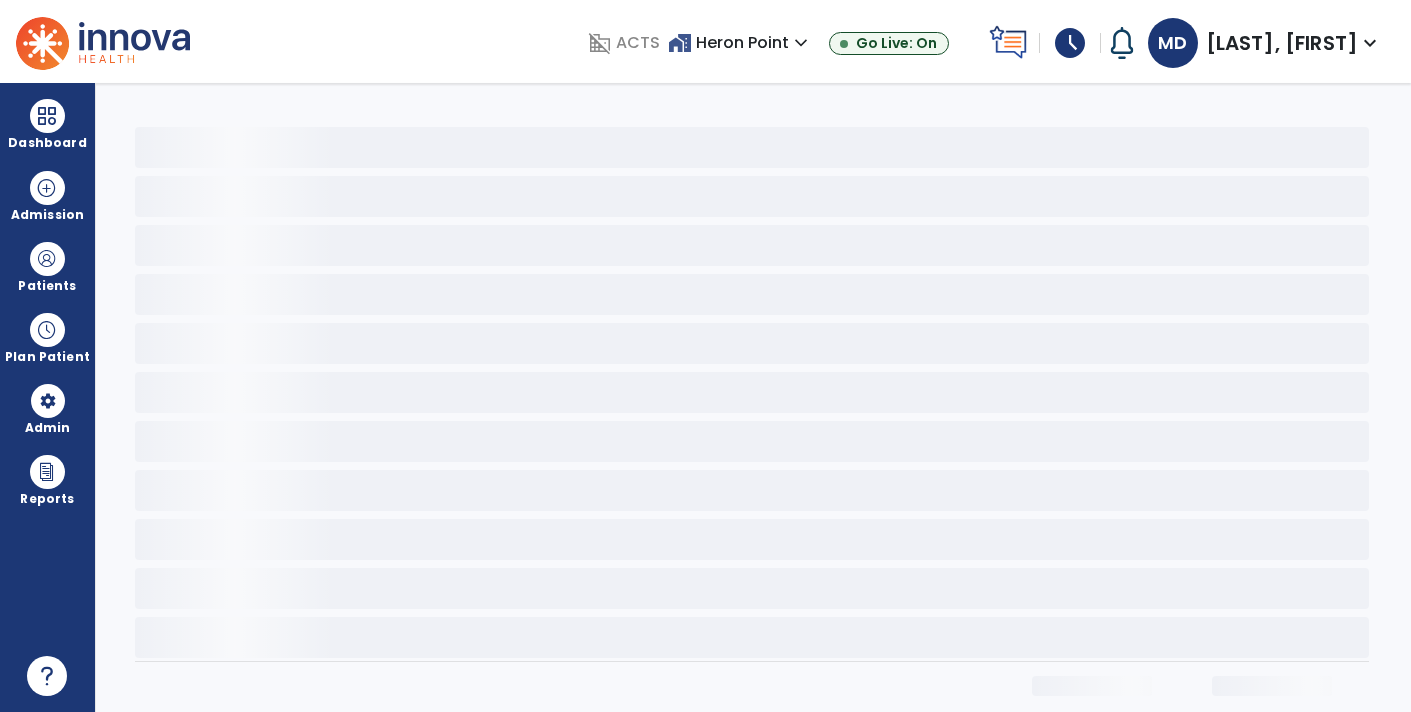 click 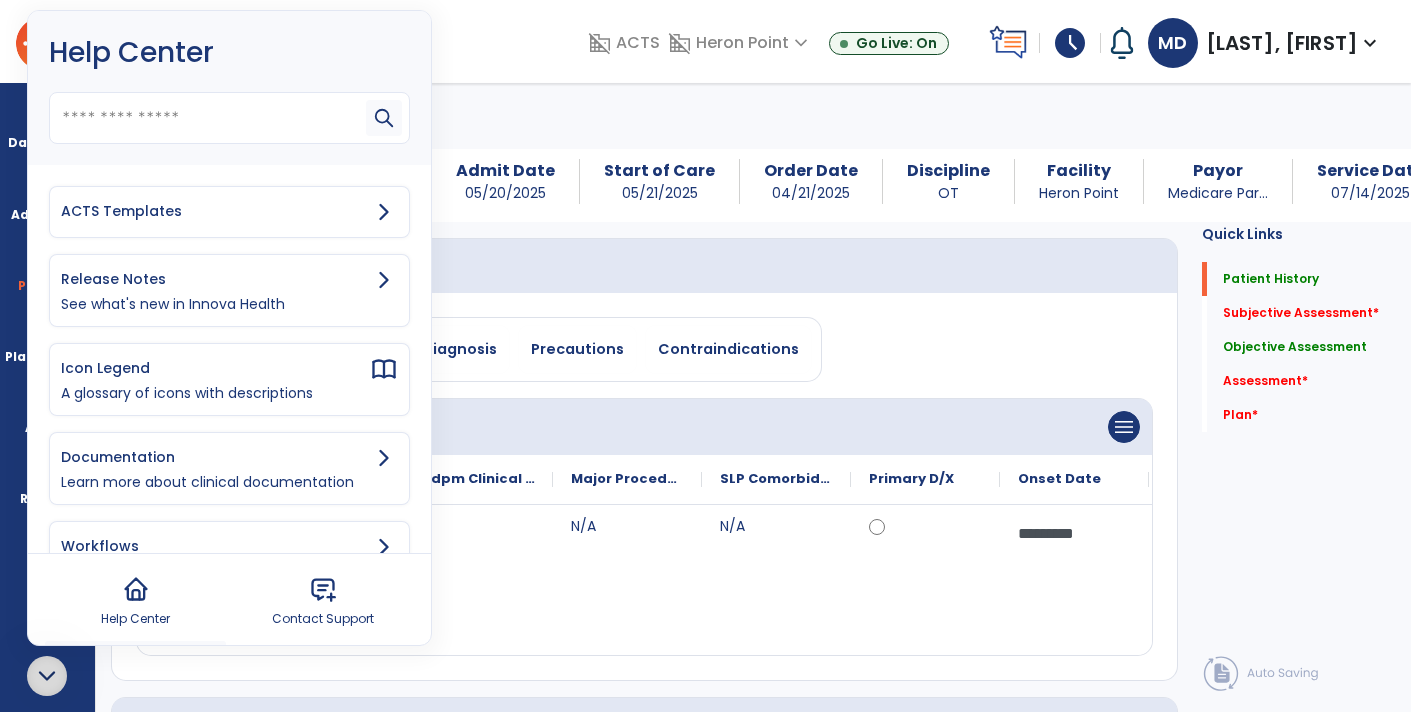 click on "ACTS Templates" at bounding box center (229, 212) 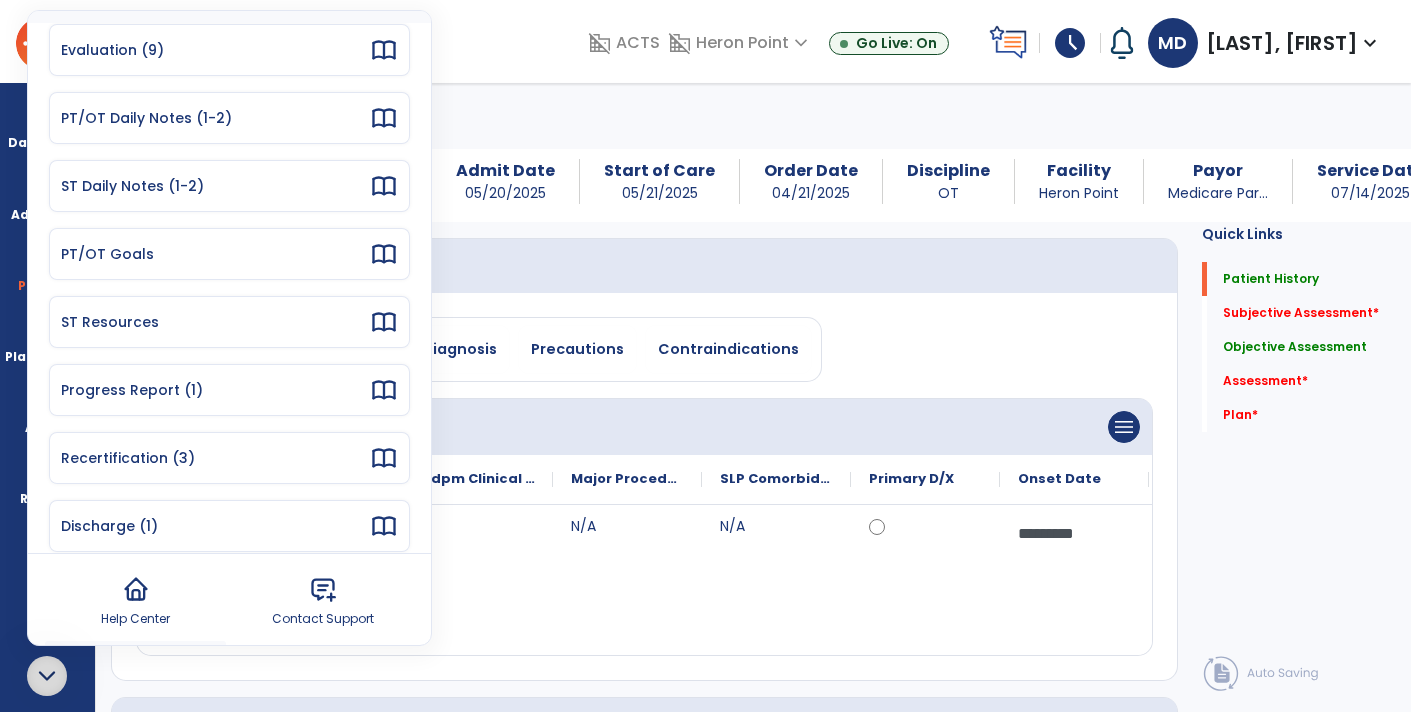 scroll, scrollTop: 179, scrollLeft: 0, axis: vertical 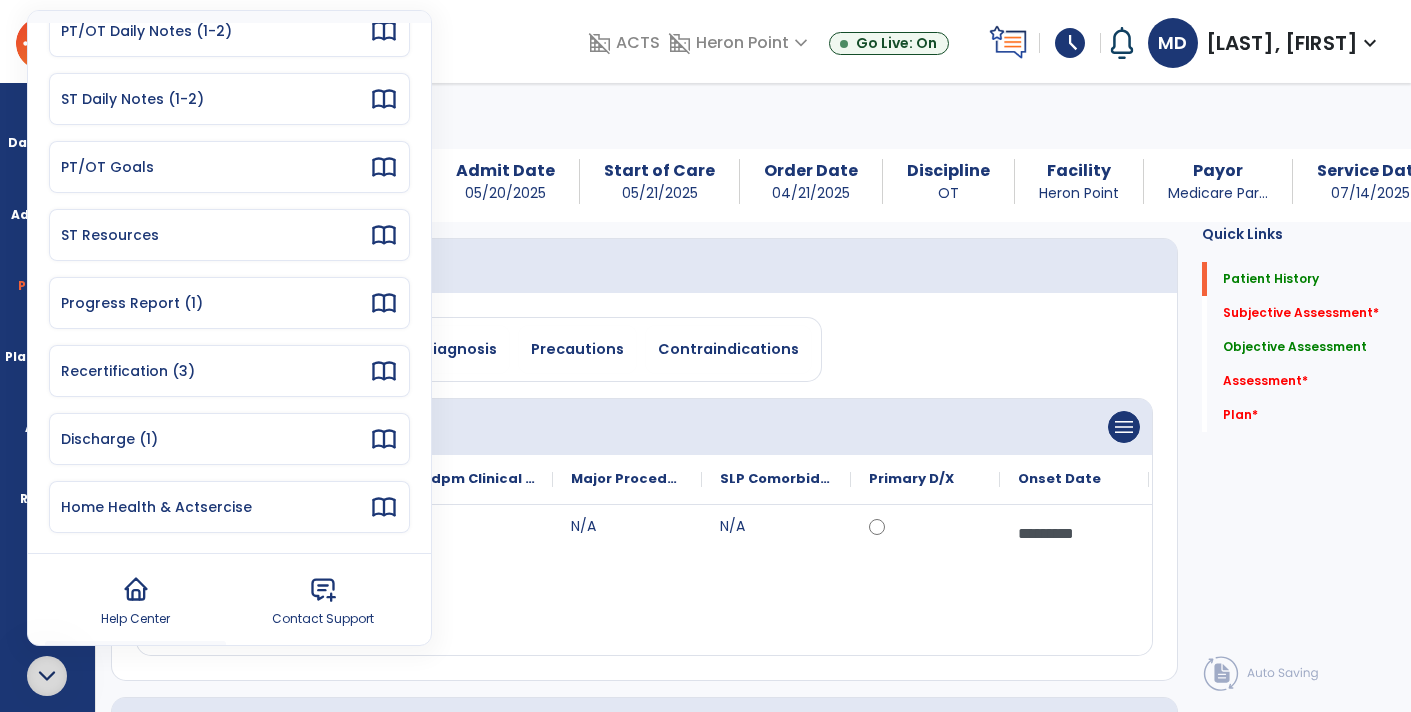 click on "Recertification (3)" at bounding box center [215, 371] 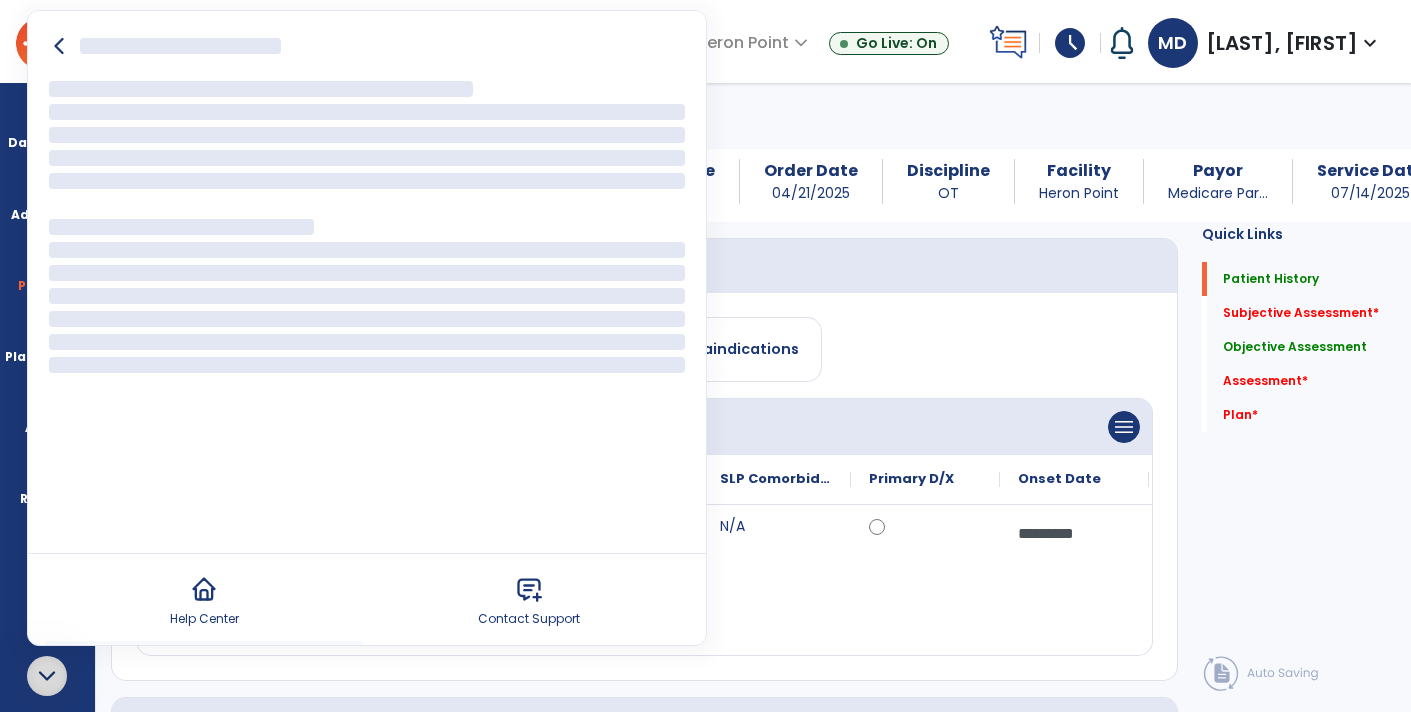 scroll, scrollTop: 0, scrollLeft: 0, axis: both 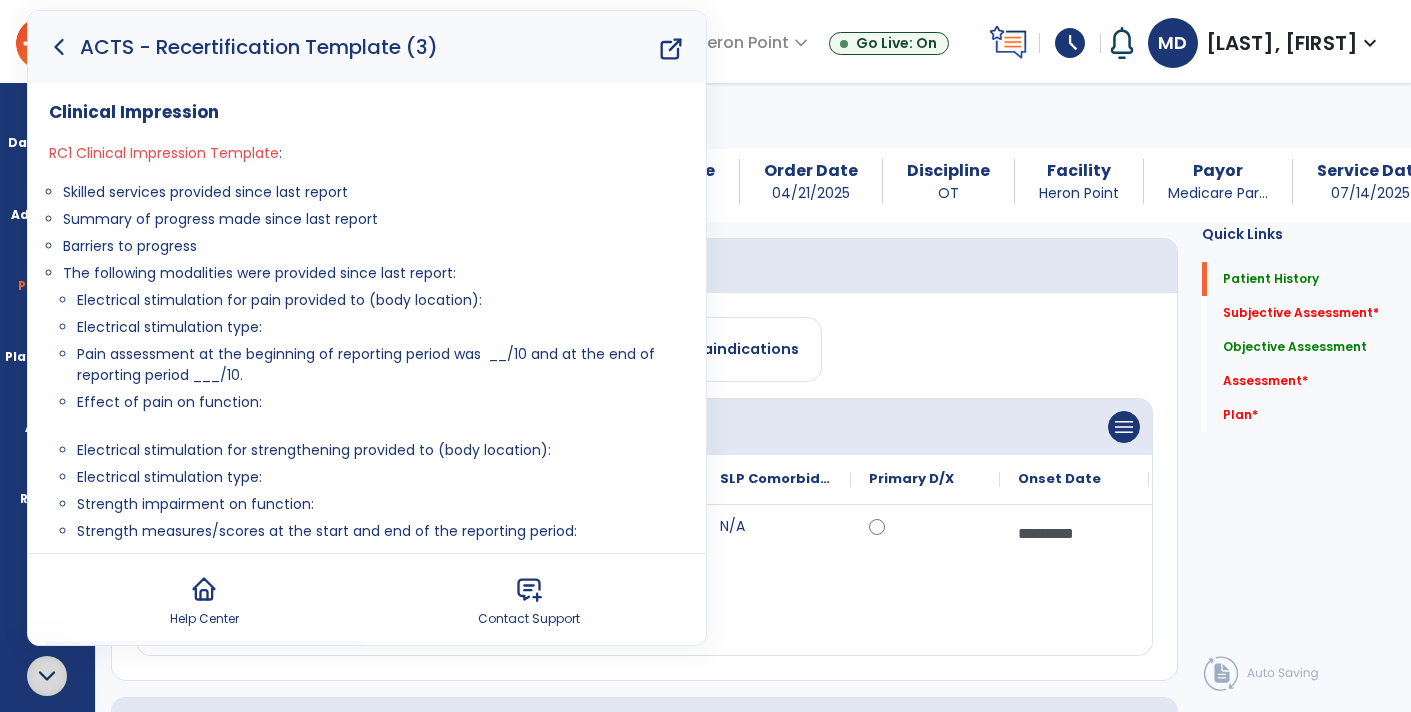 click 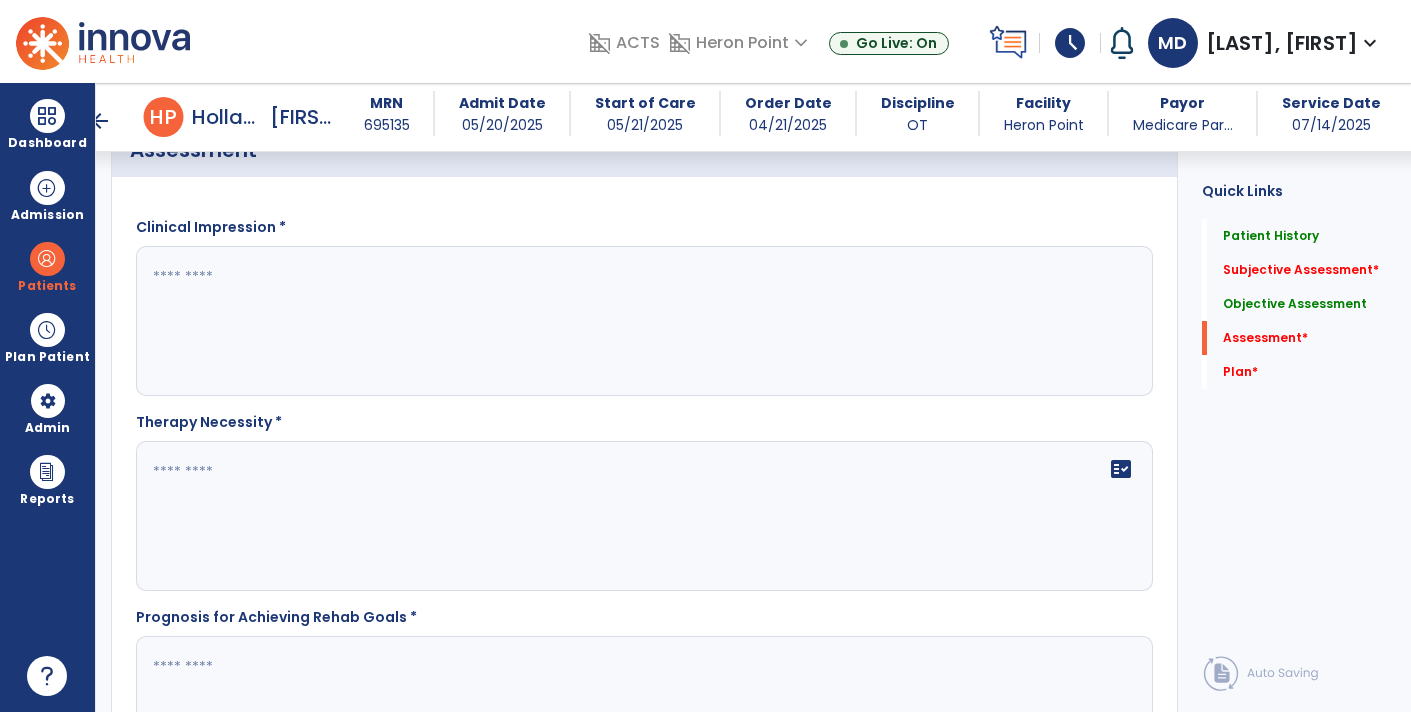 scroll, scrollTop: 1744, scrollLeft: 0, axis: vertical 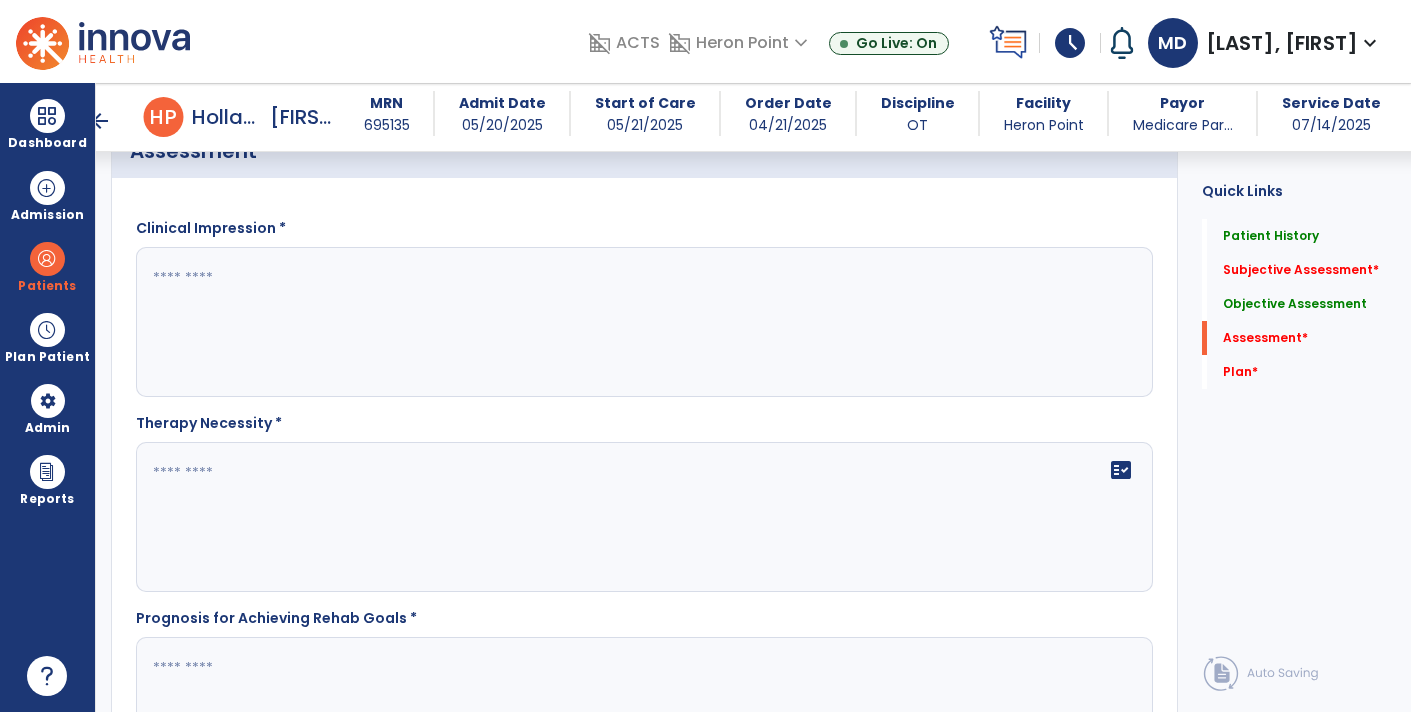 paste on "**********" 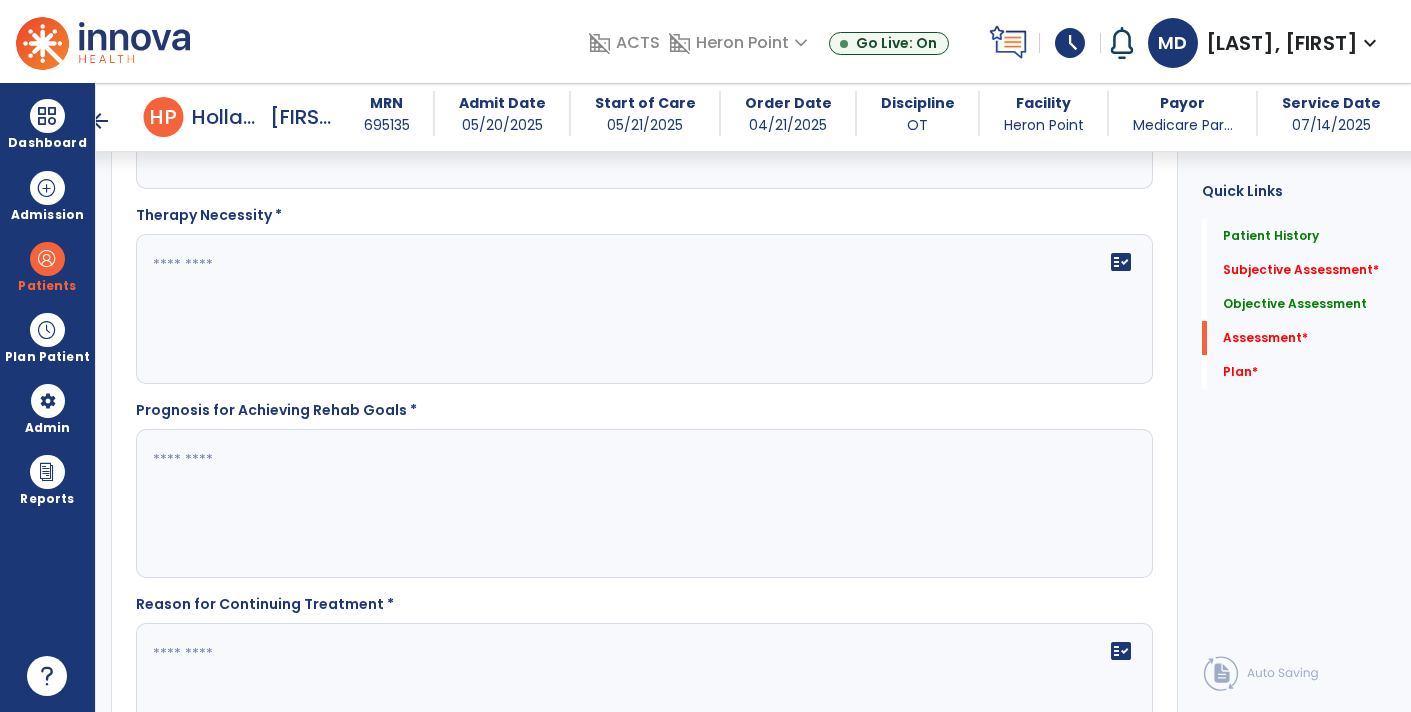 scroll, scrollTop: 1957, scrollLeft: 0, axis: vertical 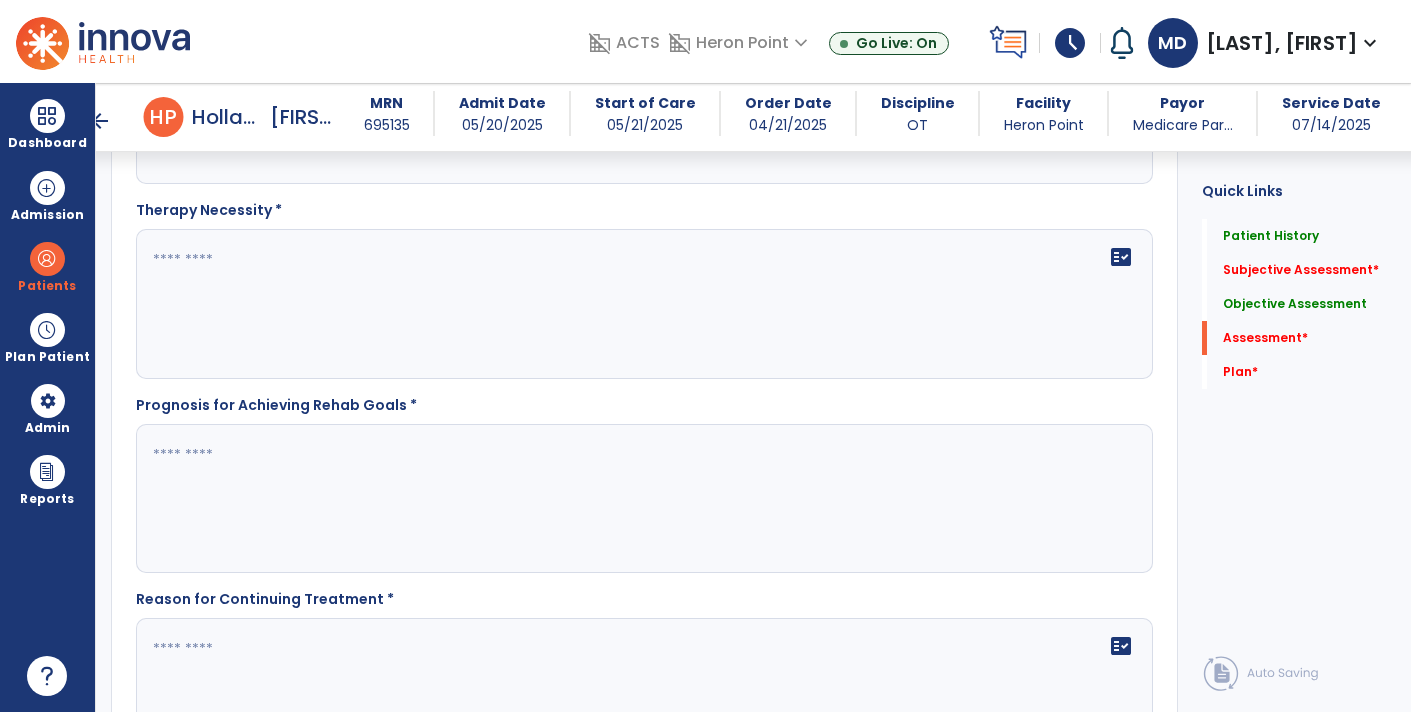 type on "**********" 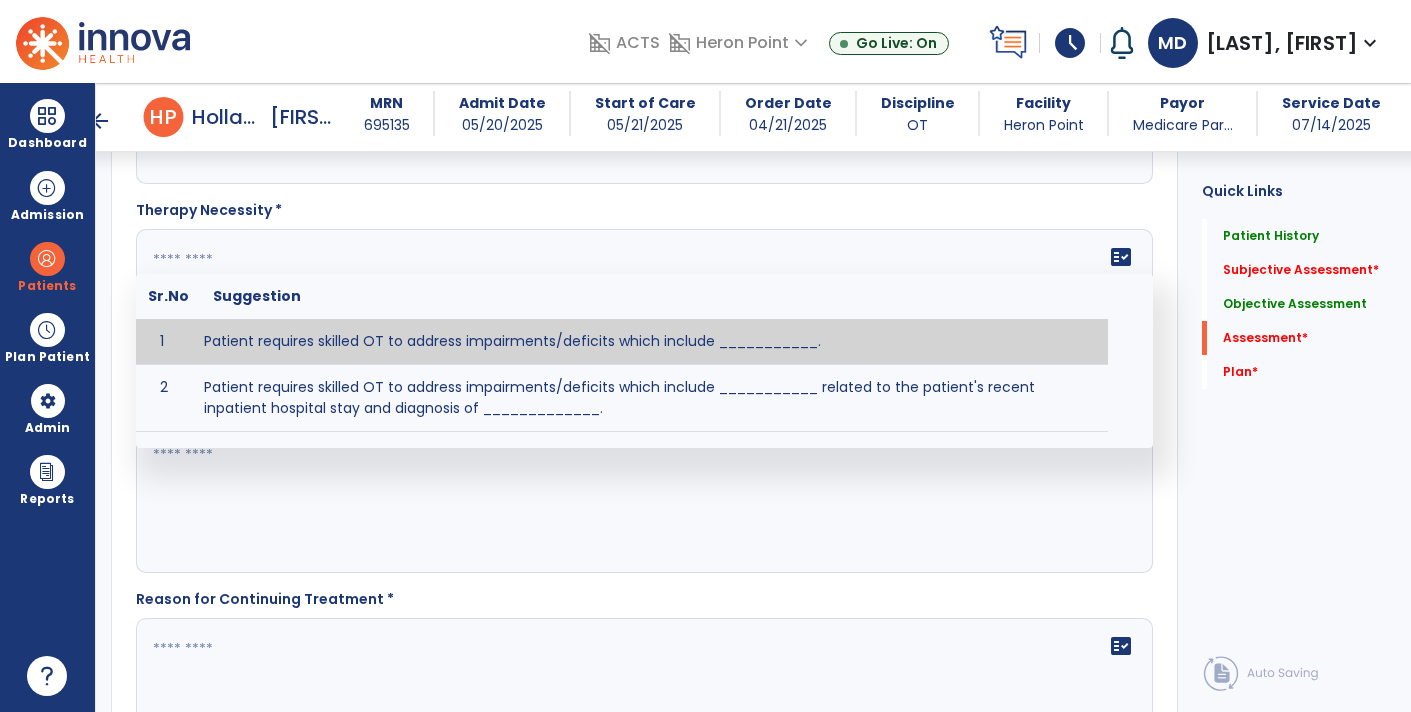 paste on "**********" 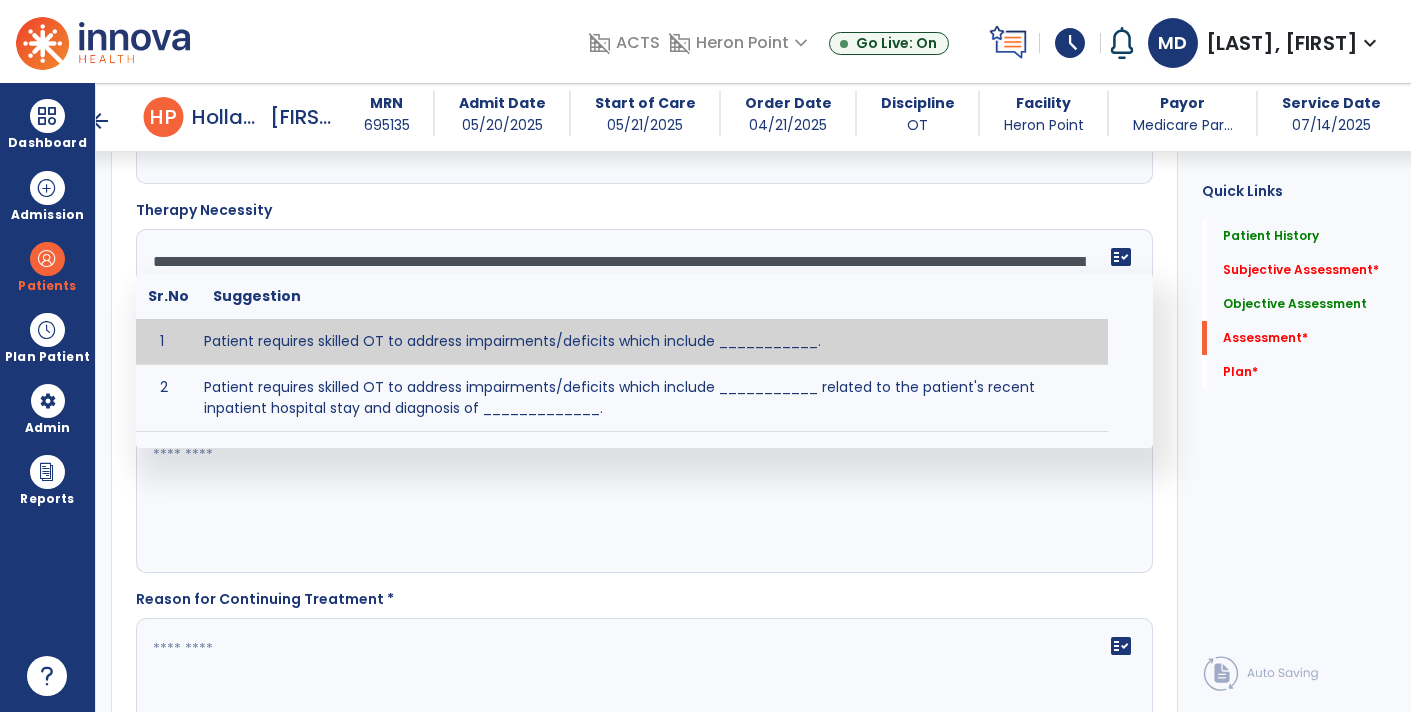 click on "fact_check" 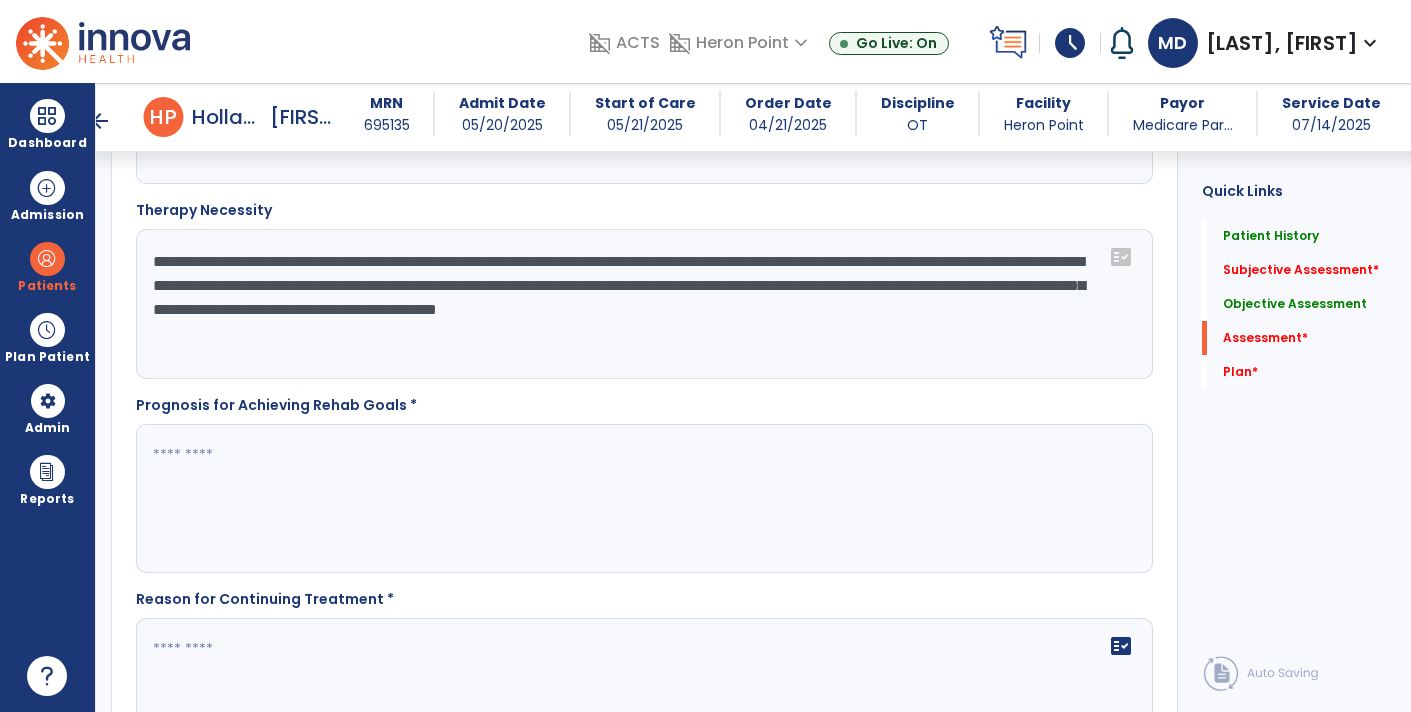 click on "**********" 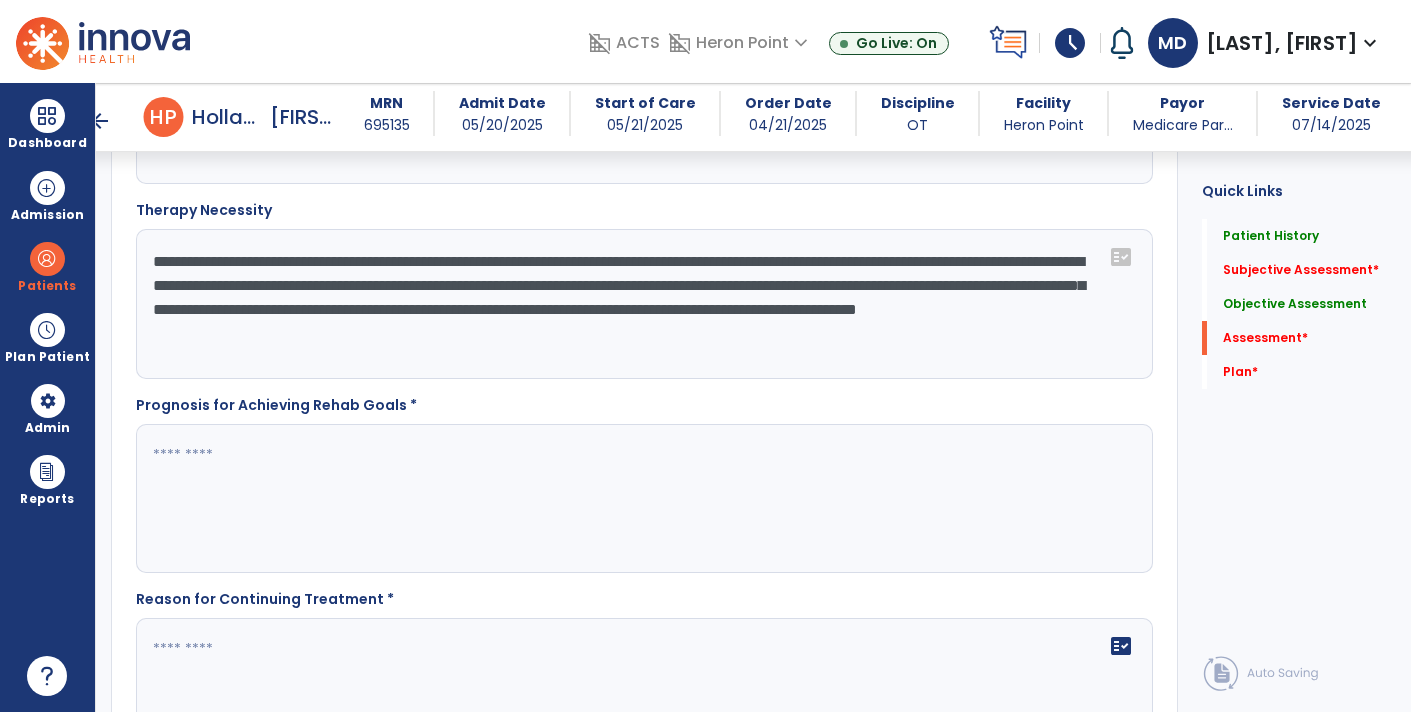 type on "**********" 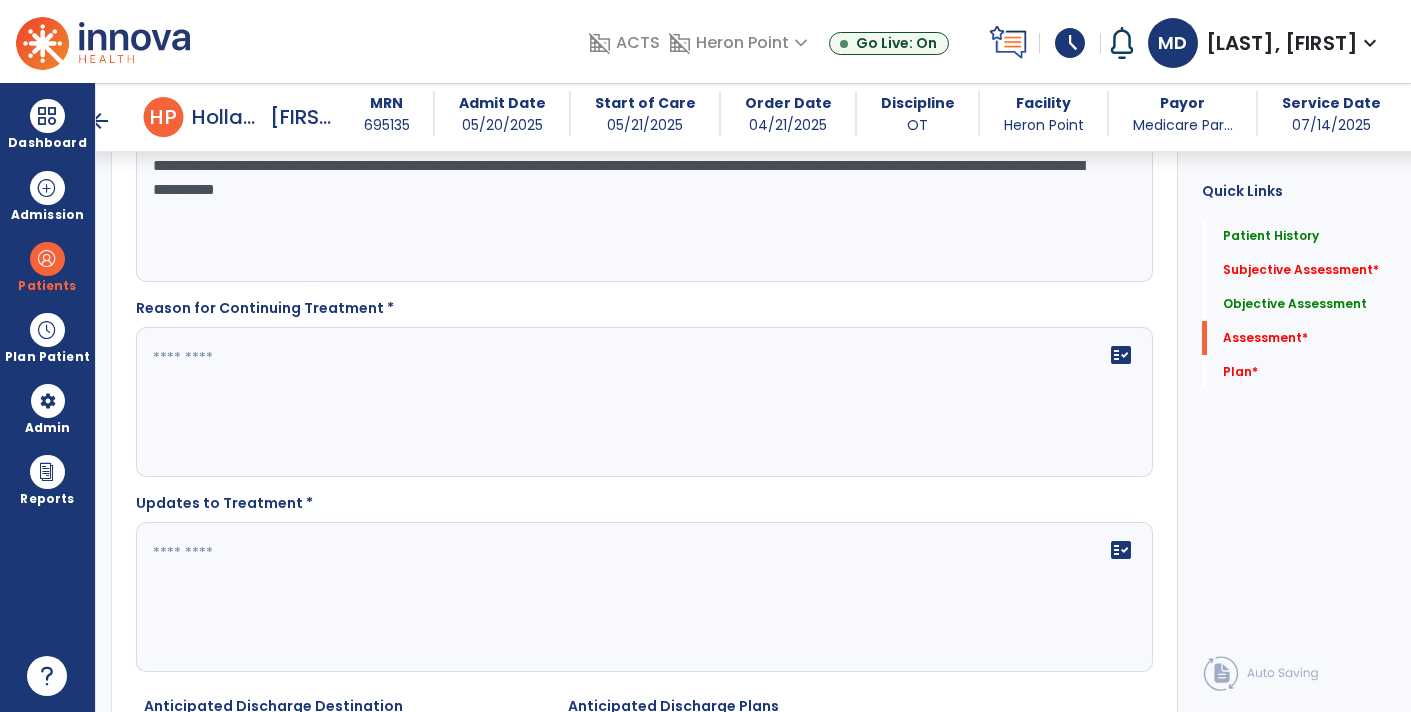scroll, scrollTop: 2302, scrollLeft: 0, axis: vertical 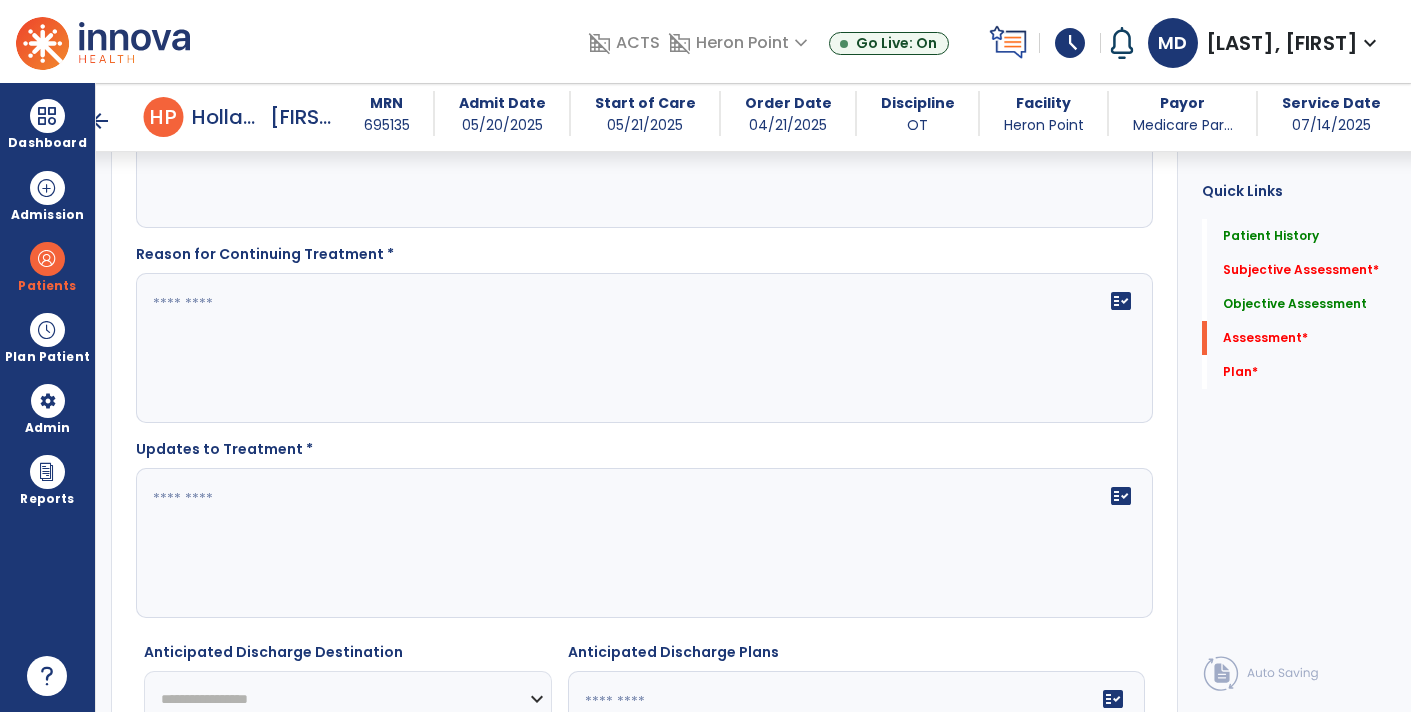type on "**********" 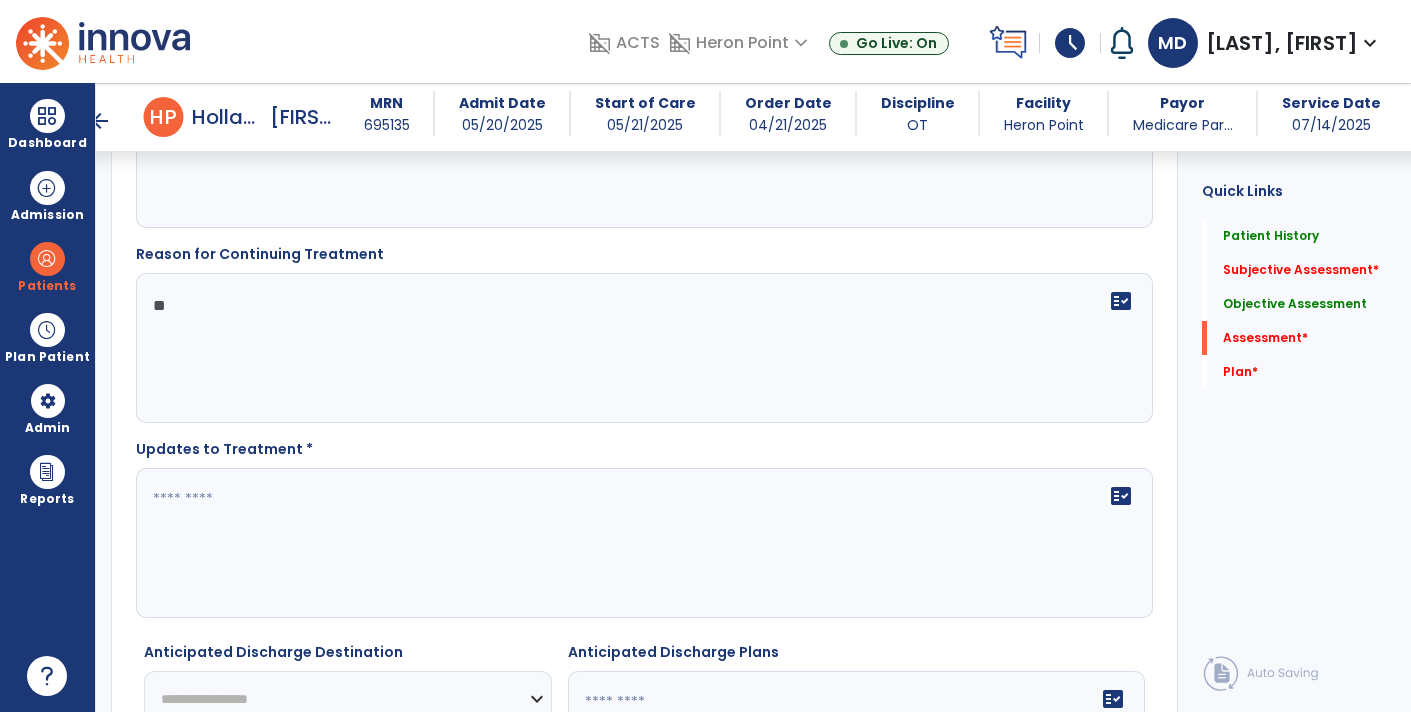type on "*" 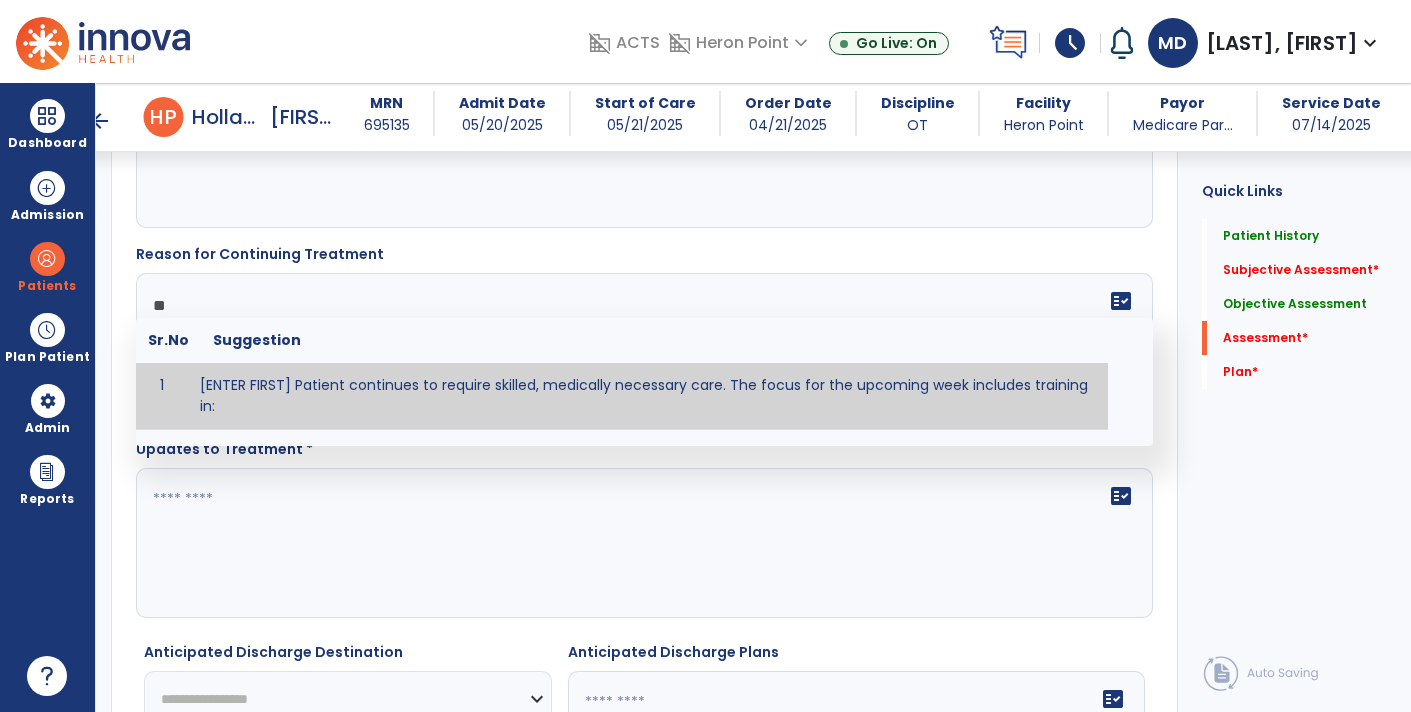 type on "*" 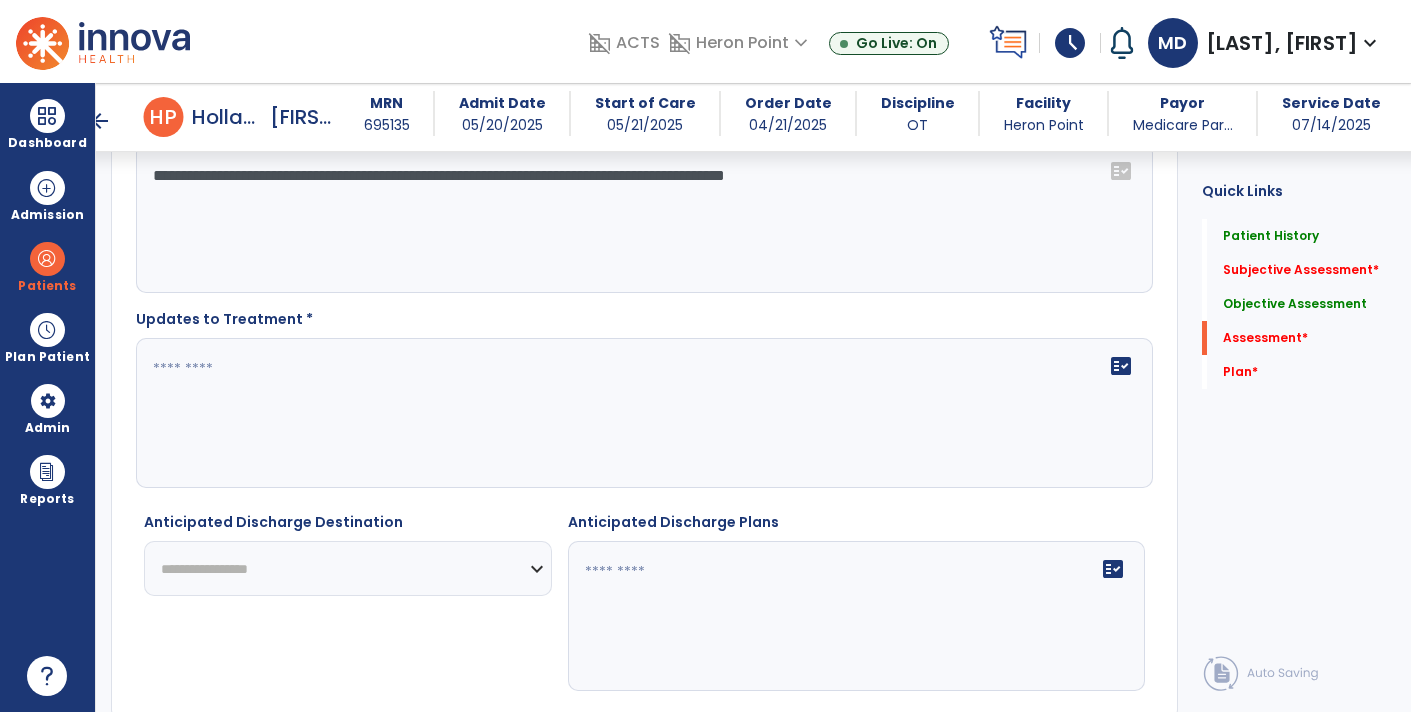 scroll, scrollTop: 2495, scrollLeft: 0, axis: vertical 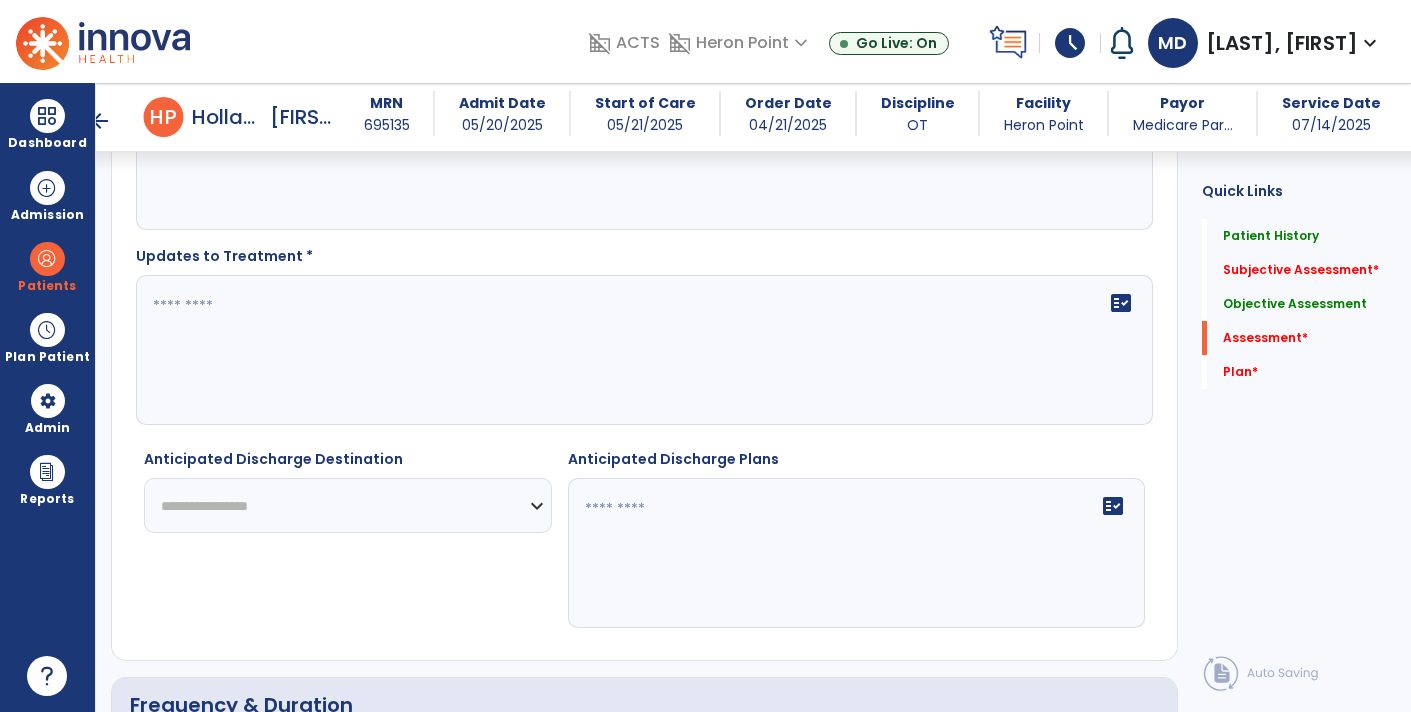 type on "**********" 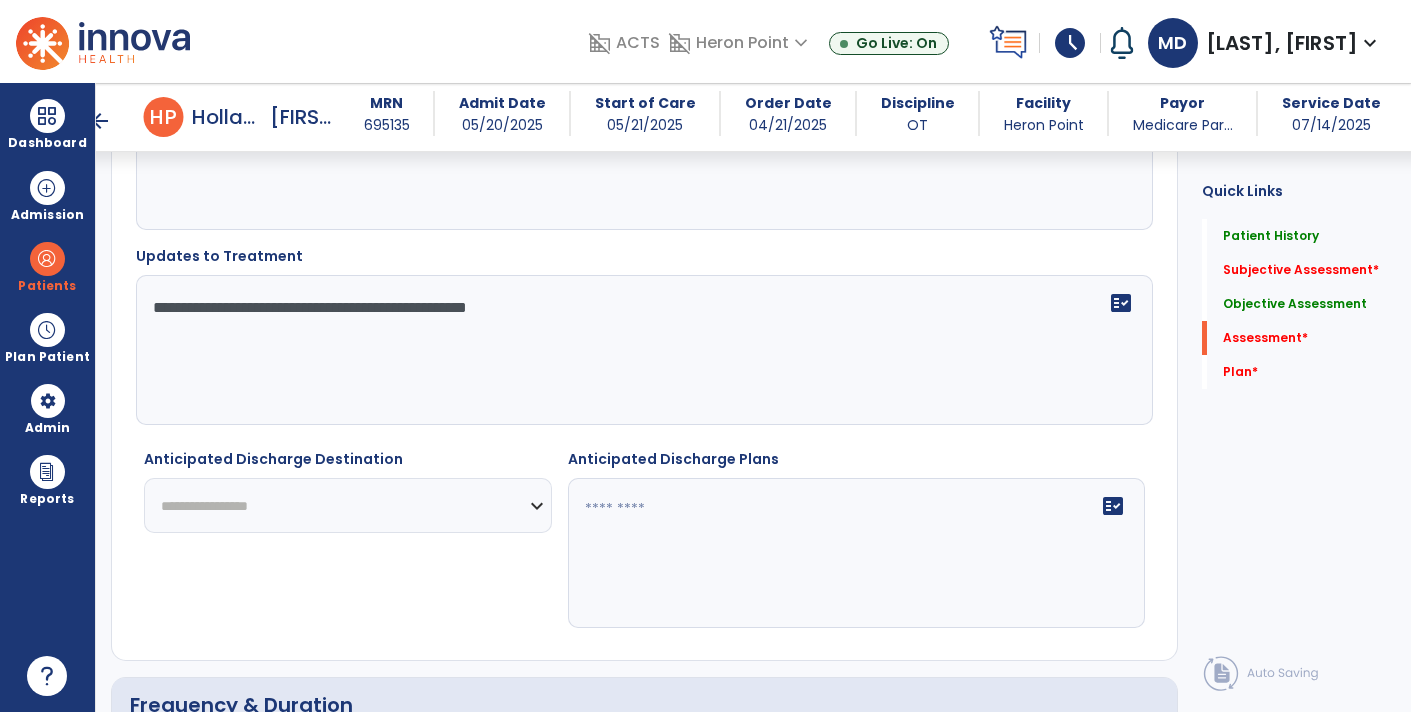 type on "**********" 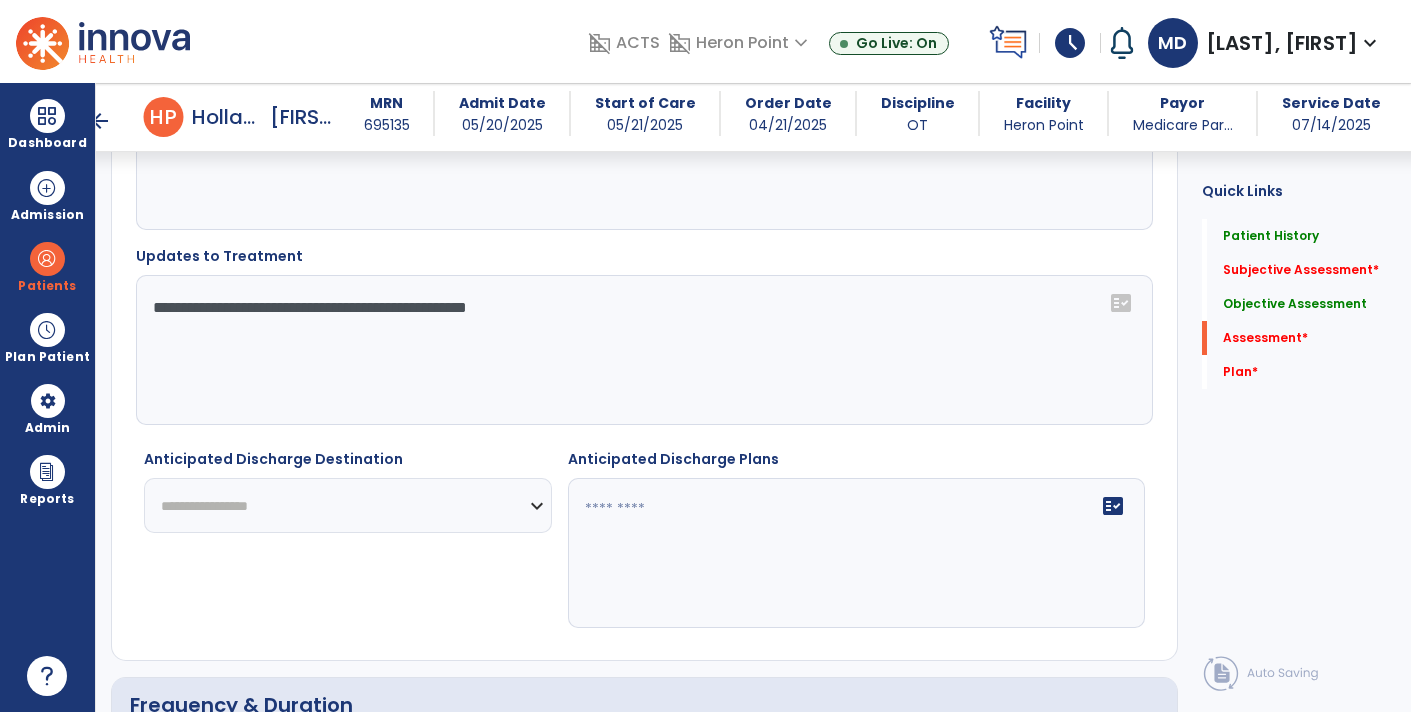 select on "**********" 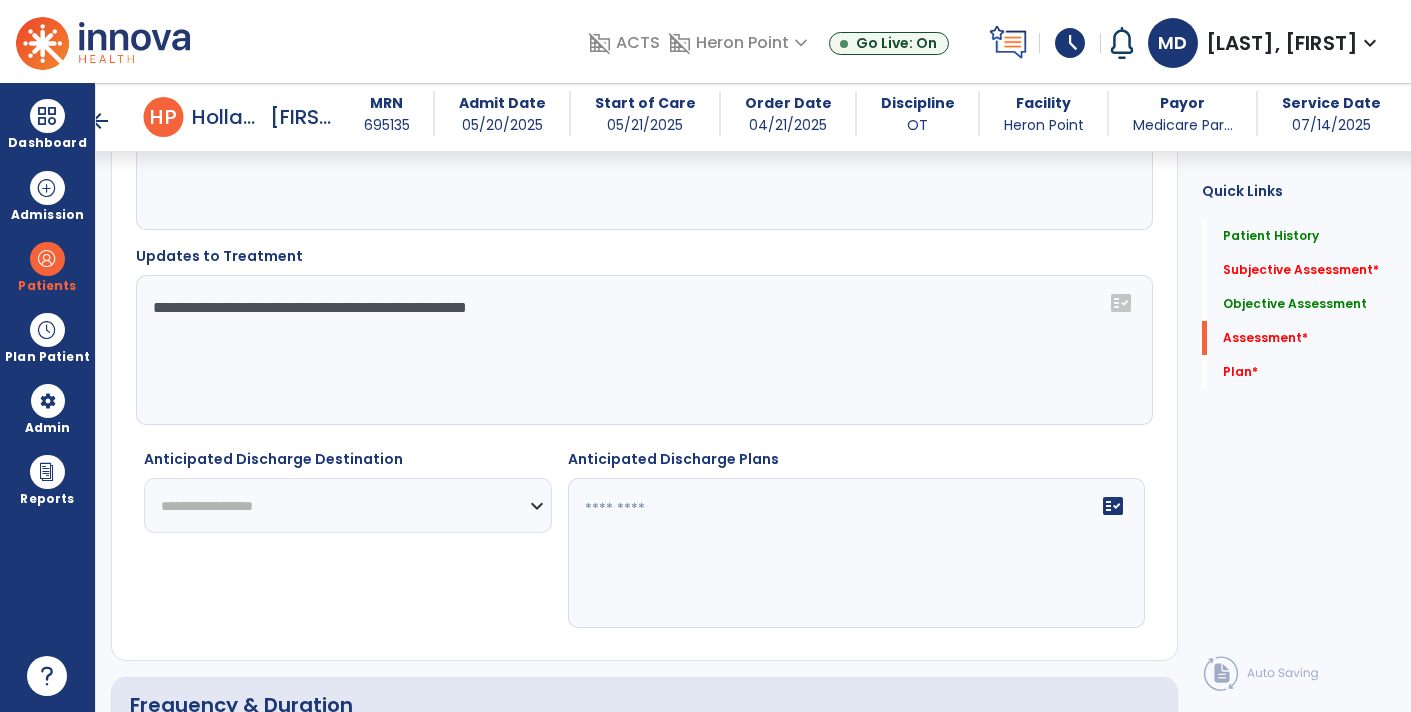 click on "**********" 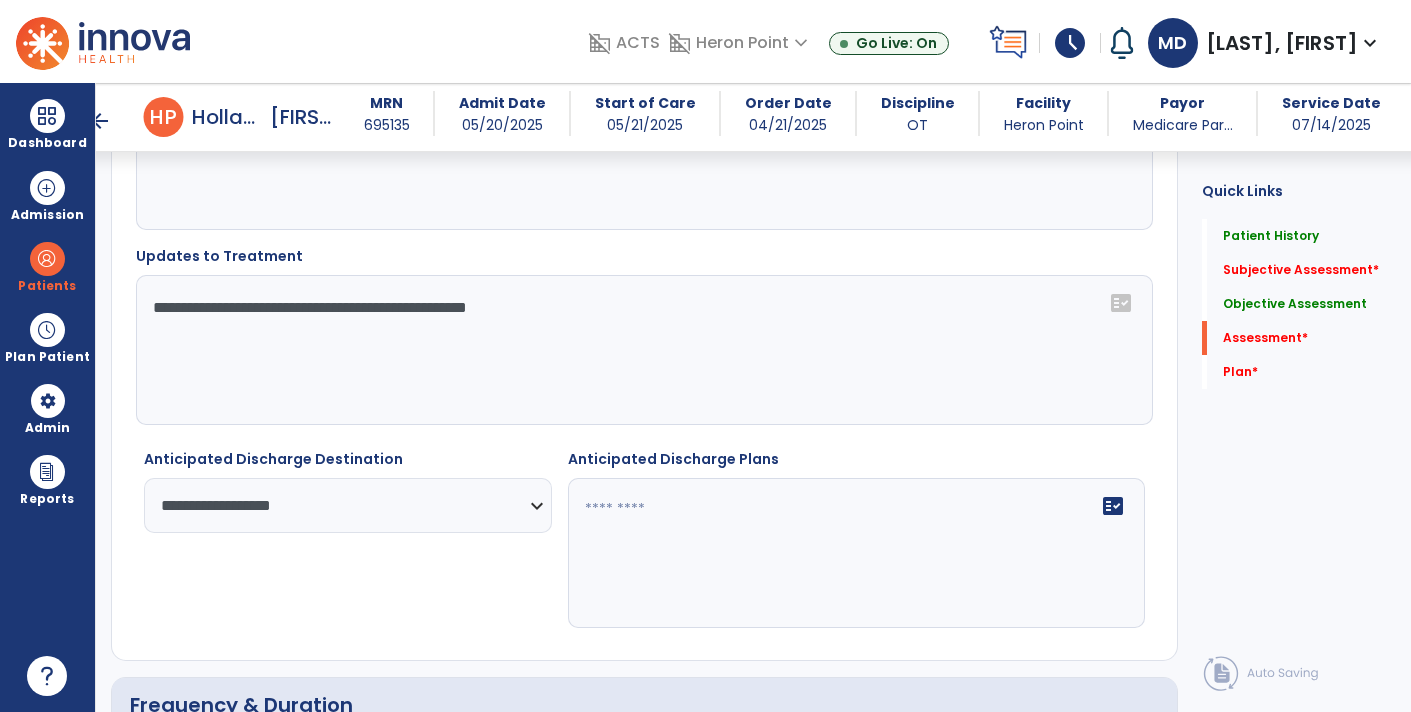 click 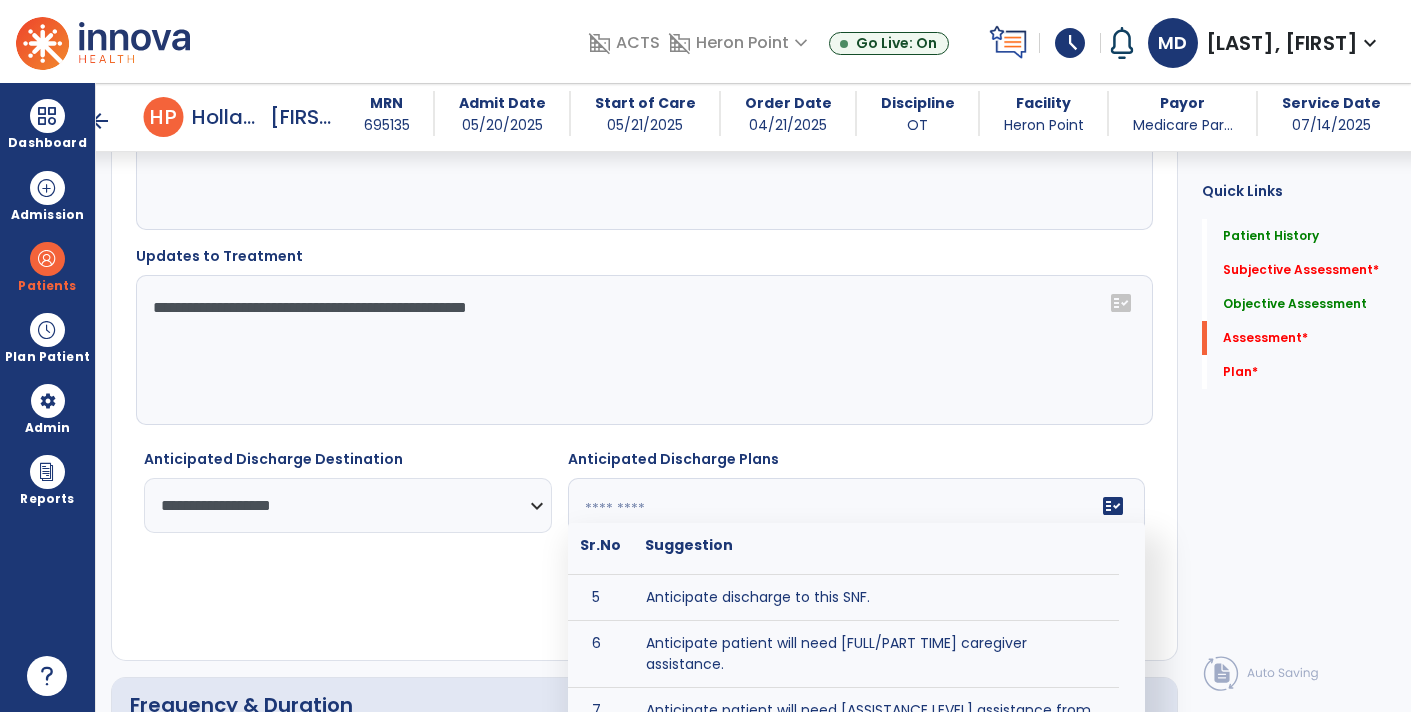 scroll, scrollTop: 0, scrollLeft: 0, axis: both 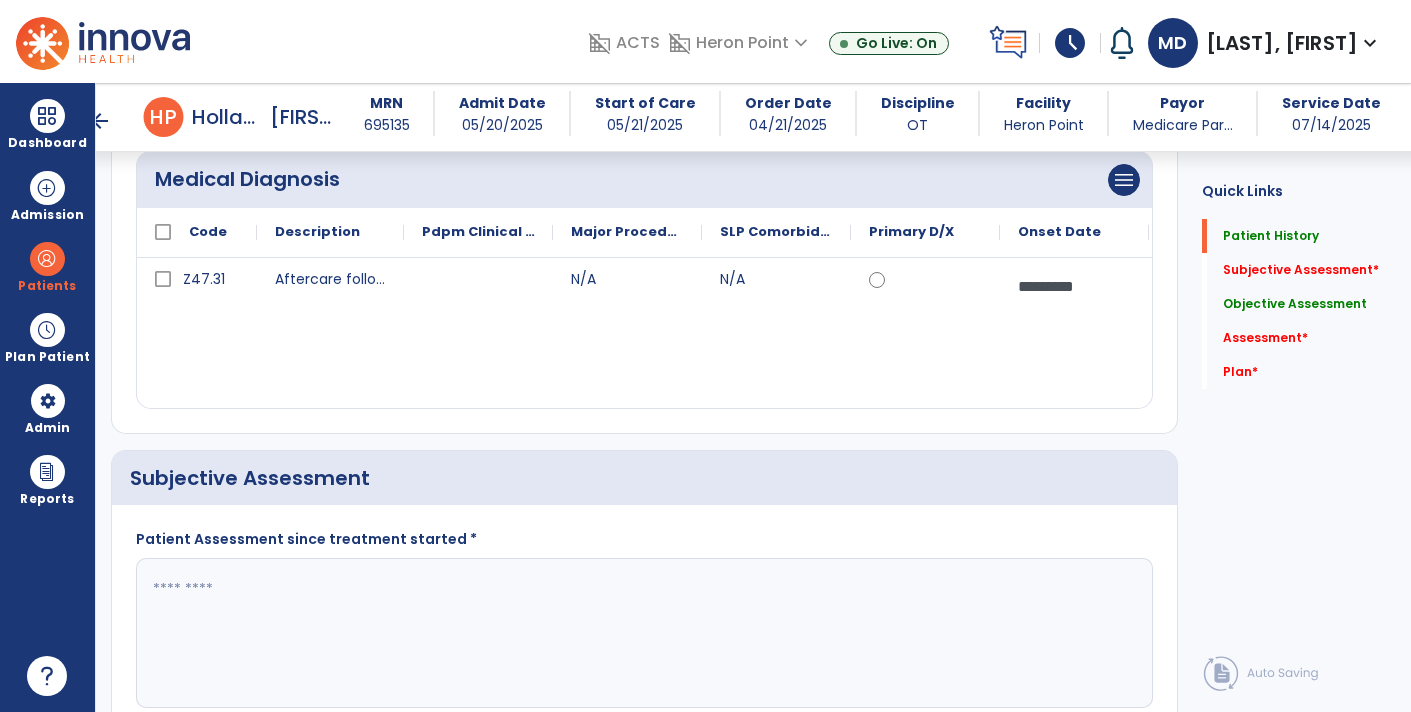 type on "***" 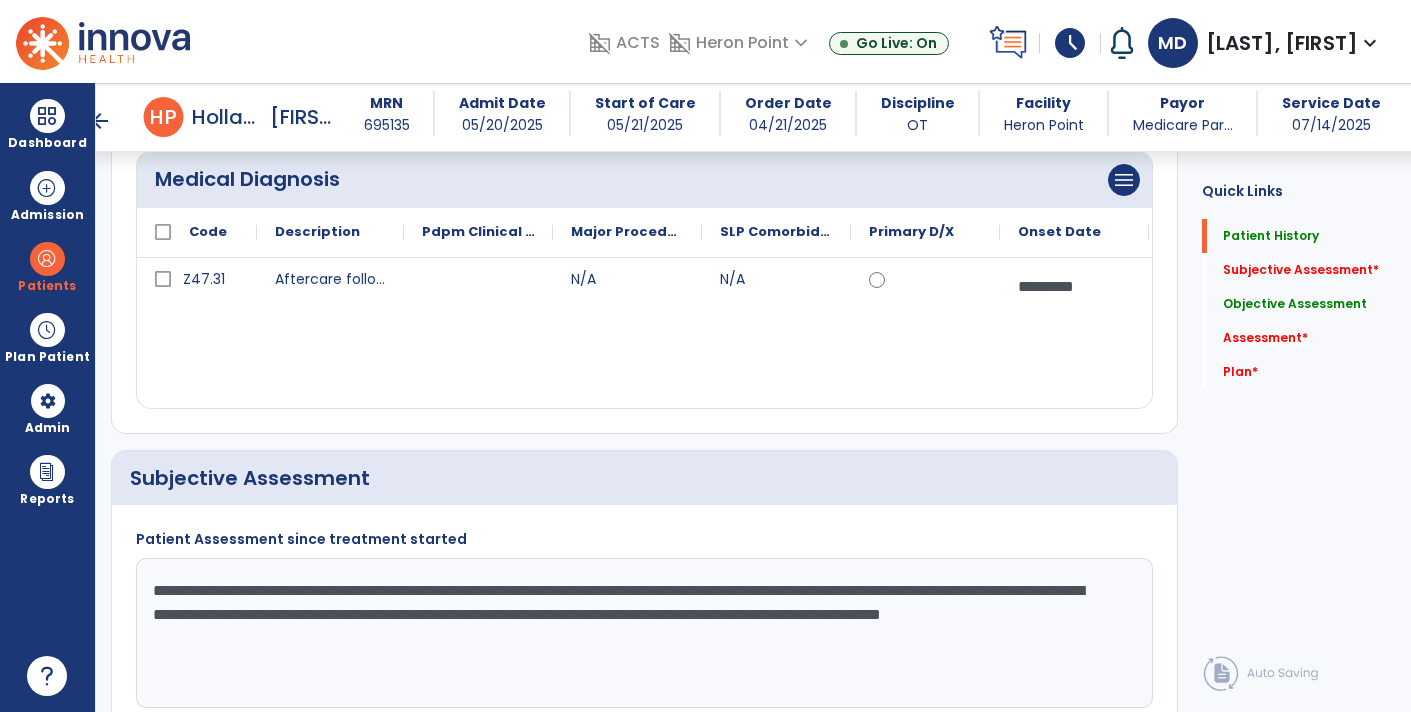 click on "**********" 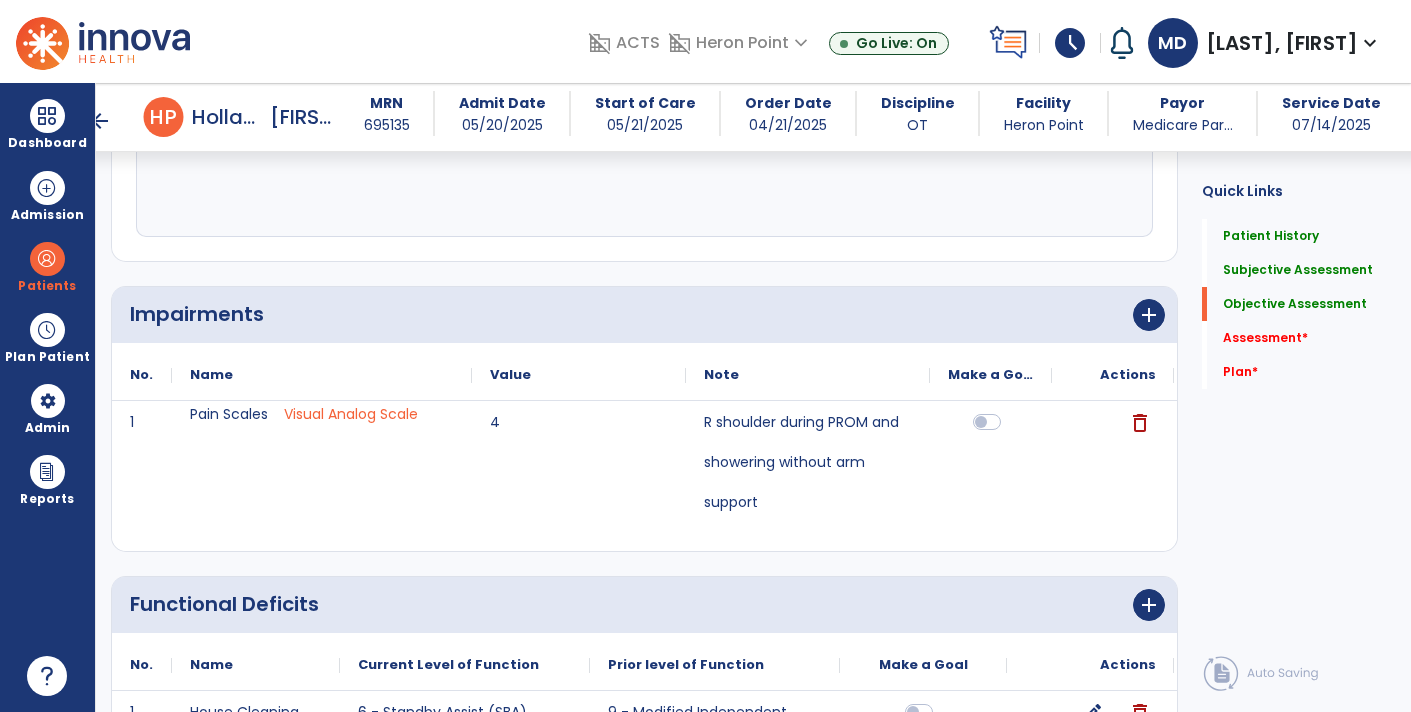 scroll, scrollTop: 715, scrollLeft: 0, axis: vertical 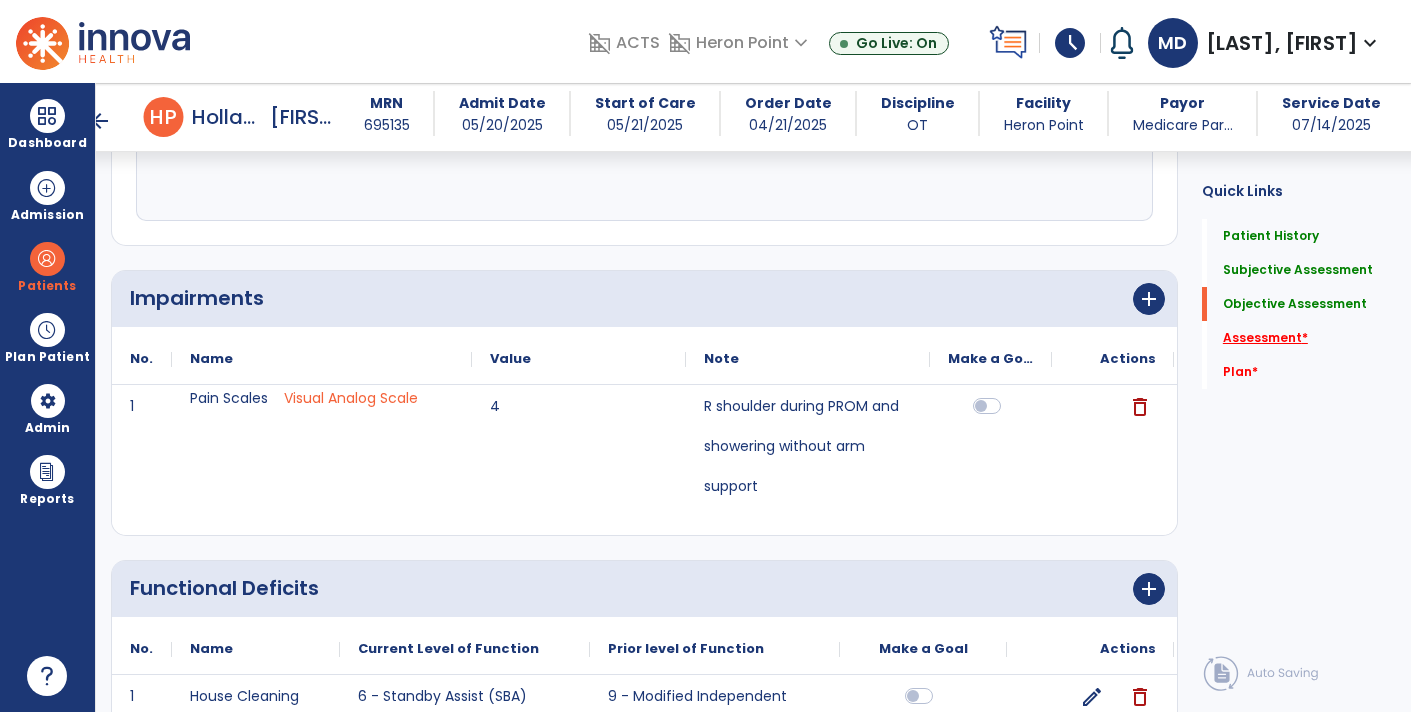 type on "**********" 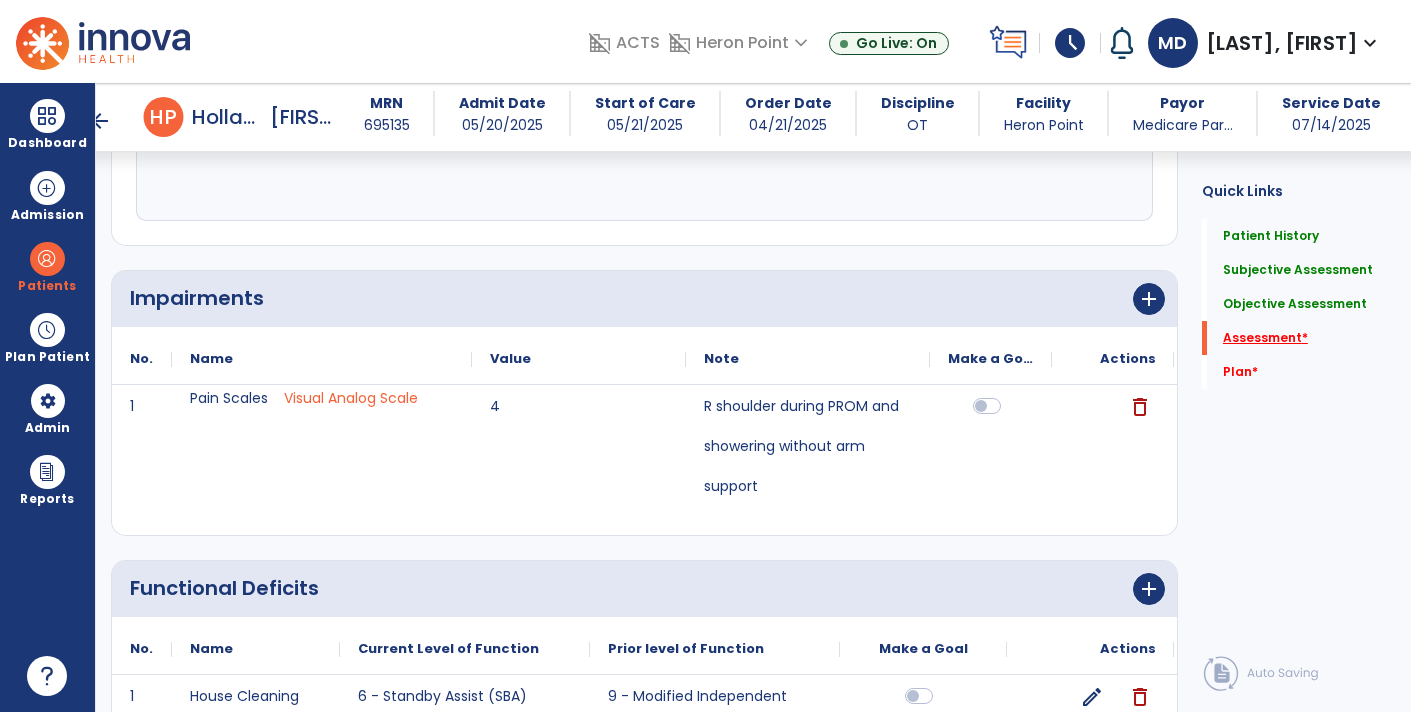 scroll, scrollTop: 38, scrollLeft: 0, axis: vertical 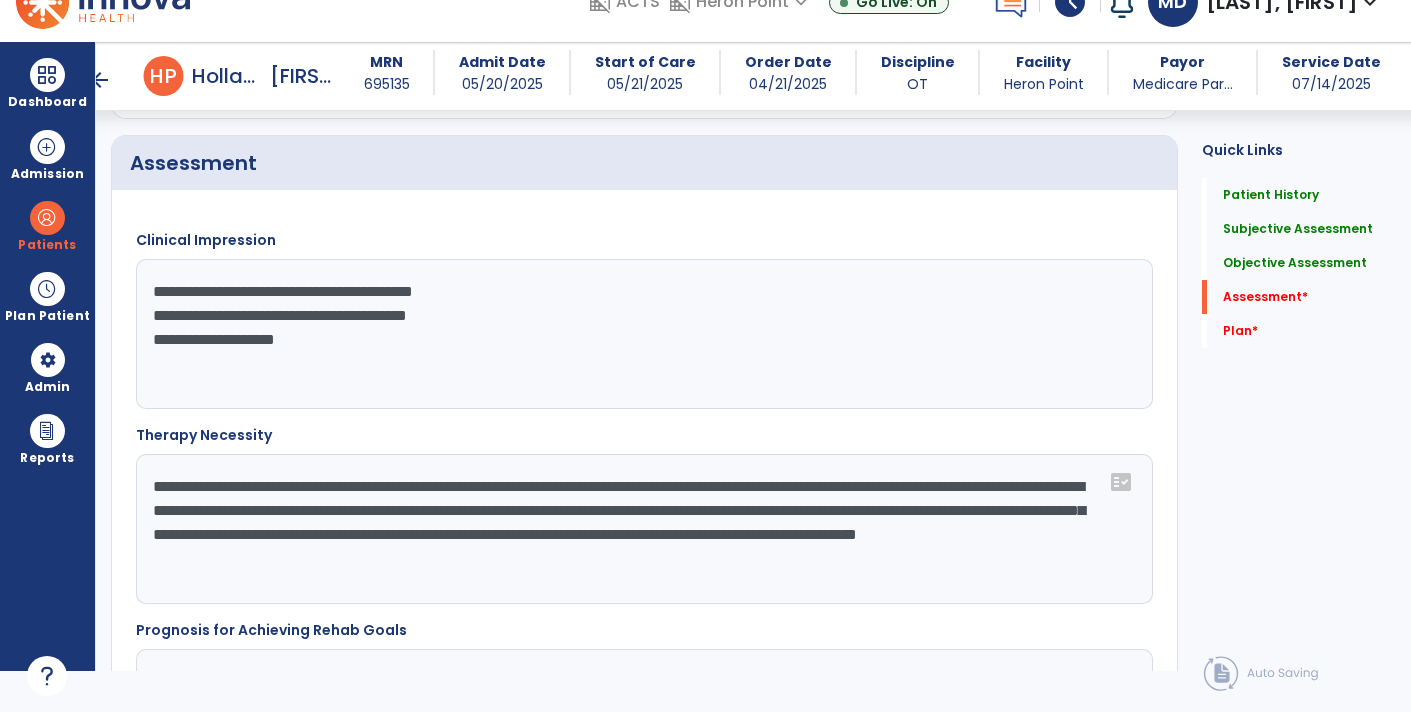click on "**********" 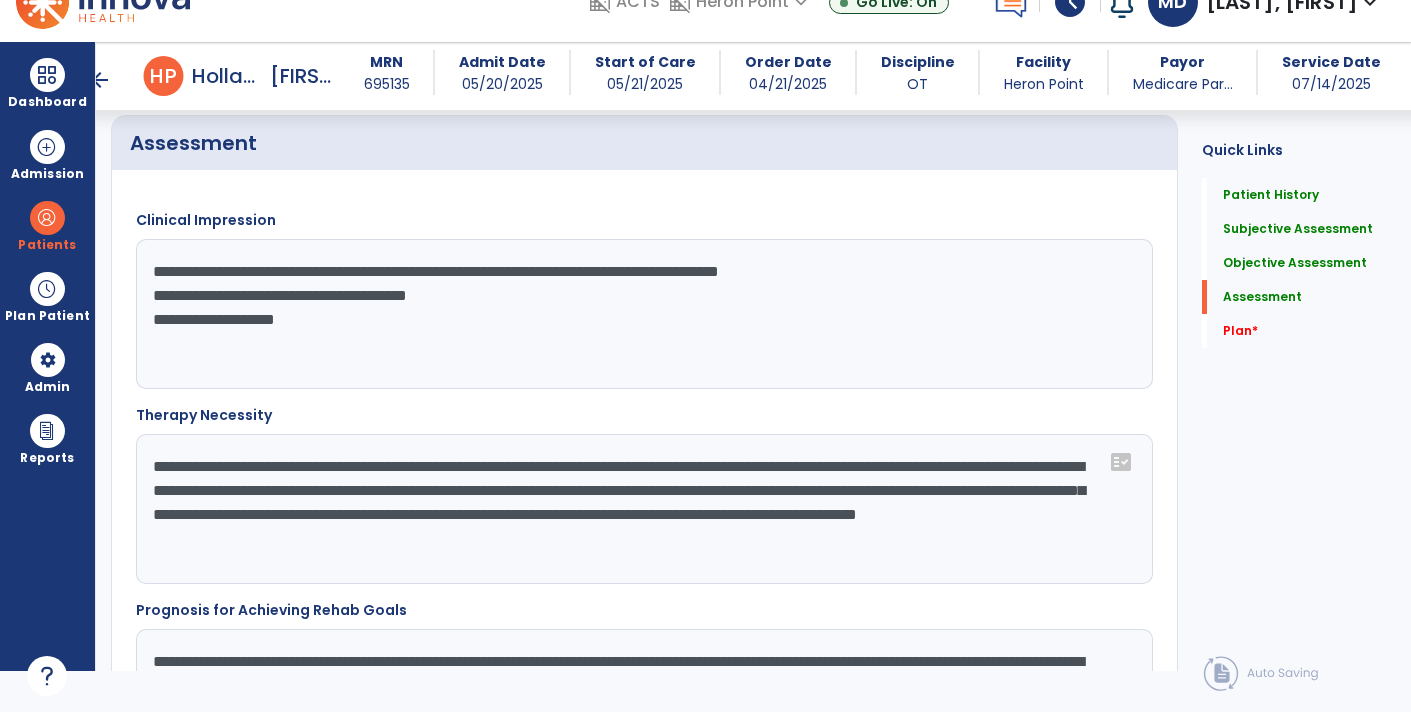 scroll, scrollTop: 1713, scrollLeft: 0, axis: vertical 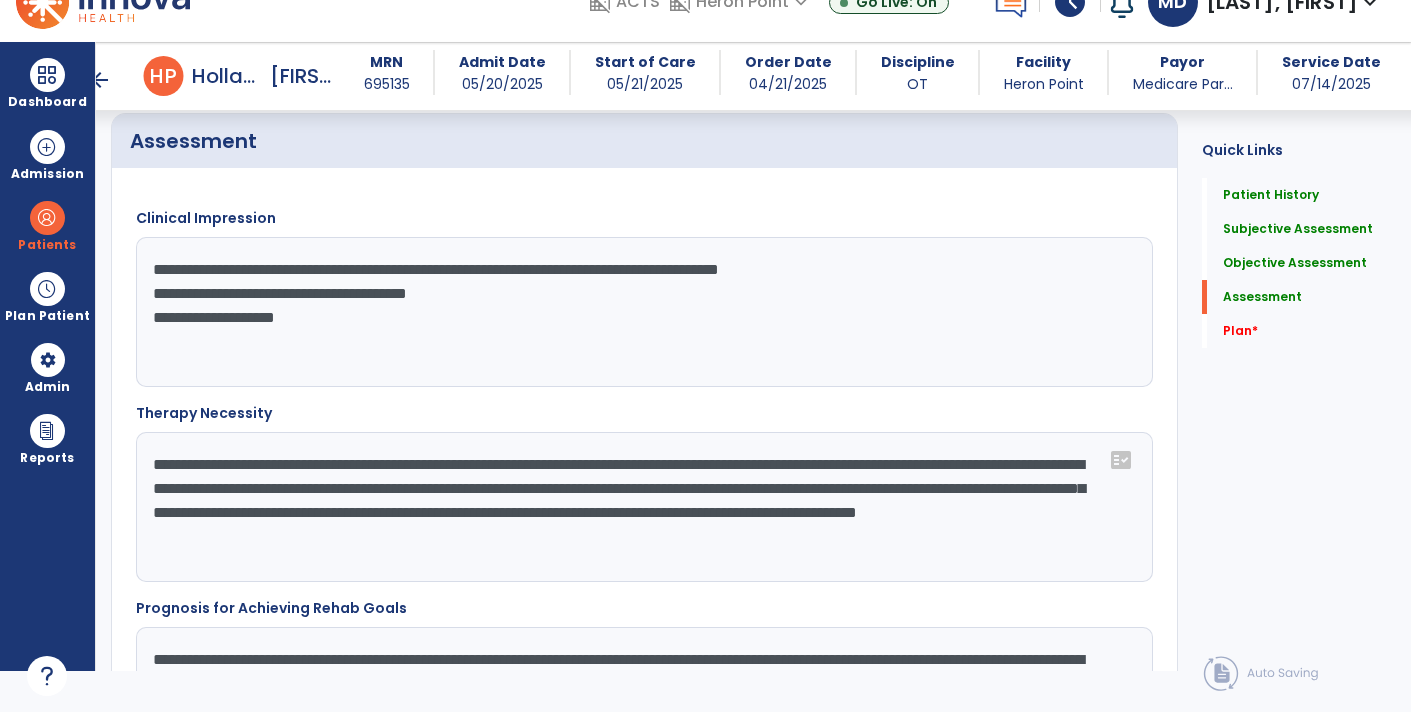 click on "**********" 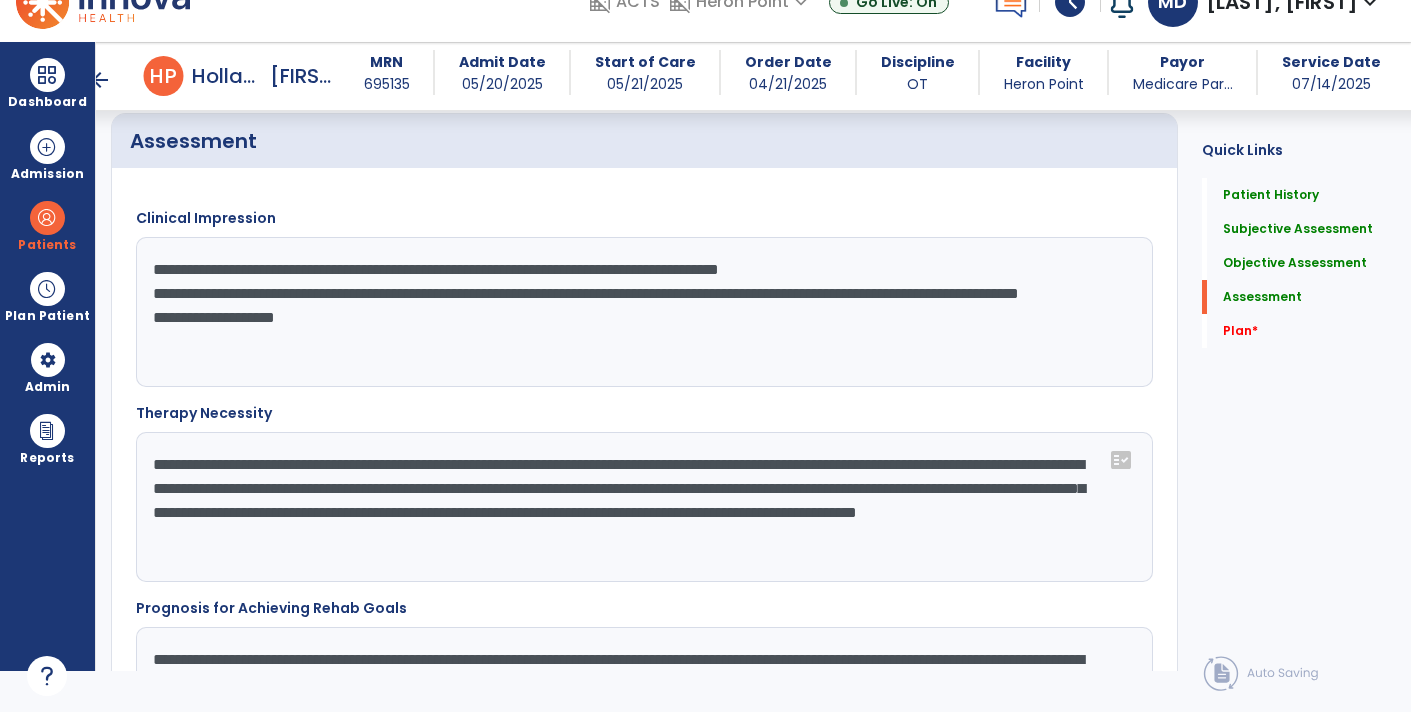 click on "**********" 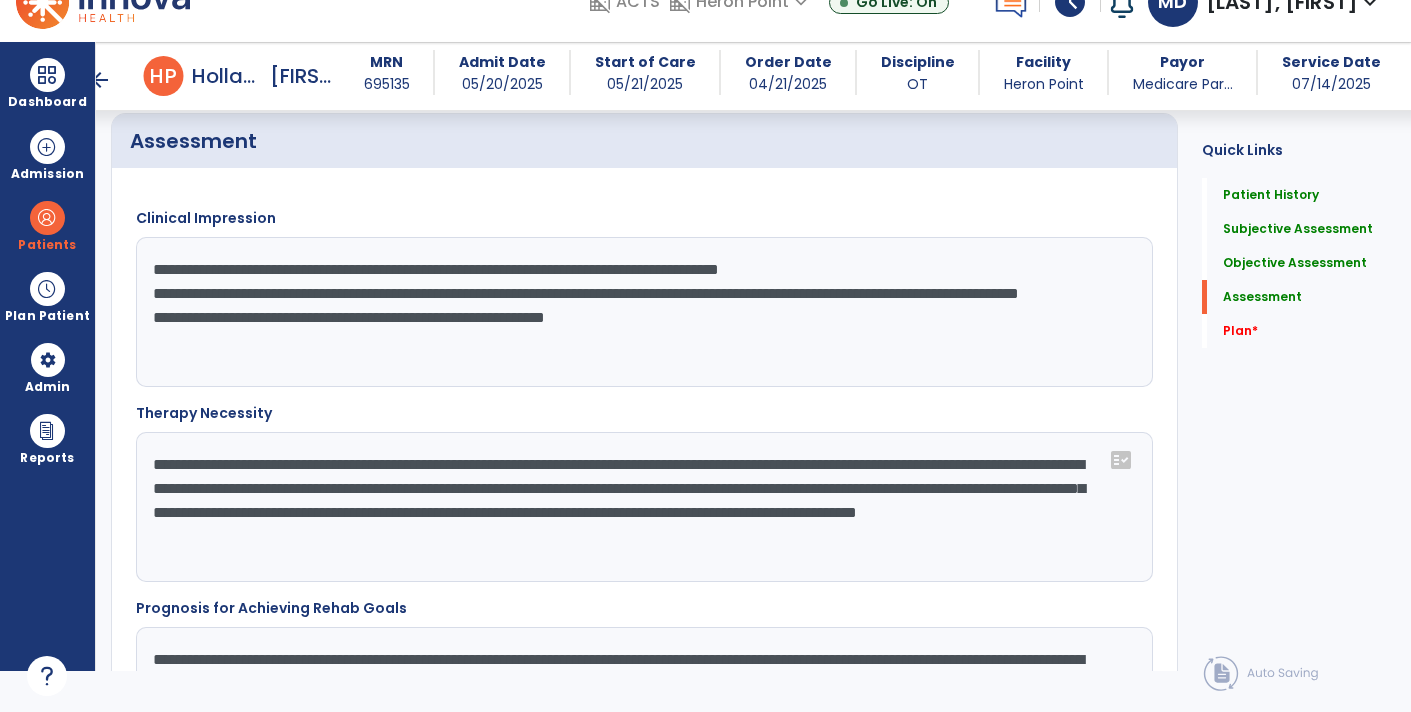 type on "**********" 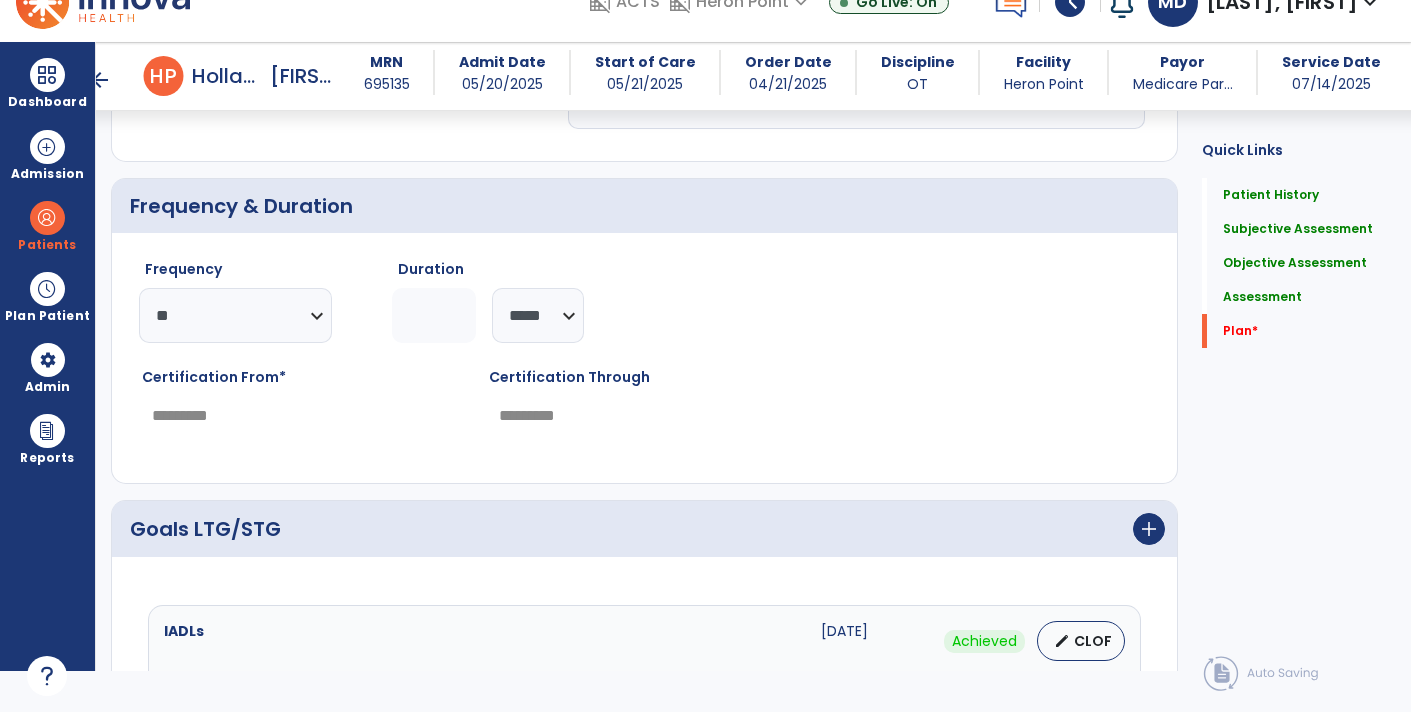 scroll, scrollTop: 2950, scrollLeft: 0, axis: vertical 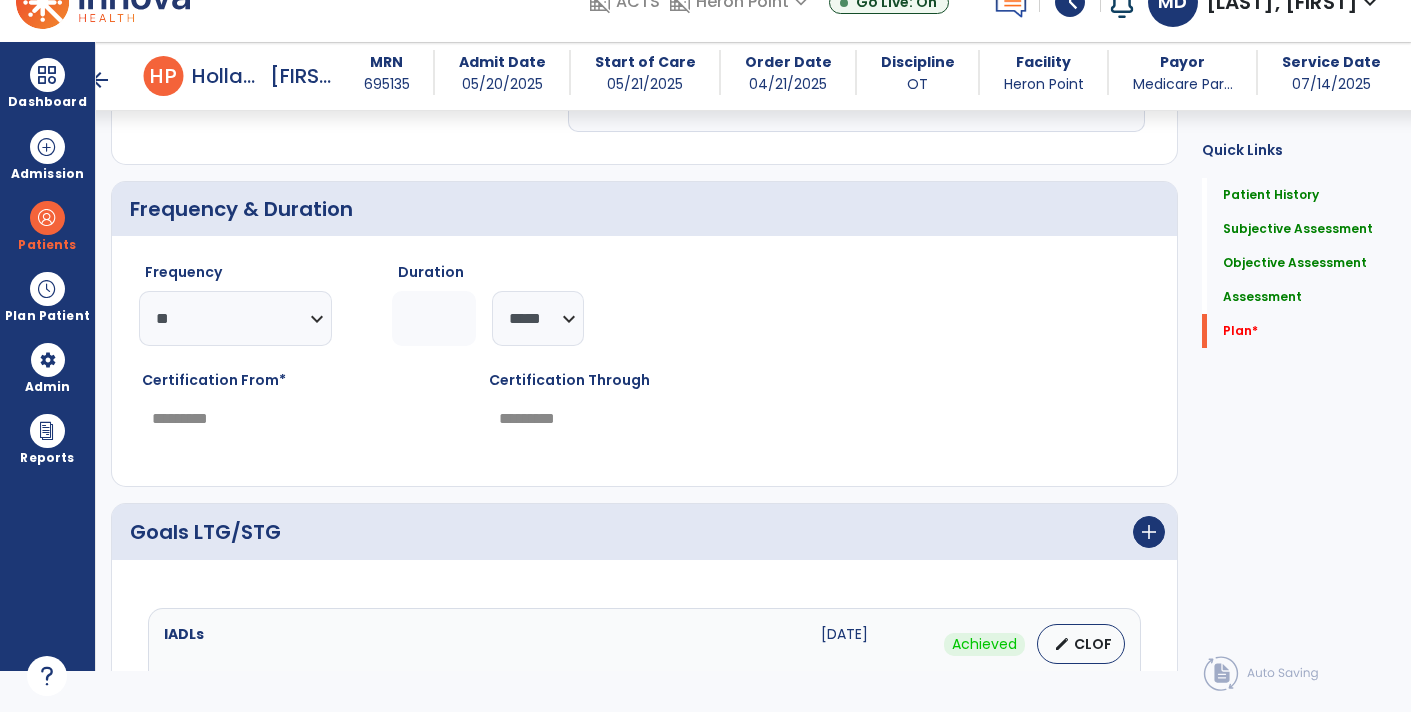 click on "arrow_back" at bounding box center [100, 80] 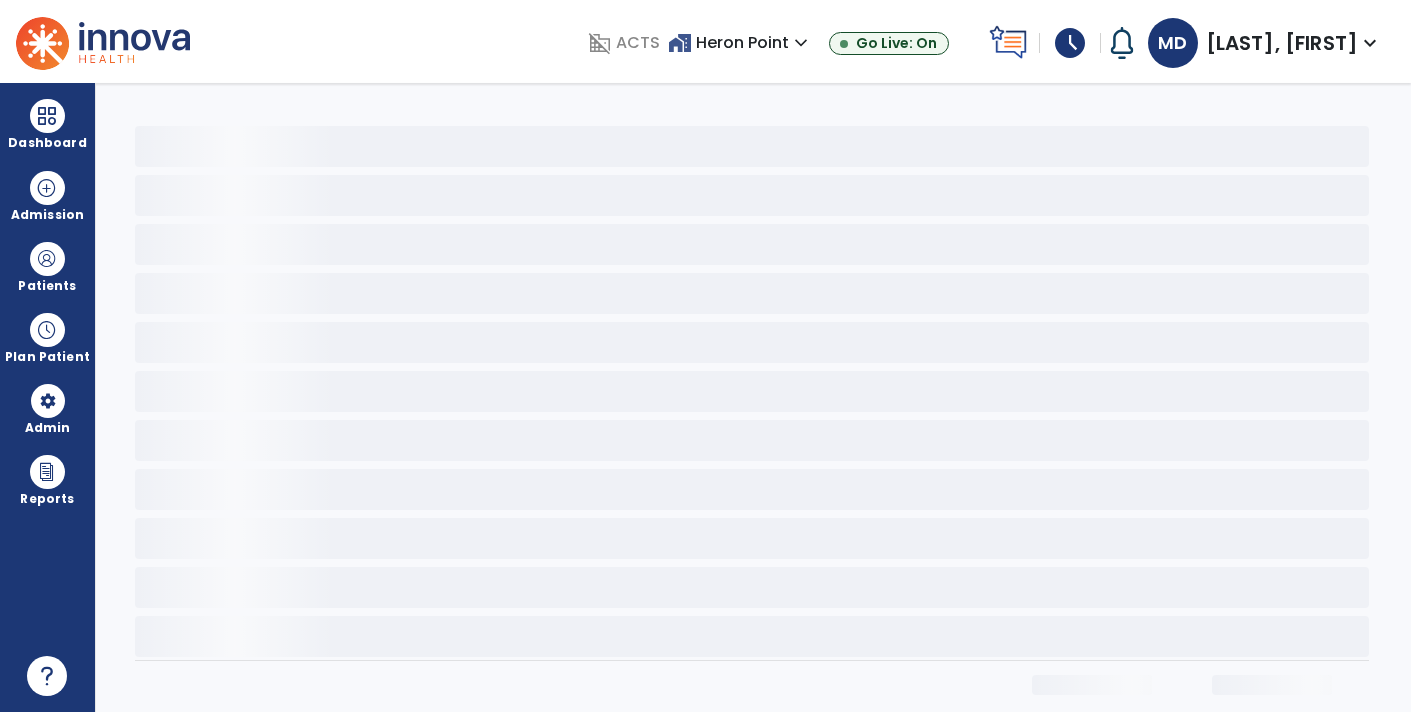 scroll, scrollTop: 0, scrollLeft: 0, axis: both 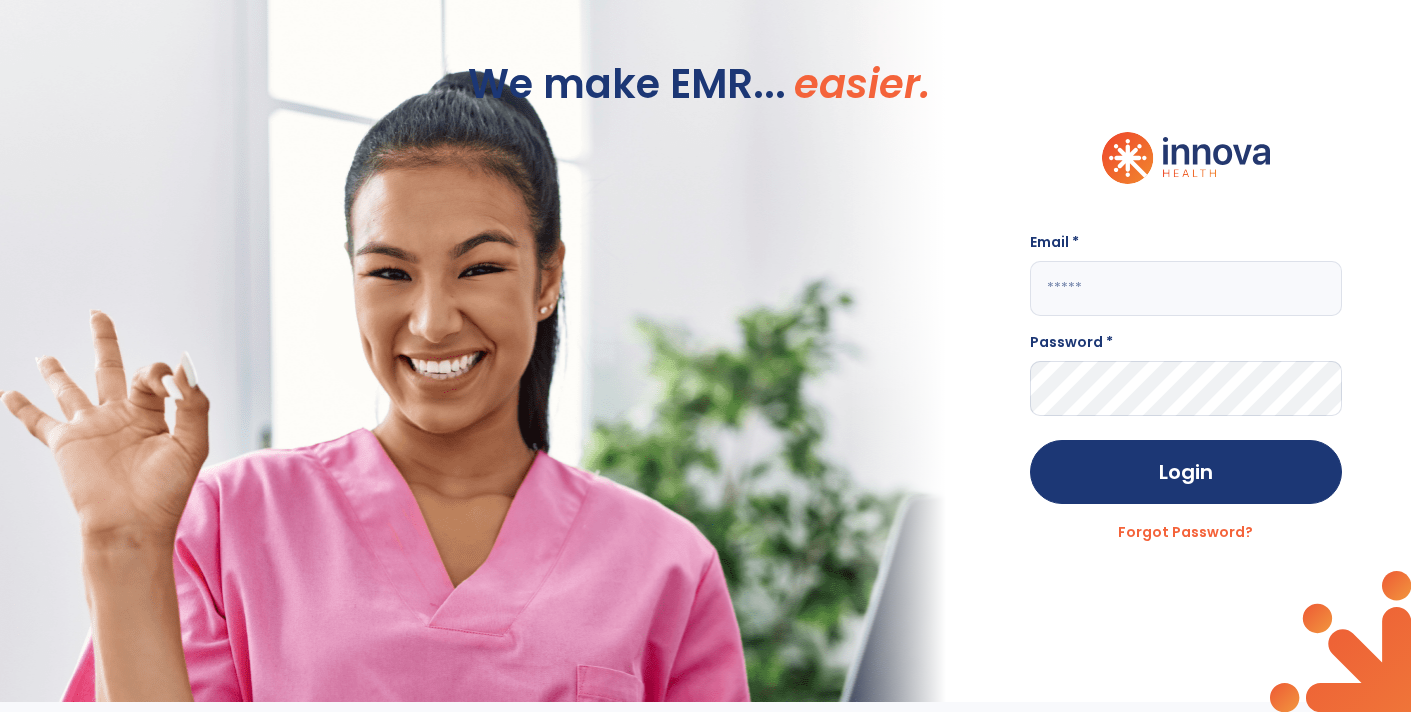 type on "**********" 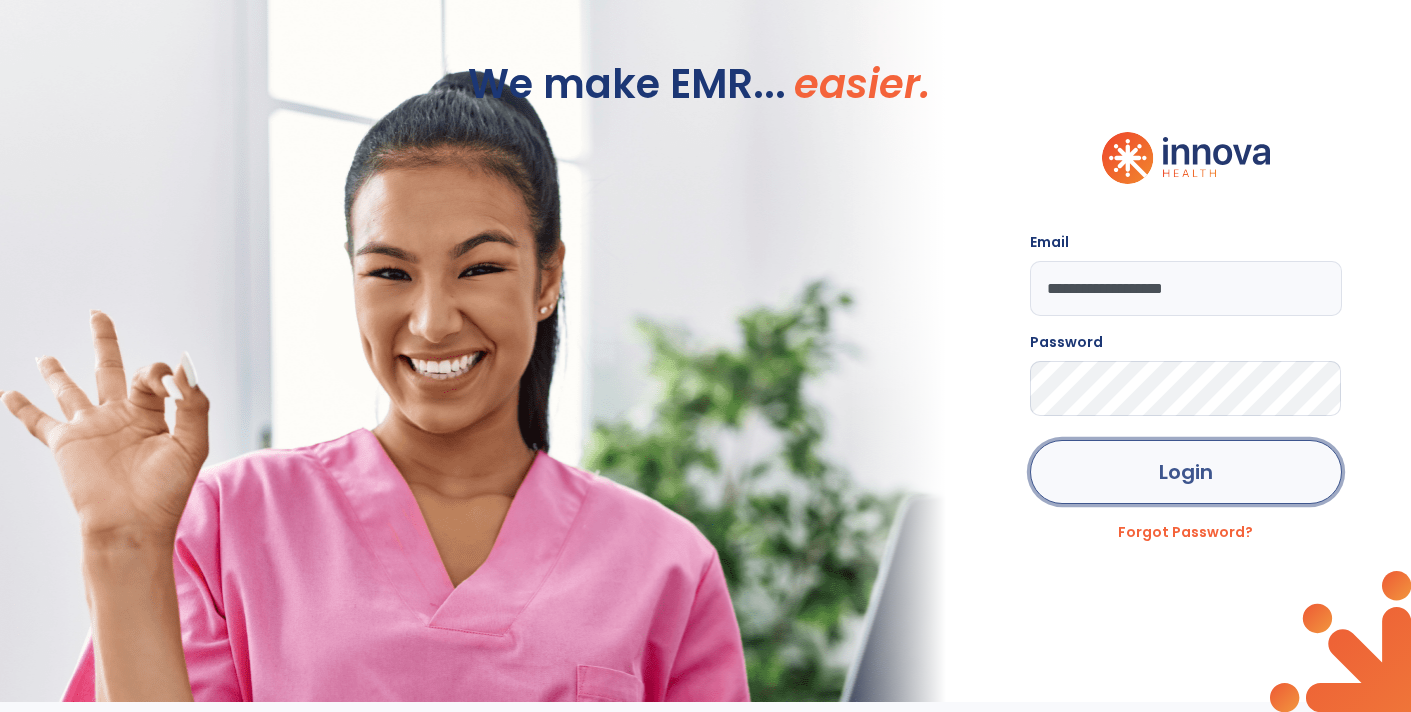 click on "Login" 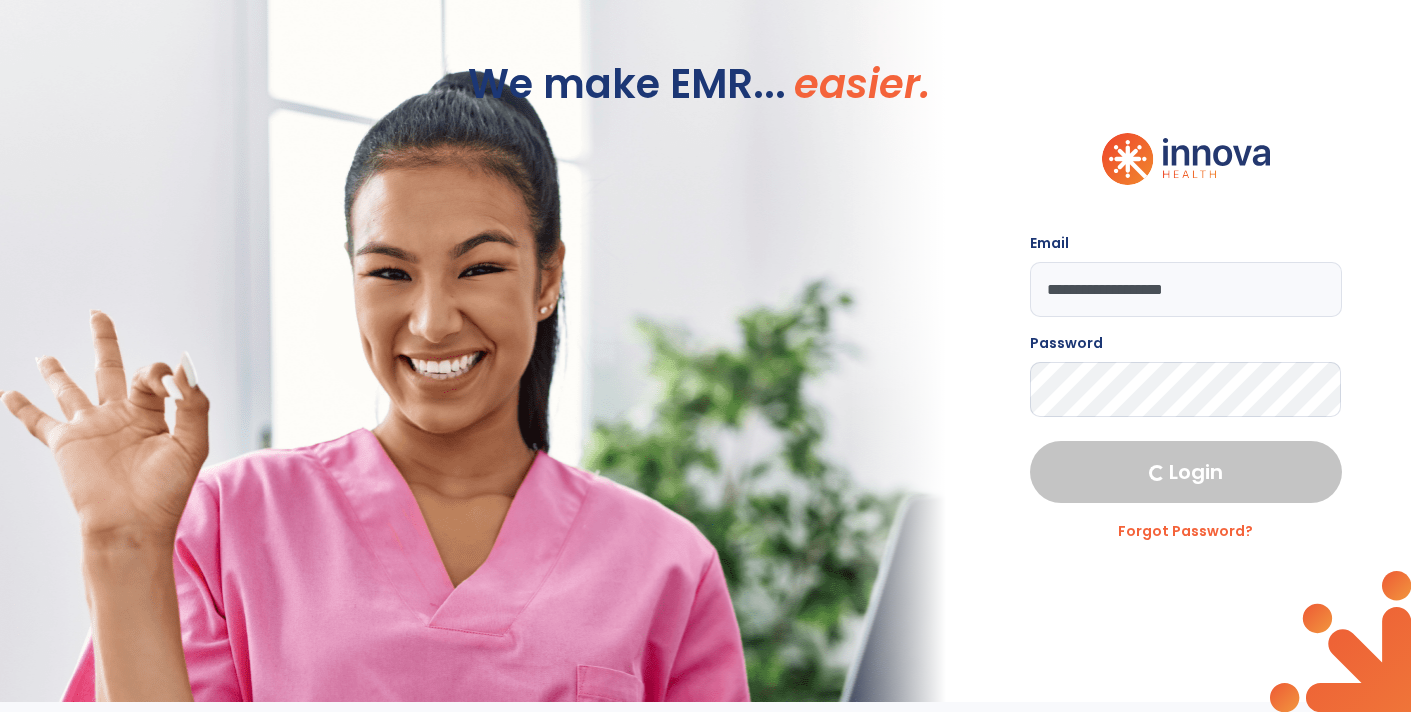 select on "****" 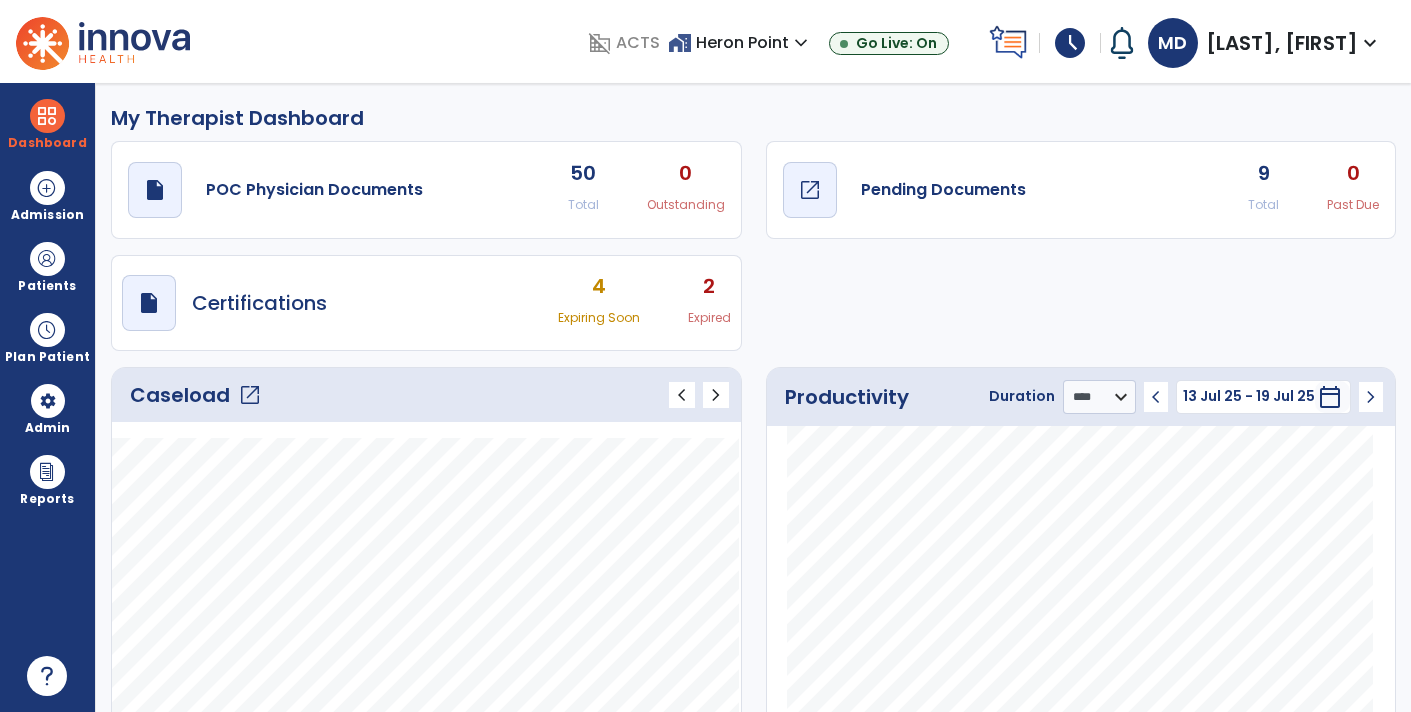 click on "draft   open_in_new  Pending Documents" 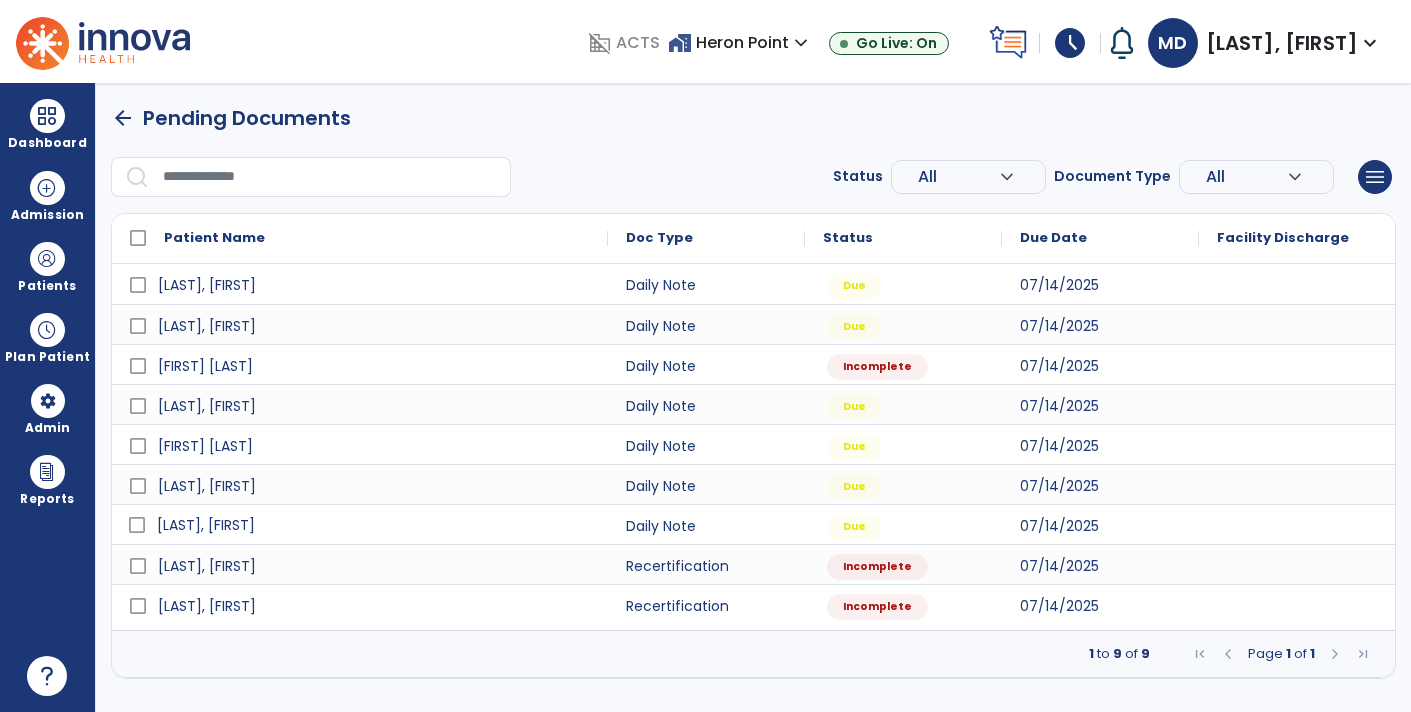 click on "[LAST], [FIRST]" at bounding box center [374, 525] 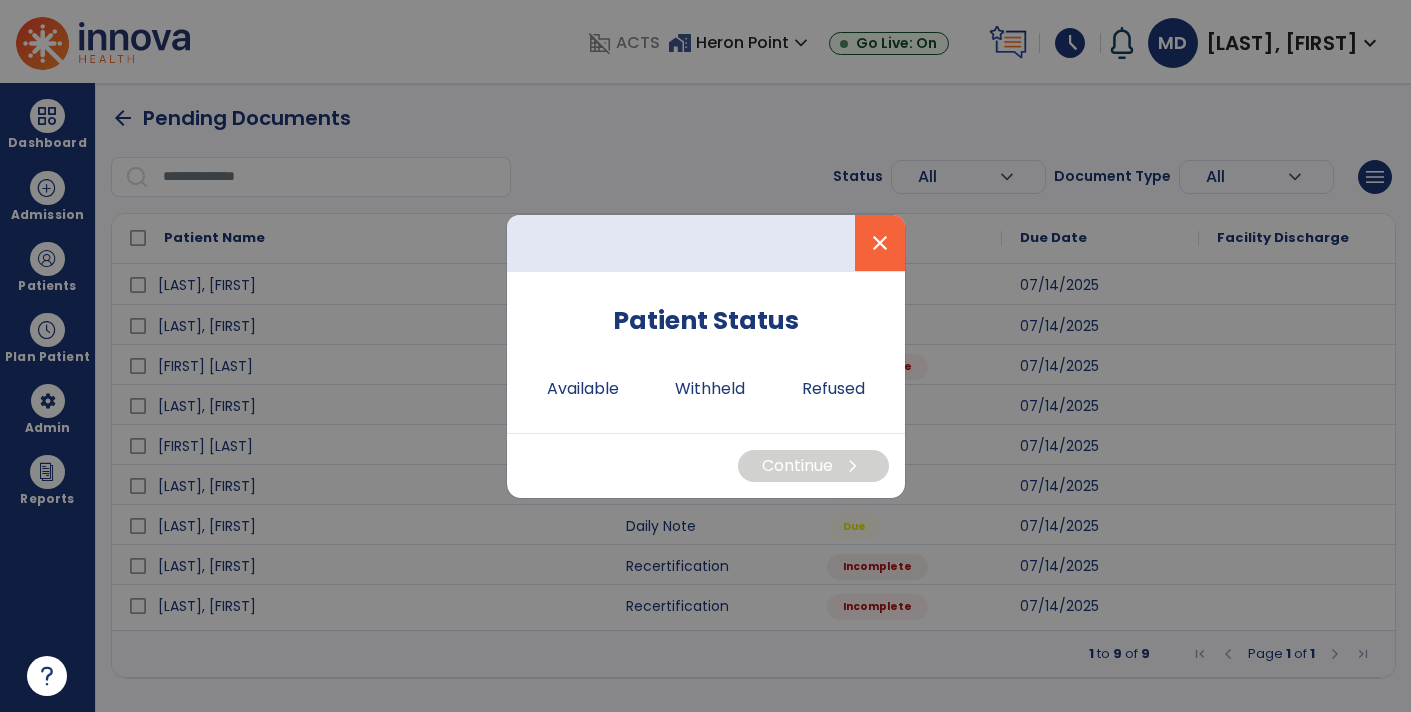 click on "close" at bounding box center (880, 243) 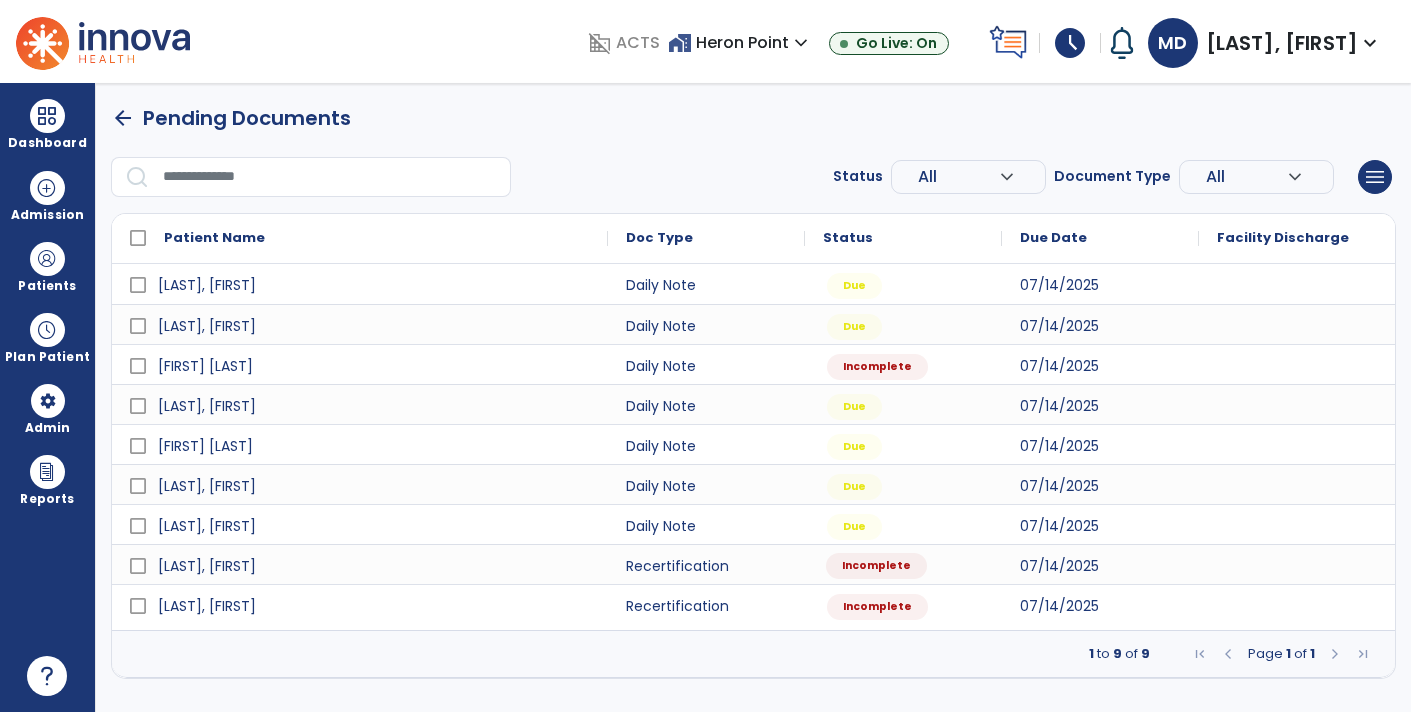 click on "Incomplete" at bounding box center (874, 565) 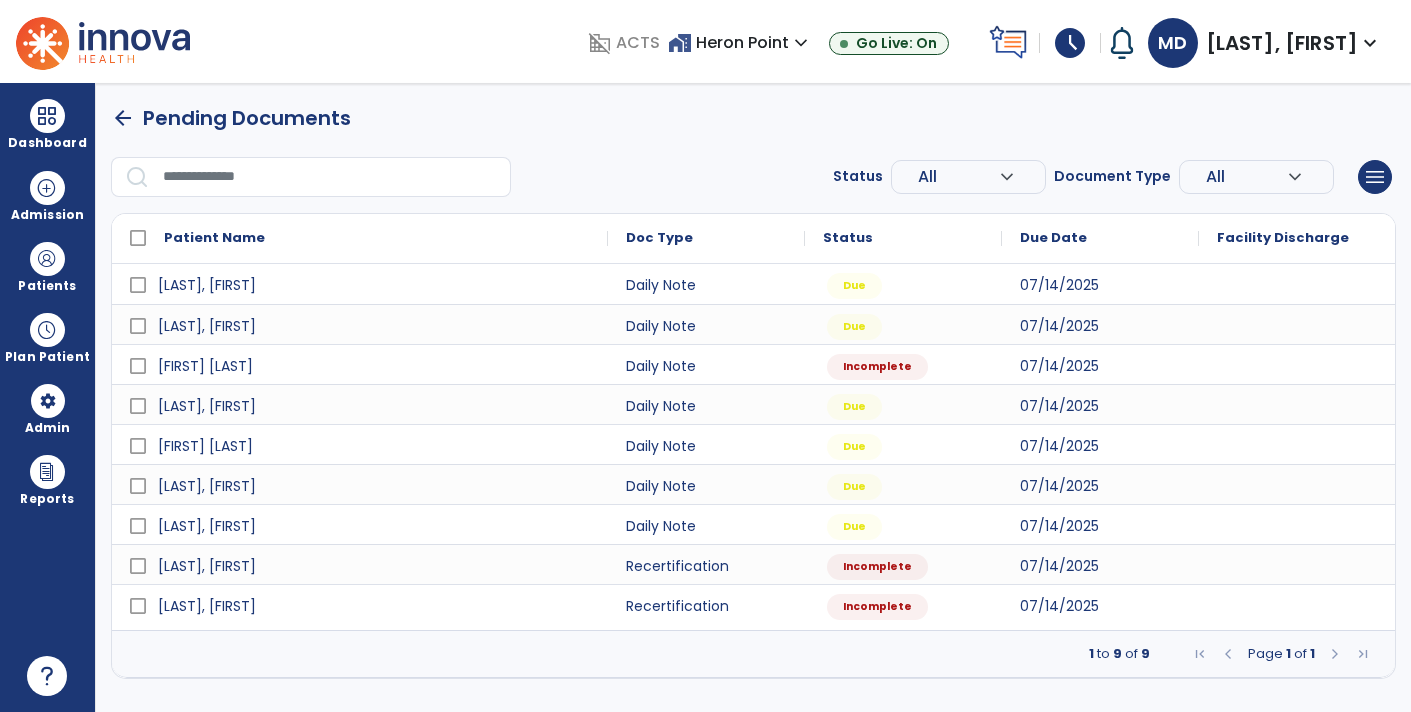select on "**********" 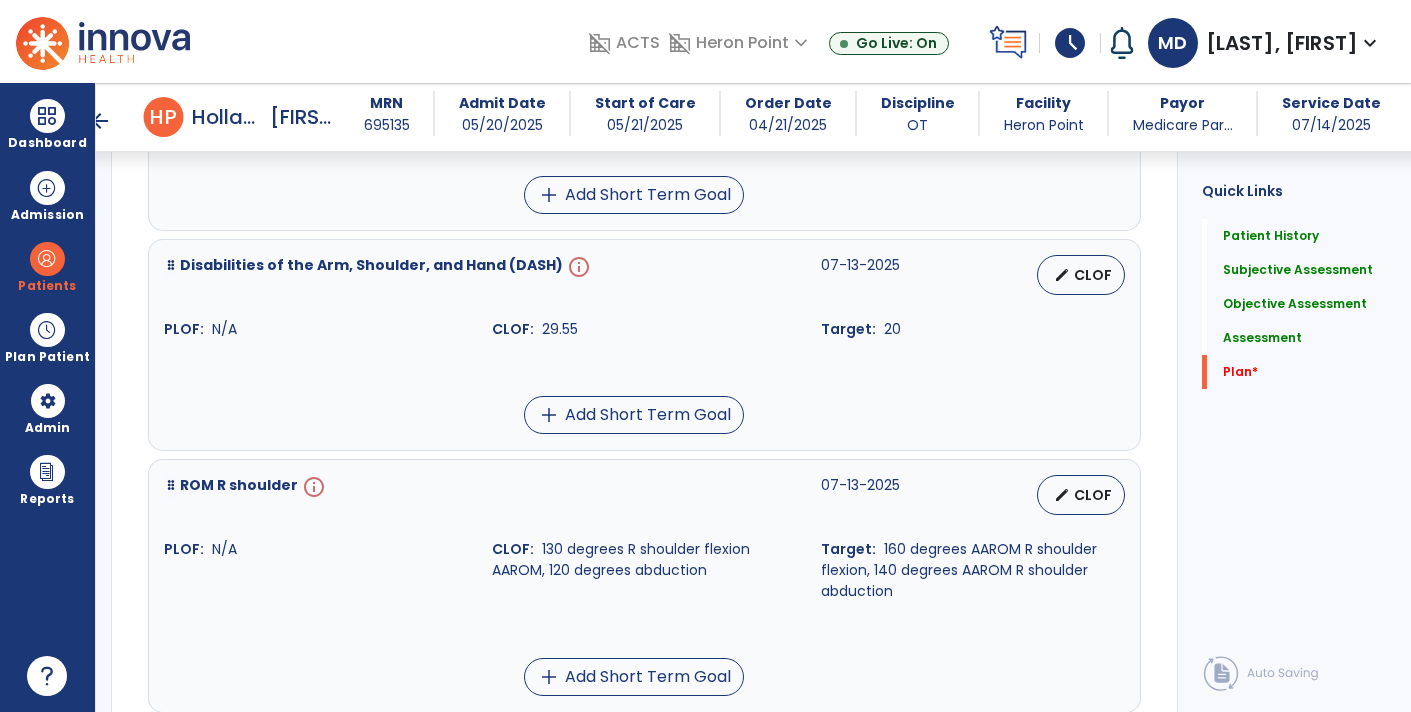 scroll, scrollTop: 3966, scrollLeft: 0, axis: vertical 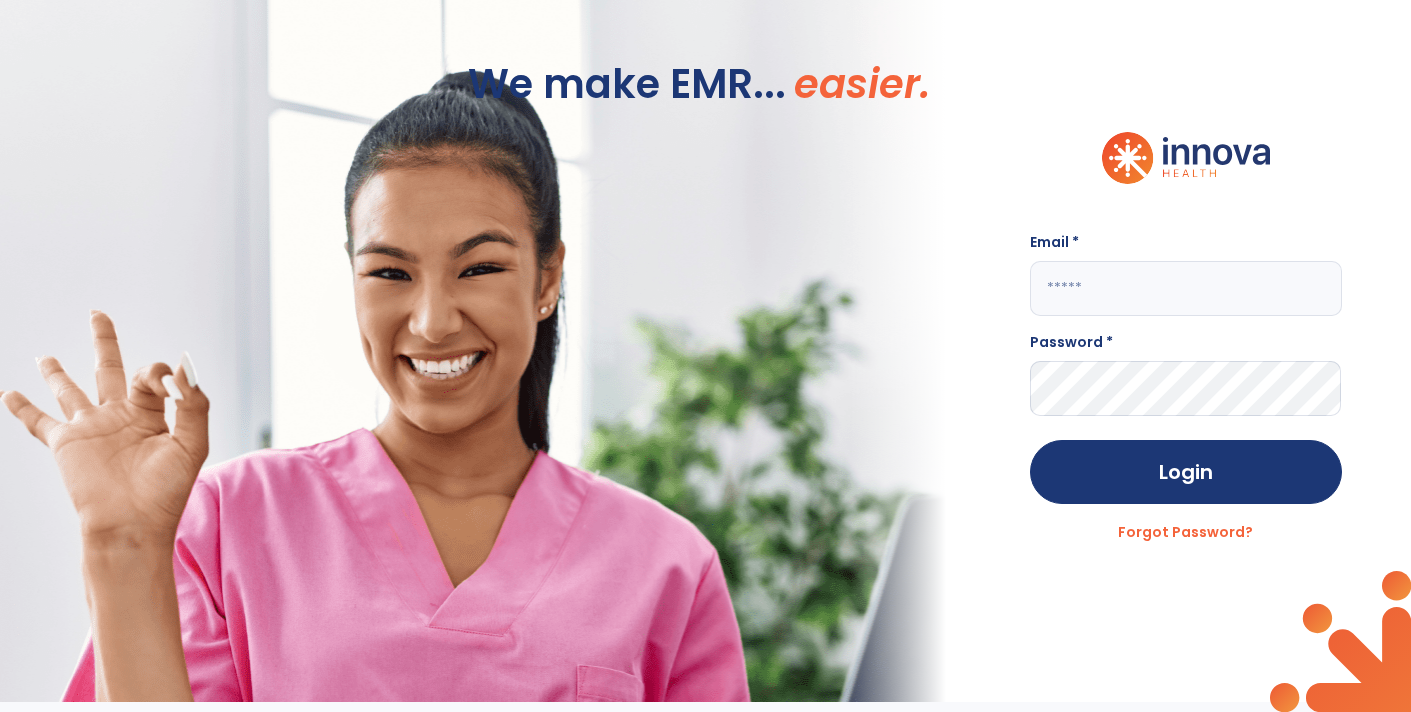 type on "**********" 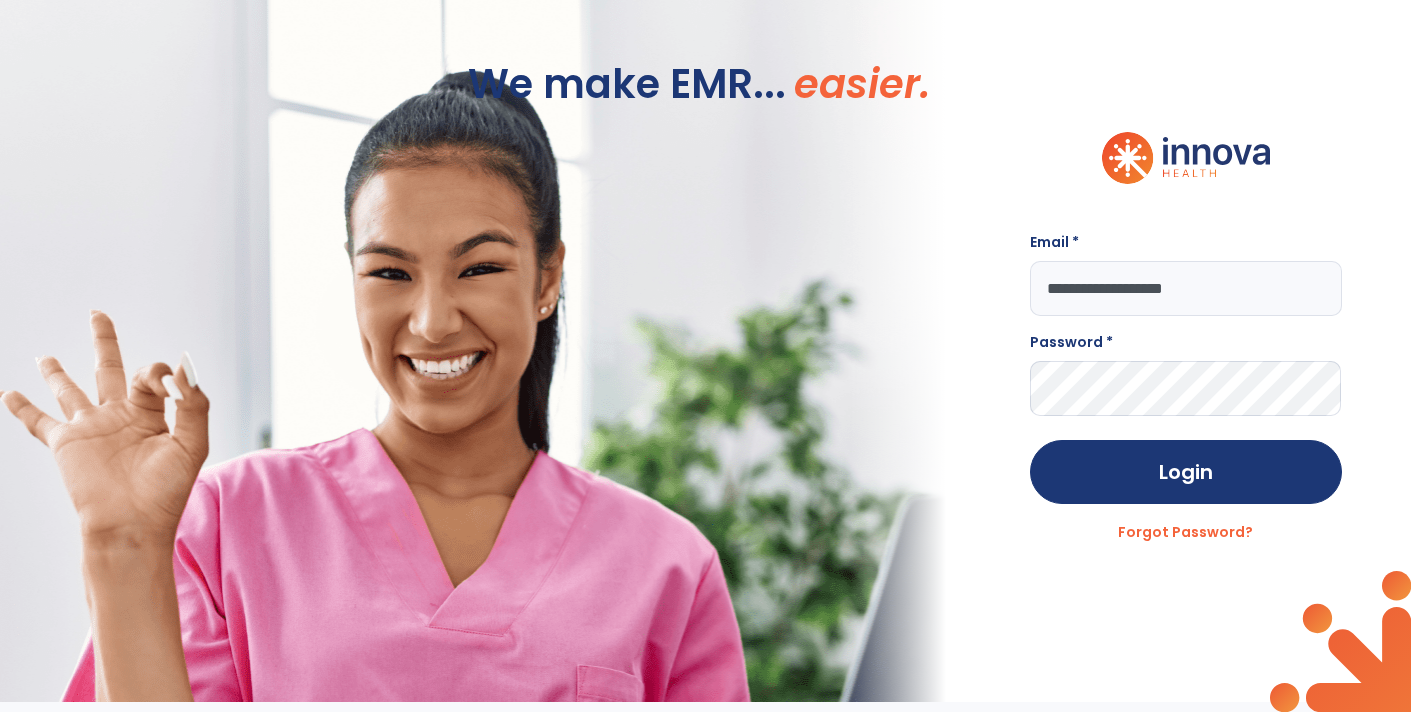 scroll, scrollTop: 0, scrollLeft: 0, axis: both 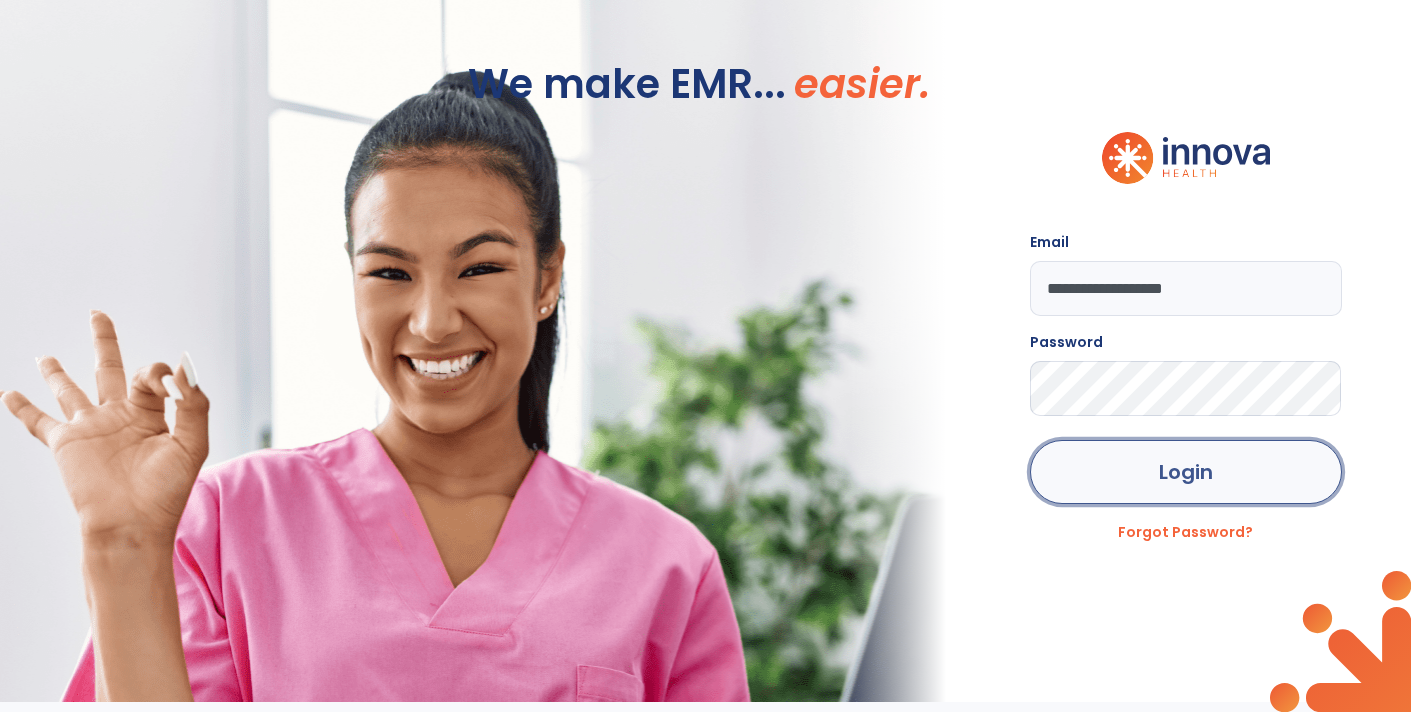 click on "Login" 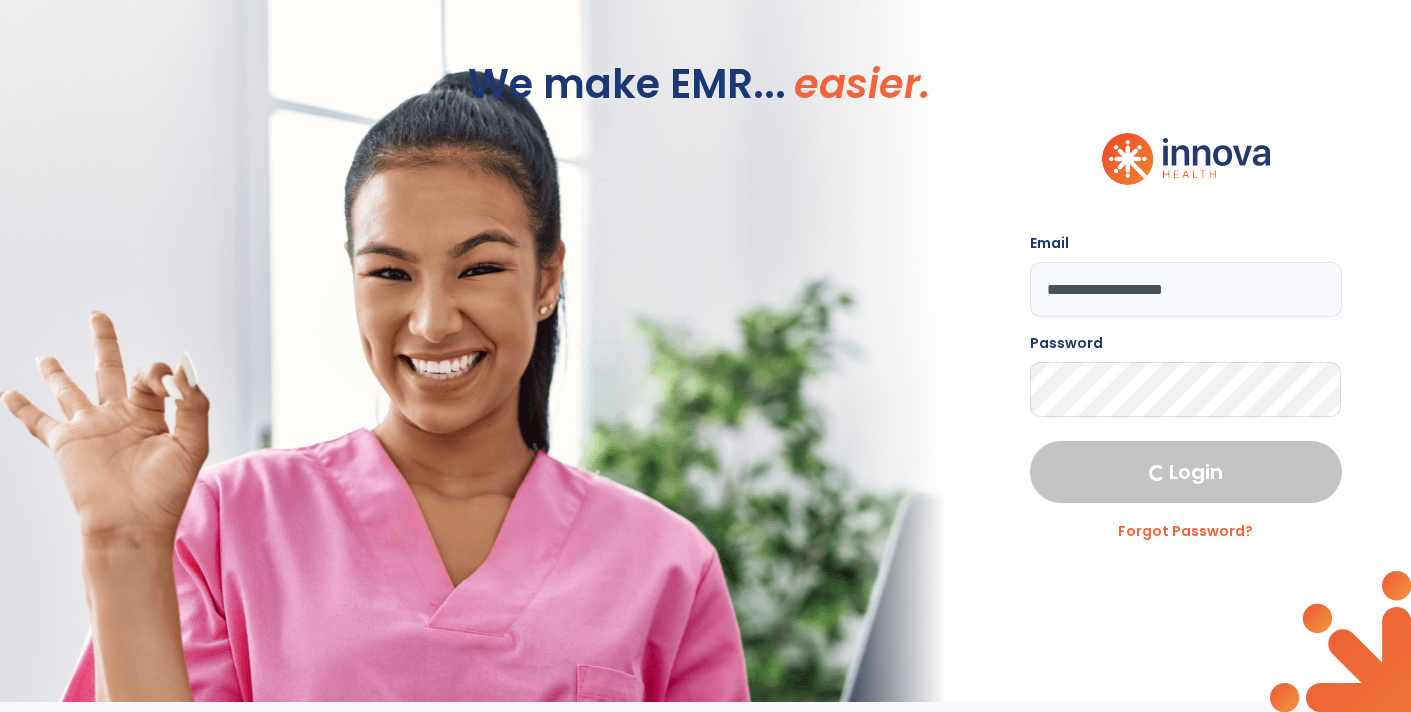 select on "****" 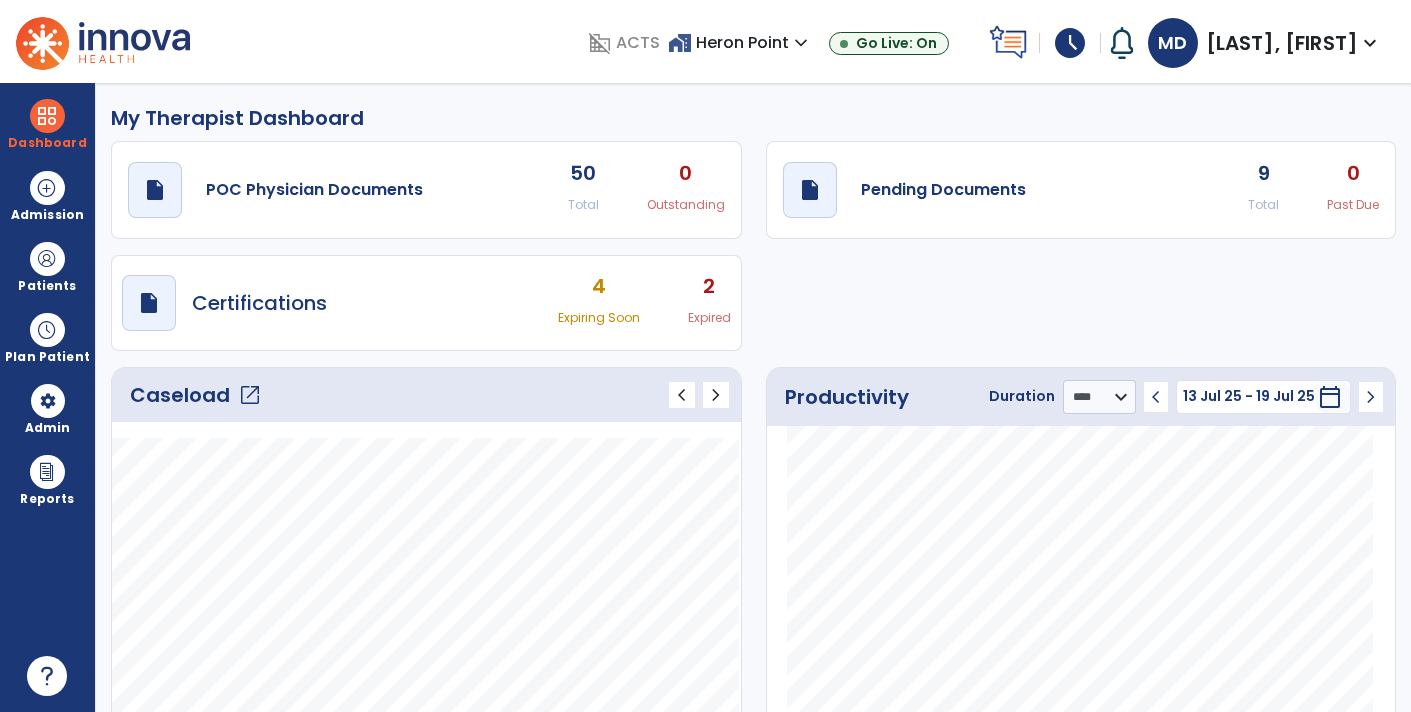 click on "draft   open_in_new  Pending Documents 9 Total 0 Past Due" 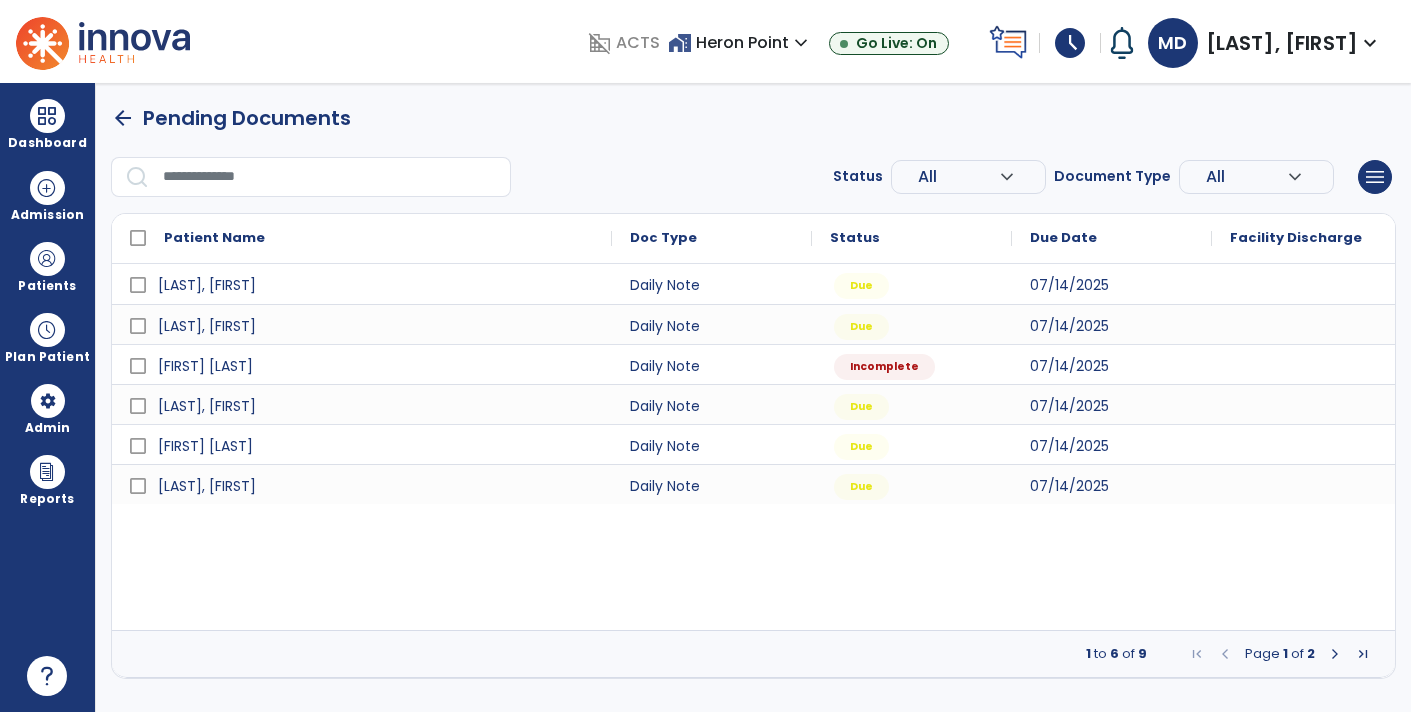 scroll, scrollTop: 0, scrollLeft: 0, axis: both 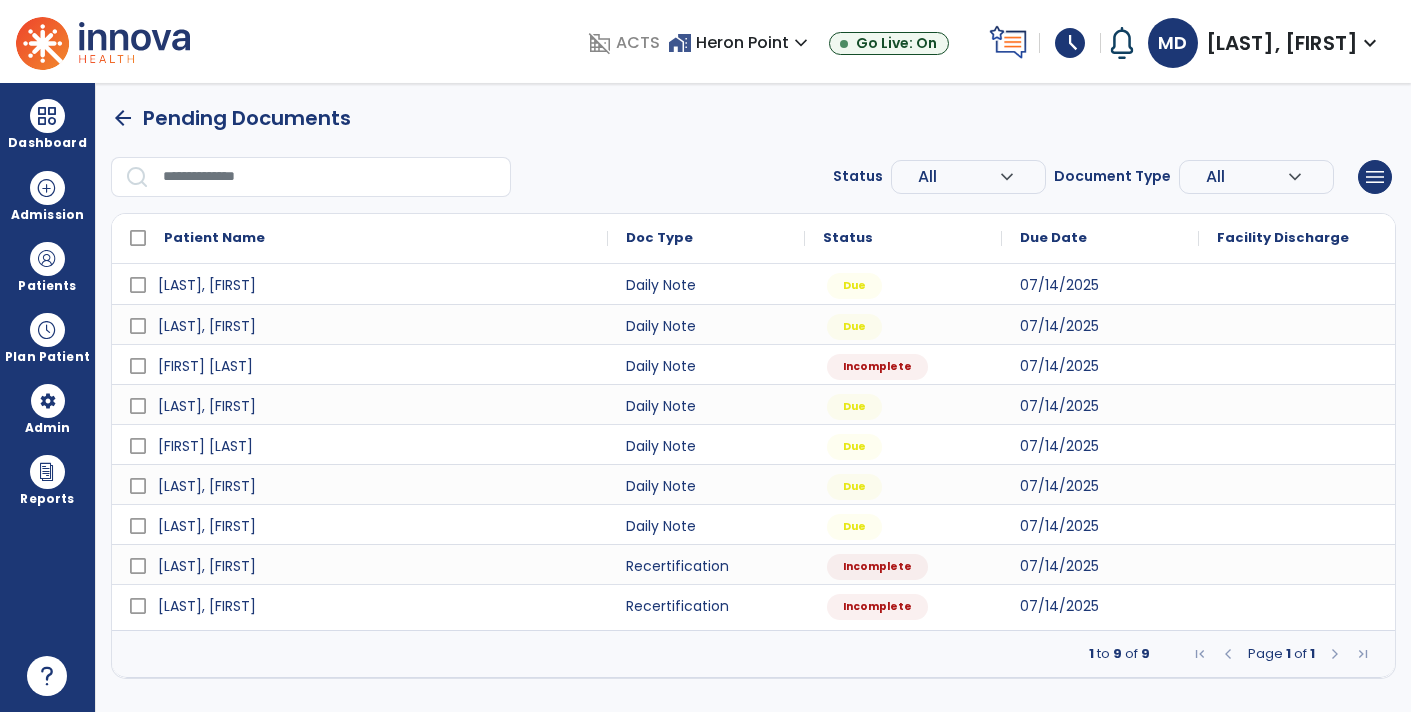 click on "[LAST], [FIRST] Recertification Incomplete 07/14/2025" at bounding box center (754, 564) 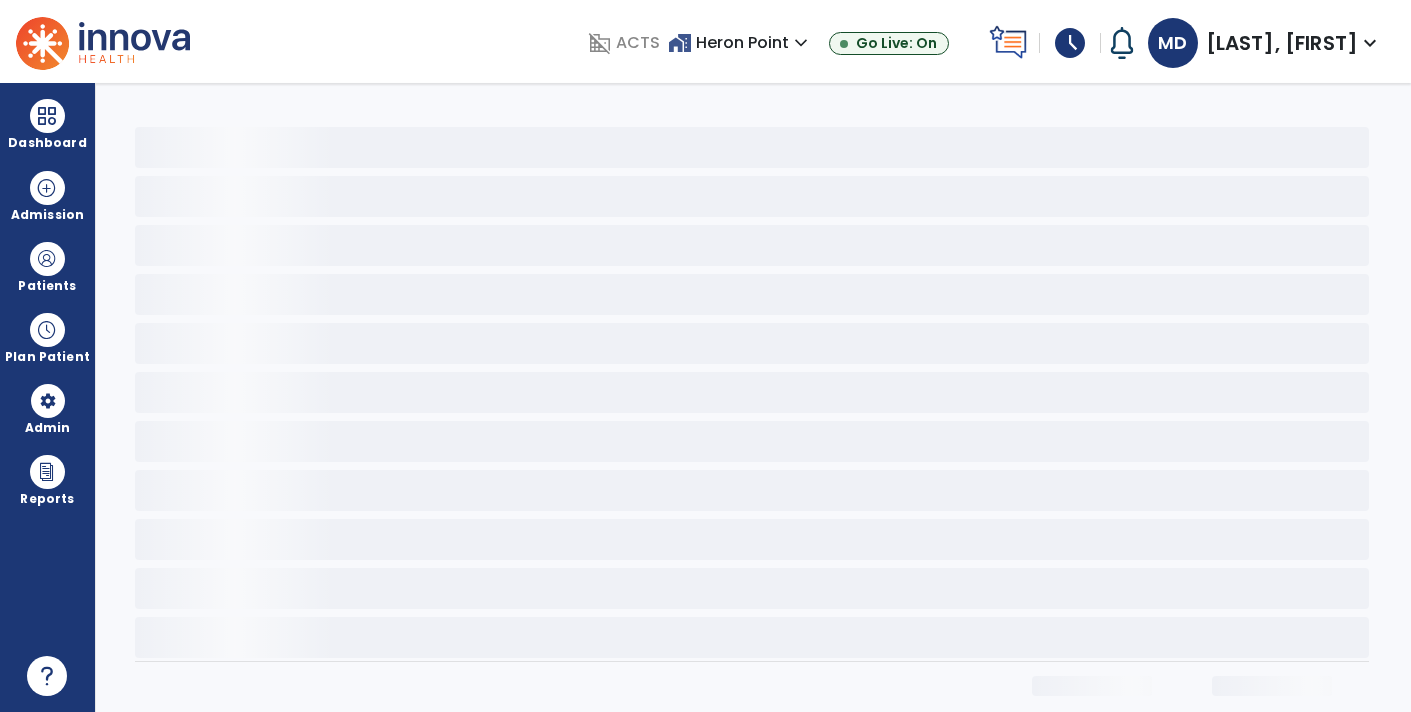 select on "**********" 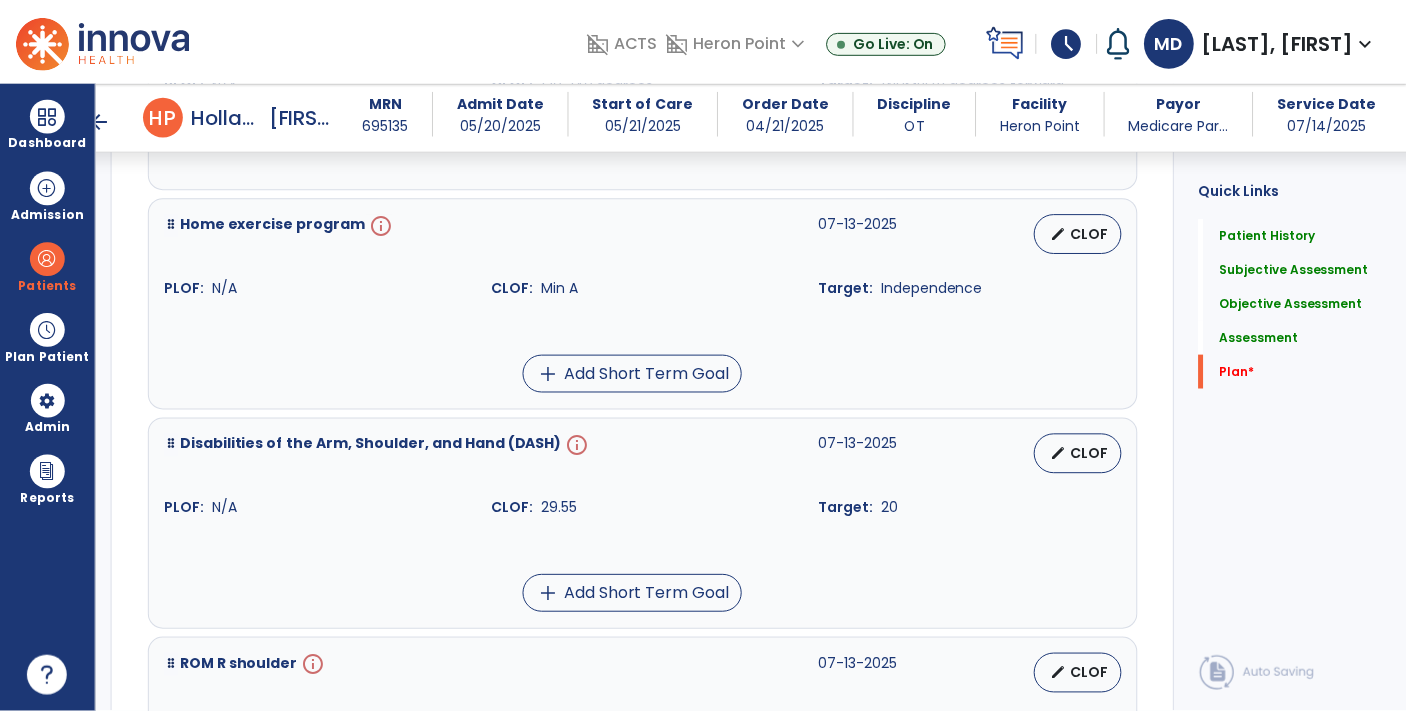 scroll, scrollTop: 3790, scrollLeft: 0, axis: vertical 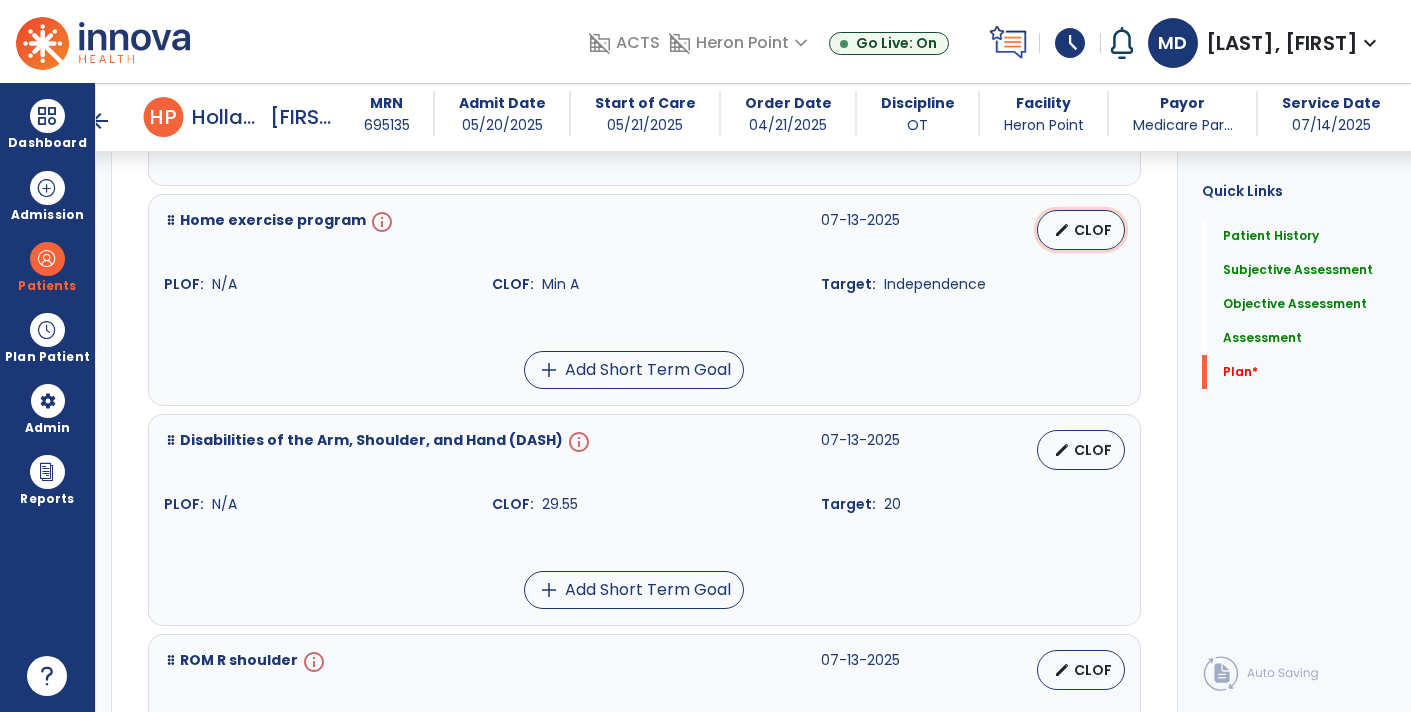 click on "CLOF" at bounding box center (1093, 230) 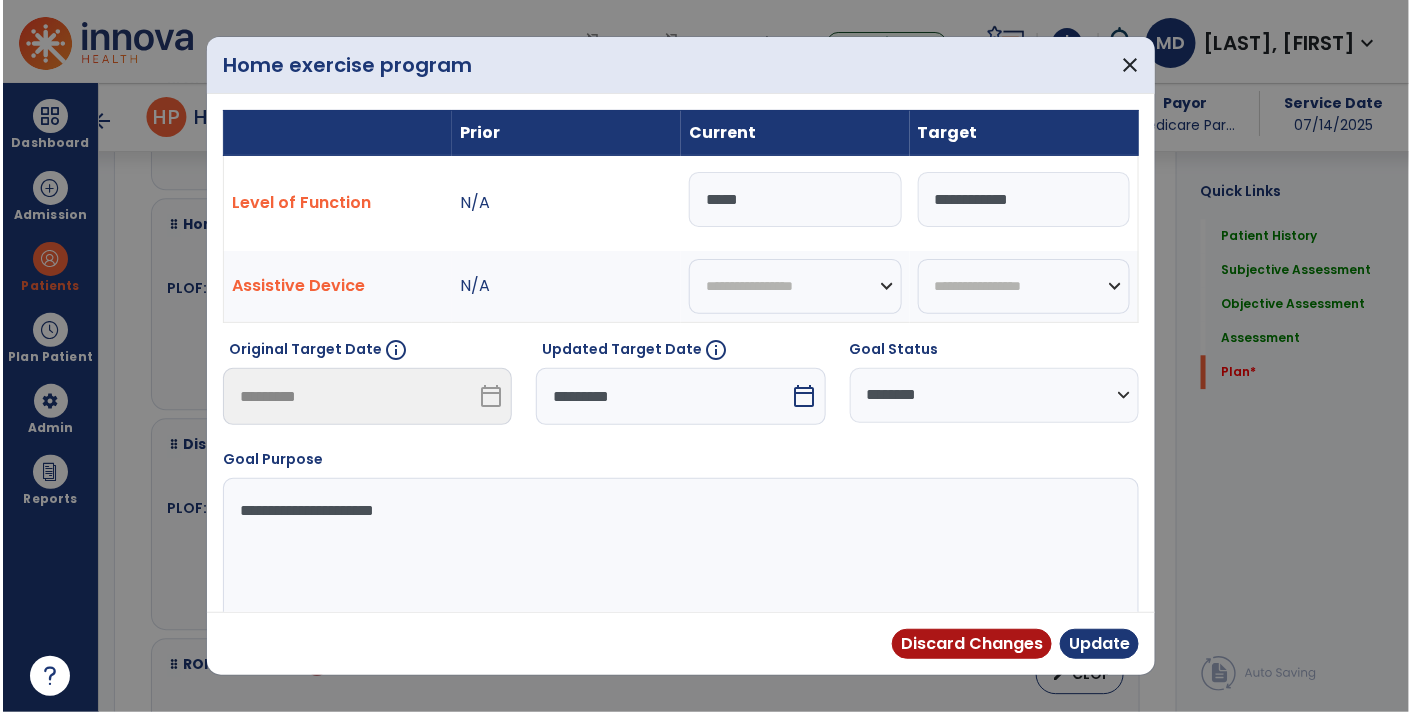 scroll, scrollTop: 3790, scrollLeft: 0, axis: vertical 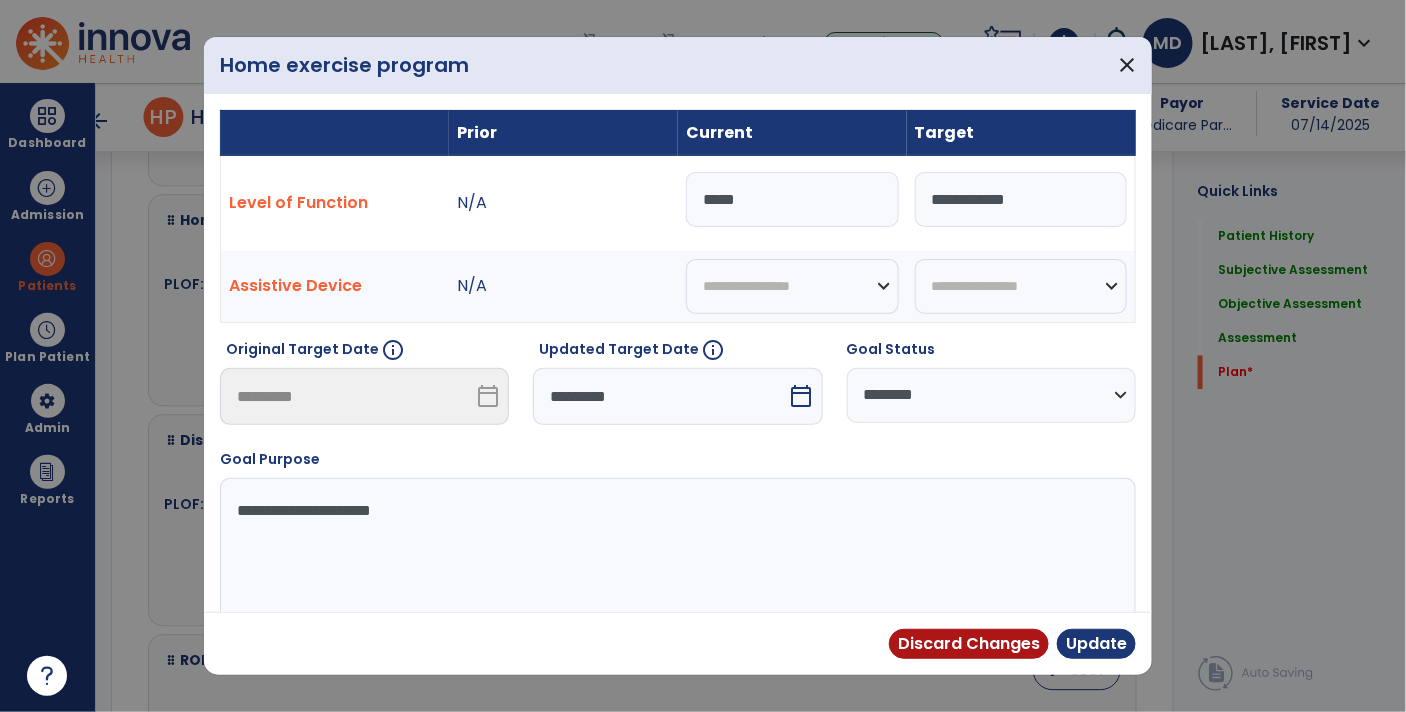 click on "*****" at bounding box center [792, 199] 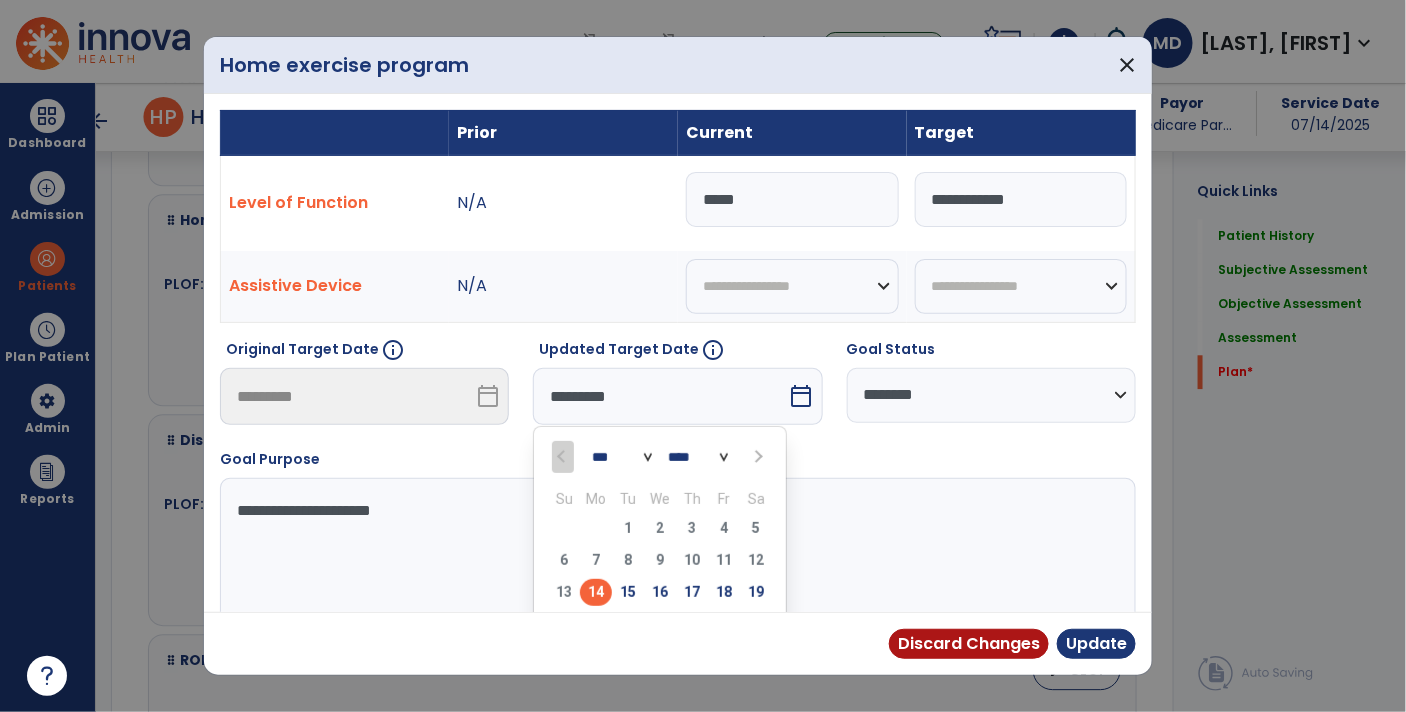 click on "*** ***" at bounding box center (622, 457) 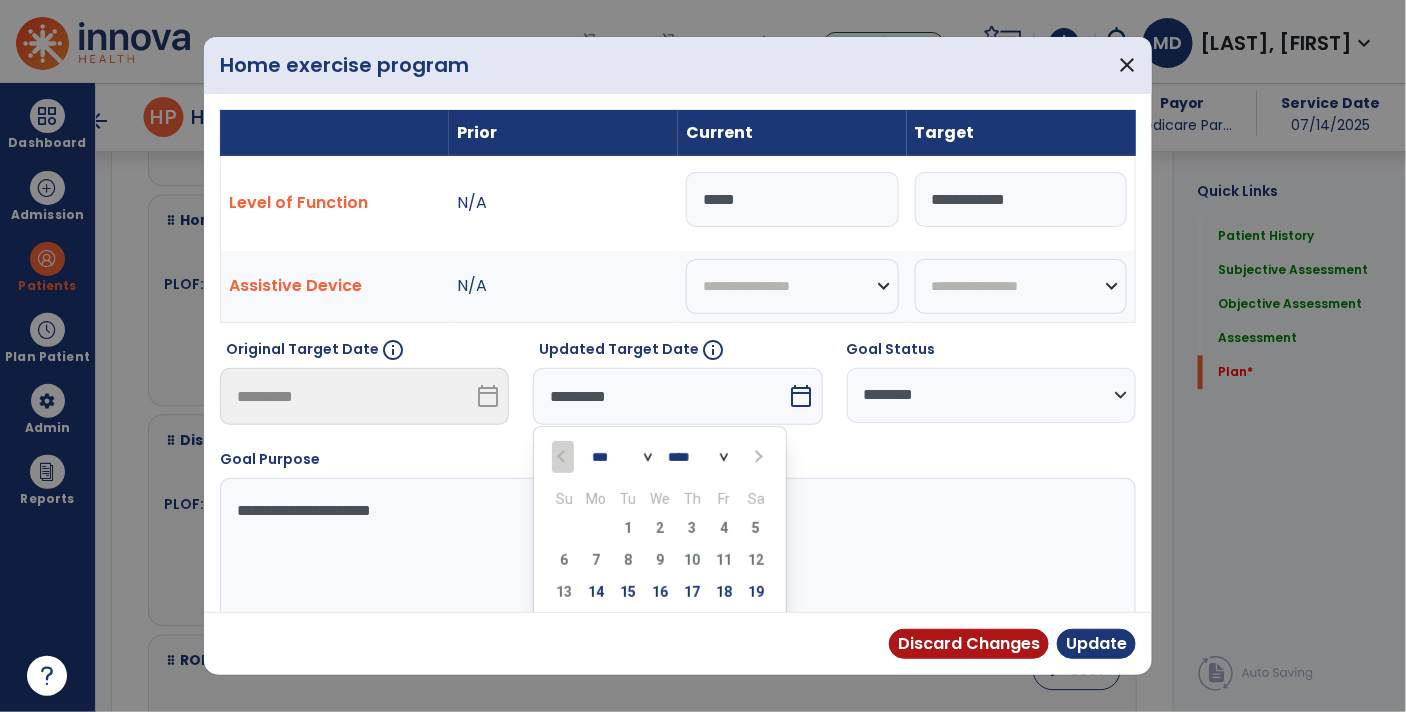 select on "*" 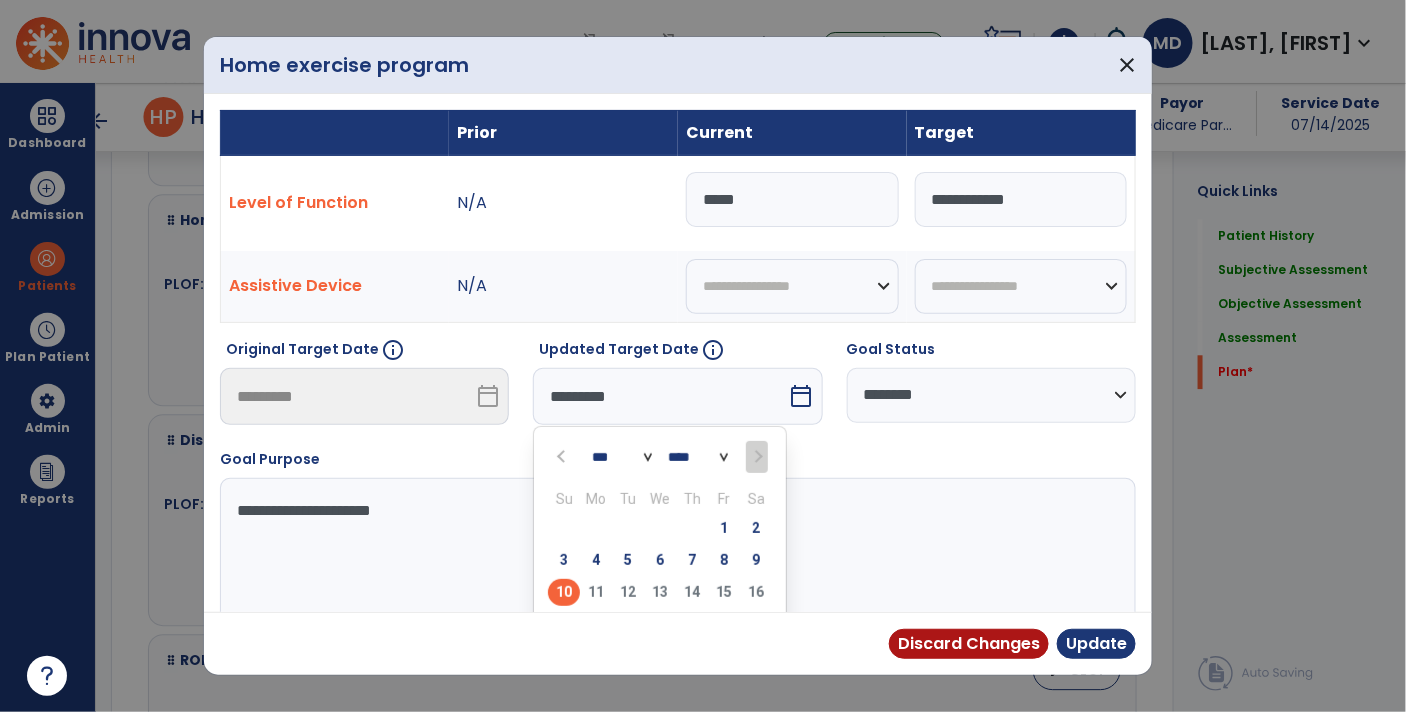 click on "10" at bounding box center (564, 592) 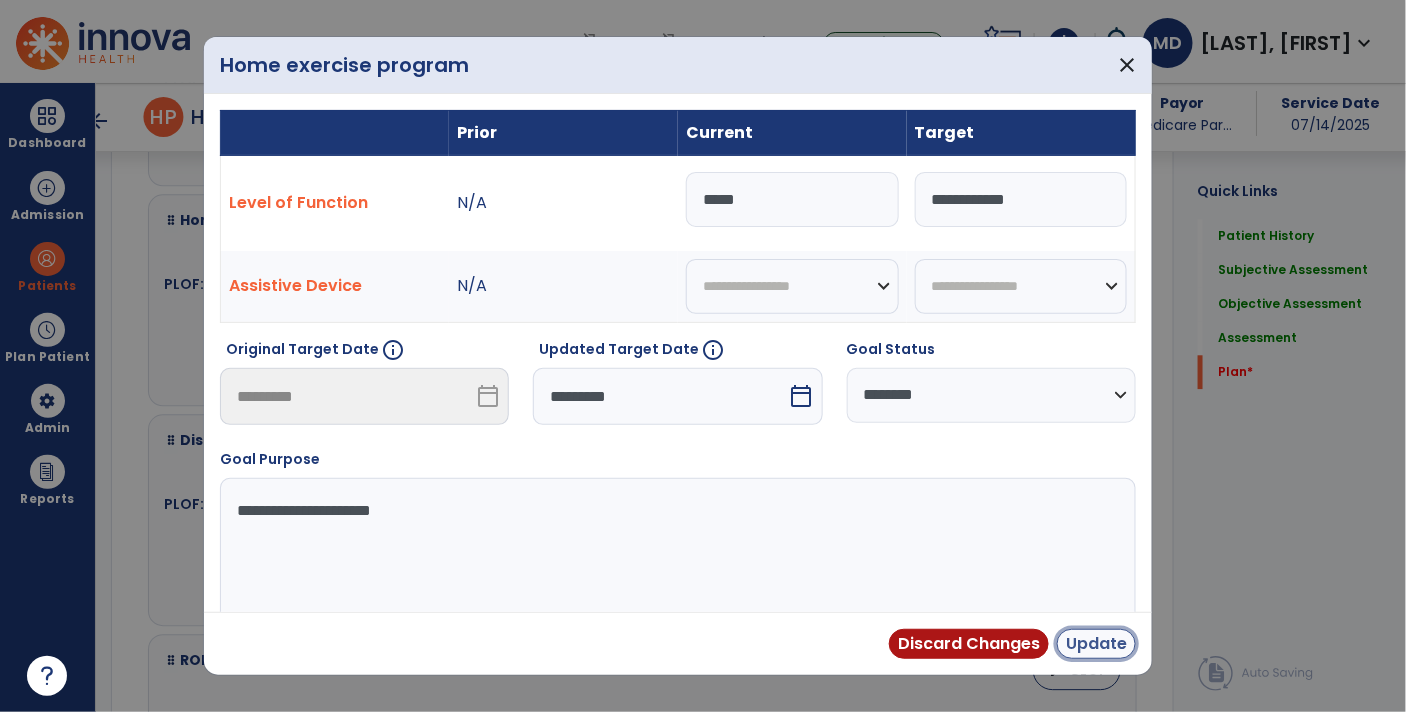 click on "Update" at bounding box center [1096, 644] 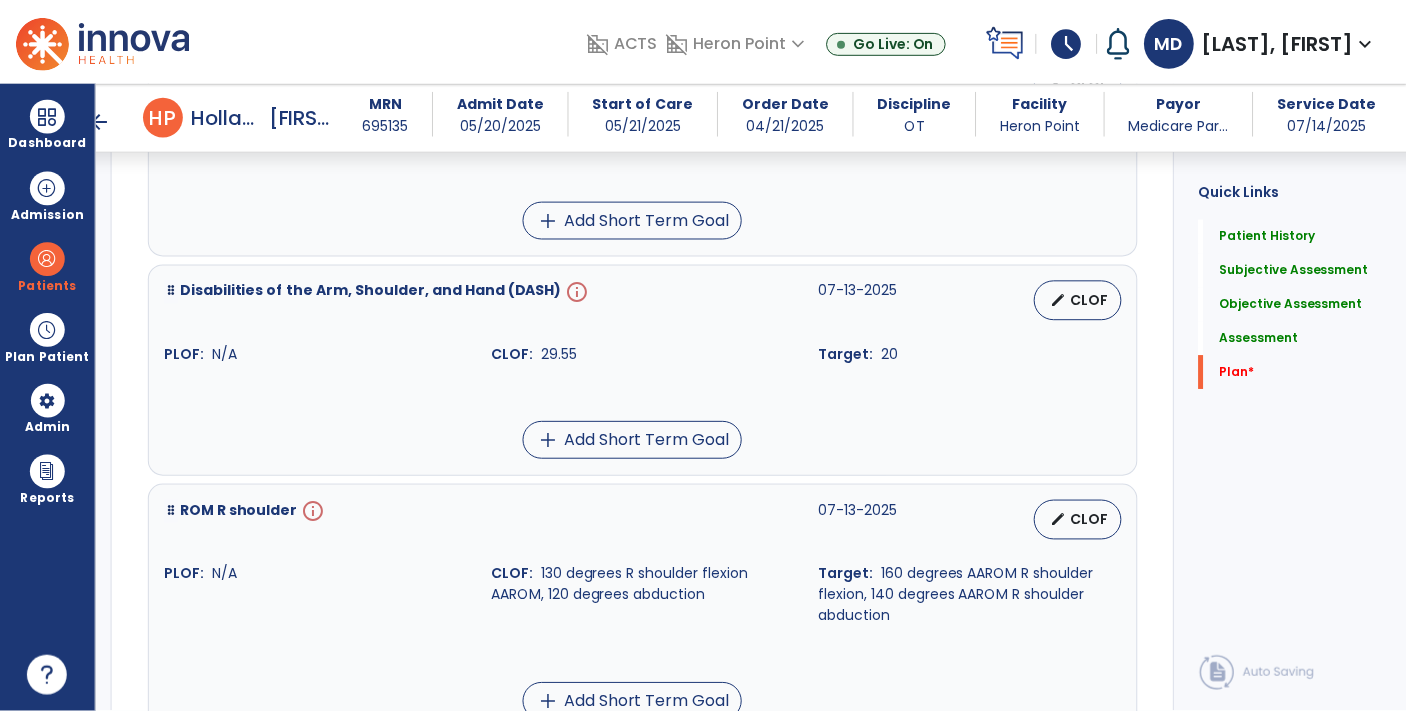 scroll, scrollTop: 3941, scrollLeft: 0, axis: vertical 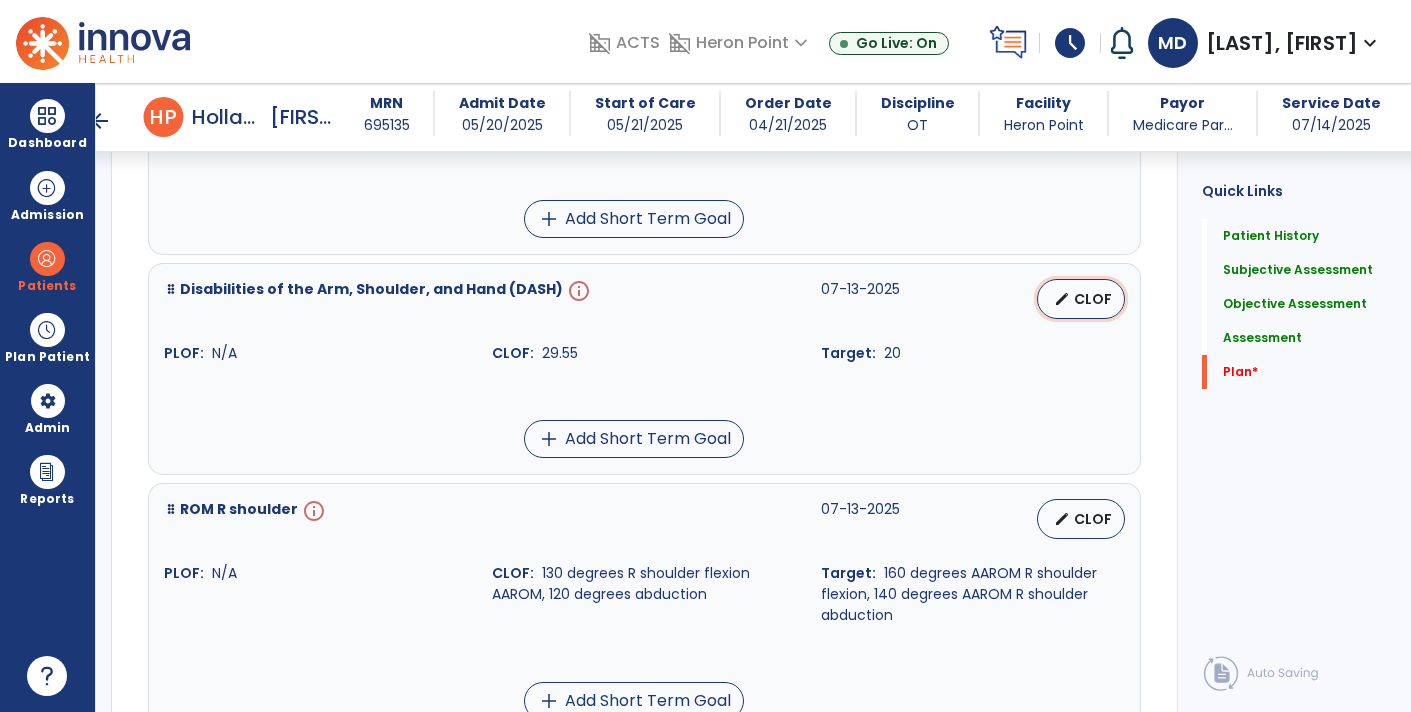 click on "CLOF" at bounding box center (1093, 299) 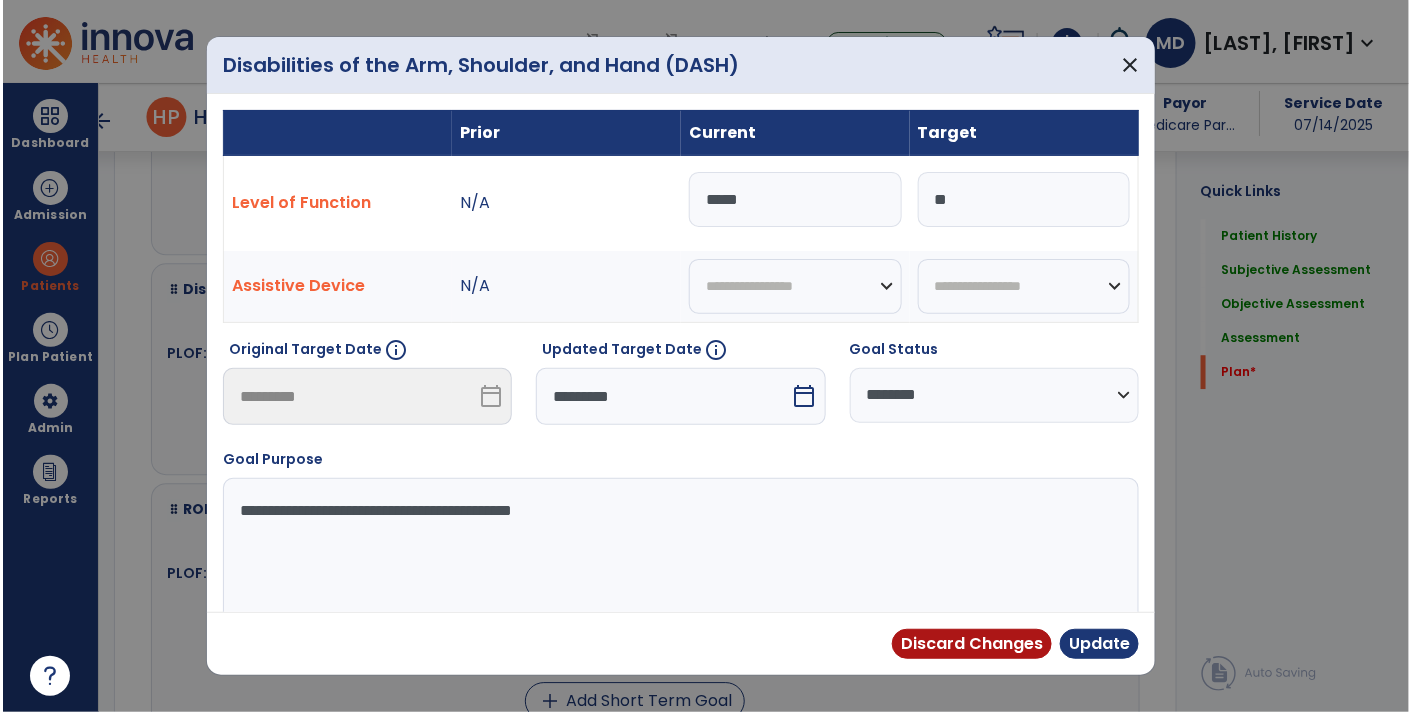 scroll, scrollTop: 3941, scrollLeft: 0, axis: vertical 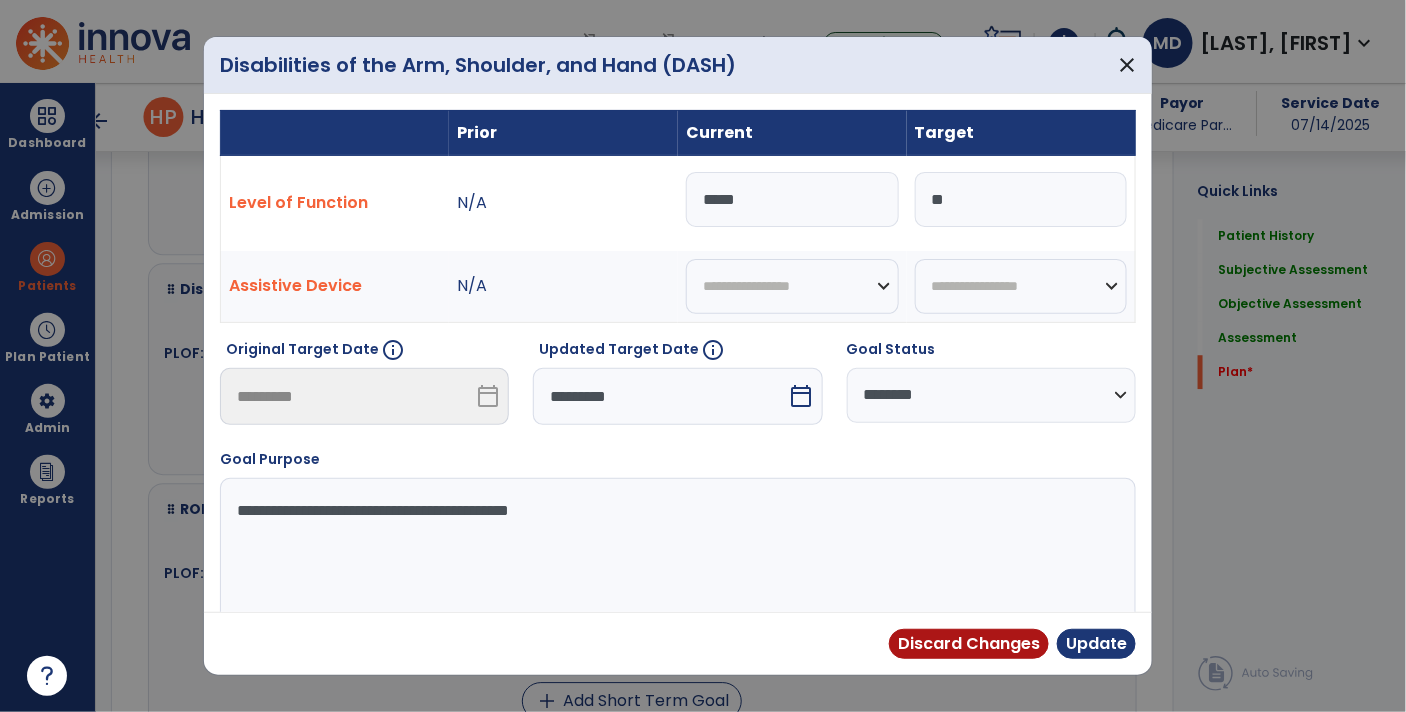 click on "*****" at bounding box center [792, 199] 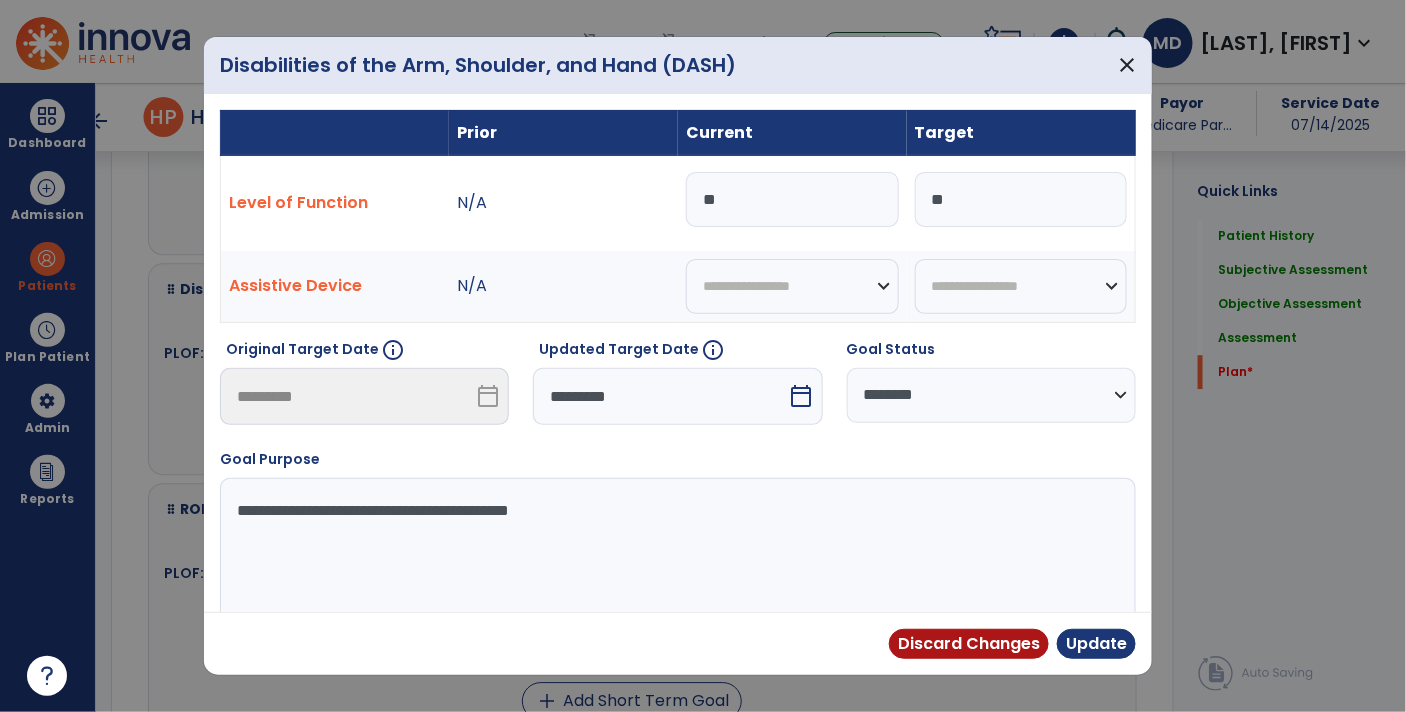type on "*" 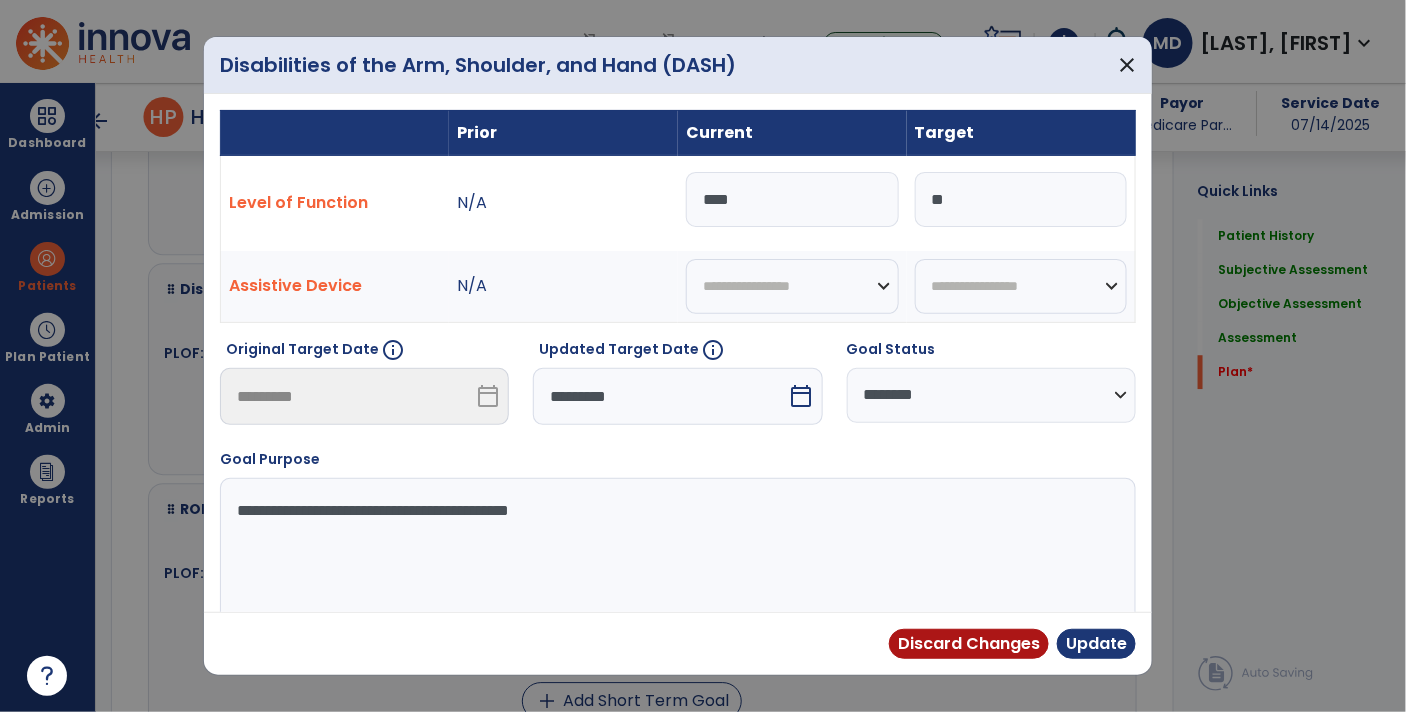 type on "****" 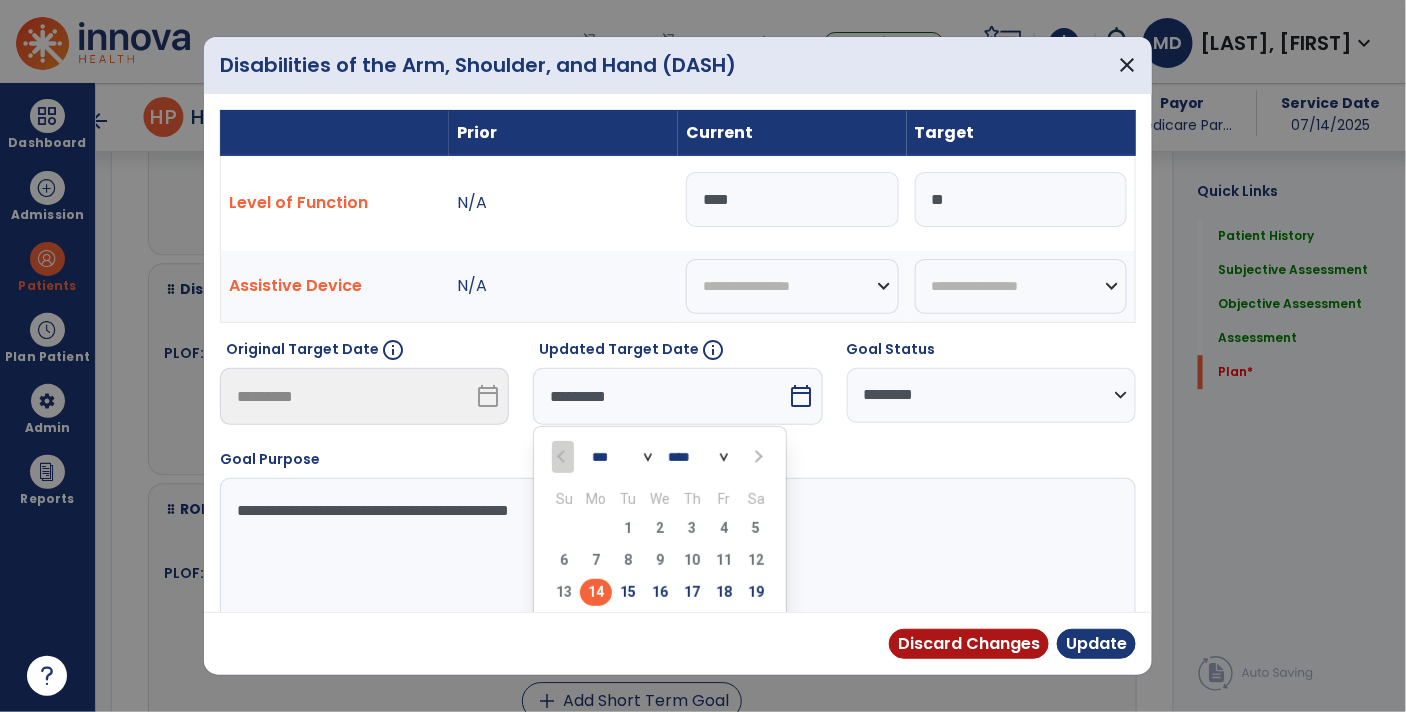 click on "*** ***" at bounding box center [622, 457] 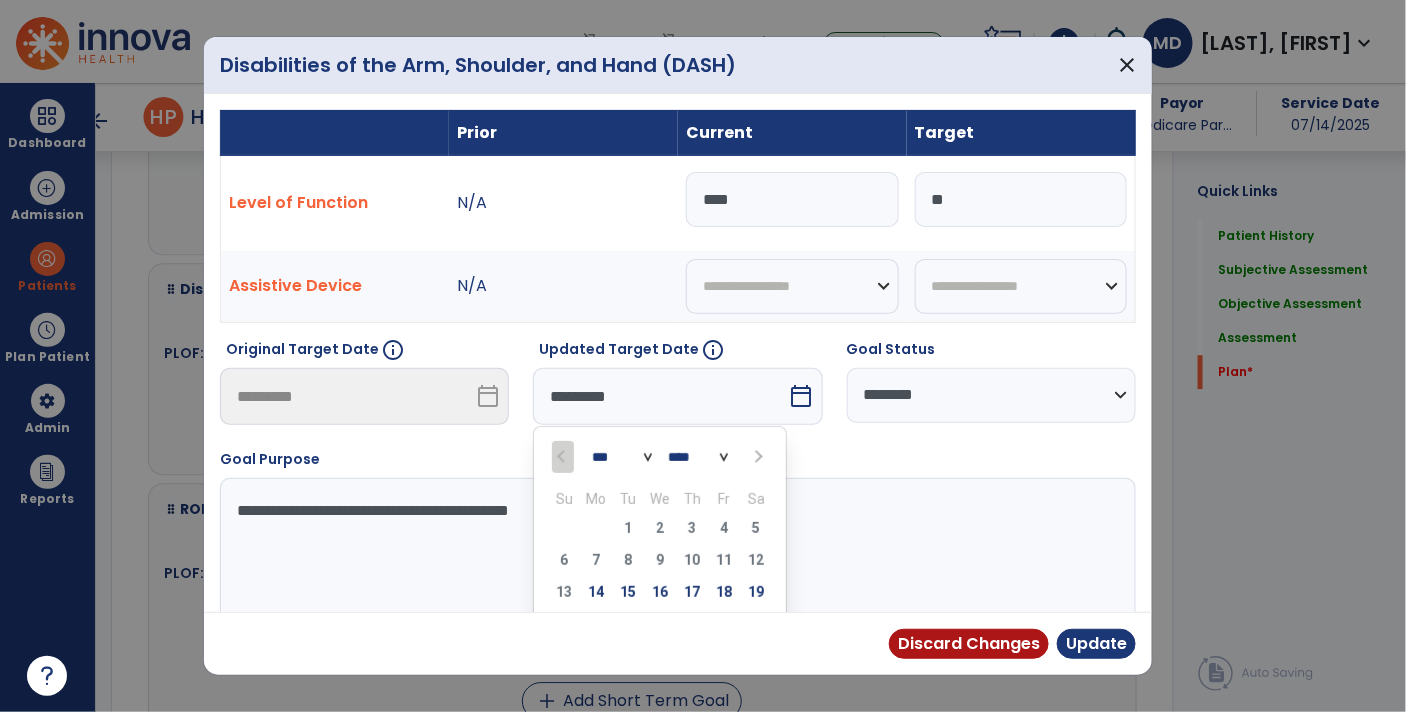 select on "*" 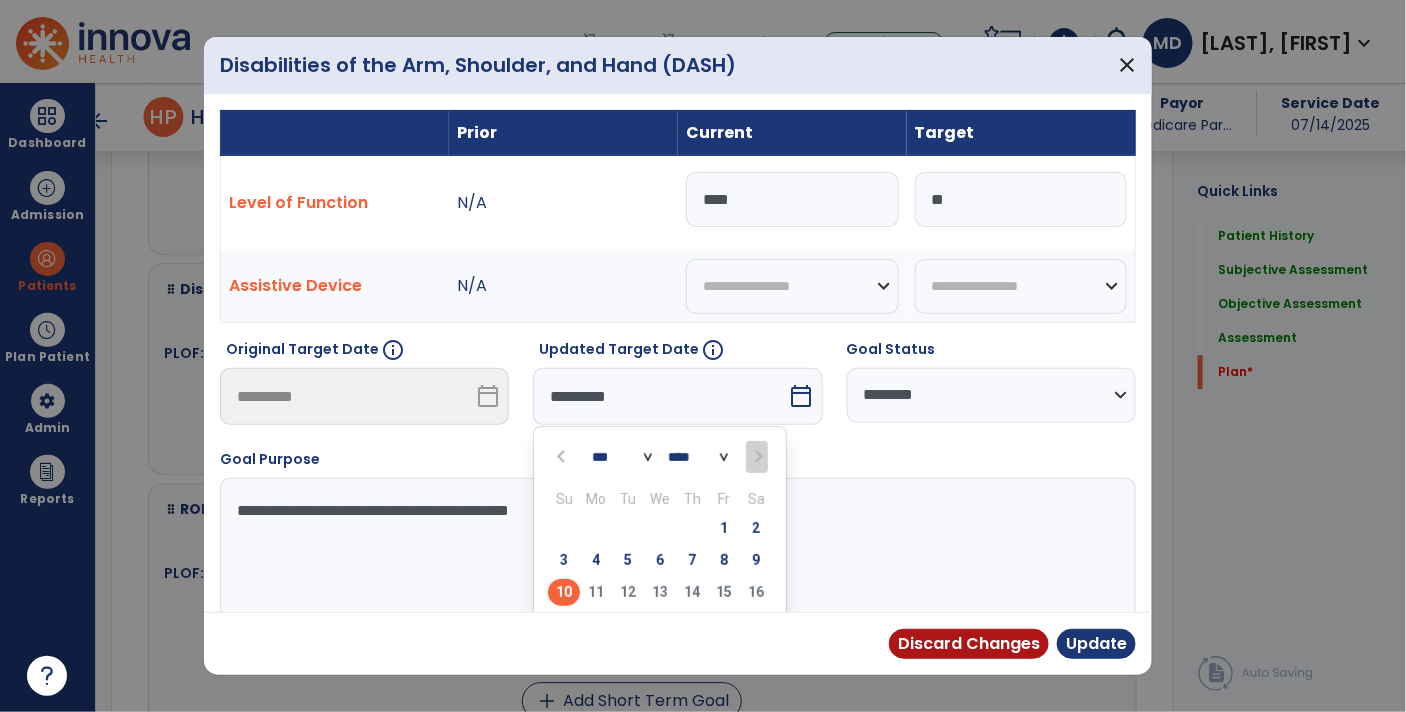 click on "10" at bounding box center [564, 592] 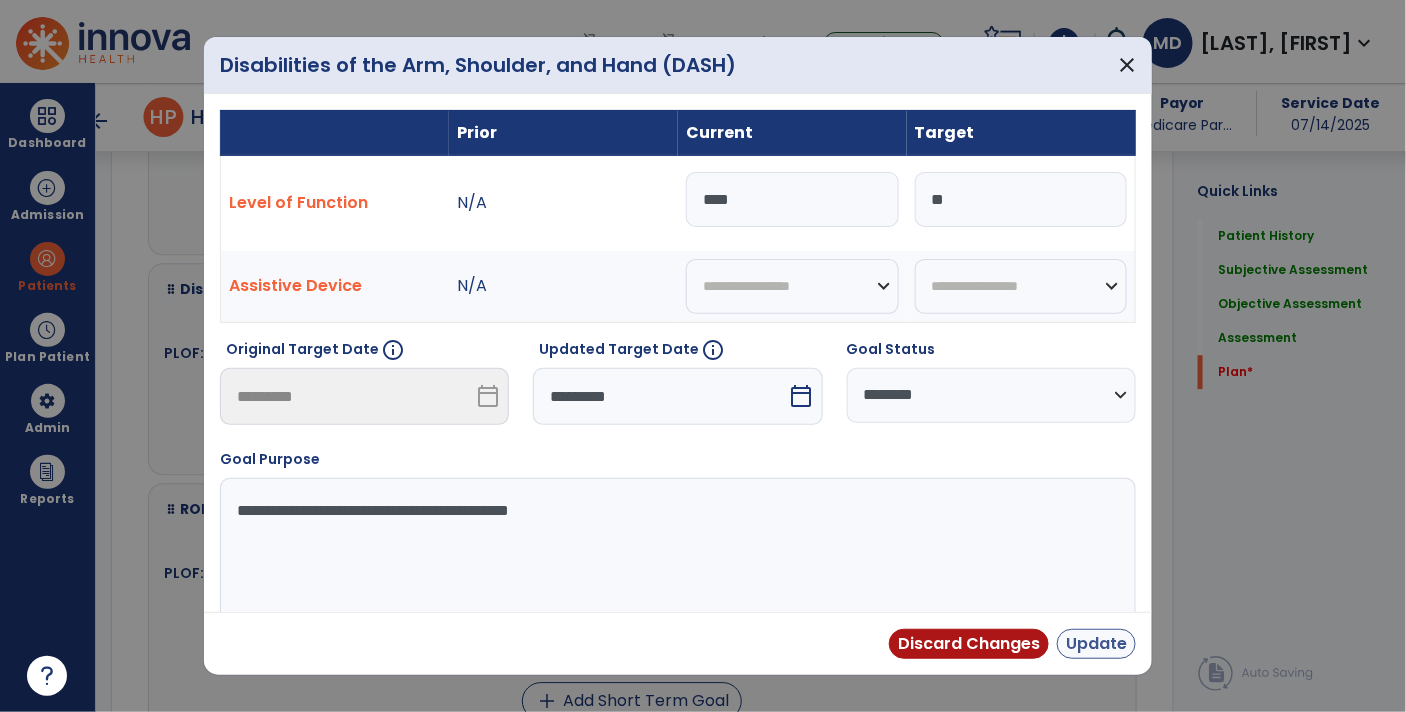 click on "Update" at bounding box center [1096, 644] 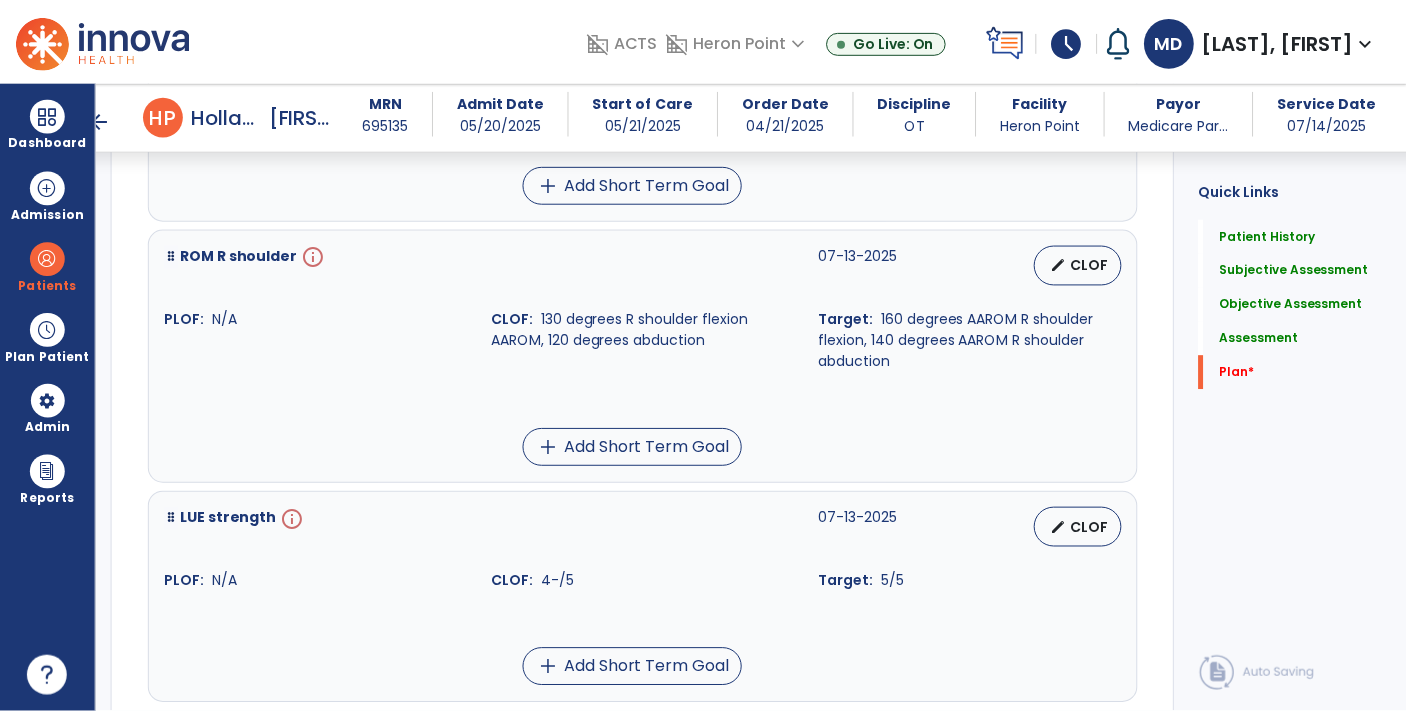 scroll, scrollTop: 4196, scrollLeft: 0, axis: vertical 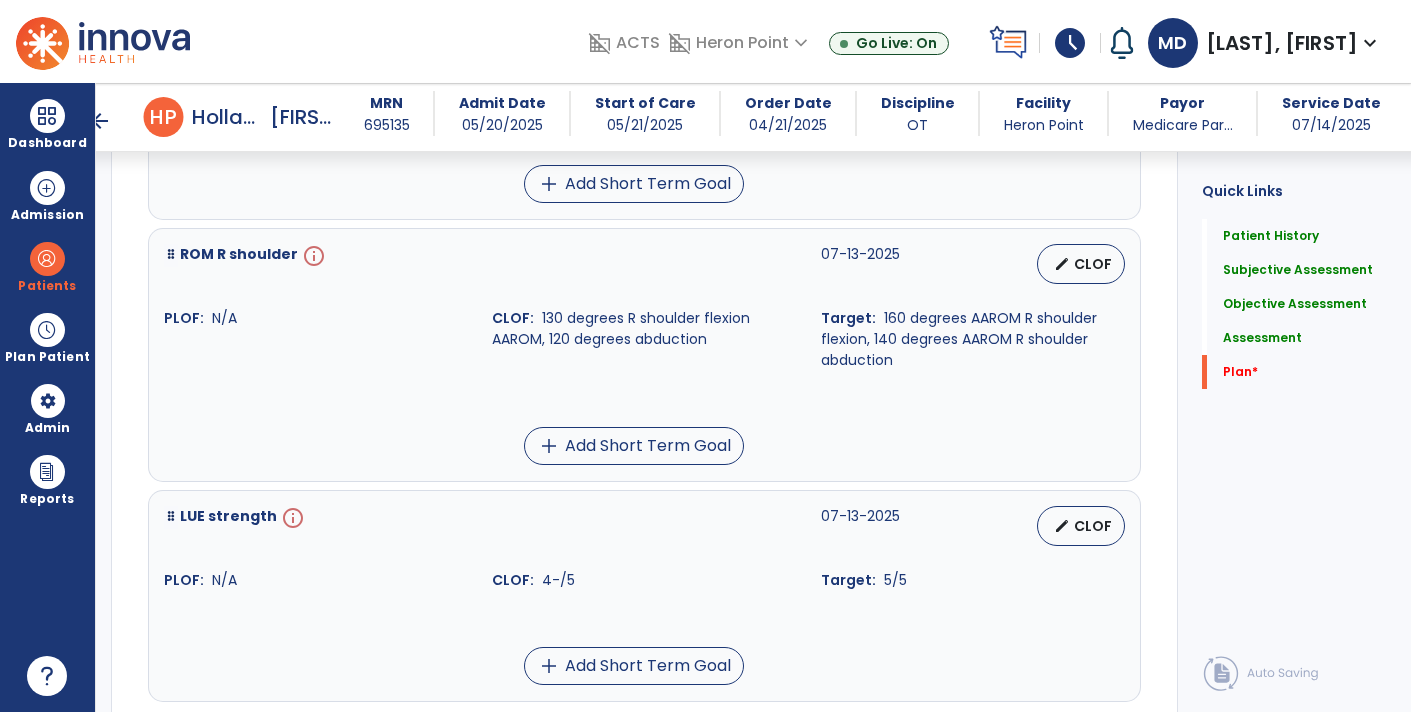 click on "CLOF" at bounding box center [1093, 264] 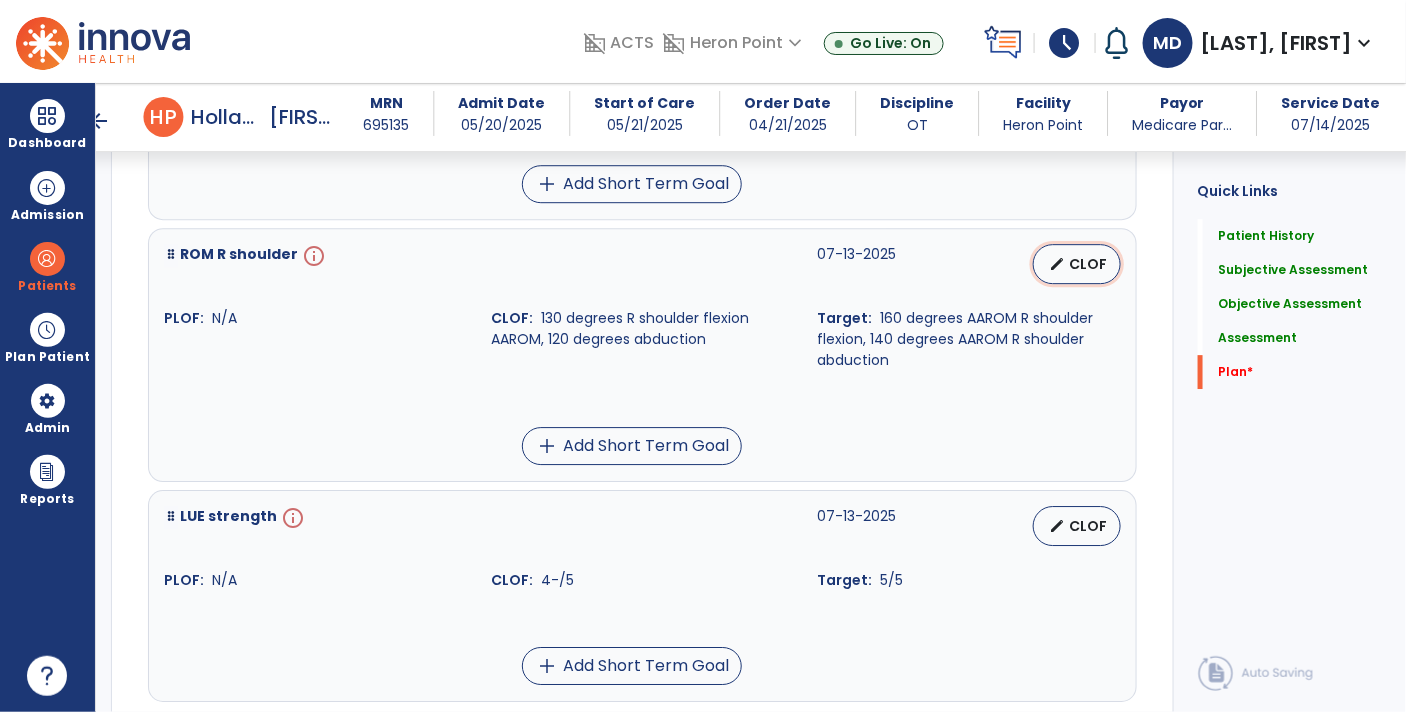 select on "********" 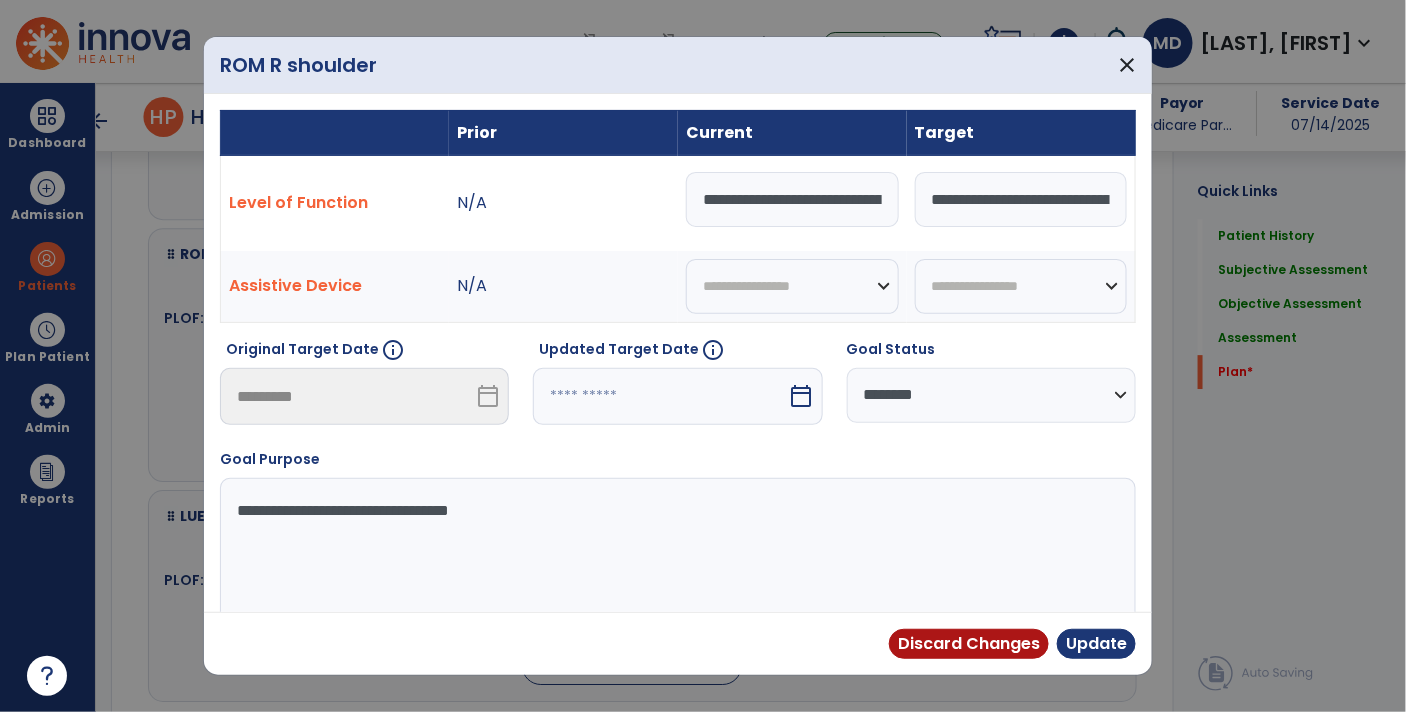 scroll, scrollTop: 4196, scrollLeft: 0, axis: vertical 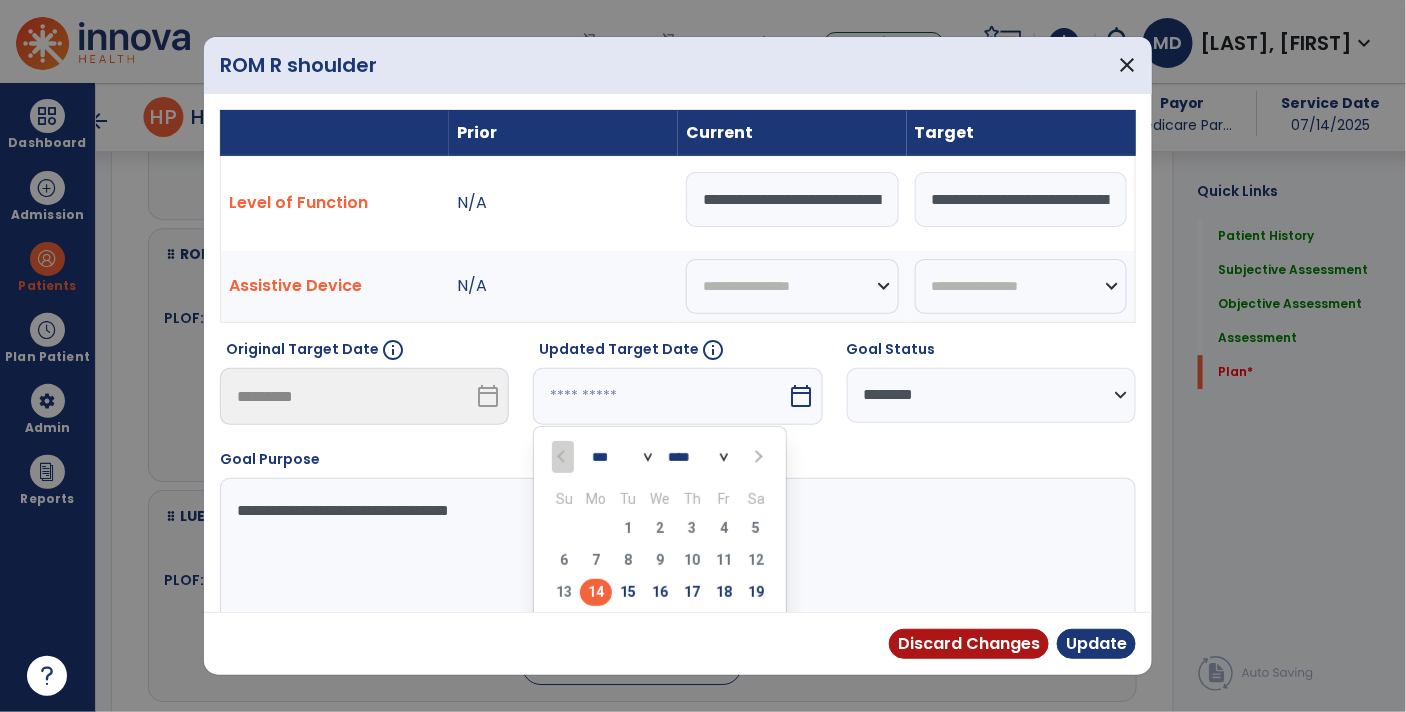click on "*** ***" at bounding box center (622, 457) 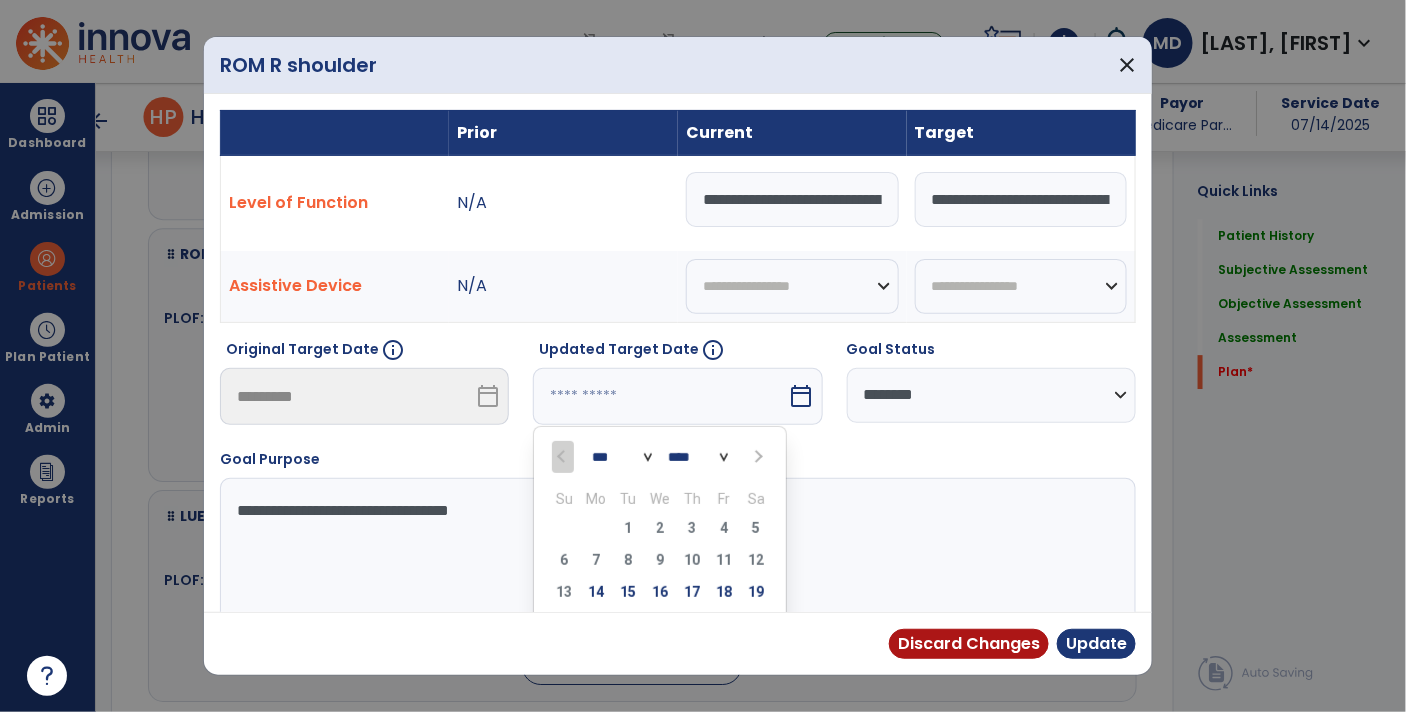 select on "*" 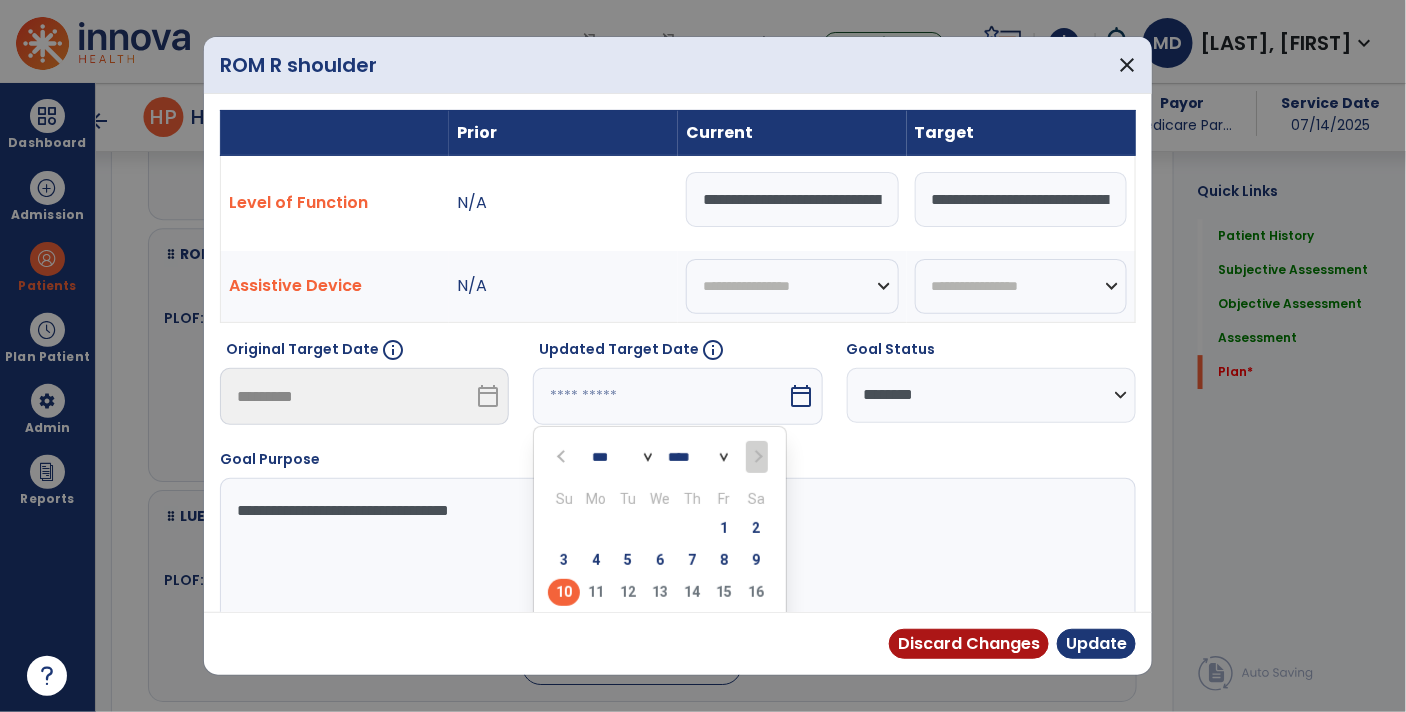 click on "10" at bounding box center [564, 592] 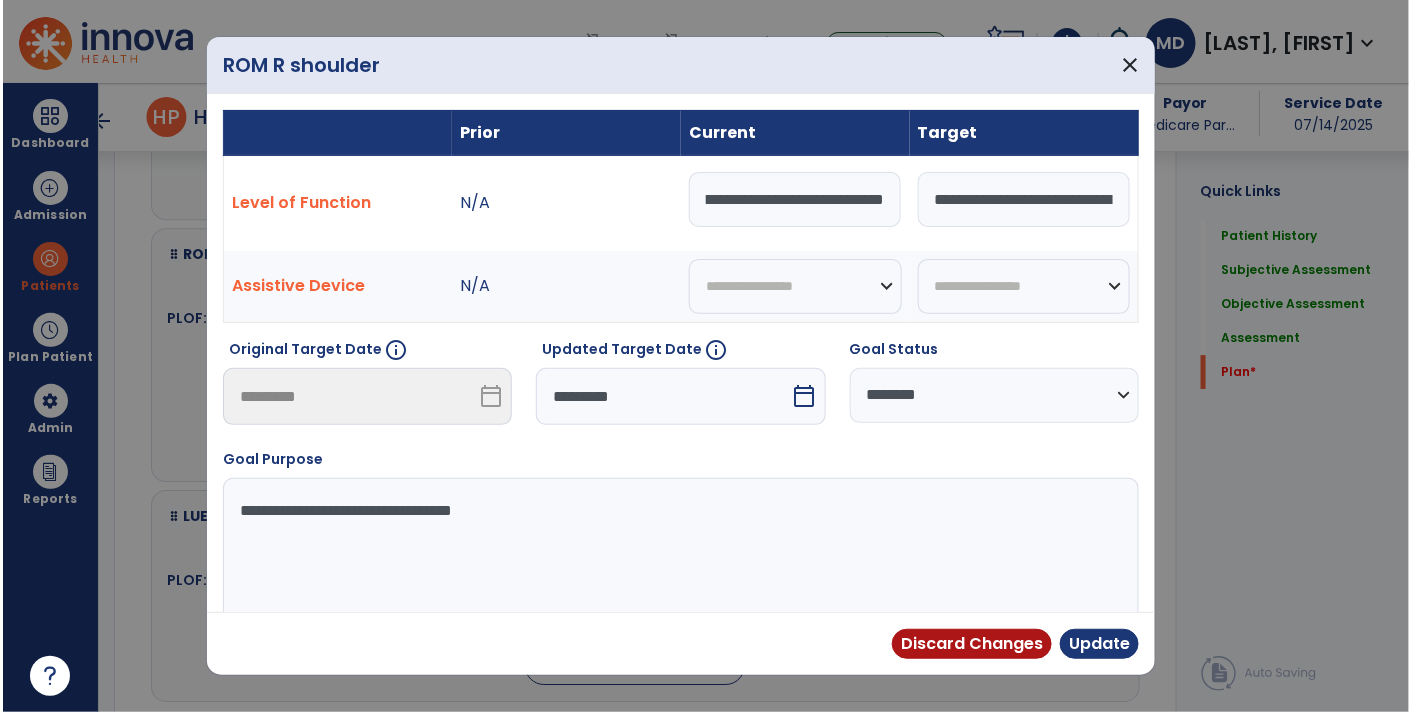 scroll, scrollTop: 0, scrollLeft: 250, axis: horizontal 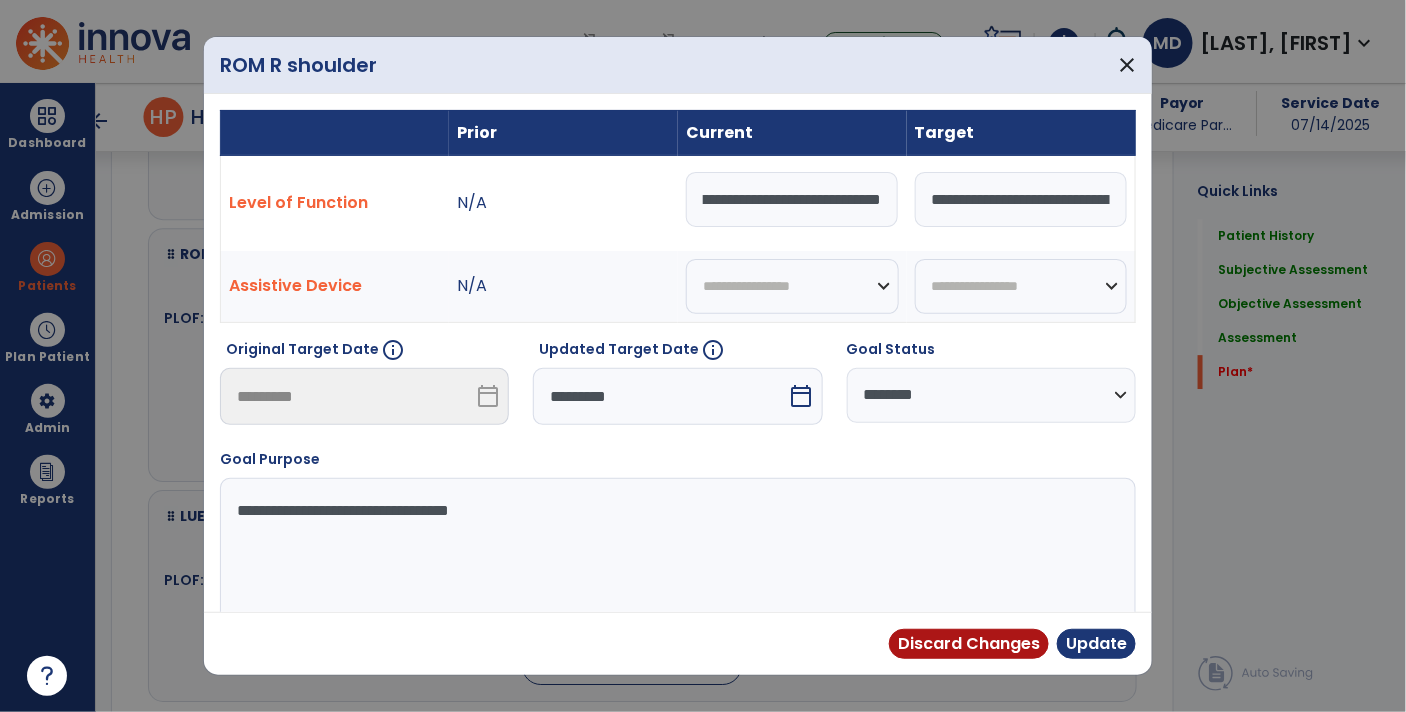 click on "Discard Changes  Update" at bounding box center [678, 643] 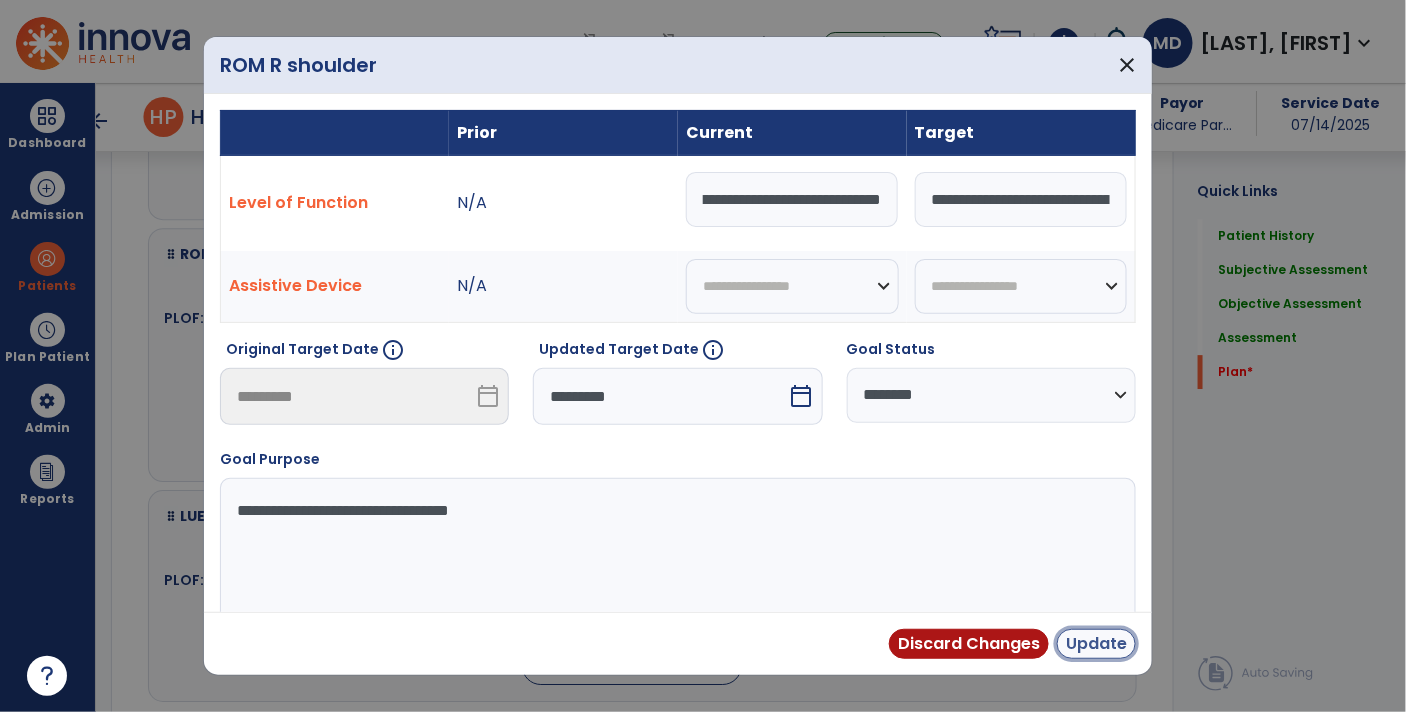 click on "Update" at bounding box center (1096, 644) 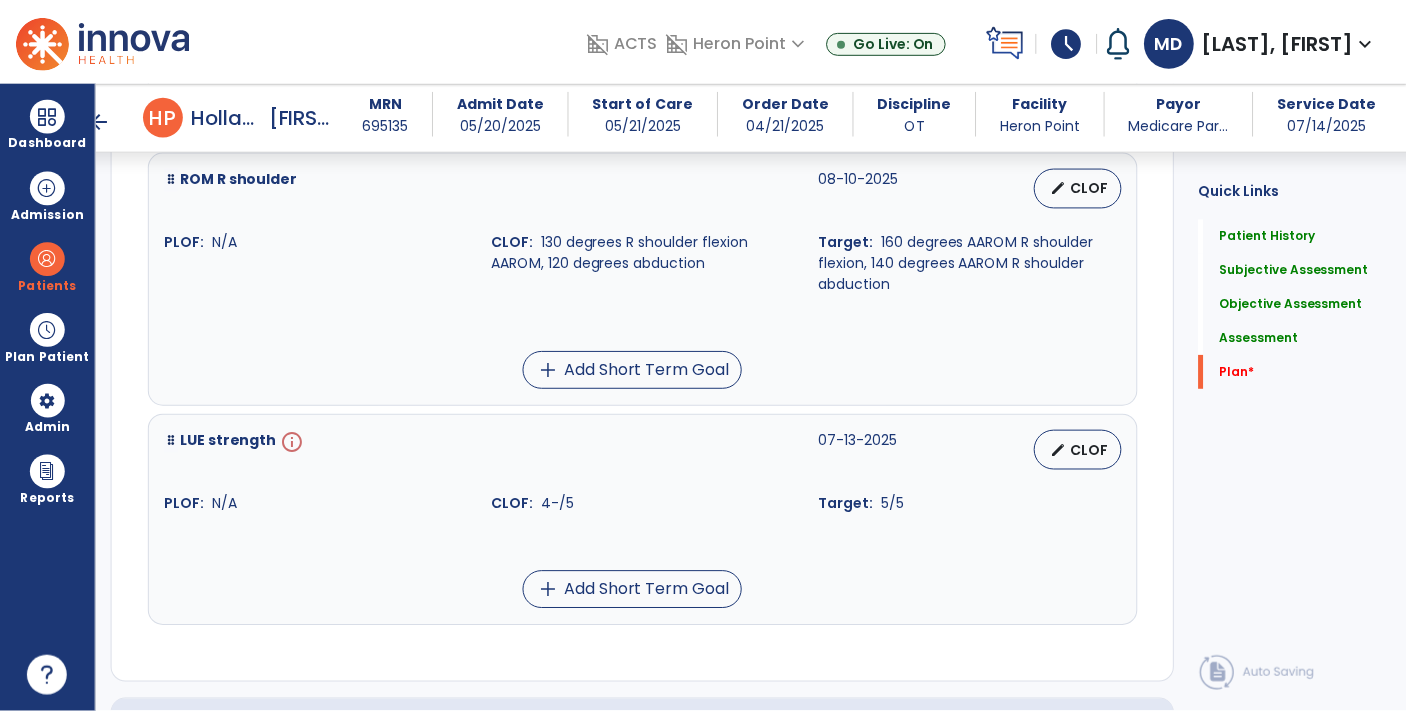 scroll, scrollTop: 4297, scrollLeft: 0, axis: vertical 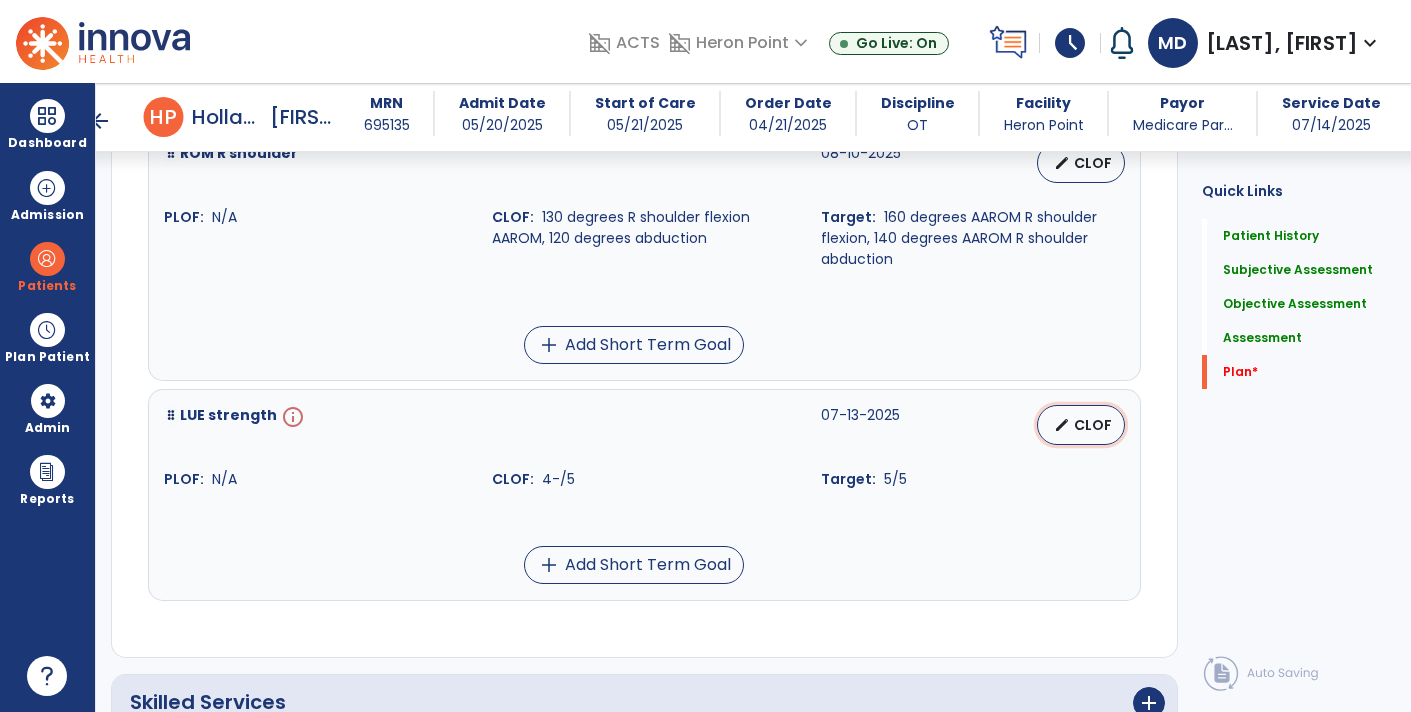 click on "edit   CLOF" at bounding box center (1081, 425) 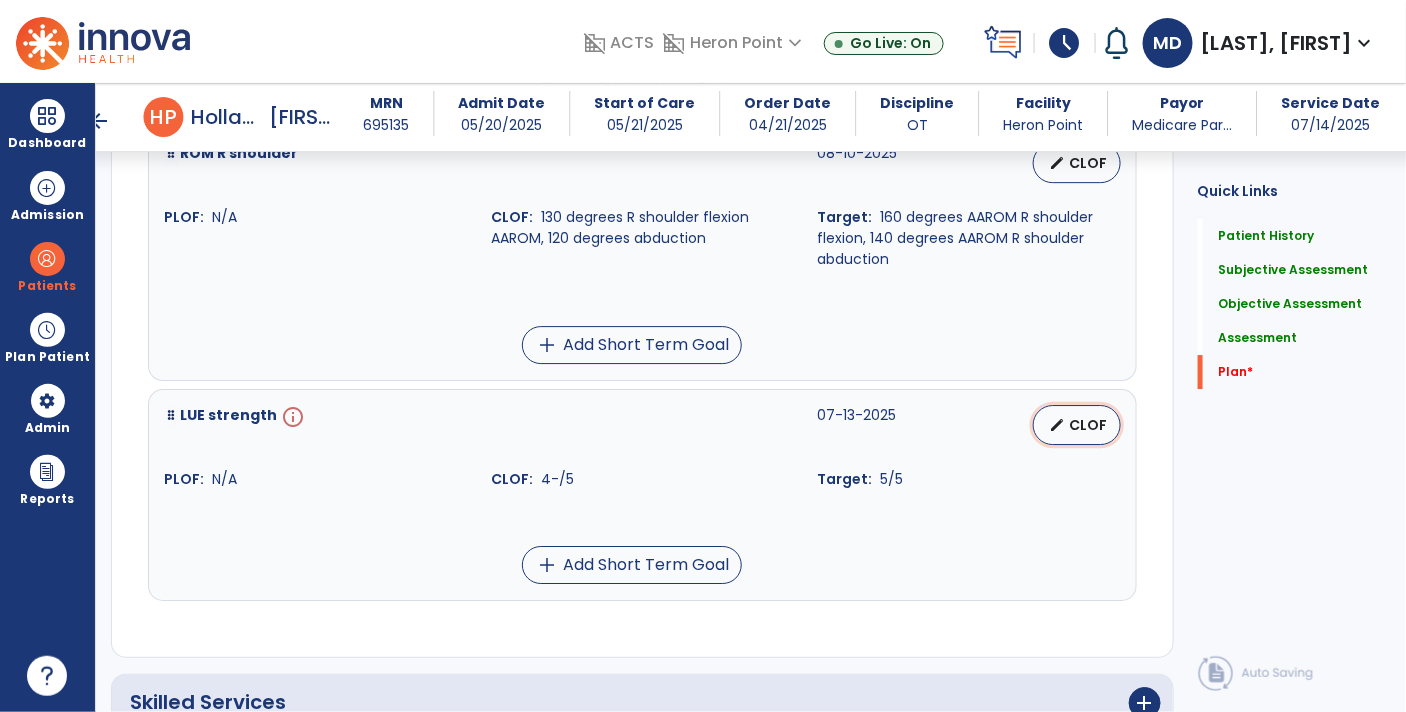 select on "********" 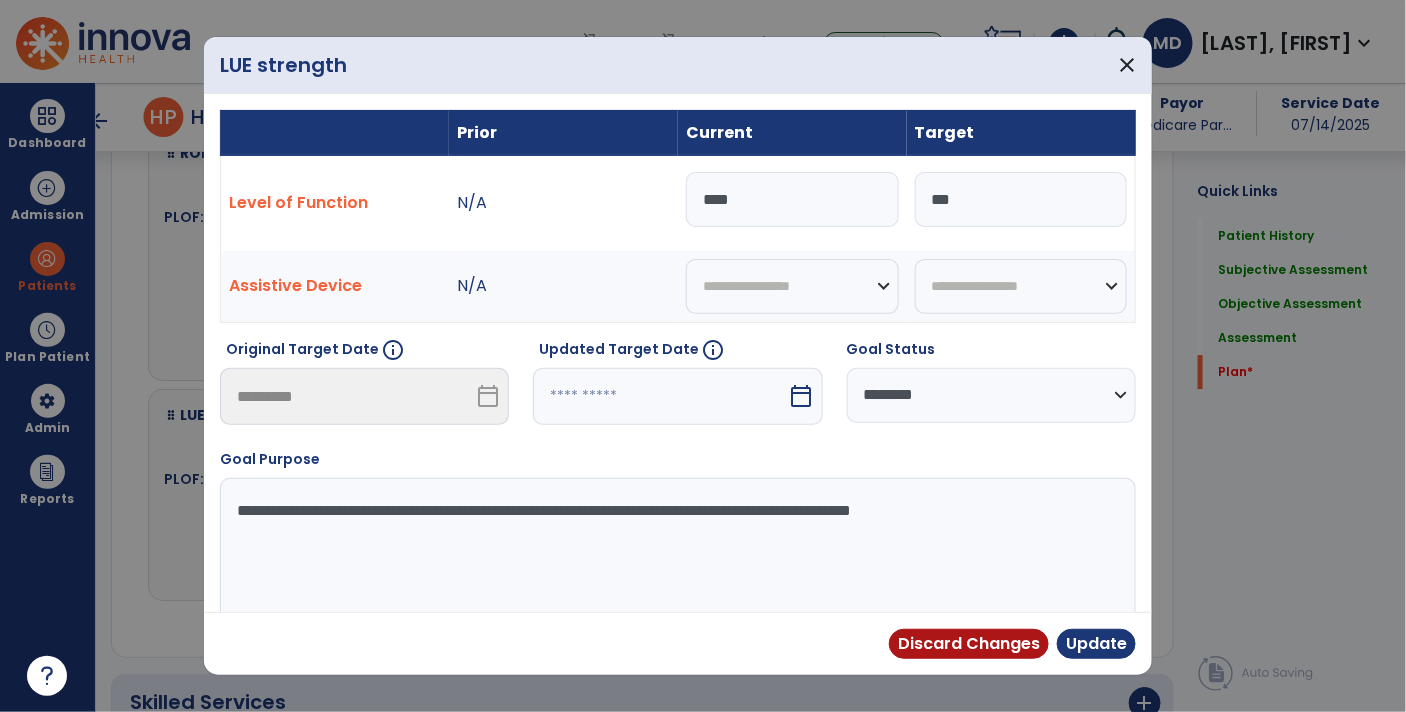 scroll, scrollTop: 4297, scrollLeft: 0, axis: vertical 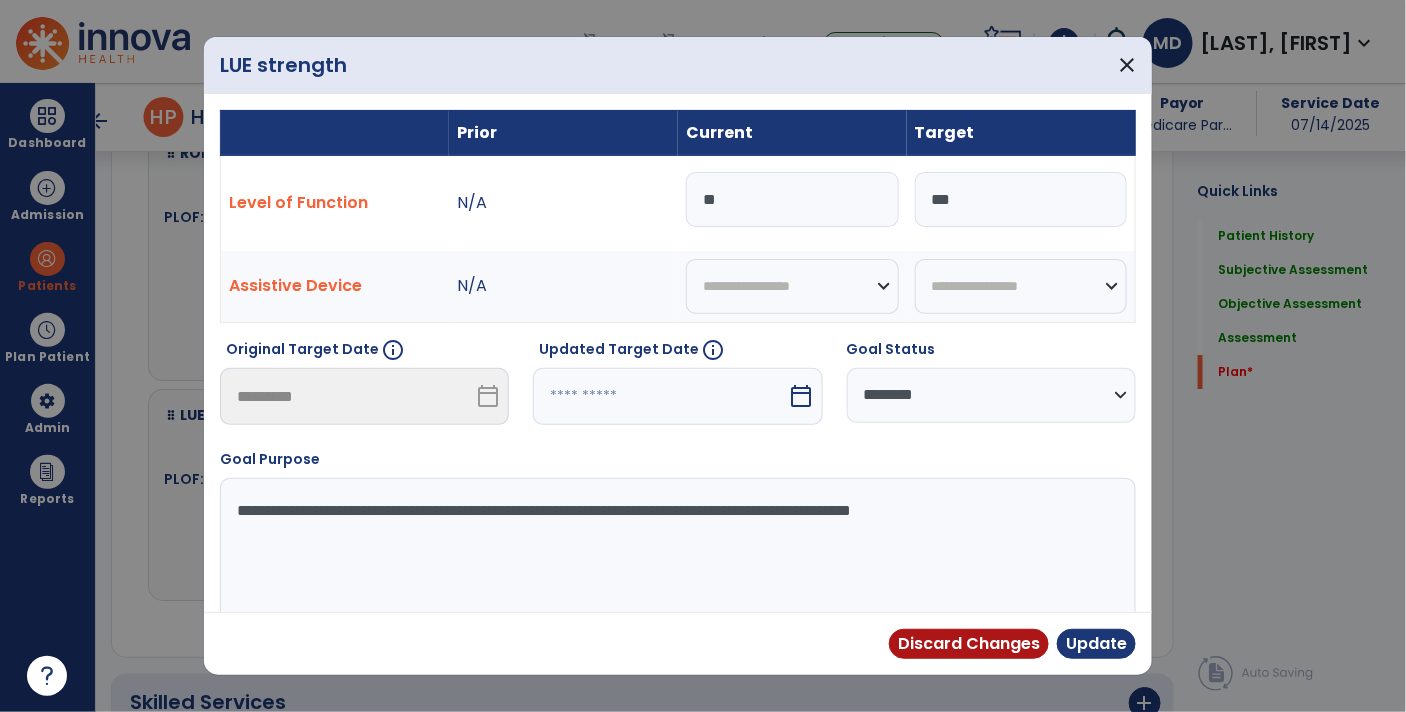 type on "*" 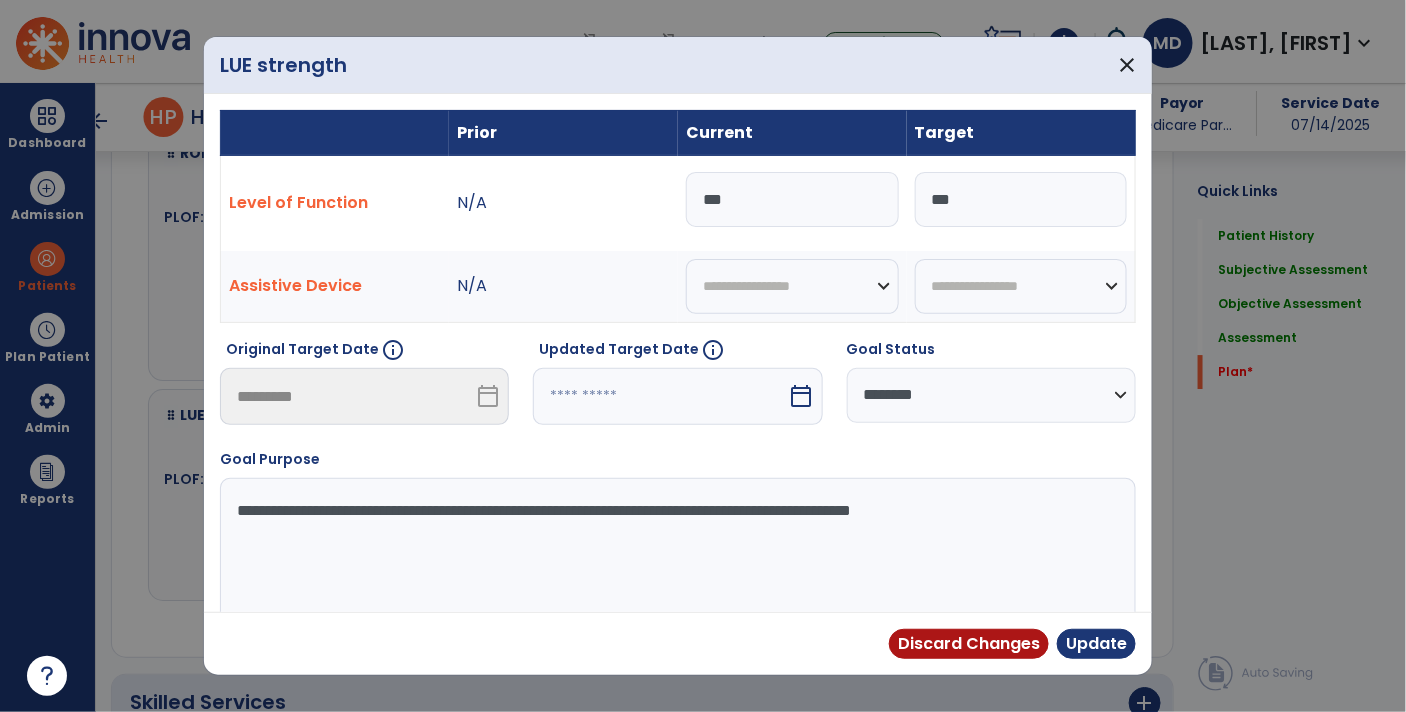 type on "***" 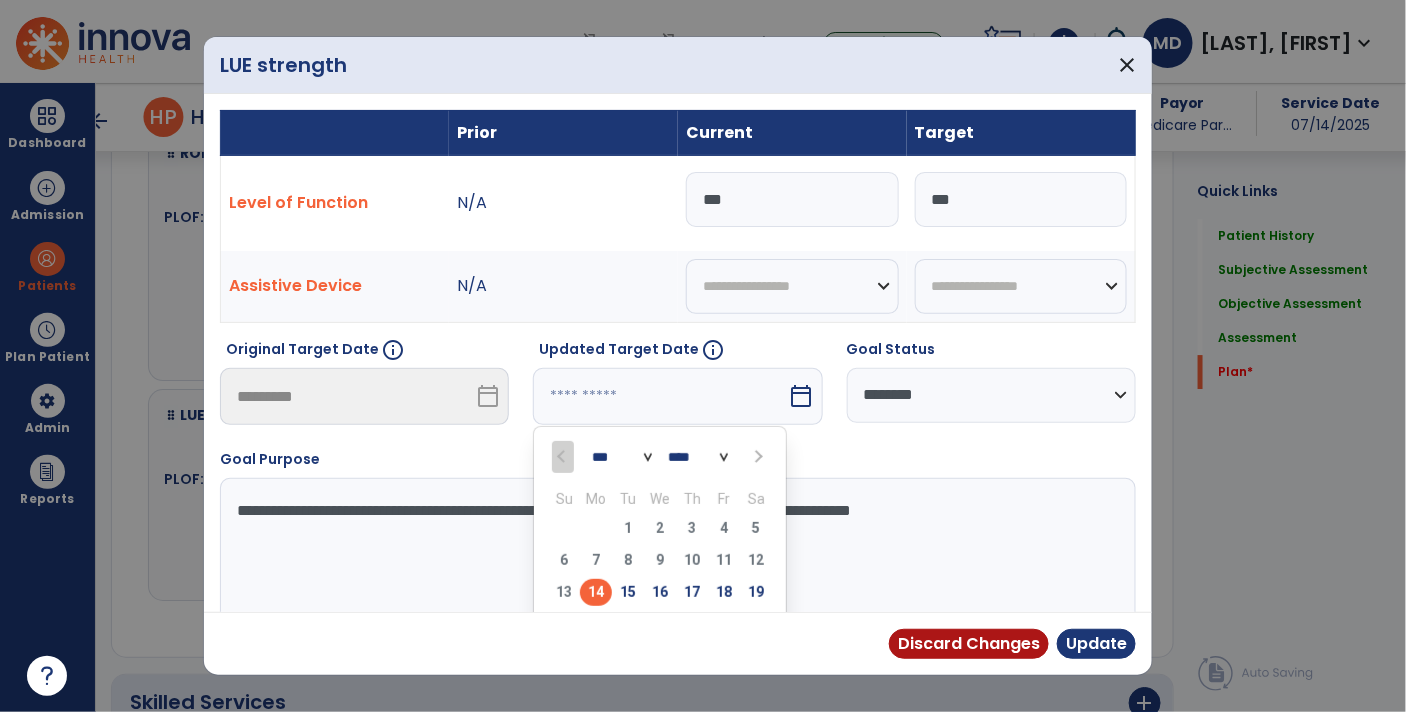 click on "*** ***" at bounding box center [622, 457] 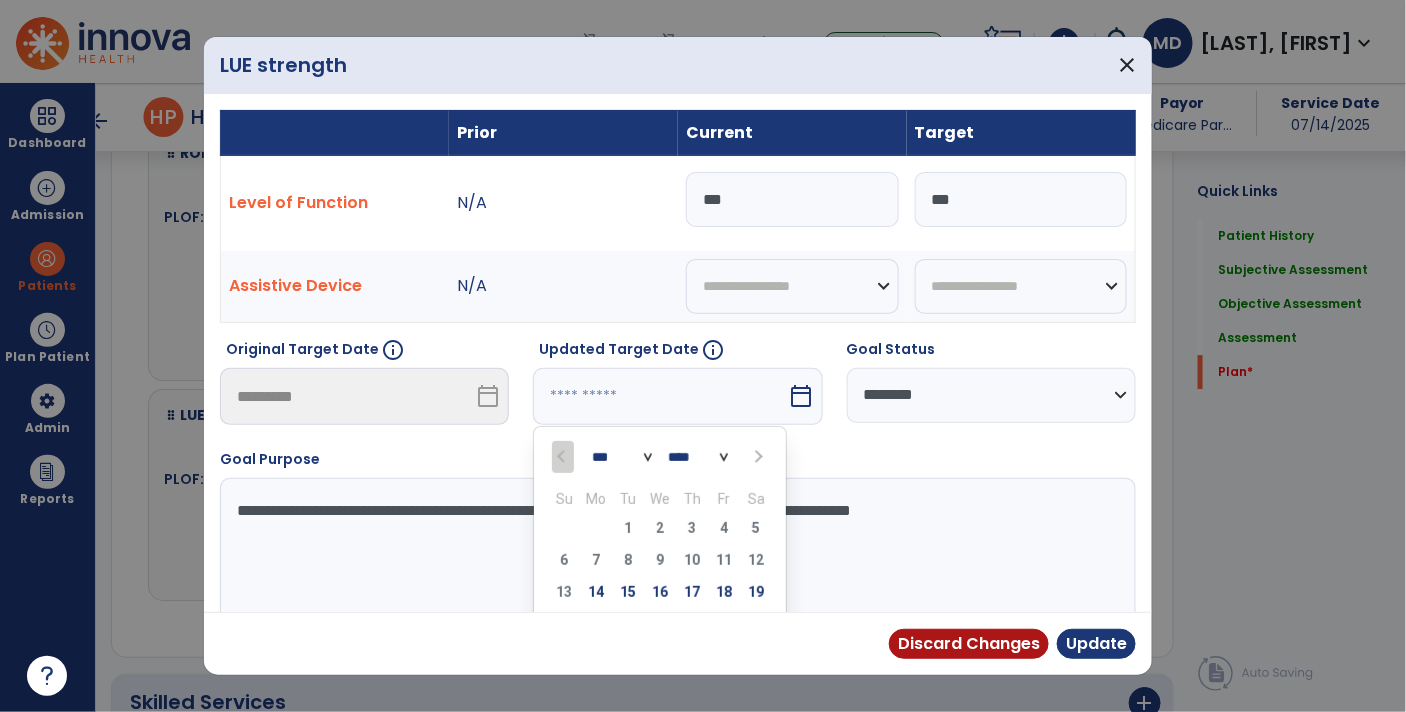 select on "*" 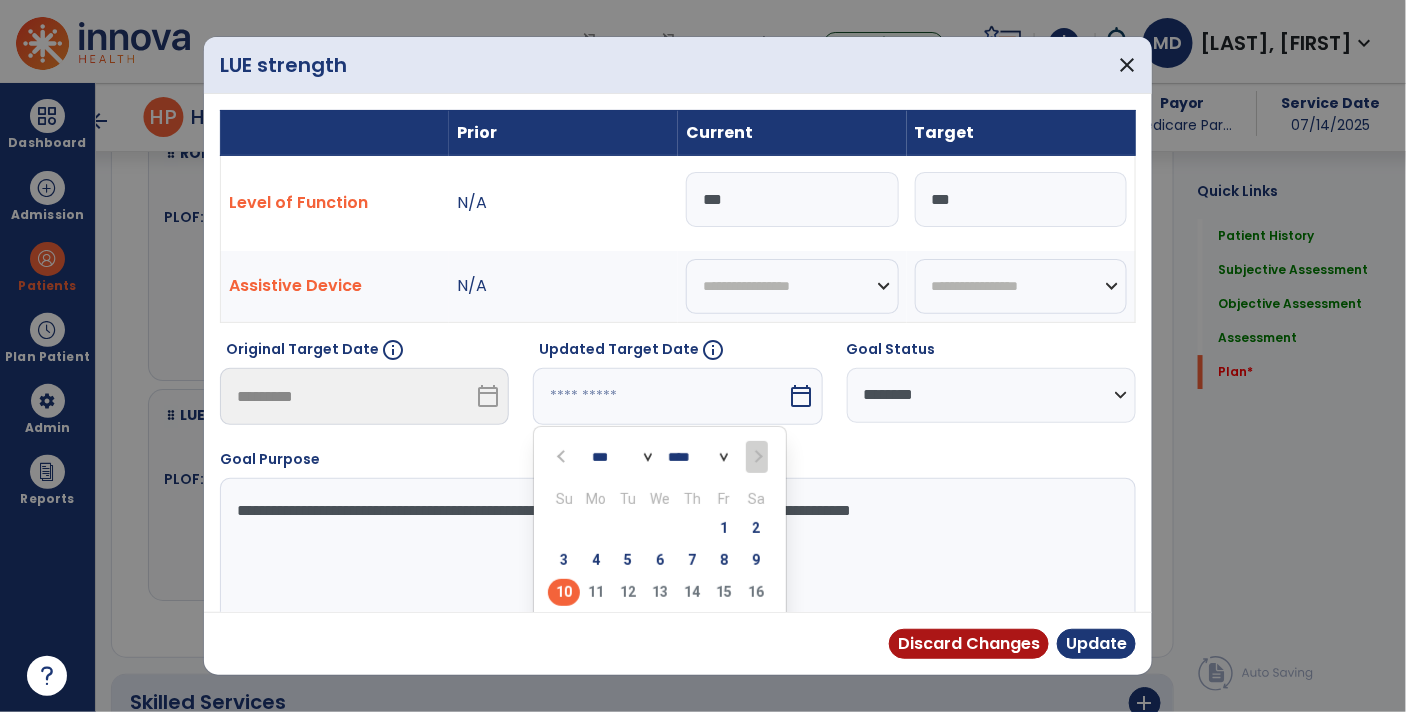 click on "10" at bounding box center [564, 592] 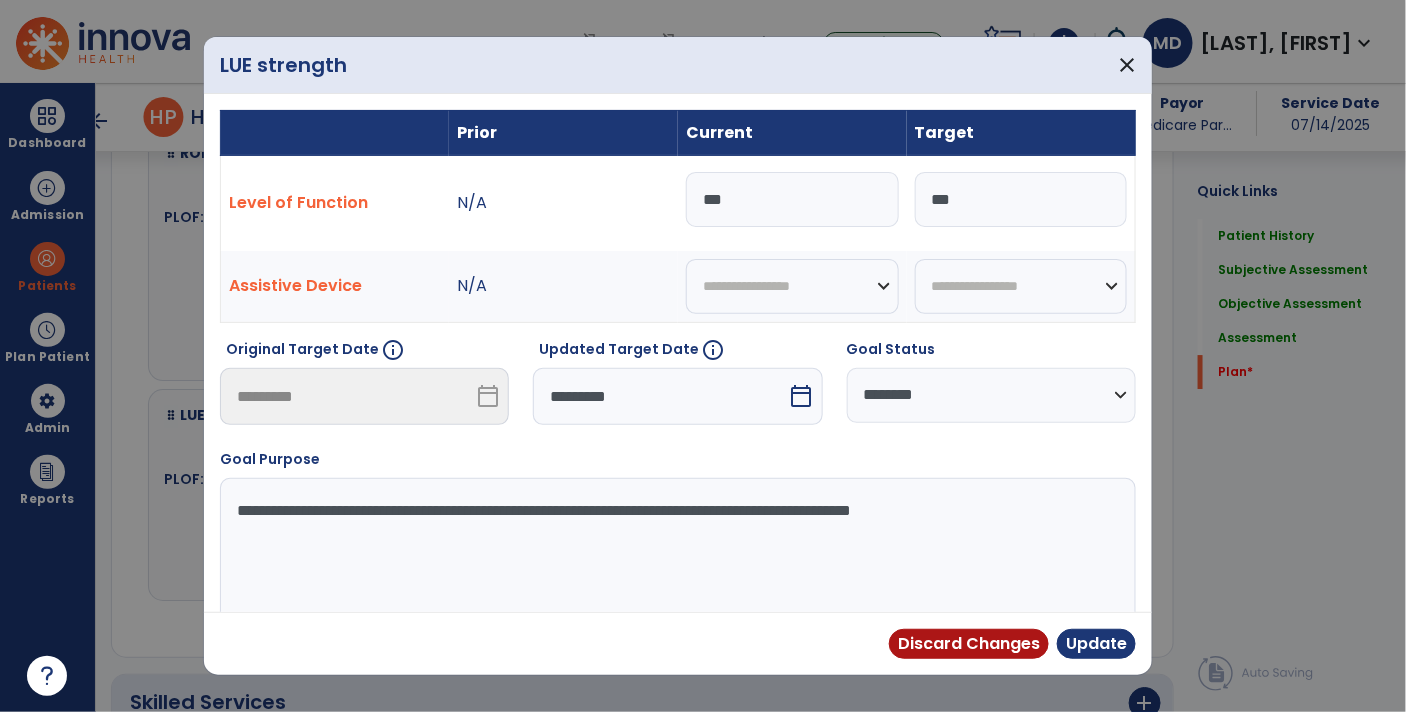 click on "**********" at bounding box center [991, 395] 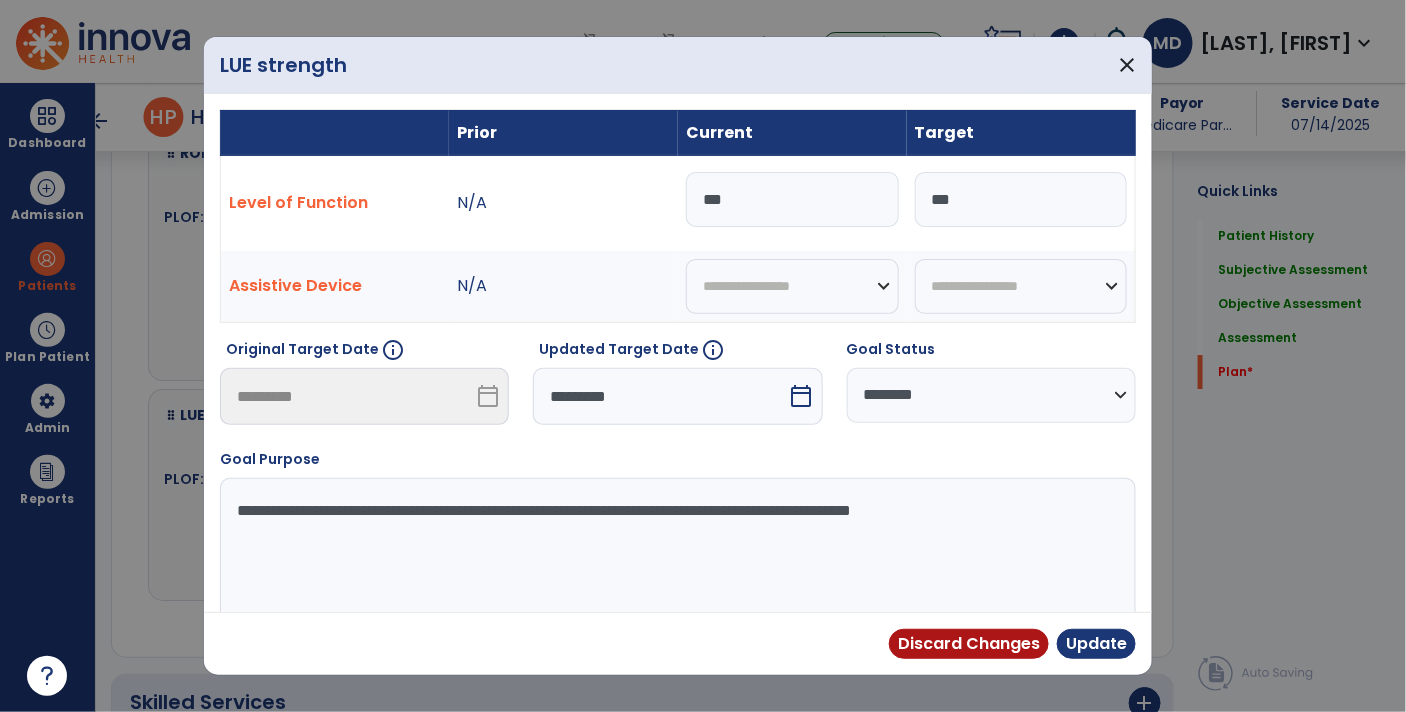 click on "calendar_today" at bounding box center [804, 396] 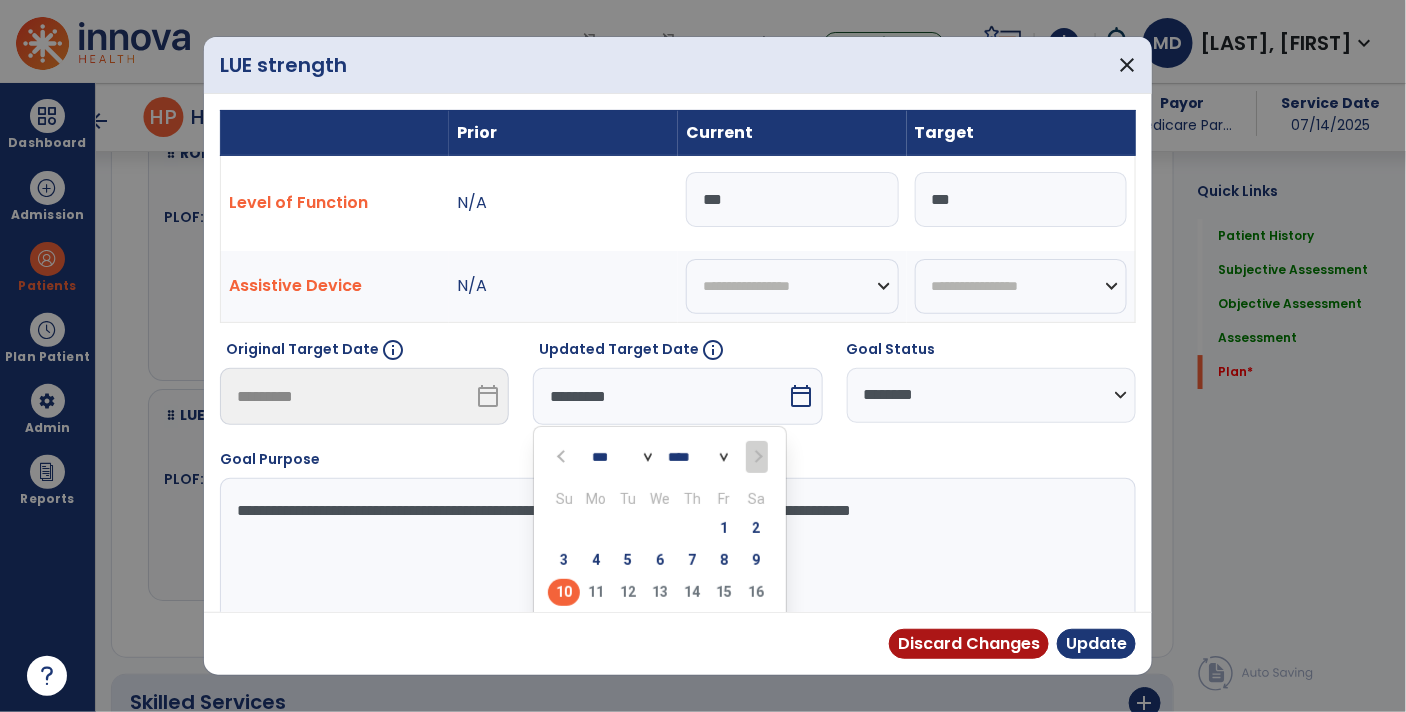 click on "*** ***" at bounding box center [622, 457] 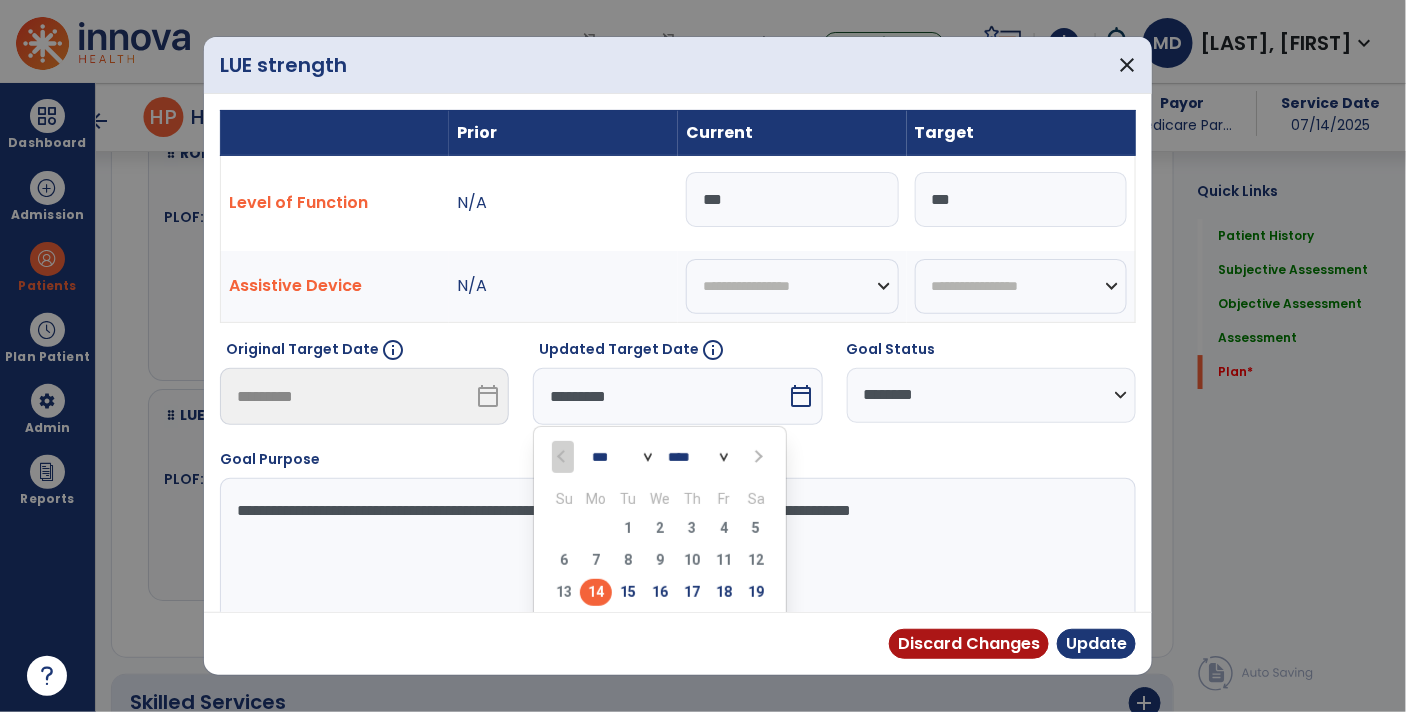 click on "14" at bounding box center [596, 592] 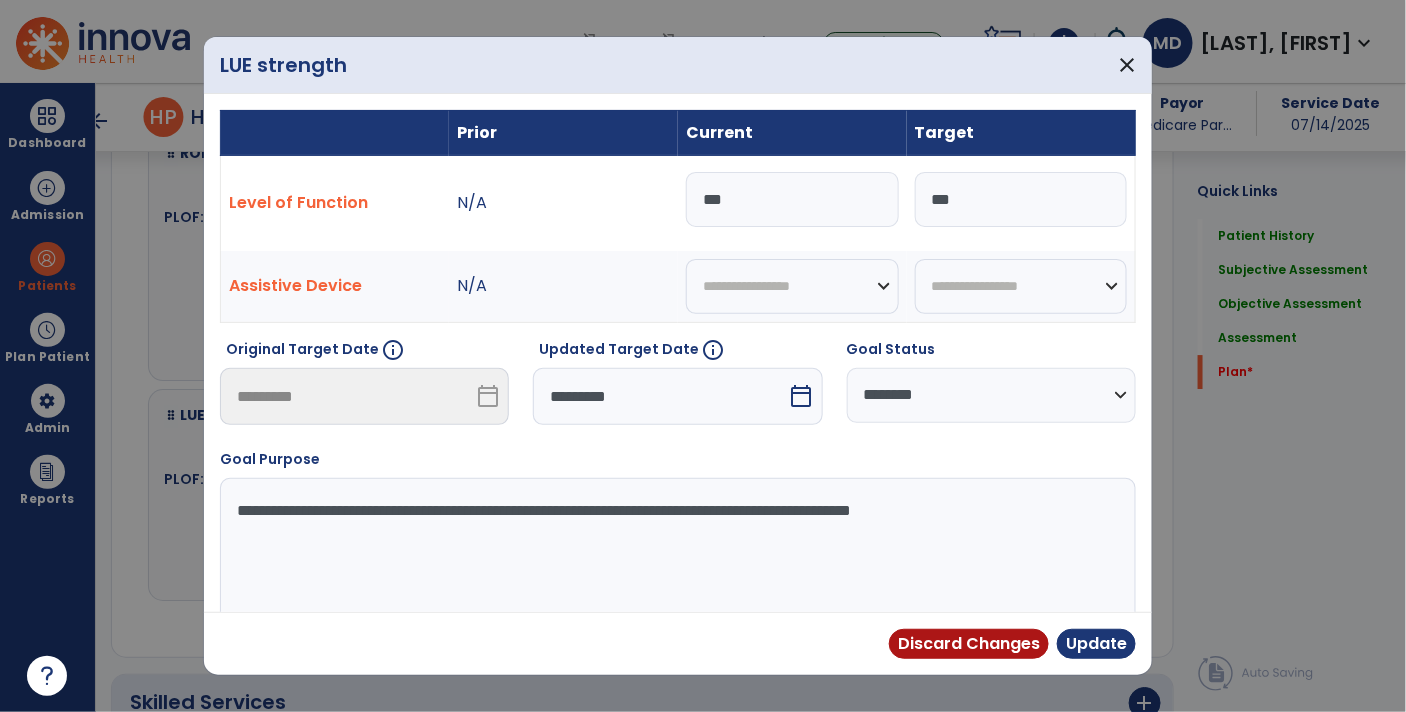 click on "calendar_today" at bounding box center [804, 396] 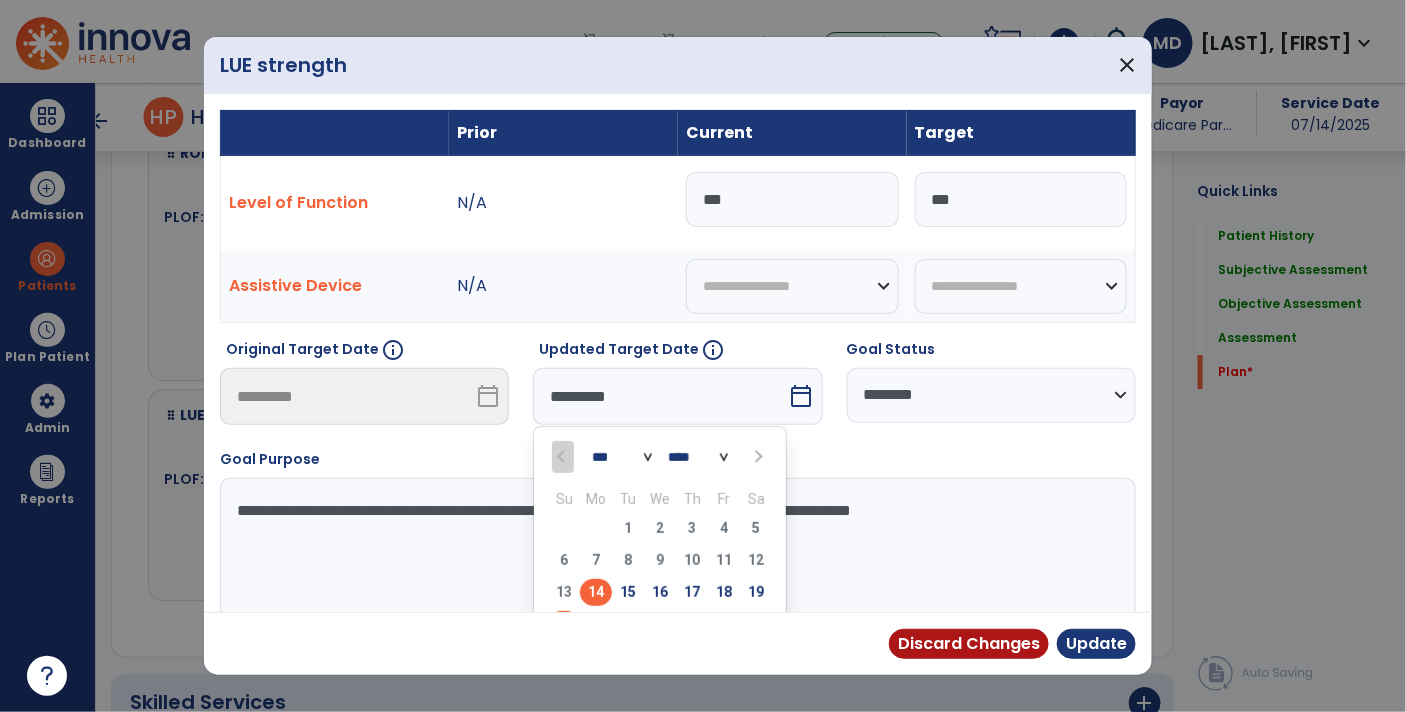 click on "20" at bounding box center [564, 624] 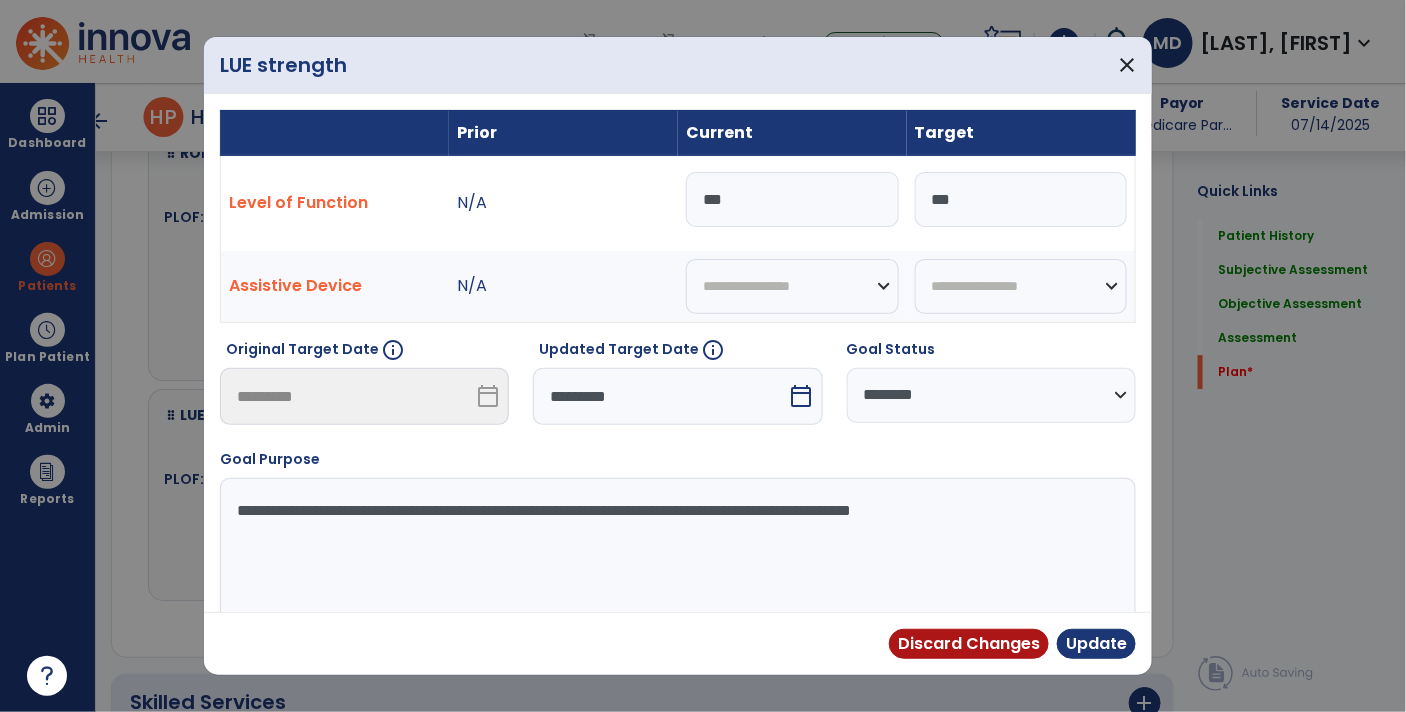 click on "calendar_today" at bounding box center (802, 396) 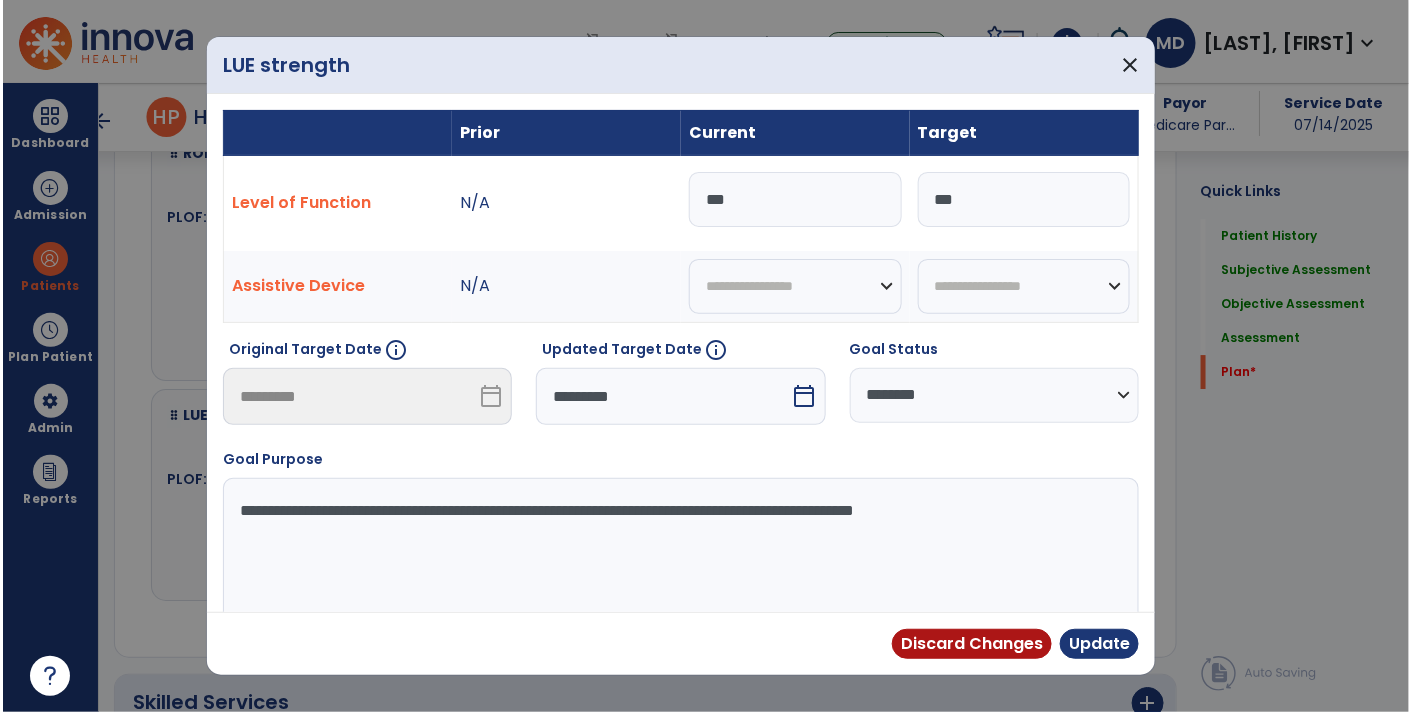 scroll, scrollTop: 27, scrollLeft: 0, axis: vertical 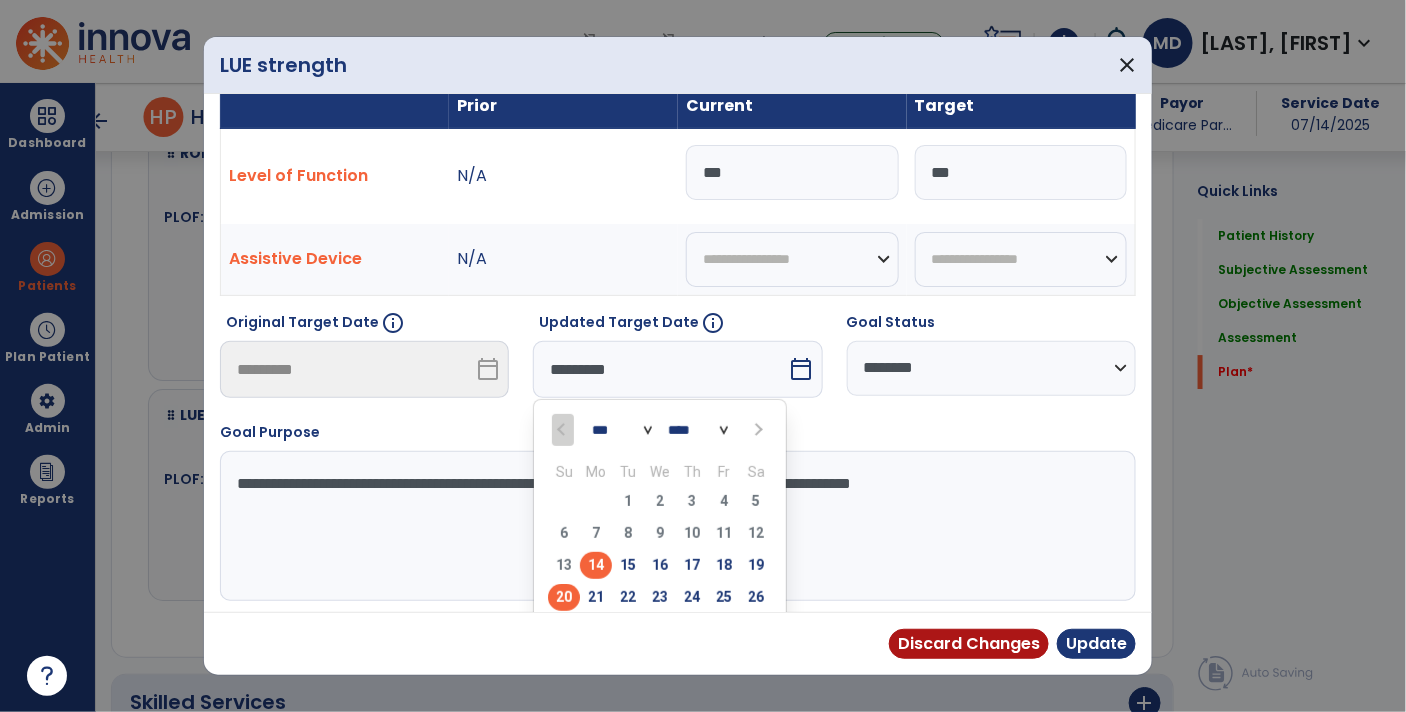 click on "14" at bounding box center (596, 565) 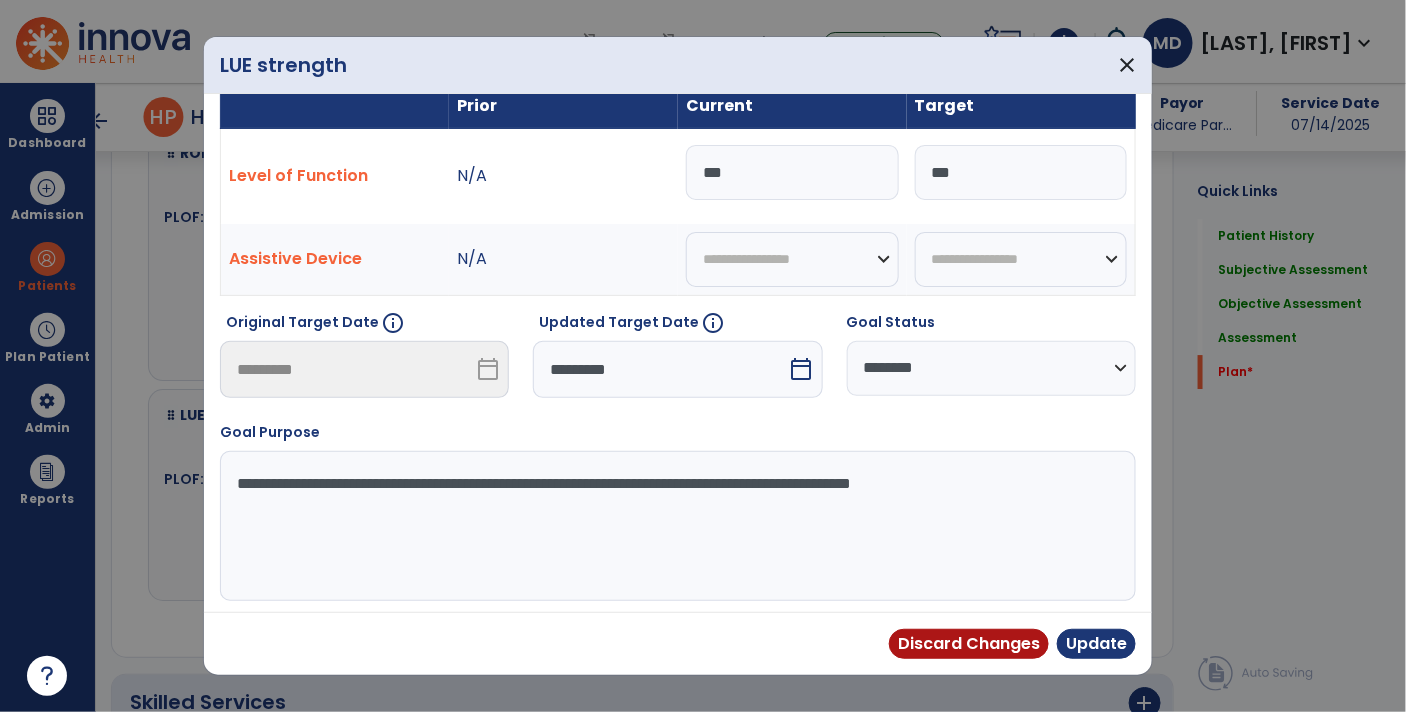 click on "***" at bounding box center [792, 172] 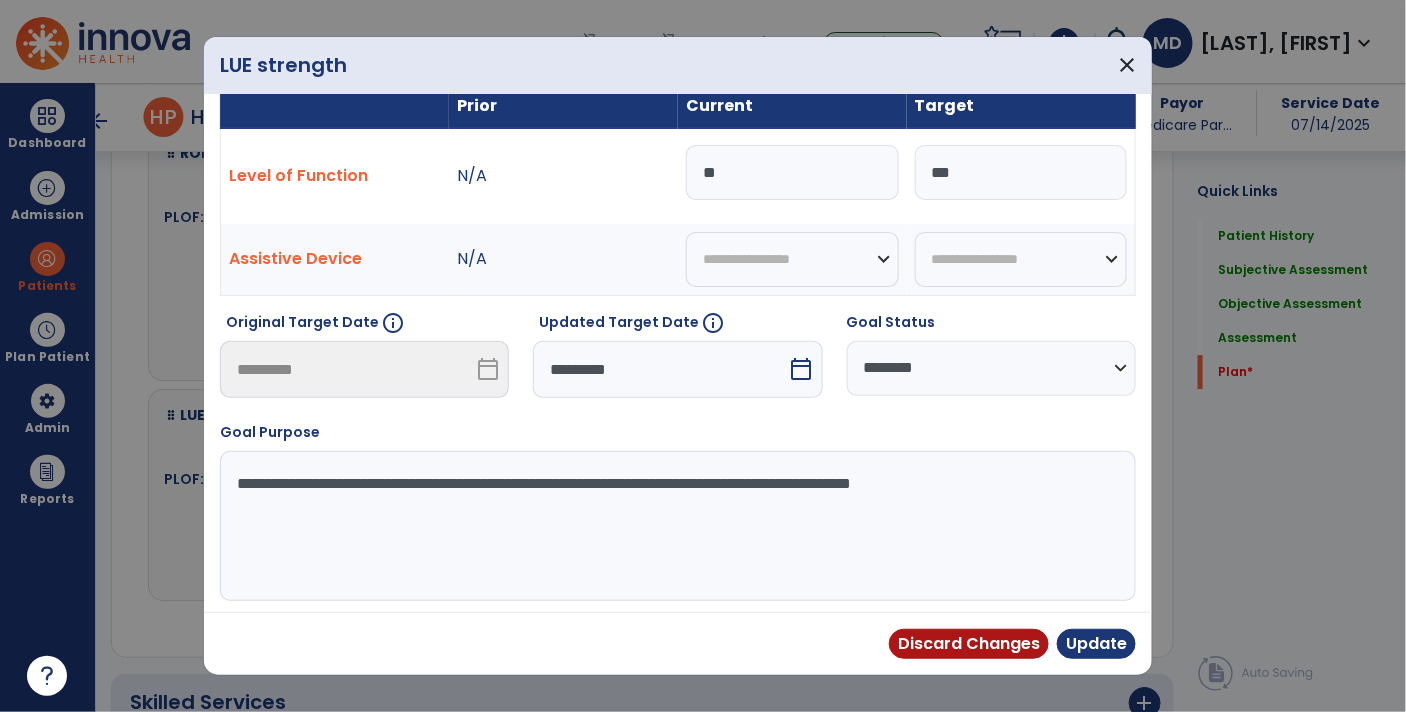type on "*" 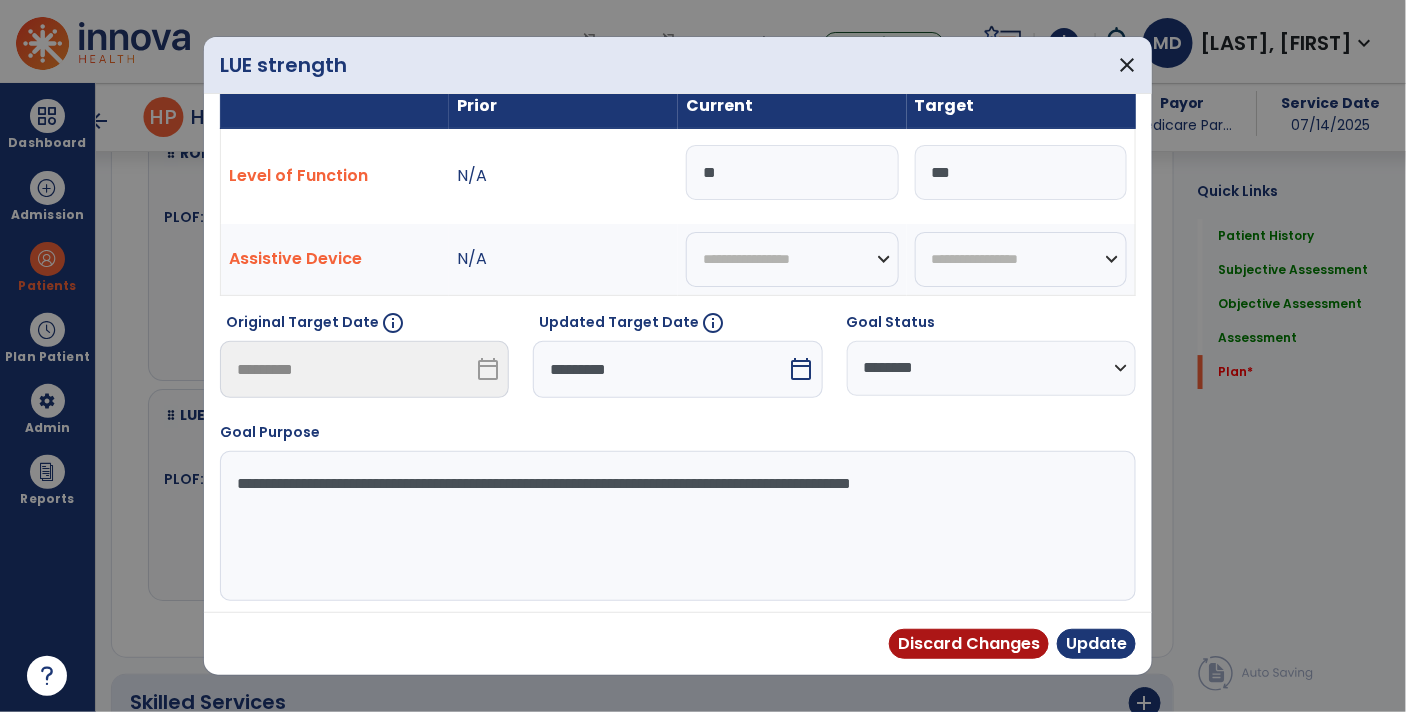 type on "***" 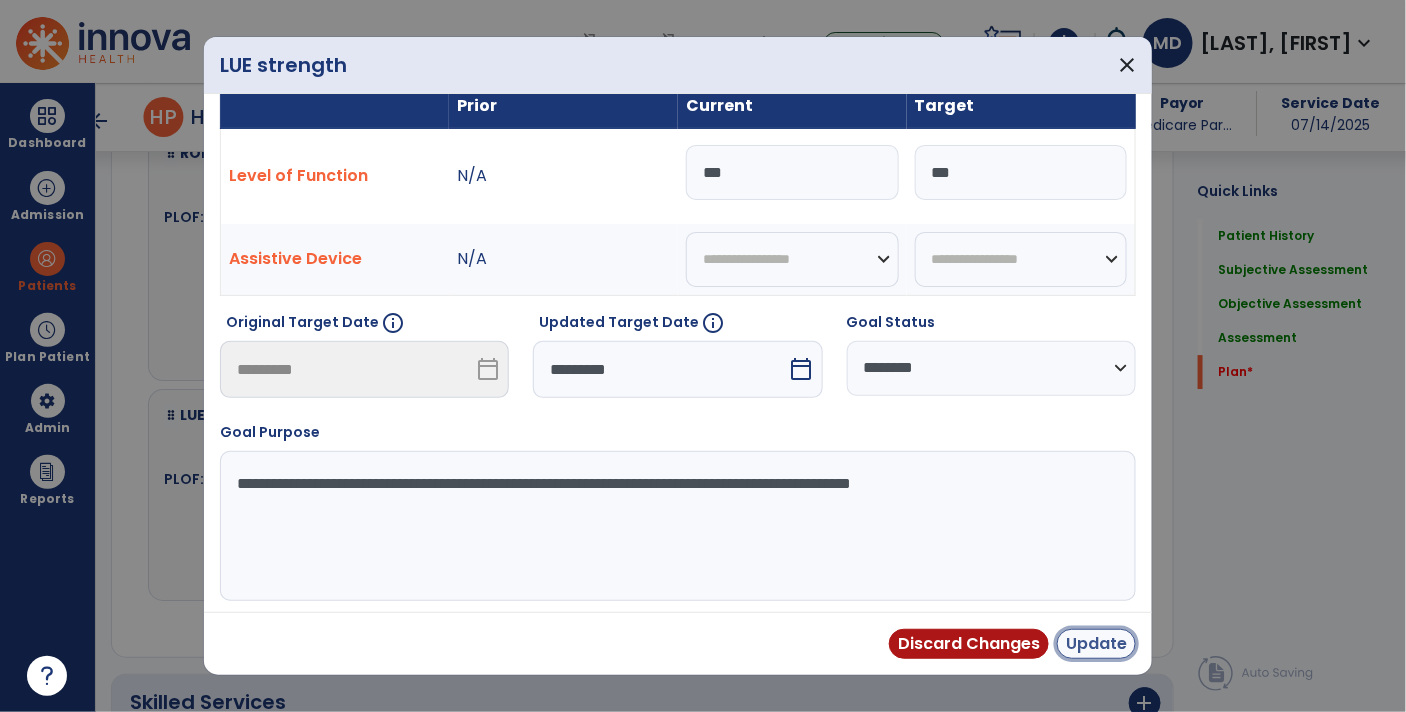 click on "Update" at bounding box center [1096, 644] 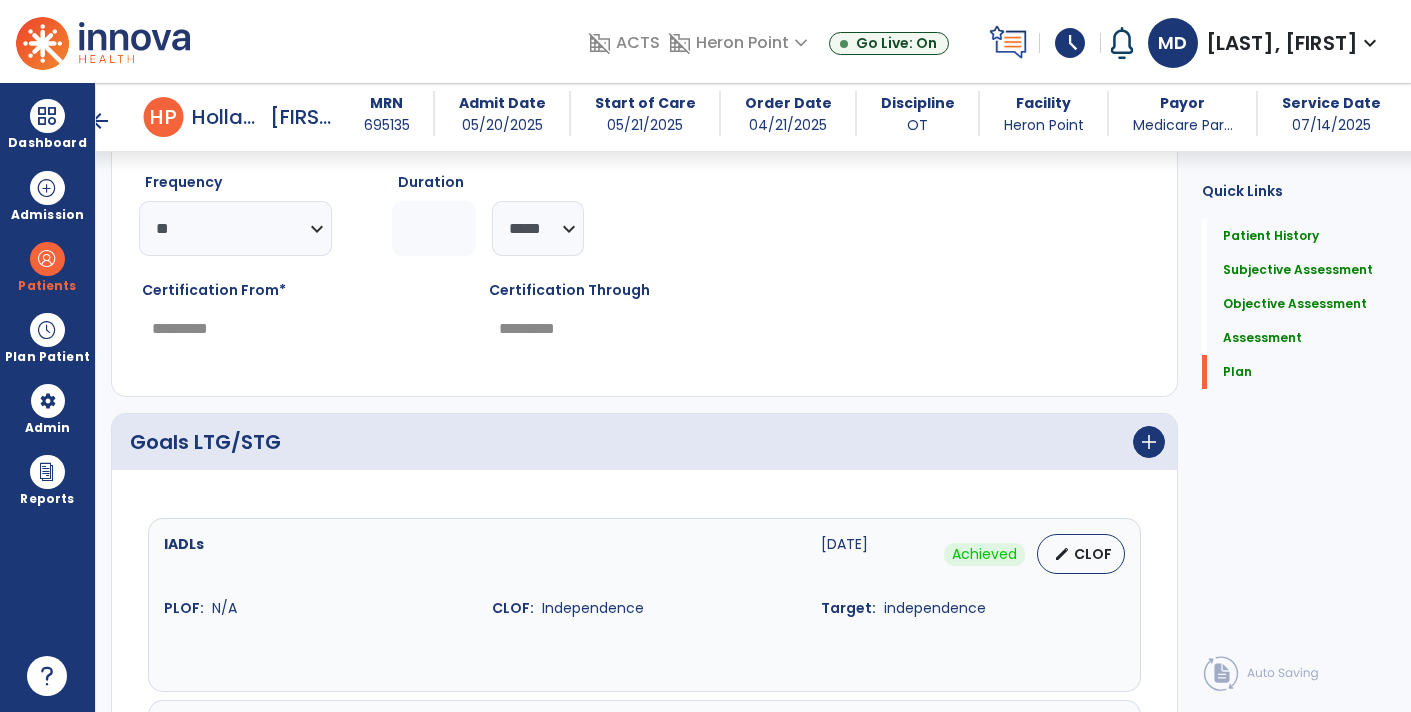 scroll, scrollTop: 3082, scrollLeft: 0, axis: vertical 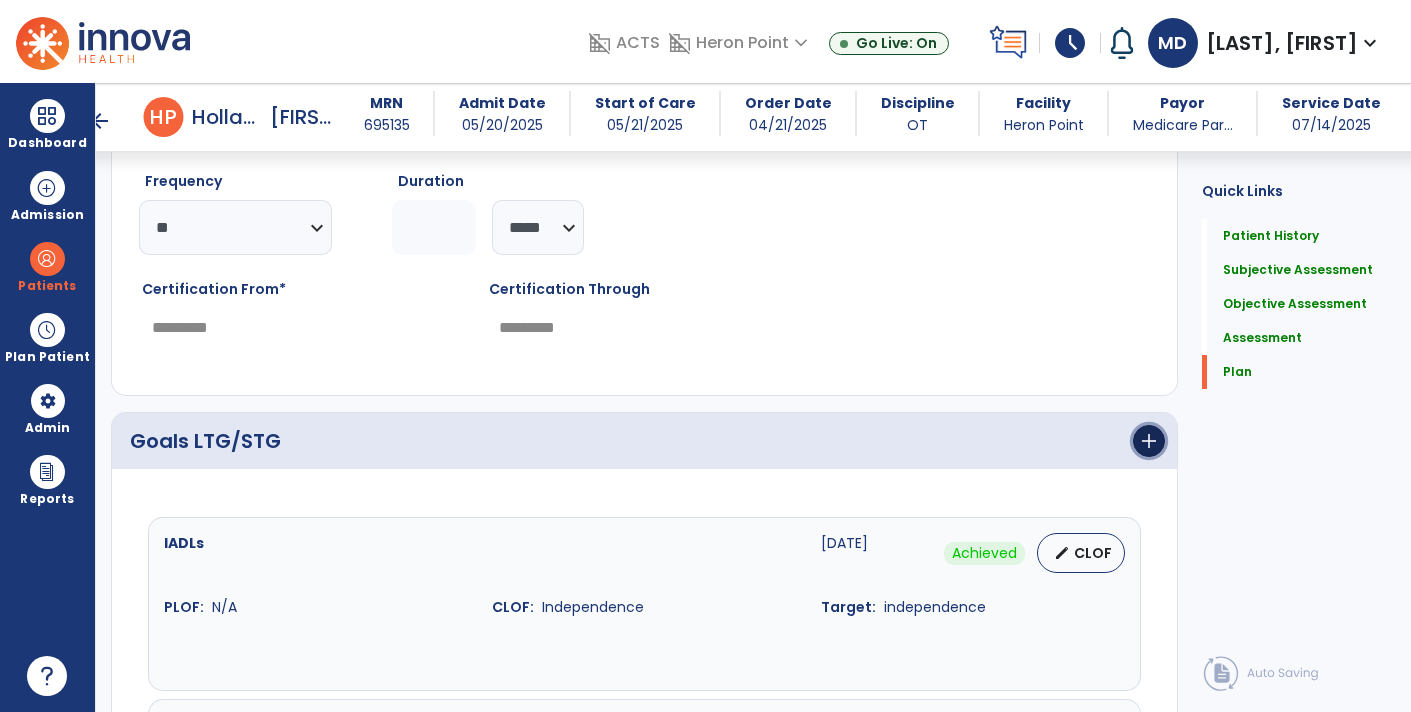 click on "add" 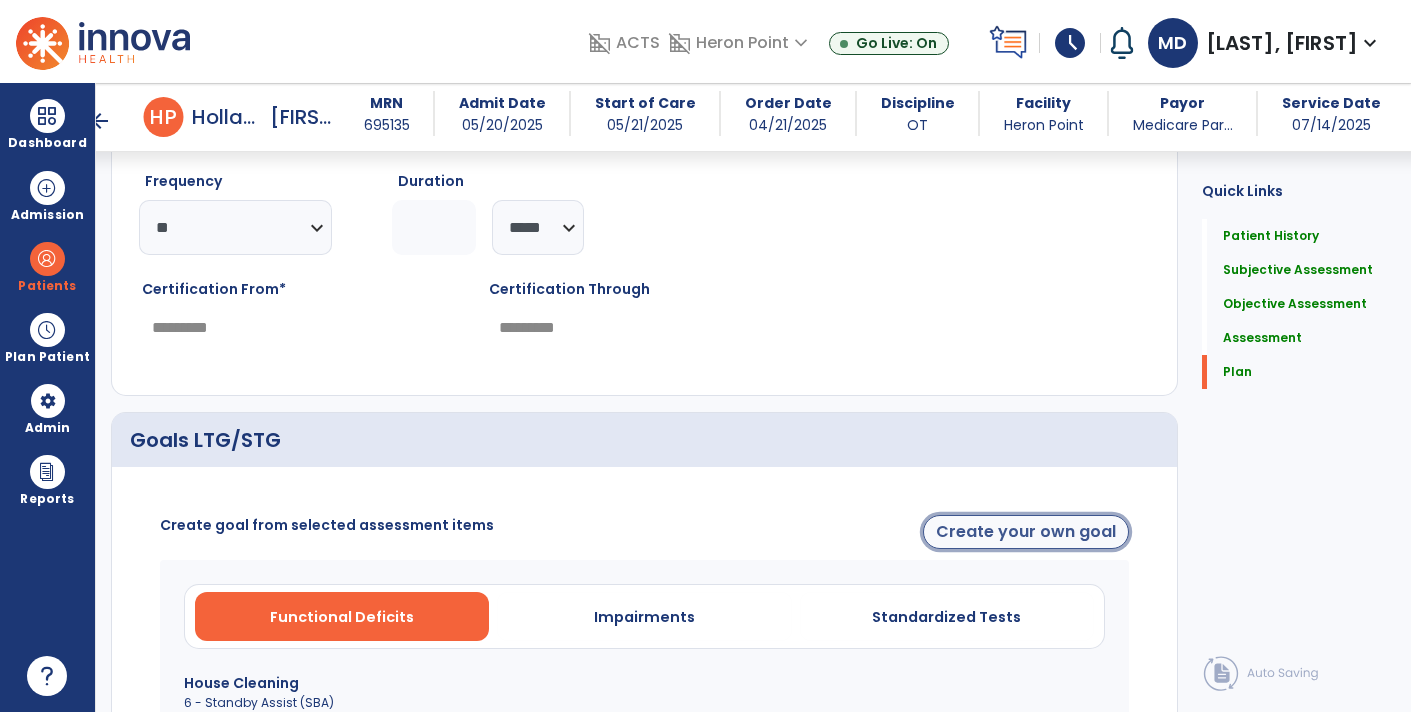 click on "Create your own goal" 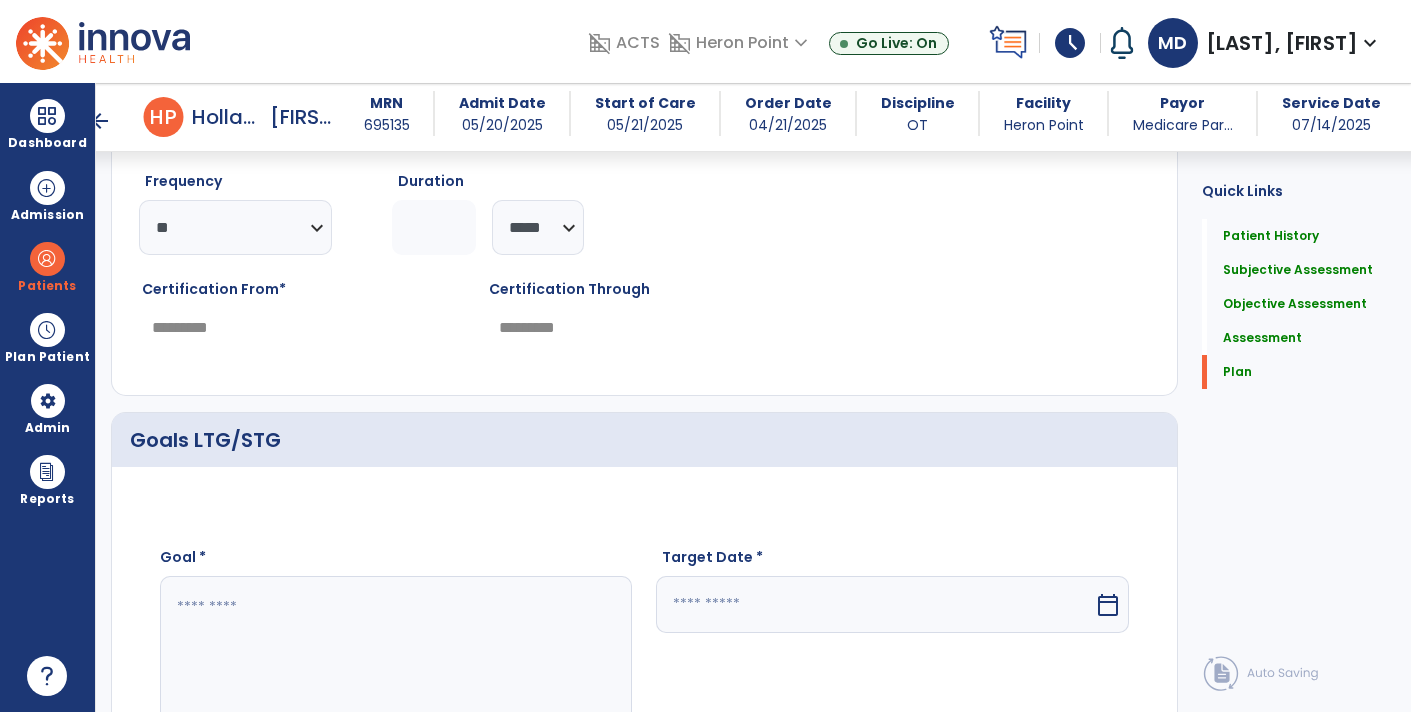 click 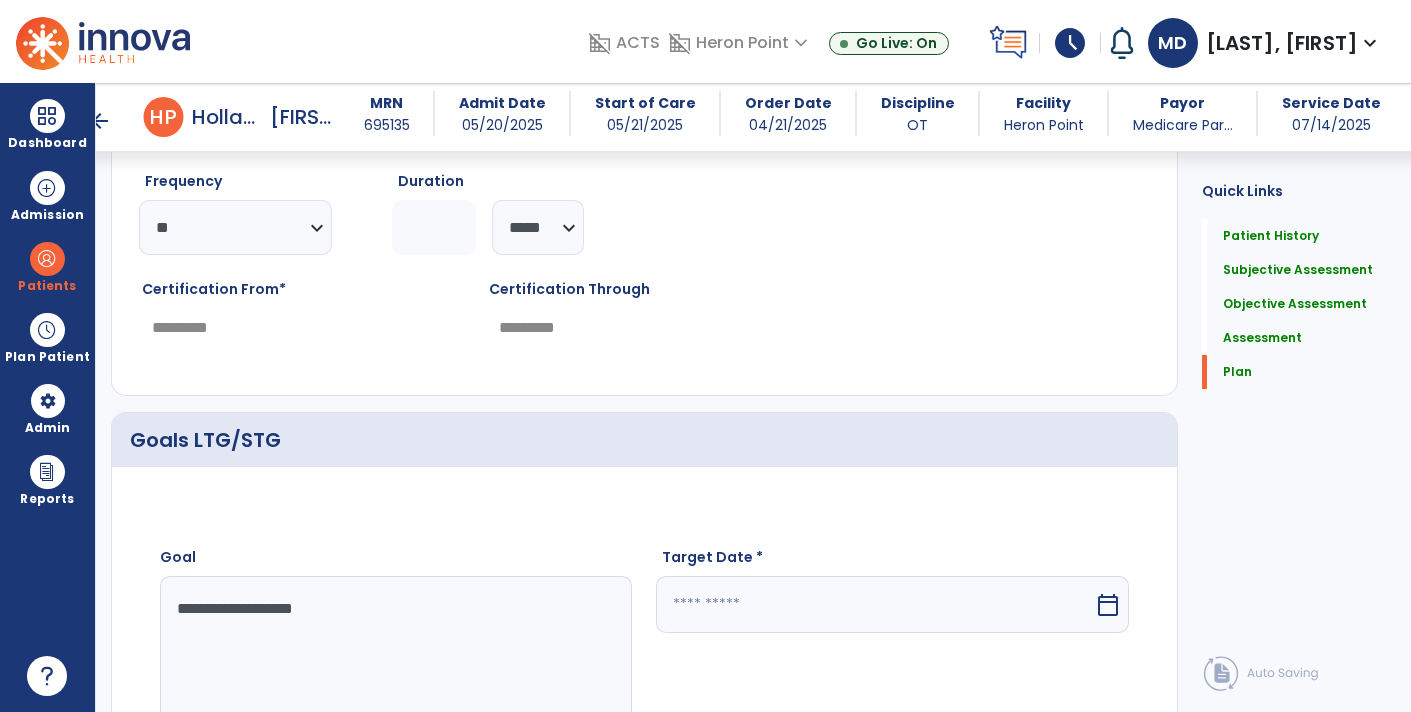 type on "**********" 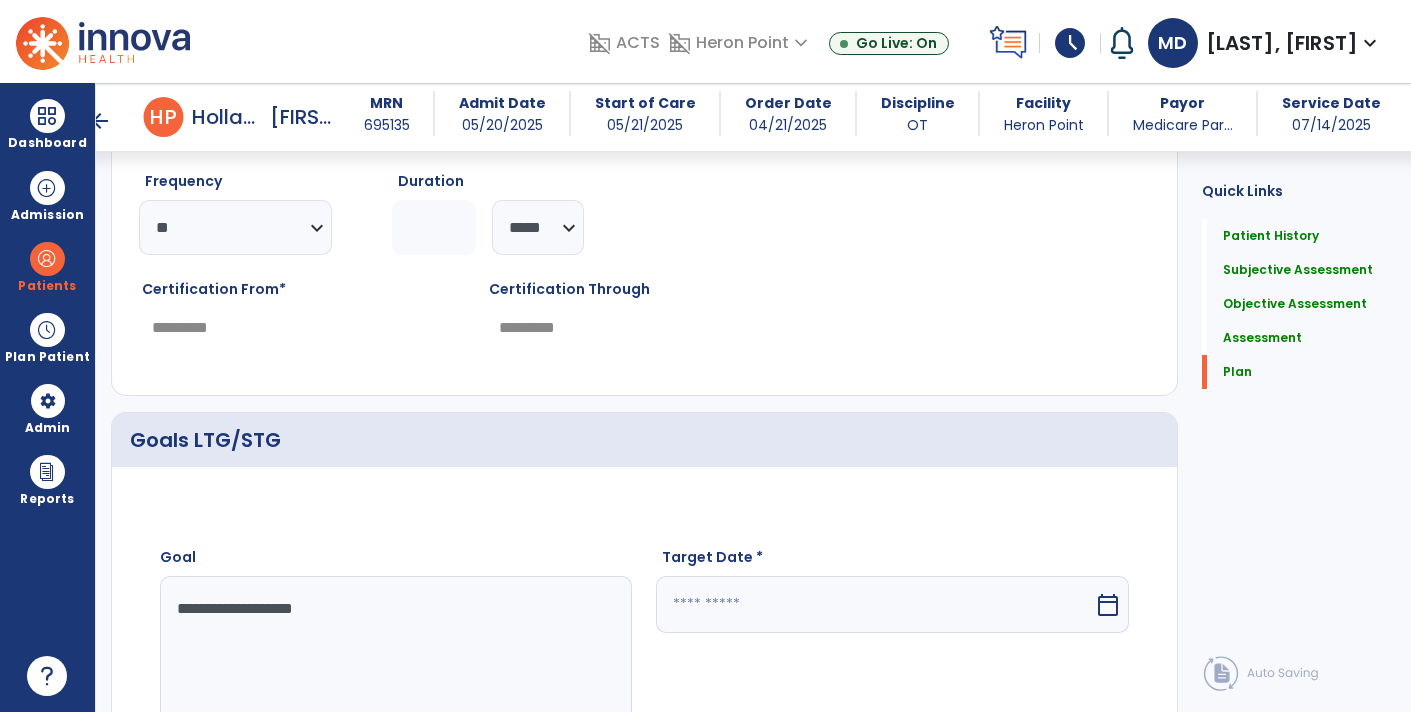 click on "calendar_today" at bounding box center [1110, 604] 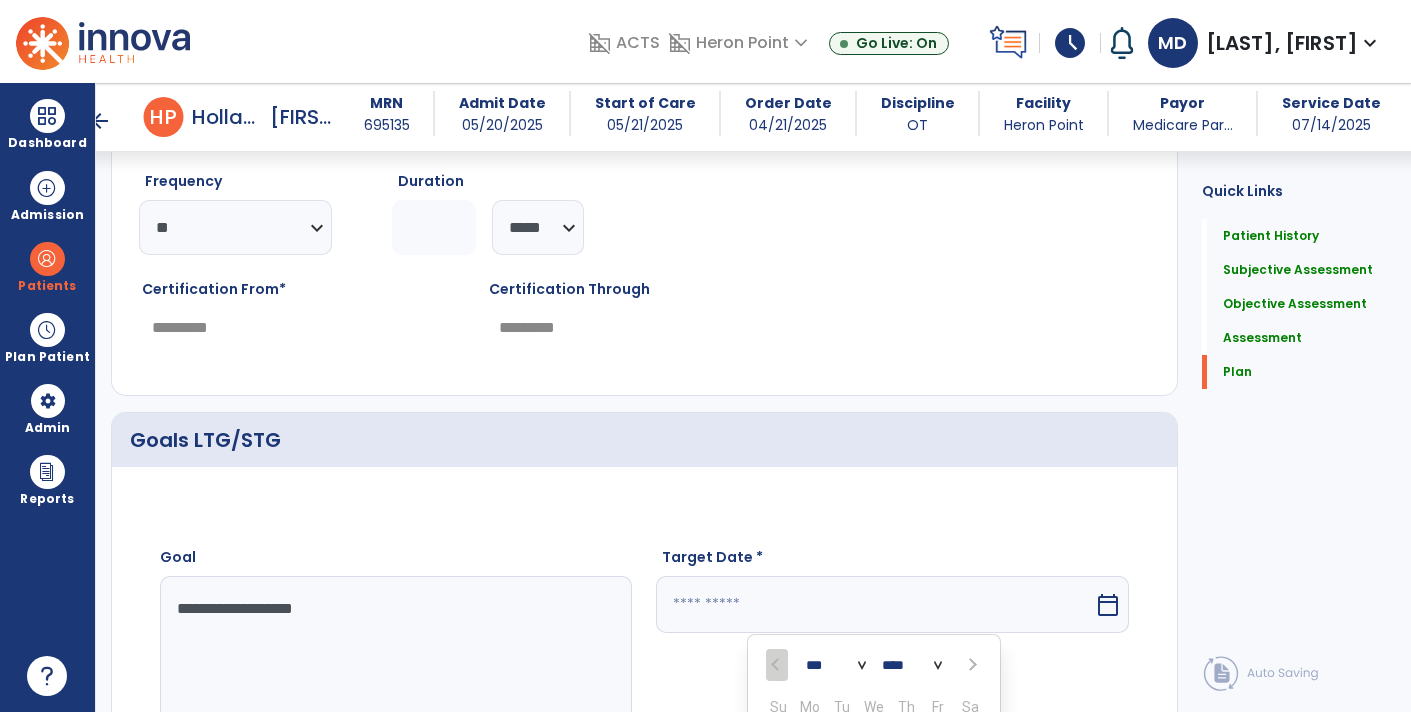 scroll, scrollTop: 3478, scrollLeft: 0, axis: vertical 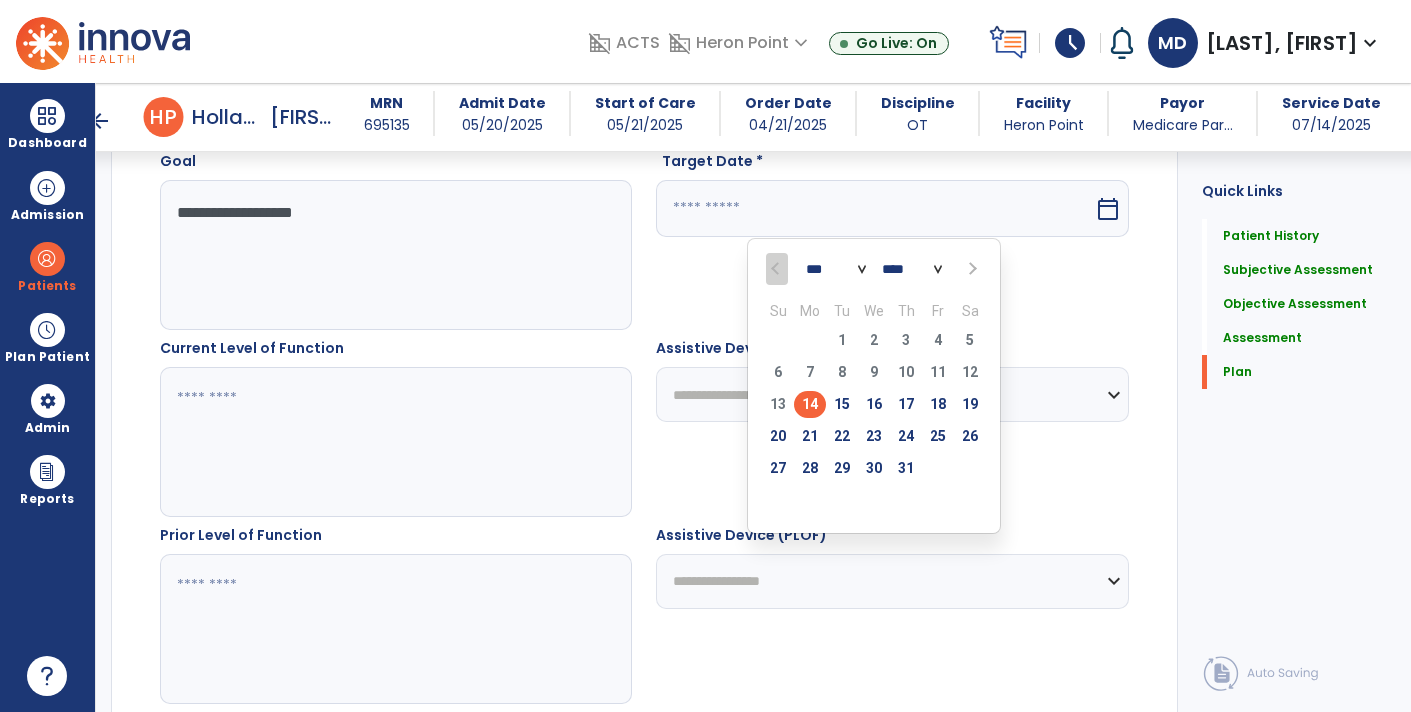 click on "*** ***" at bounding box center [836, 269] 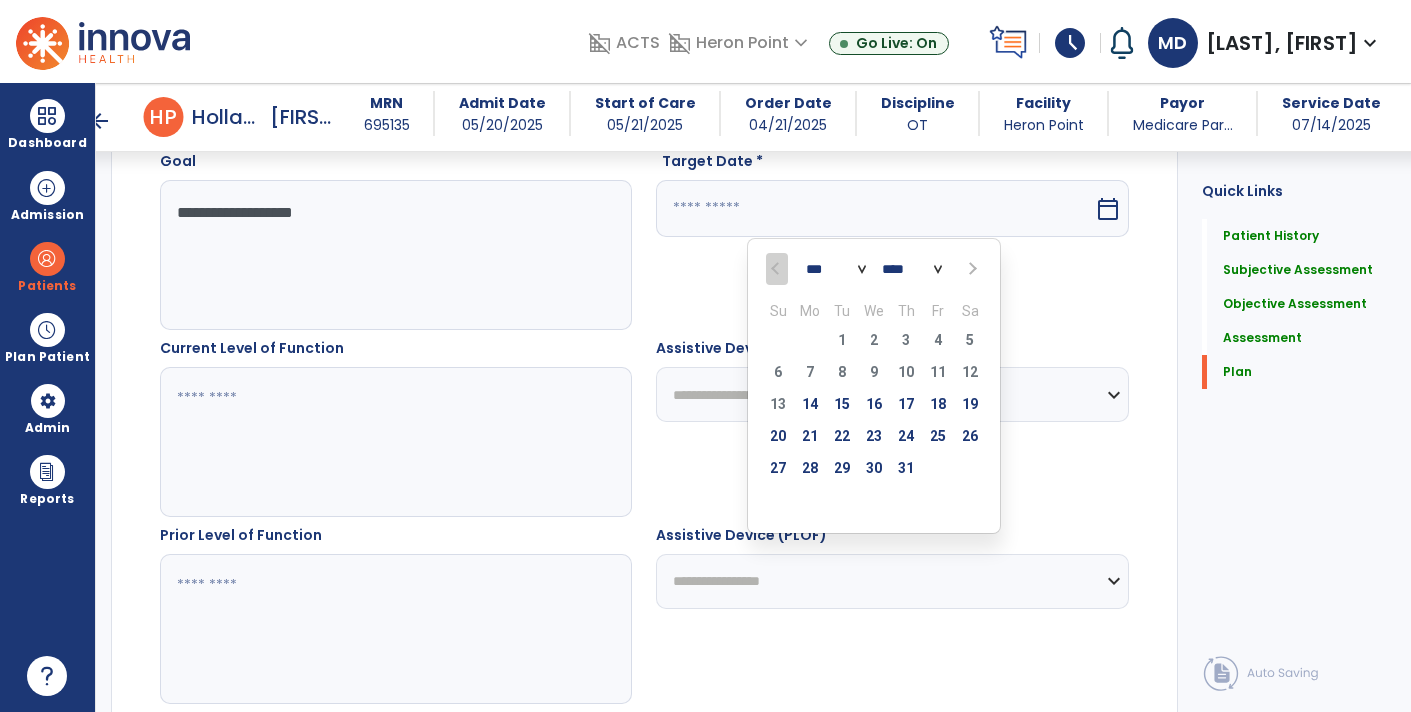 select on "*" 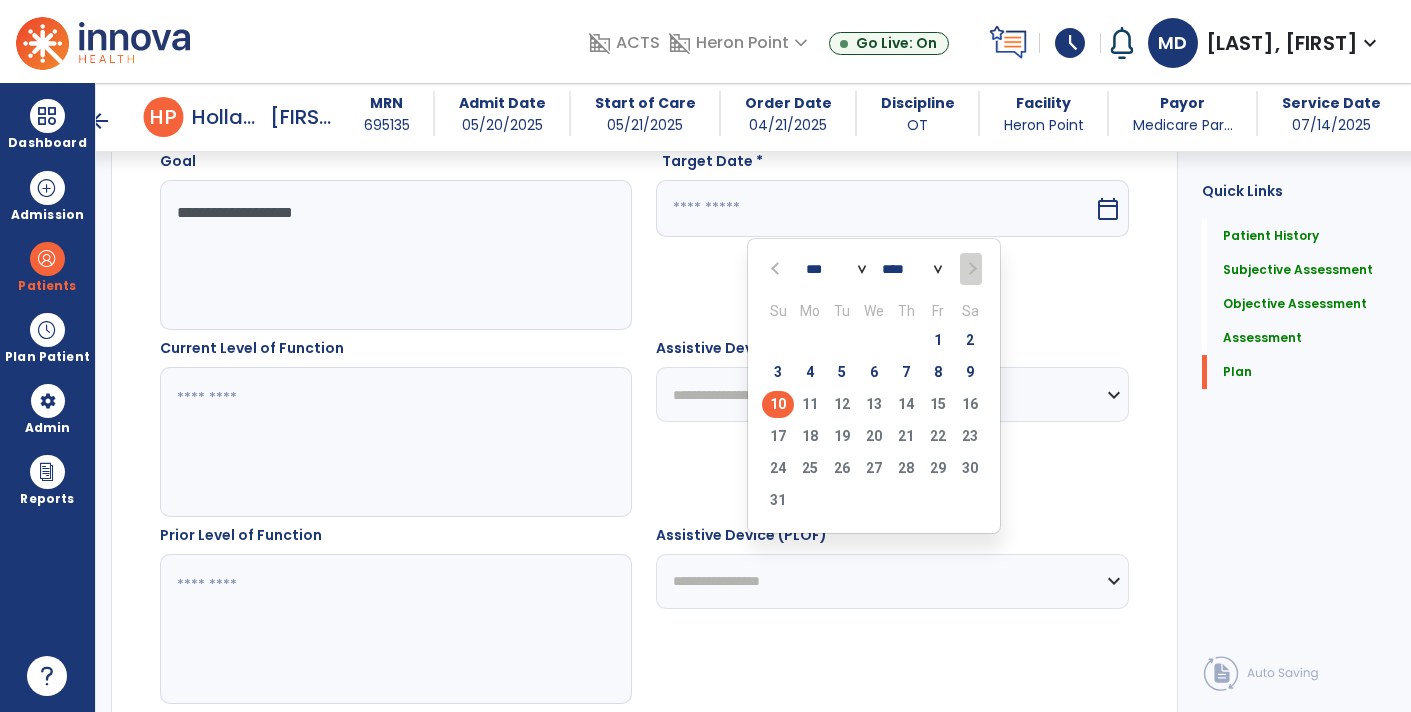 click on "10" at bounding box center (778, 404) 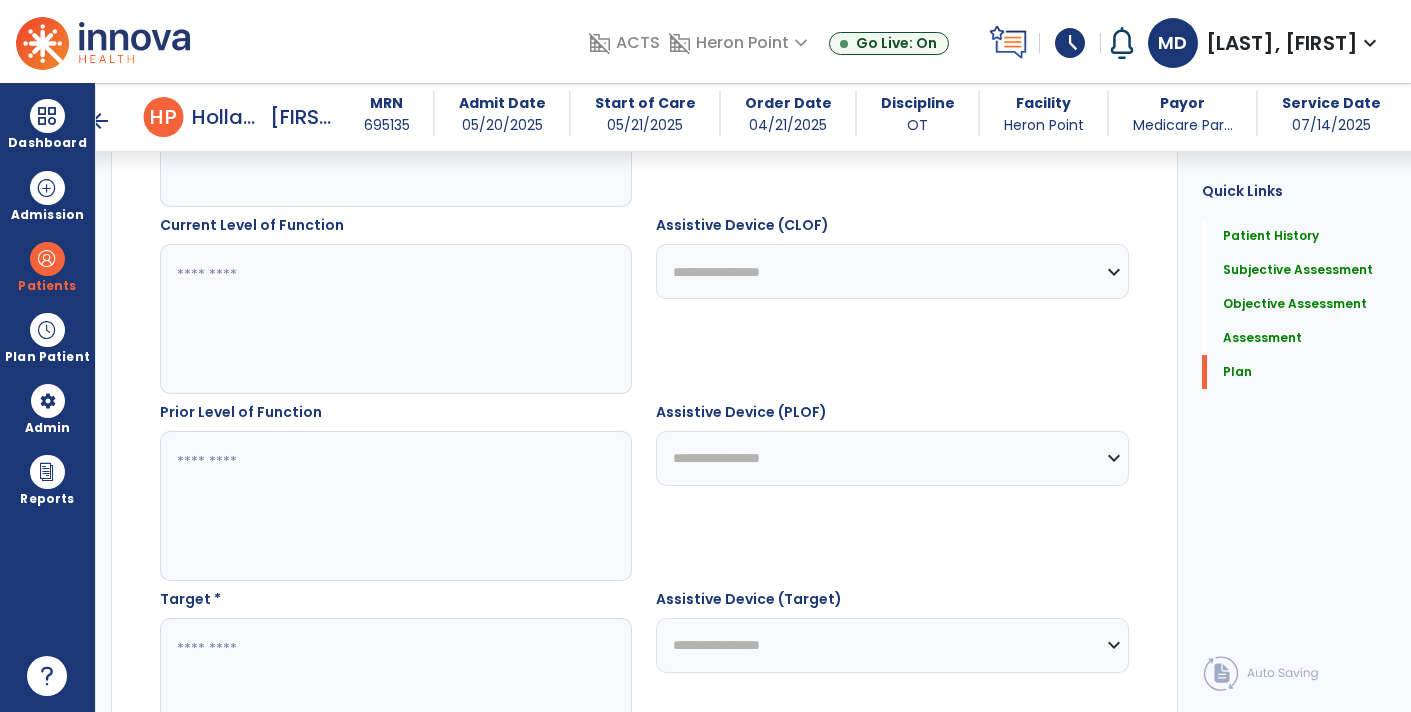 scroll, scrollTop: 3566, scrollLeft: 0, axis: vertical 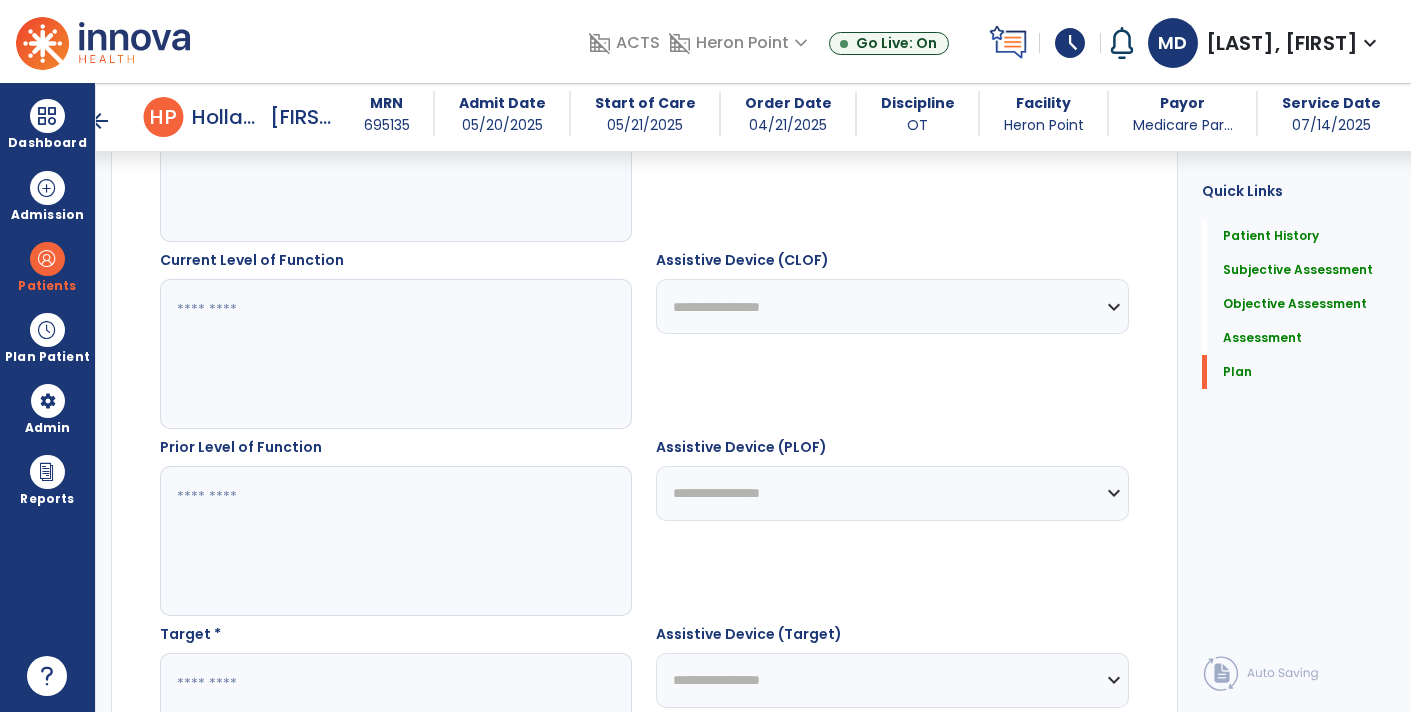 click 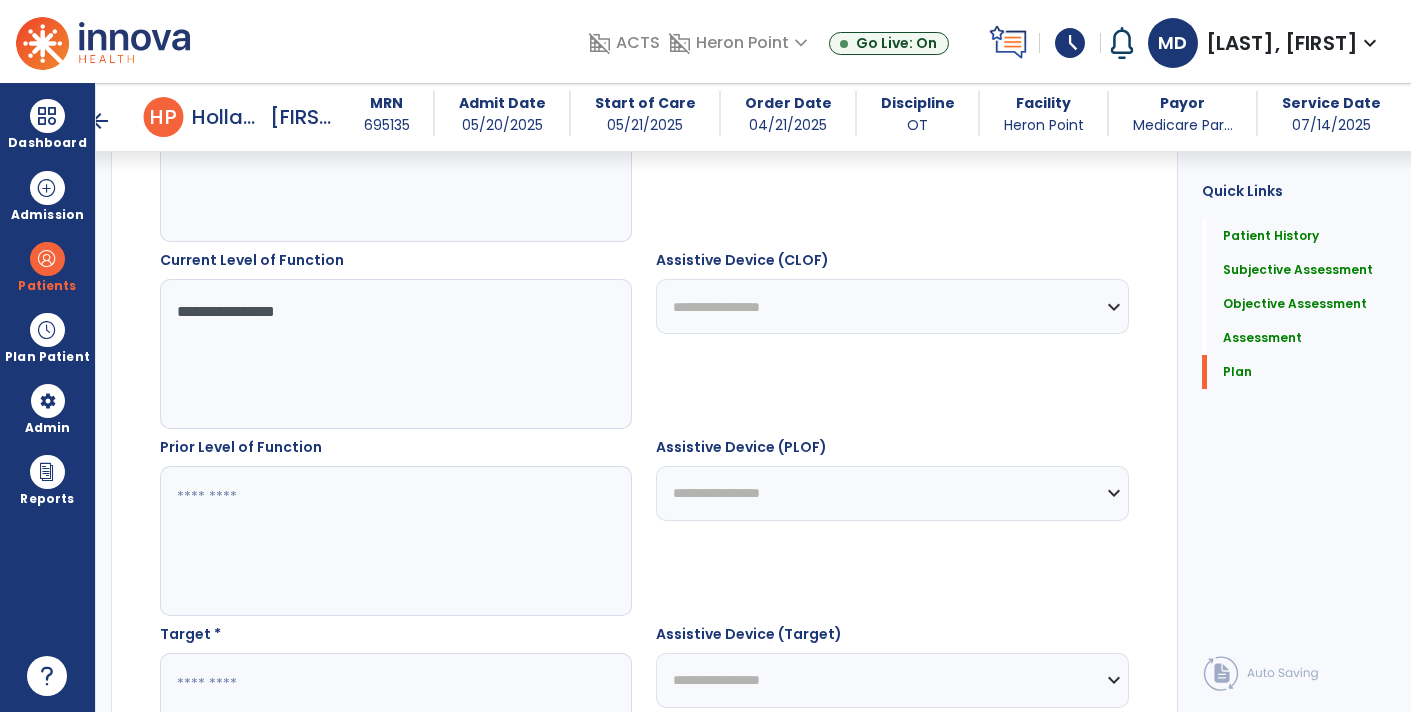 click on "**********" 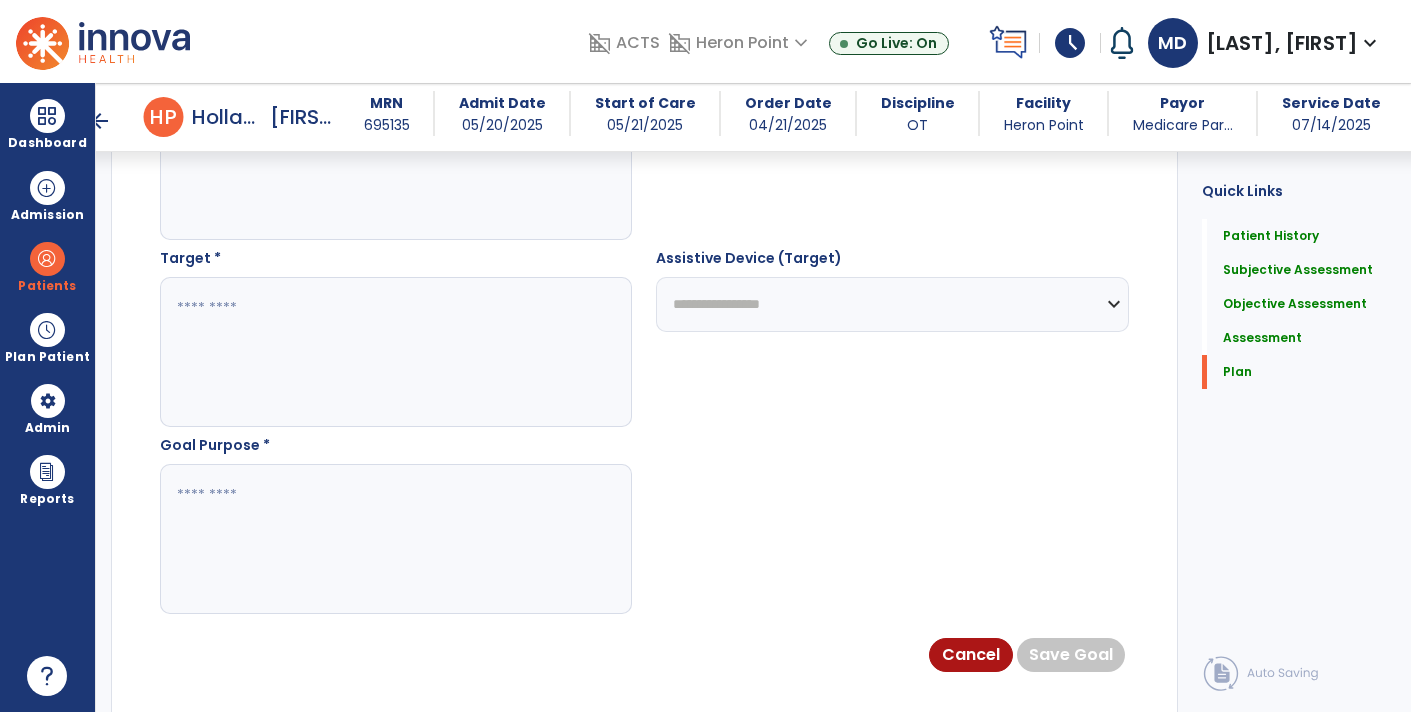 scroll, scrollTop: 3947, scrollLeft: 0, axis: vertical 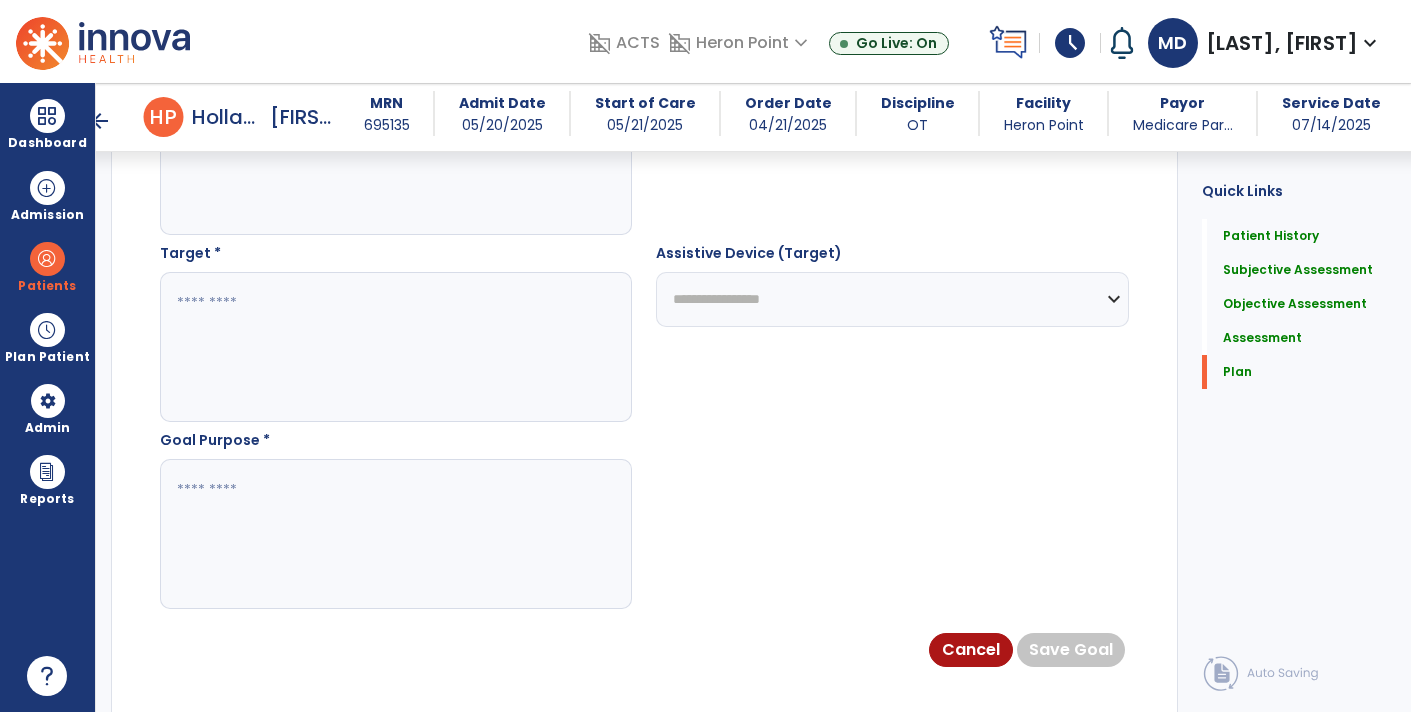 click 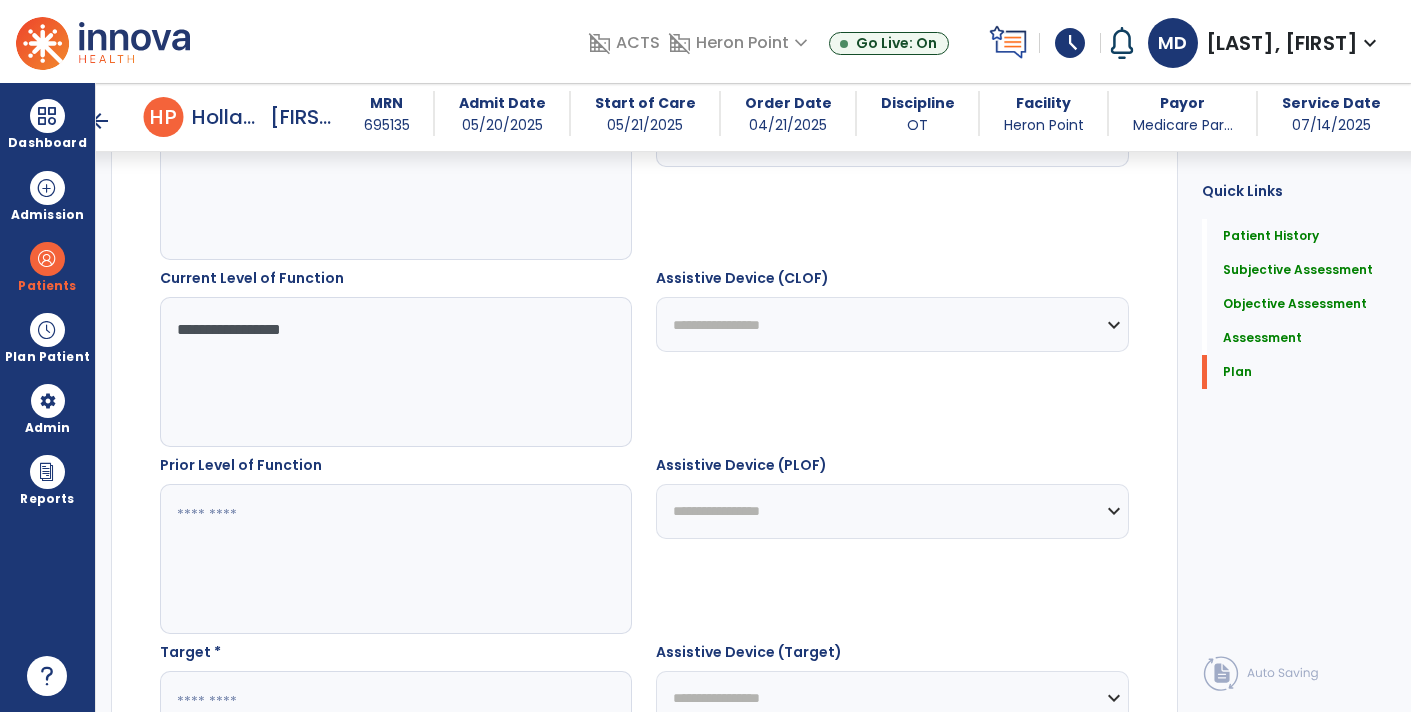 scroll, scrollTop: 3547, scrollLeft: 0, axis: vertical 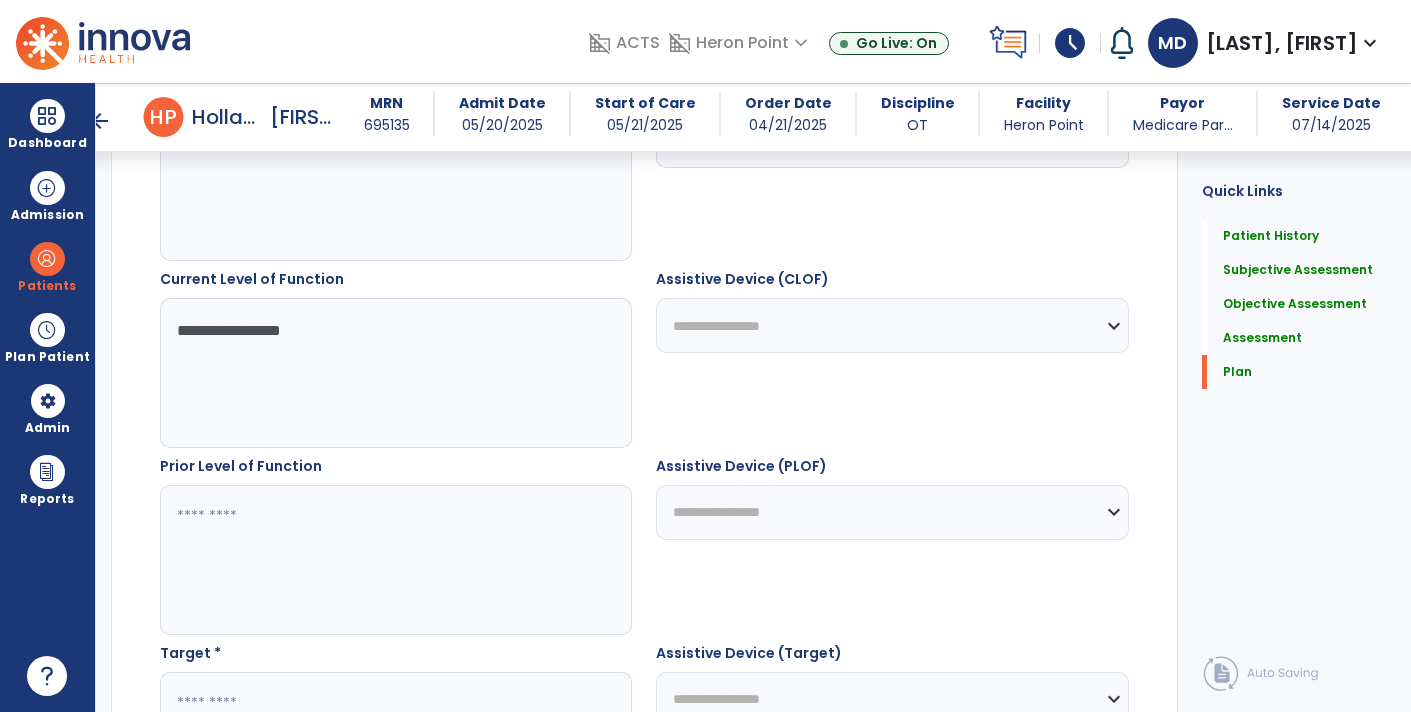 click on "**********" 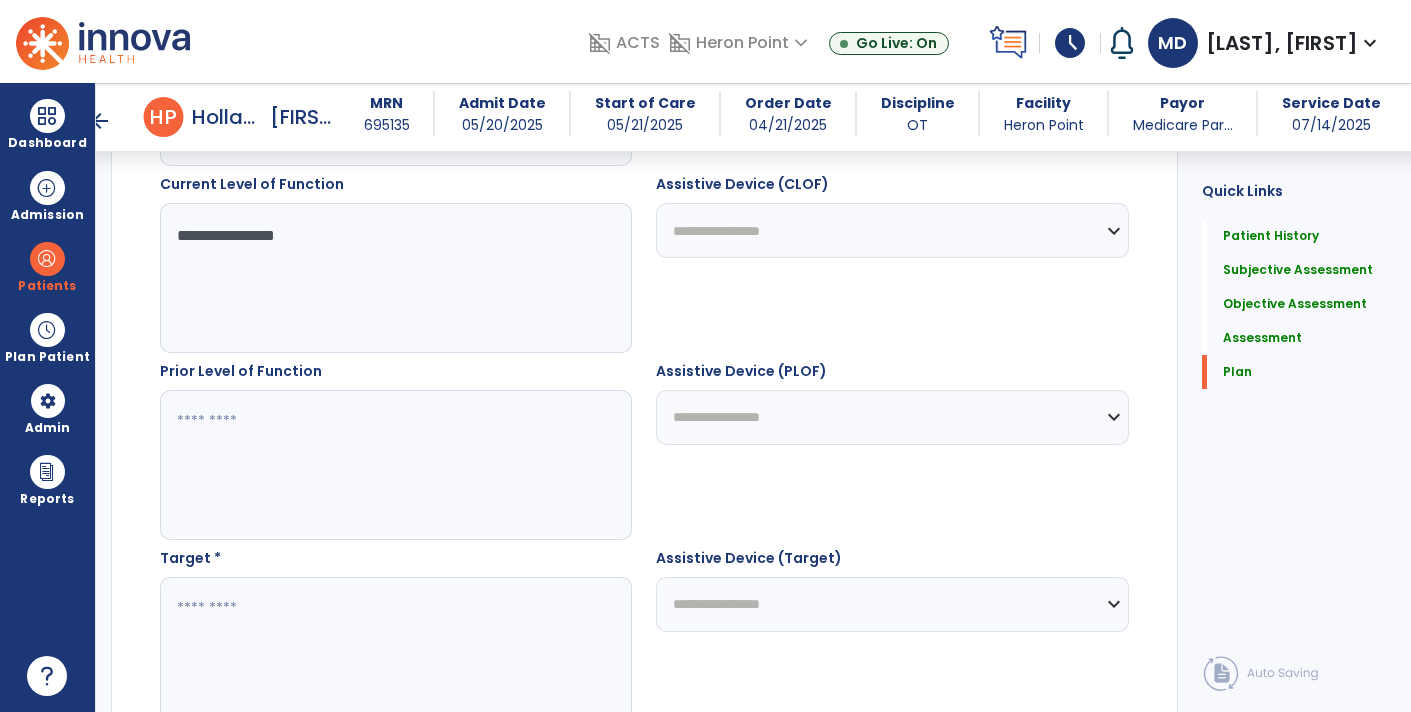 scroll, scrollTop: 3682, scrollLeft: 0, axis: vertical 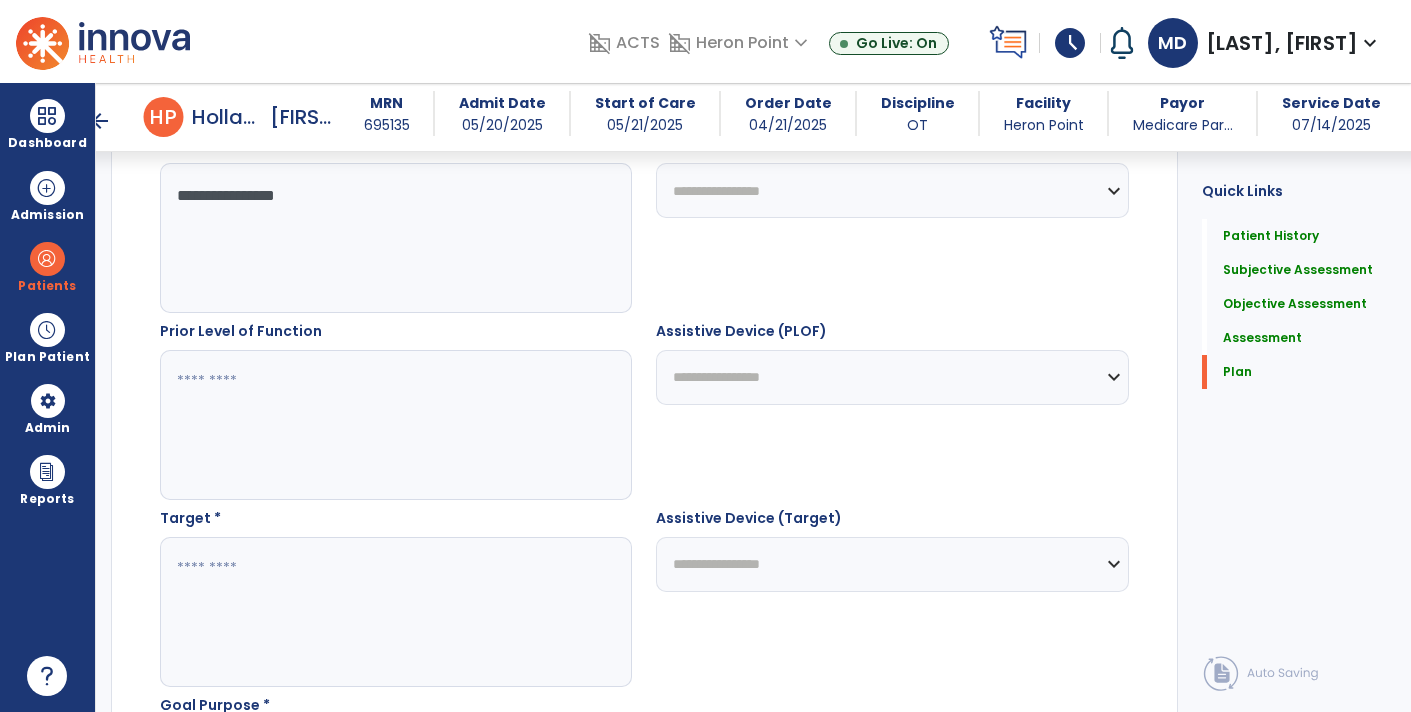 type on "**********" 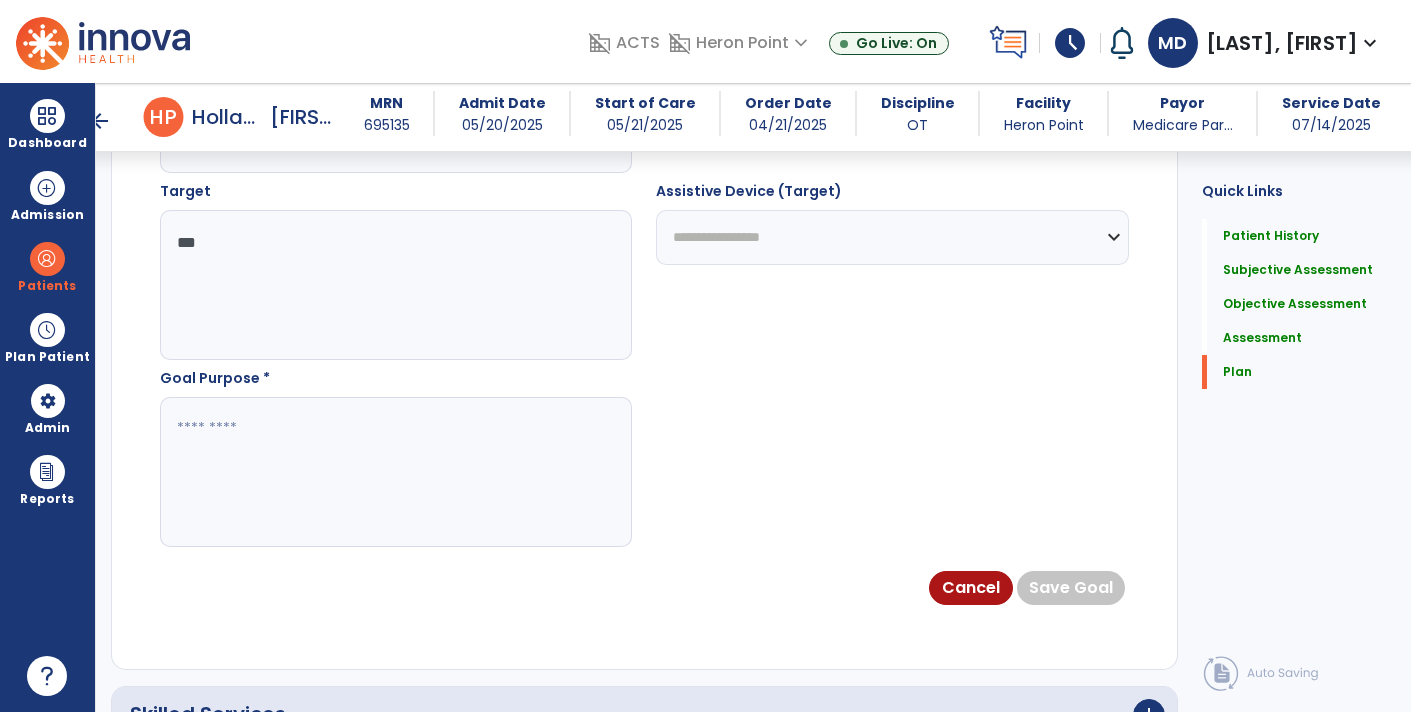 scroll, scrollTop: 4060, scrollLeft: 0, axis: vertical 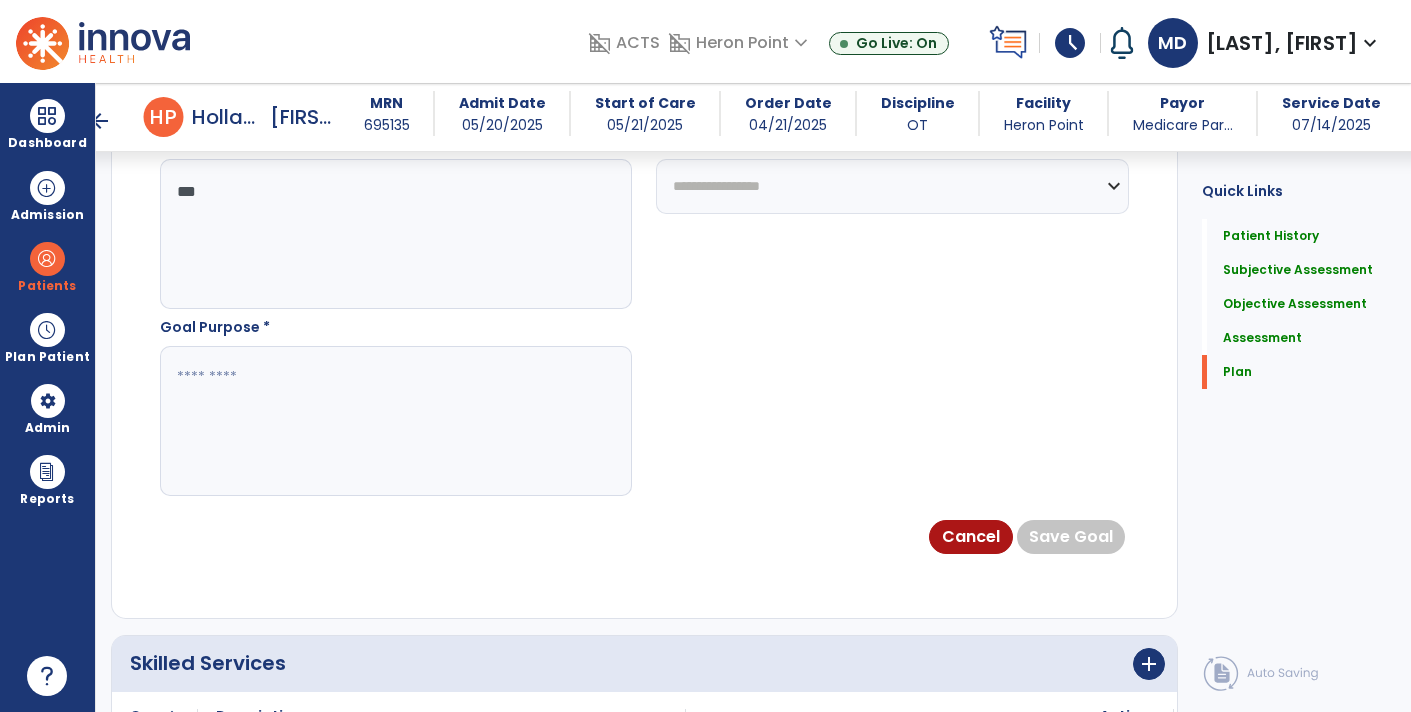 type on "***" 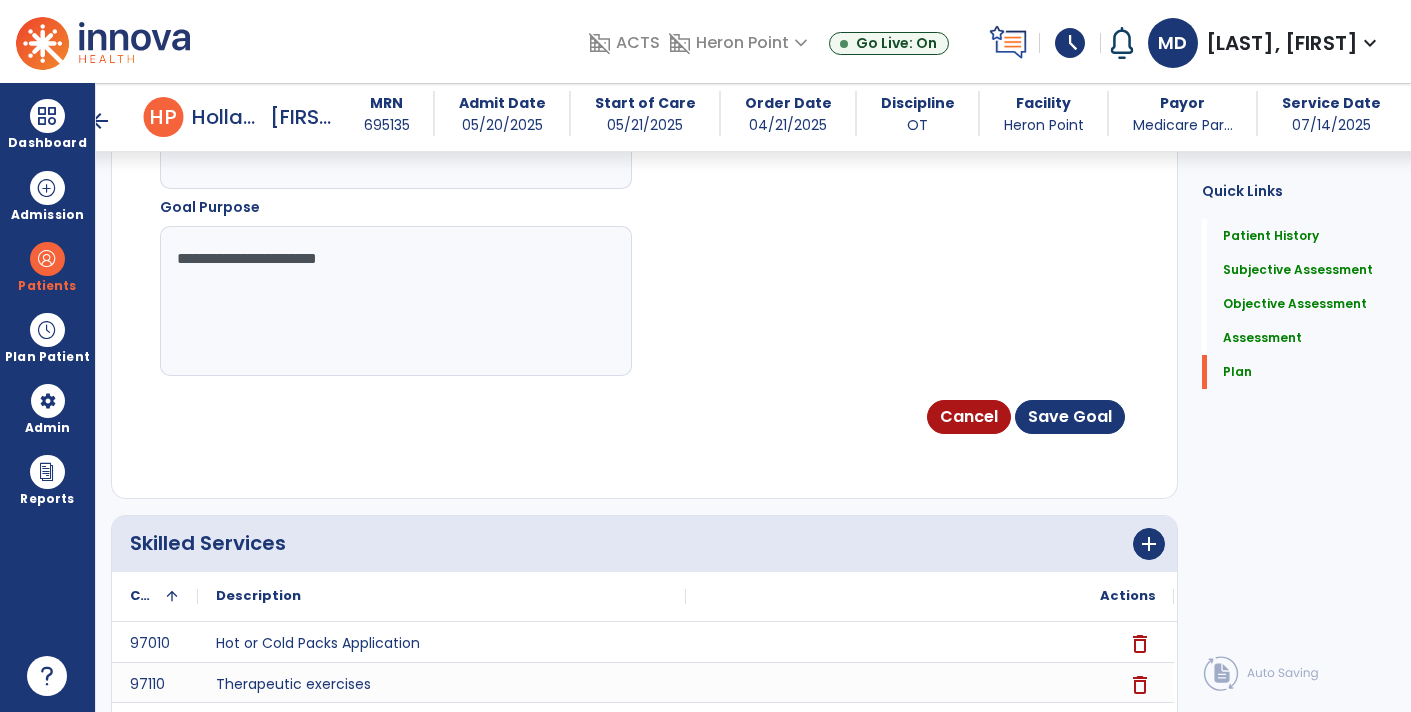 scroll, scrollTop: 4185, scrollLeft: 0, axis: vertical 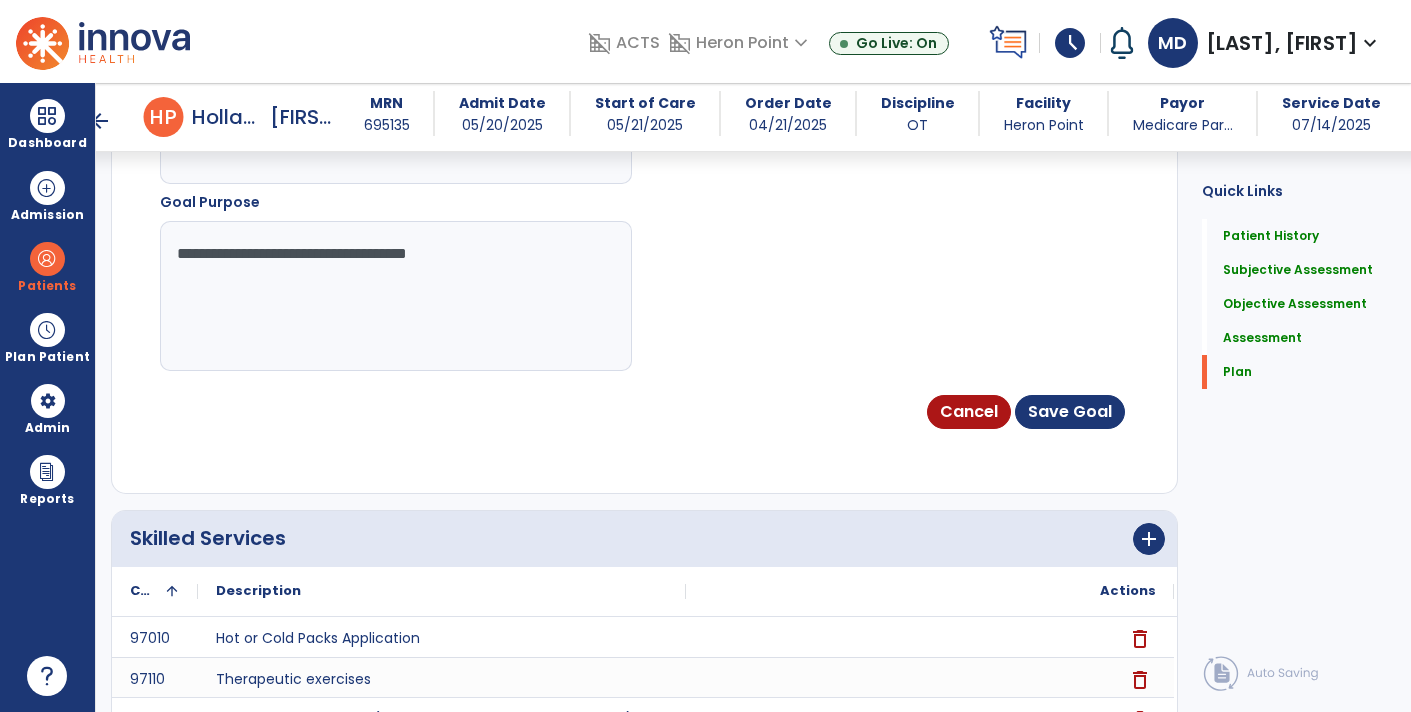 type on "**********" 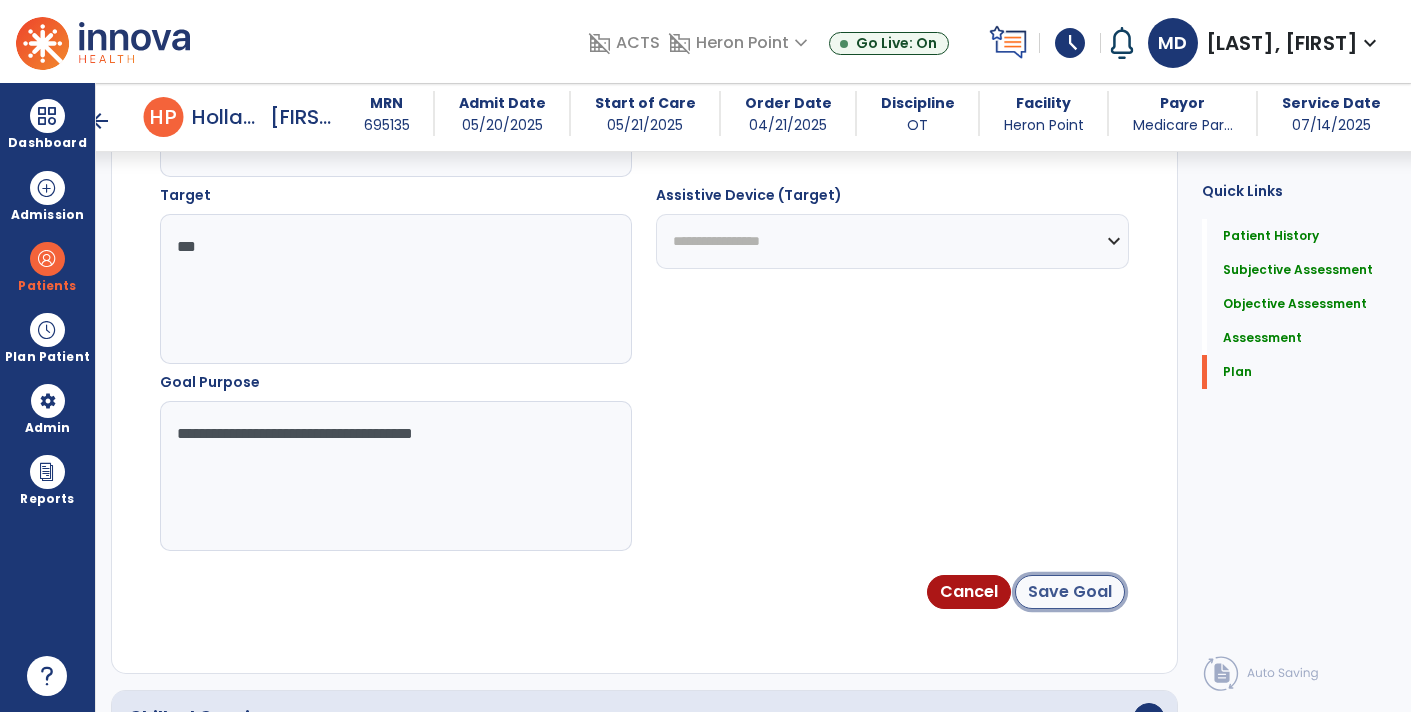 click on "Save Goal" 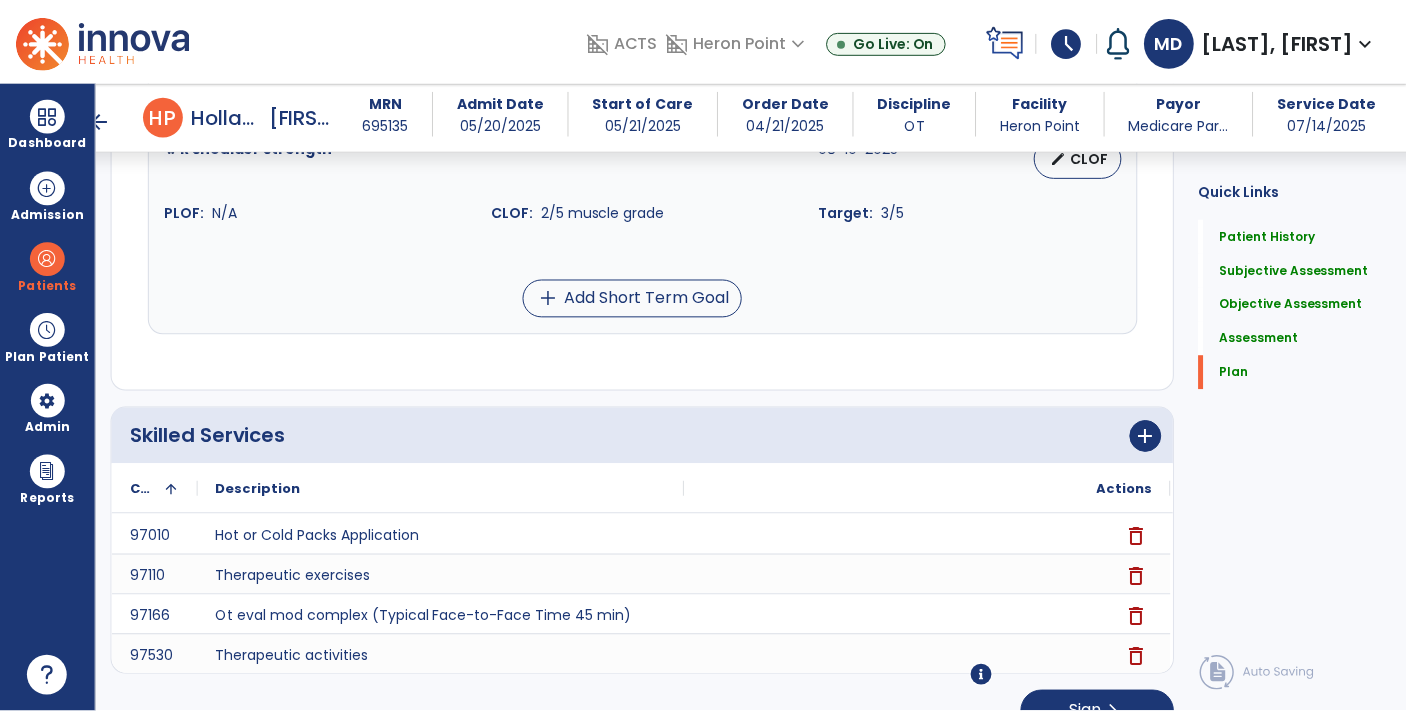 scroll, scrollTop: 4766, scrollLeft: 0, axis: vertical 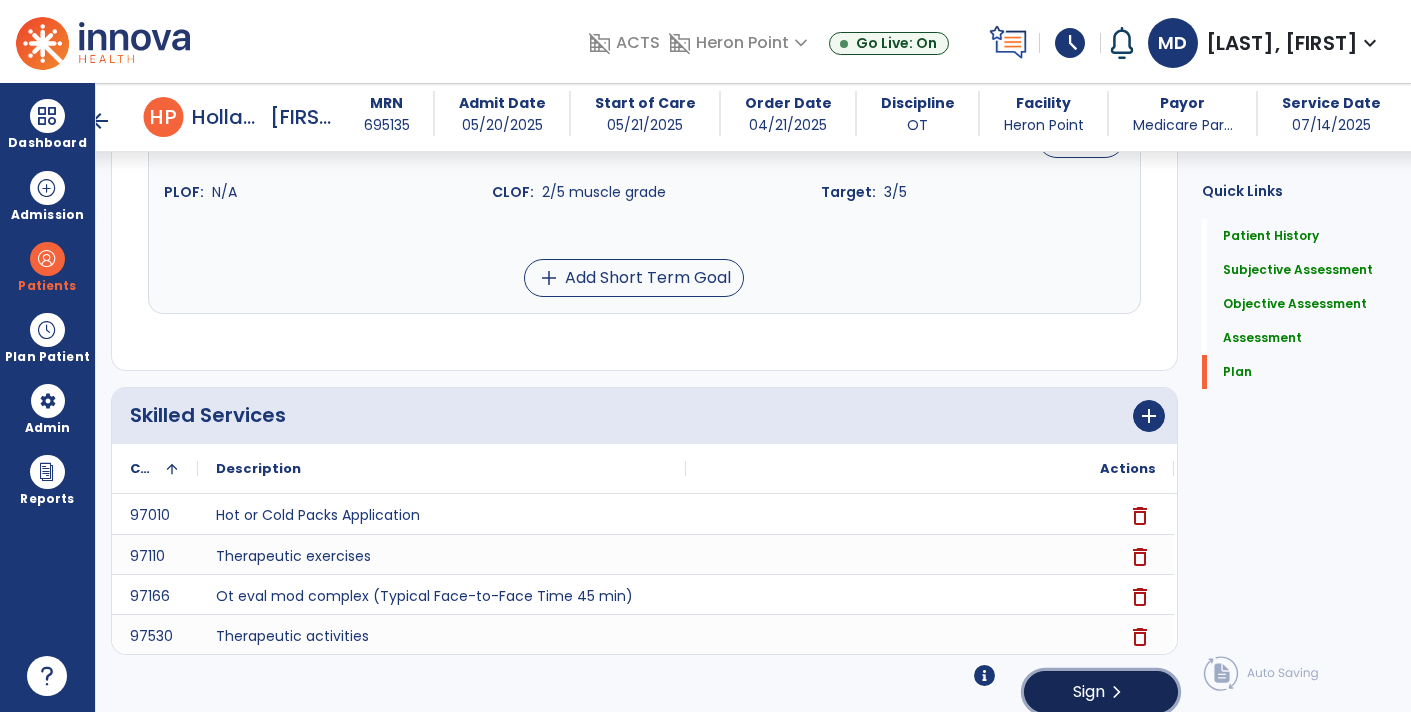click on "Sign  chevron_right" 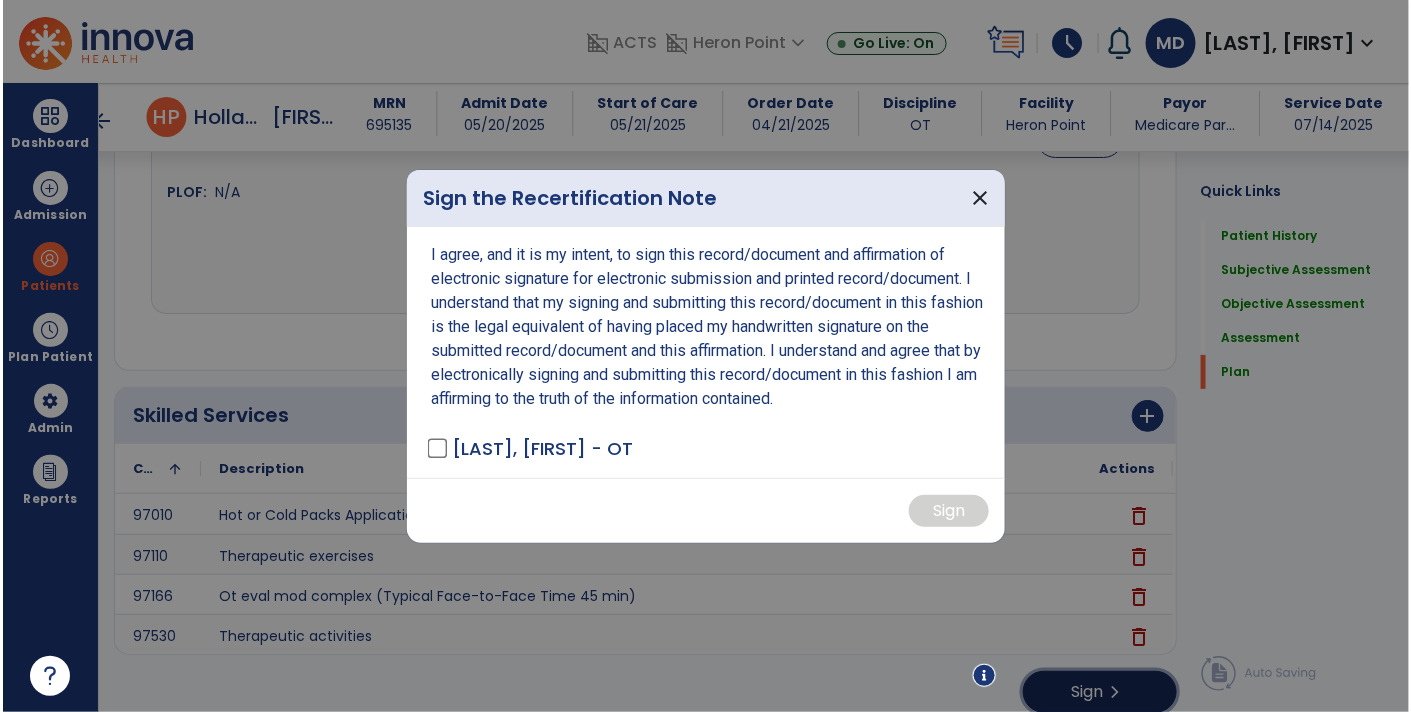 scroll, scrollTop: 4766, scrollLeft: 0, axis: vertical 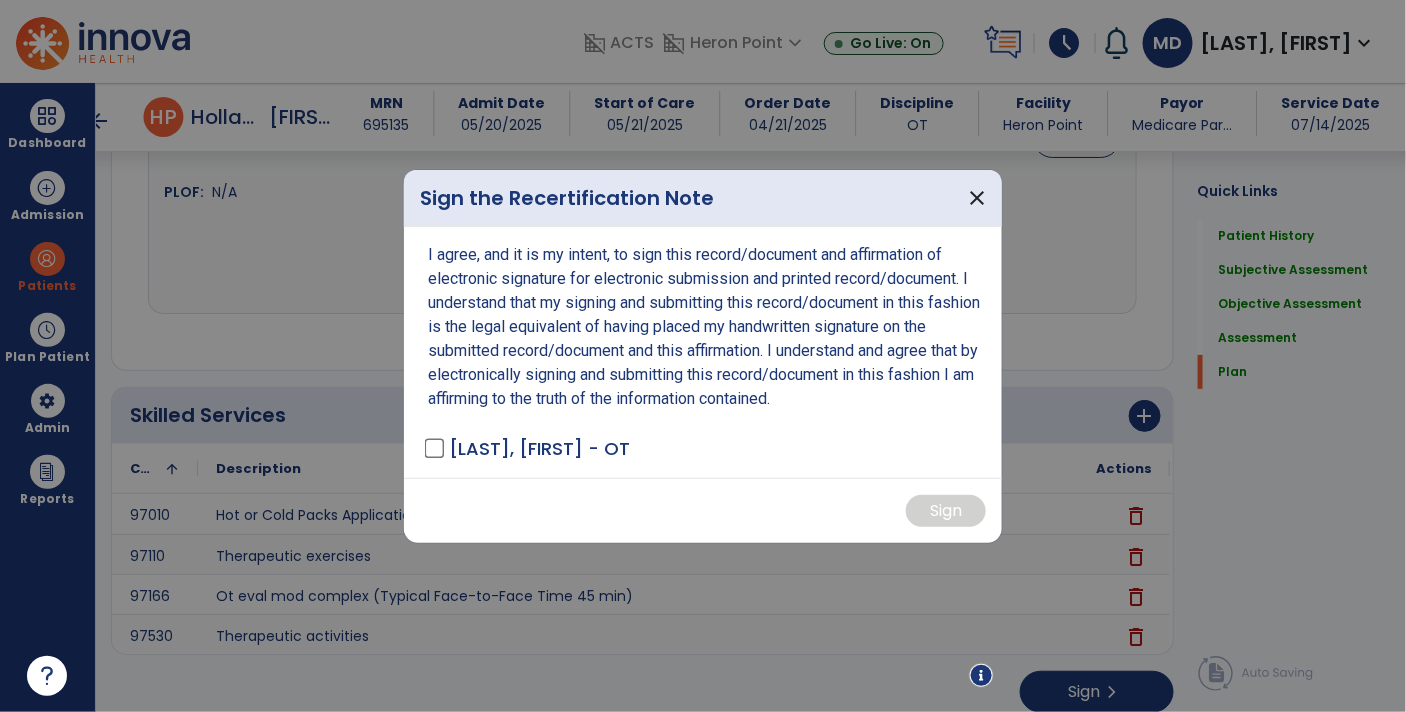 click on "[LAST], [FIRST]  - OT" at bounding box center [539, 448] 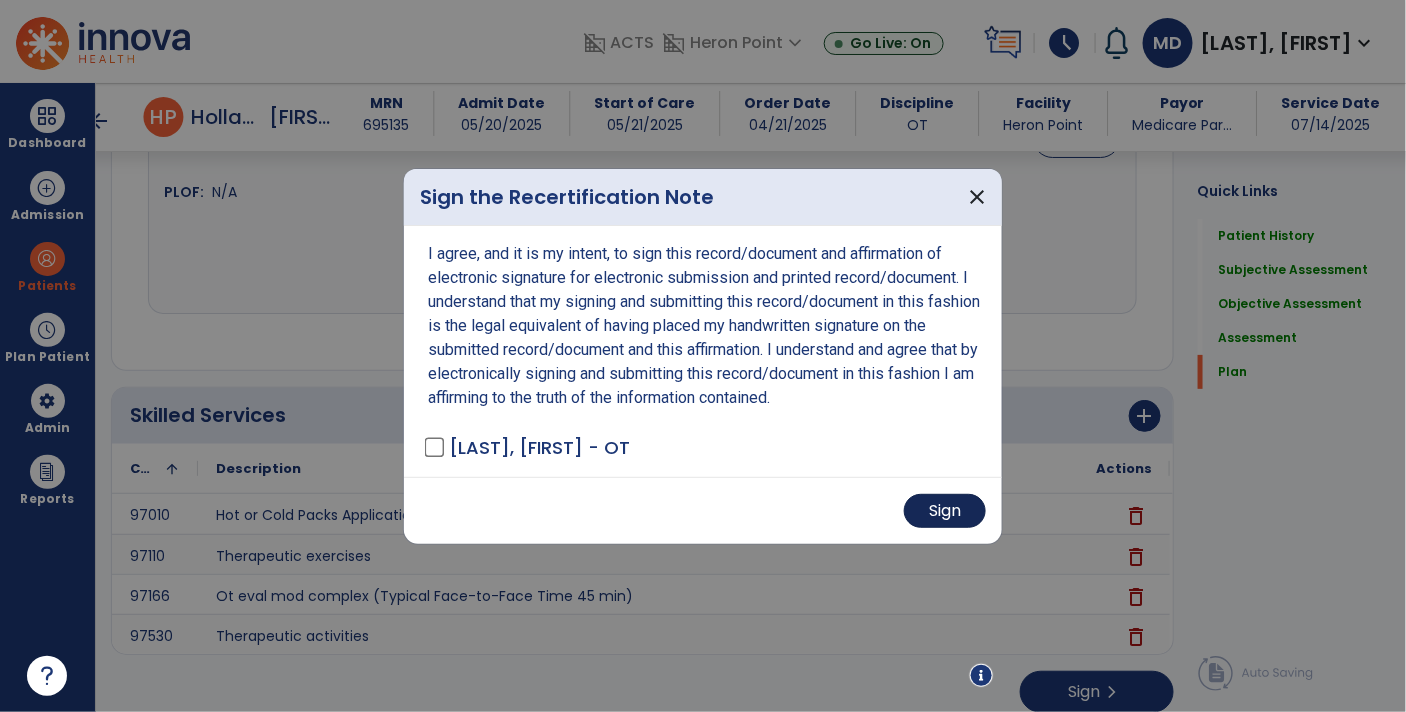 click on "Sign" at bounding box center (945, 511) 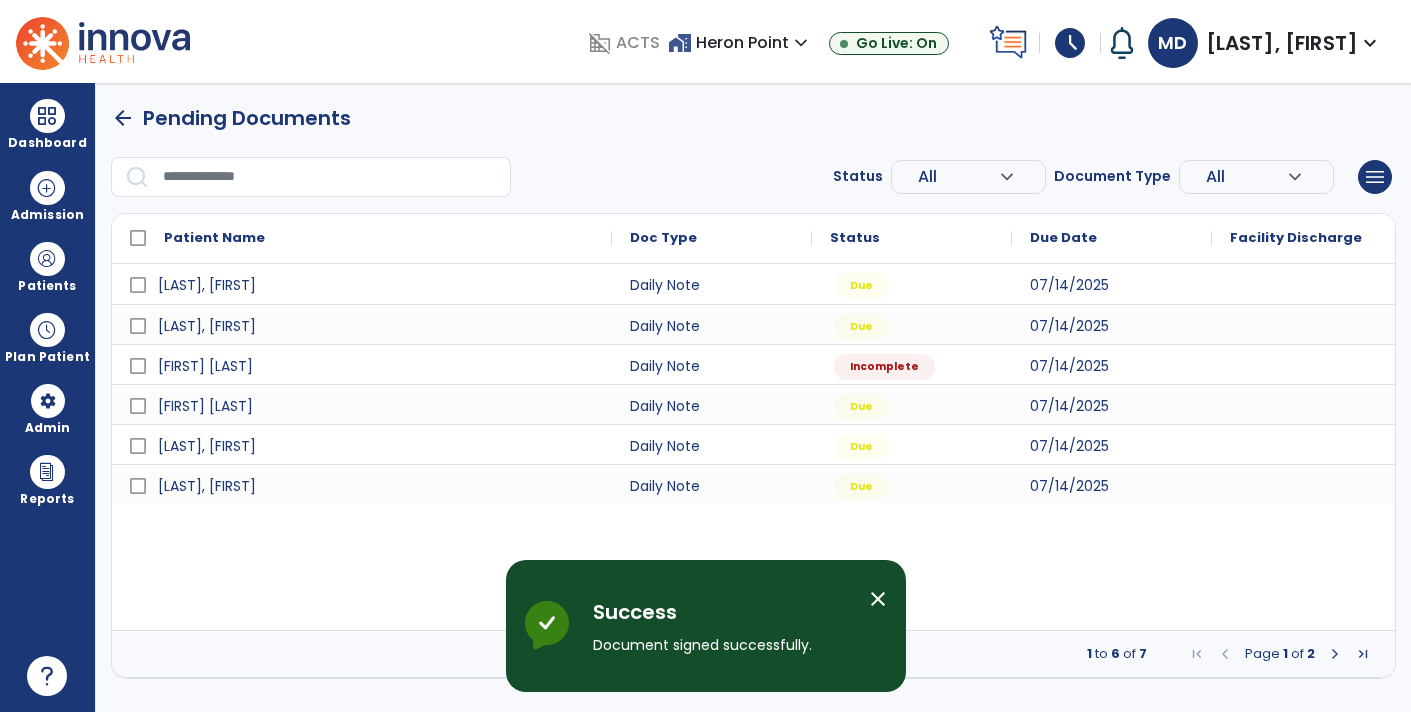 scroll, scrollTop: 0, scrollLeft: 0, axis: both 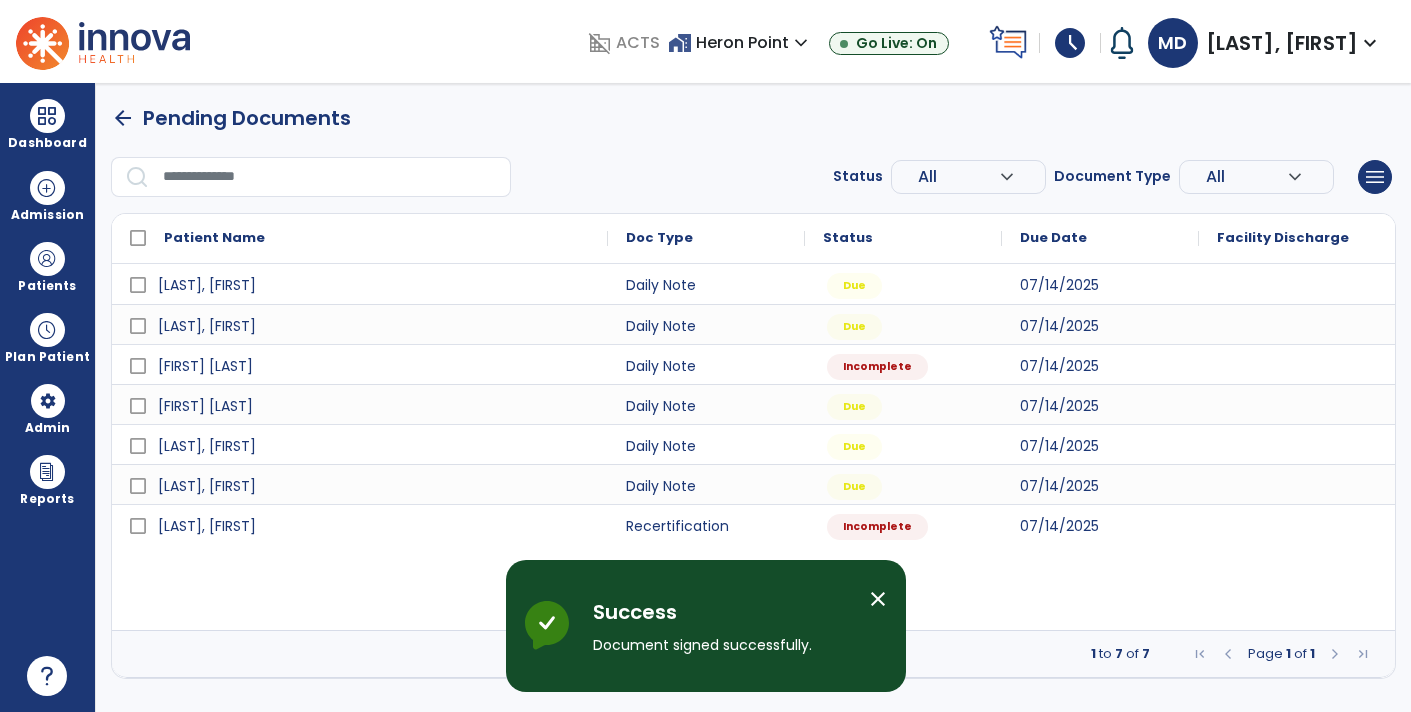 click on "close" at bounding box center (878, 599) 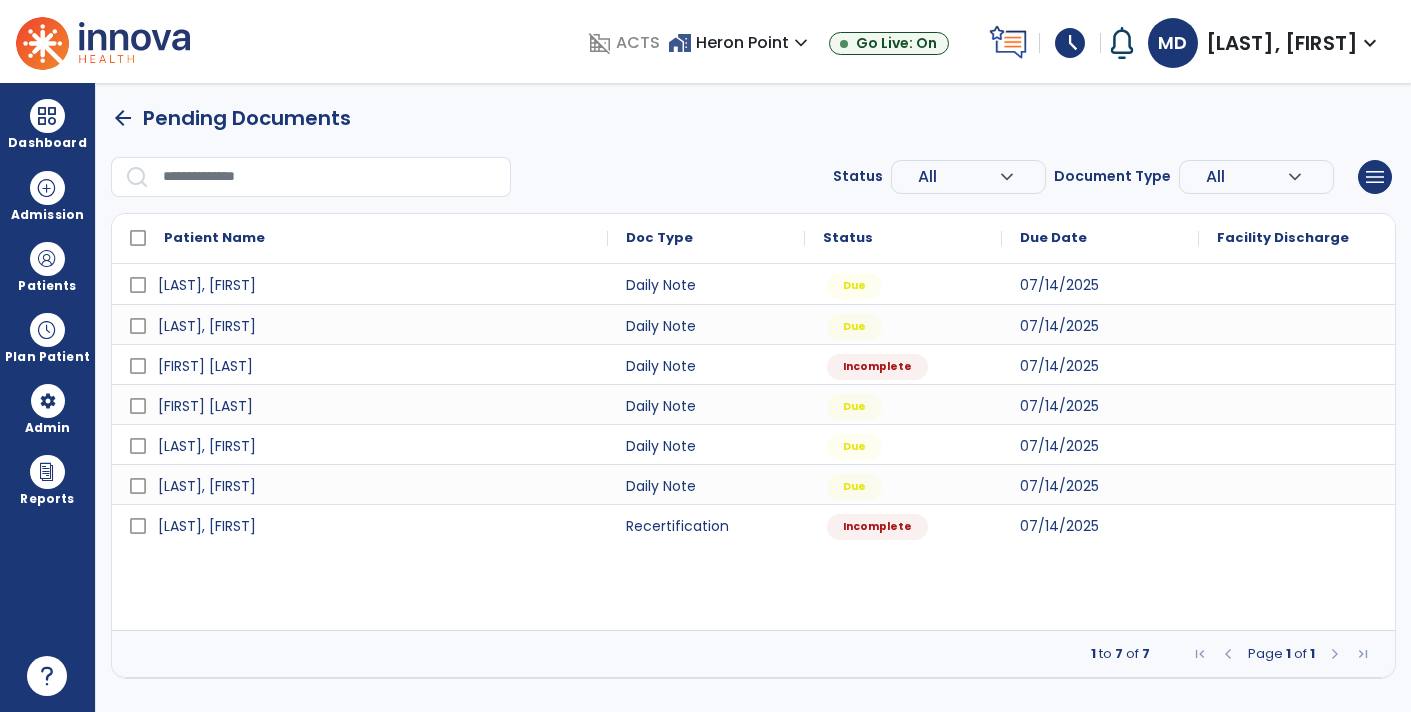 click at bounding box center [1297, 364] 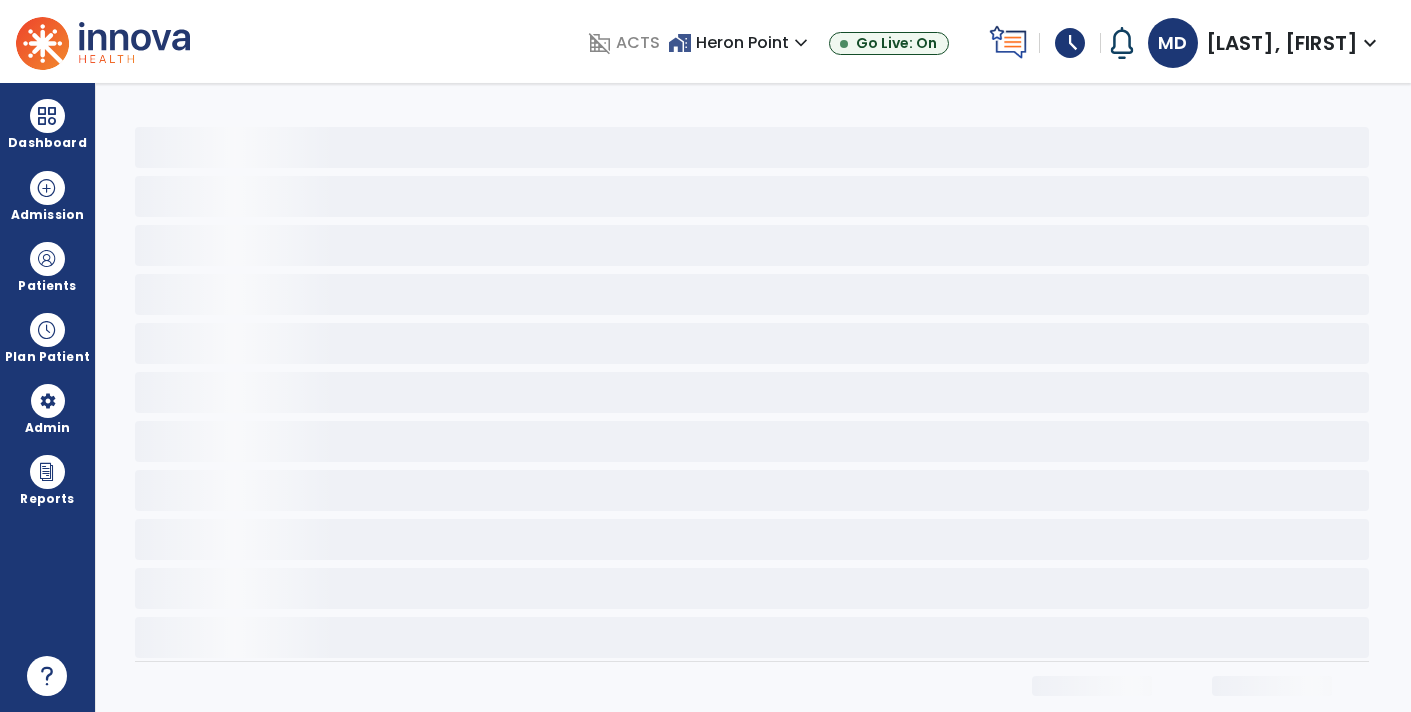 select on "*" 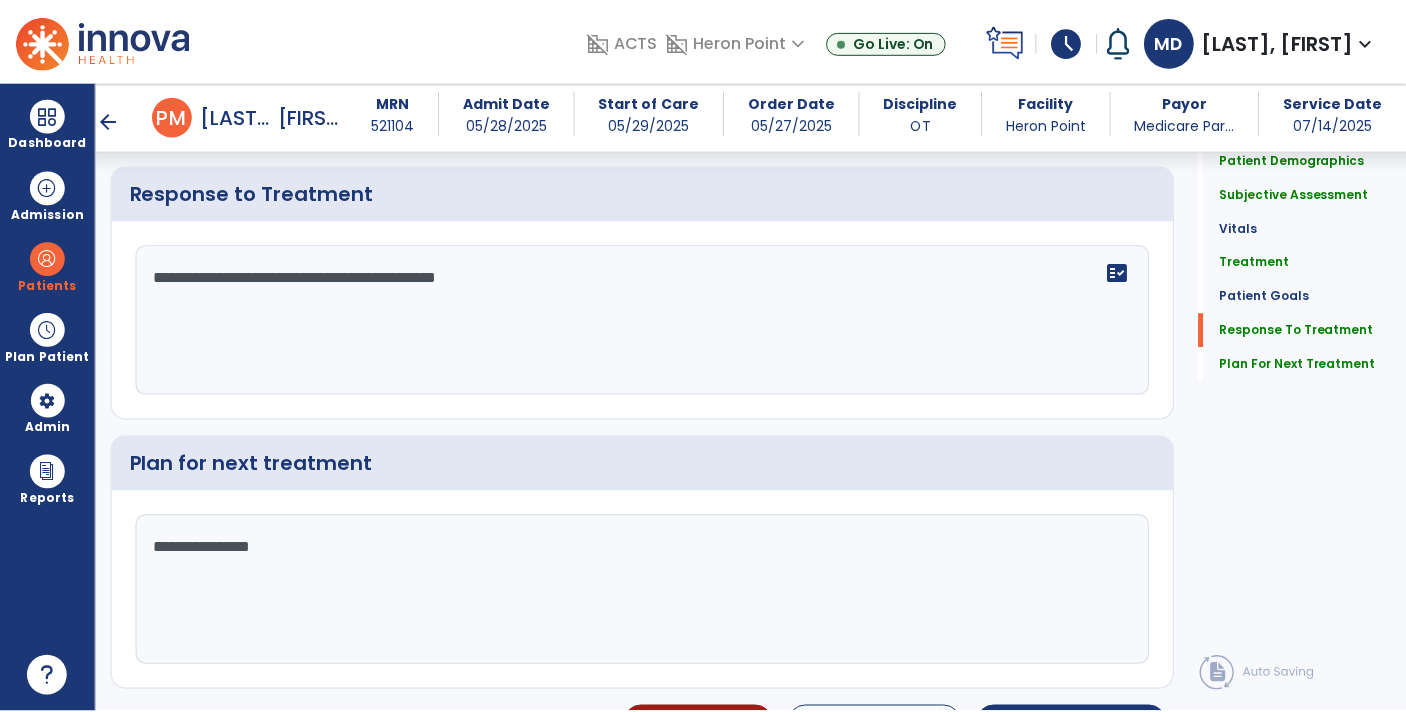 scroll, scrollTop: 2560, scrollLeft: 0, axis: vertical 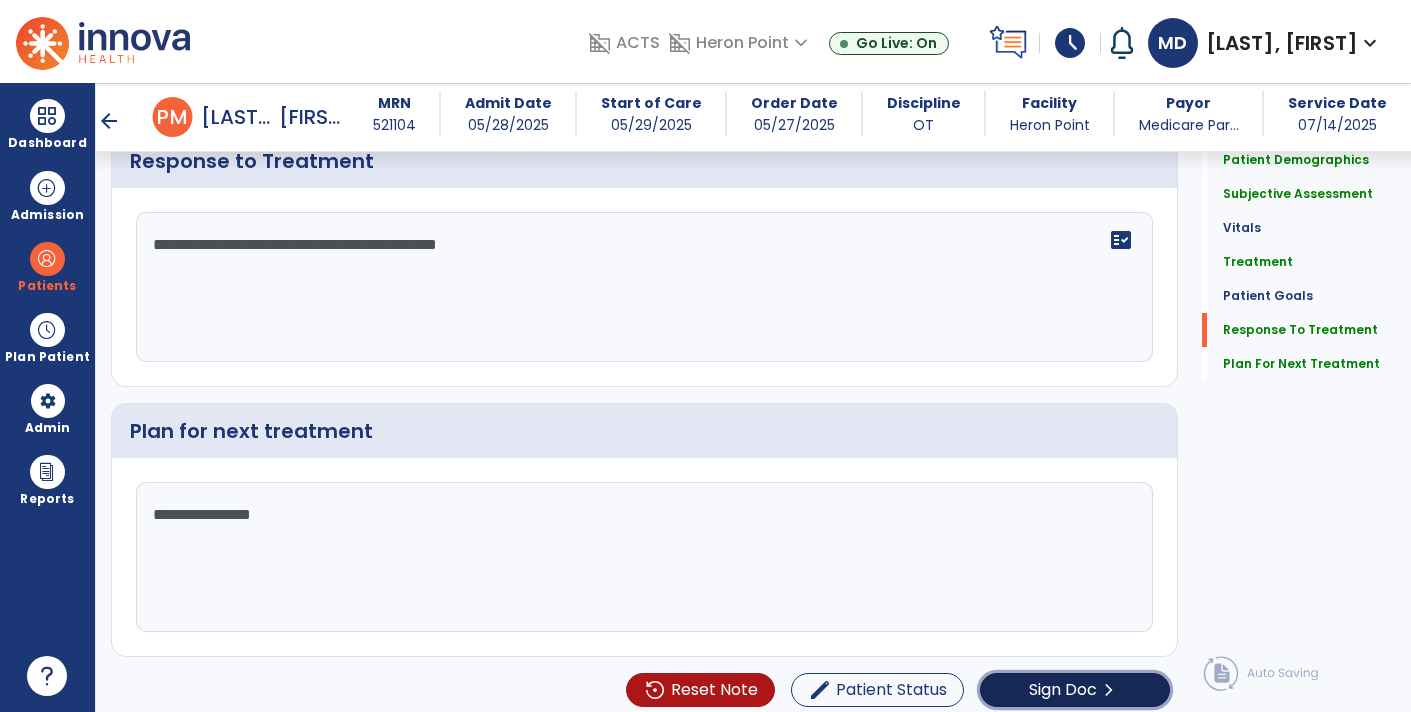 click on "Sign Doc  chevron_right" 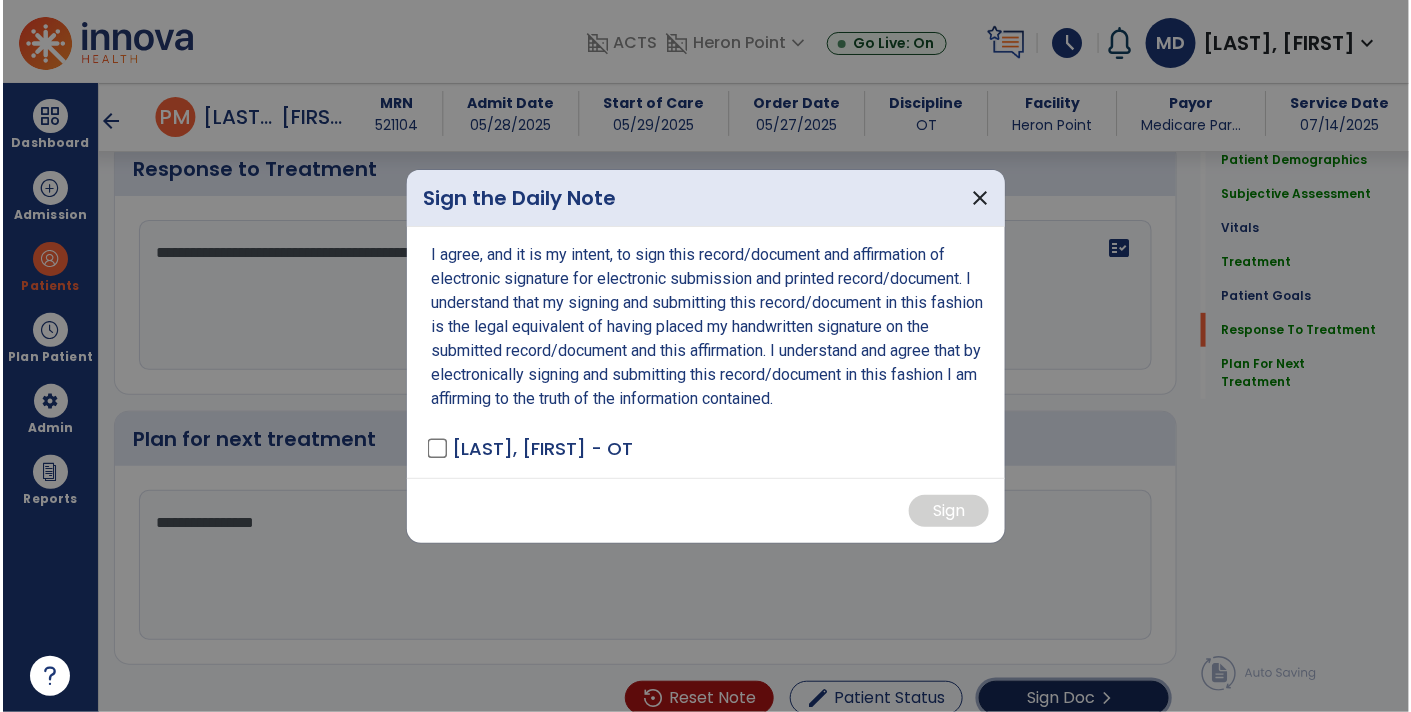 scroll, scrollTop: 2560, scrollLeft: 0, axis: vertical 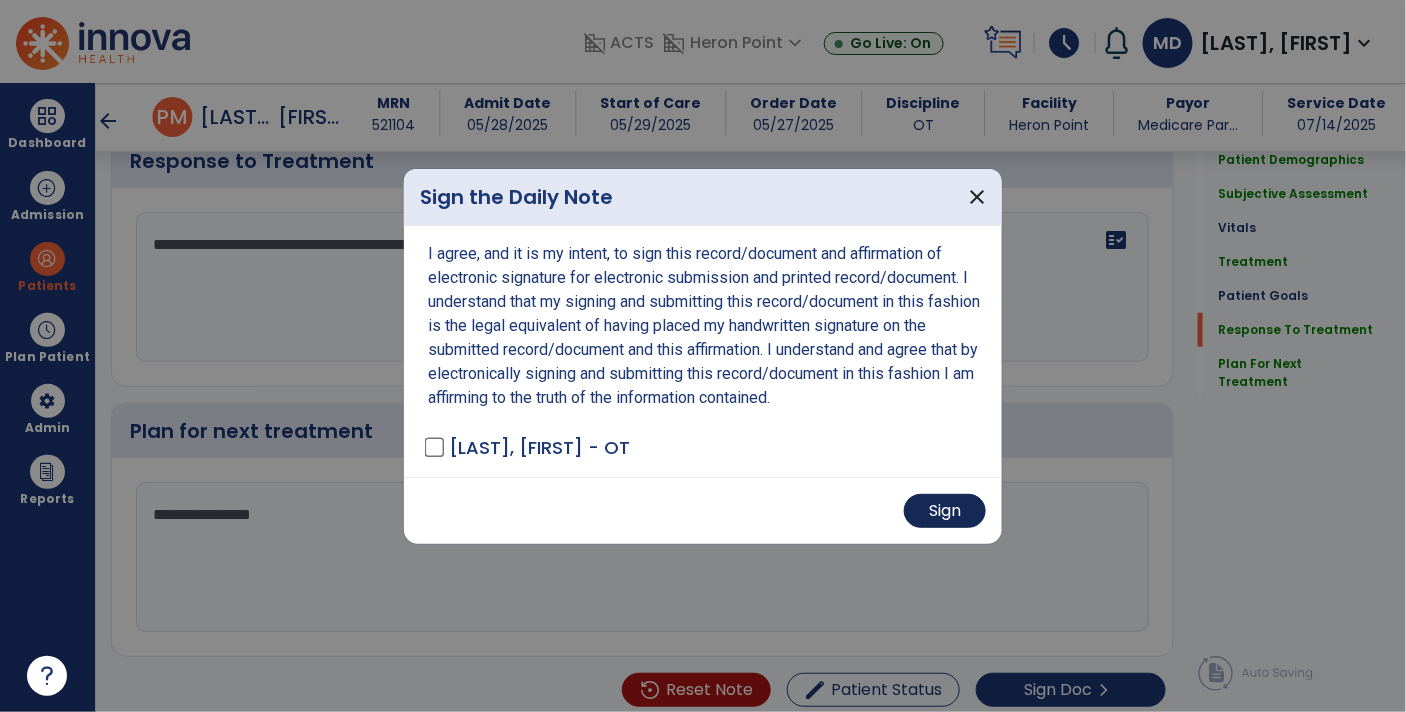 click on "Sign" at bounding box center [945, 511] 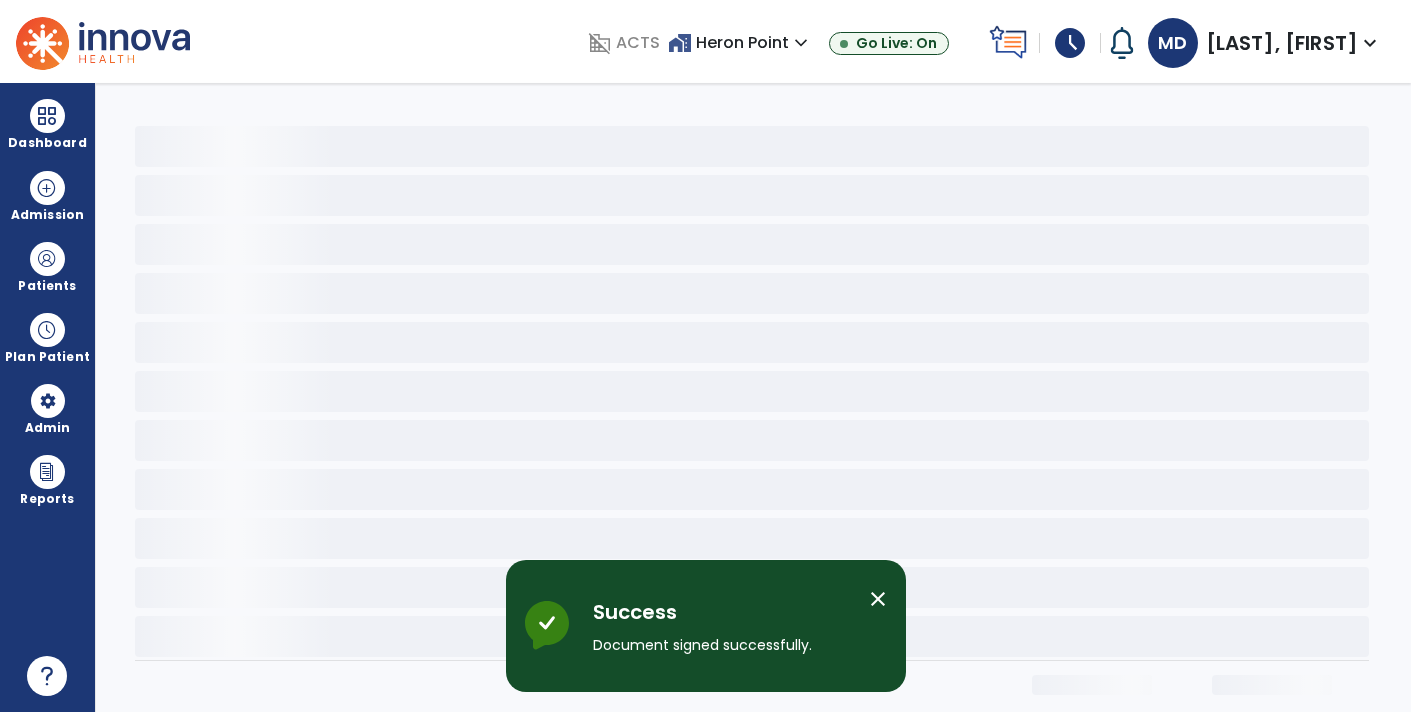 scroll, scrollTop: 0, scrollLeft: 0, axis: both 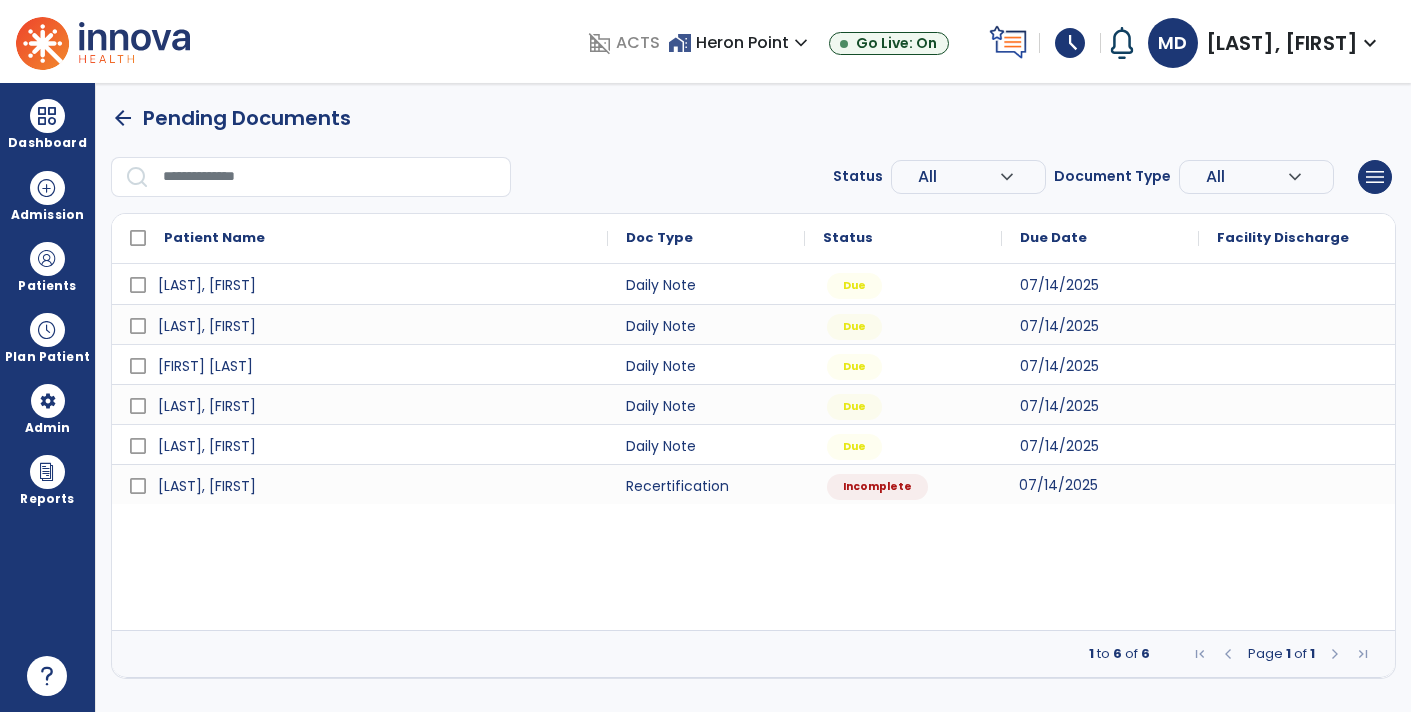 click on "07/14/2025" at bounding box center (1100, 484) 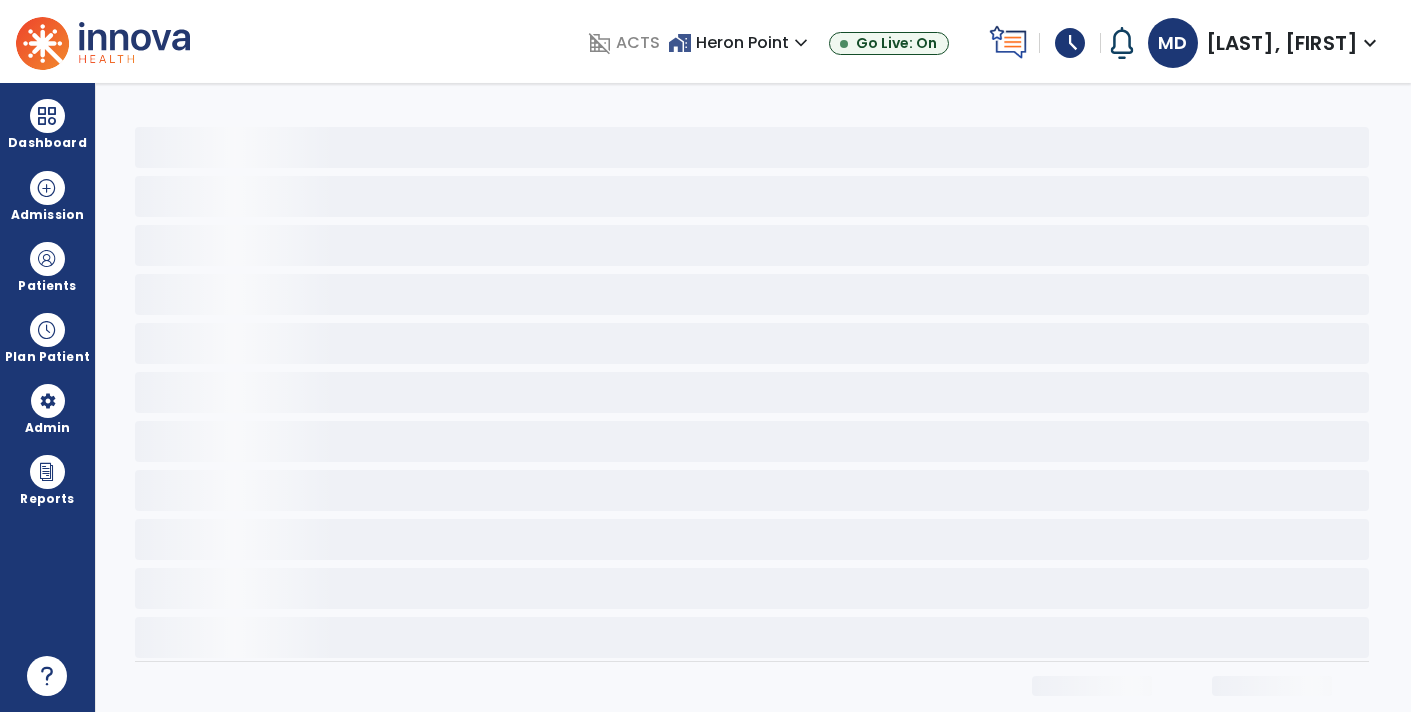 select on "**" 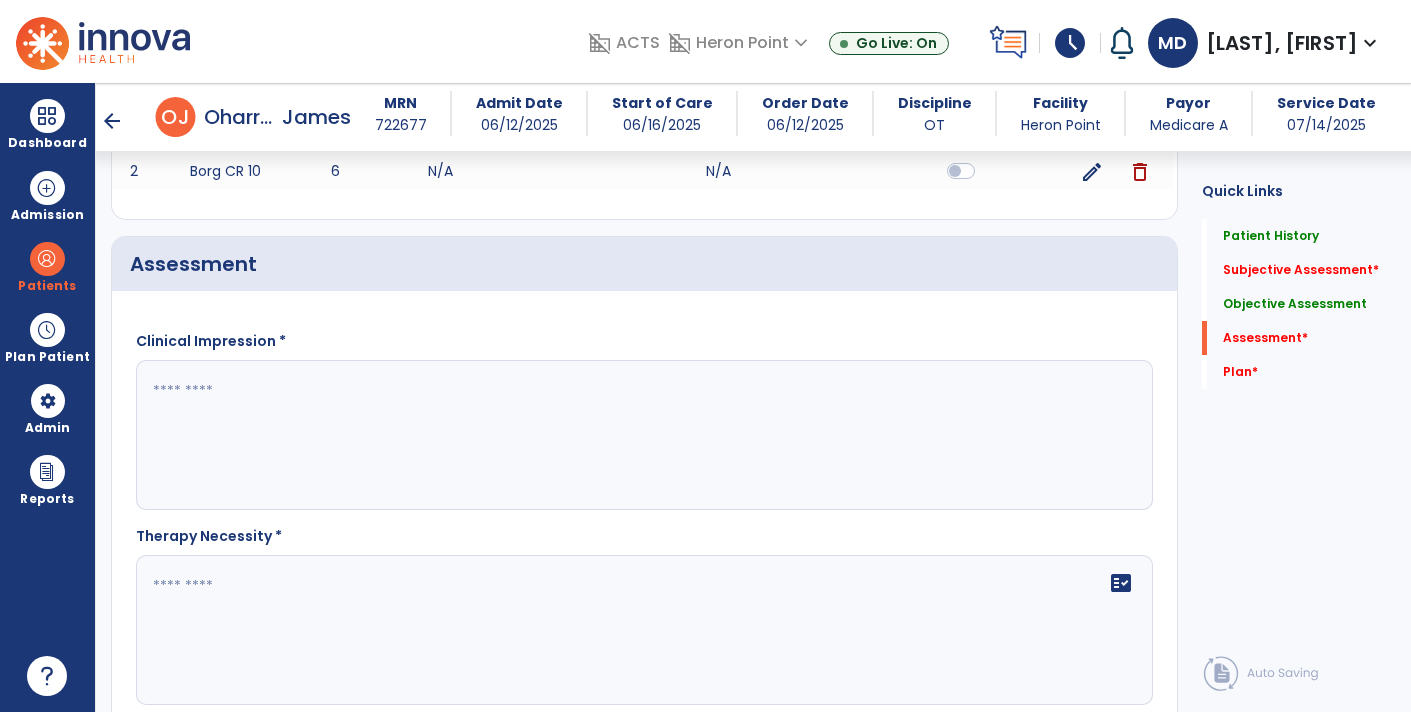 scroll, scrollTop: 2314, scrollLeft: 0, axis: vertical 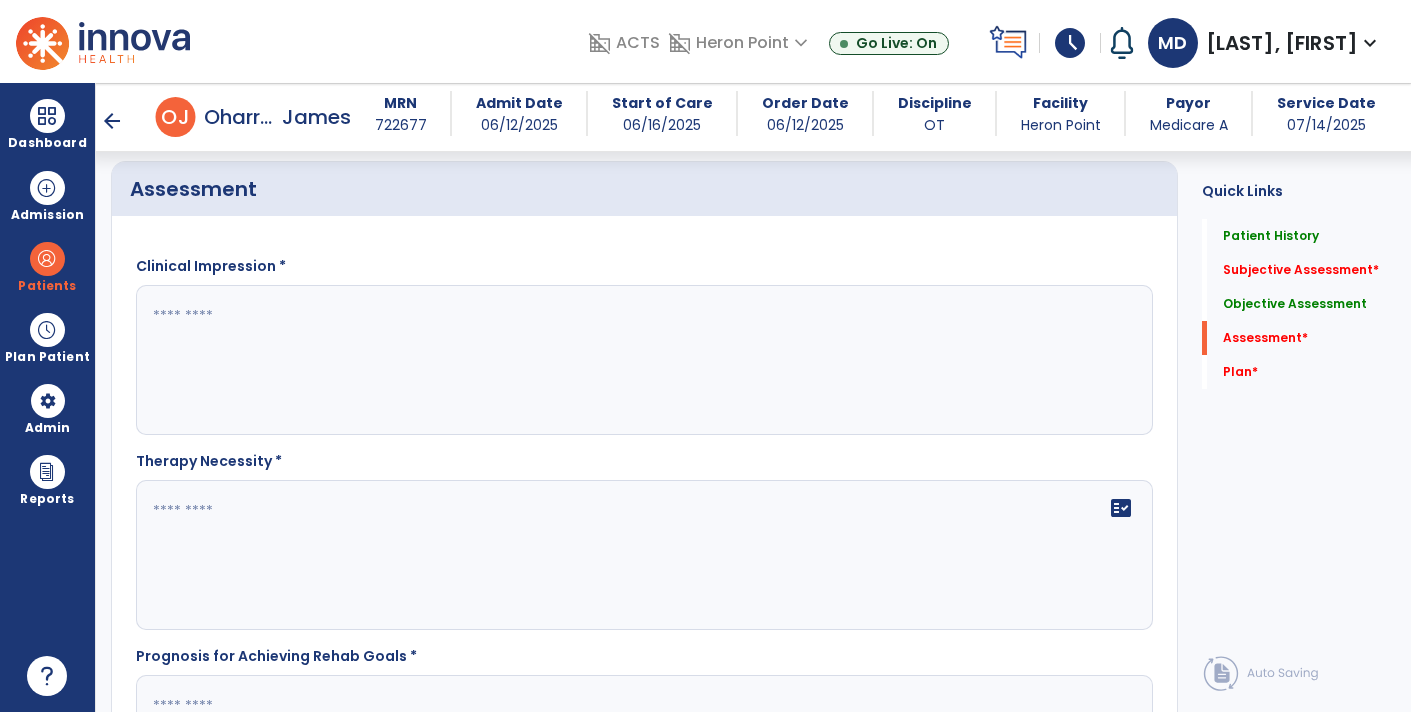 paste on "**********" 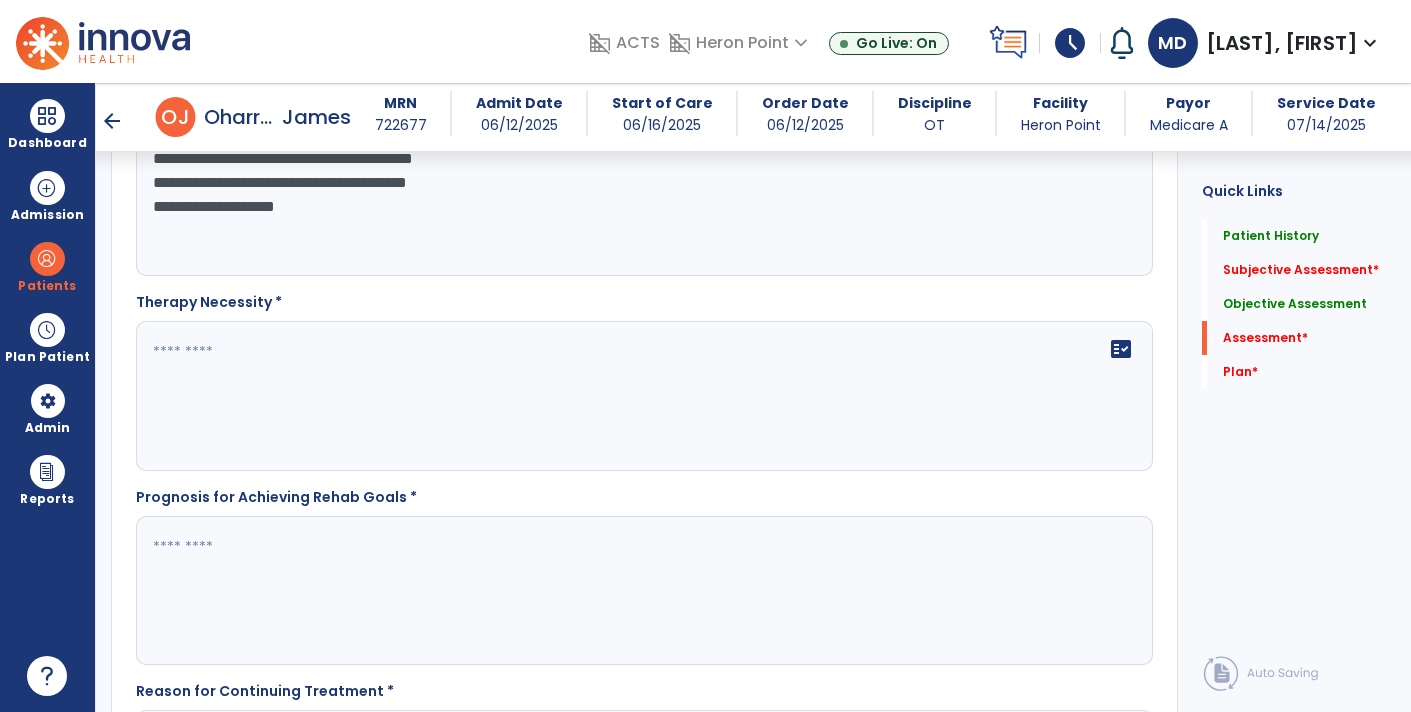 scroll, scrollTop: 2477, scrollLeft: 0, axis: vertical 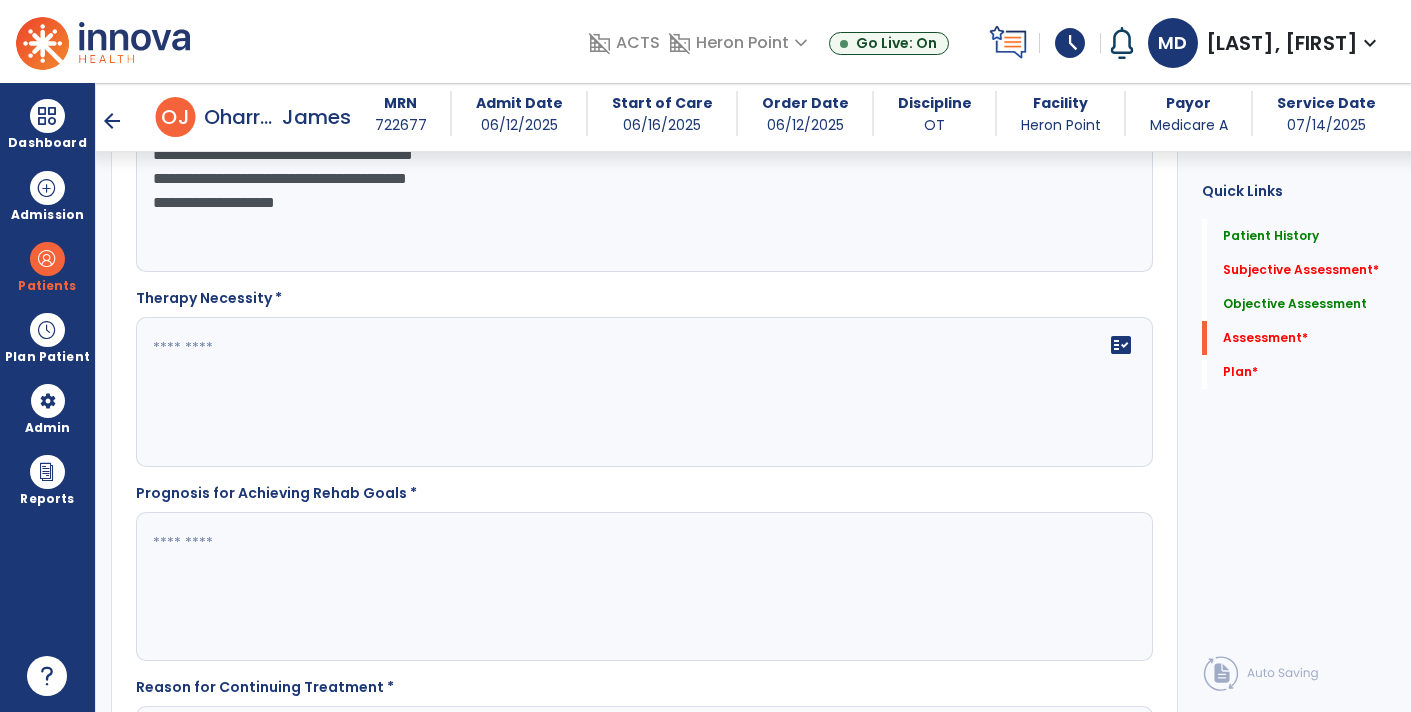 type on "**********" 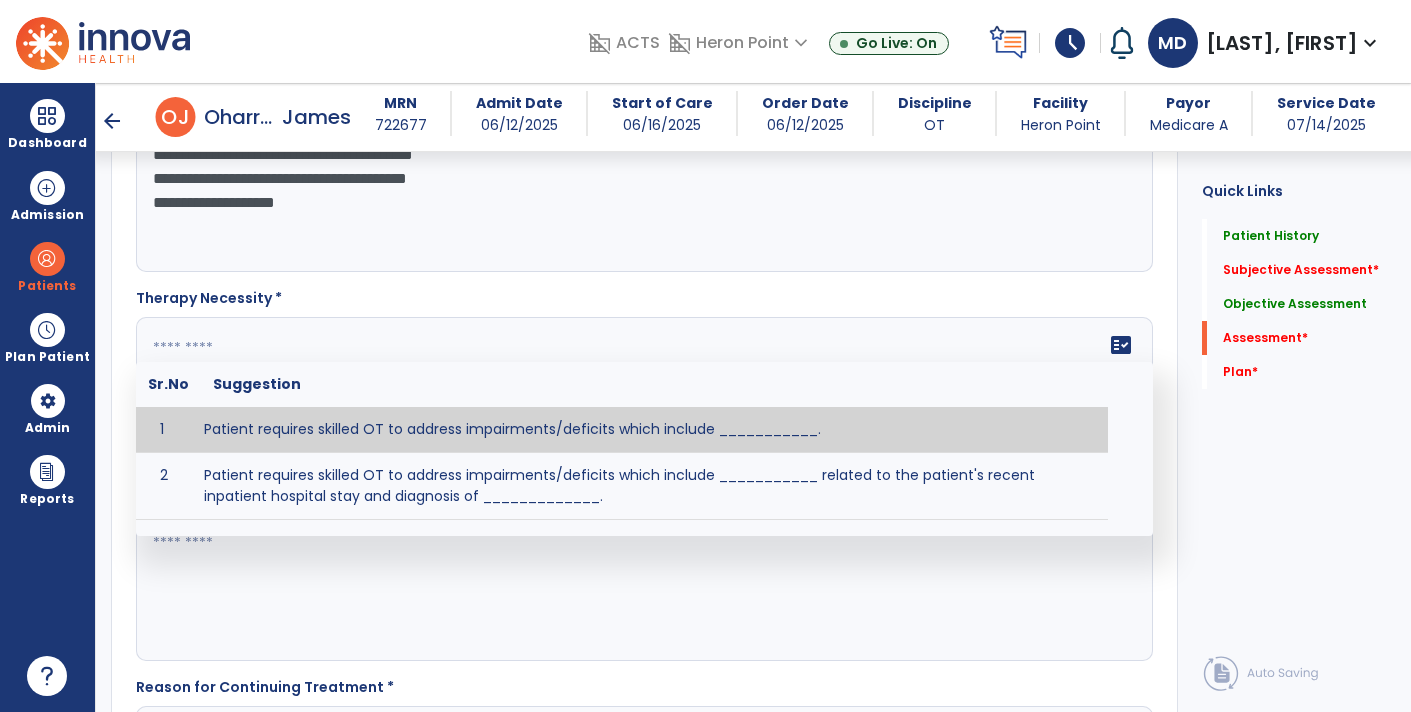 paste on "**********" 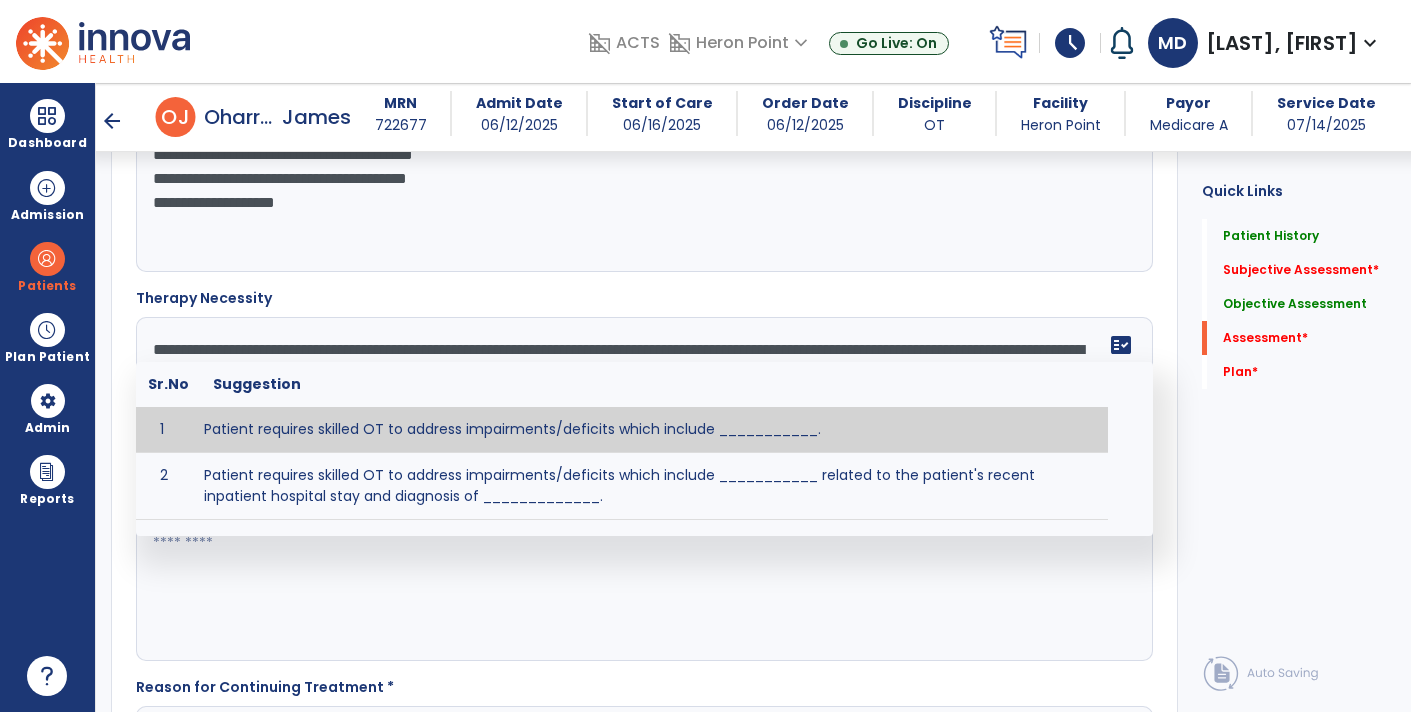 type on "**********" 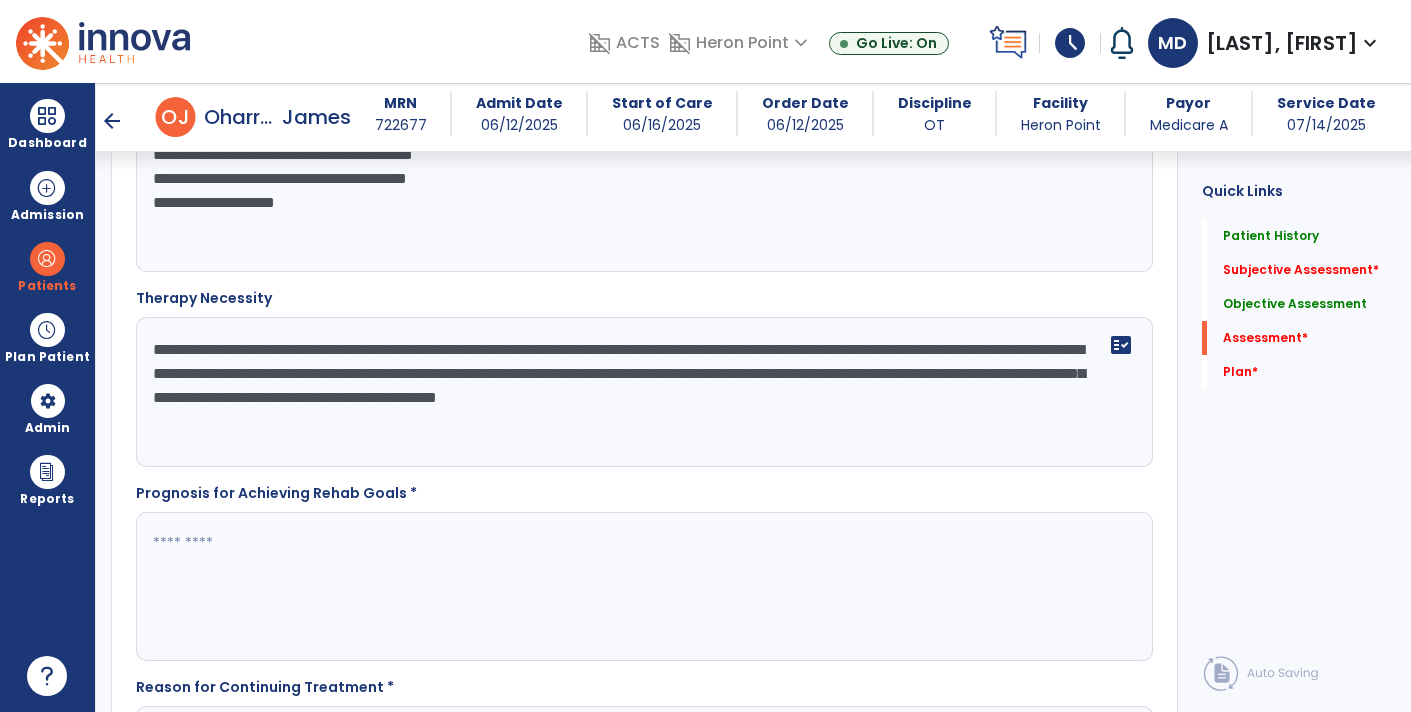 click on "Quick Links  Patient History   Patient History   Subjective Assessment   *  Subjective Assessment   *  Objective Assessment   Objective Assessment   Assessment   *  Assessment   *  Plan   *  Plan   *" 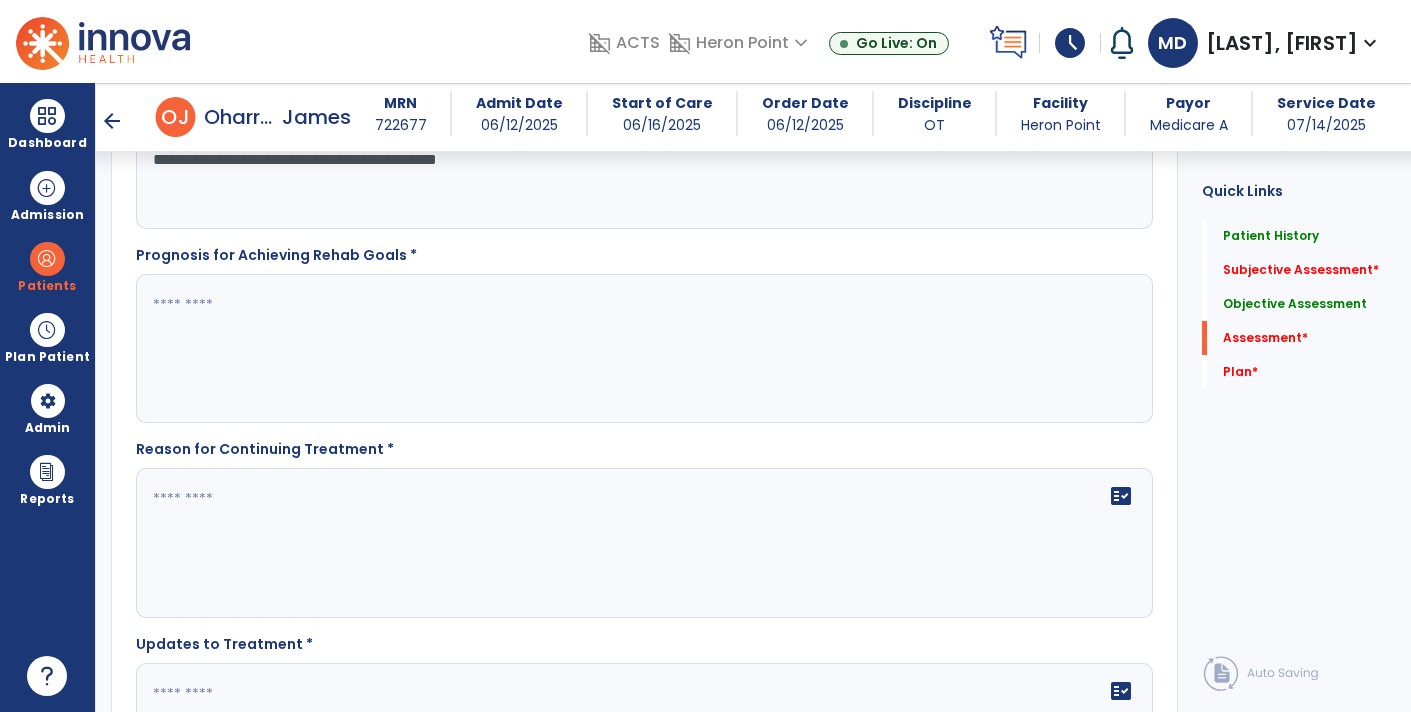 scroll, scrollTop: 2722, scrollLeft: 0, axis: vertical 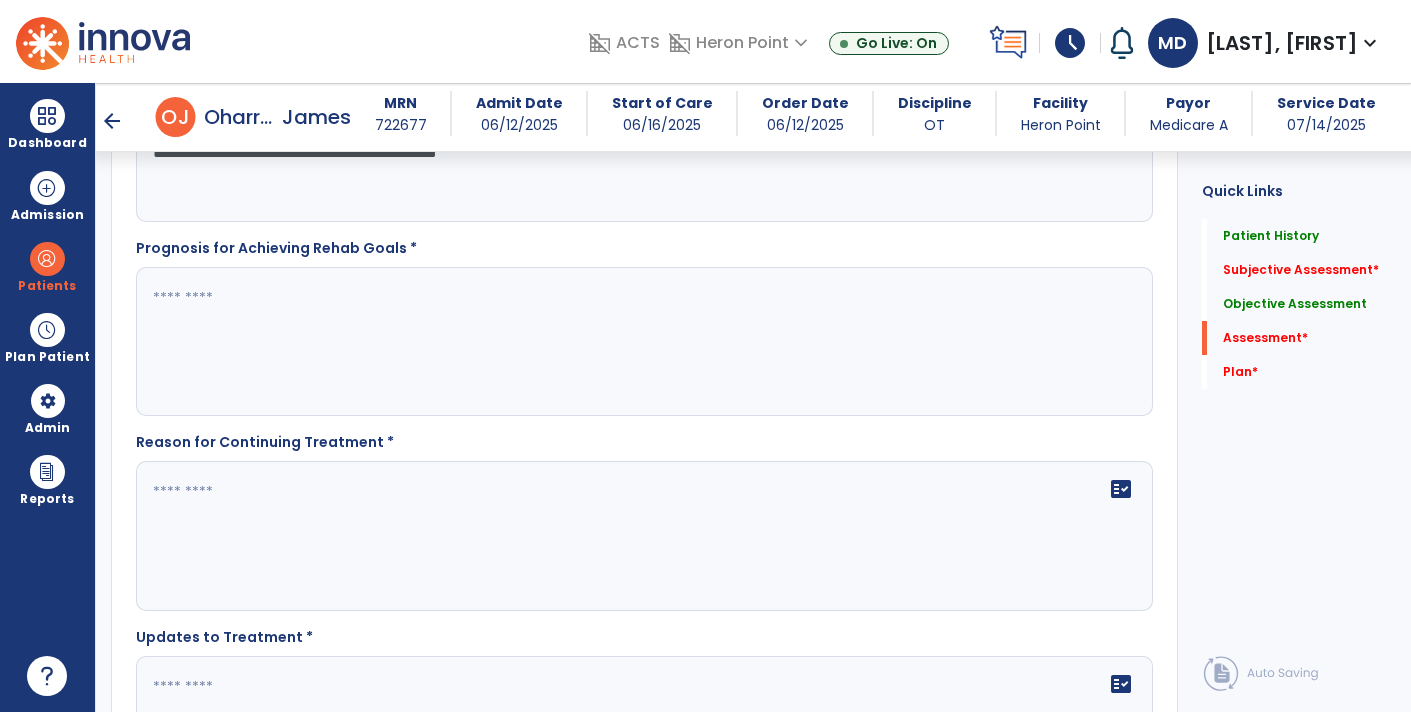 click 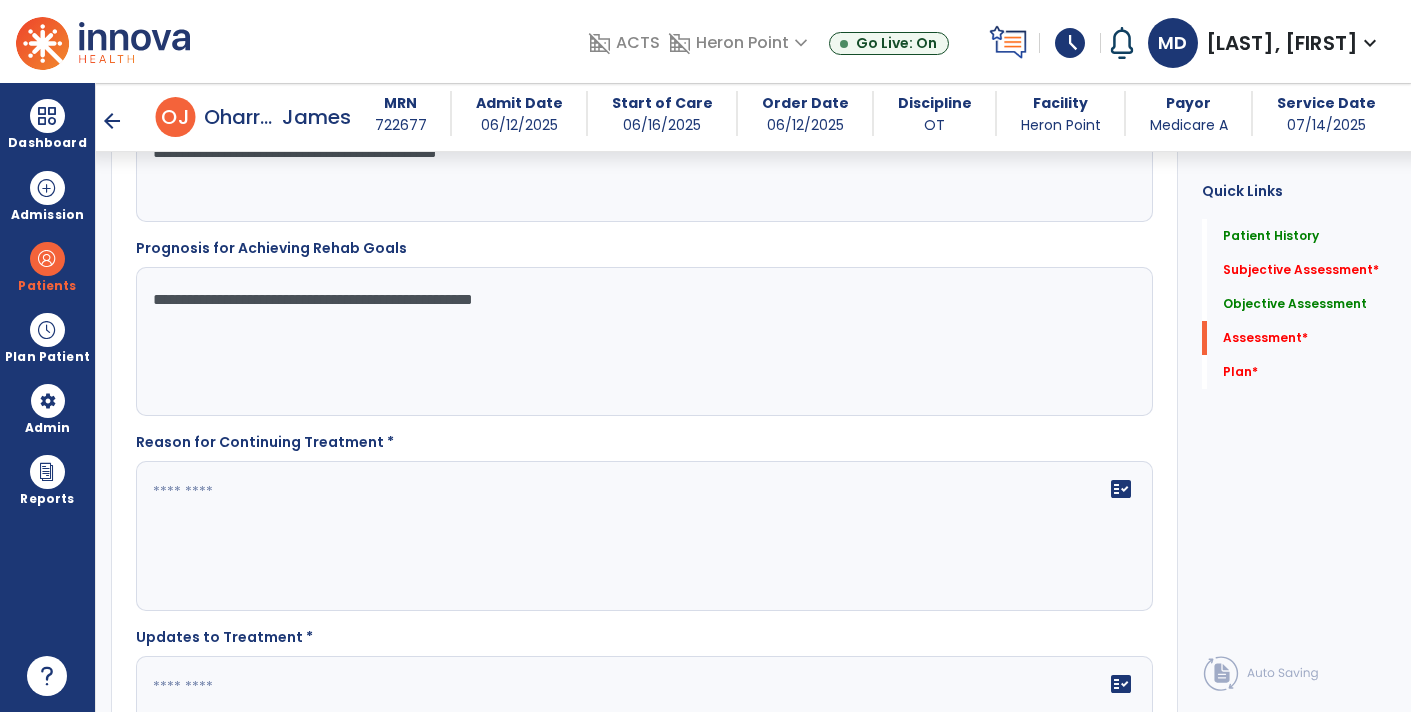 type on "**********" 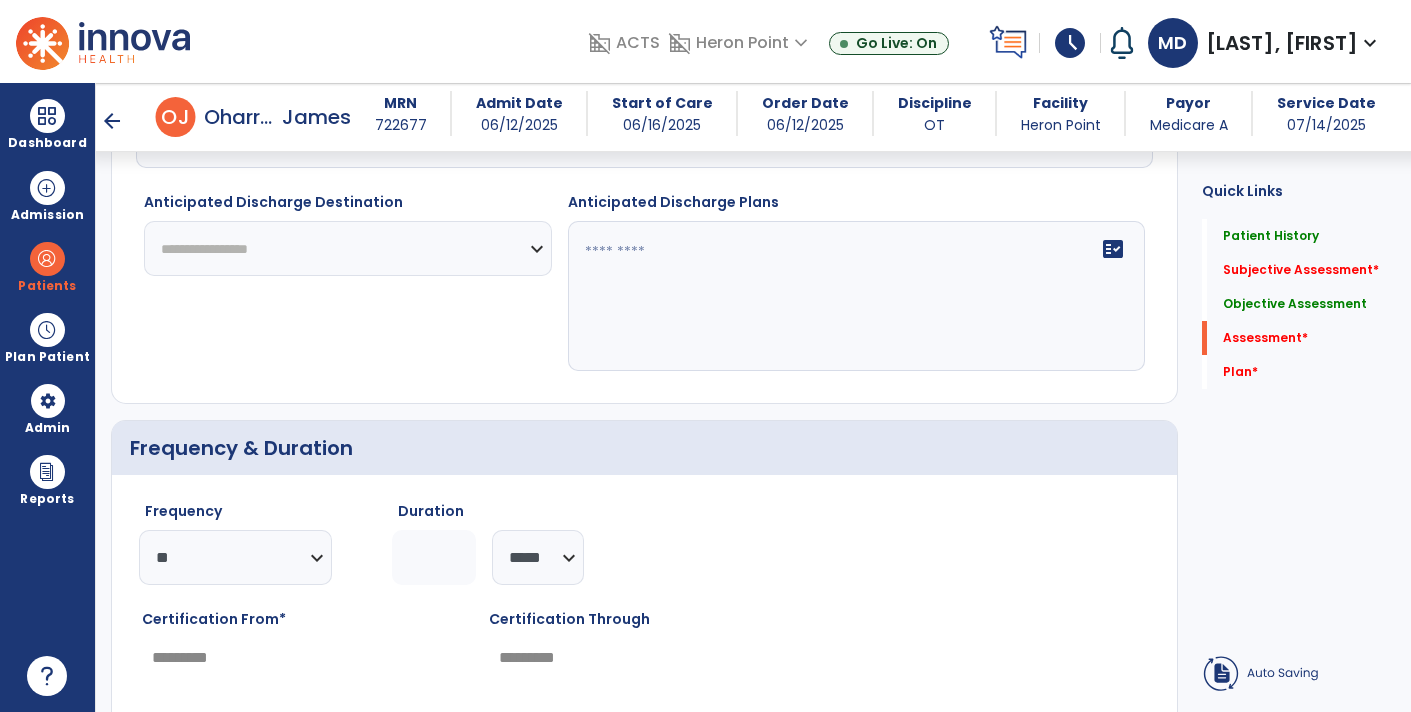 scroll, scrollTop: 3362, scrollLeft: 0, axis: vertical 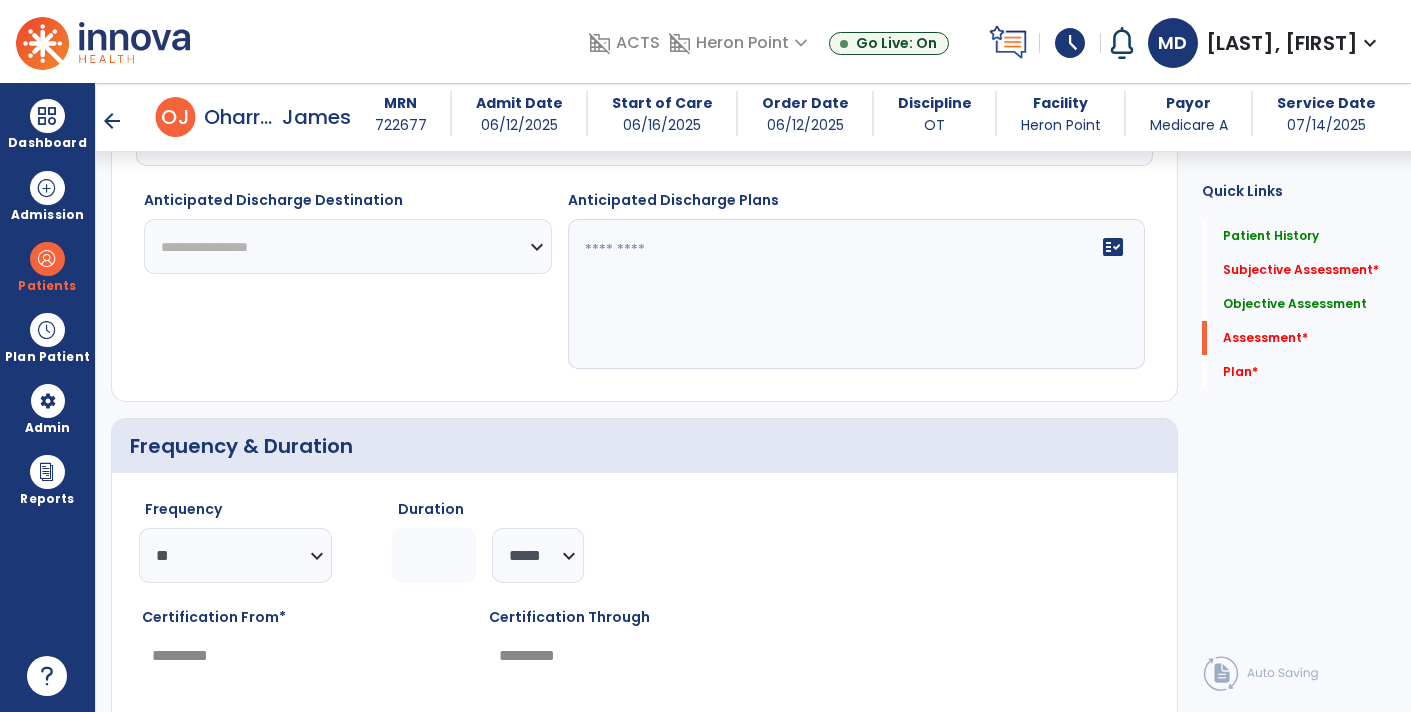 type on "**********" 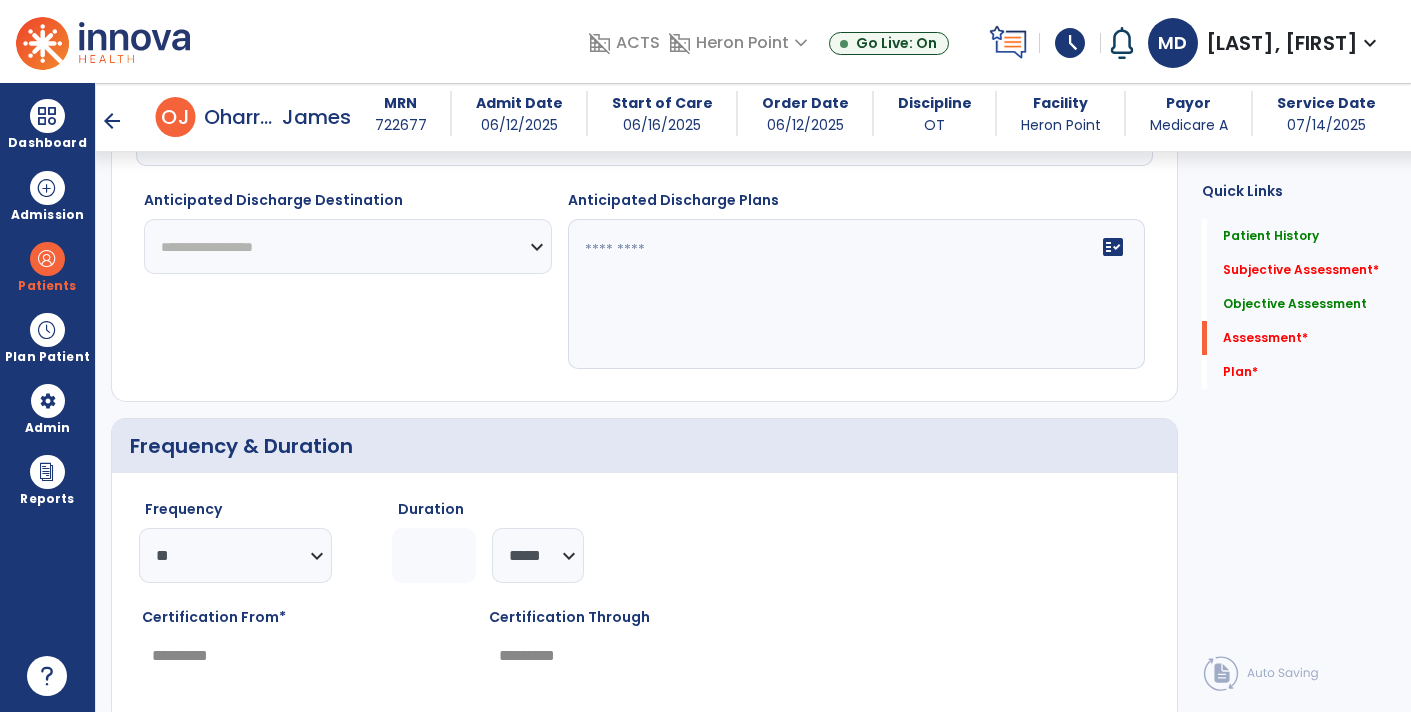 click on "**********" 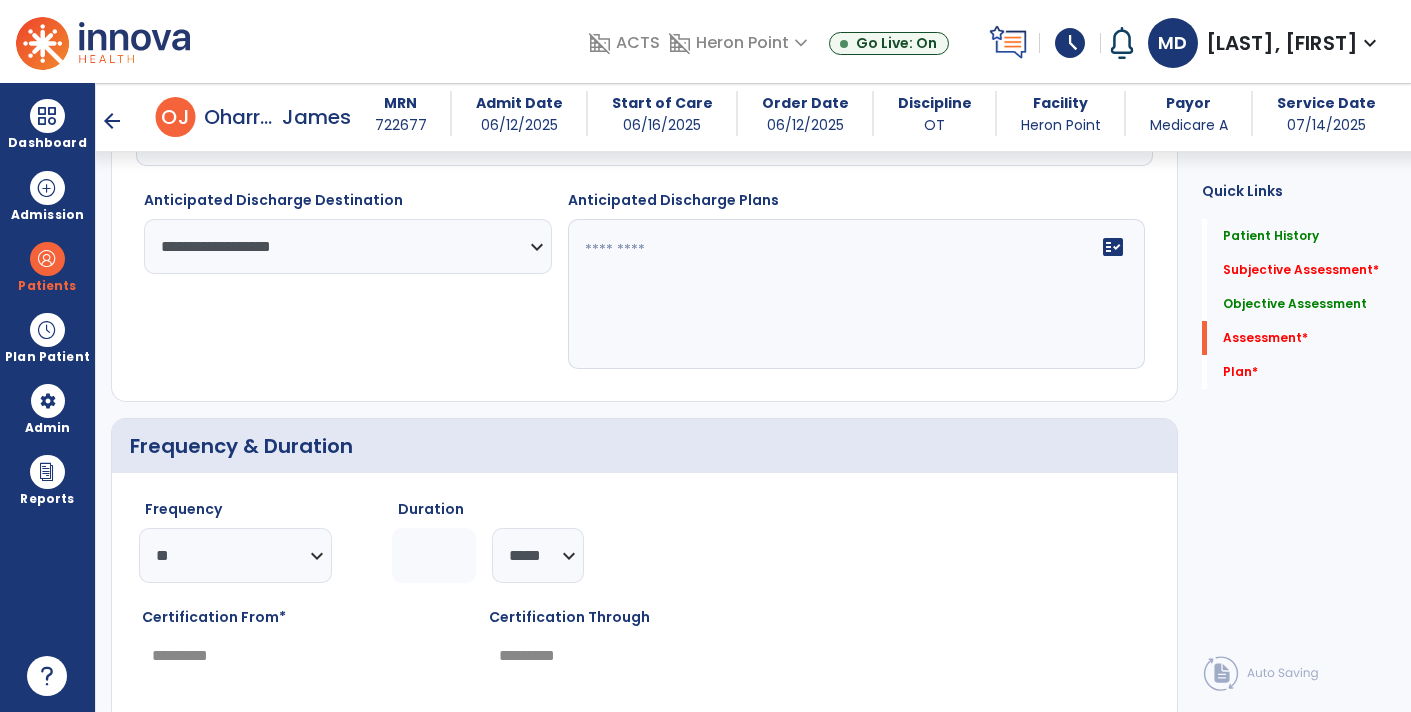 click 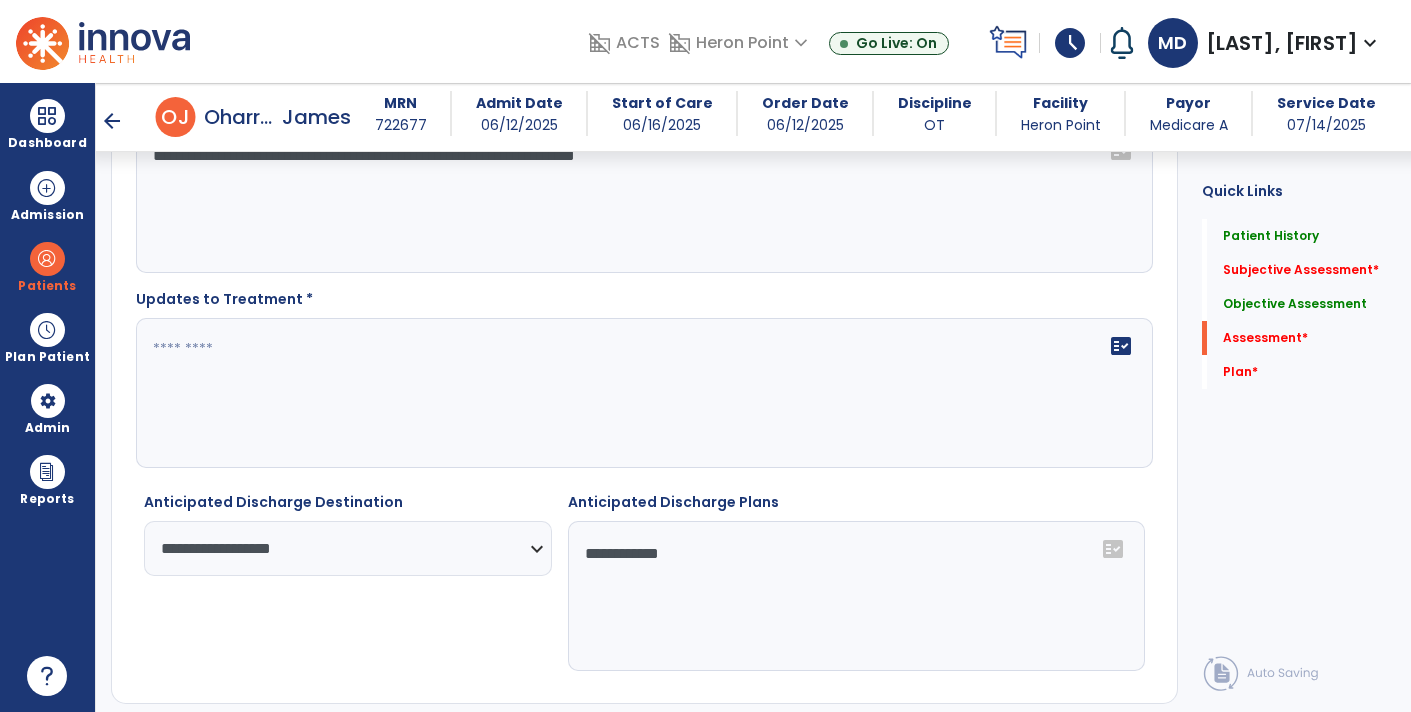 scroll, scrollTop: 3054, scrollLeft: 0, axis: vertical 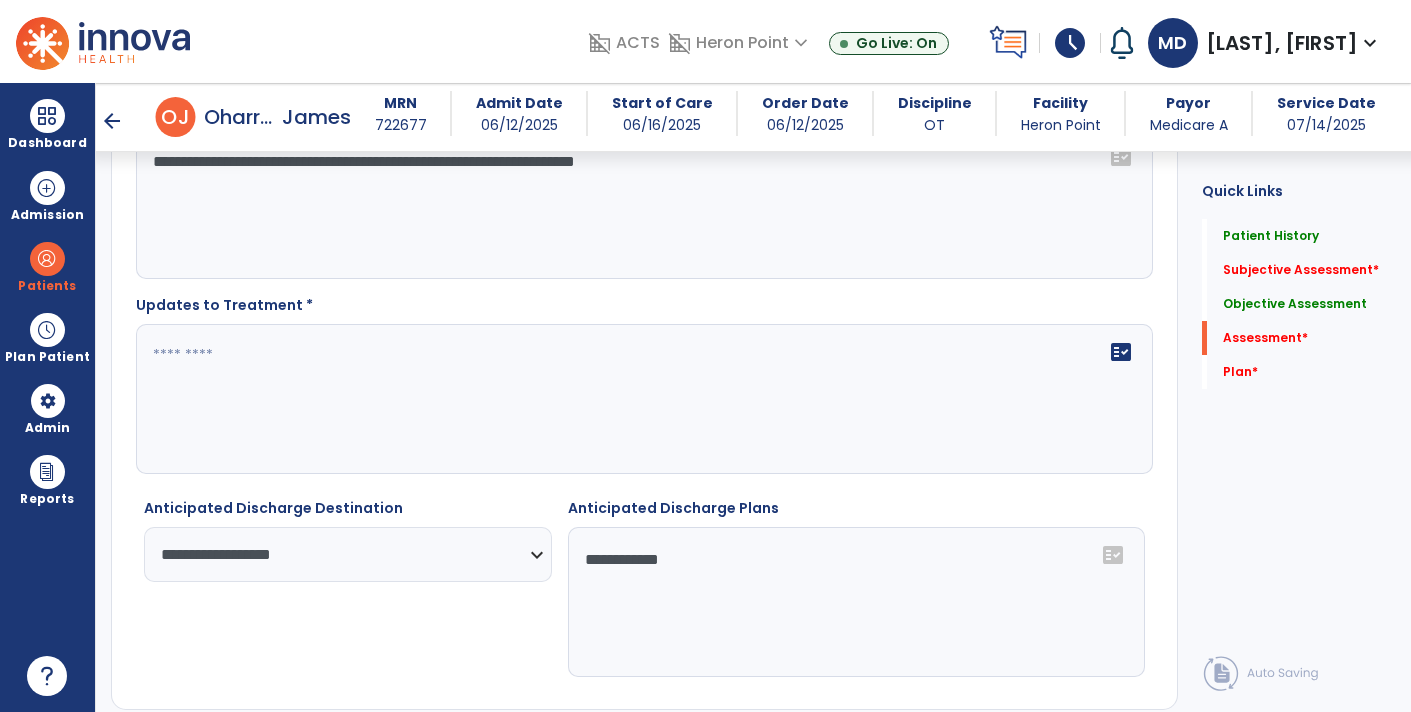 type on "**********" 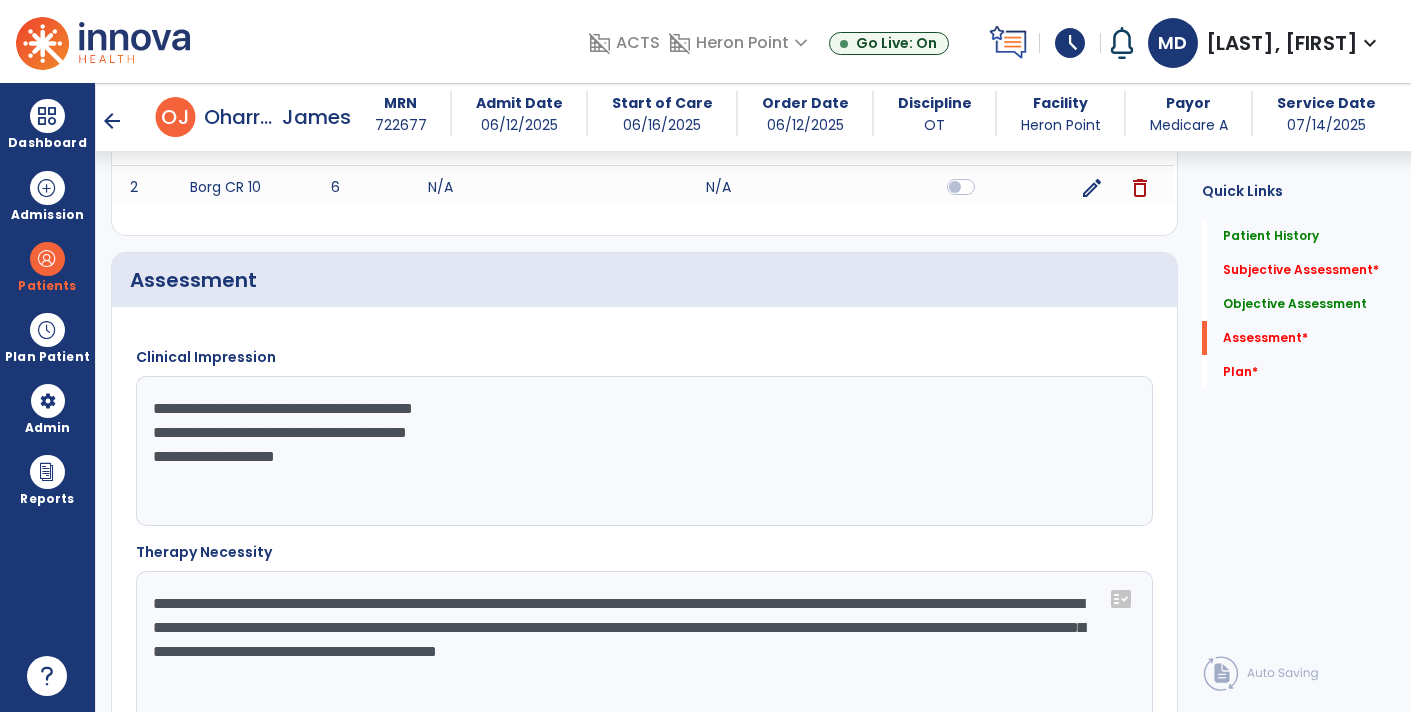 scroll, scrollTop: 2220, scrollLeft: 0, axis: vertical 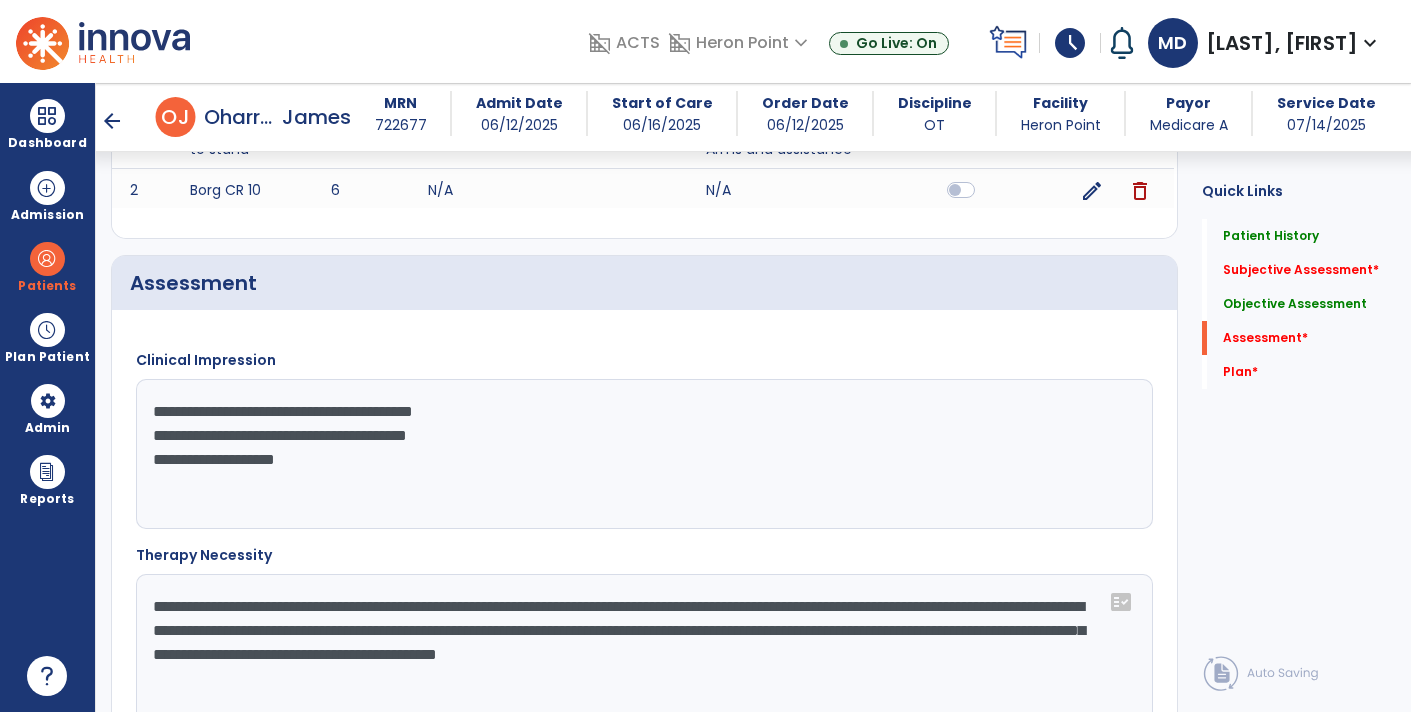 click on "**********" 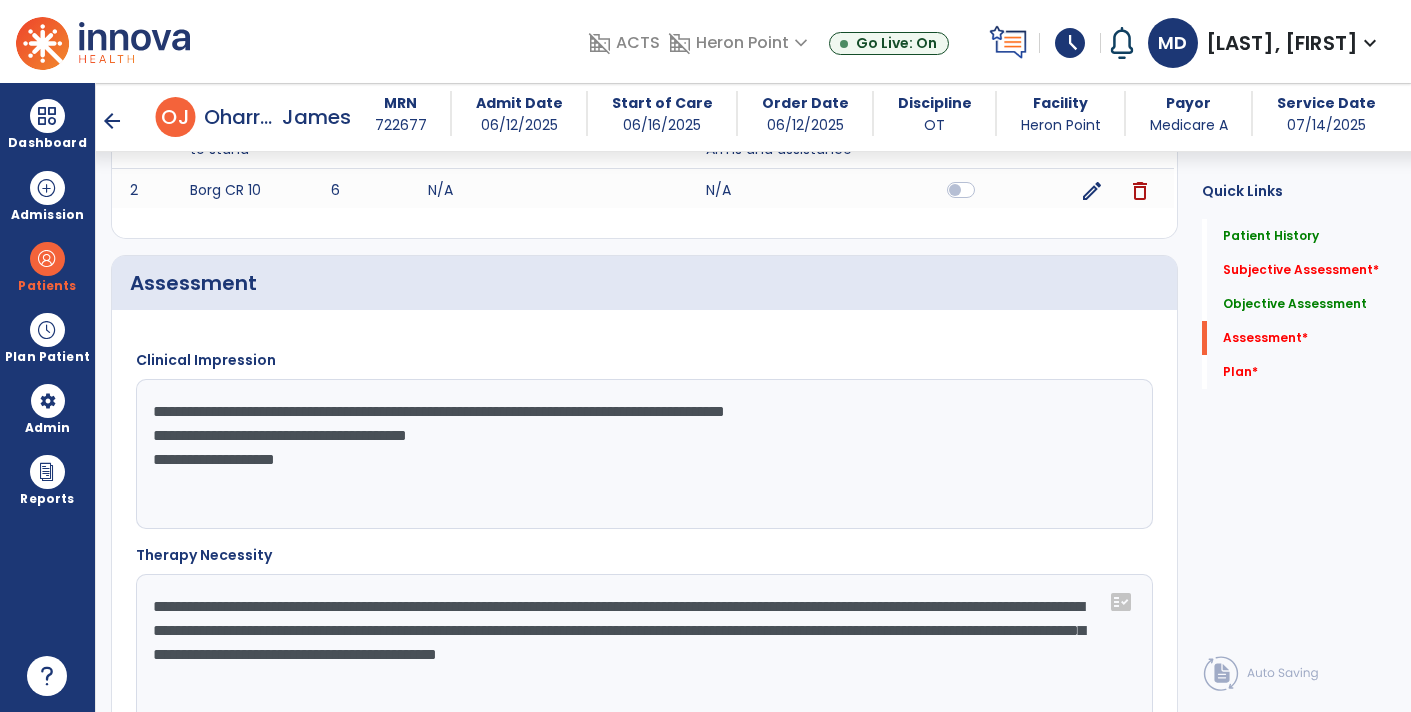 click on "**********" 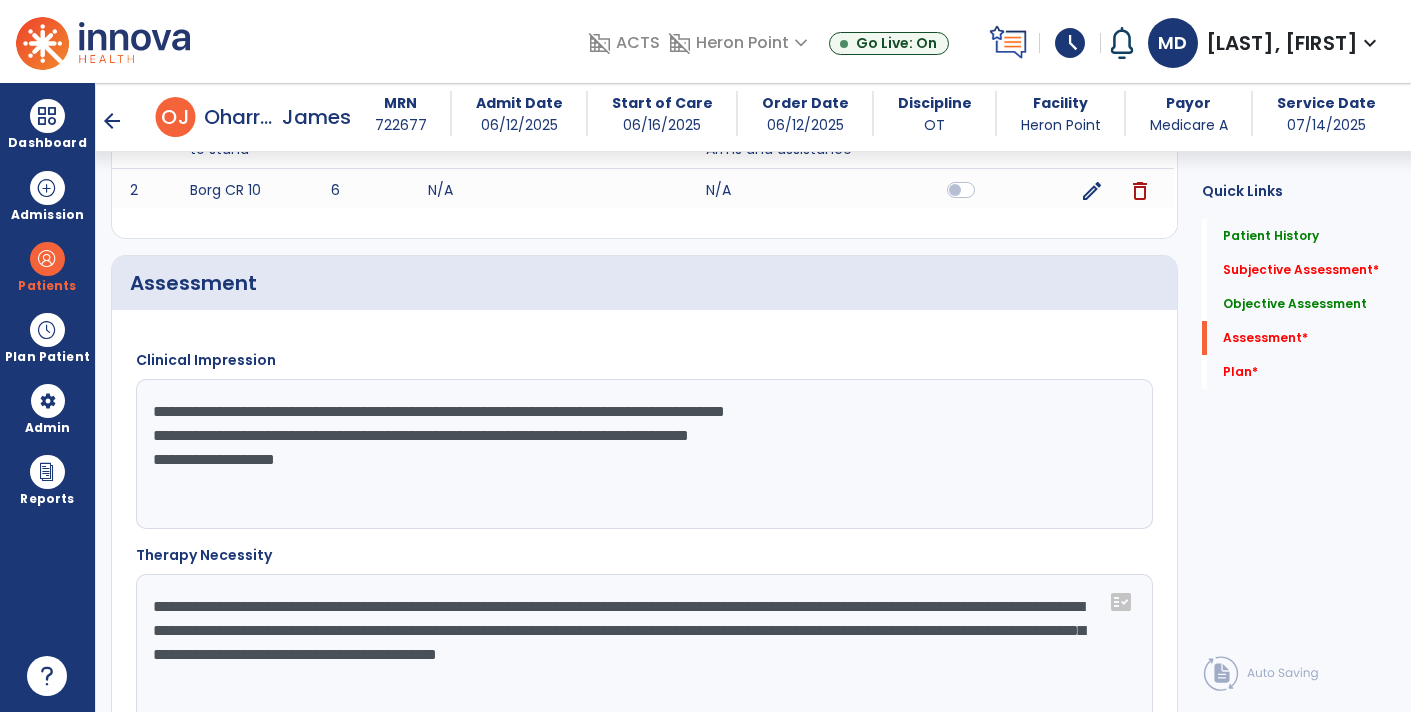 click on "**********" 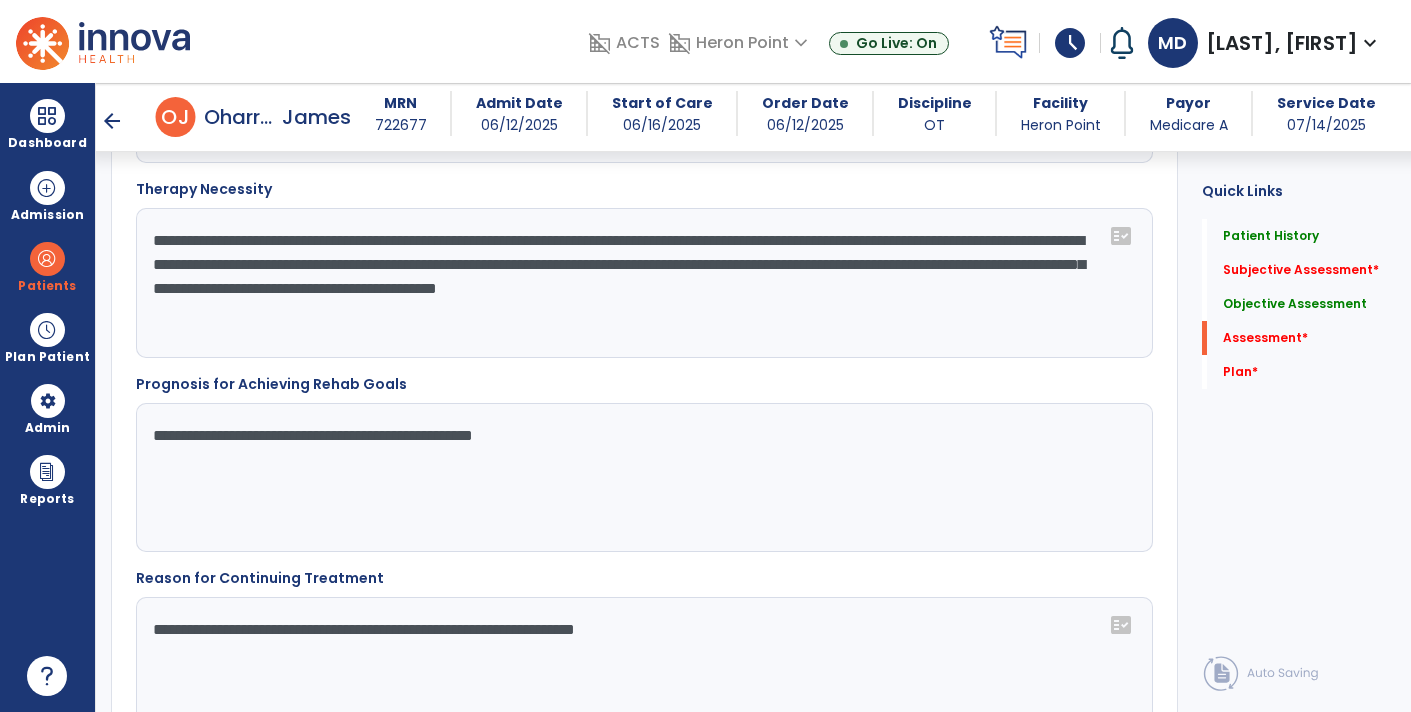 scroll, scrollTop: 2585, scrollLeft: 0, axis: vertical 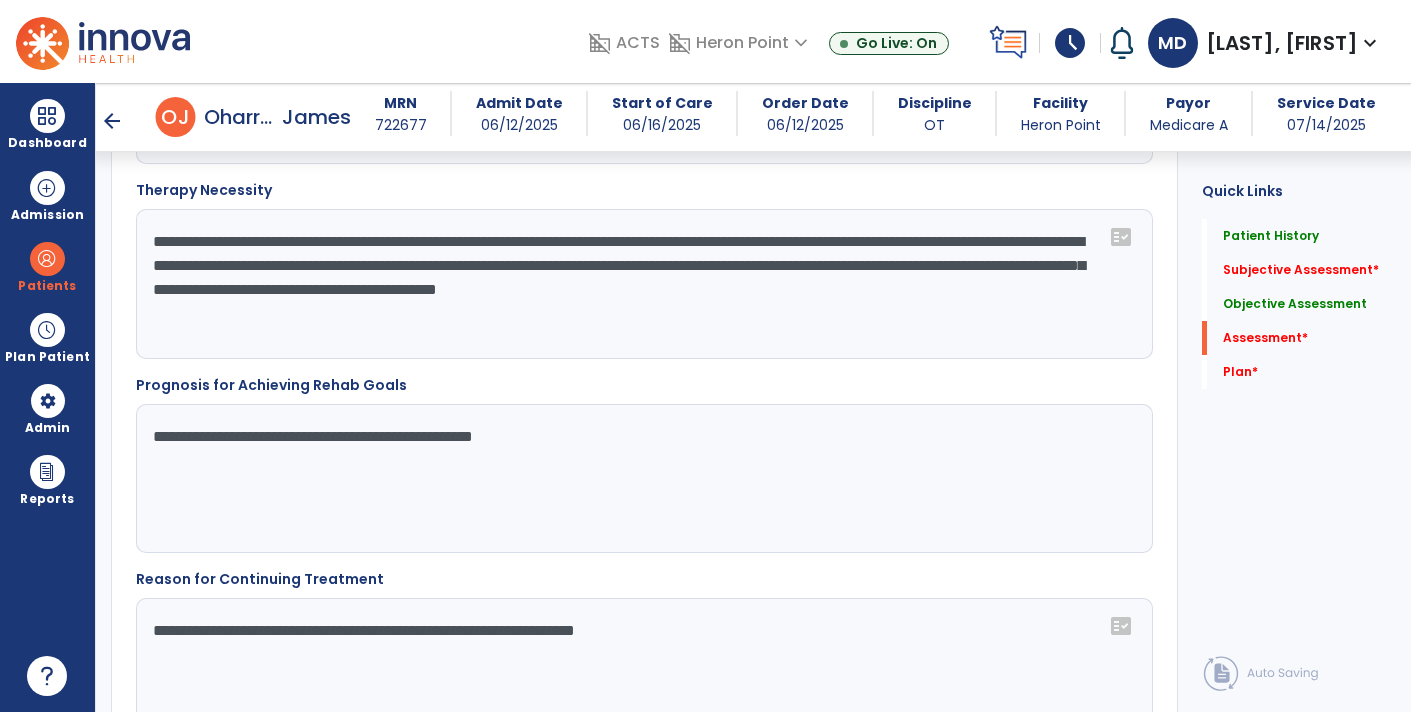type on "**********" 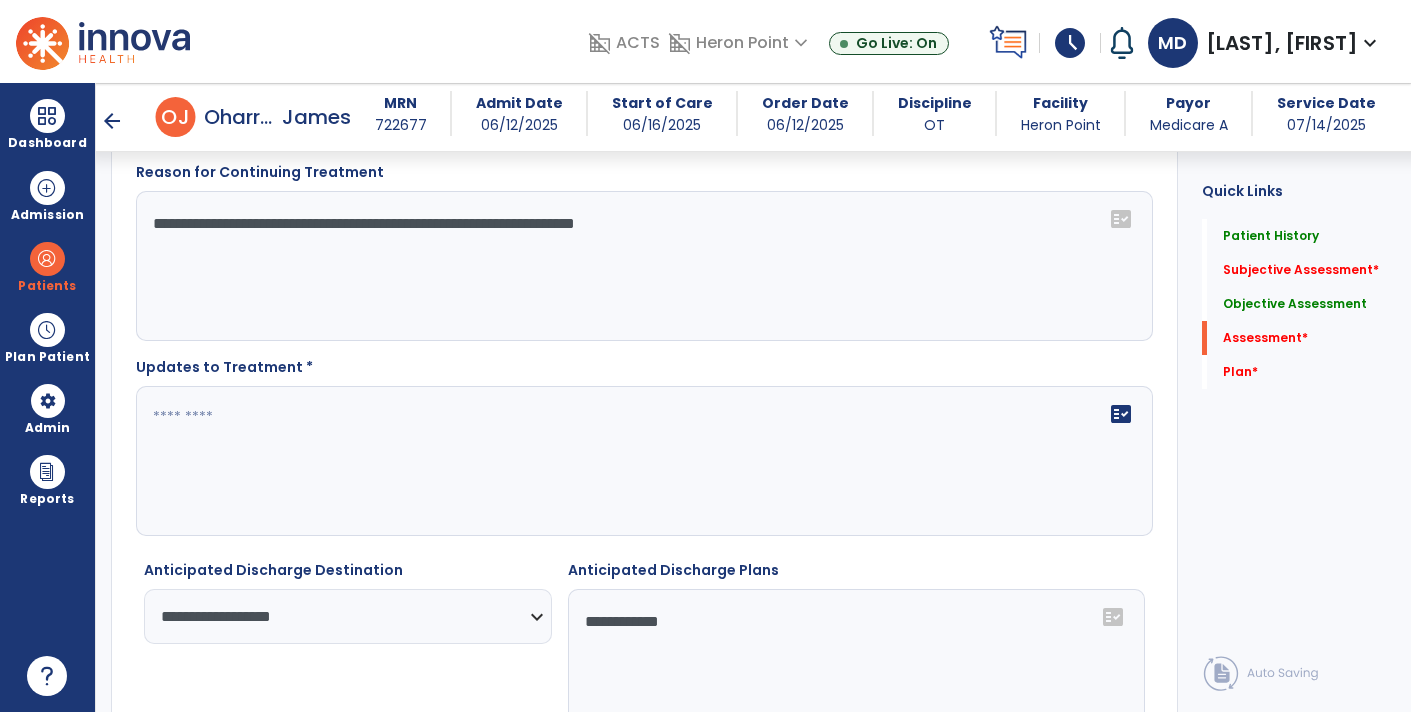 scroll, scrollTop: 2993, scrollLeft: 0, axis: vertical 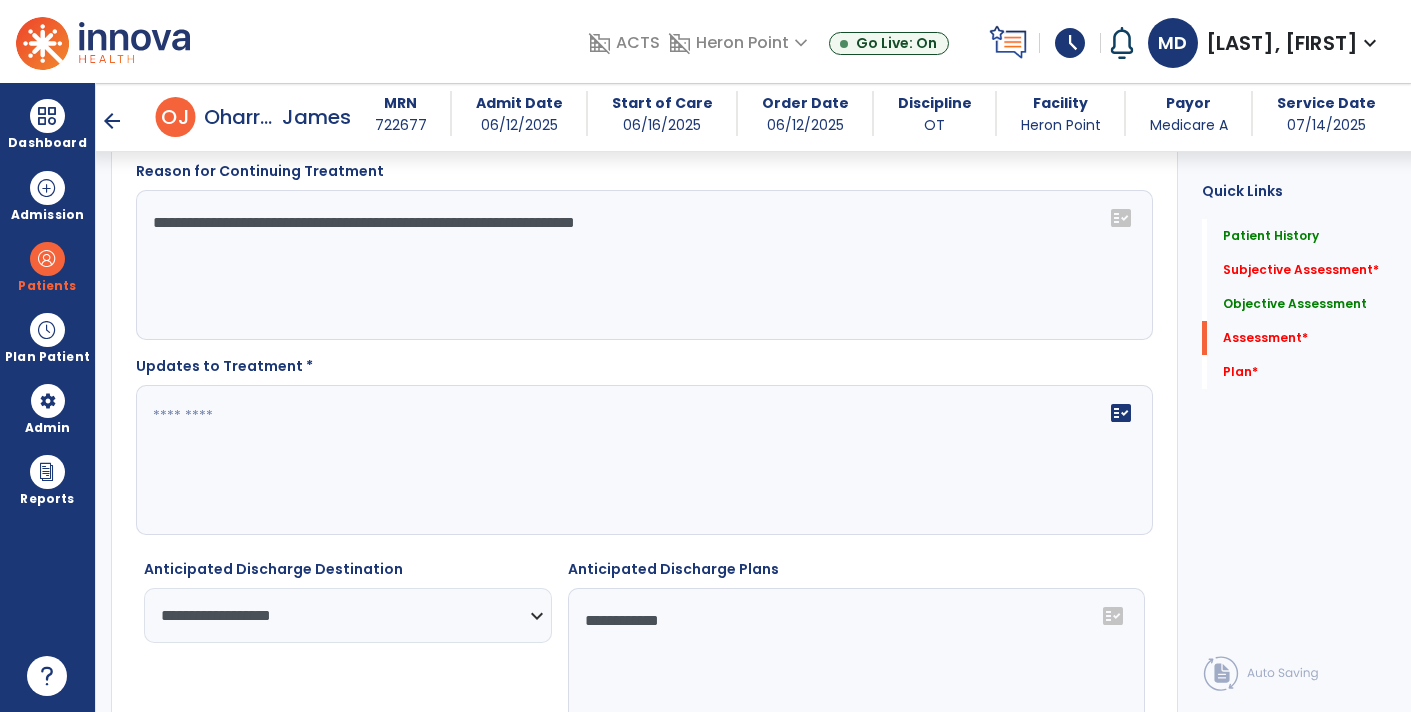 type on "**********" 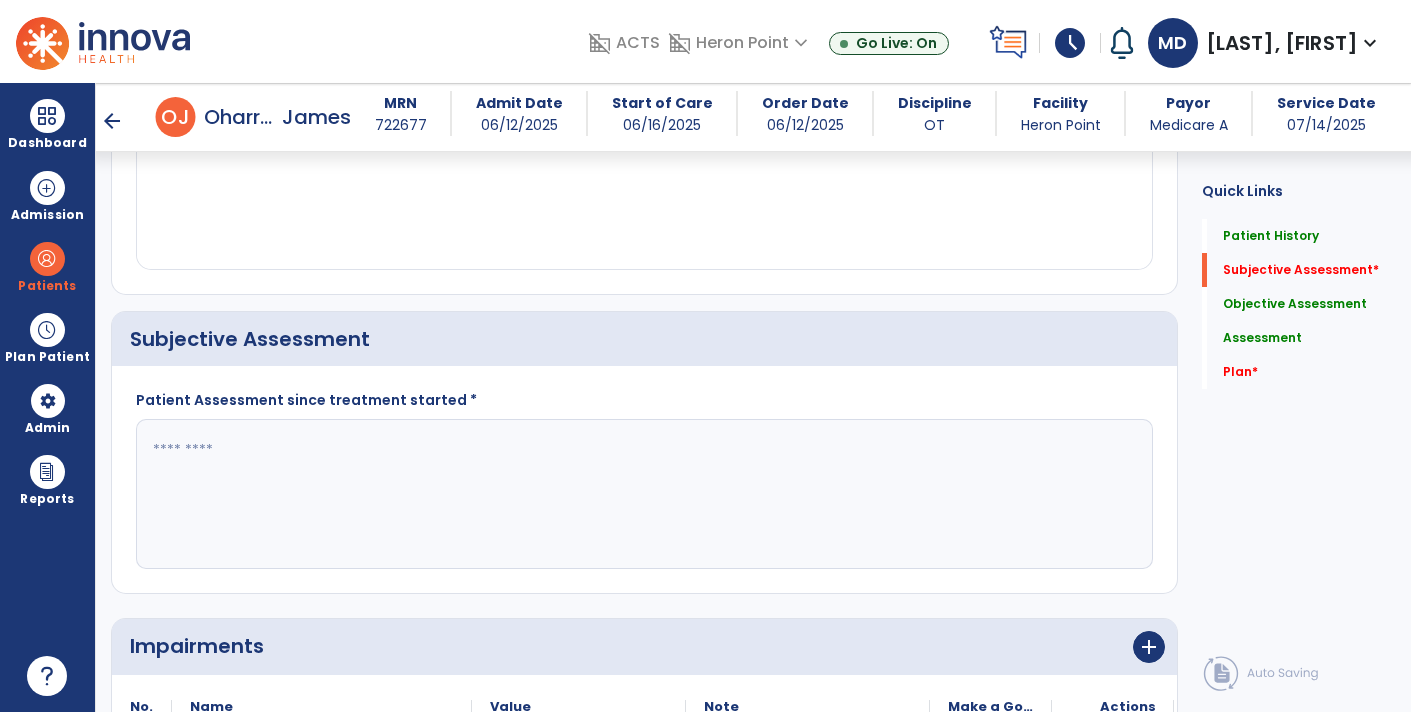 scroll, scrollTop: 368, scrollLeft: 0, axis: vertical 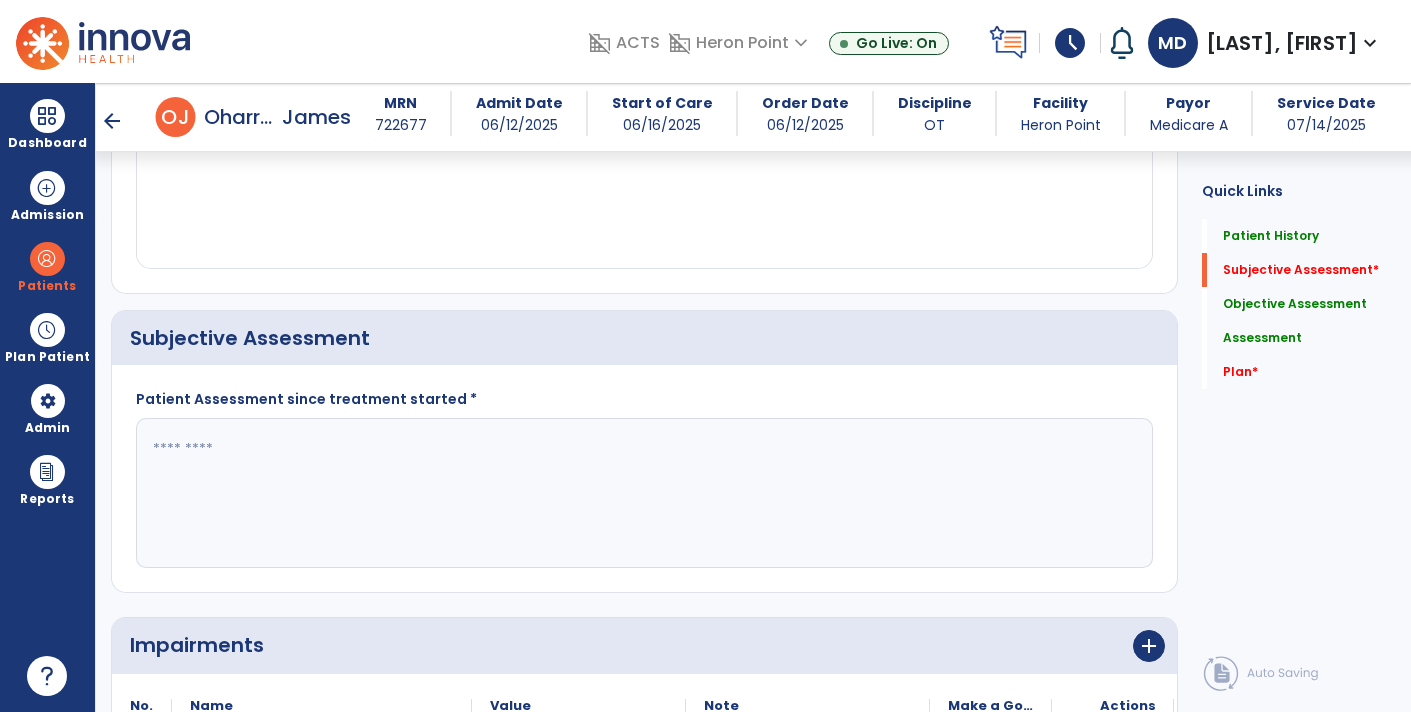 type on "**********" 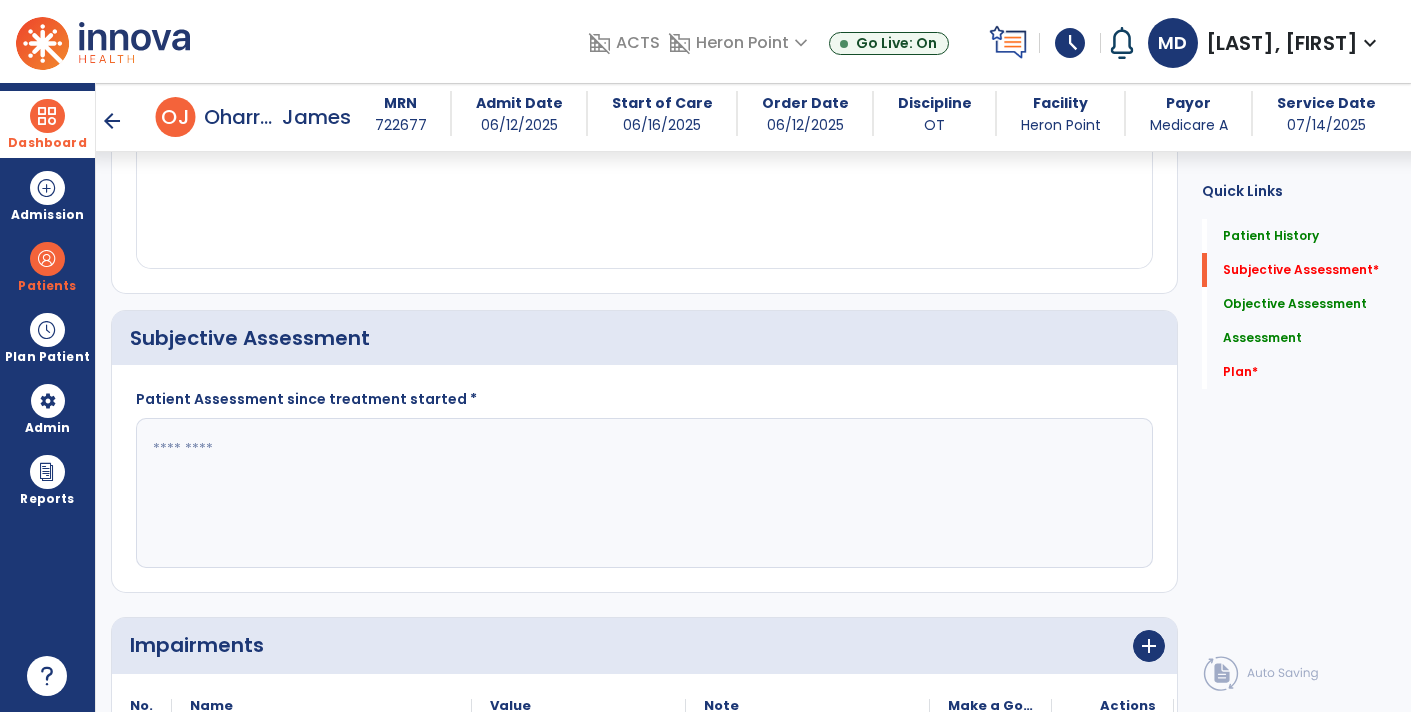 click at bounding box center [47, 116] 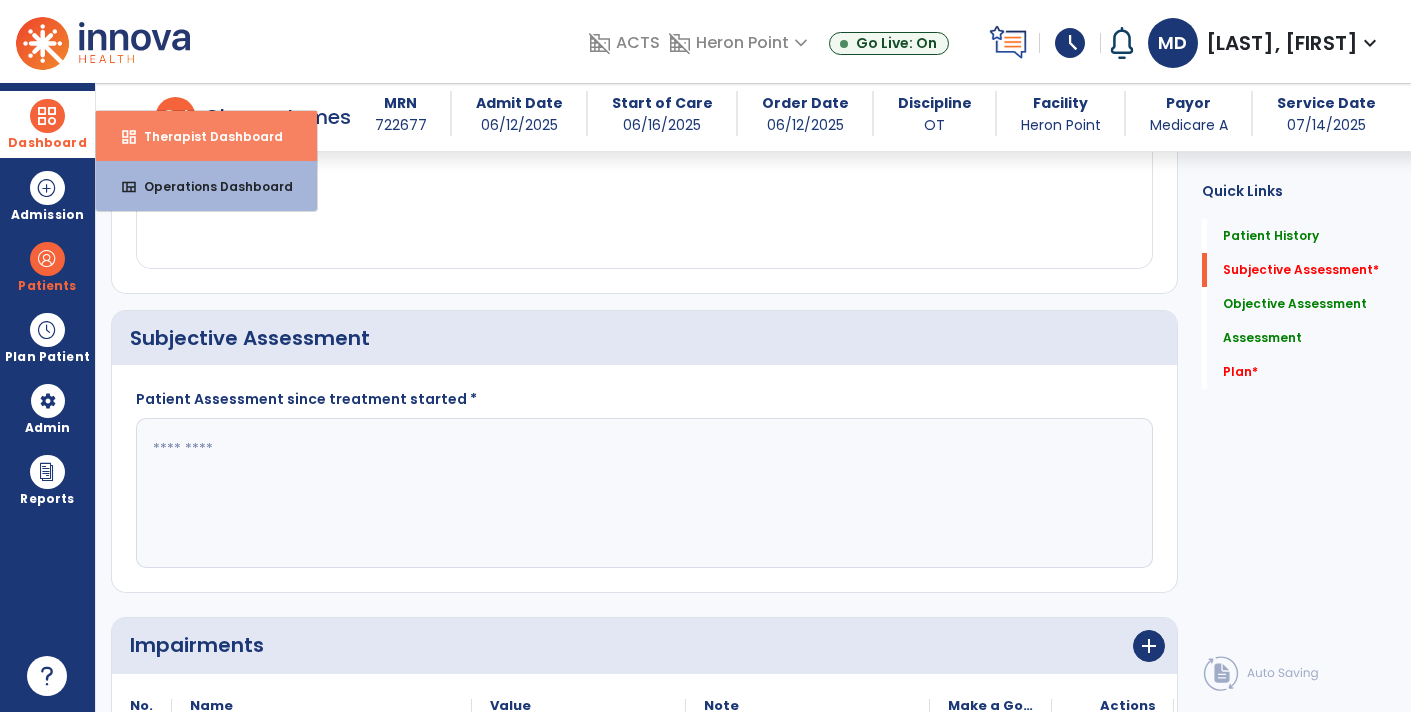 click on "Therapist Dashboard" at bounding box center (205, 136) 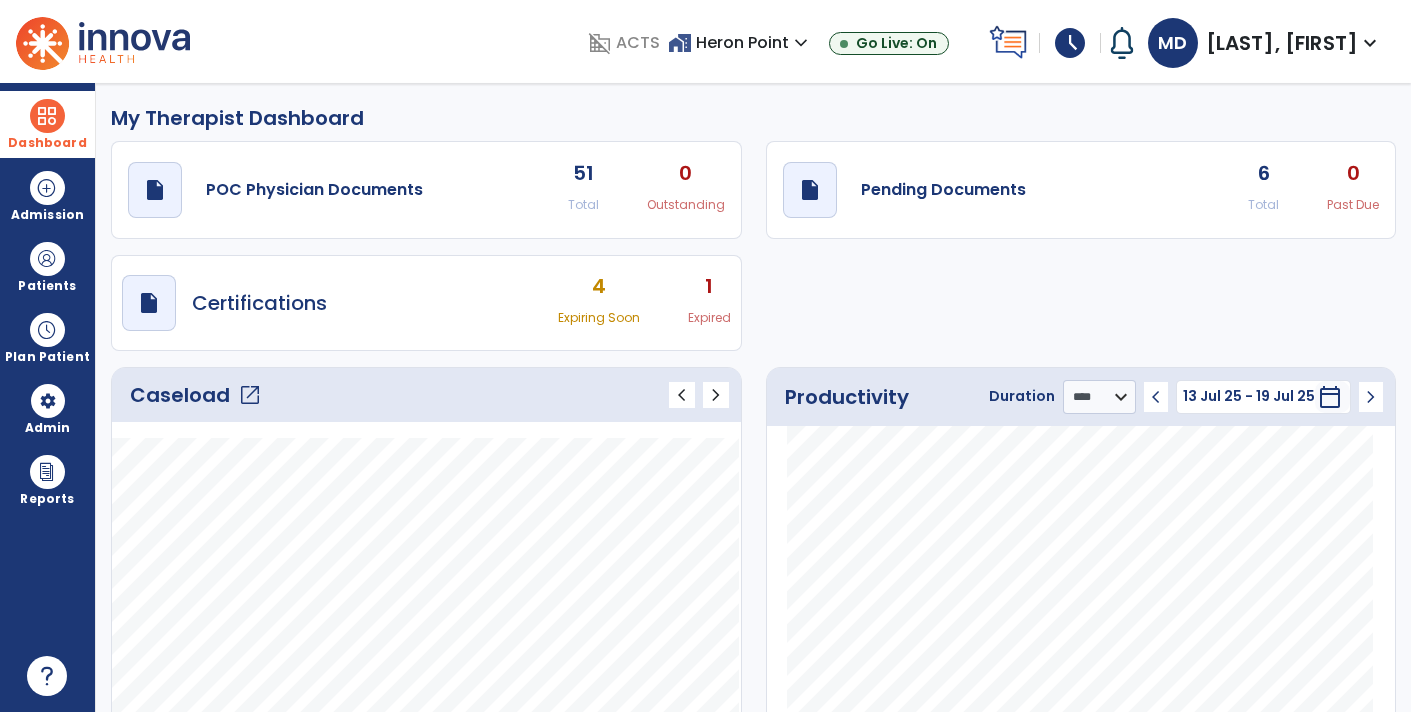 scroll, scrollTop: 4, scrollLeft: 0, axis: vertical 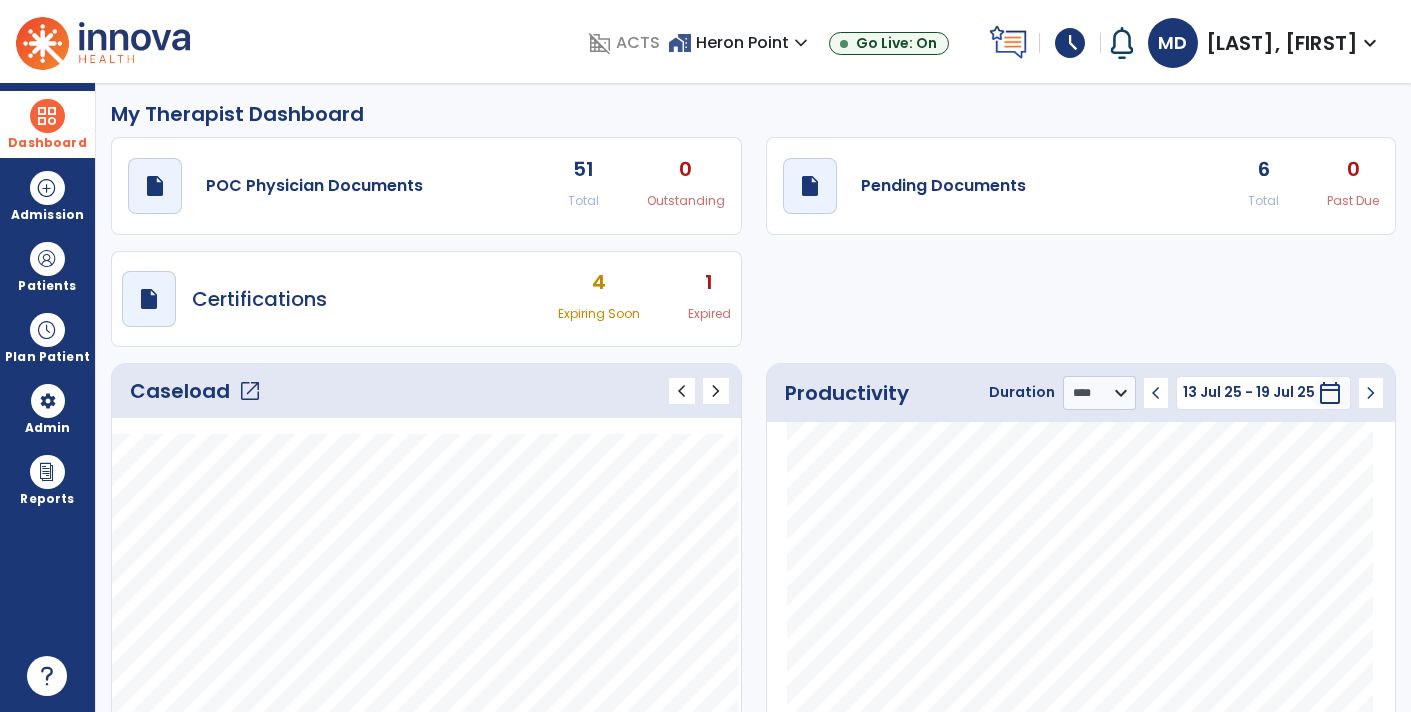 click on "draft   open_in_new  Pending Documents 6 Total 0 Past Due" 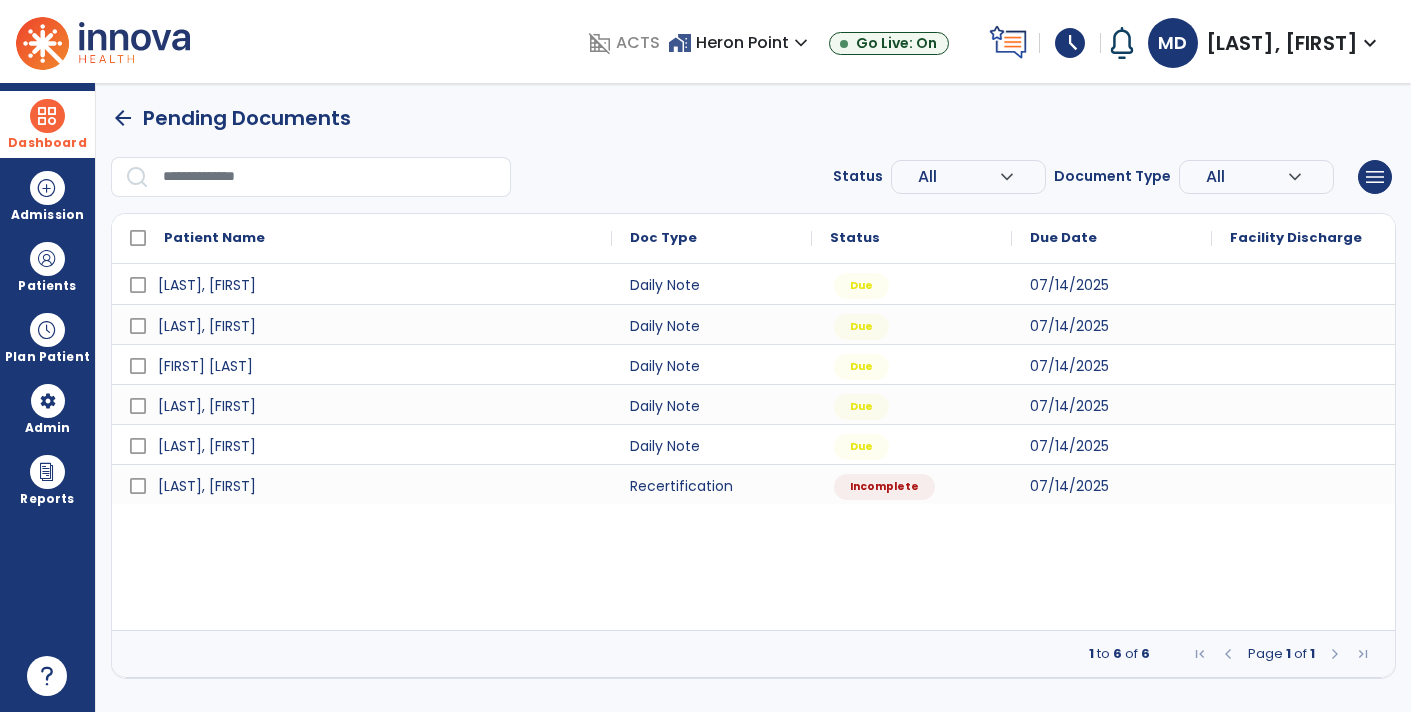scroll, scrollTop: 0, scrollLeft: 0, axis: both 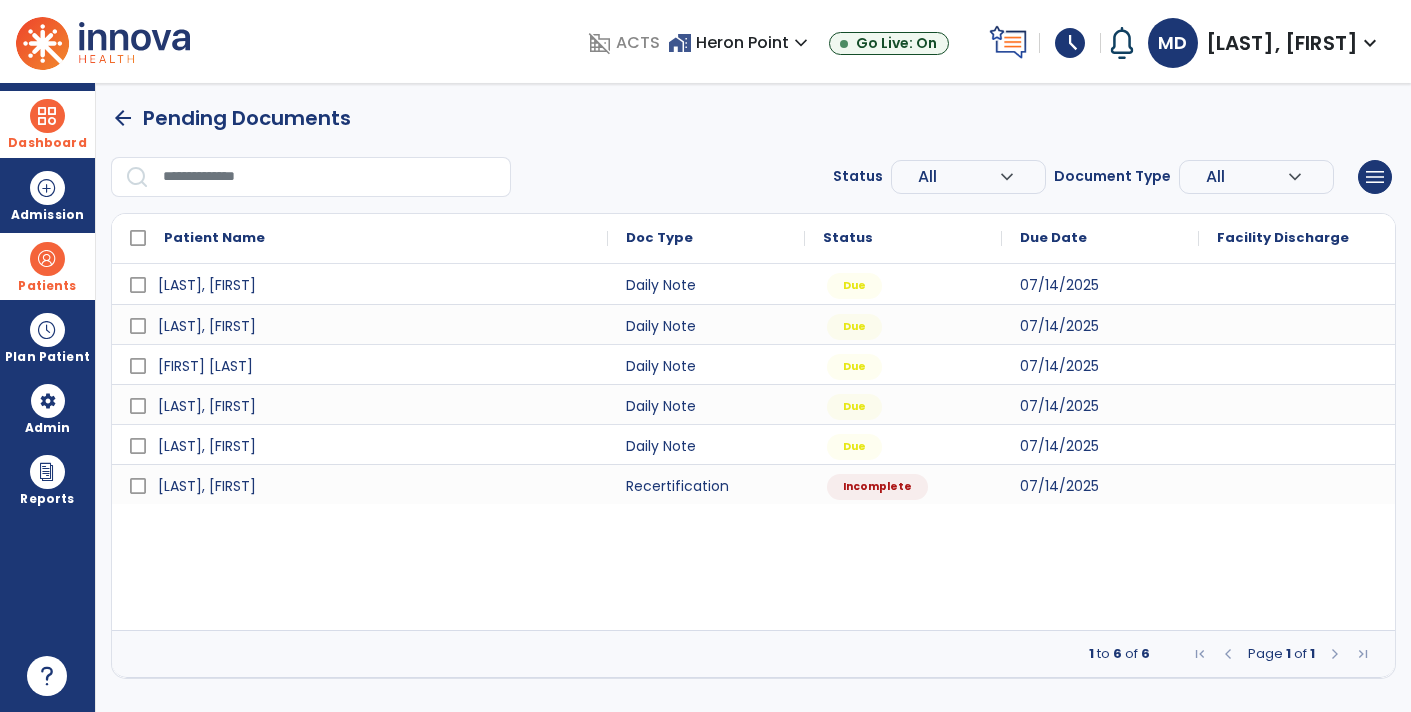 click at bounding box center (47, 259) 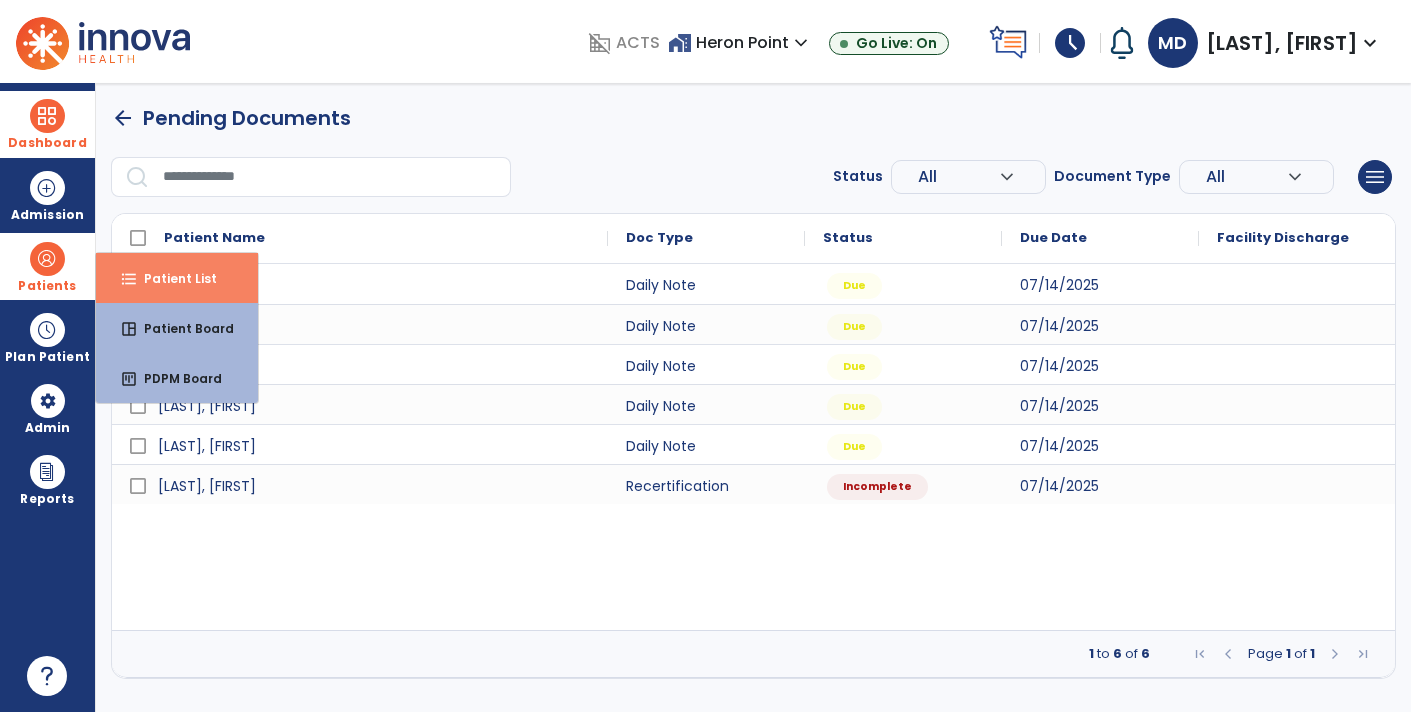 click on "format_list_bulleted  Patient List" at bounding box center [177, 278] 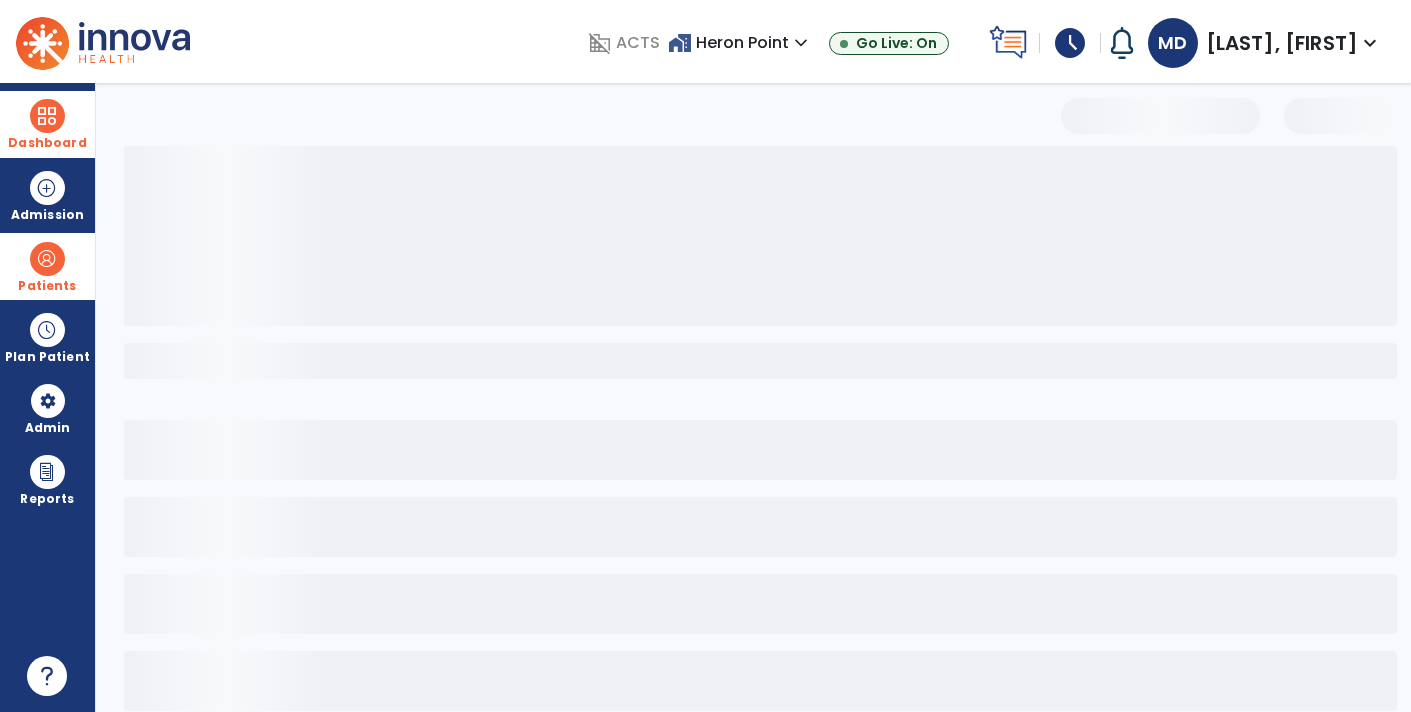 select on "***" 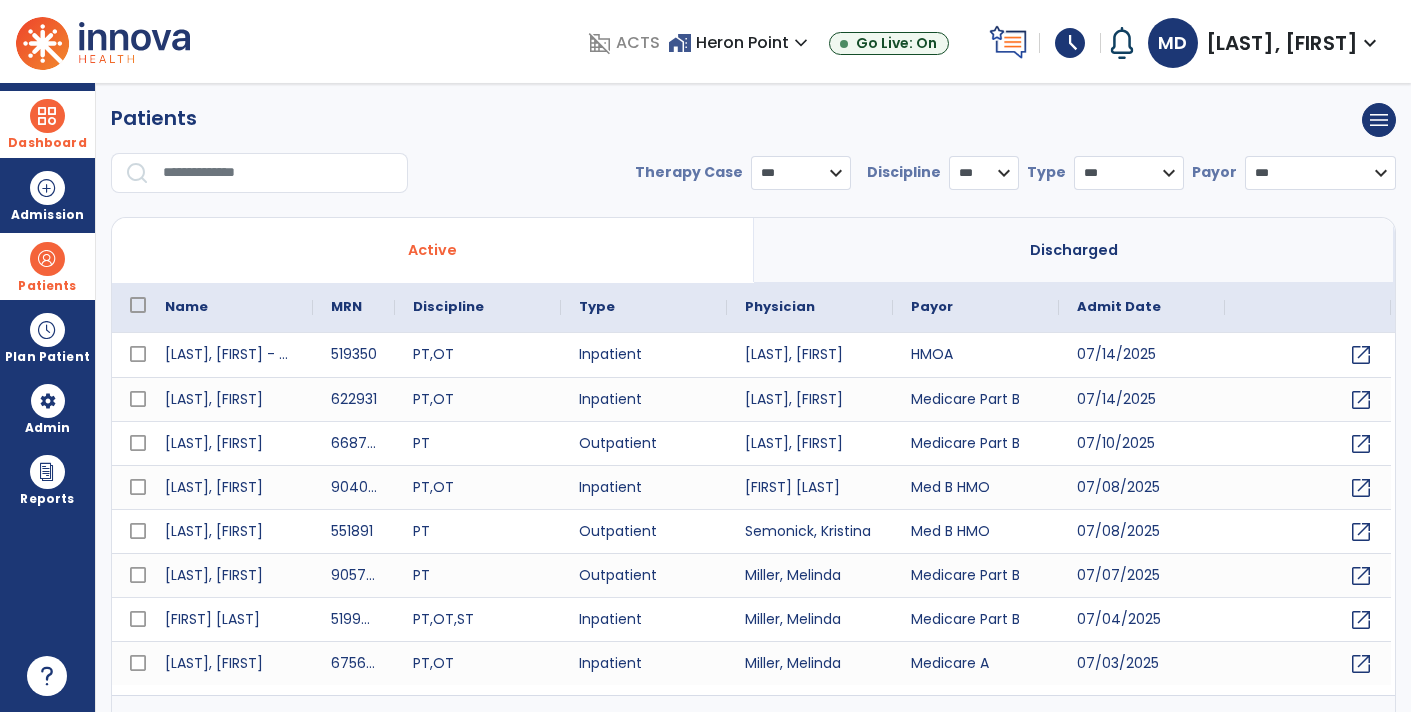 click on "**********" at bounding box center [753, 181] 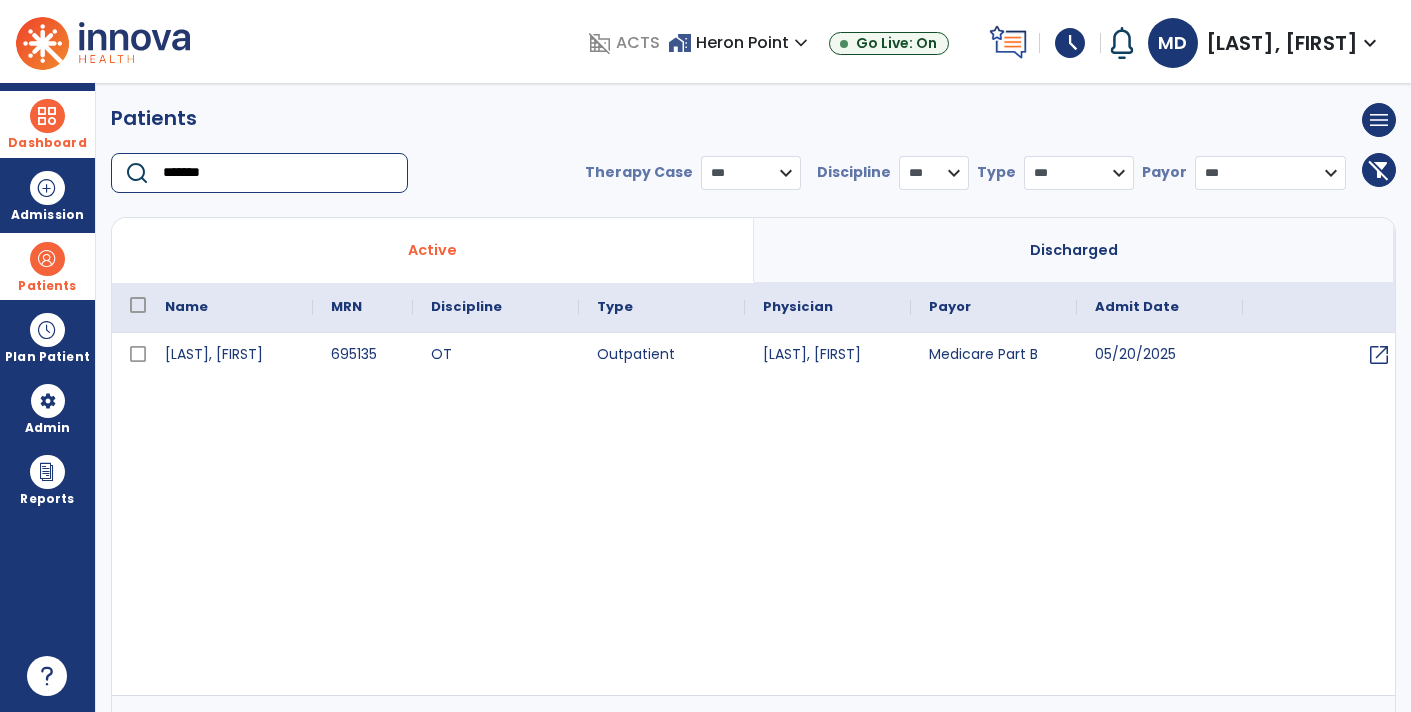 type on "*******" 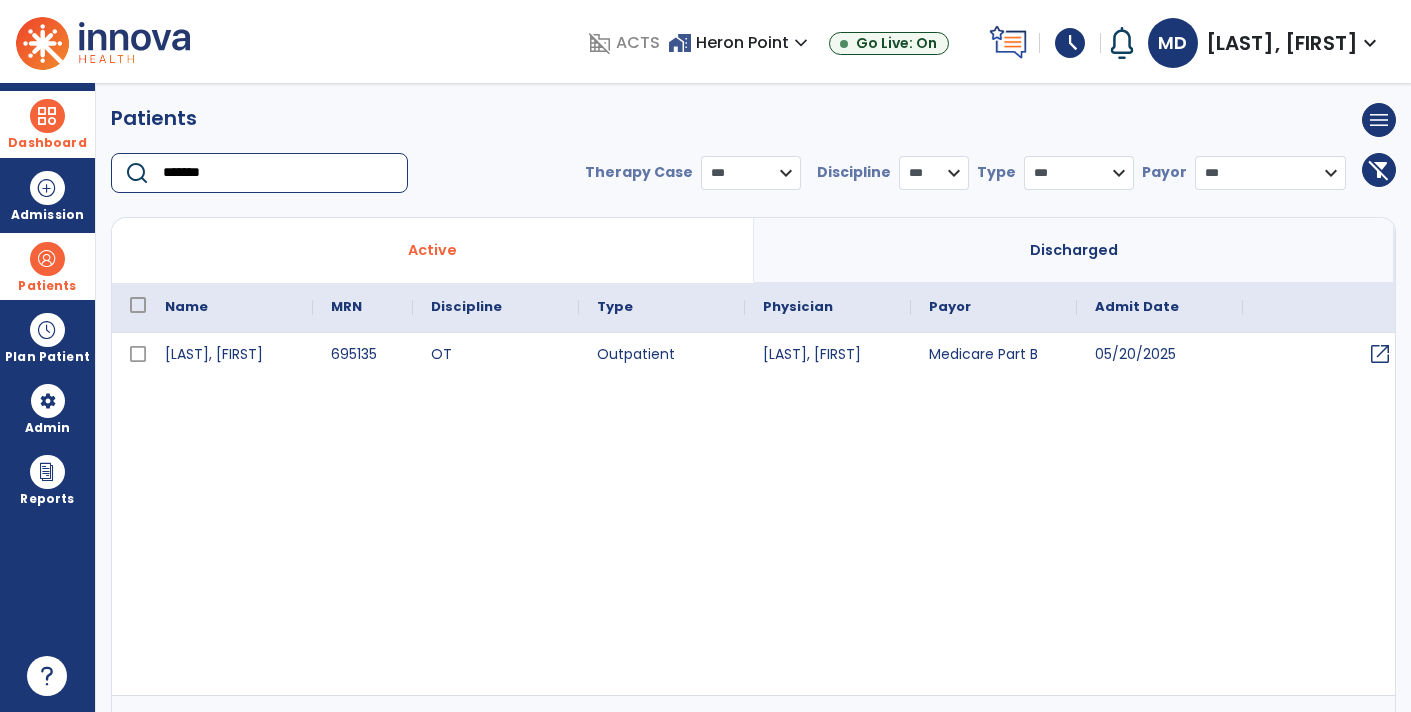 click on "open_in_new" at bounding box center (1380, 354) 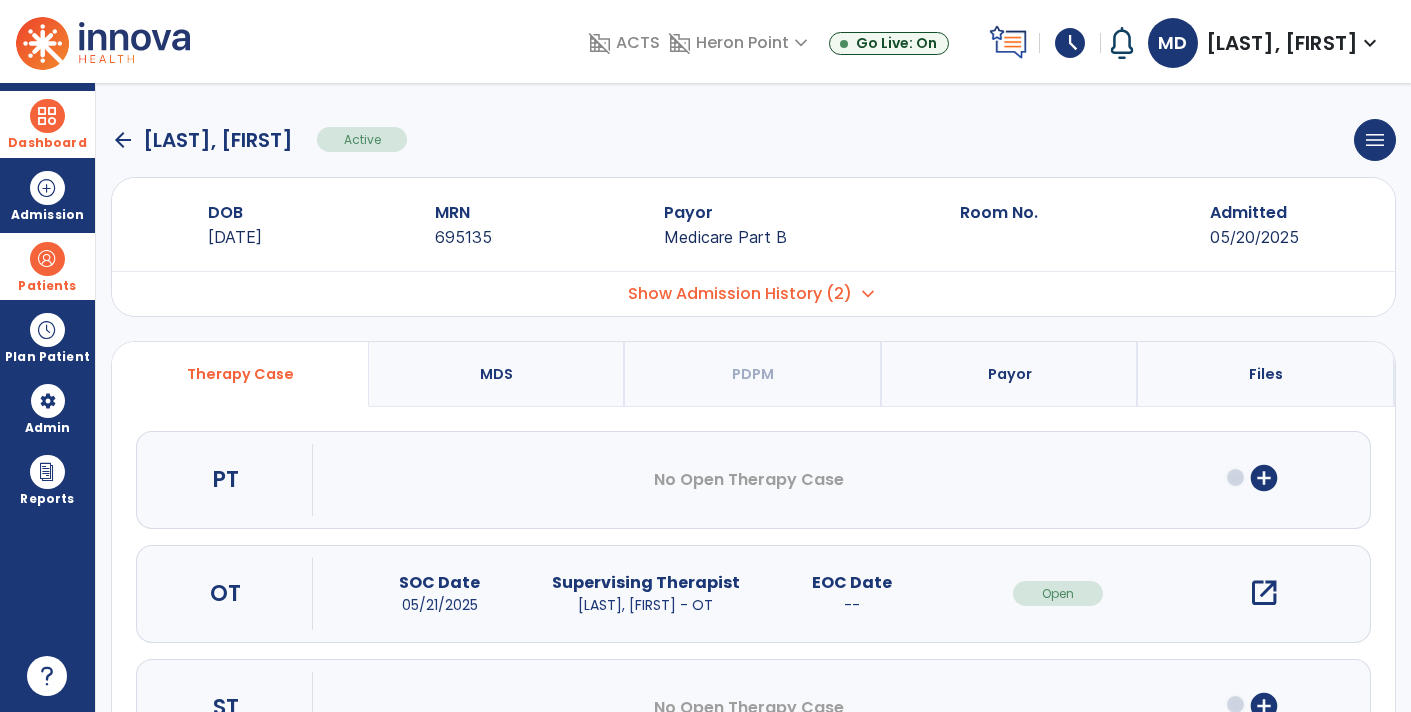 click on "open_in_new" at bounding box center [1264, 593] 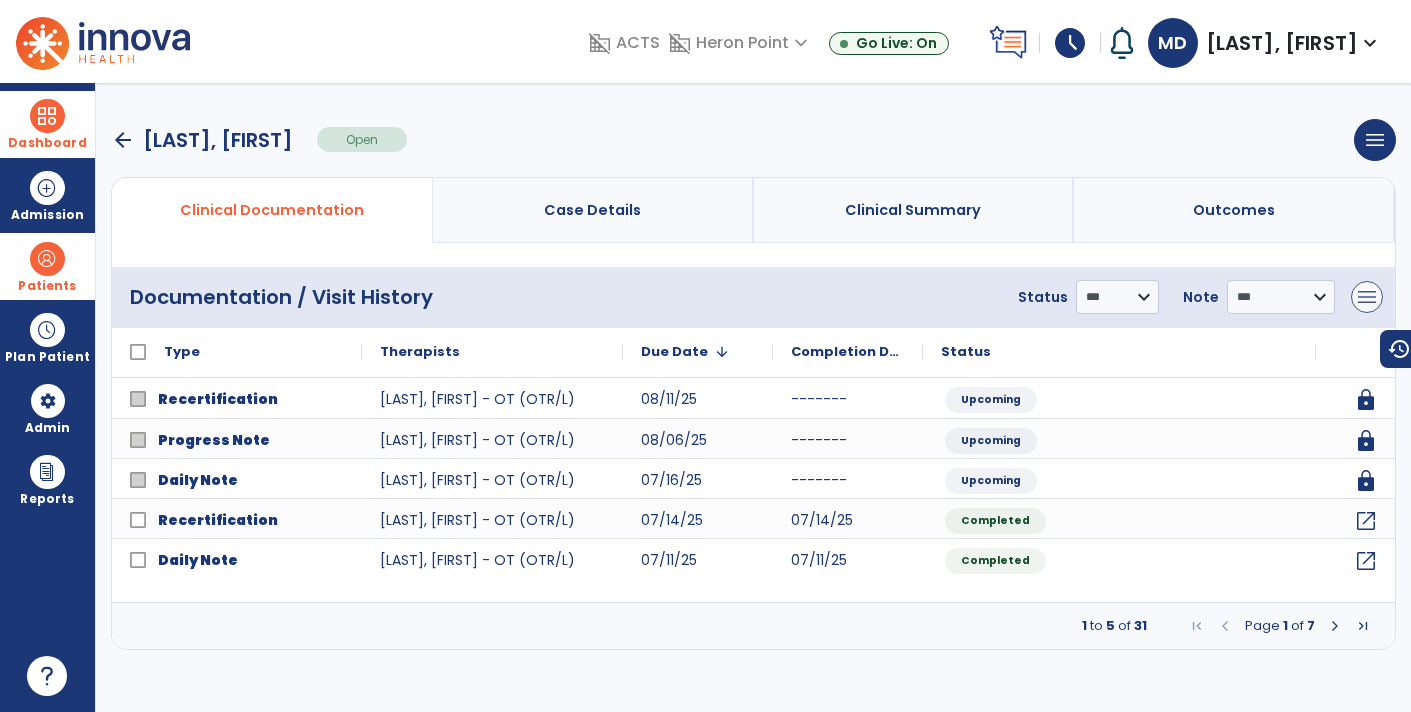 click on "menu" at bounding box center (1367, 297) 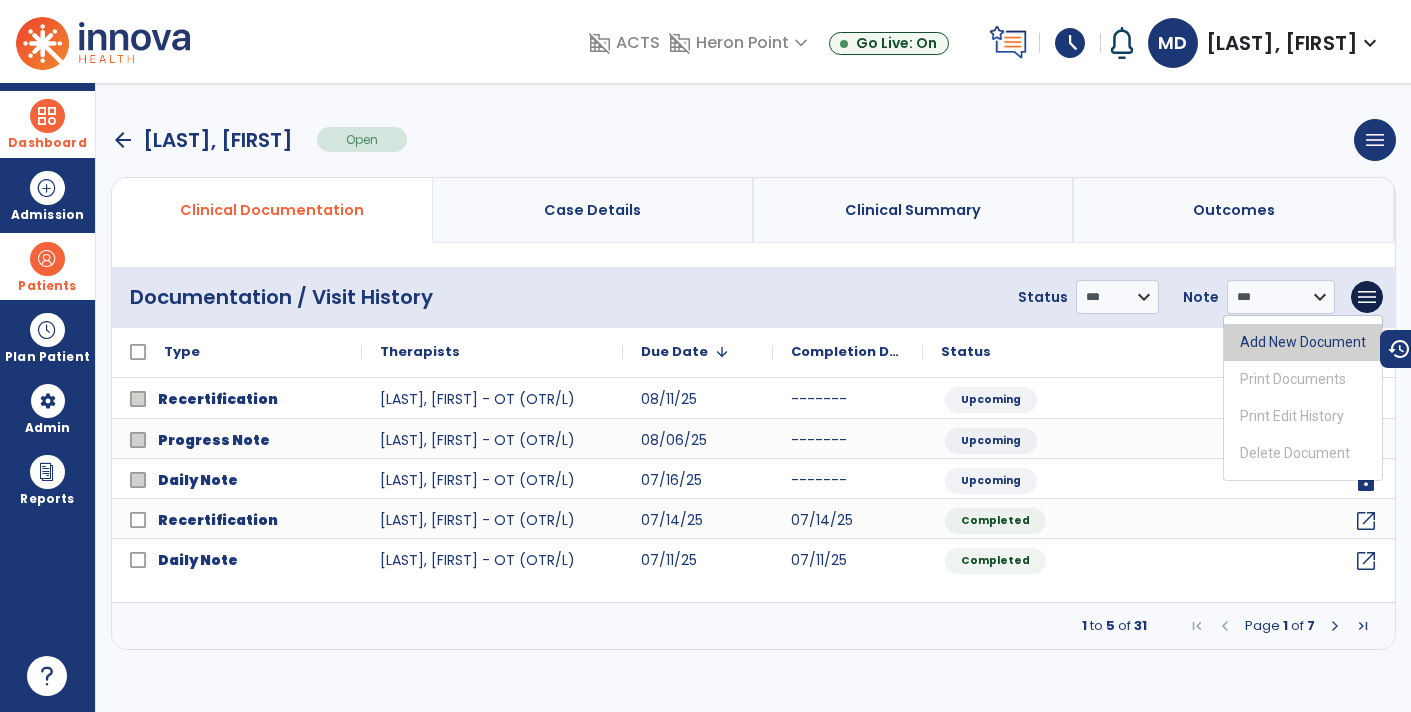 click on "Add New Document" at bounding box center (1303, 342) 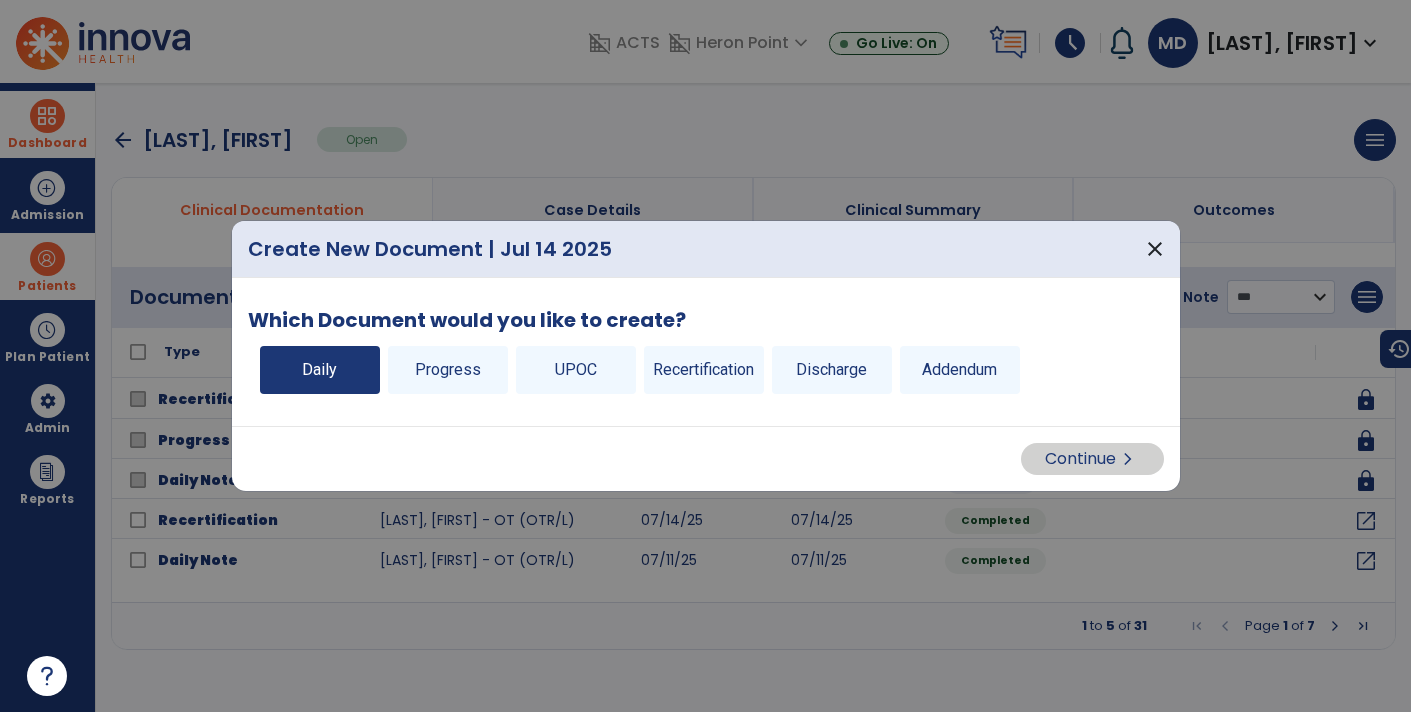 click on "Daily" at bounding box center (320, 370) 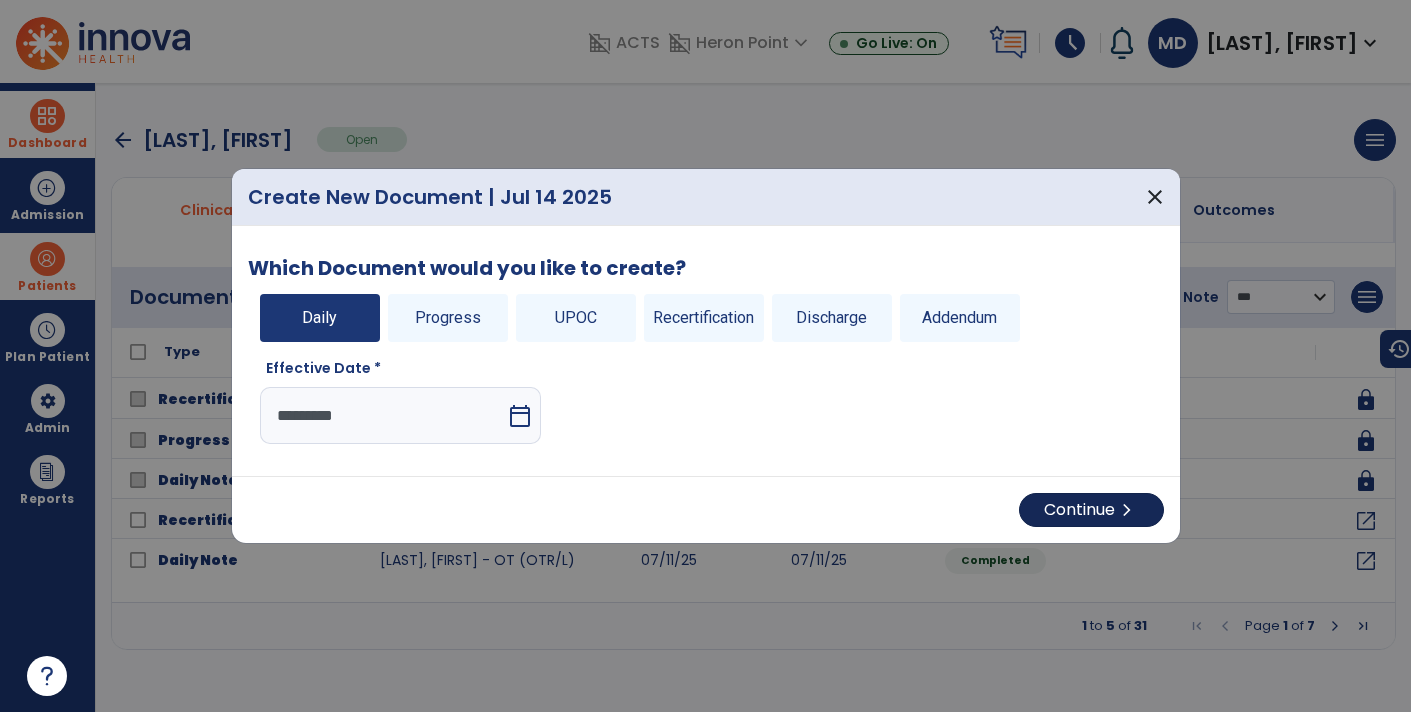 click on "chevron_right" at bounding box center (1127, 510) 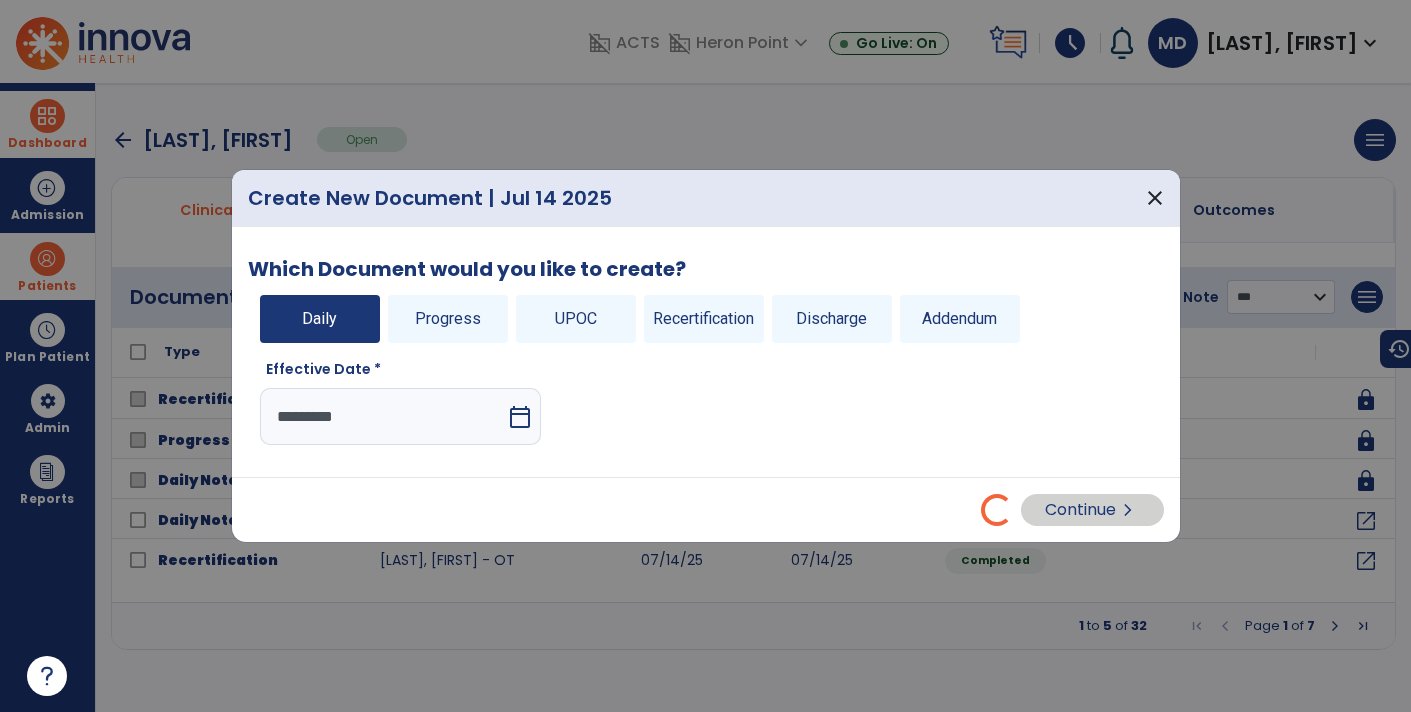 select on "*" 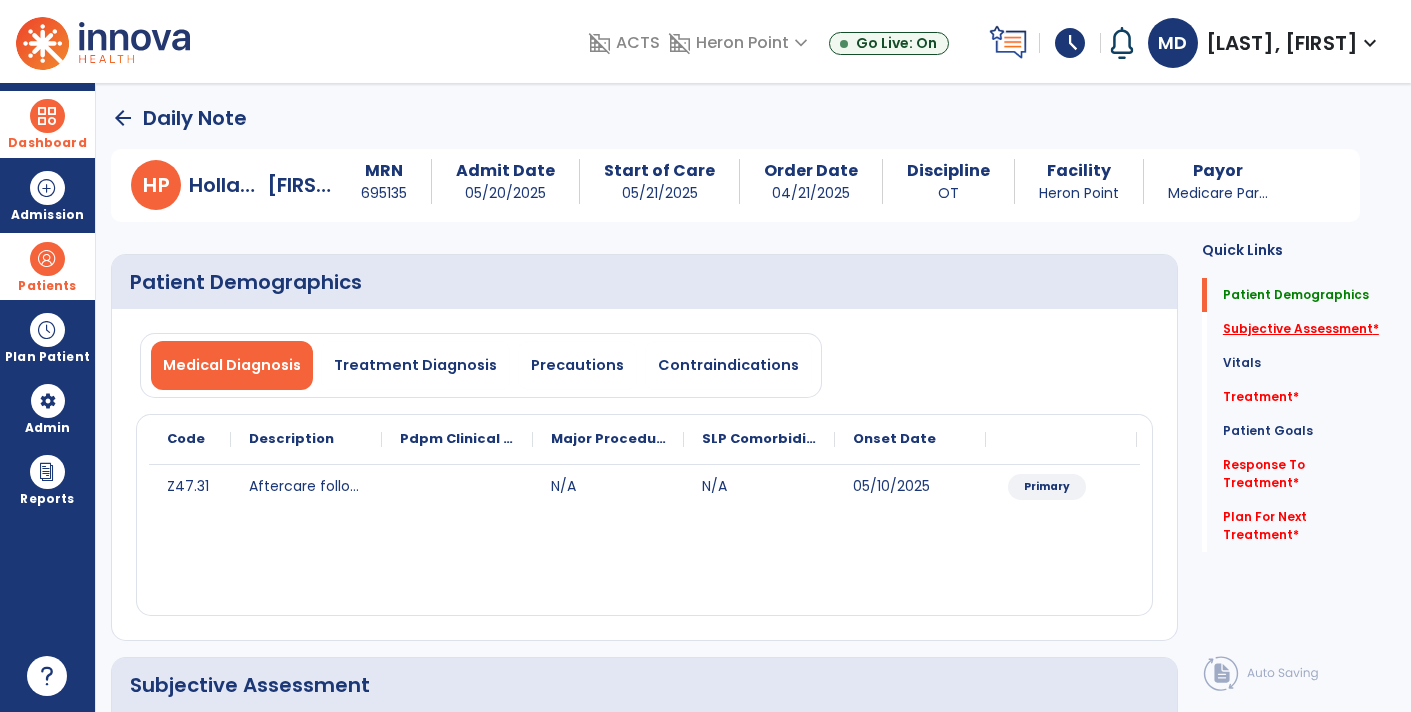 click on "Subjective Assessment   *" 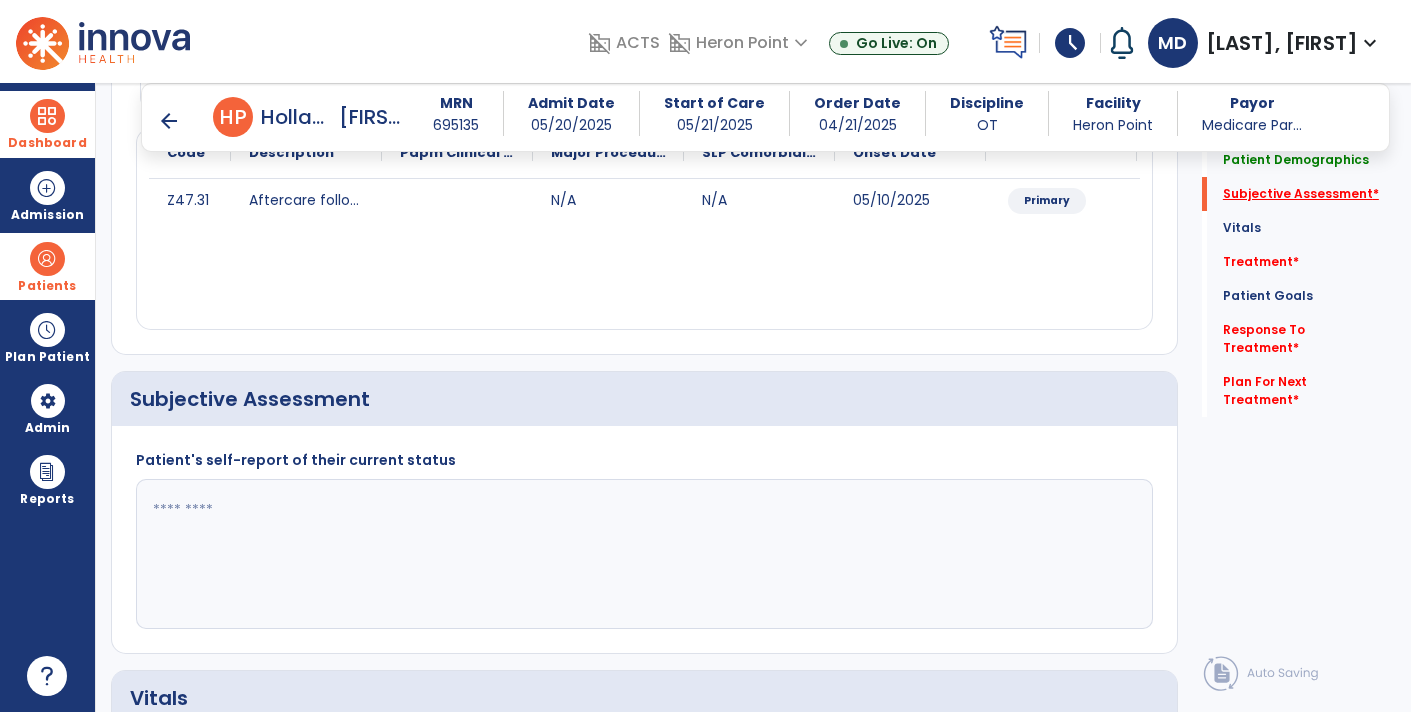 scroll, scrollTop: 399, scrollLeft: 0, axis: vertical 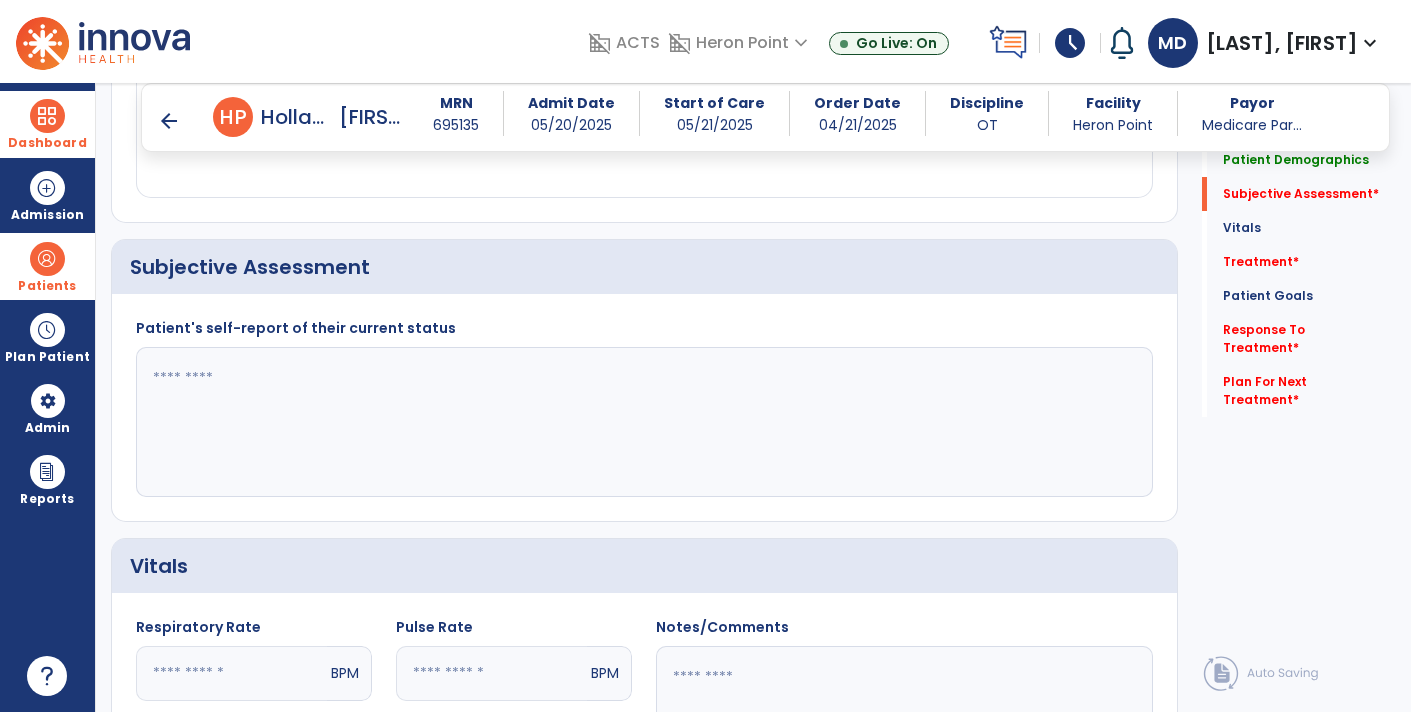 click 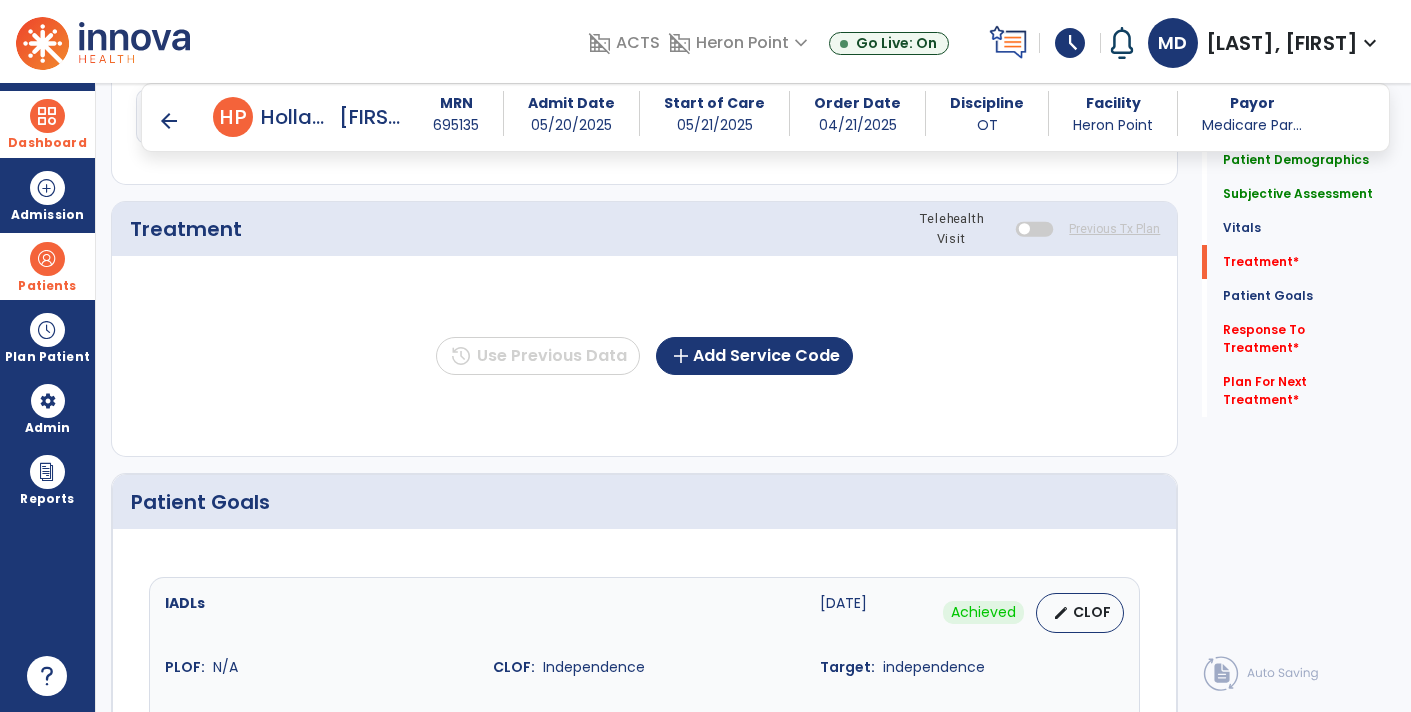 scroll, scrollTop: 1180, scrollLeft: 0, axis: vertical 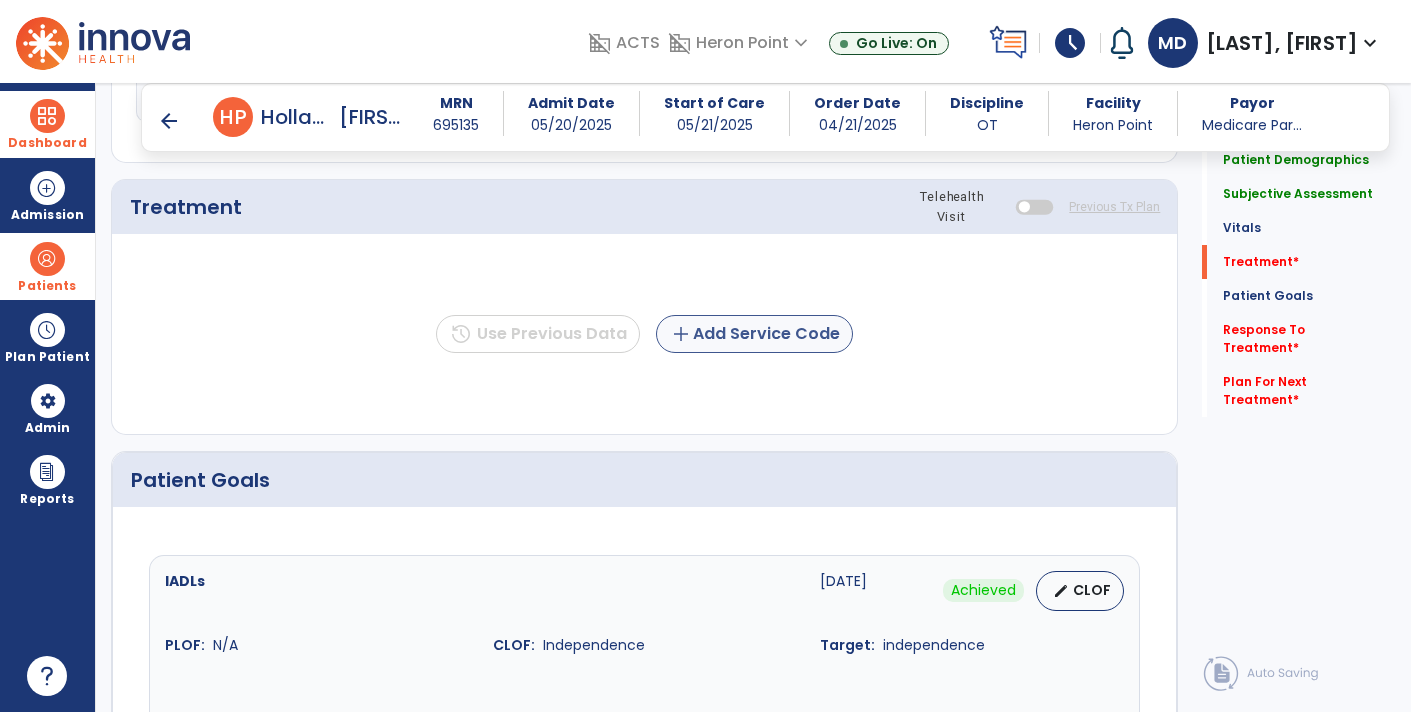 type on "**********" 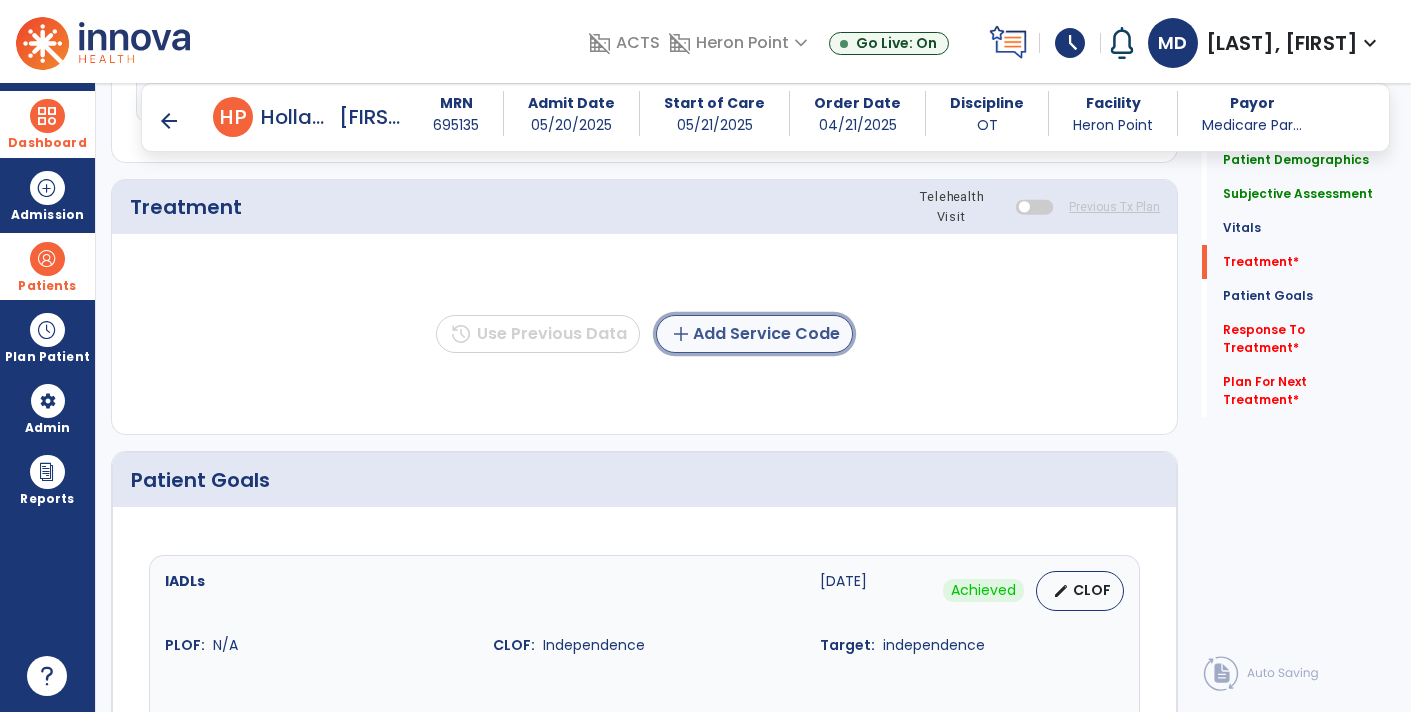 click on "add  Add Service Code" 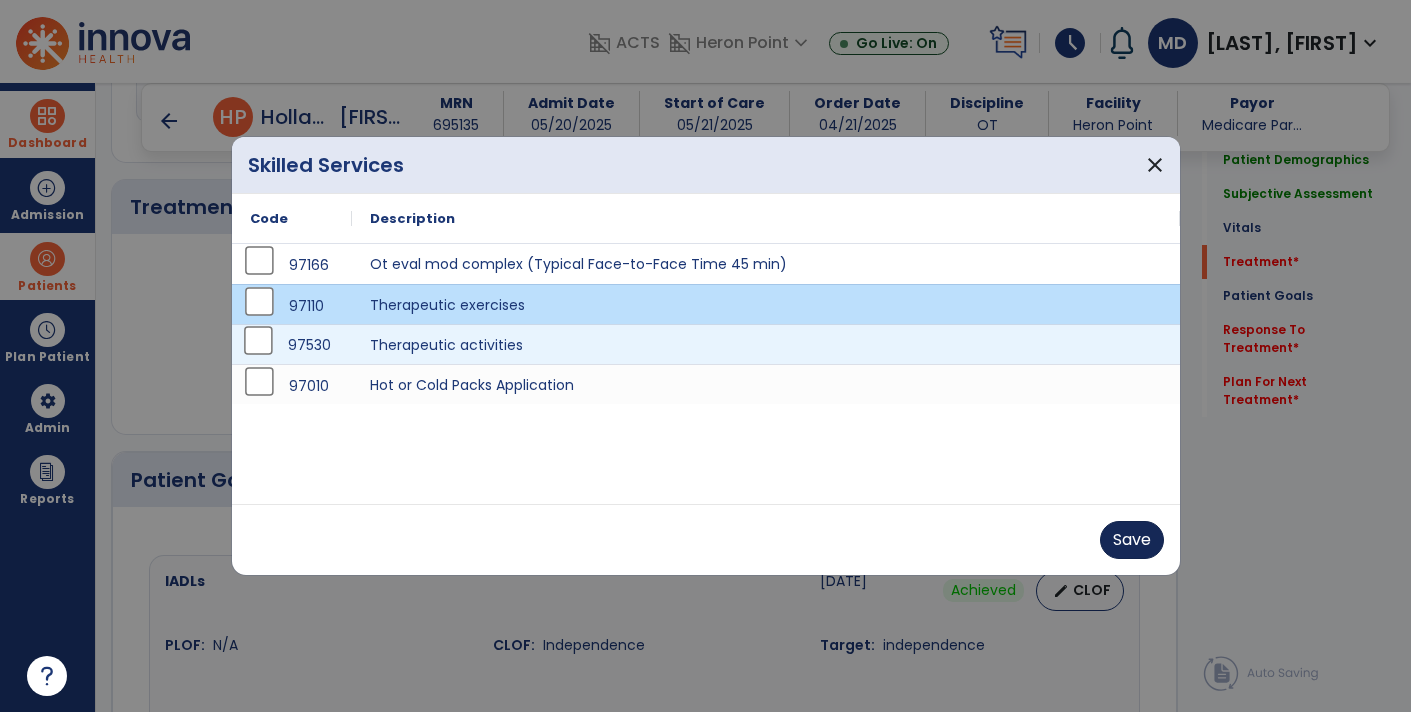 click on "Save" at bounding box center [1132, 540] 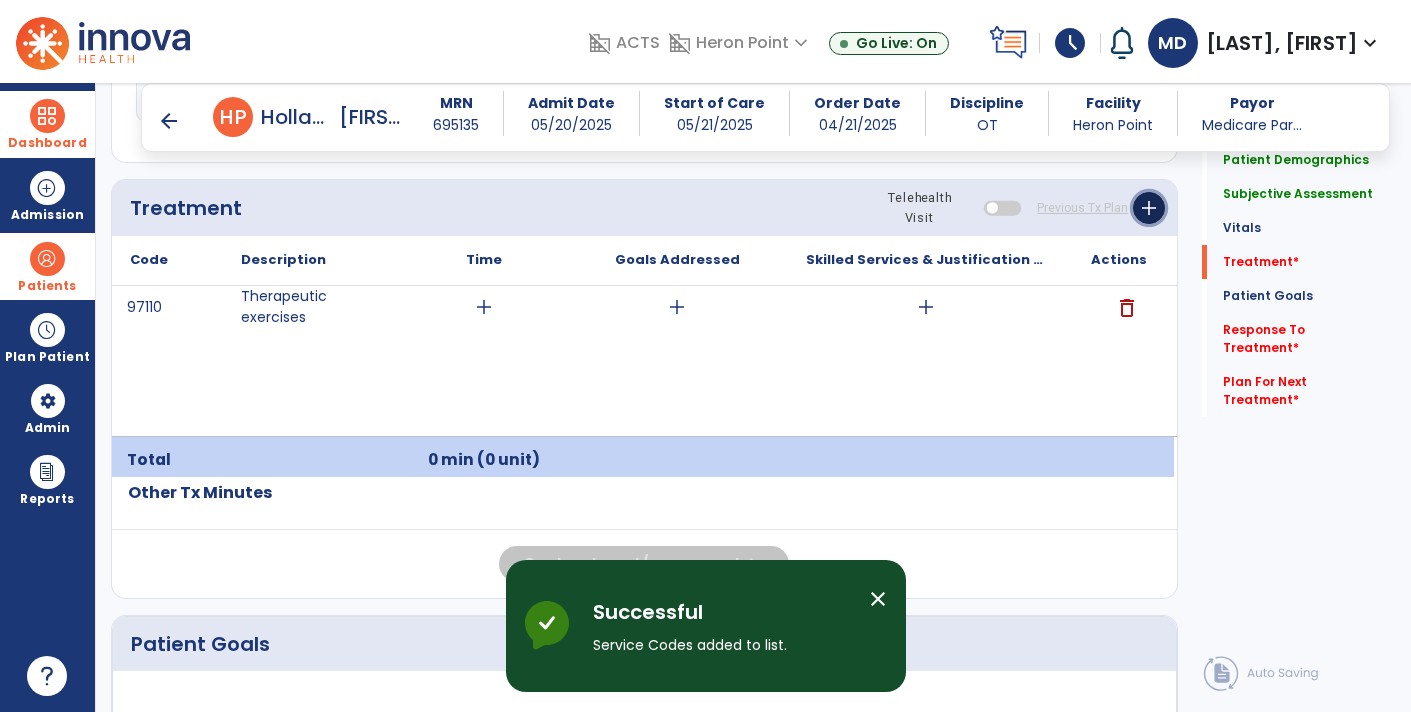 click on "add" 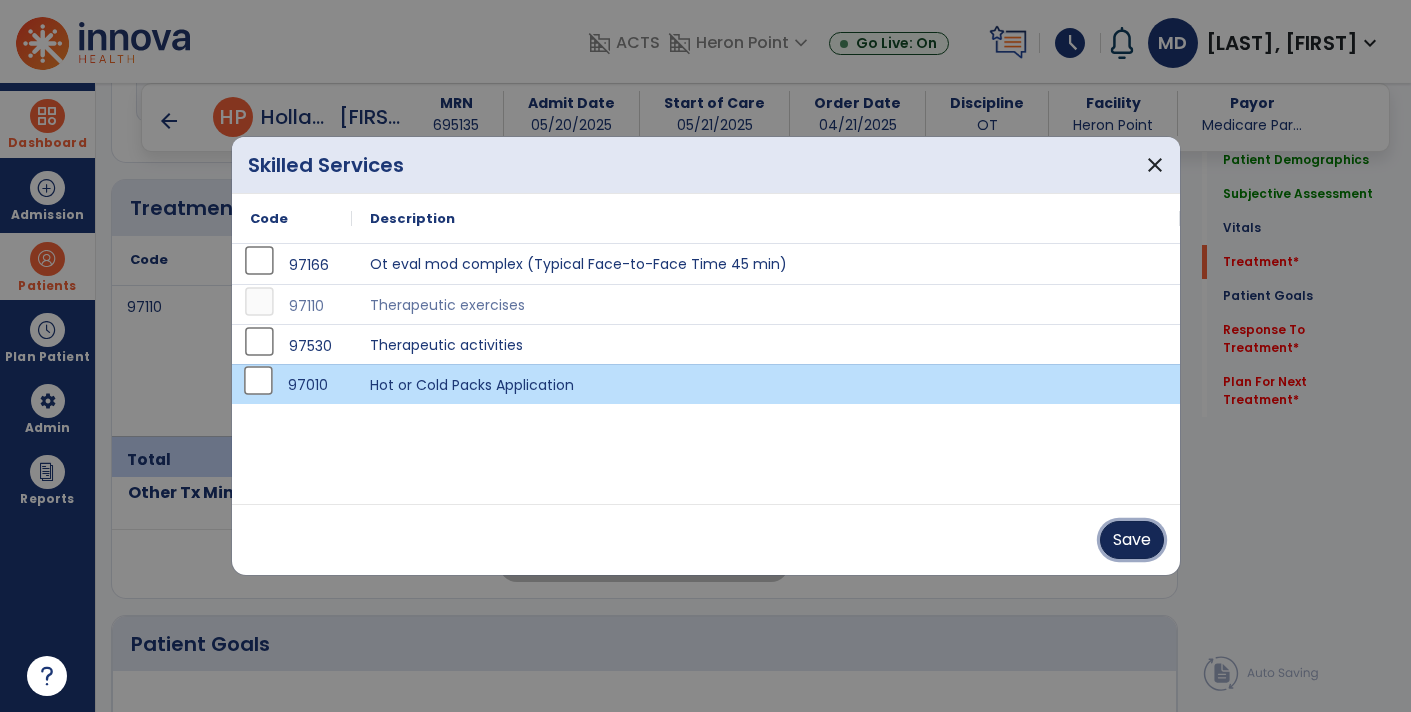 click on "Save" at bounding box center [1132, 540] 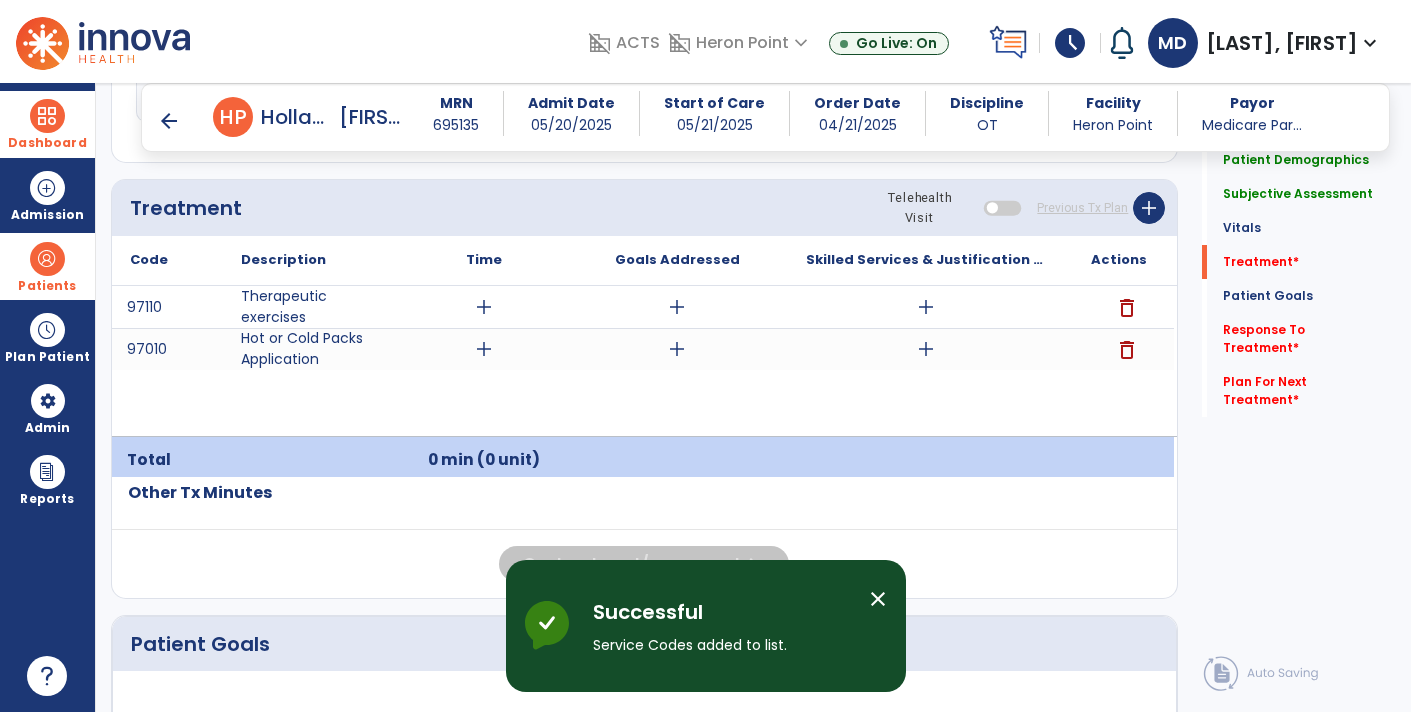 click on "add" at bounding box center (484, 349) 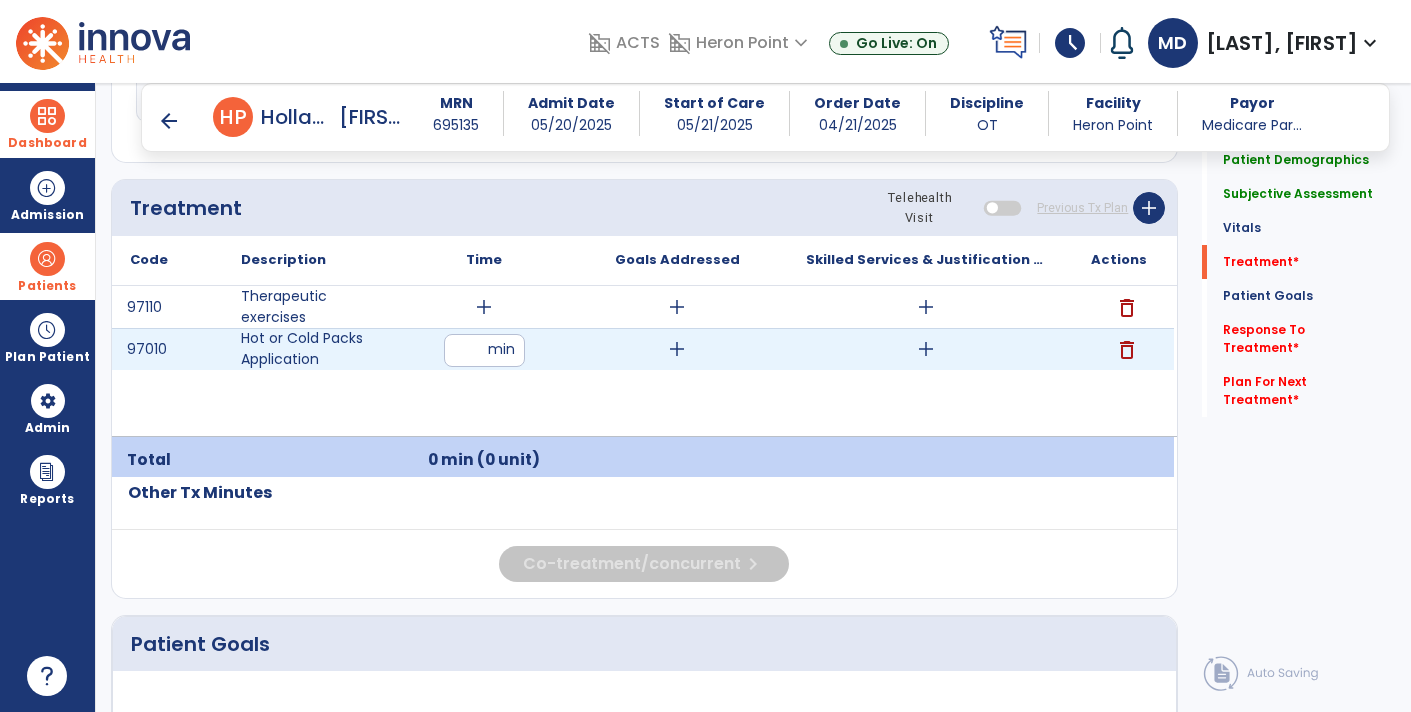 type on "*" 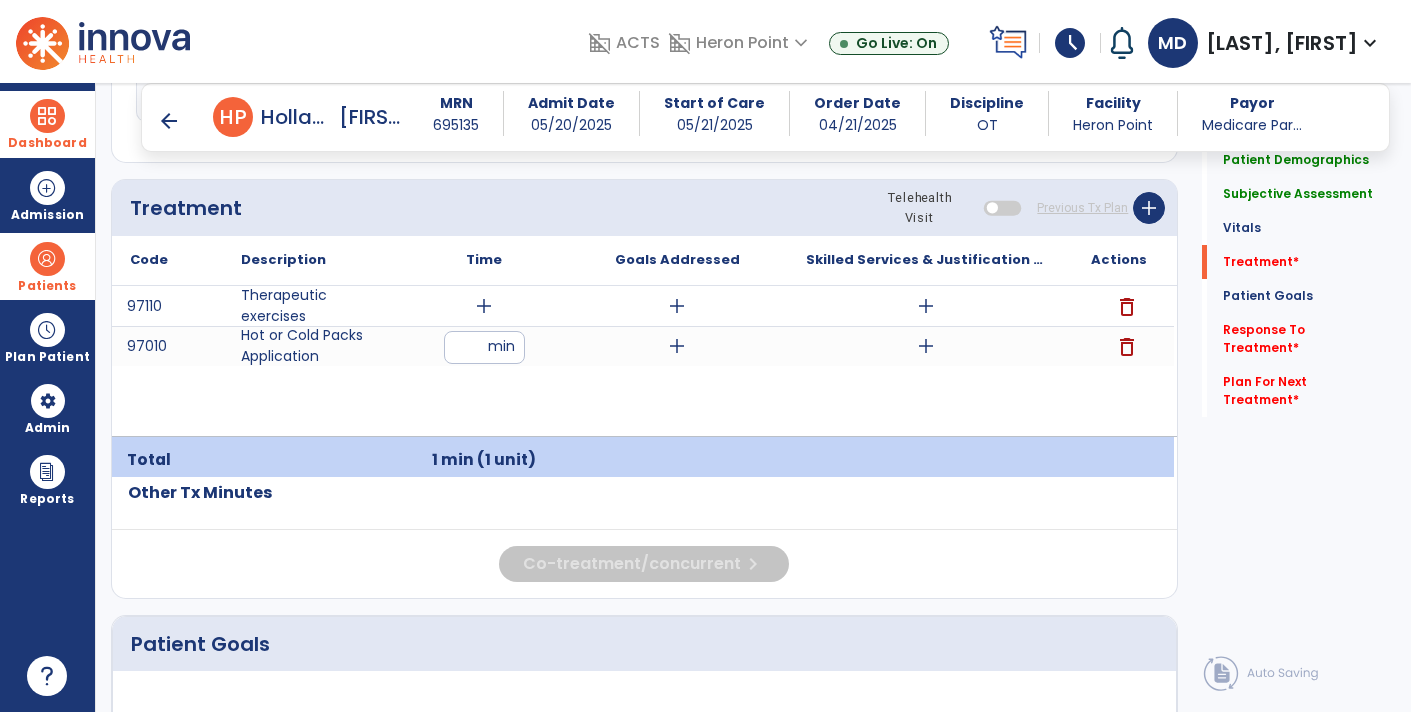 click on "add" at bounding box center (926, 346) 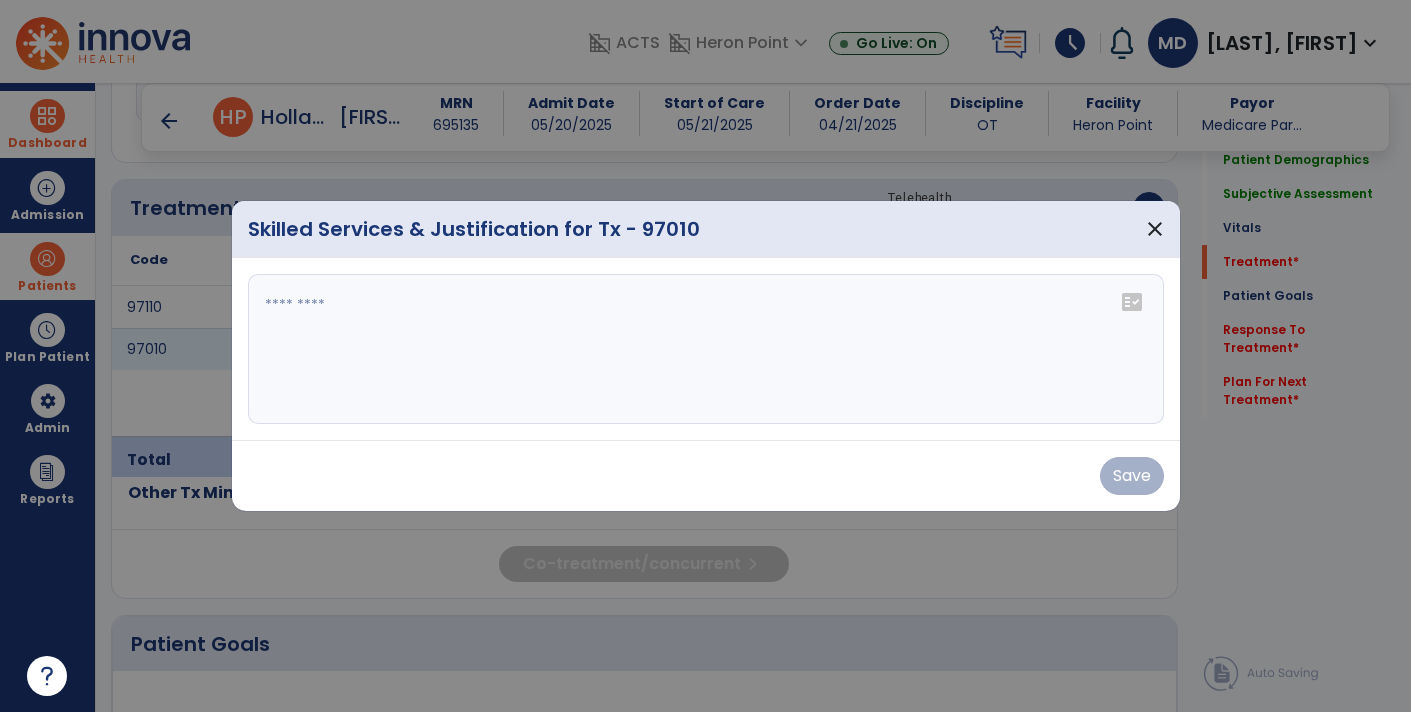 click 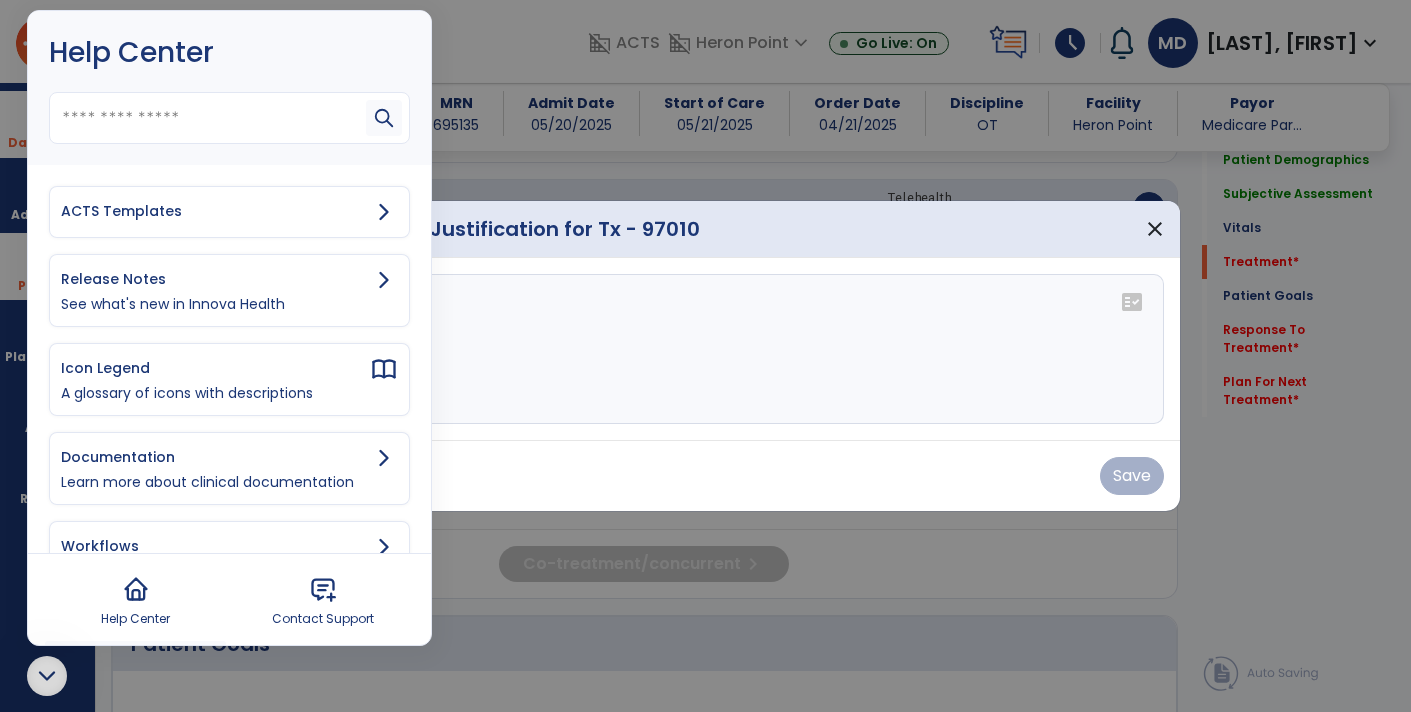 click on "ACTS Templates" at bounding box center (229, 212) 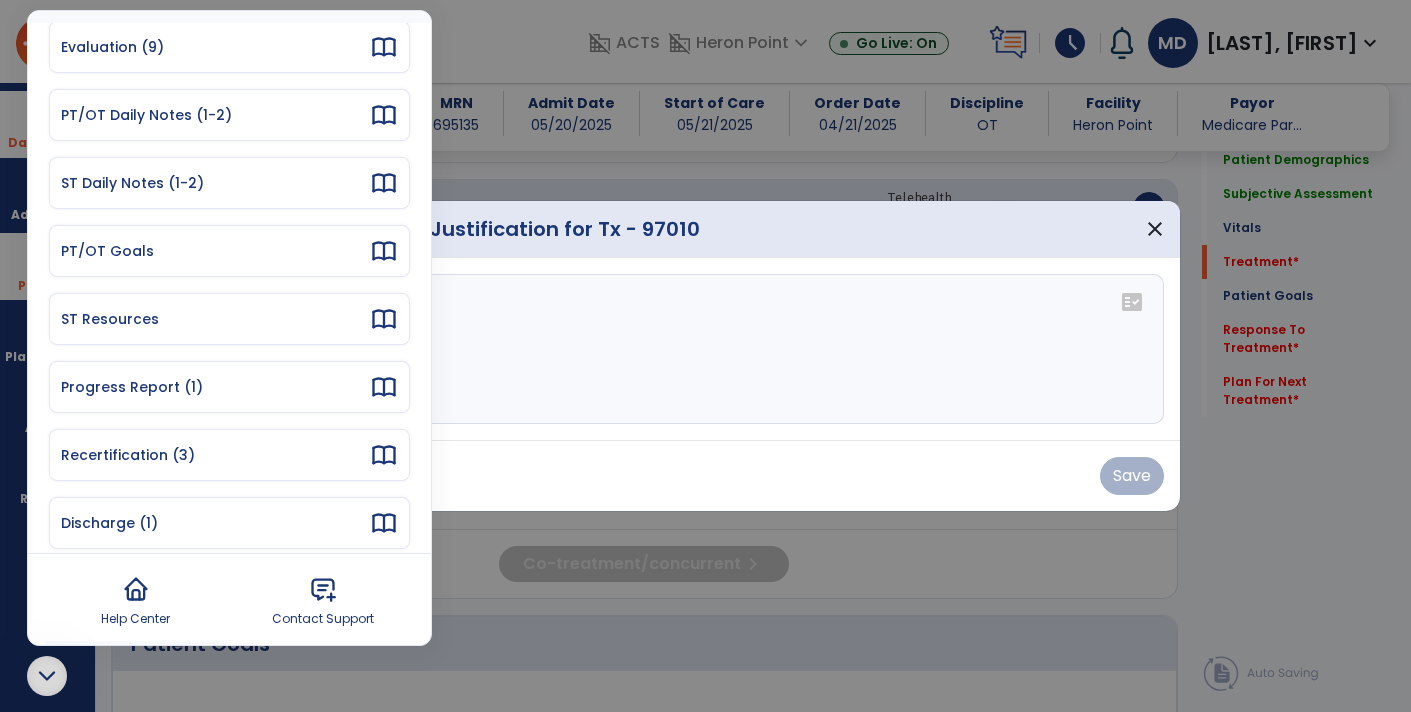 scroll, scrollTop: 0, scrollLeft: 0, axis: both 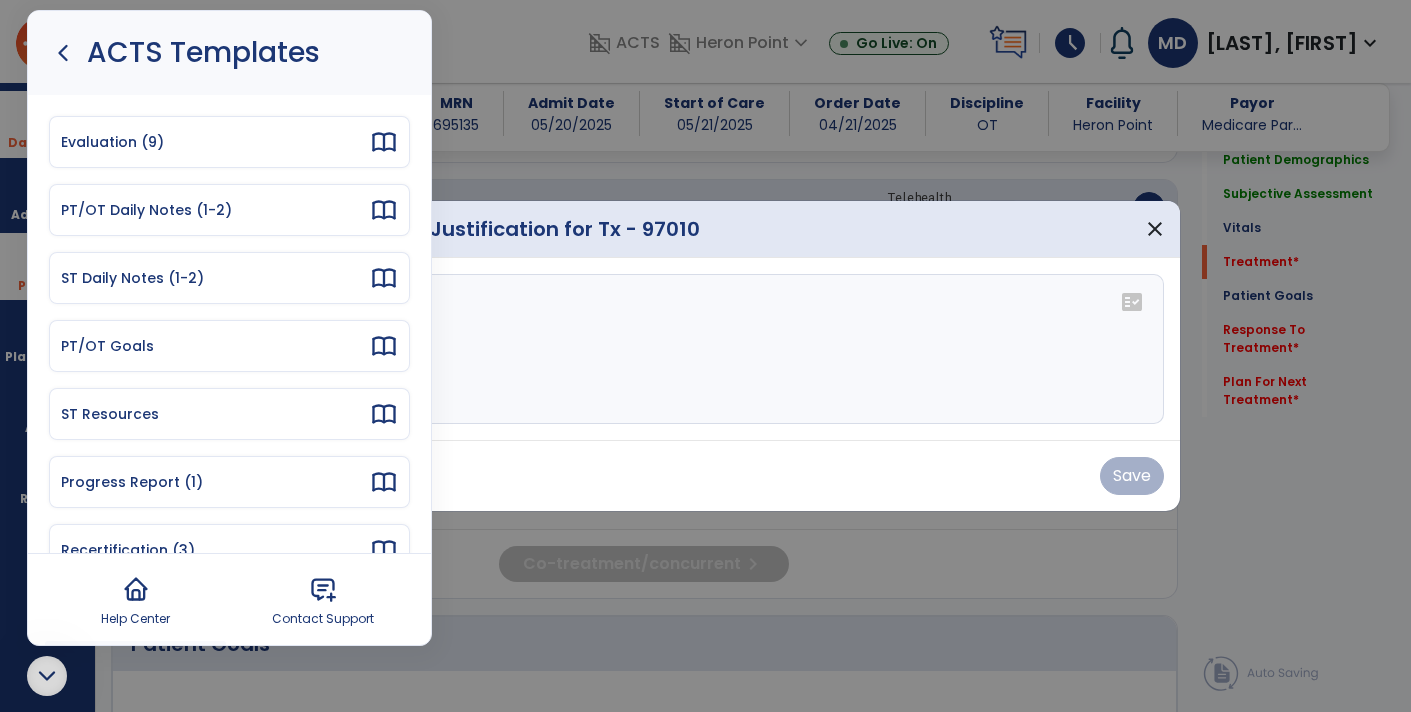 click 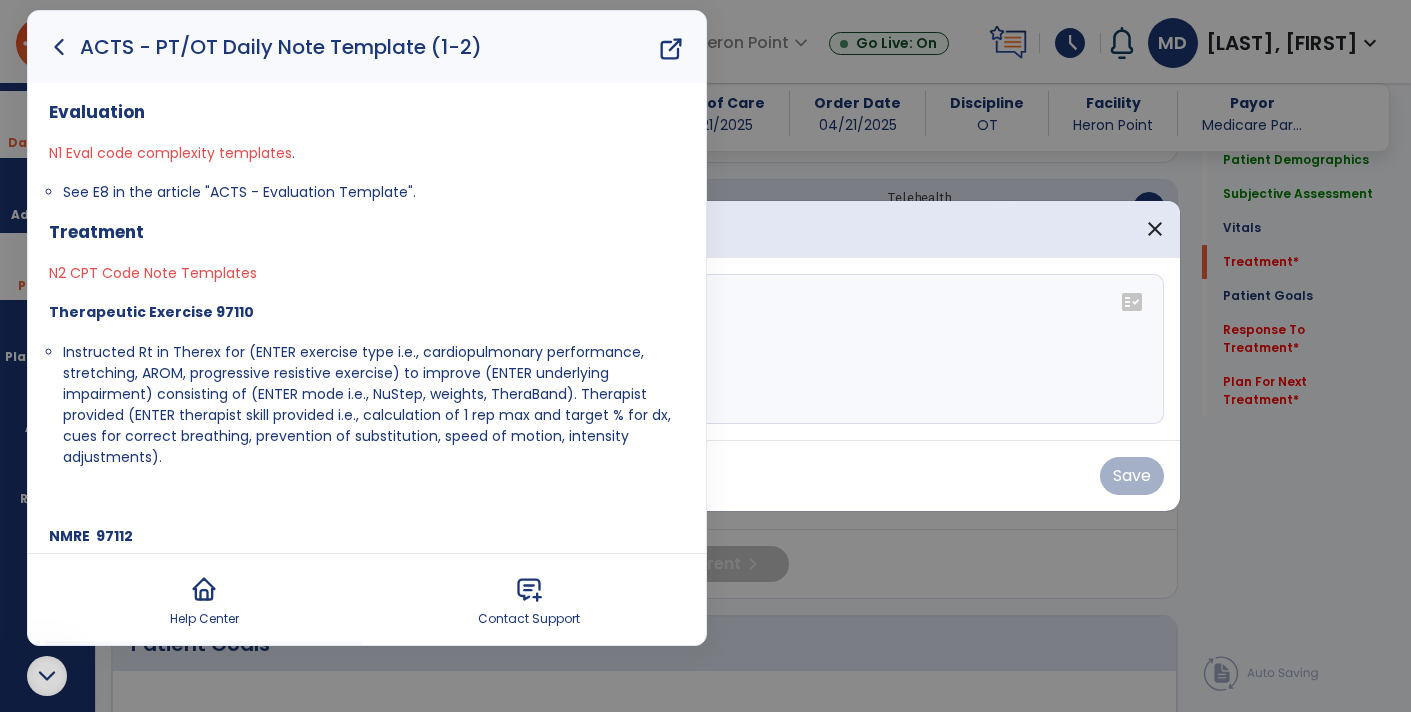 click 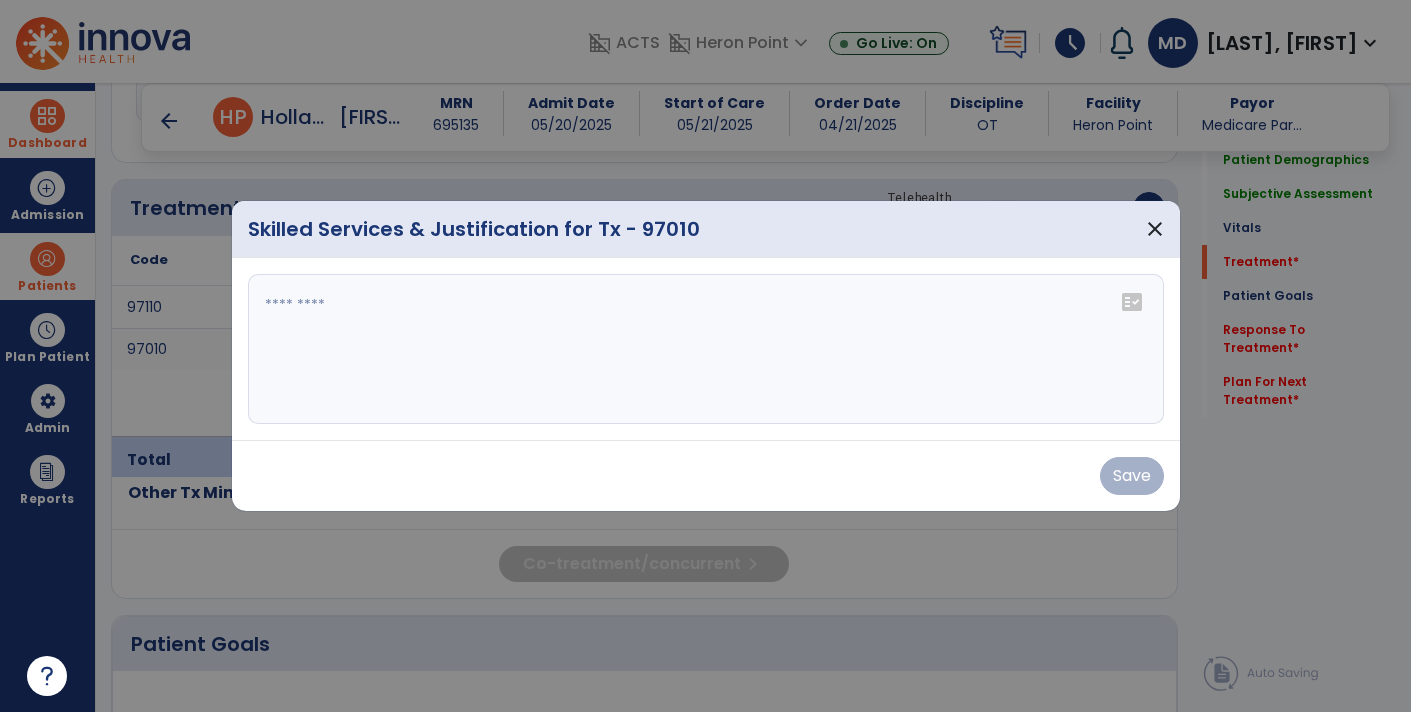 paste on "**********" 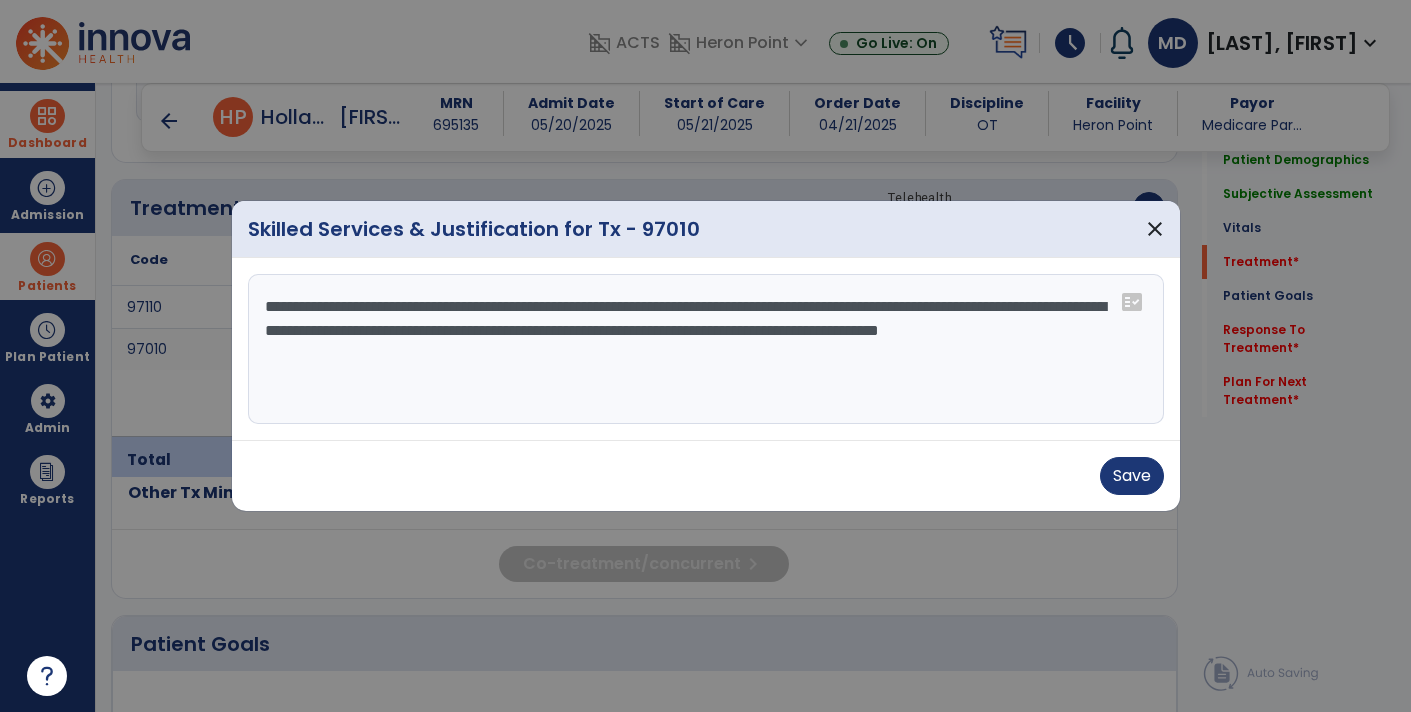 click on "**********" at bounding box center [706, 349] 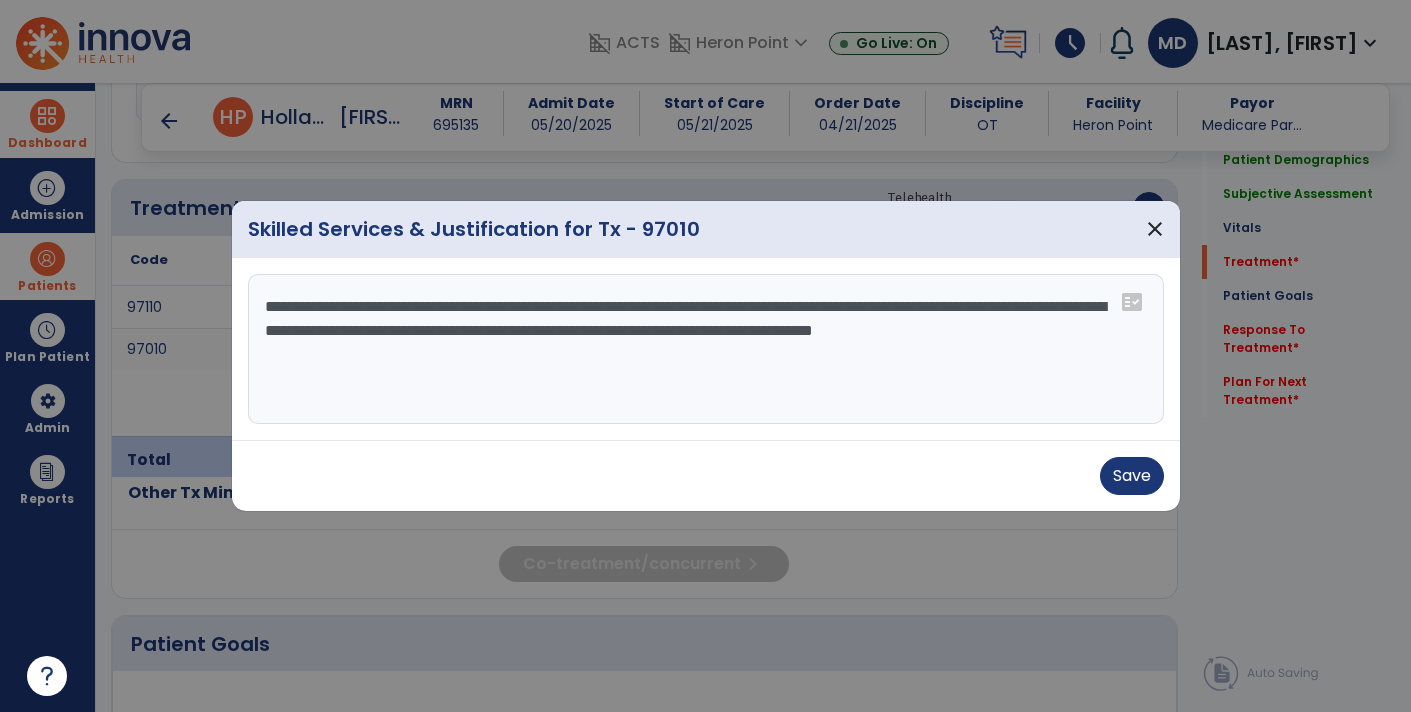 click on "**********" at bounding box center [706, 349] 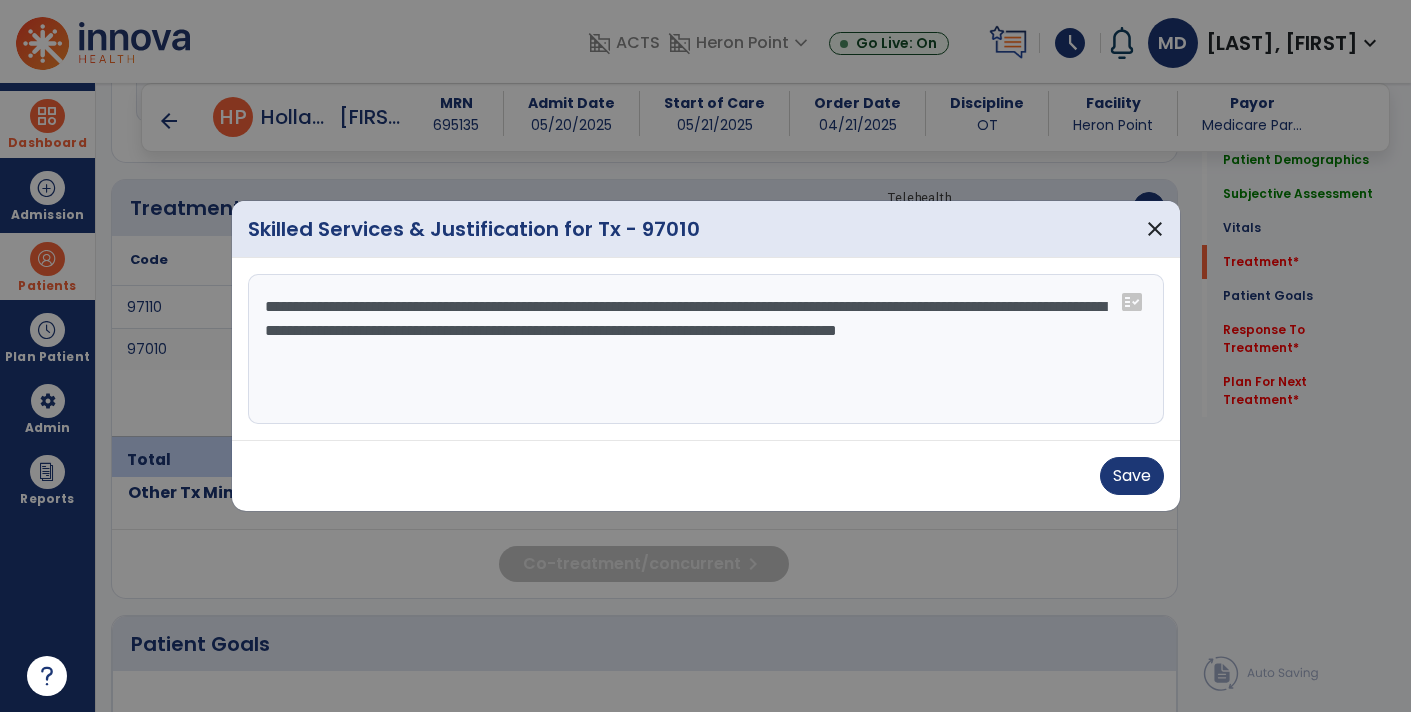click on "**********" at bounding box center (706, 349) 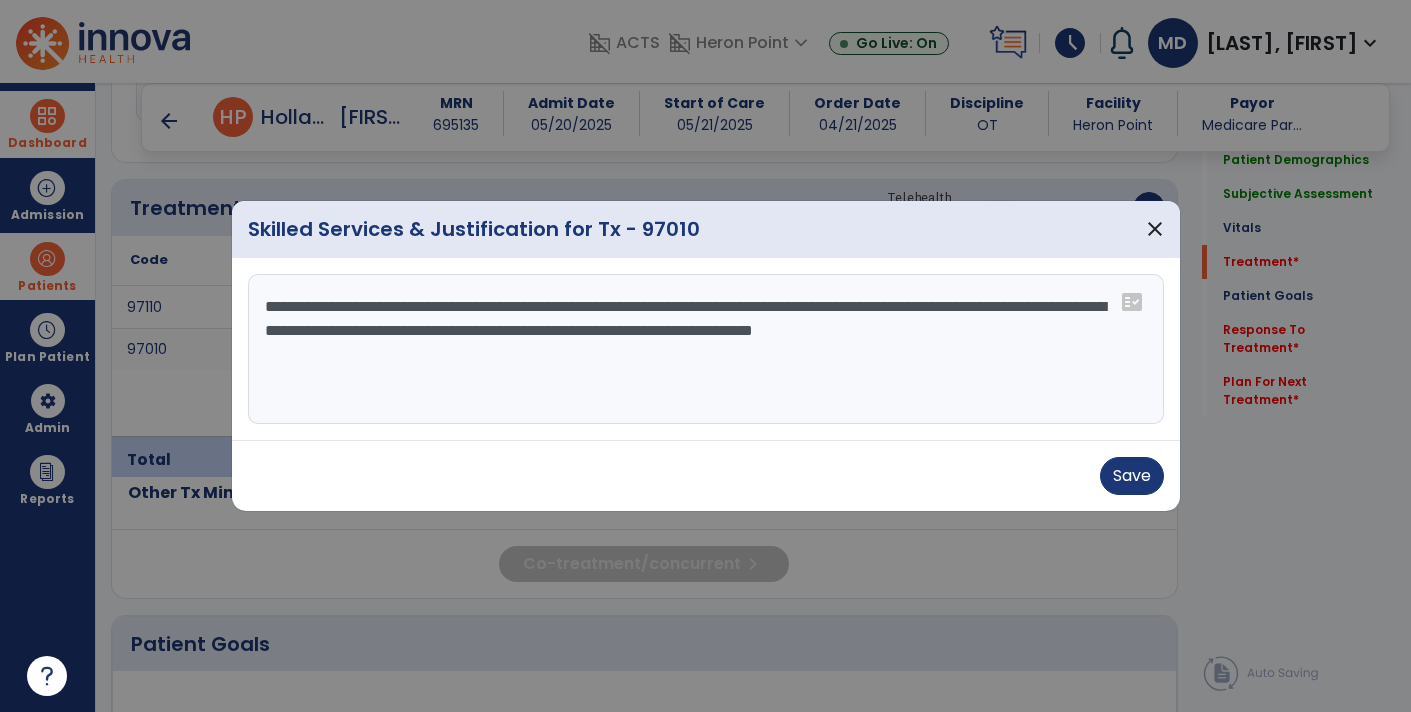 click on "**********" at bounding box center [706, 349] 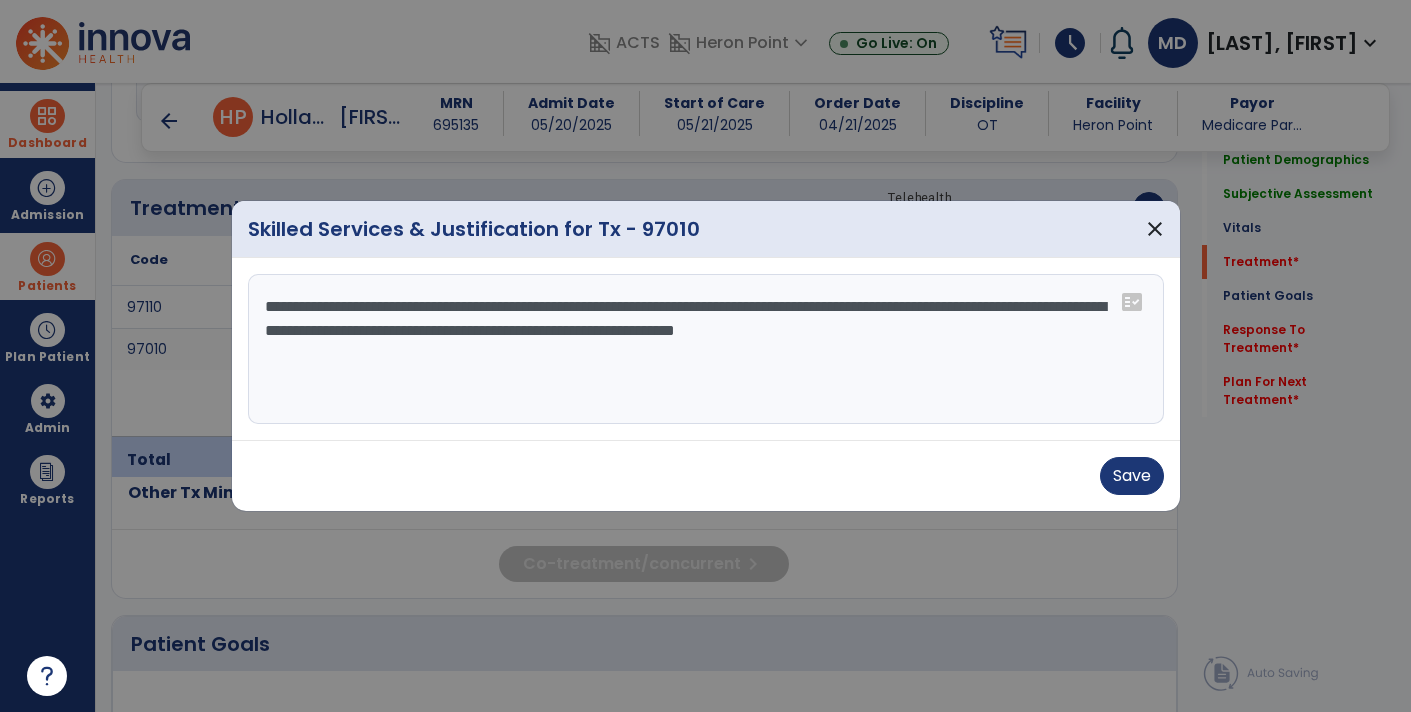 click on "**********" at bounding box center (706, 349) 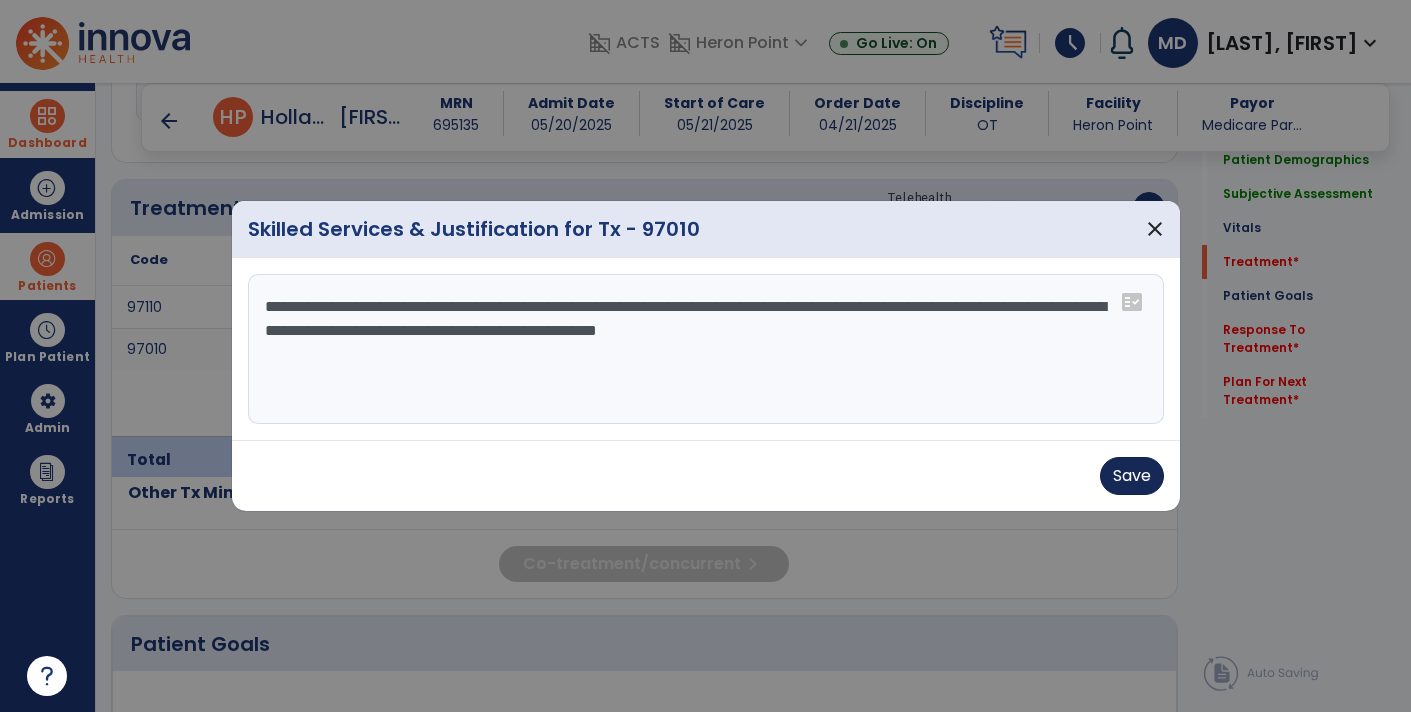 type on "**********" 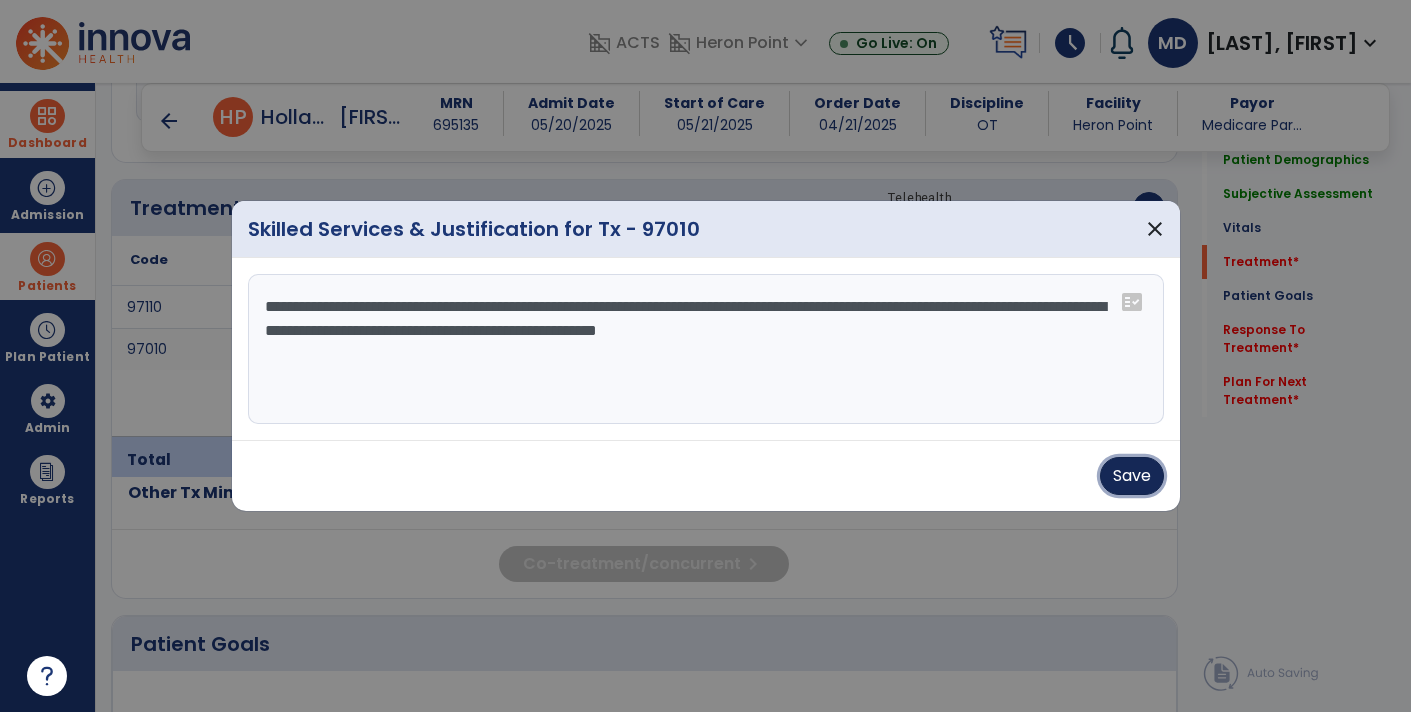 click on "Save" at bounding box center [1132, 476] 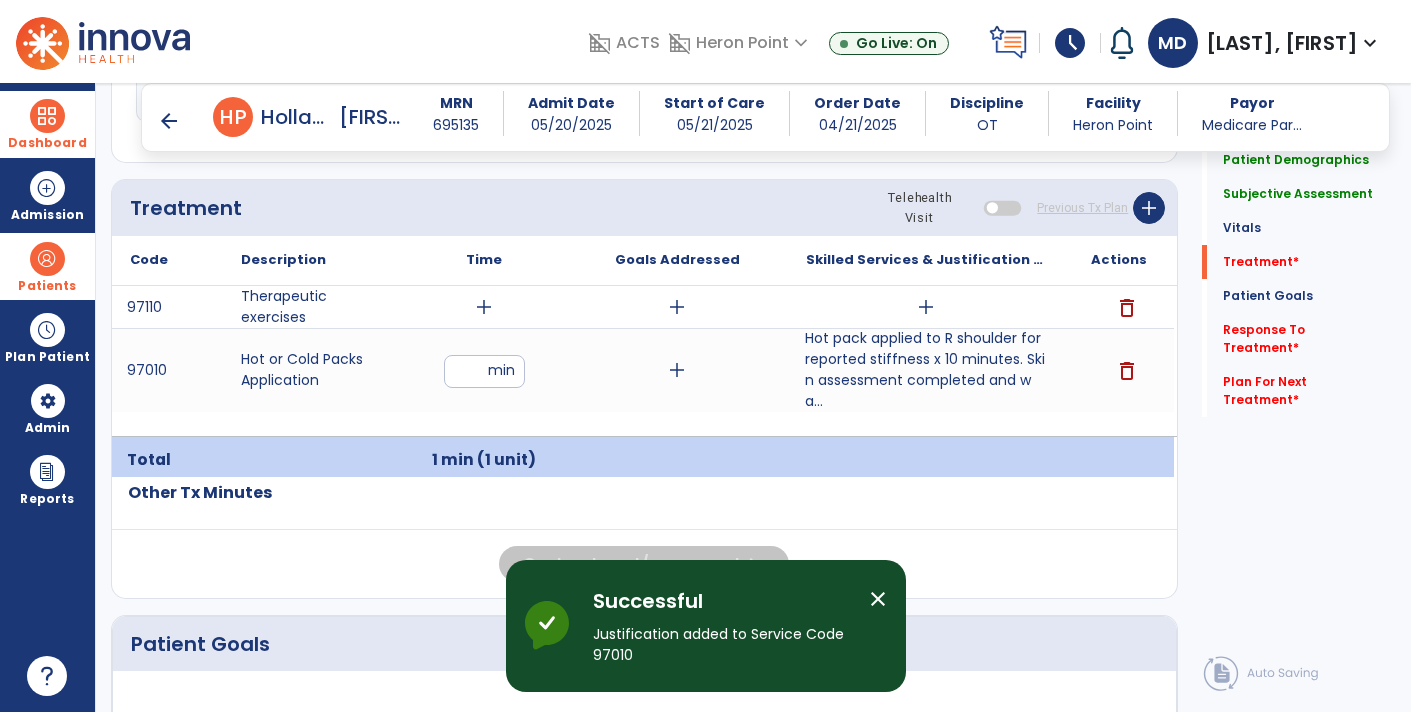 click on "add" at bounding box center (484, 307) 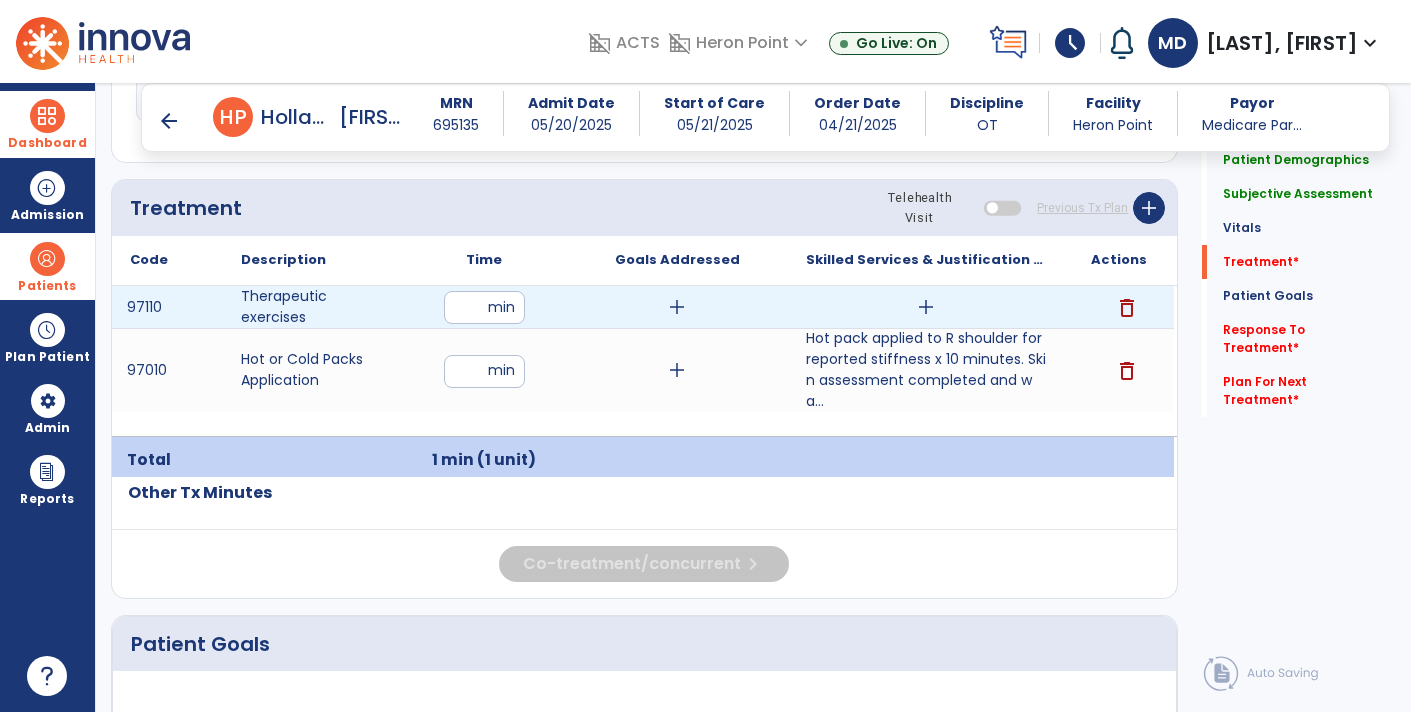 type on "**" 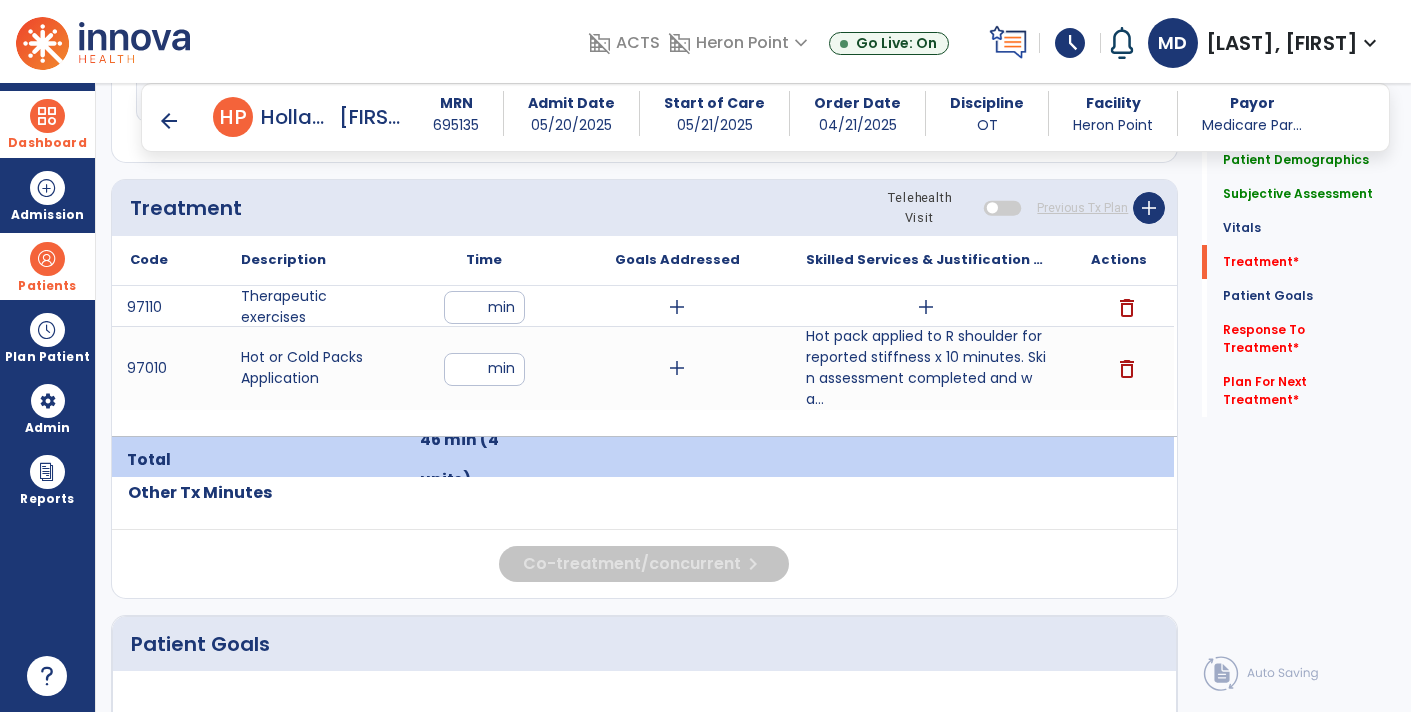 click on "add" at bounding box center (926, 307) 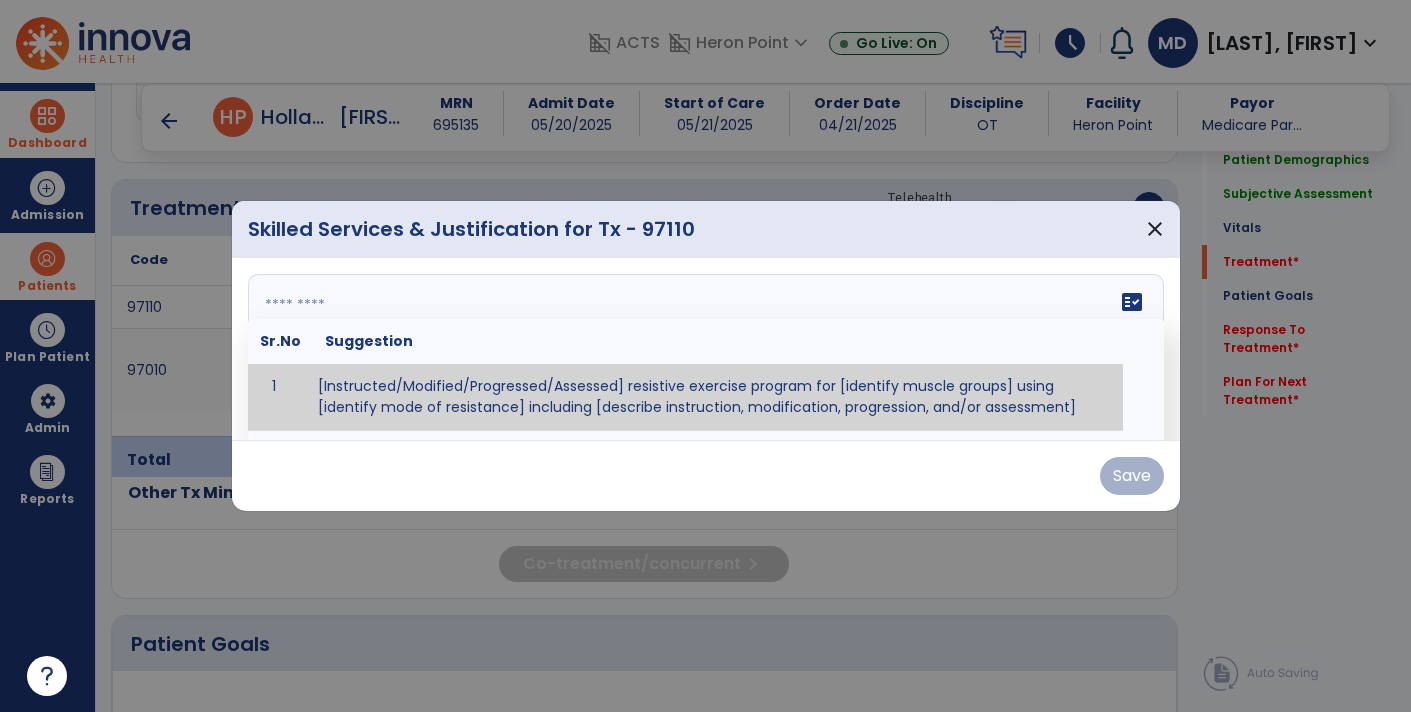 paste on "**********" 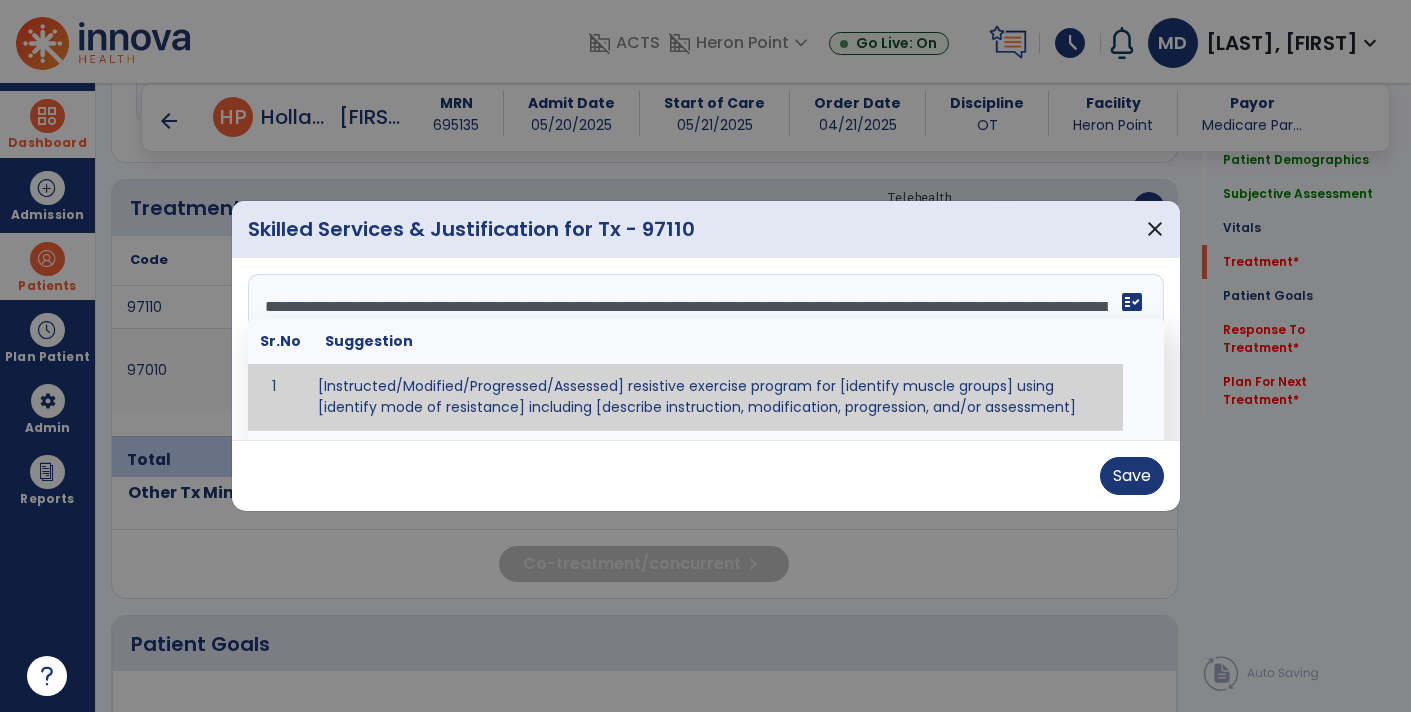 click on "**********" at bounding box center [704, 349] 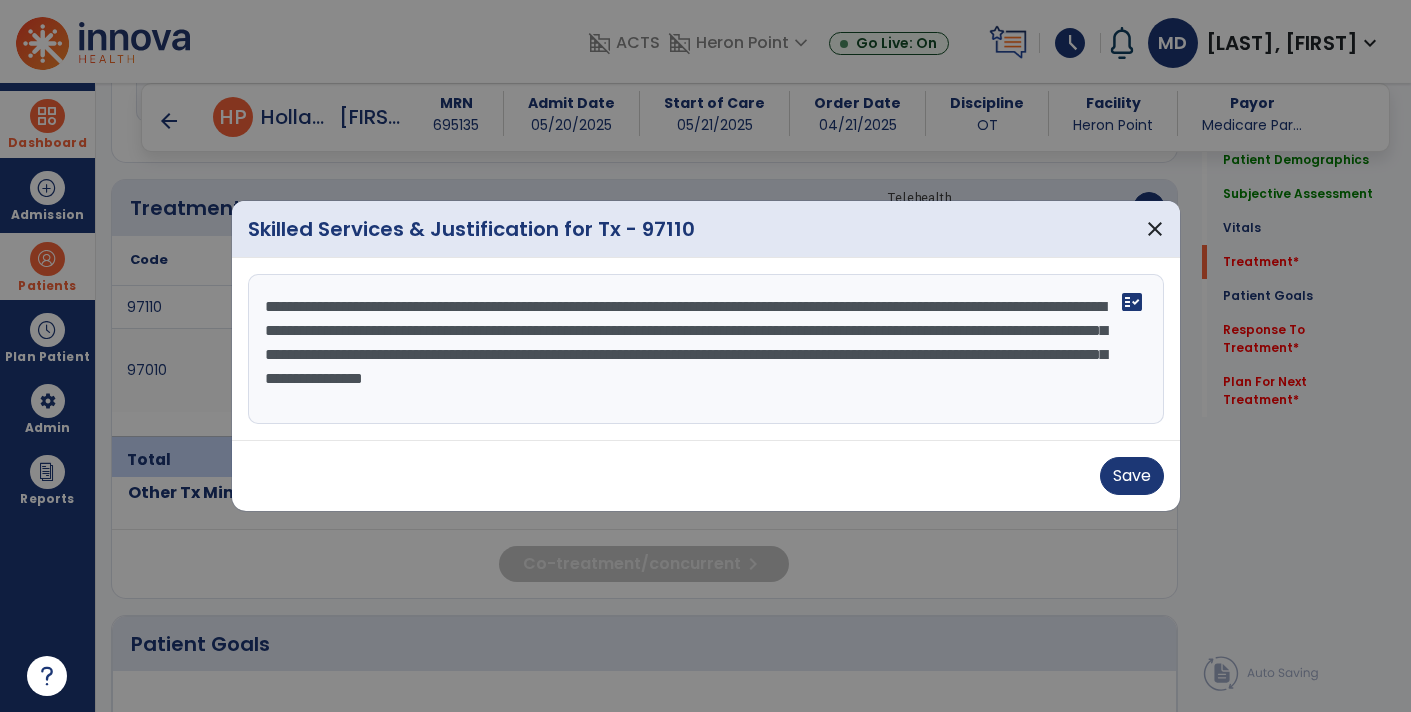 click on "**********" at bounding box center [706, 349] 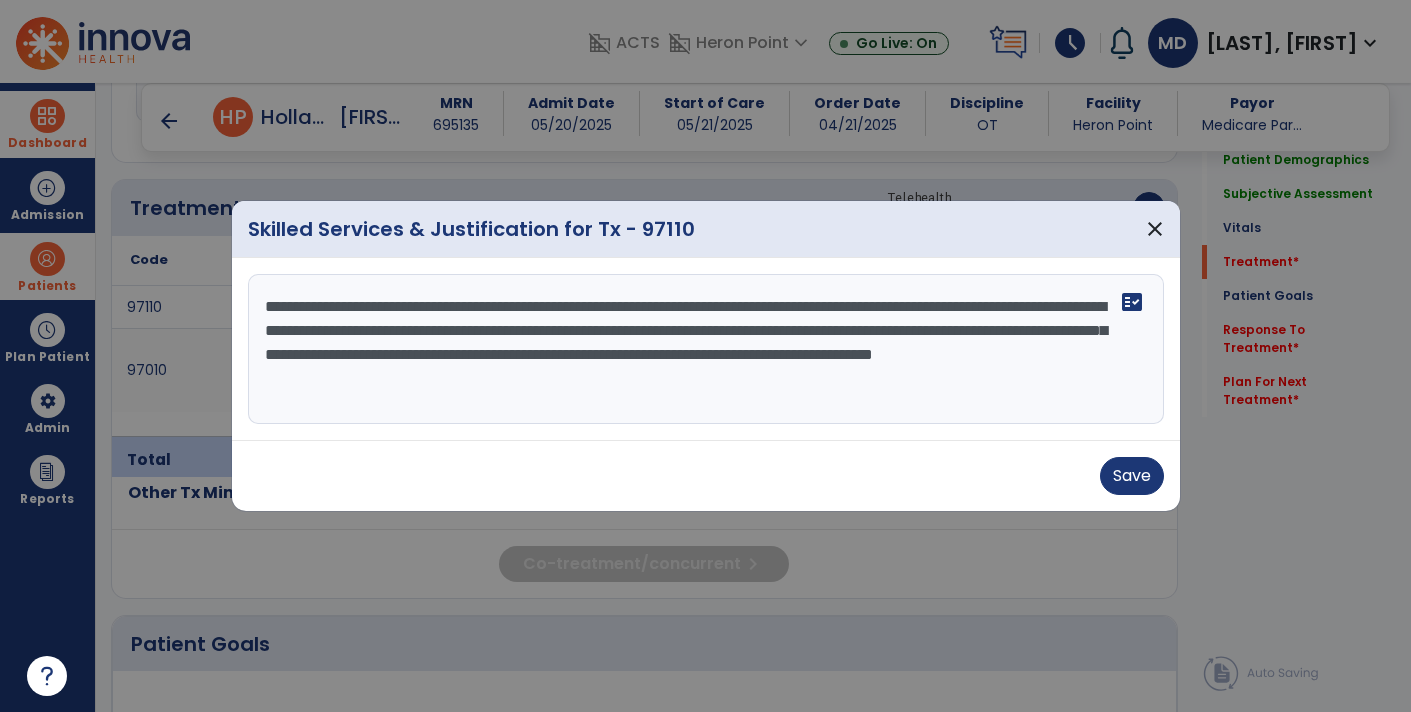 click on "**********" at bounding box center [706, 349] 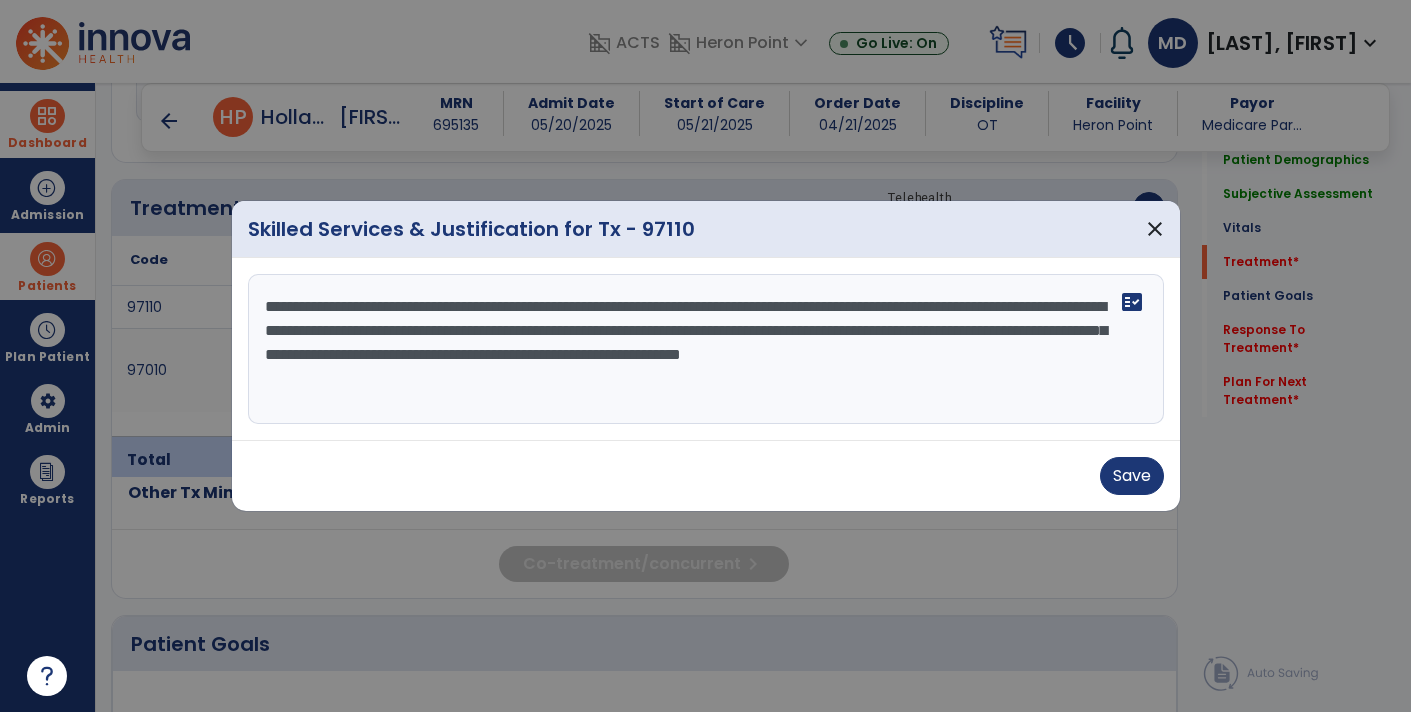 click on "**********" at bounding box center [706, 349] 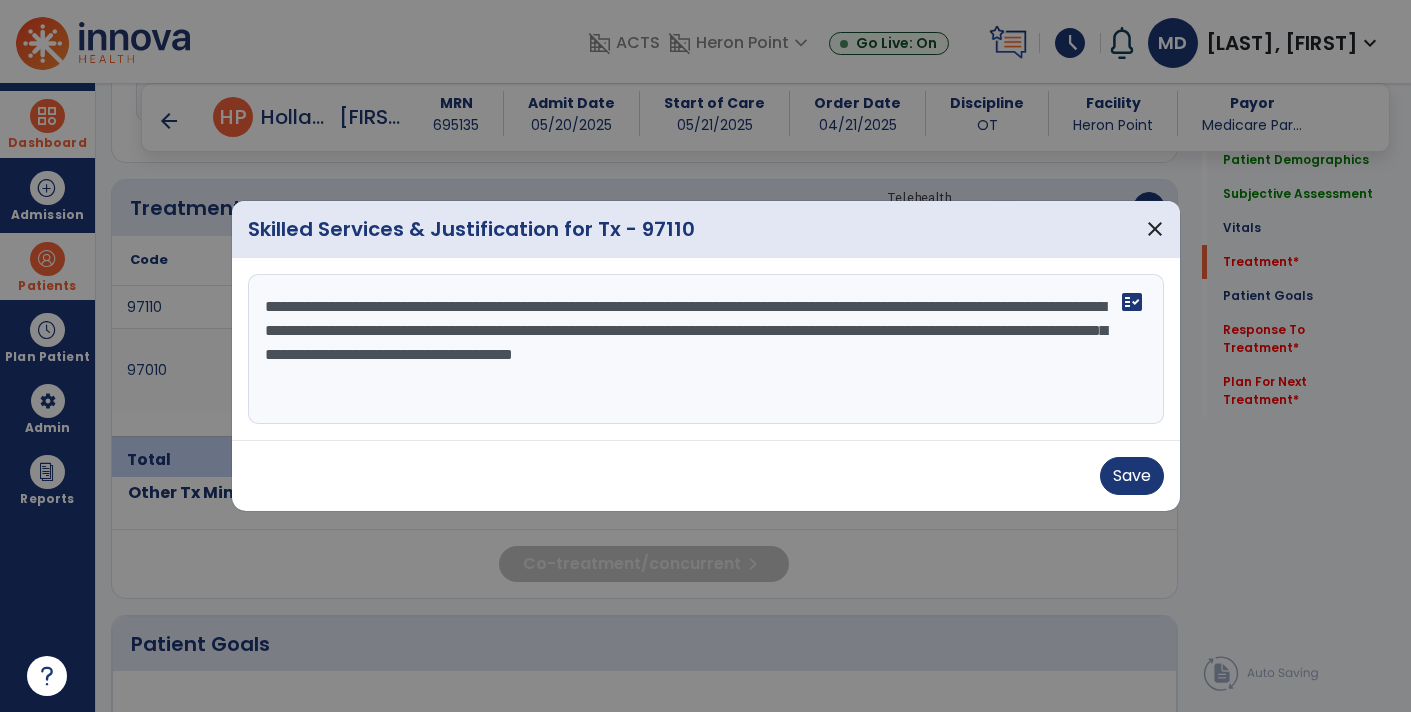 click on "**********" at bounding box center (706, 349) 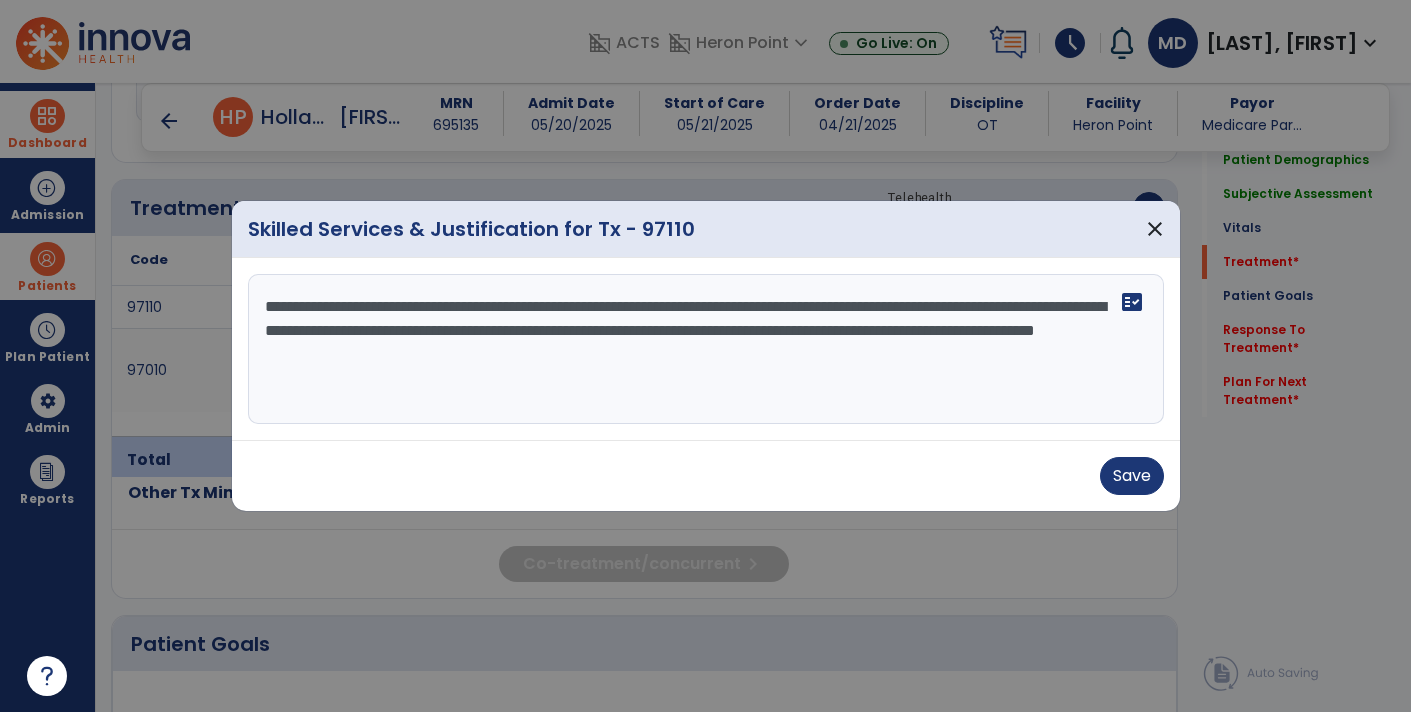 click on "**********" at bounding box center [706, 349] 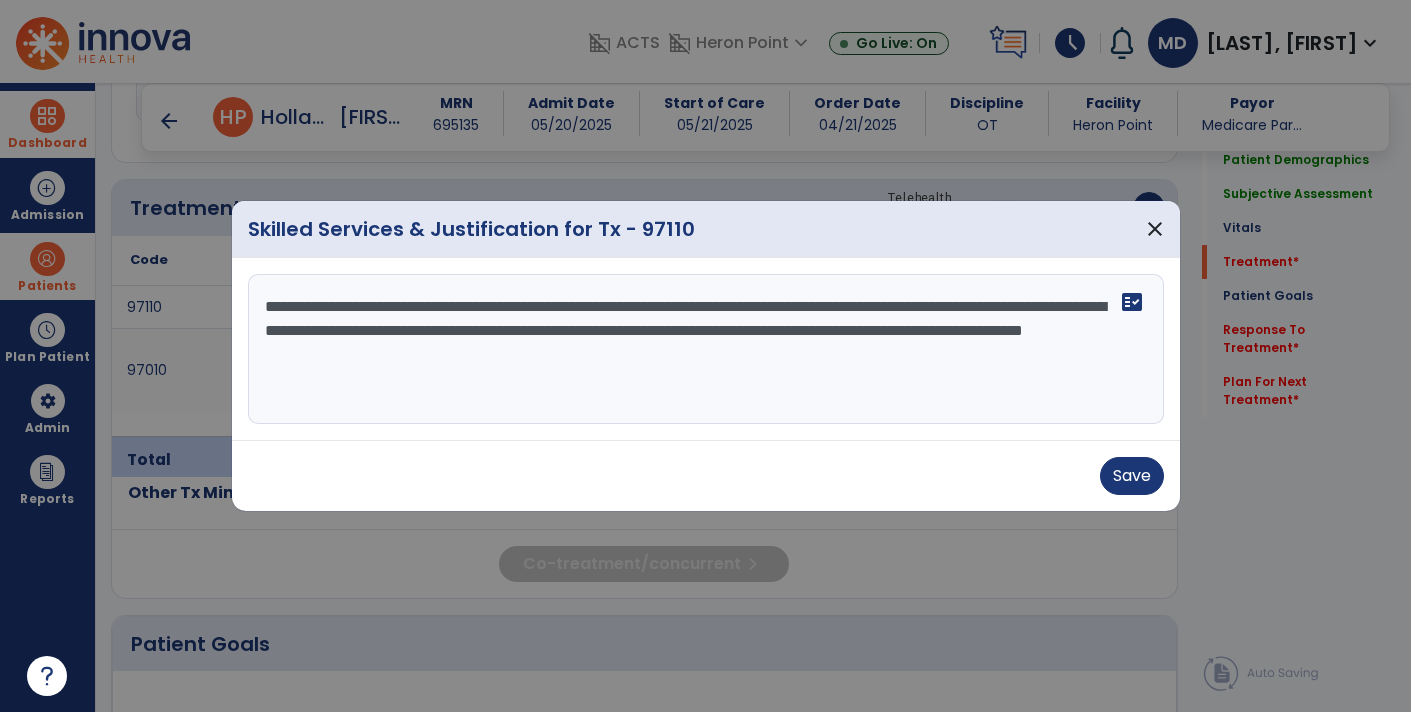 type on "**********" 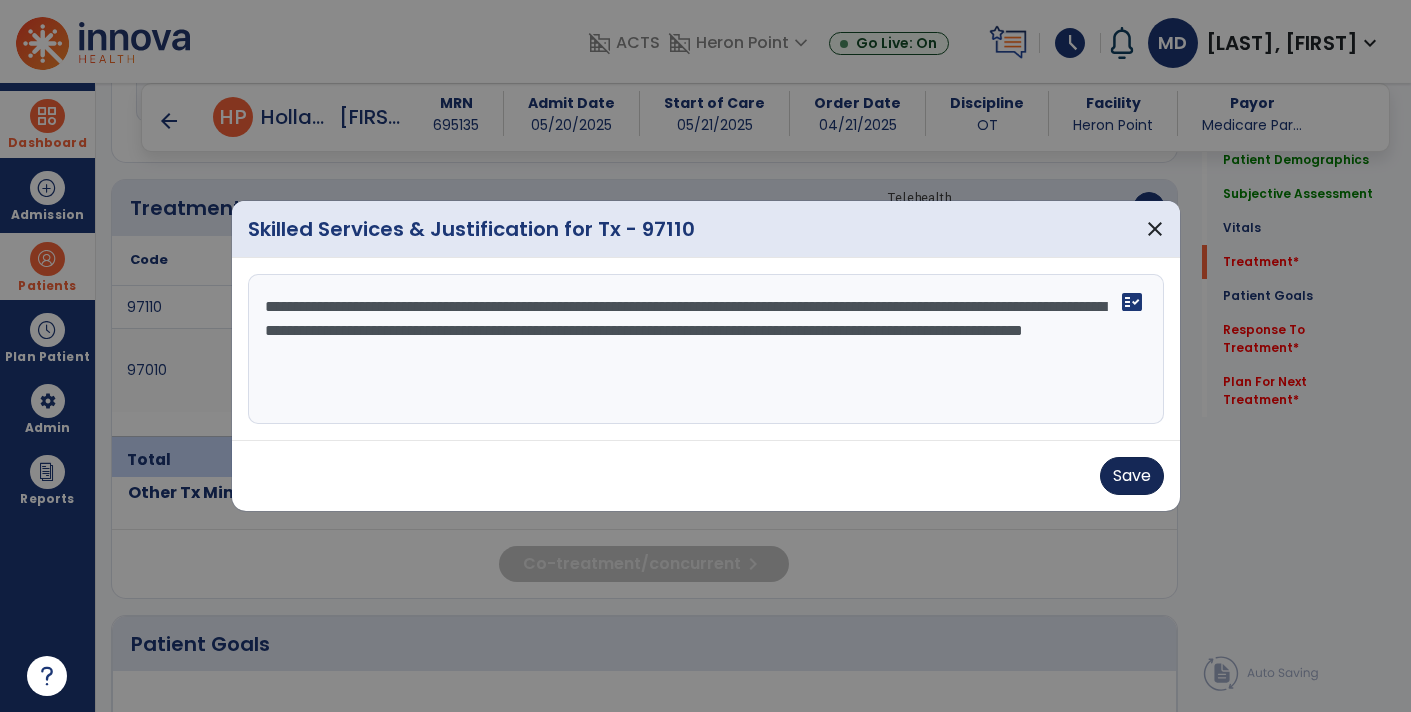click on "Save" at bounding box center [1132, 476] 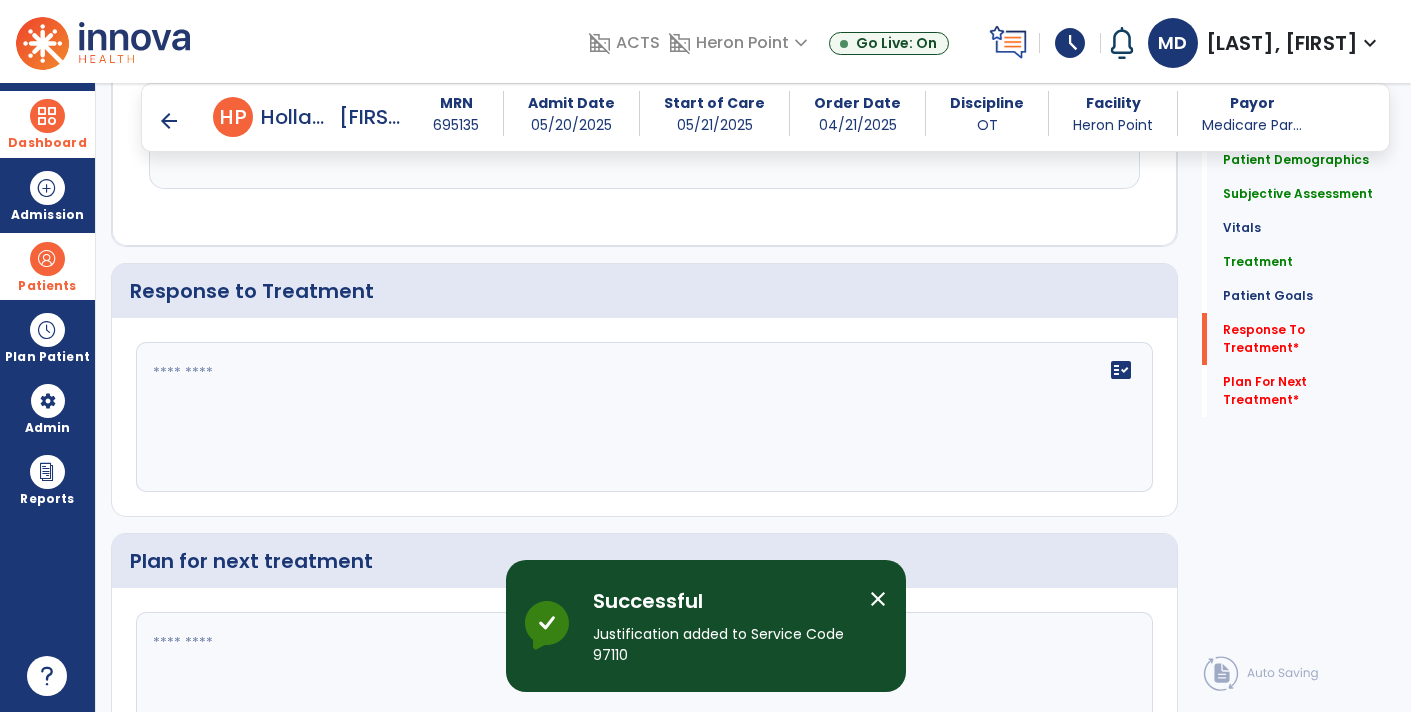 scroll, scrollTop: 3040, scrollLeft: 0, axis: vertical 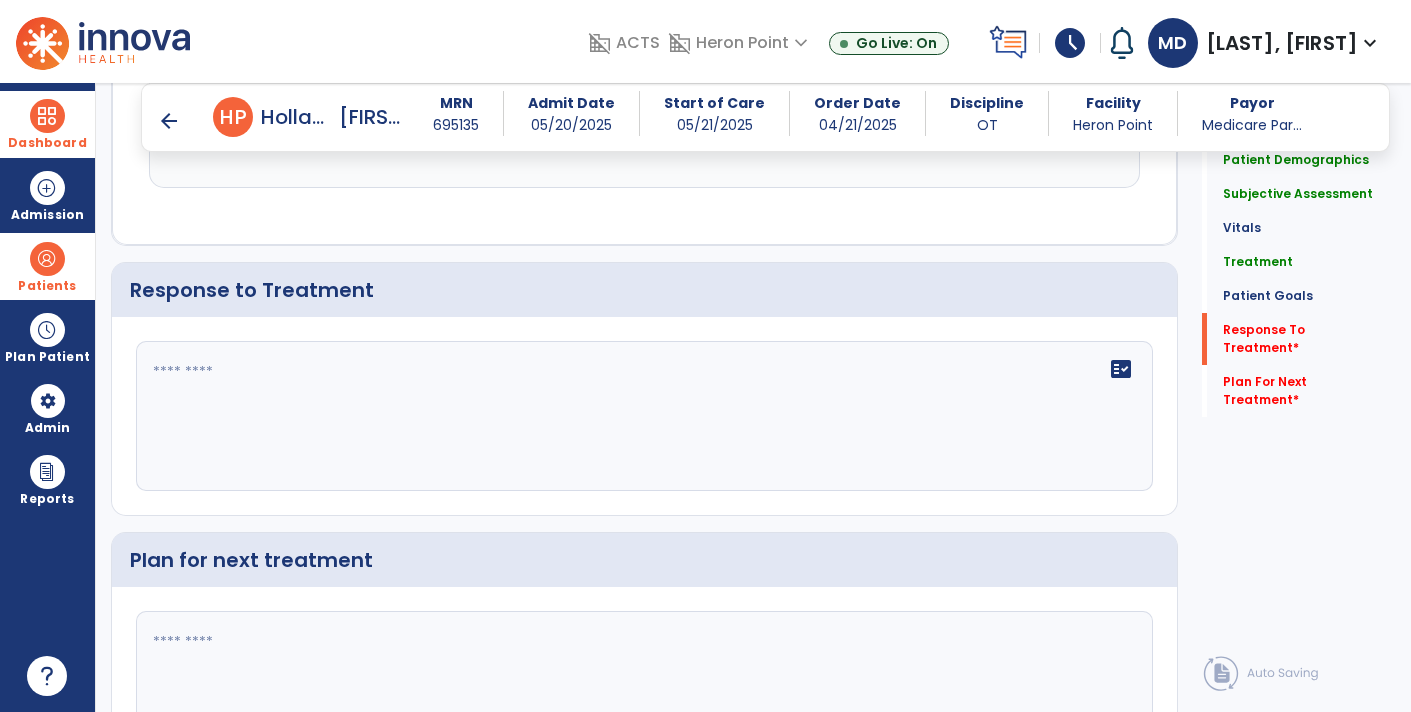 click on "fact_check" 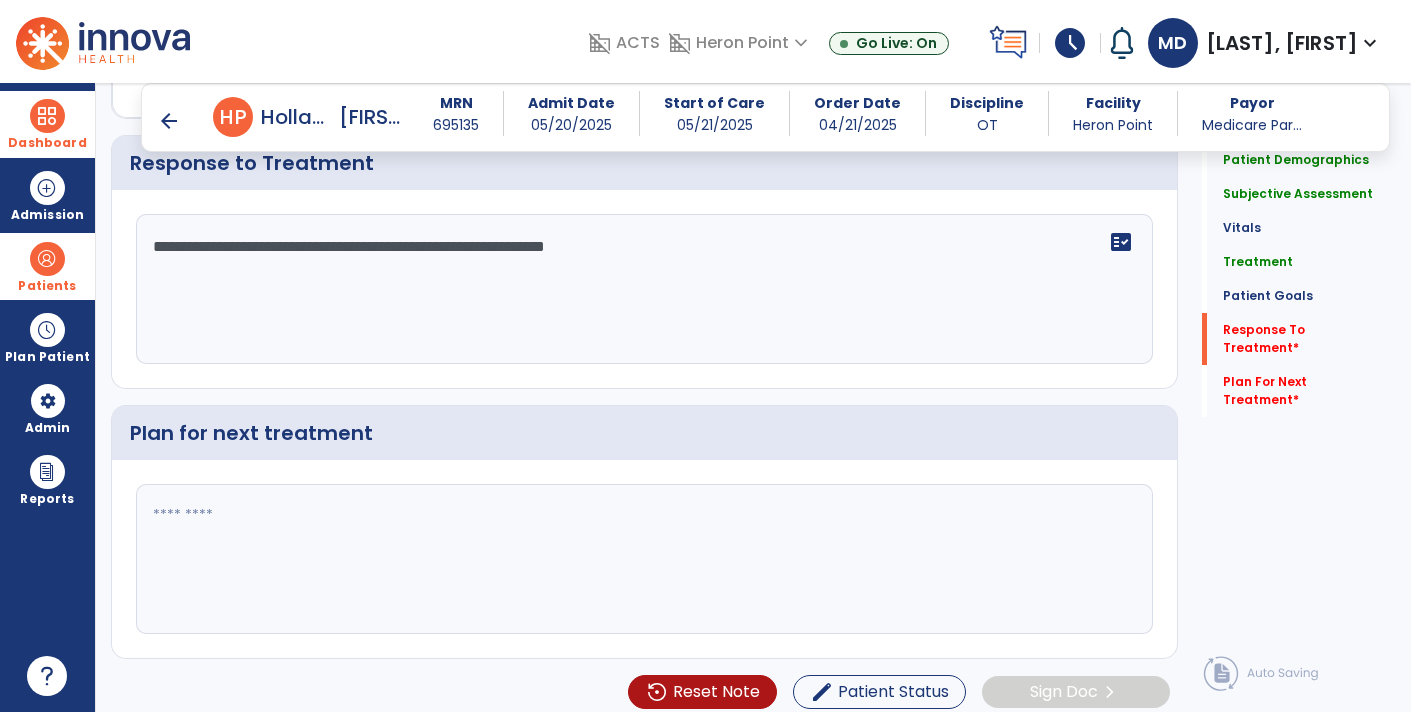 scroll, scrollTop: 3165, scrollLeft: 0, axis: vertical 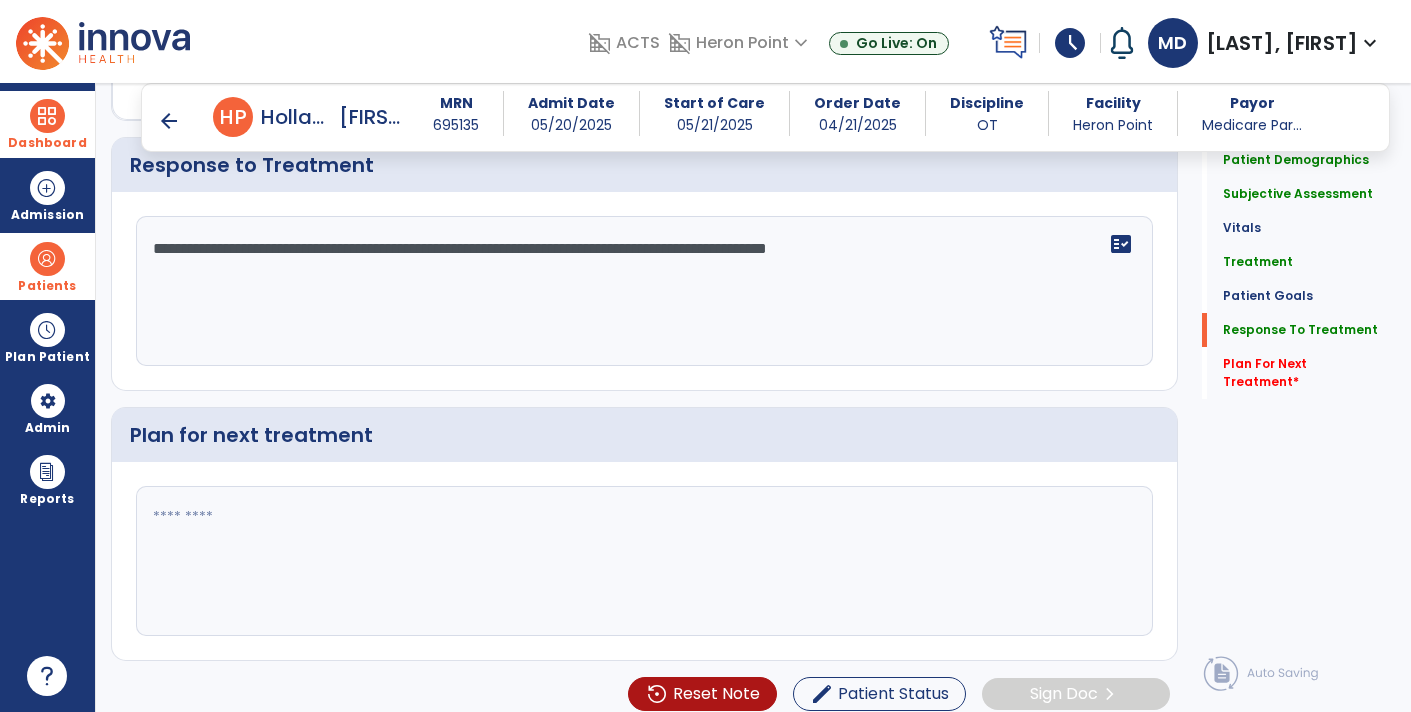 type on "**********" 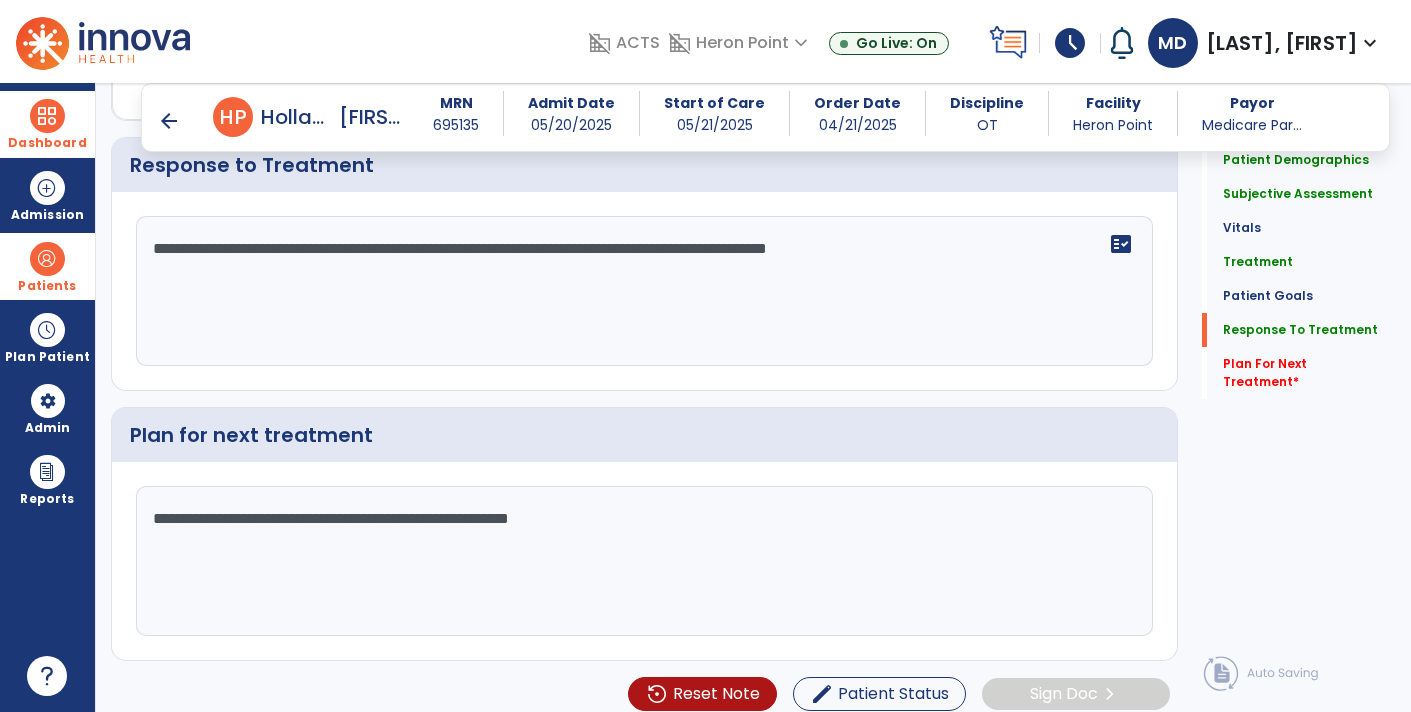 click on "**********" 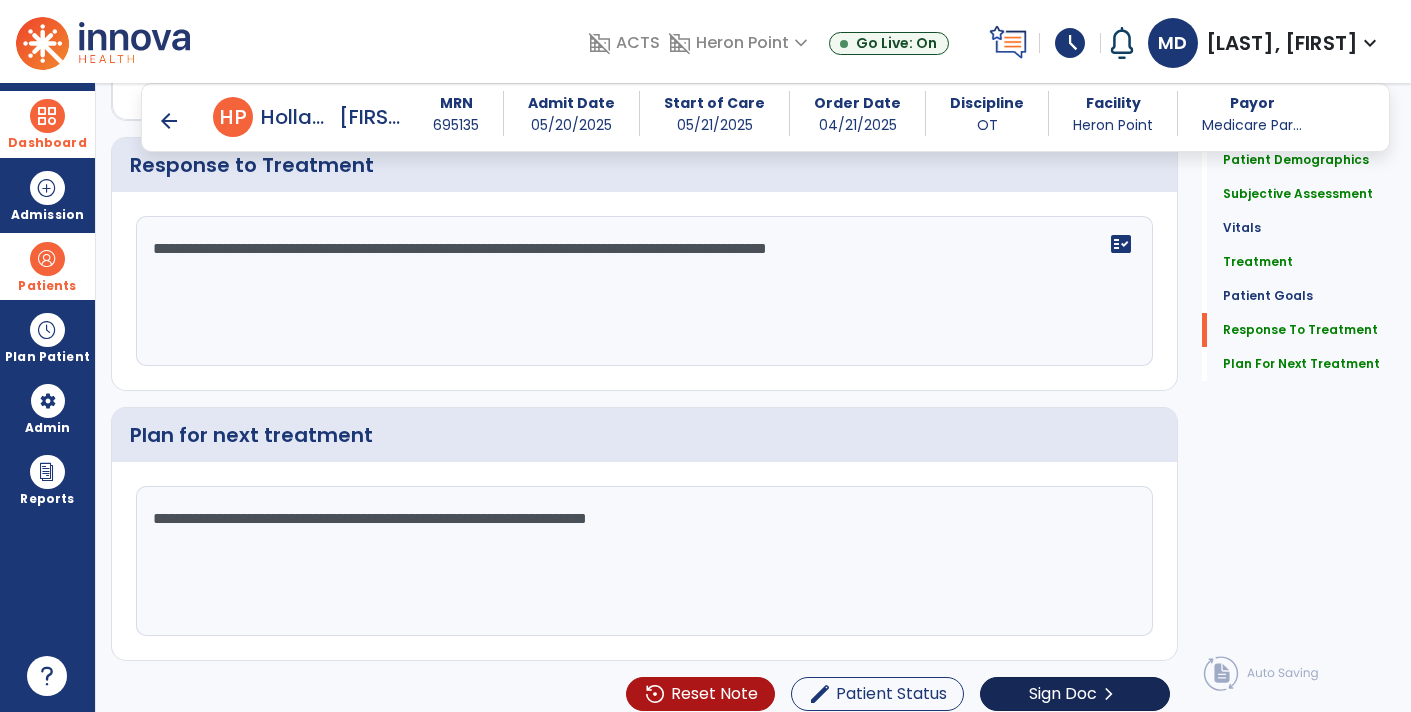 type on "**********" 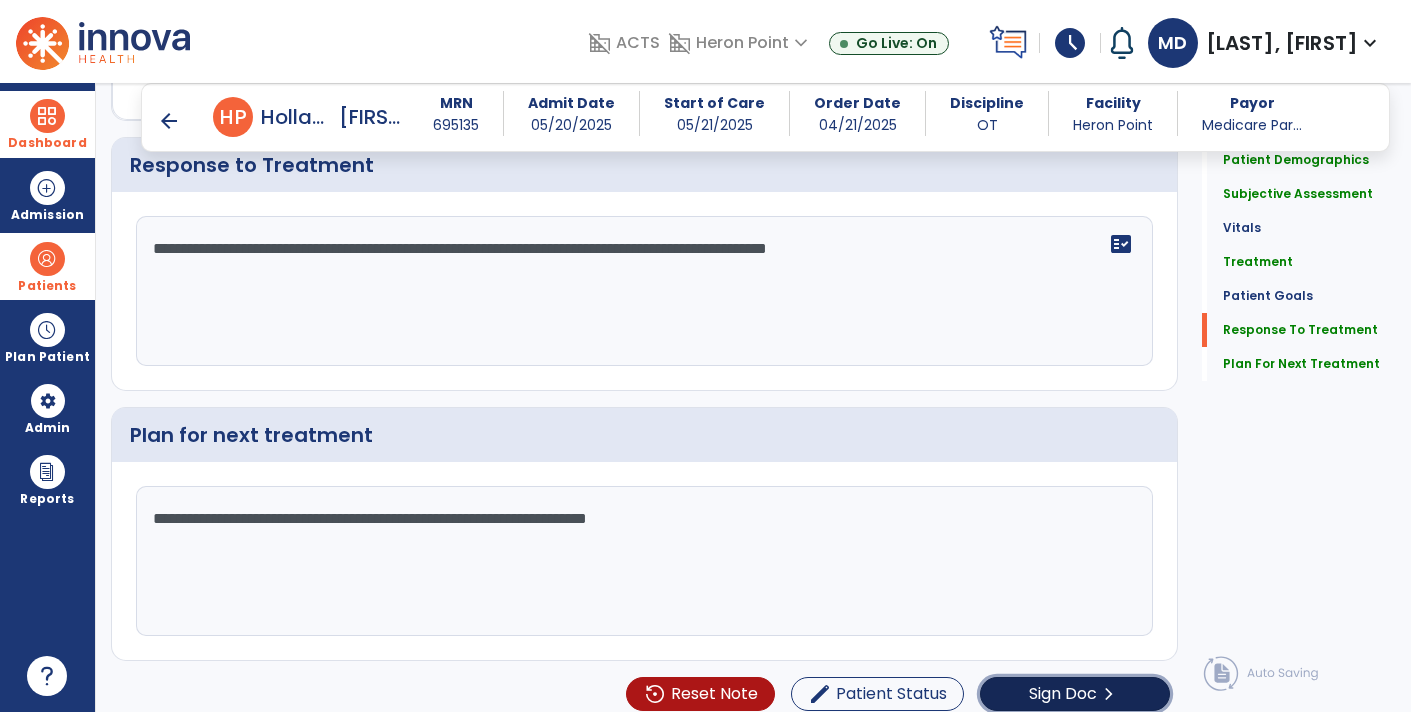 click on "chevron_right" 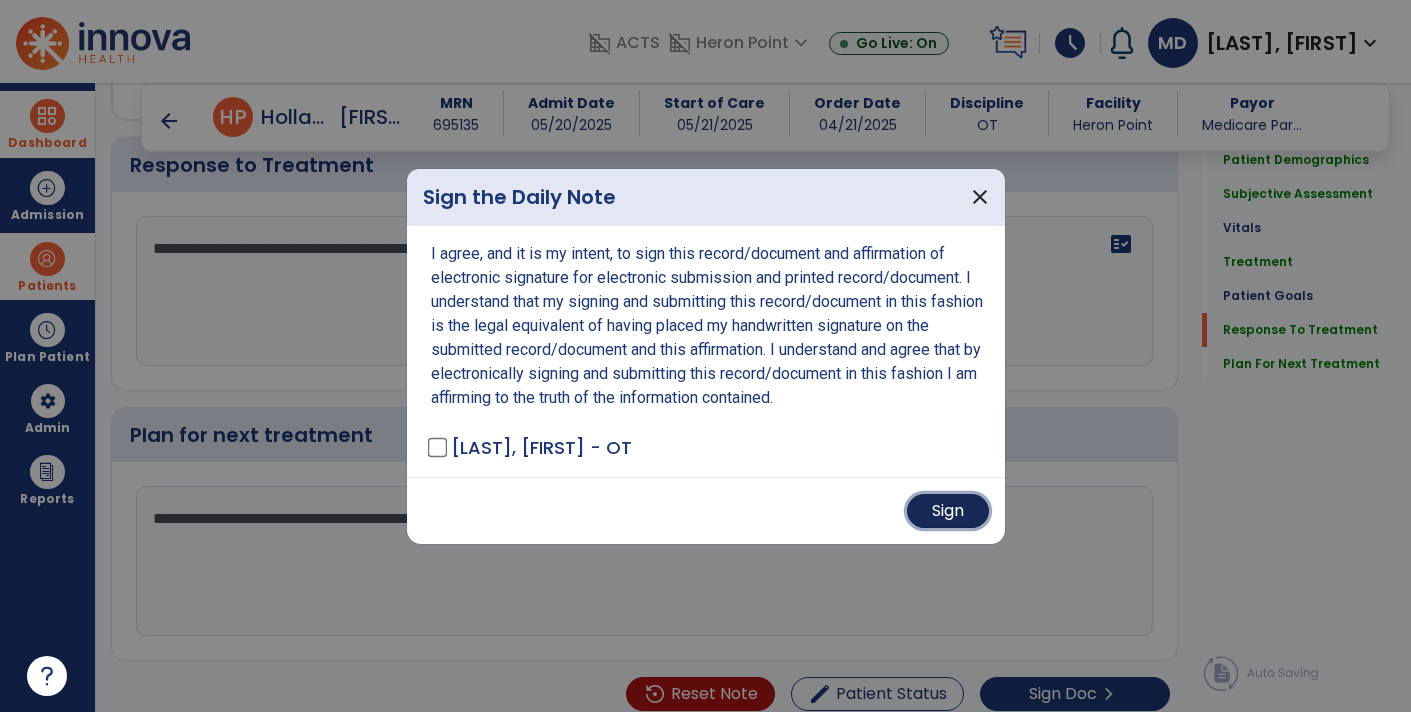 click on "Sign" at bounding box center (948, 511) 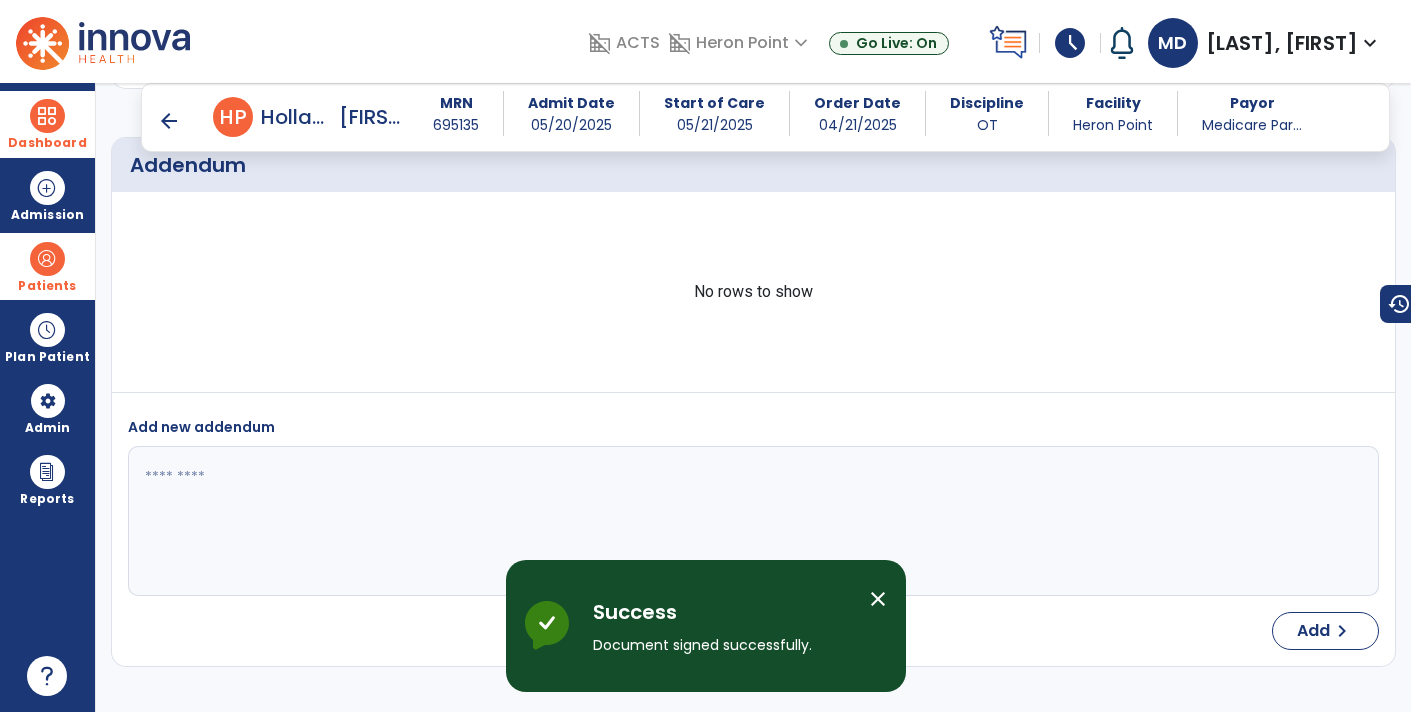 scroll, scrollTop: 3941, scrollLeft: 0, axis: vertical 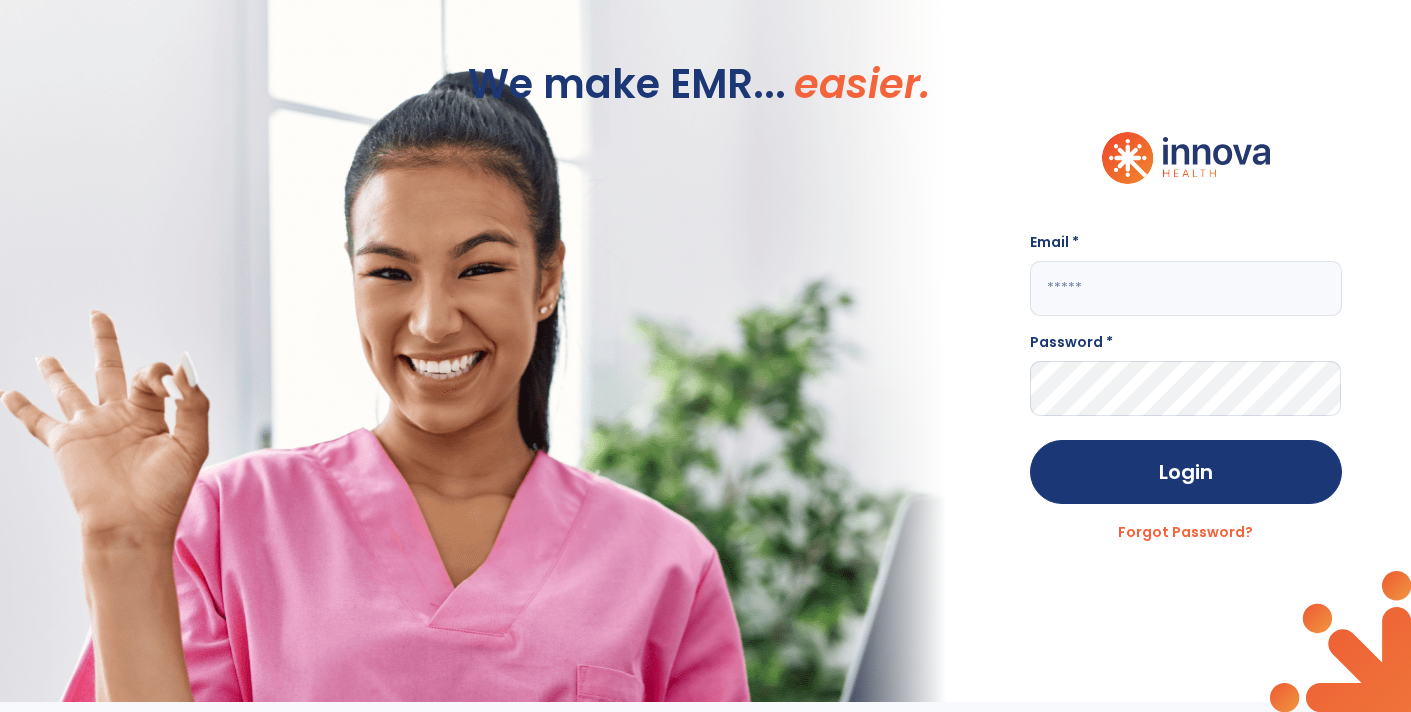 type on "**********" 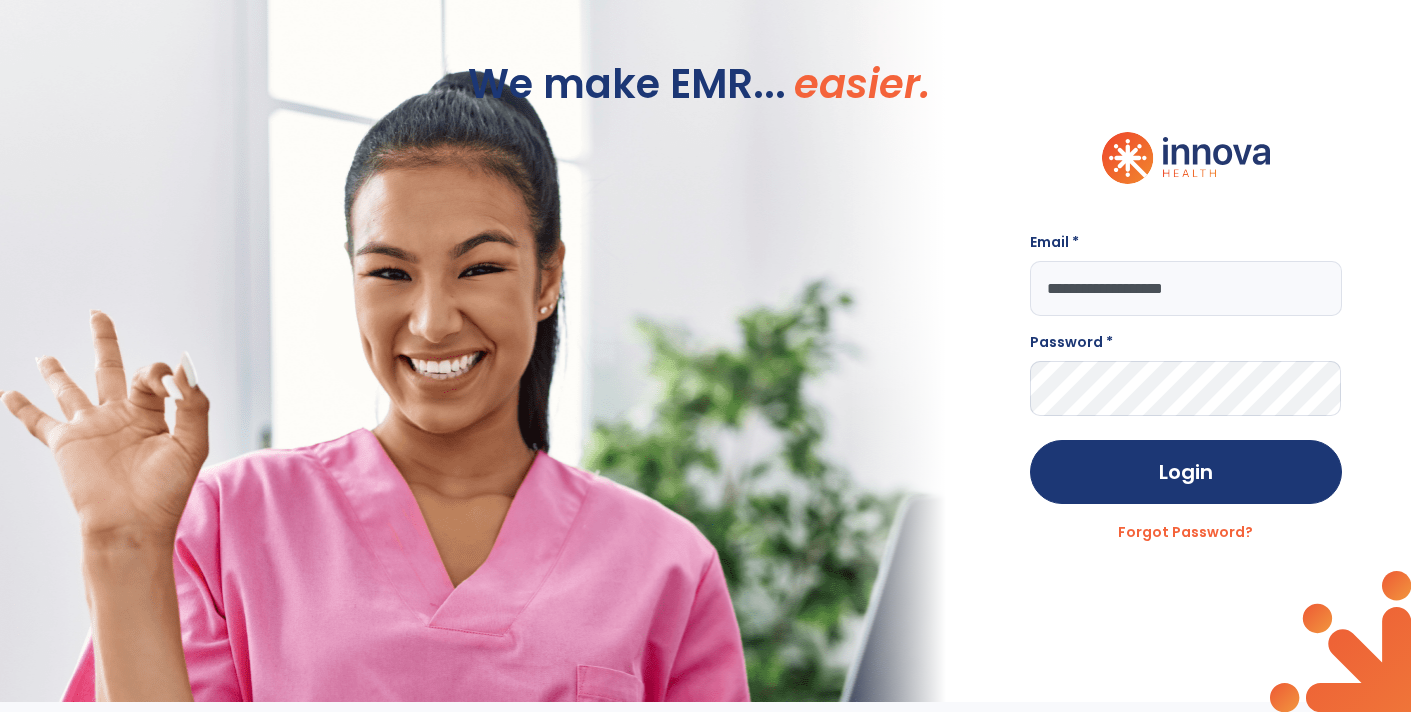 scroll, scrollTop: 0, scrollLeft: 0, axis: both 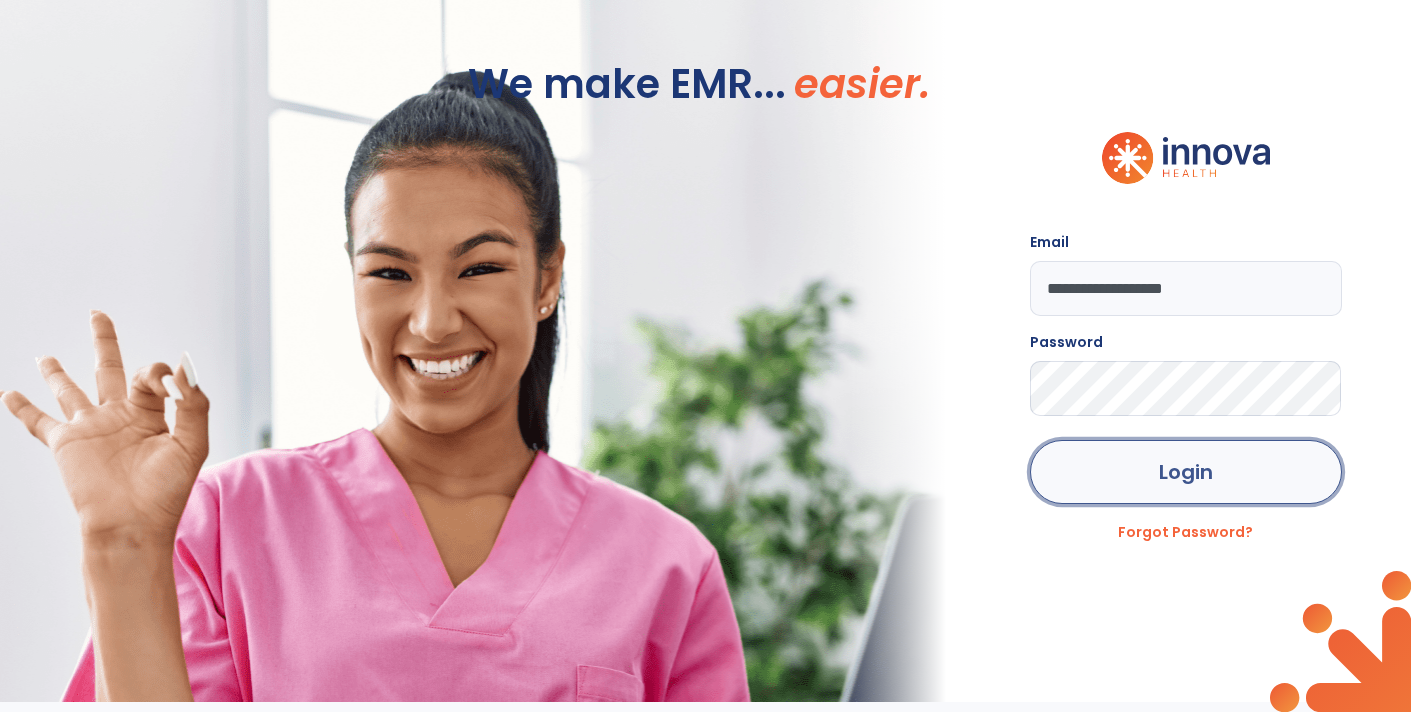 click on "Login" 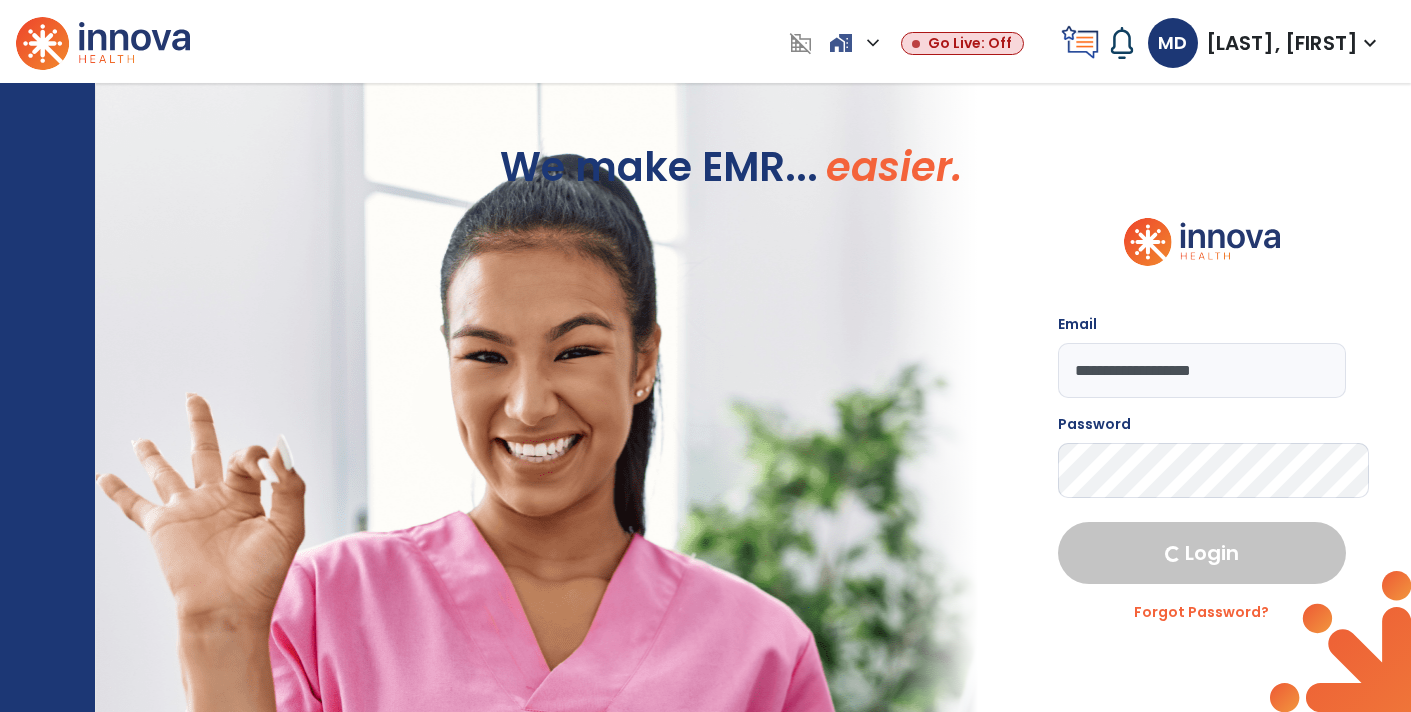 select on "****" 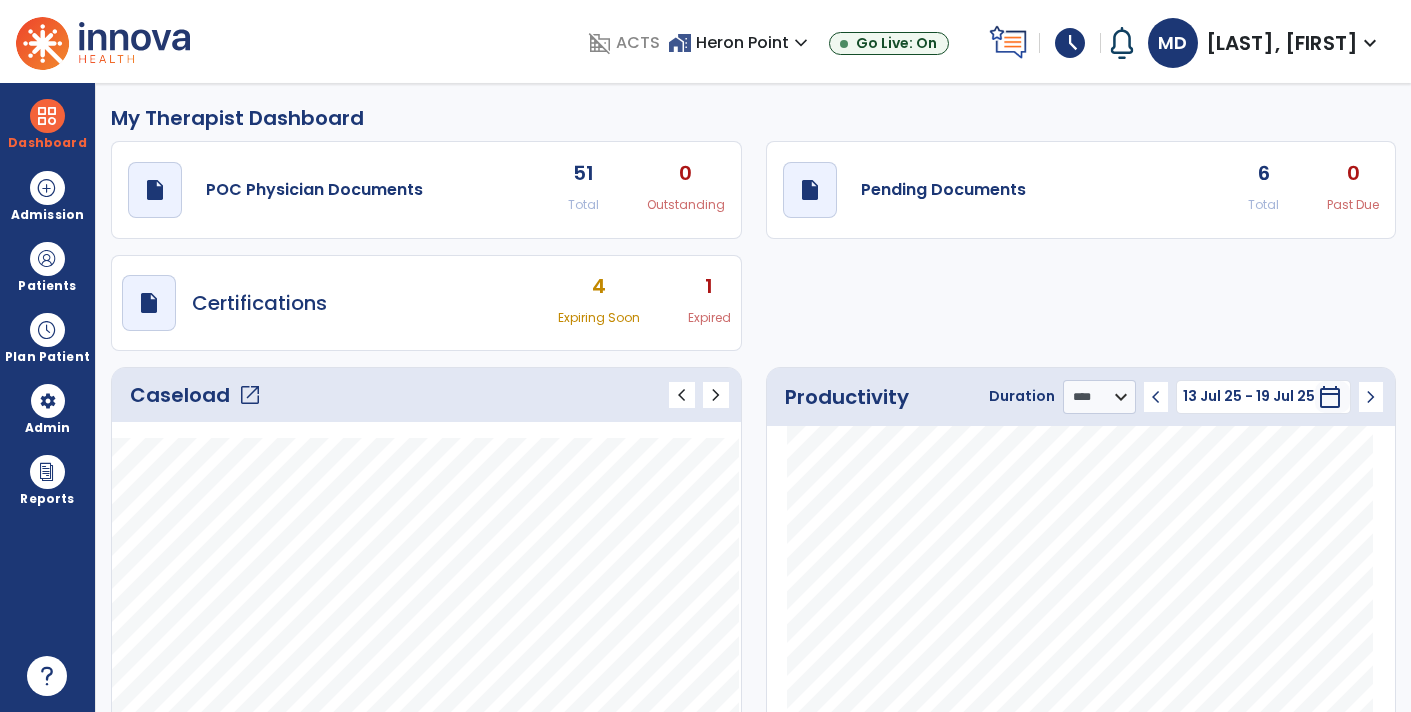 click on "draft   open_in_new  Pending Documents 6 Total 0 Past Due" 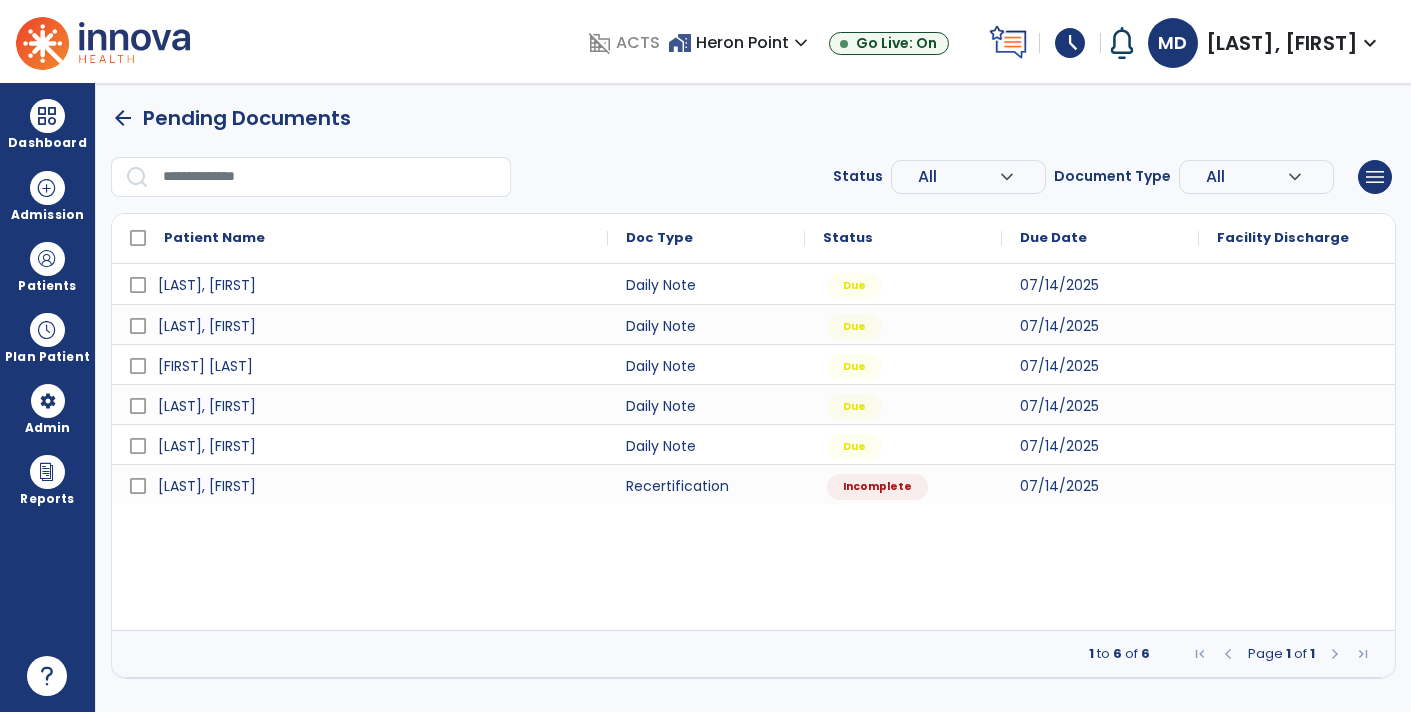 scroll, scrollTop: 0, scrollLeft: 0, axis: both 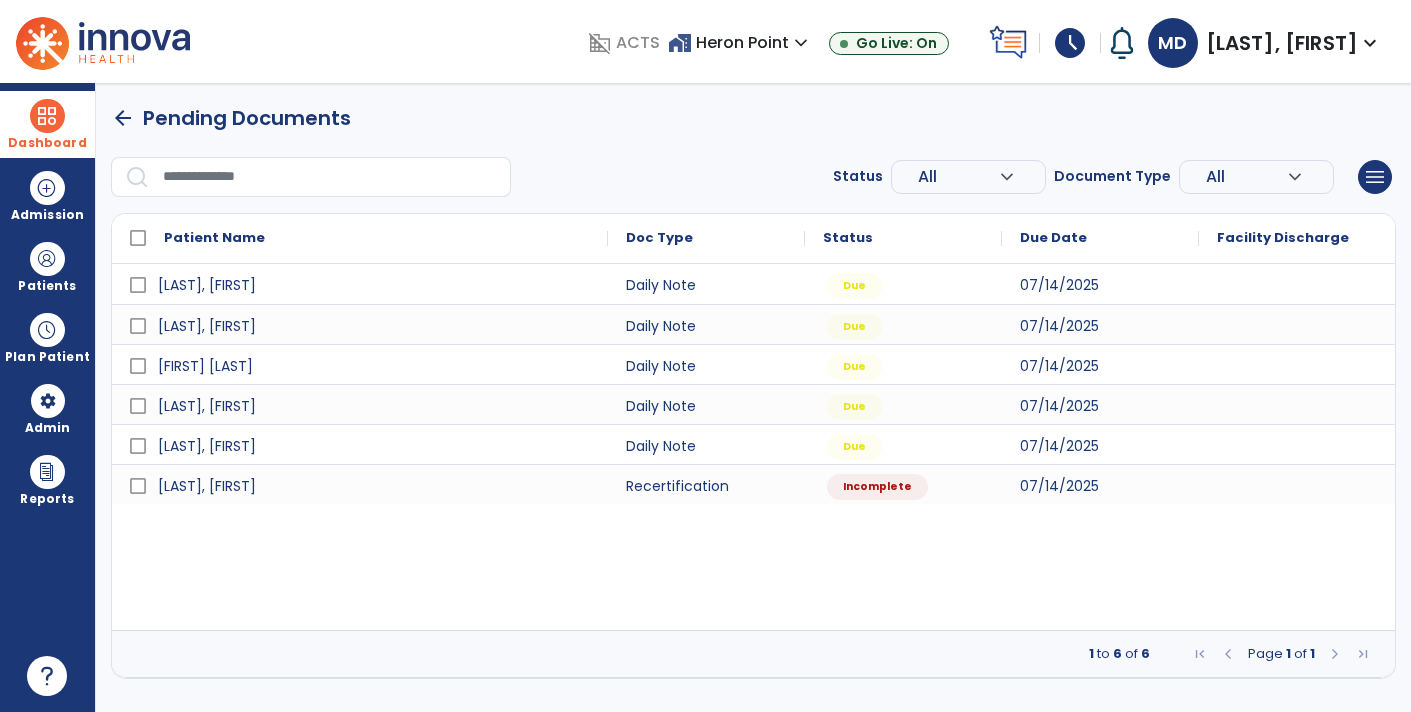 click at bounding box center [47, 116] 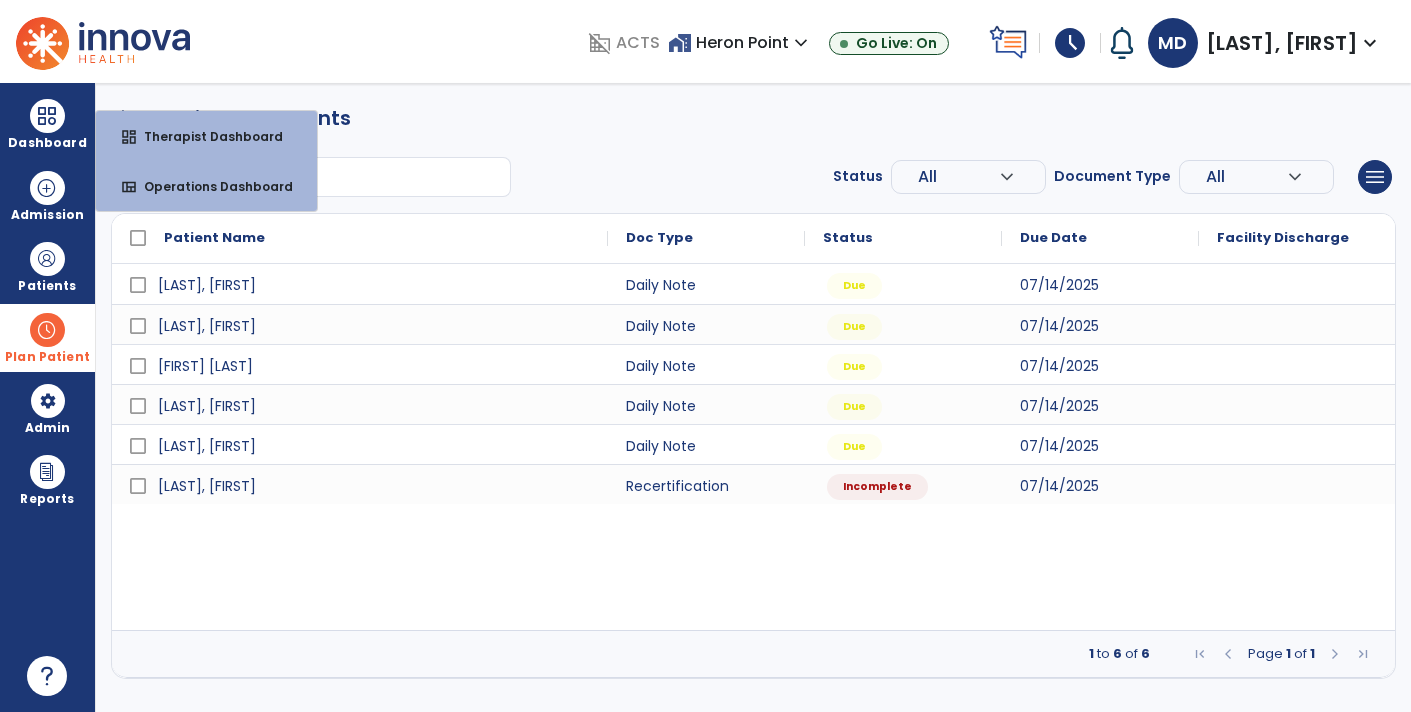 click at bounding box center [47, 330] 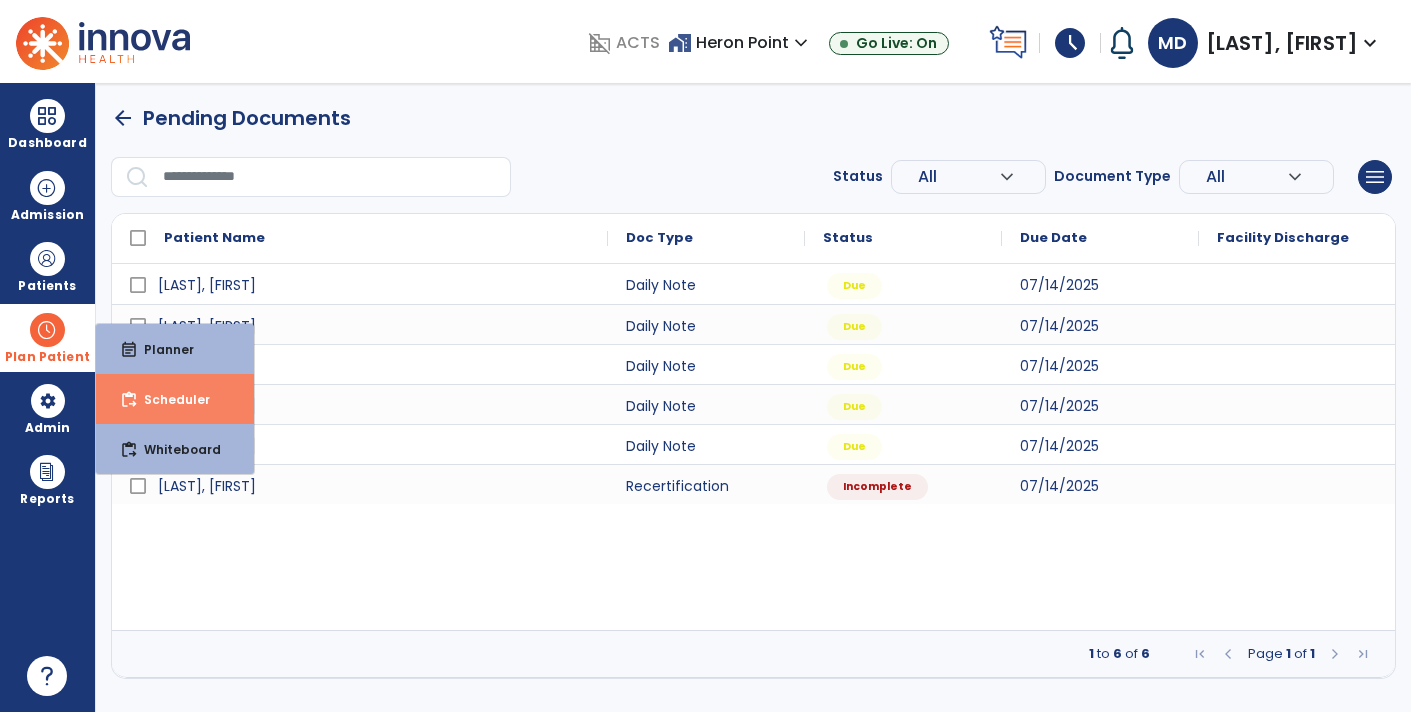 click on "content_paste_go  Scheduler" at bounding box center (175, 399) 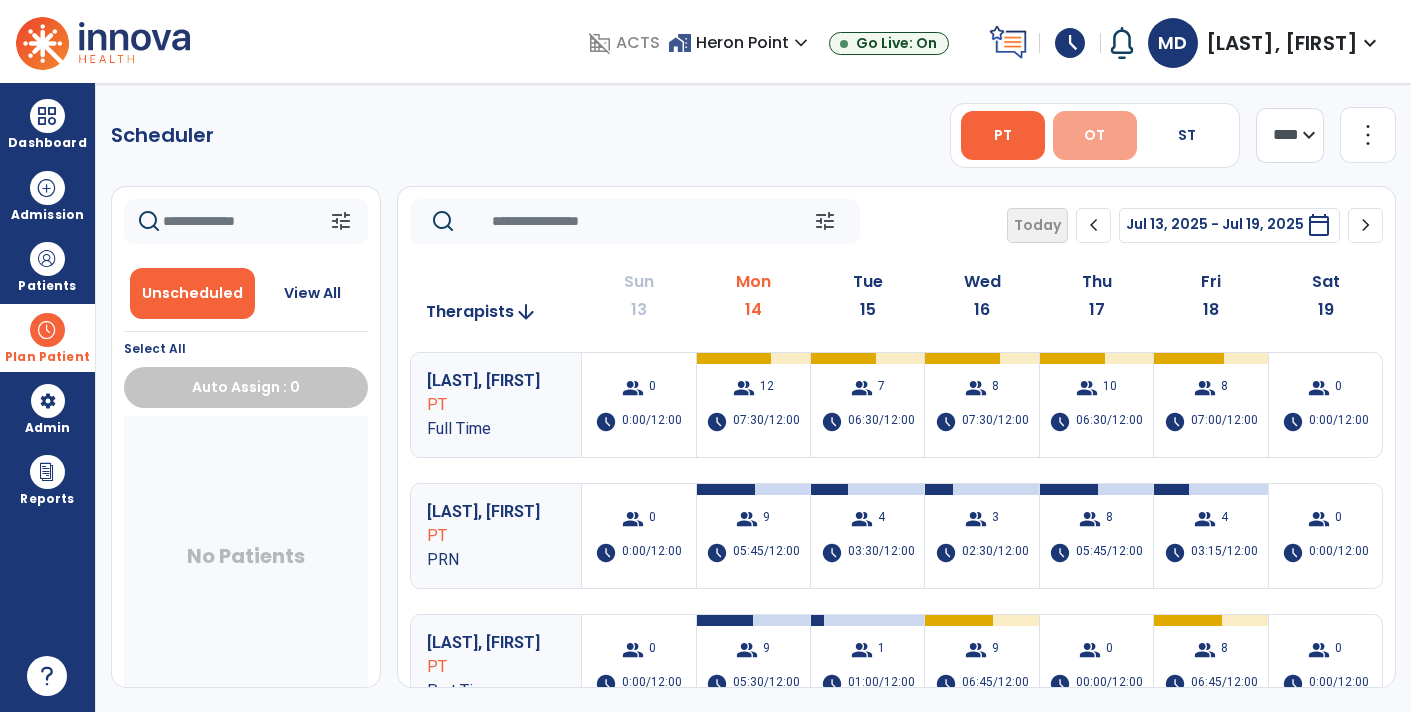 click on "OT" at bounding box center (1095, 135) 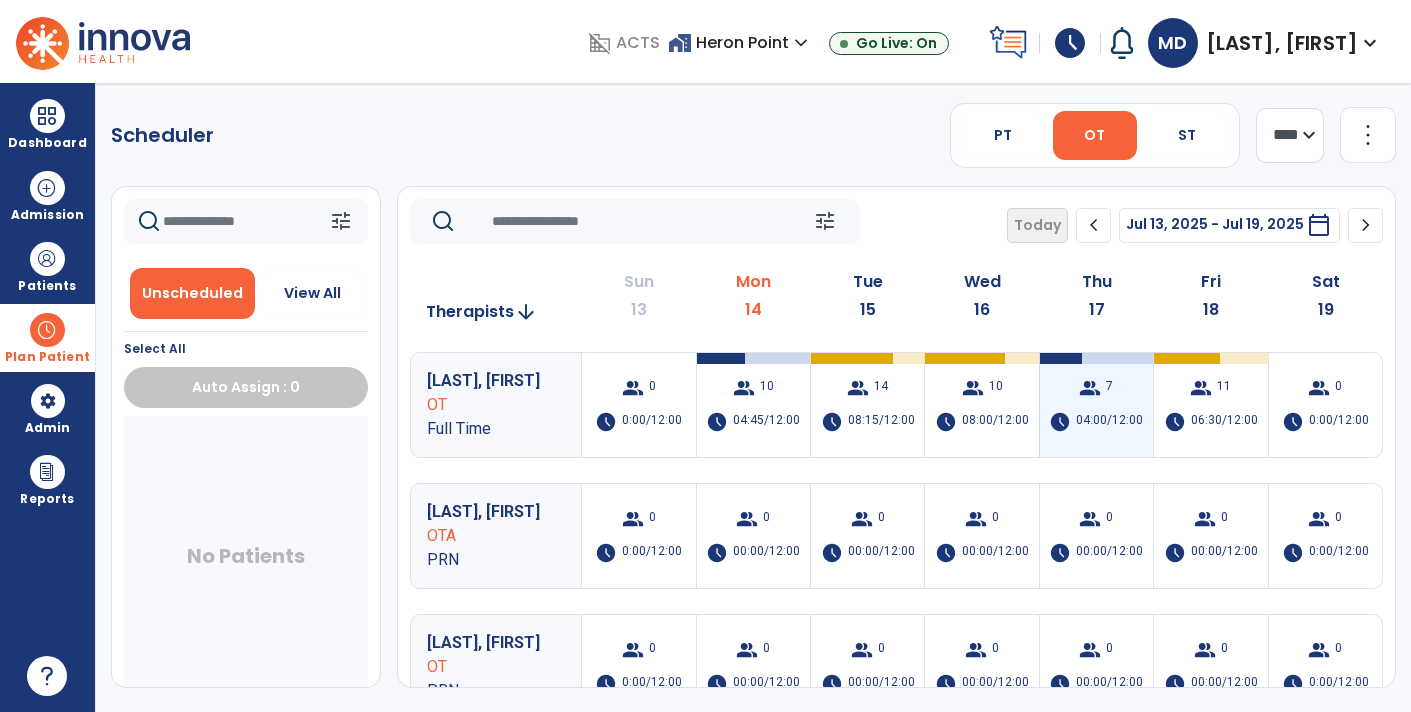 click on "04:00/12:00" at bounding box center (1109, 422) 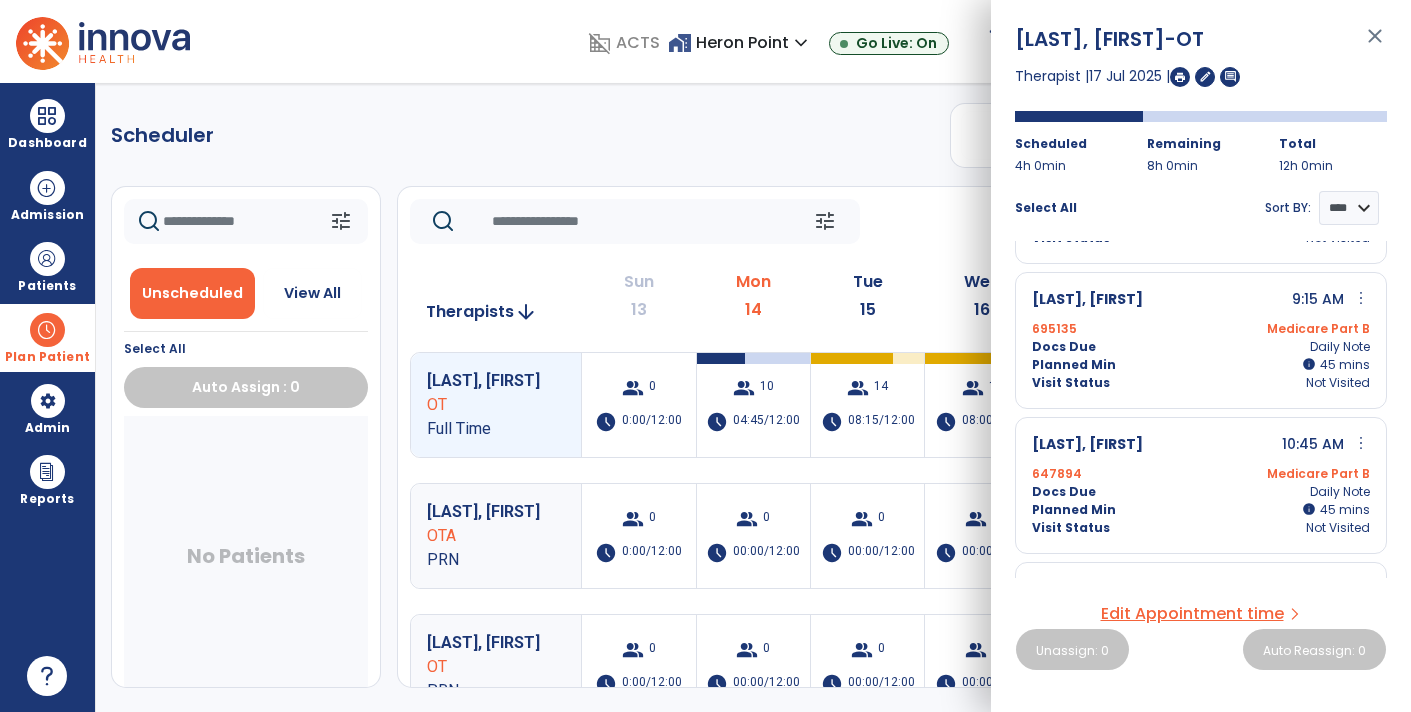 scroll, scrollTop: 121, scrollLeft: 0, axis: vertical 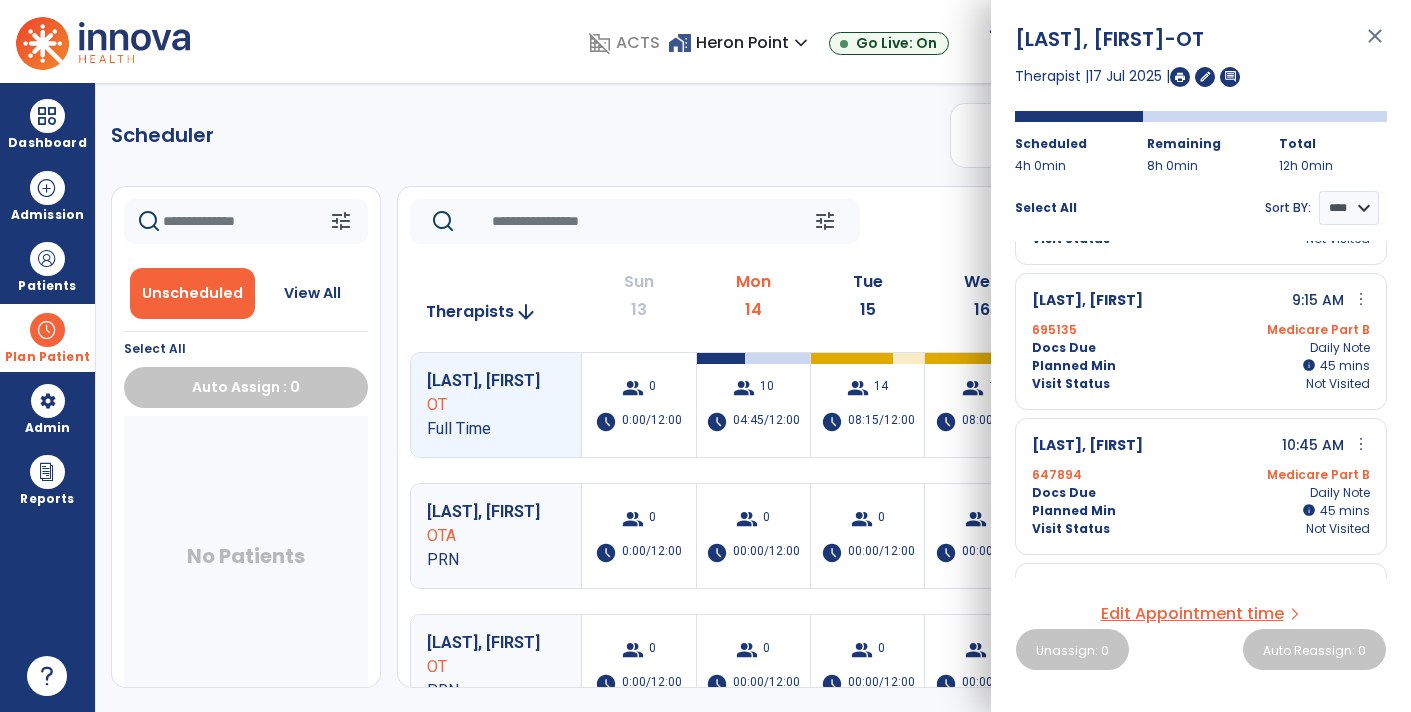 click on "more_vert" at bounding box center (1361, 444) 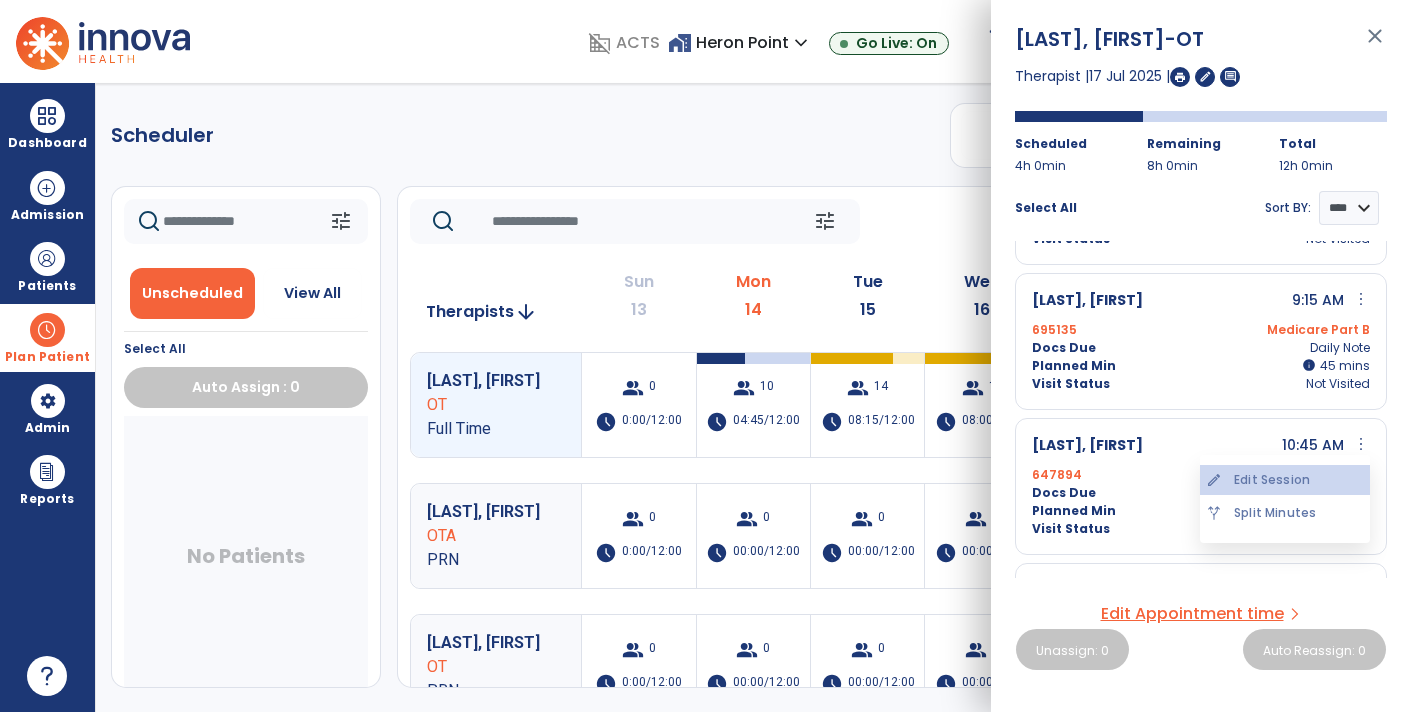 click on "edit   Edit Session" at bounding box center [1285, 480] 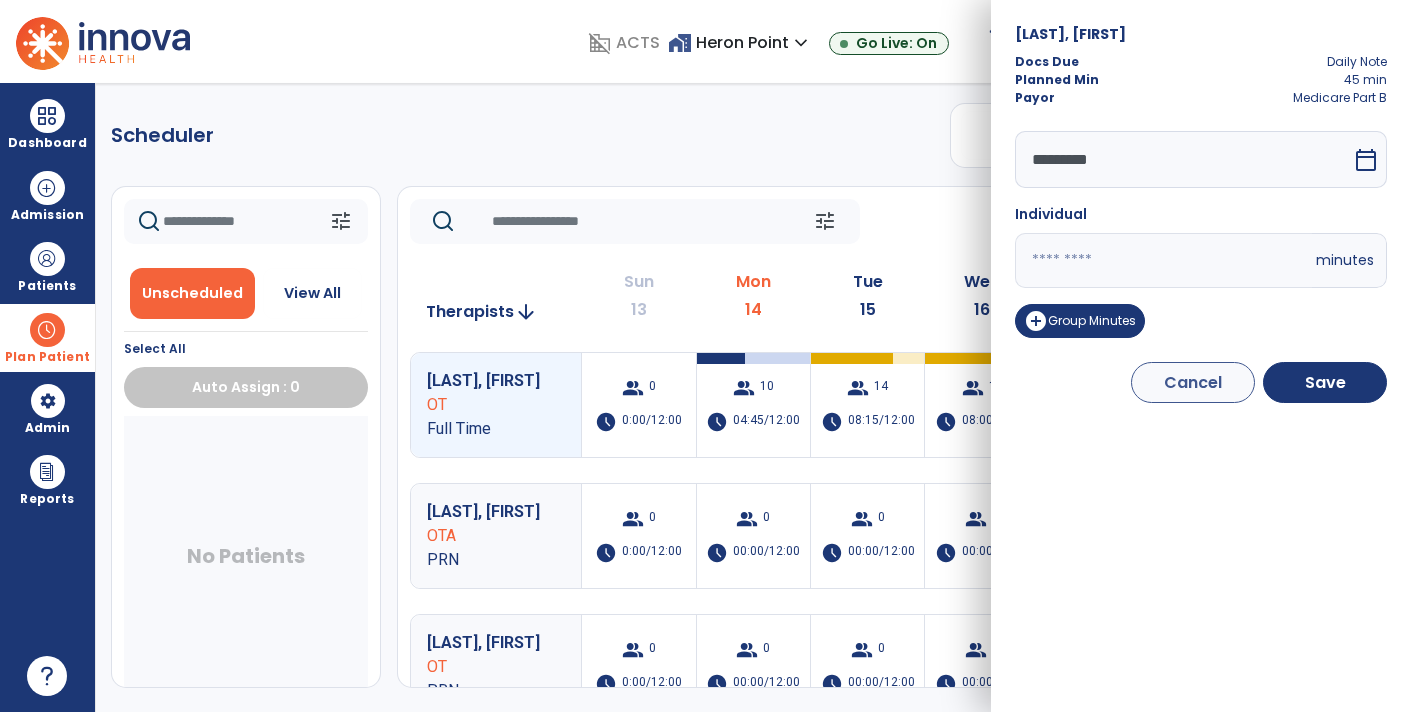 click on "calendar_today" at bounding box center [1366, 160] 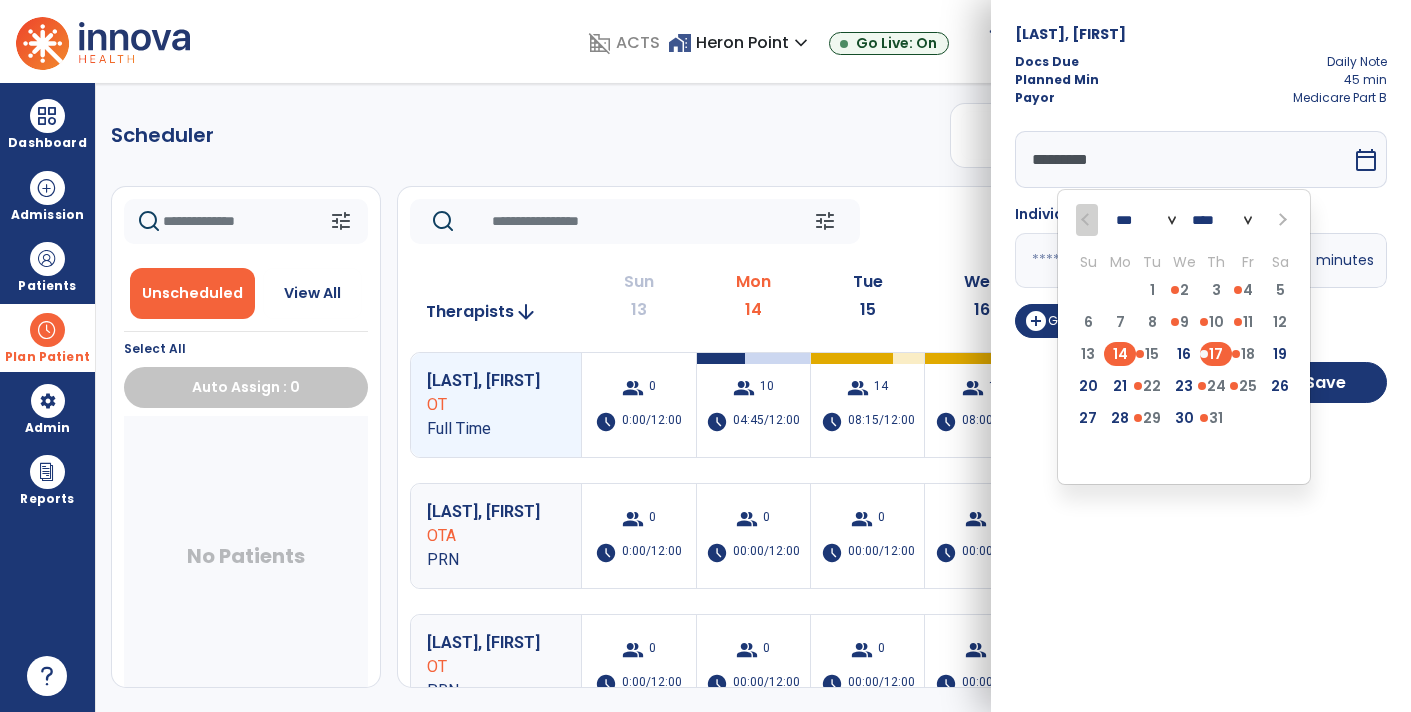 click on "14" at bounding box center (1120, 354) 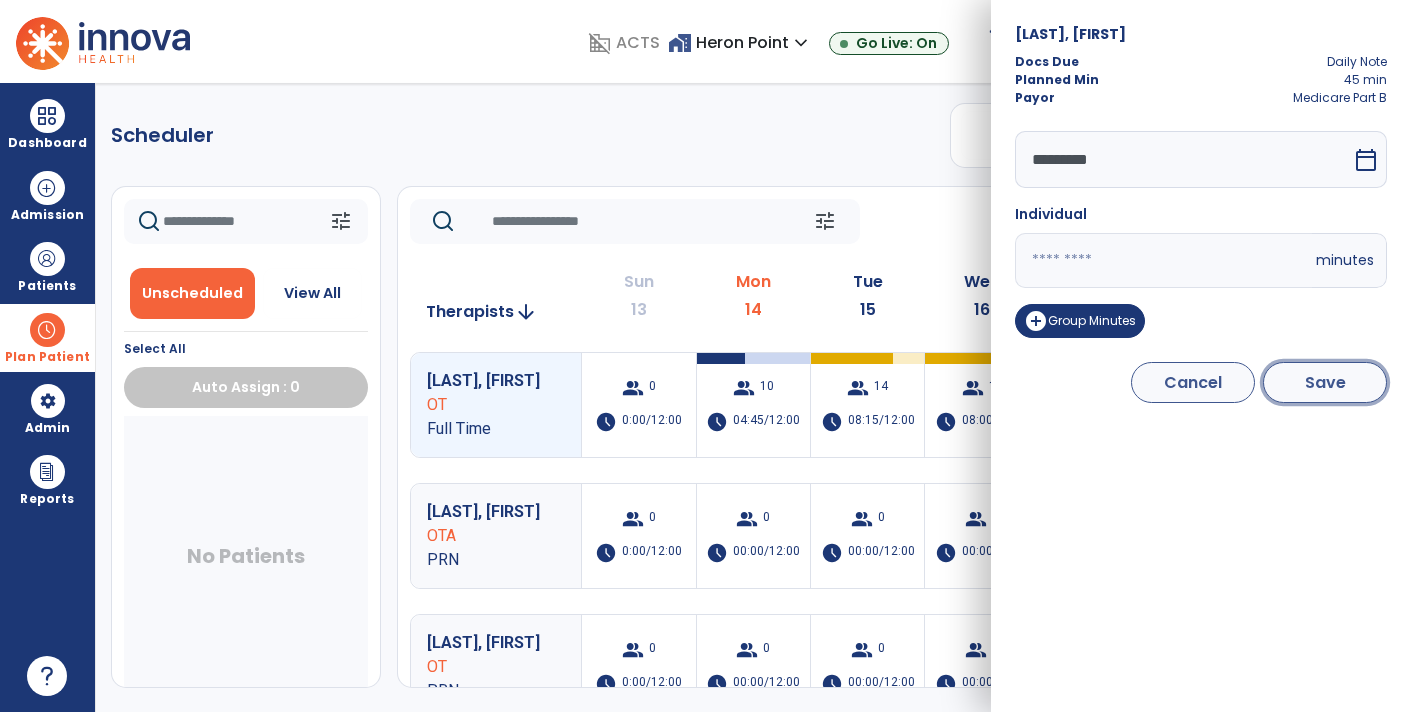 click on "Save" at bounding box center (1325, 382) 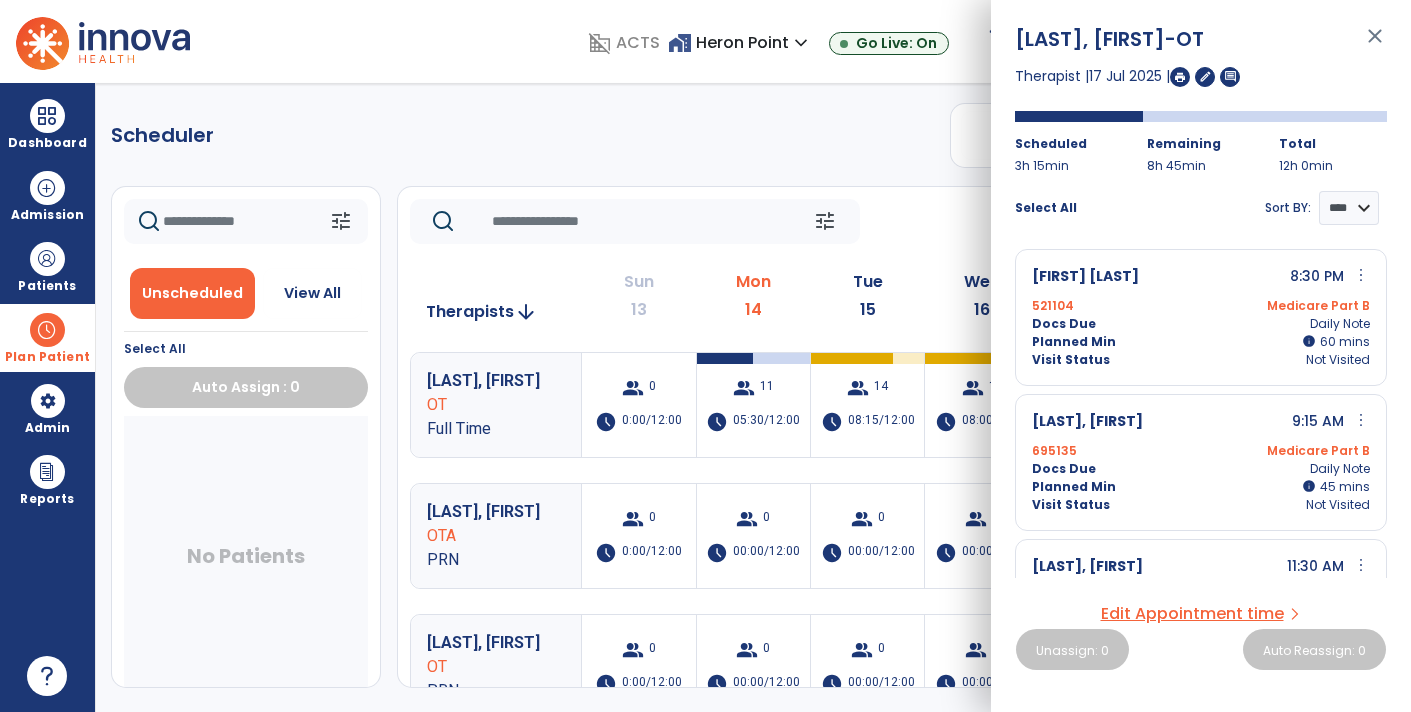 click on "close" at bounding box center [1375, 45] 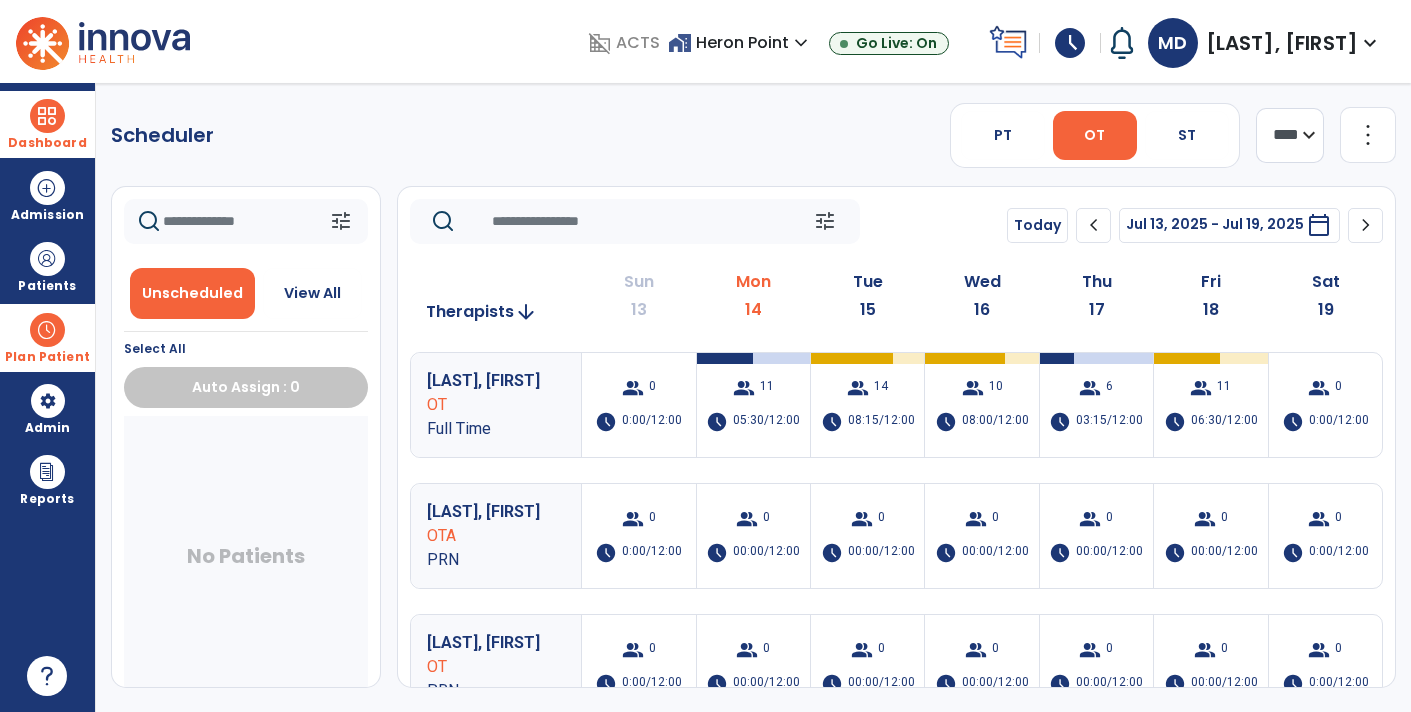 click at bounding box center [47, 116] 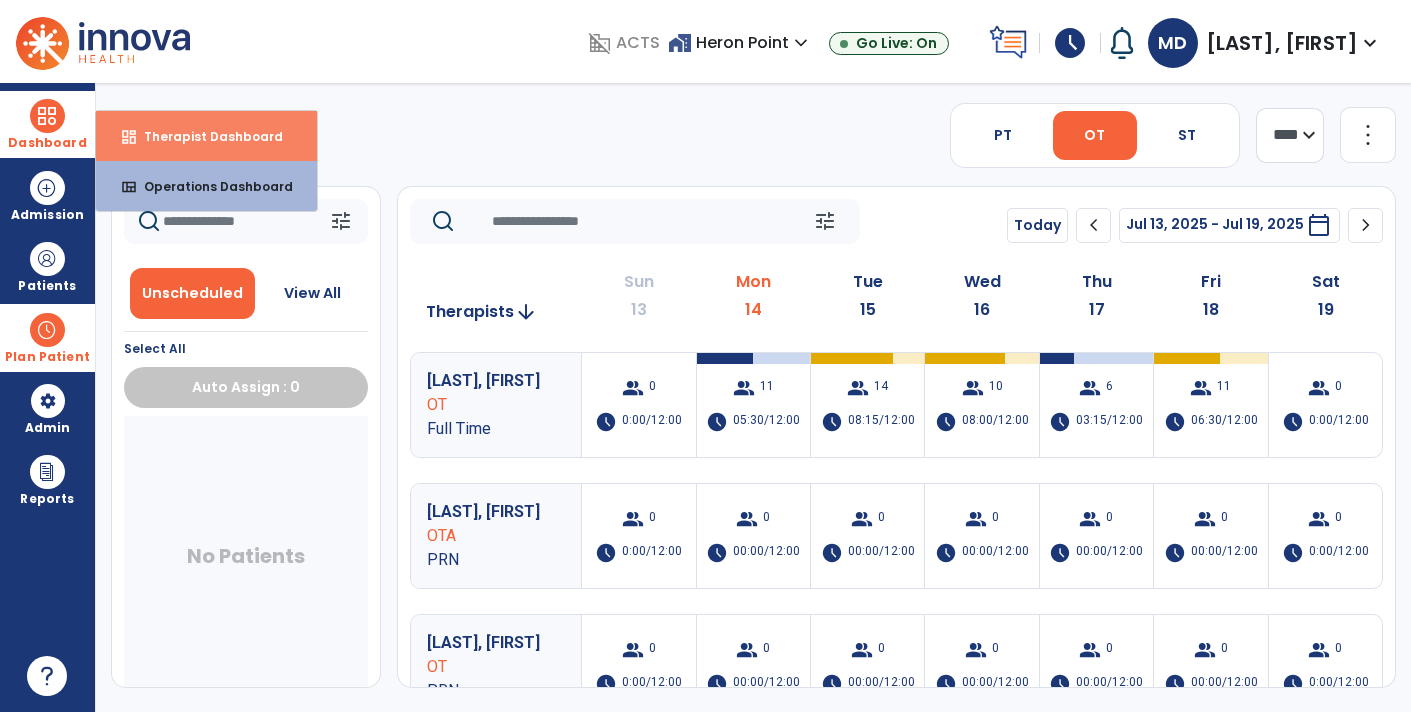 click on "Therapist Dashboard" at bounding box center [205, 136] 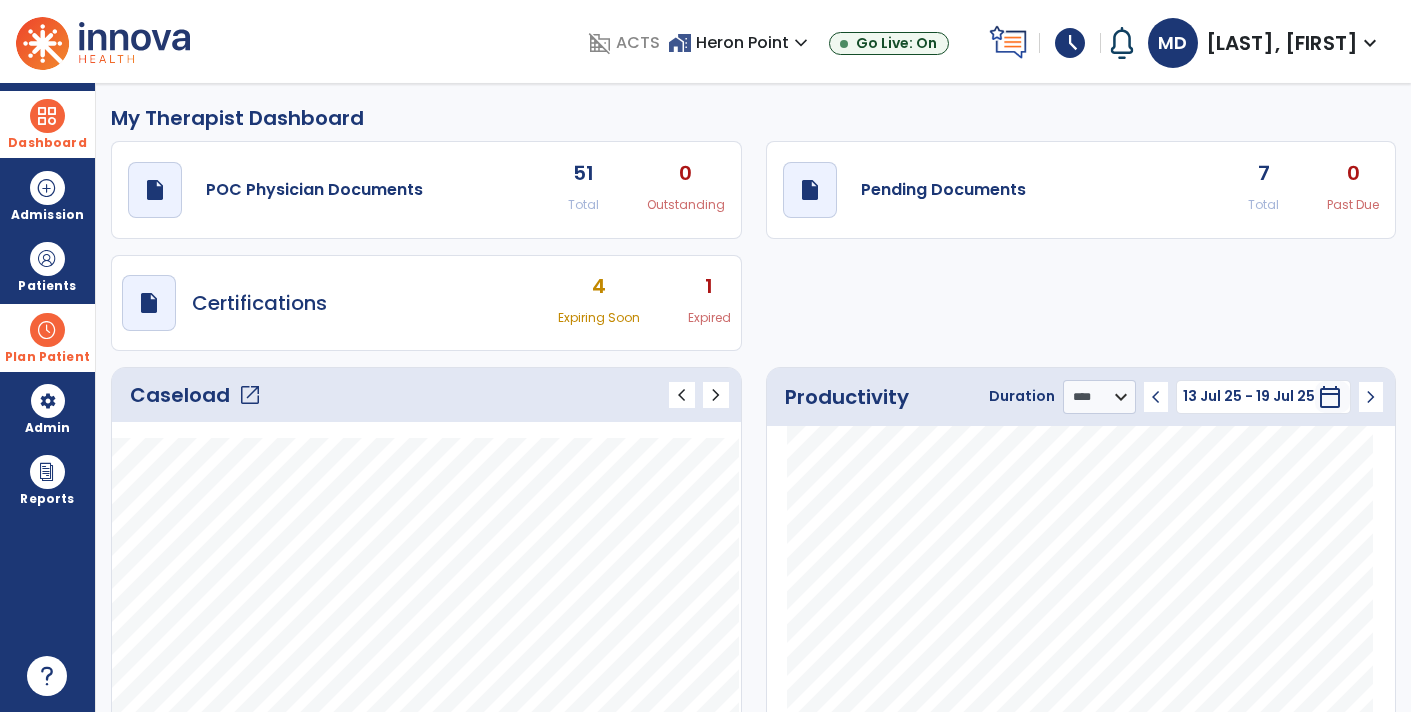 click on "Past Due" 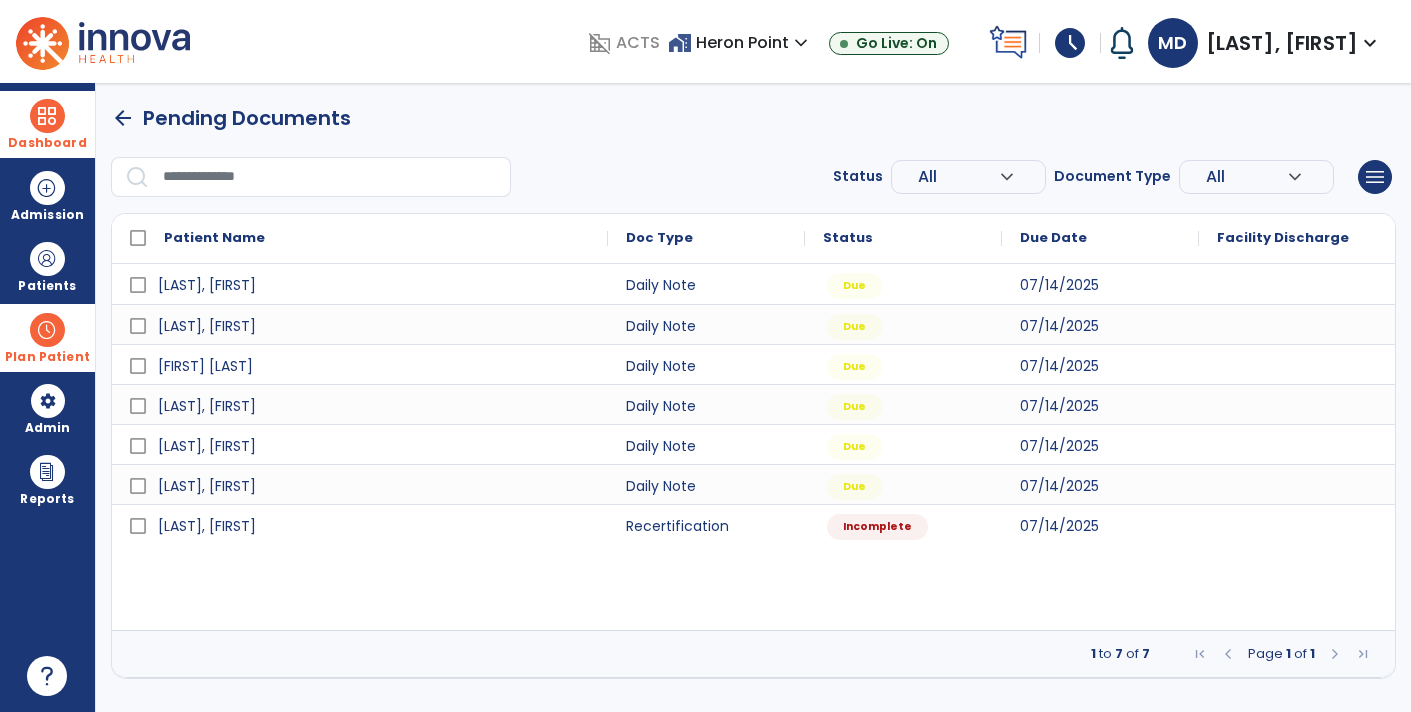 click at bounding box center (1297, 444) 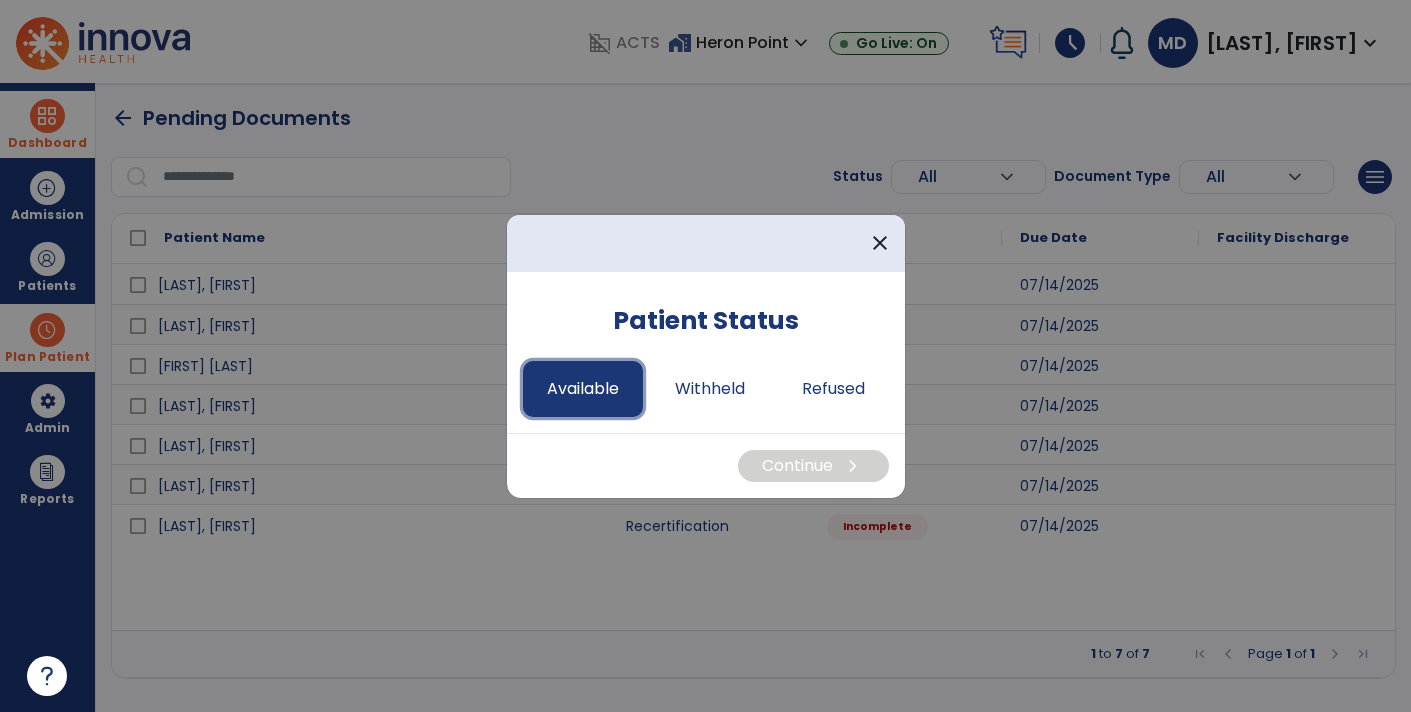 click on "Available" at bounding box center (583, 389) 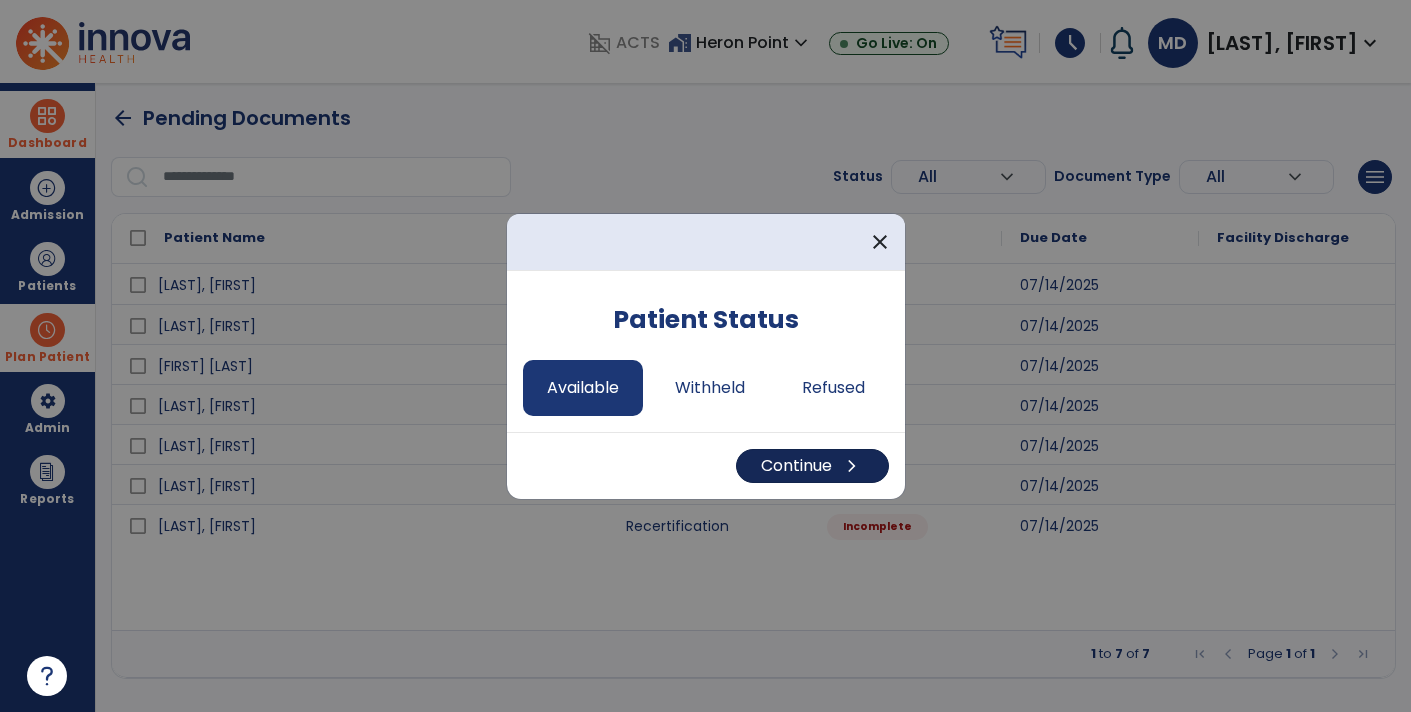 click on "chevron_right" at bounding box center [852, 466] 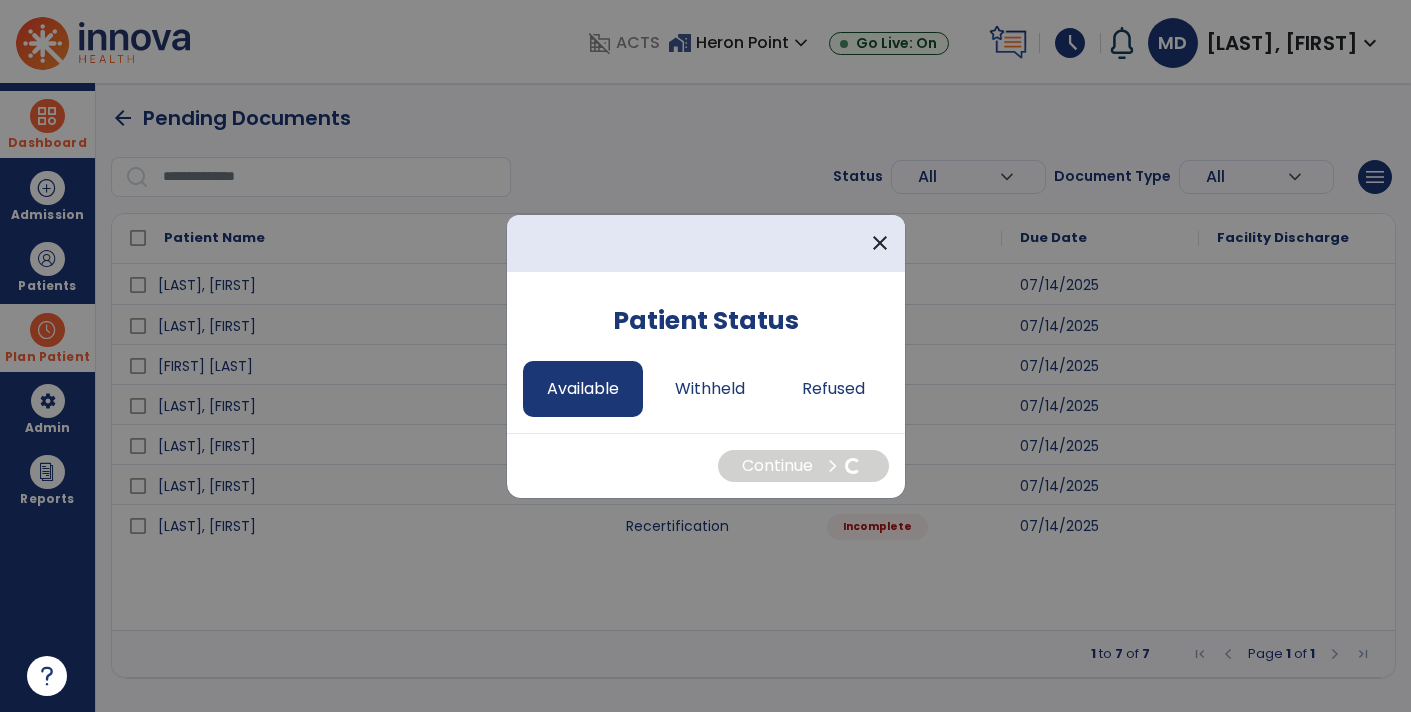 select on "*" 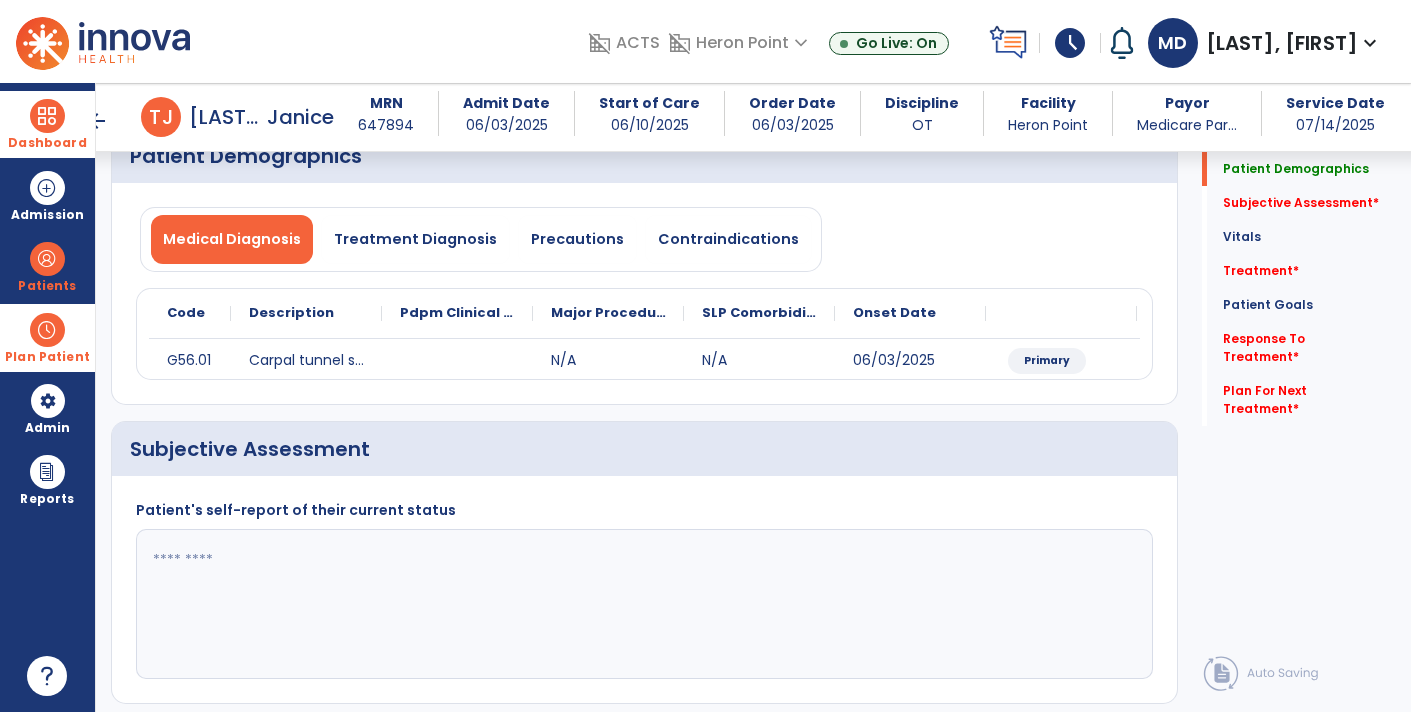 scroll, scrollTop: 108, scrollLeft: 0, axis: vertical 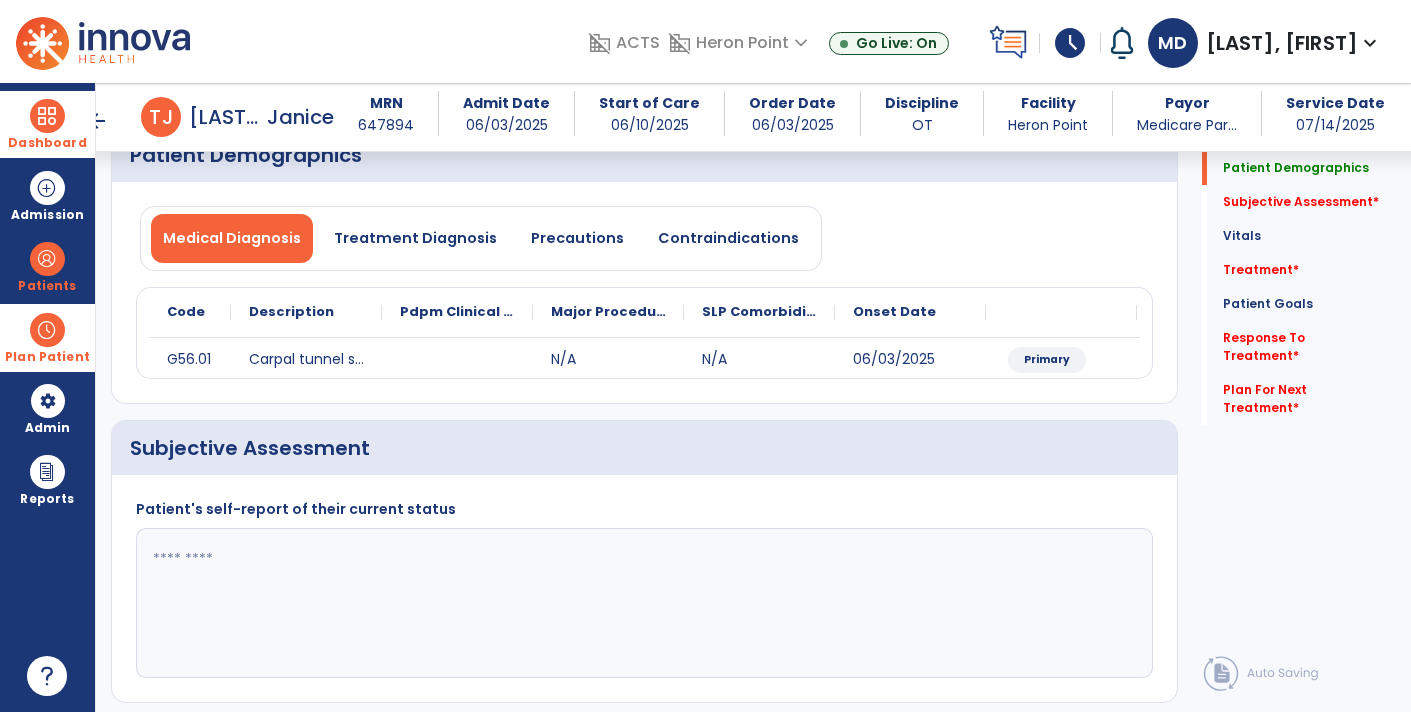 click 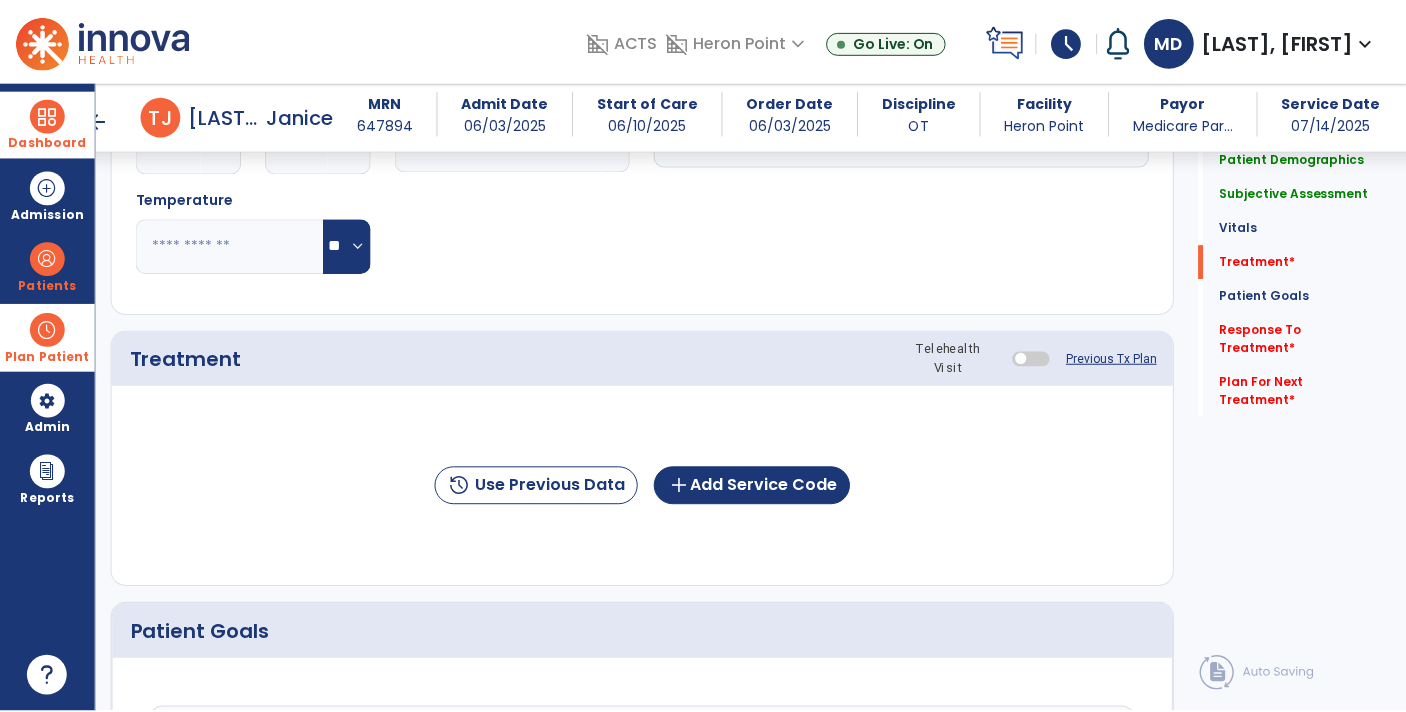 scroll, scrollTop: 924, scrollLeft: 0, axis: vertical 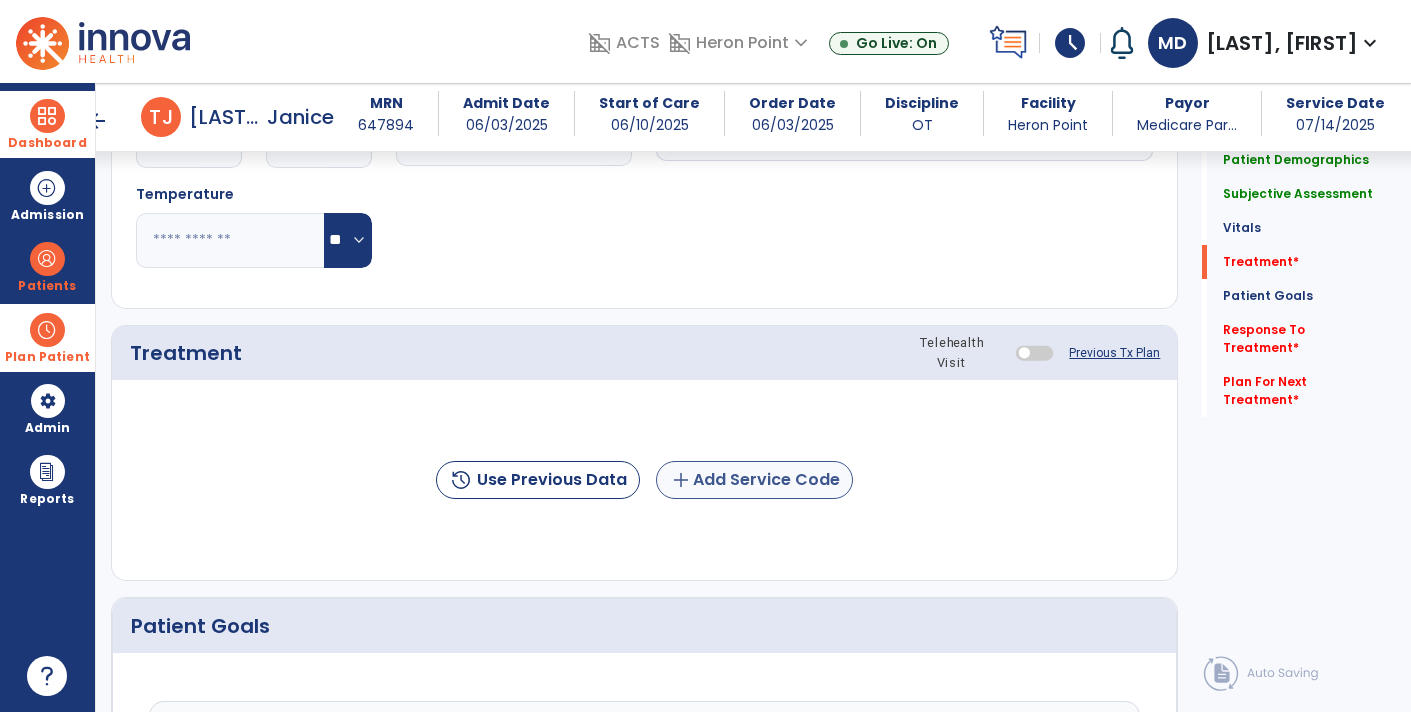 type on "**********" 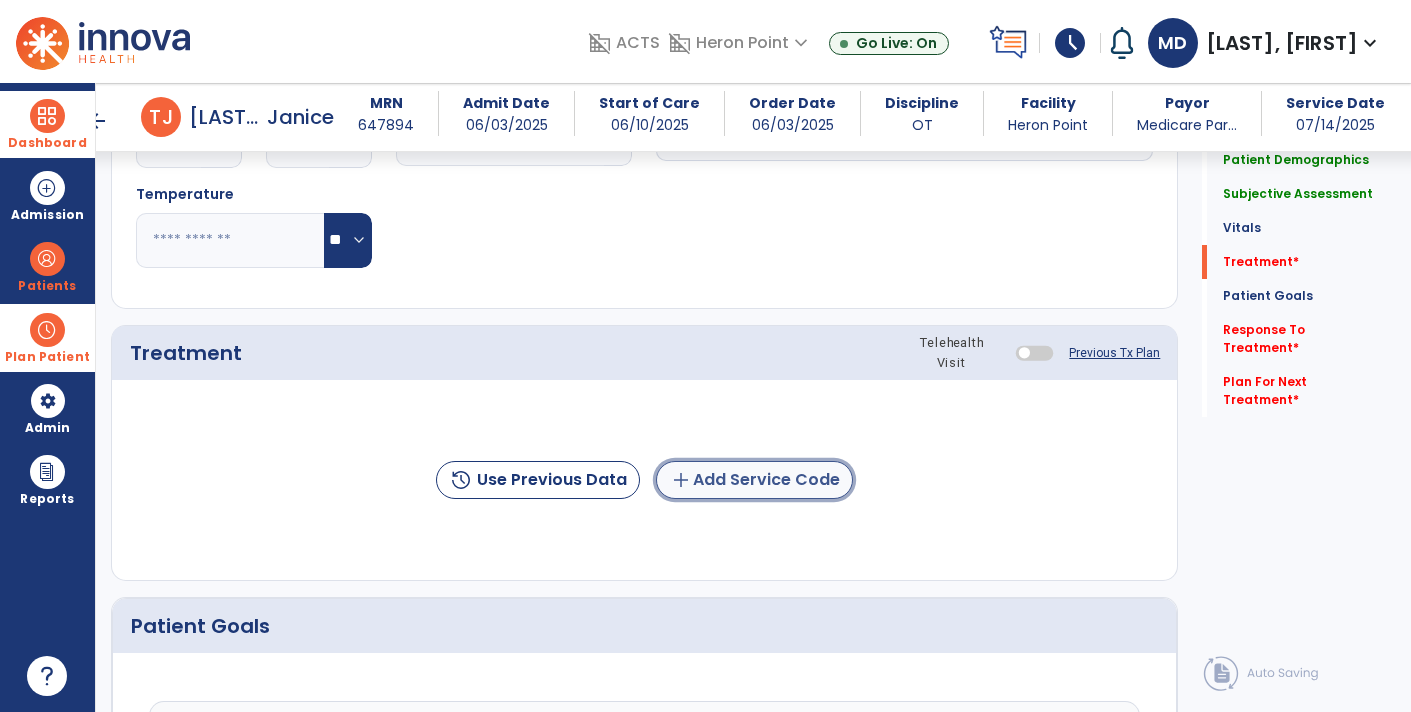 click on "add  Add Service Code" 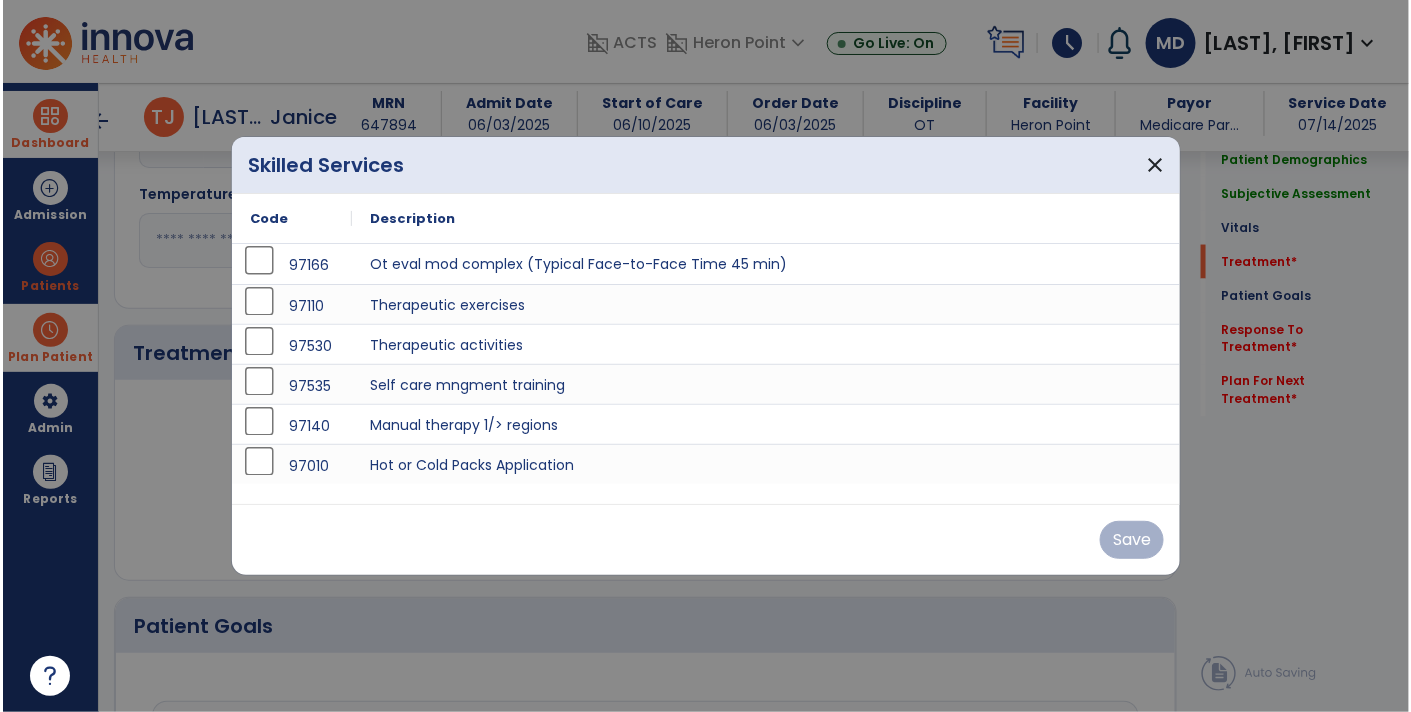 scroll, scrollTop: 924, scrollLeft: 0, axis: vertical 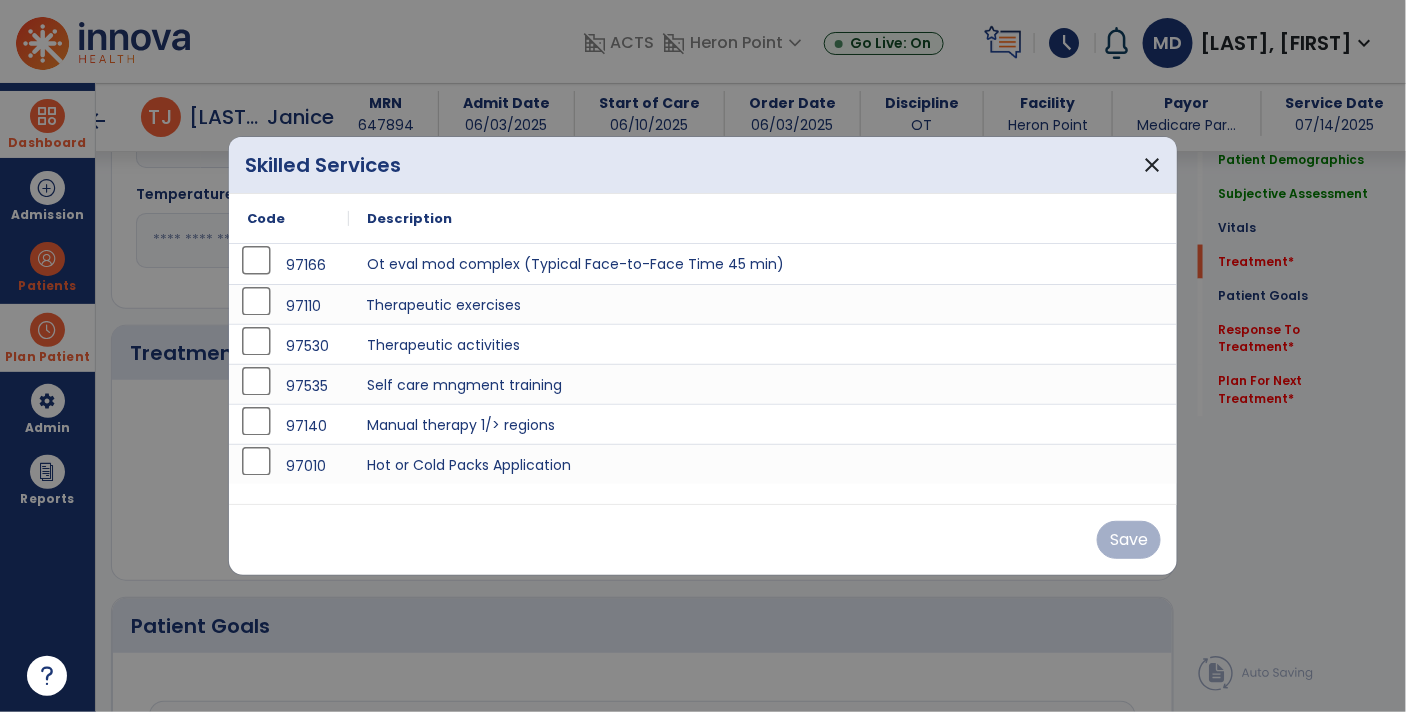 click on "Therapeutic exercises" at bounding box center (763, 304) 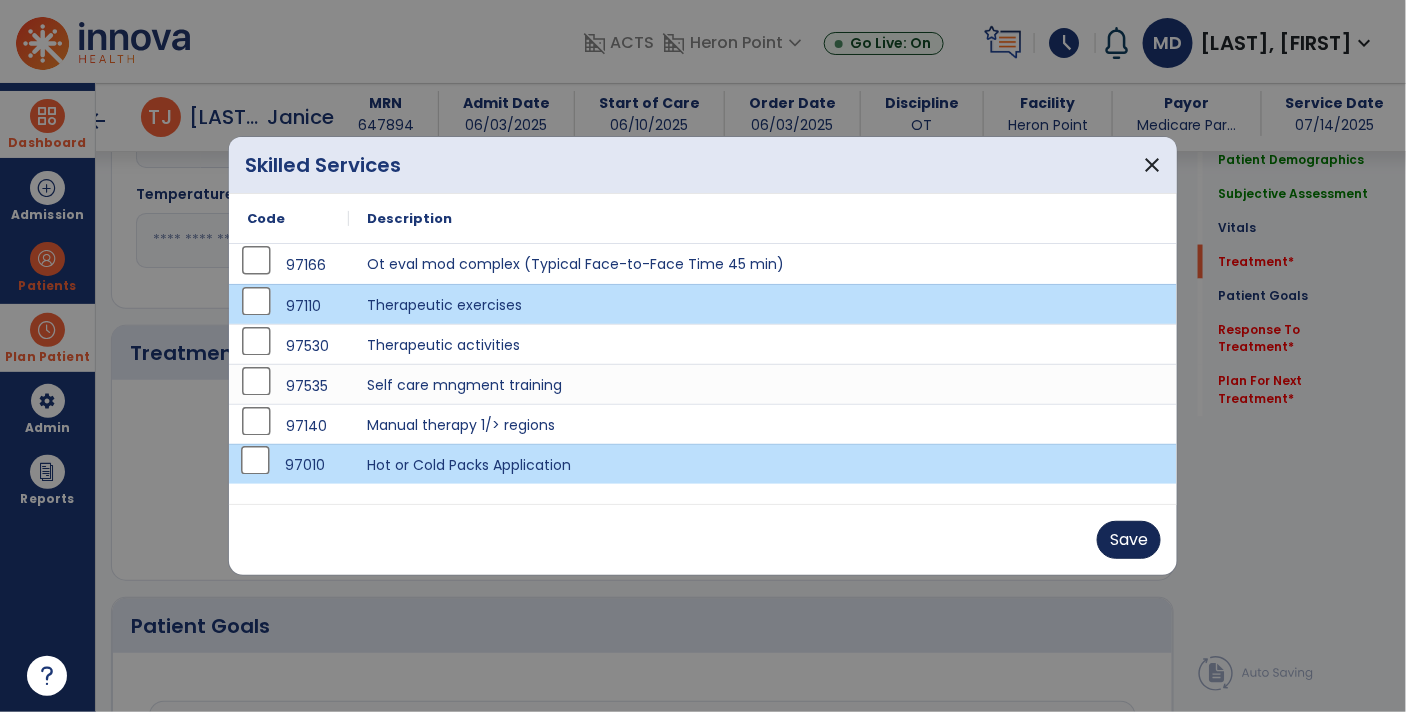 click on "Save" at bounding box center [1129, 540] 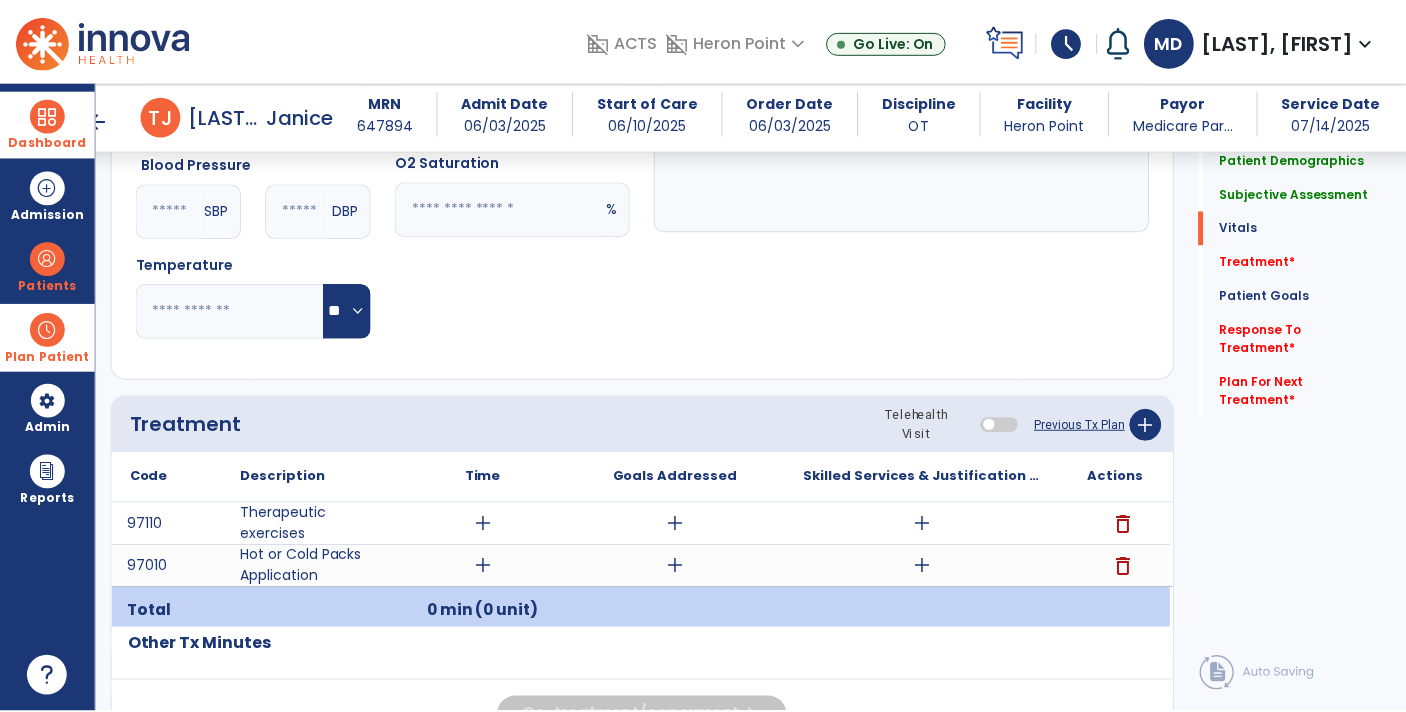 scroll, scrollTop: 852, scrollLeft: 0, axis: vertical 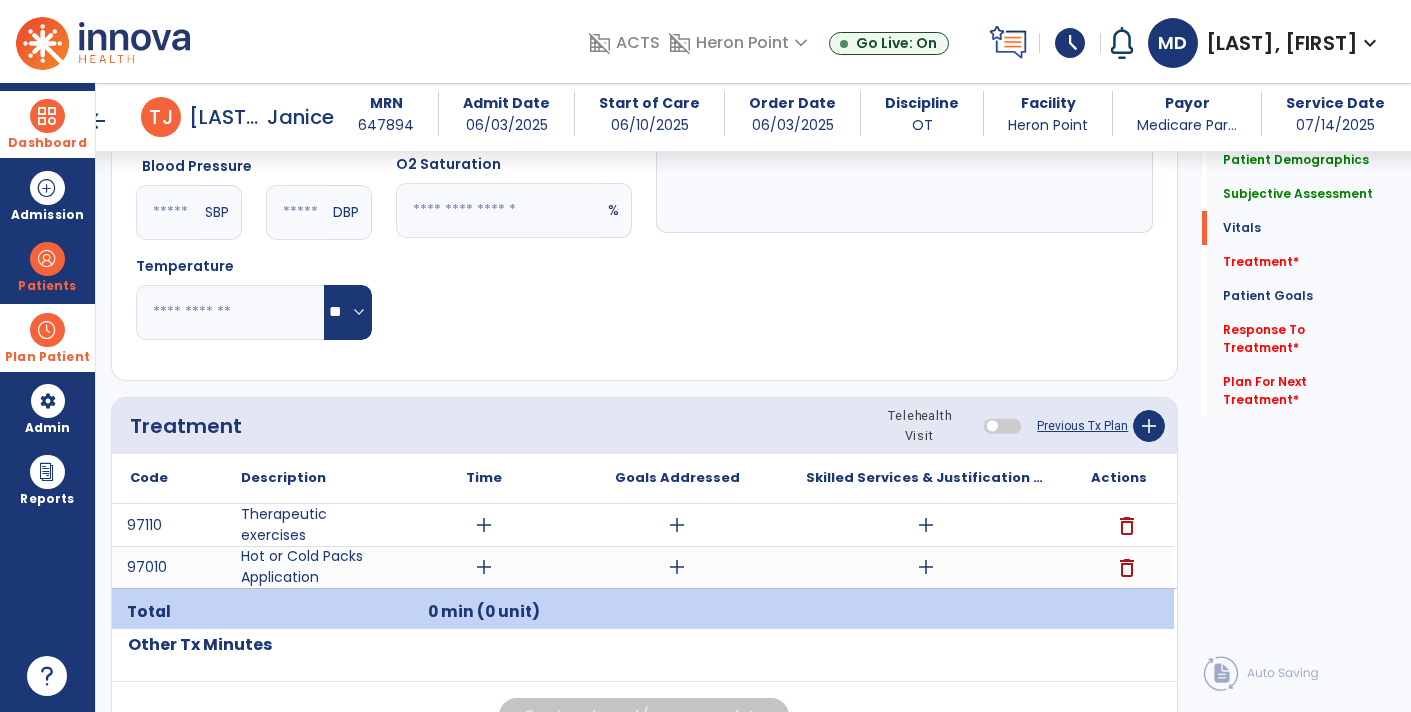 click on "add" at bounding box center [484, 525] 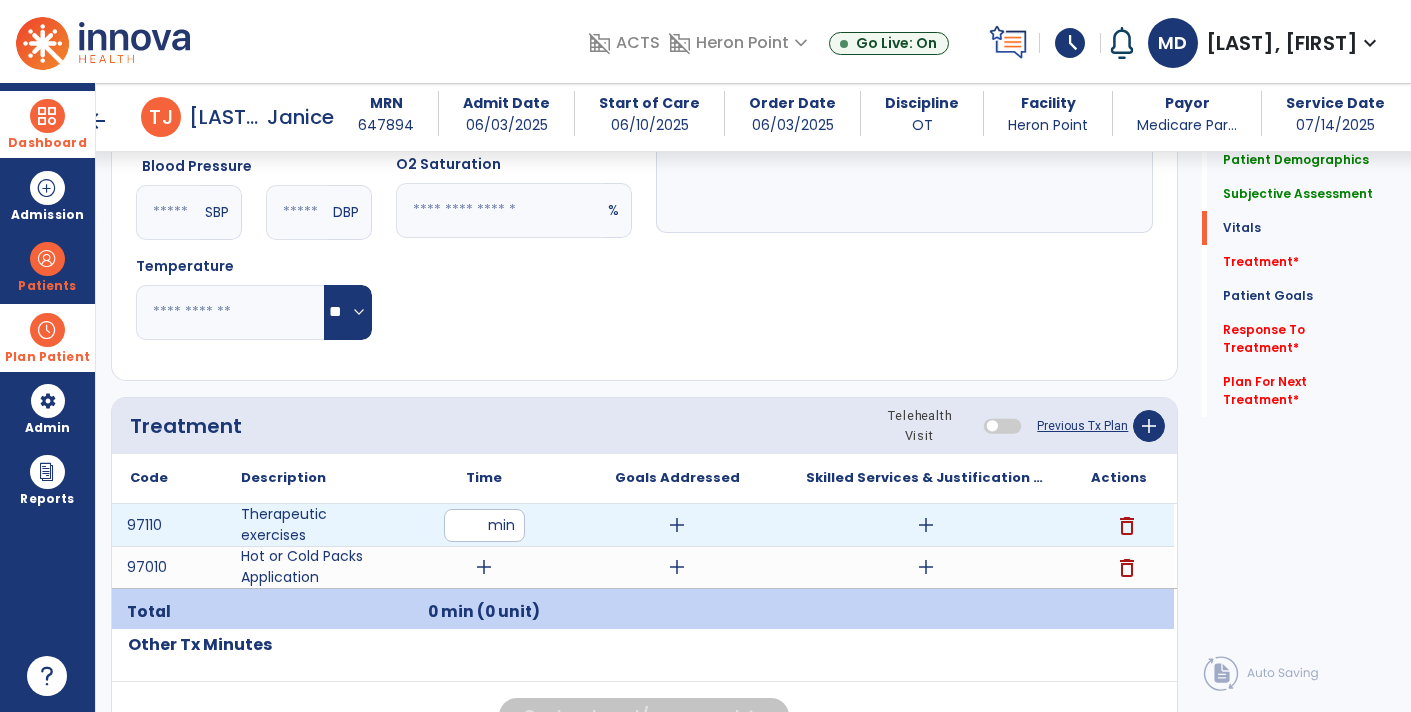 type on "**" 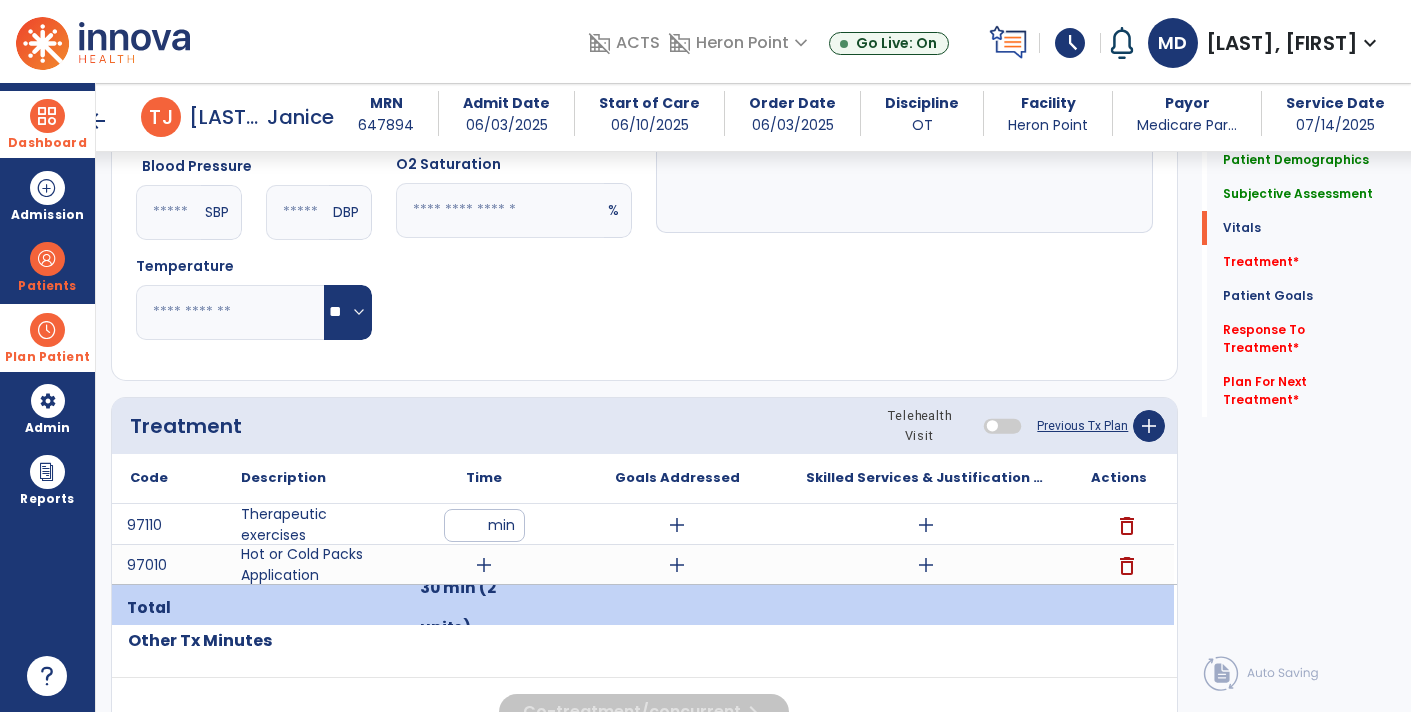 click on "add" at bounding box center [484, 565] 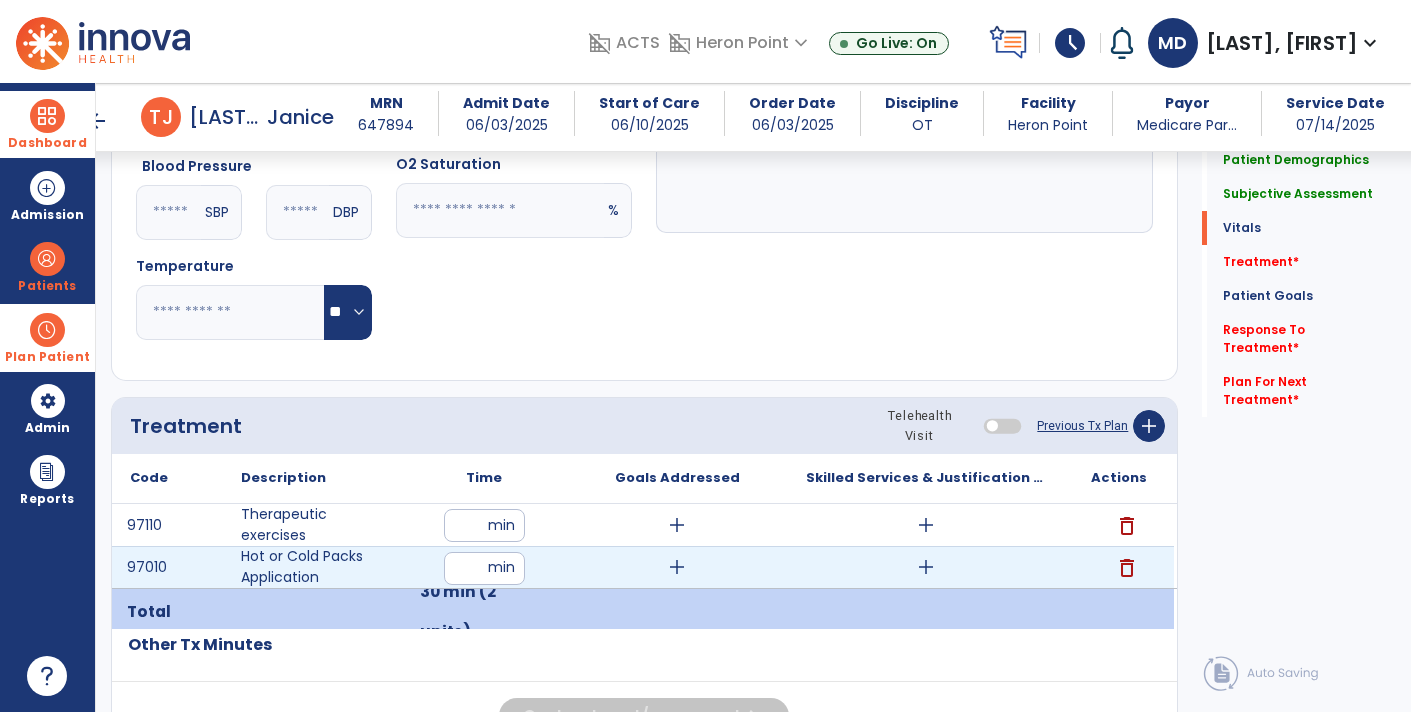 type on "*" 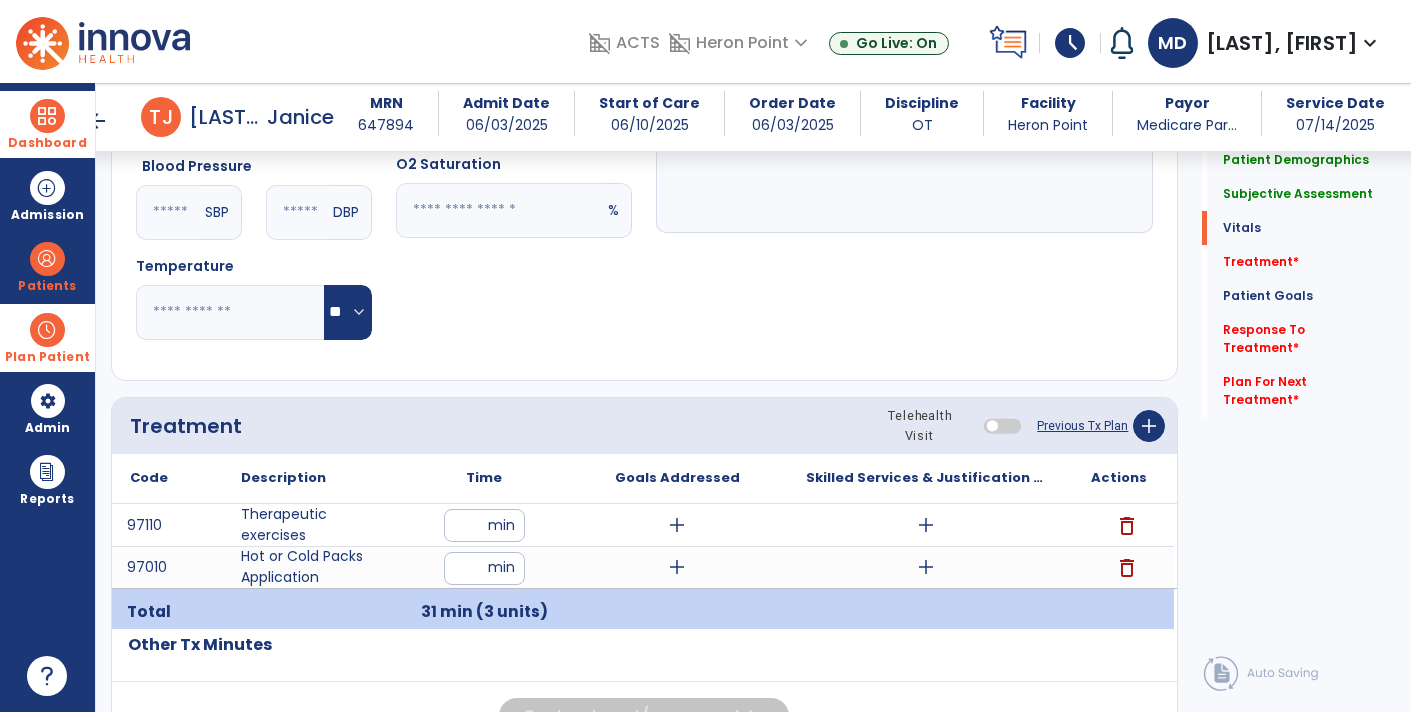 click on "**" at bounding box center (484, 525) 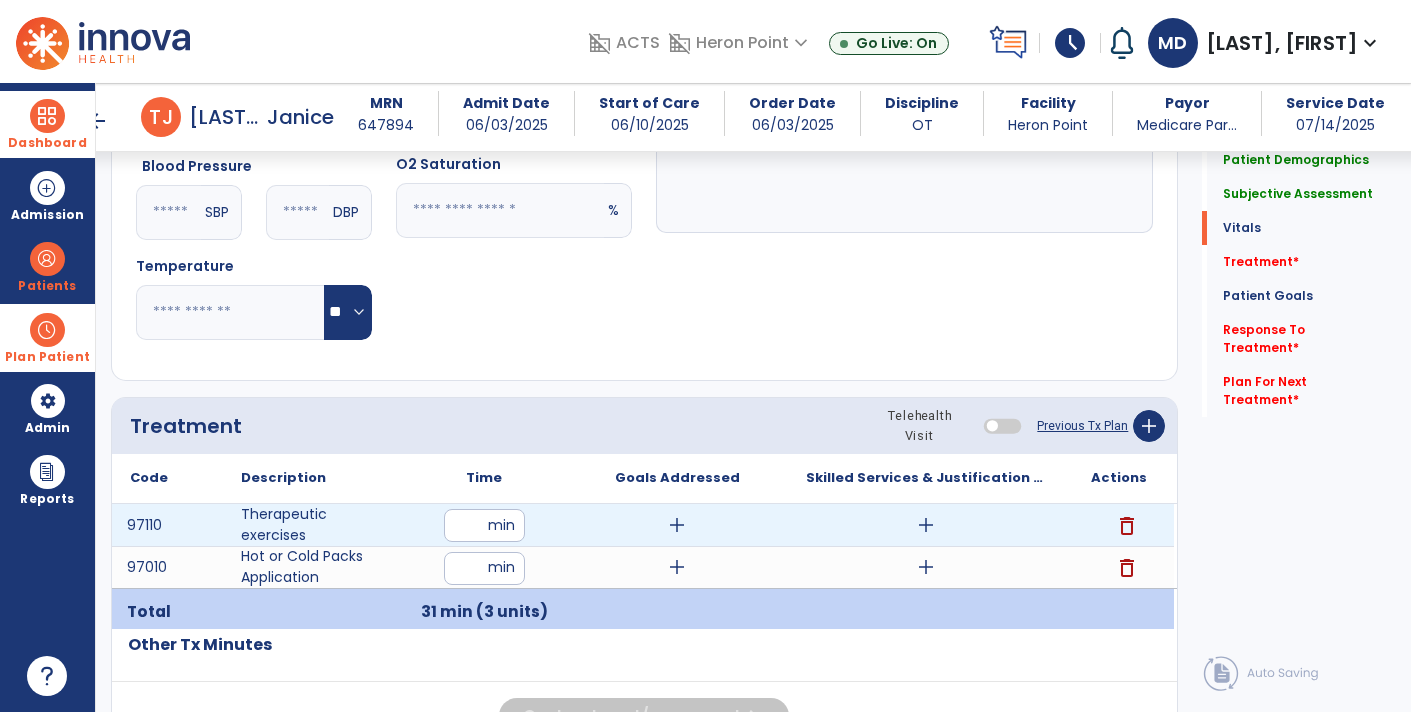 type on "*" 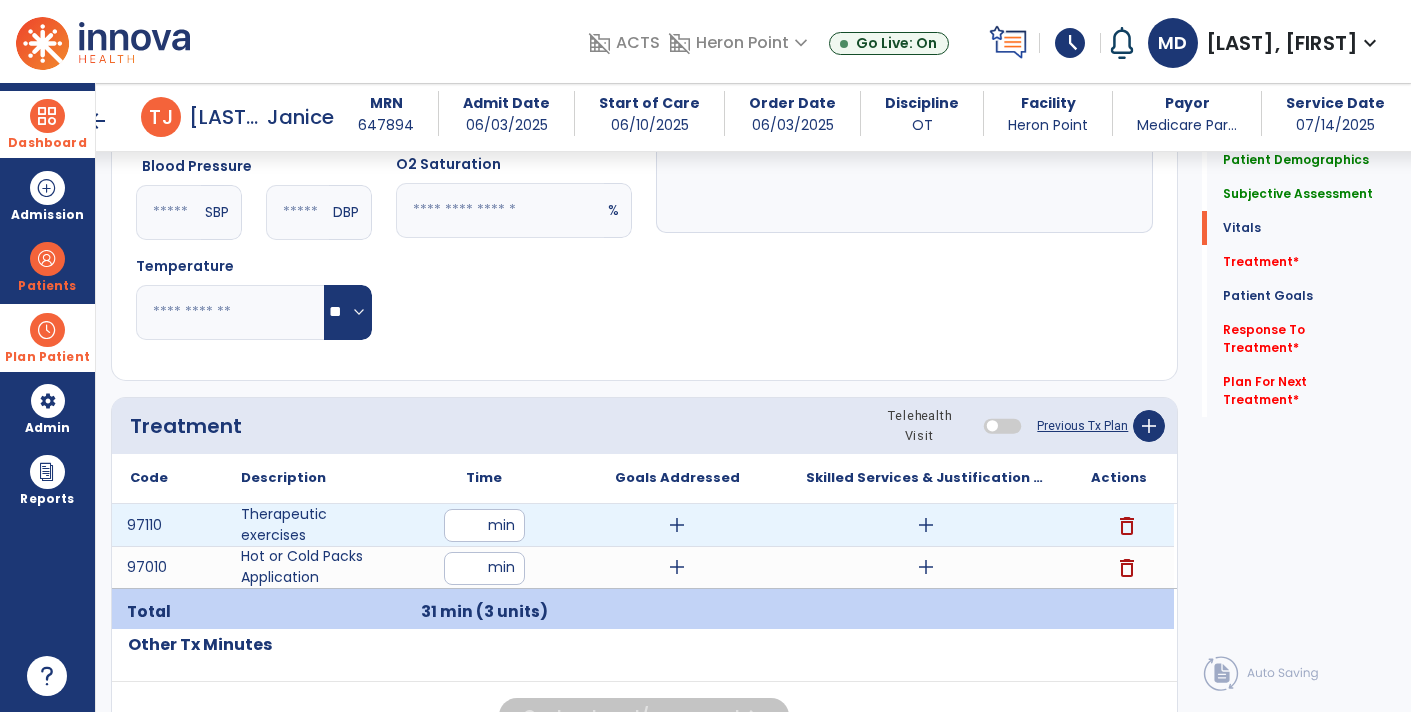 type on "**" 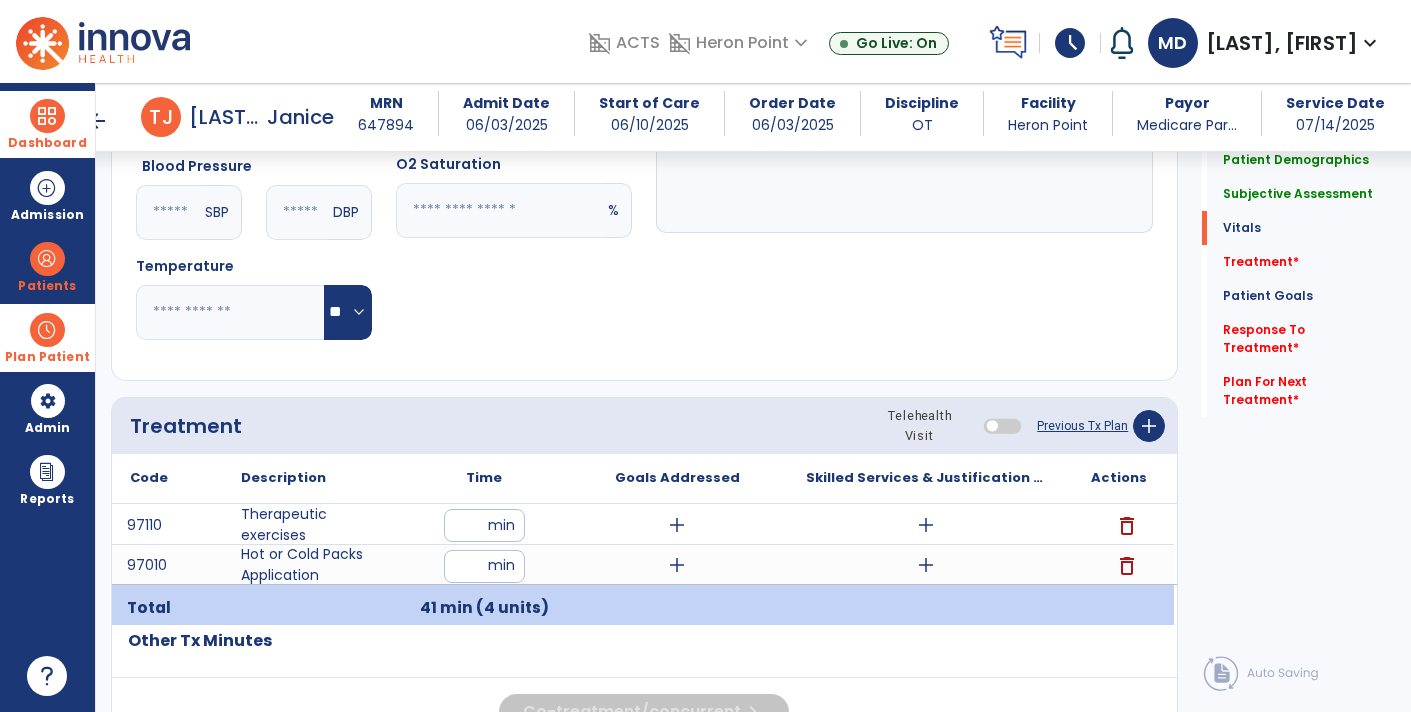 click on "add" at bounding box center (926, 525) 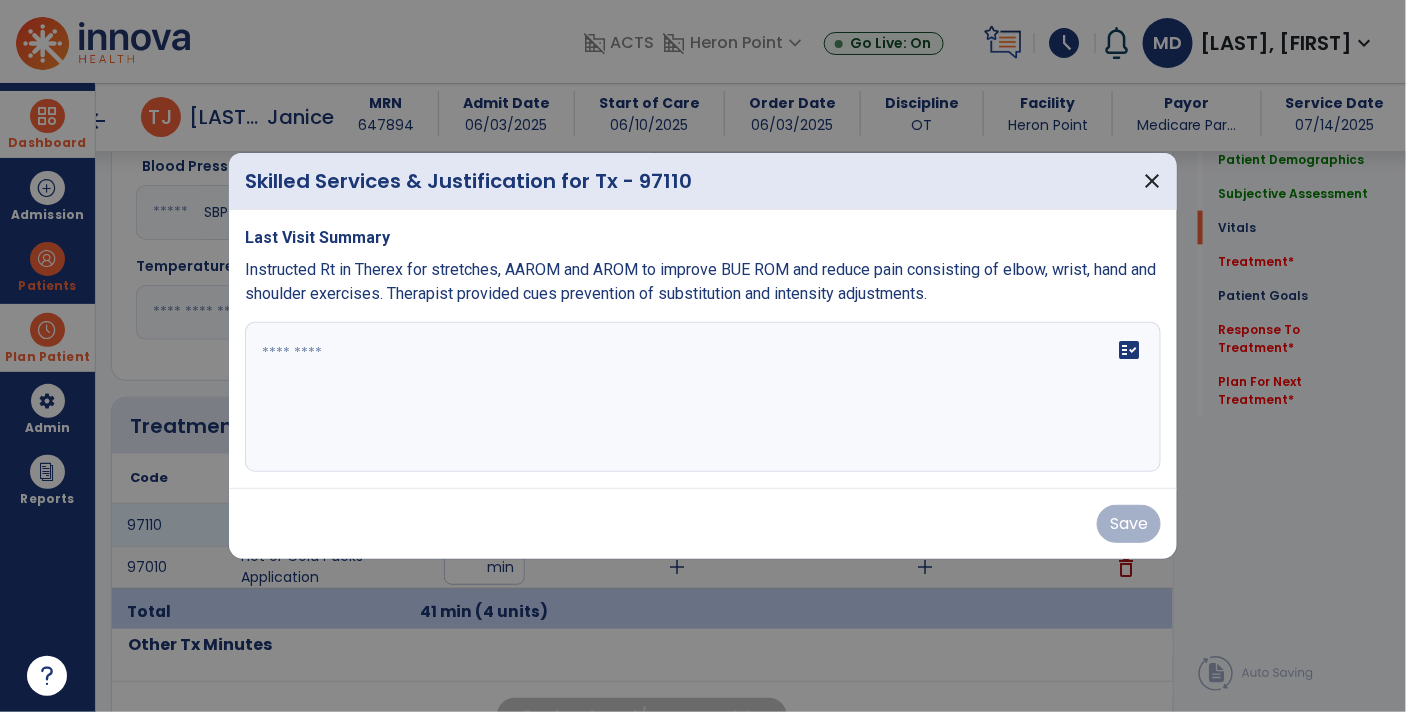 scroll, scrollTop: 852, scrollLeft: 0, axis: vertical 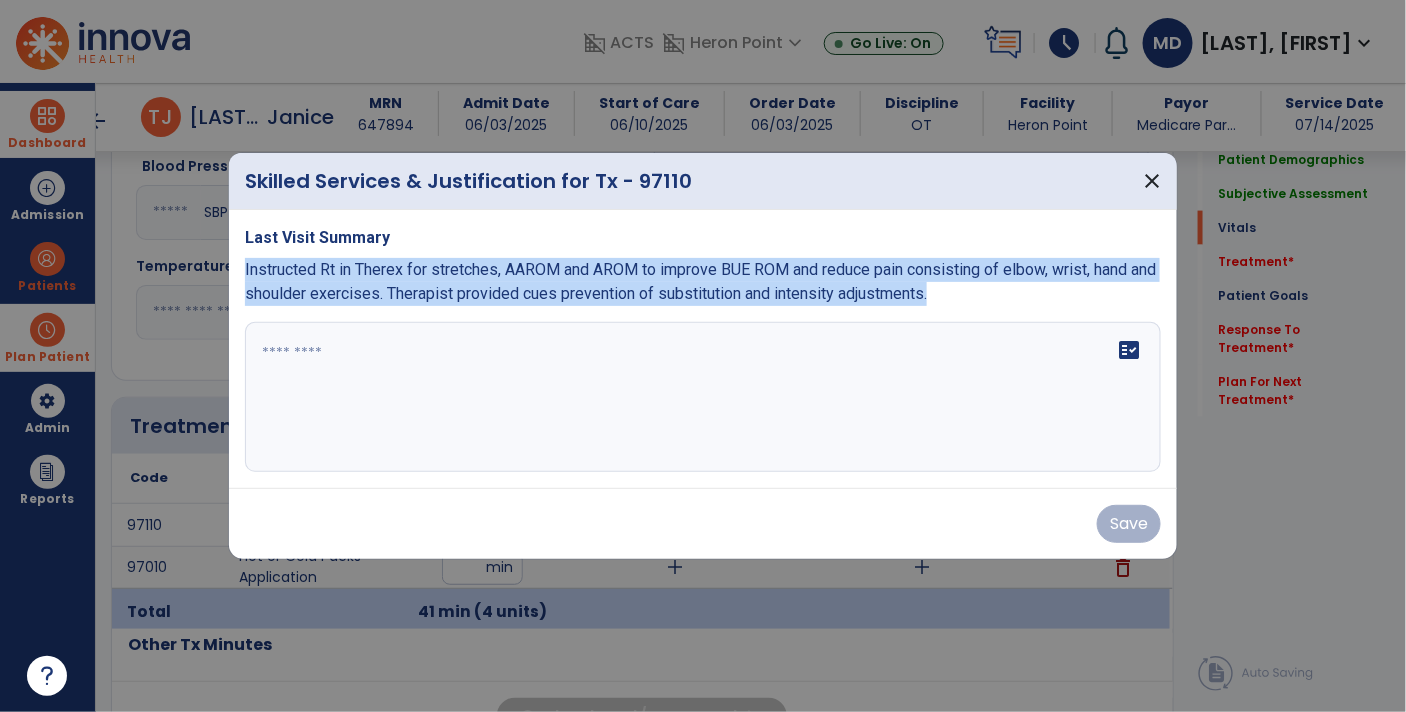 copy on "Instructed Rt in Therex for stretches, AAROM and AROM to improve BUE ROM and reduce pain consisting of elbow, wrist, hand and shoulder exercises. Therapist provided cues prevention of substitution and intensity adjustments." 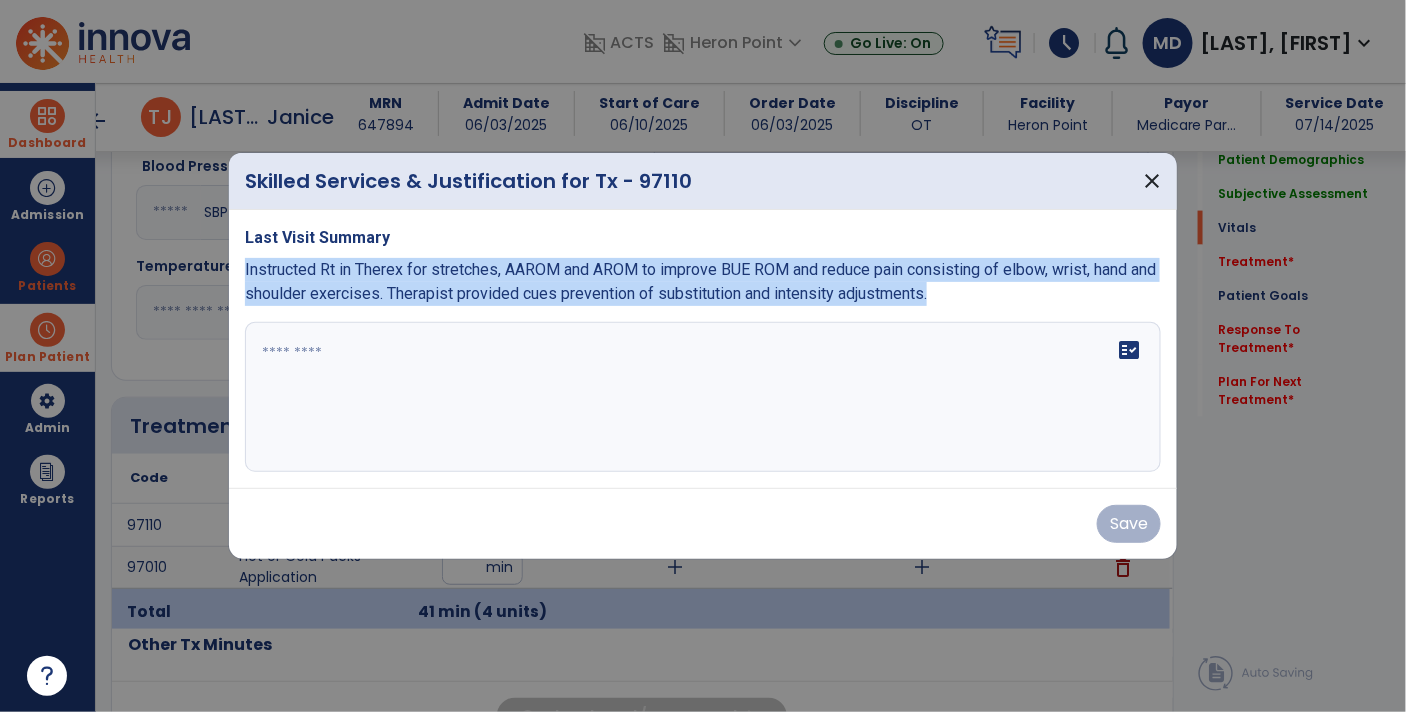click at bounding box center (703, 397) 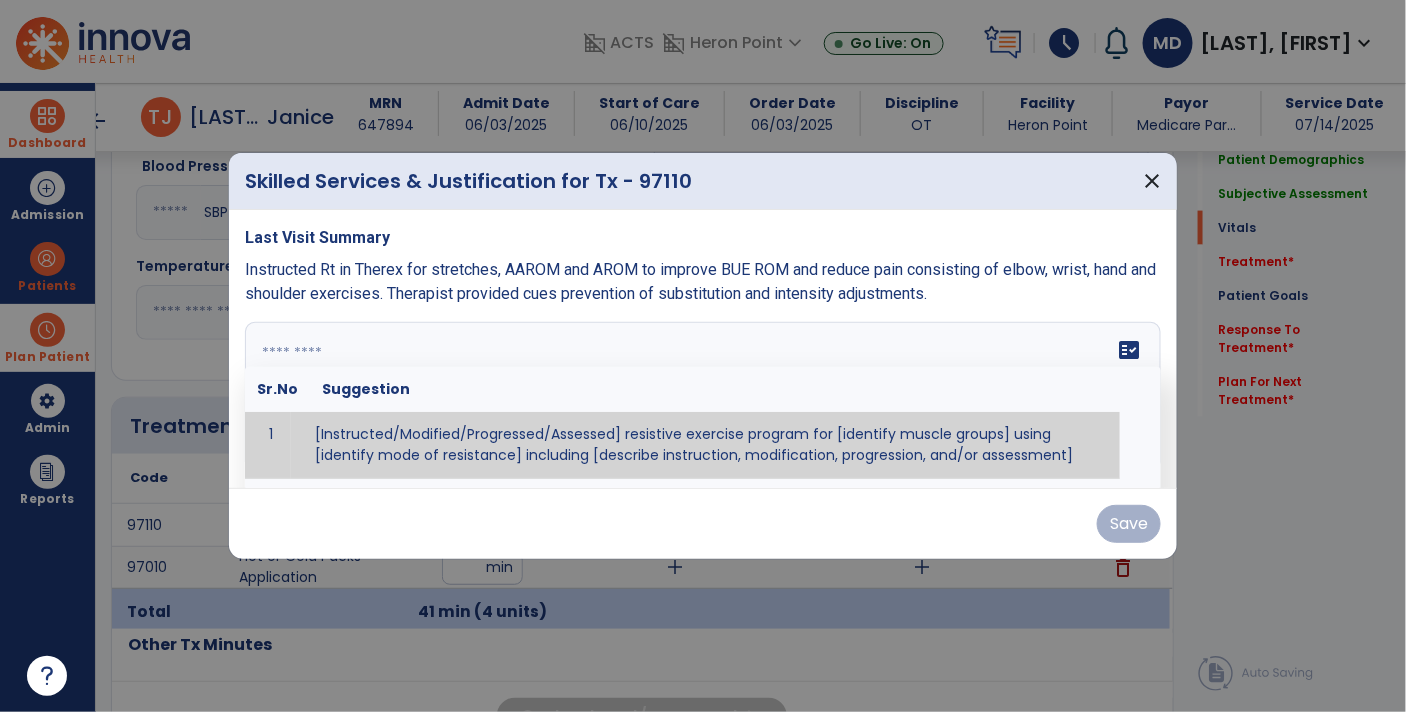 click at bounding box center [701, 397] 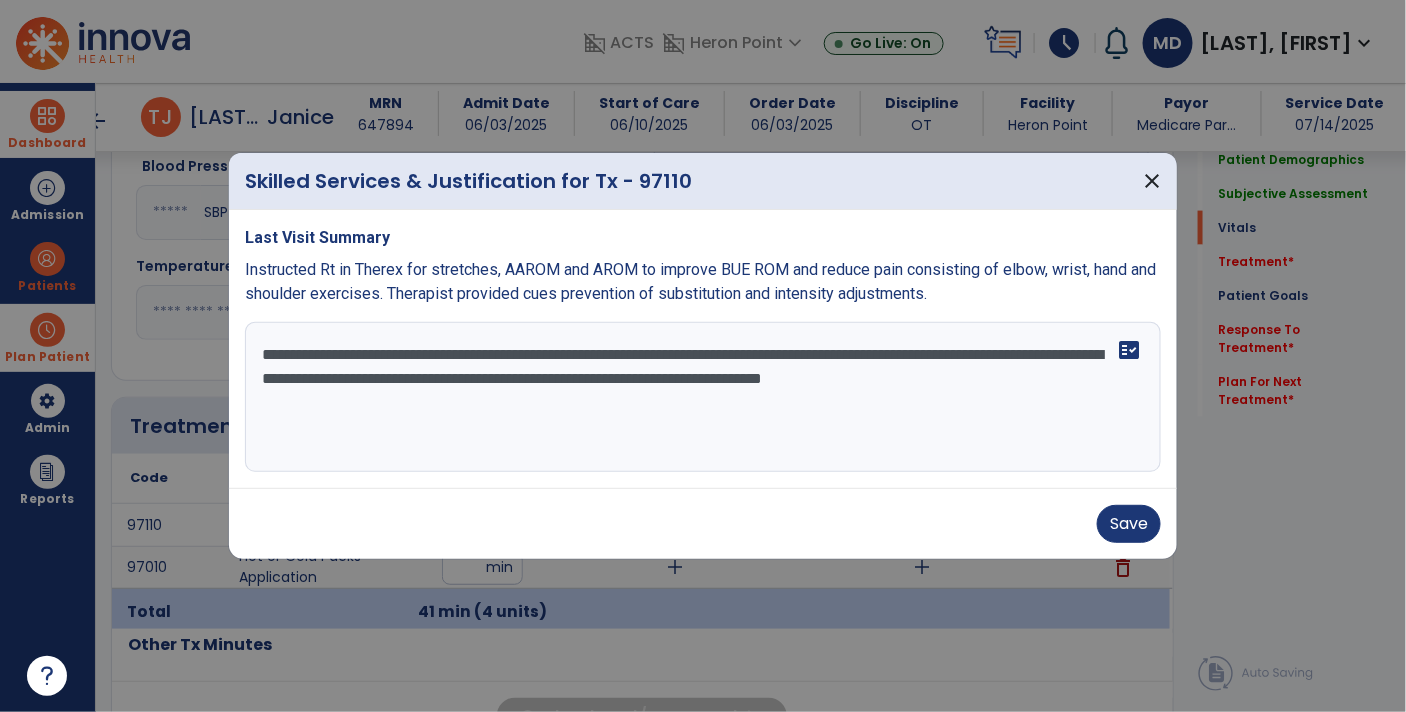 click on "**********" at bounding box center (703, 397) 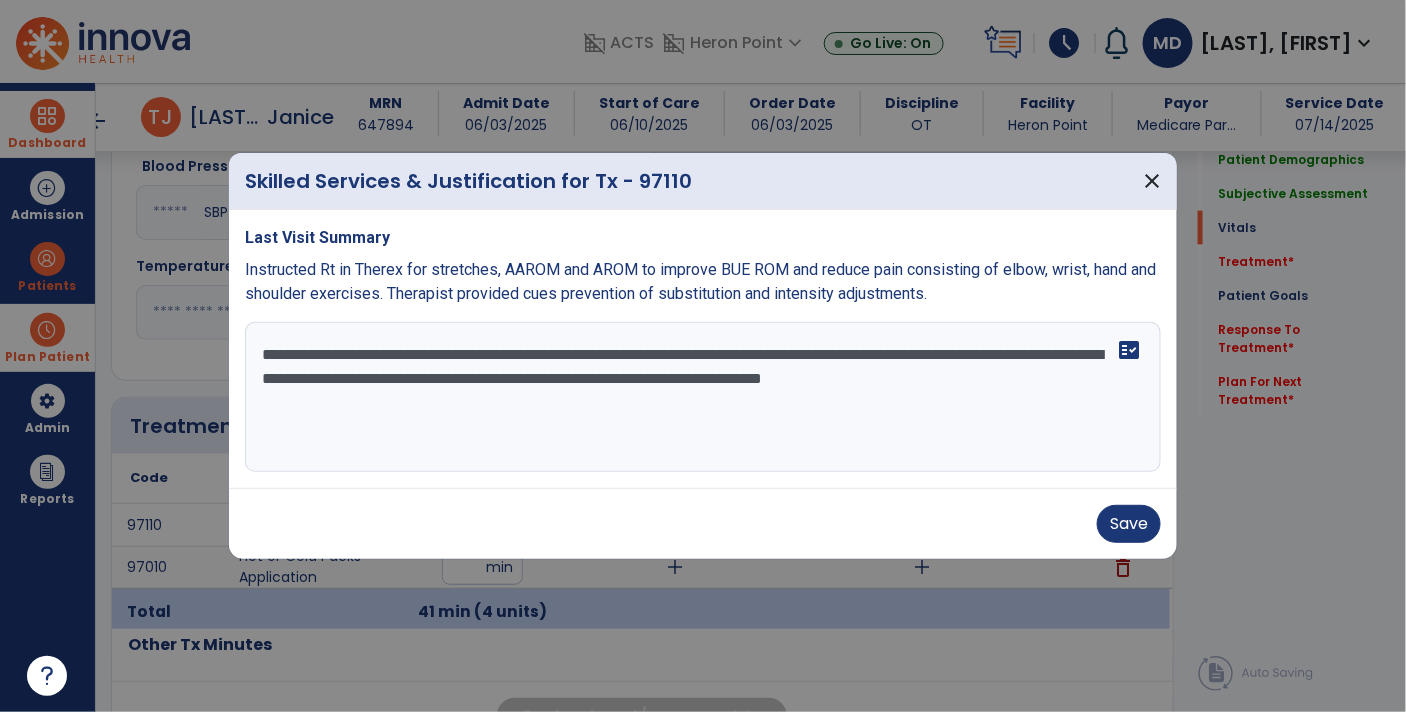 click on "**********" at bounding box center [703, 397] 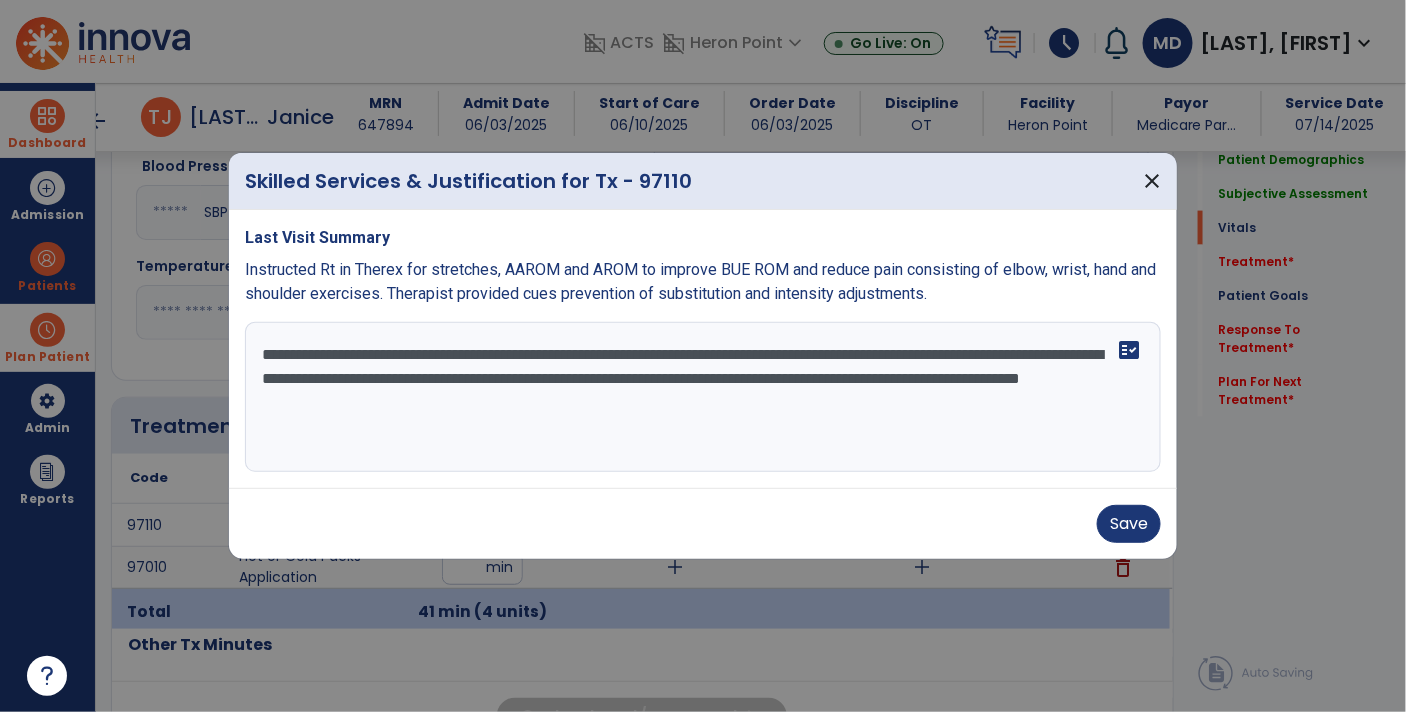 type on "**********" 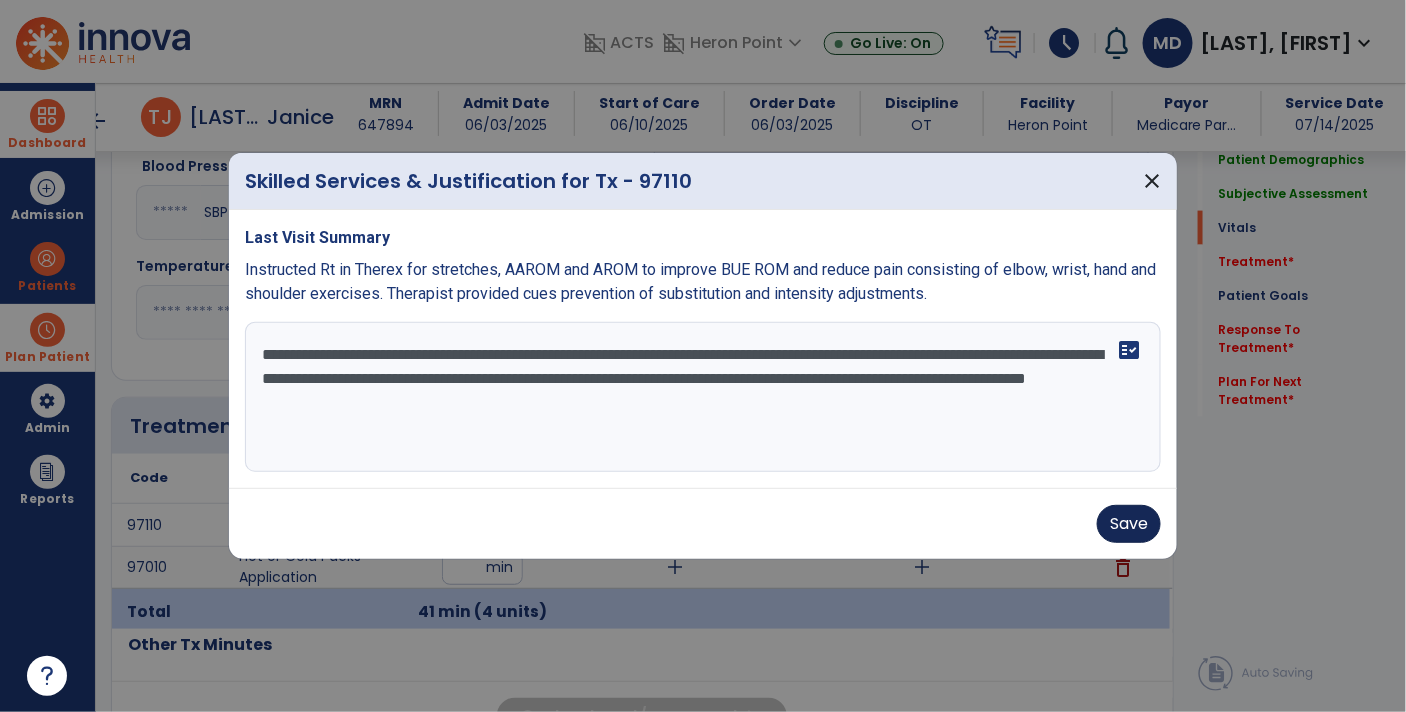 click on "Save" at bounding box center (1129, 524) 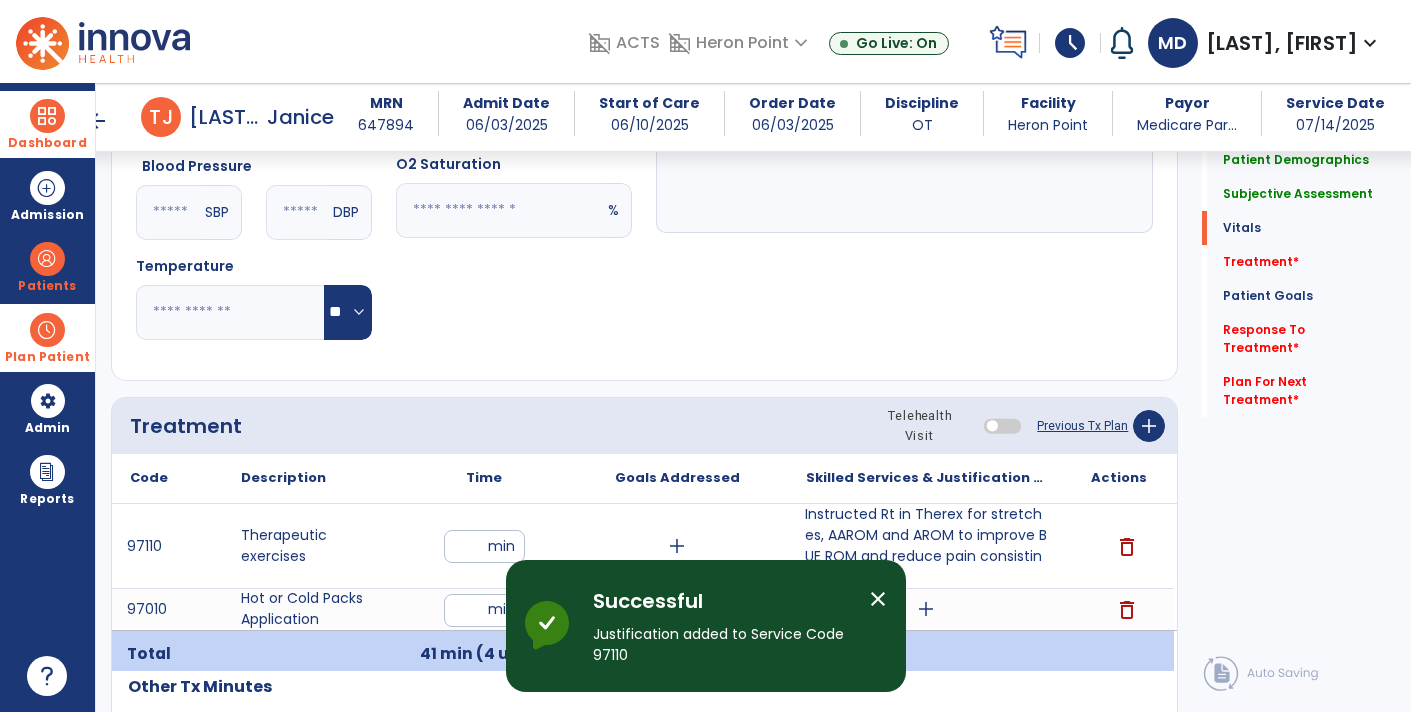 click on "close" at bounding box center [878, 599] 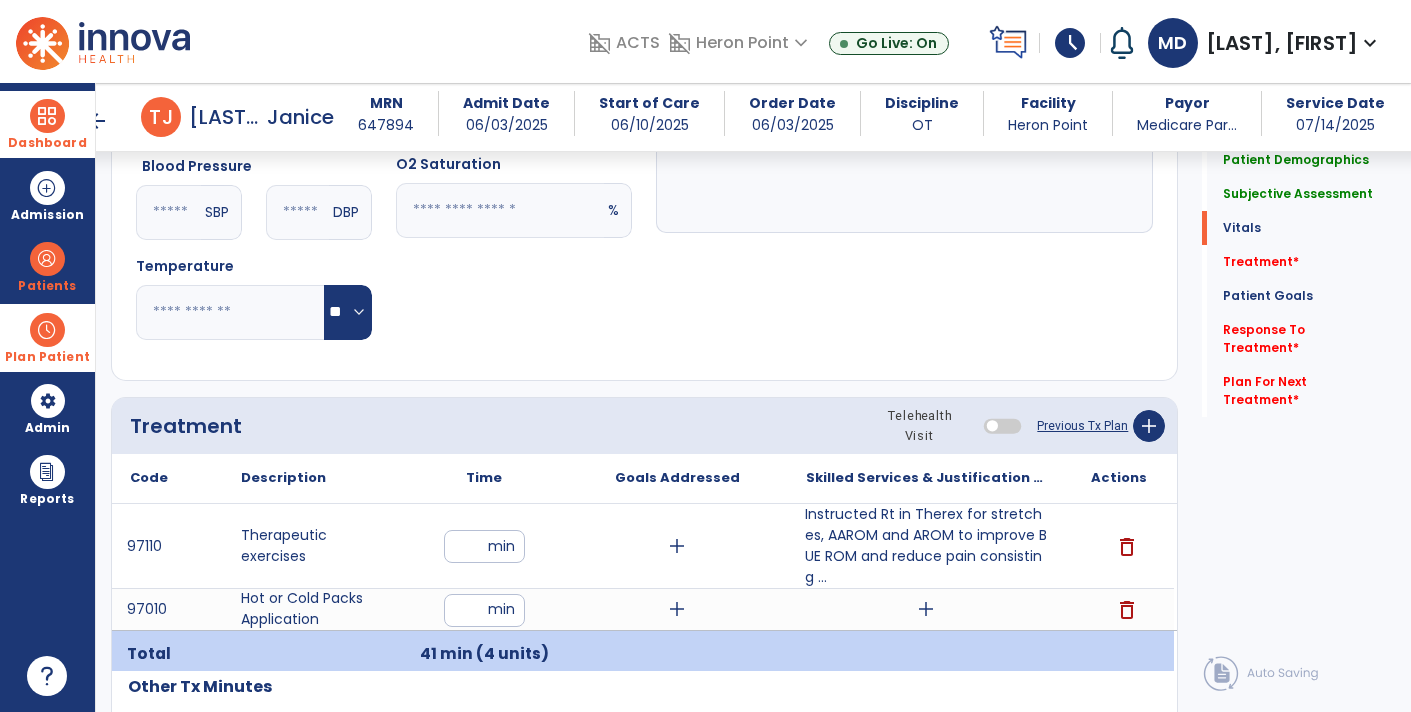 click on "add" at bounding box center [926, 609] 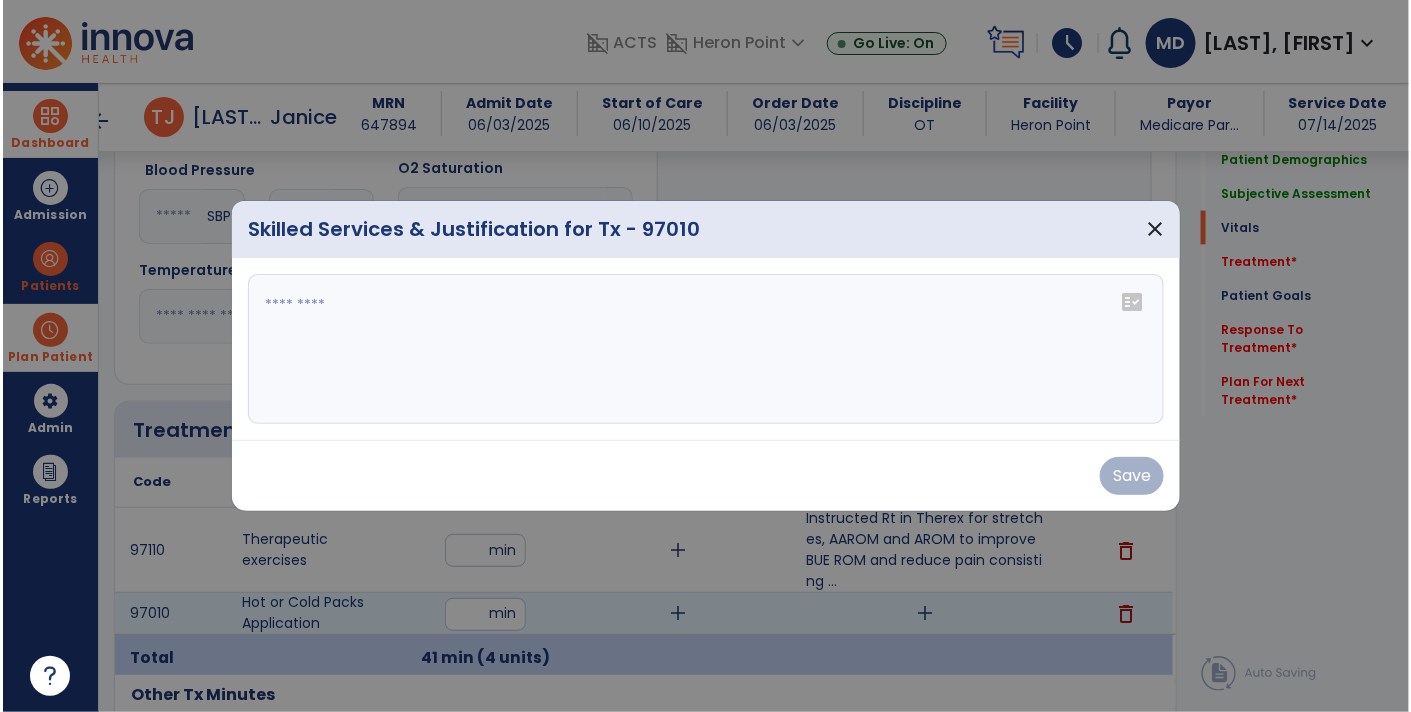scroll, scrollTop: 852, scrollLeft: 0, axis: vertical 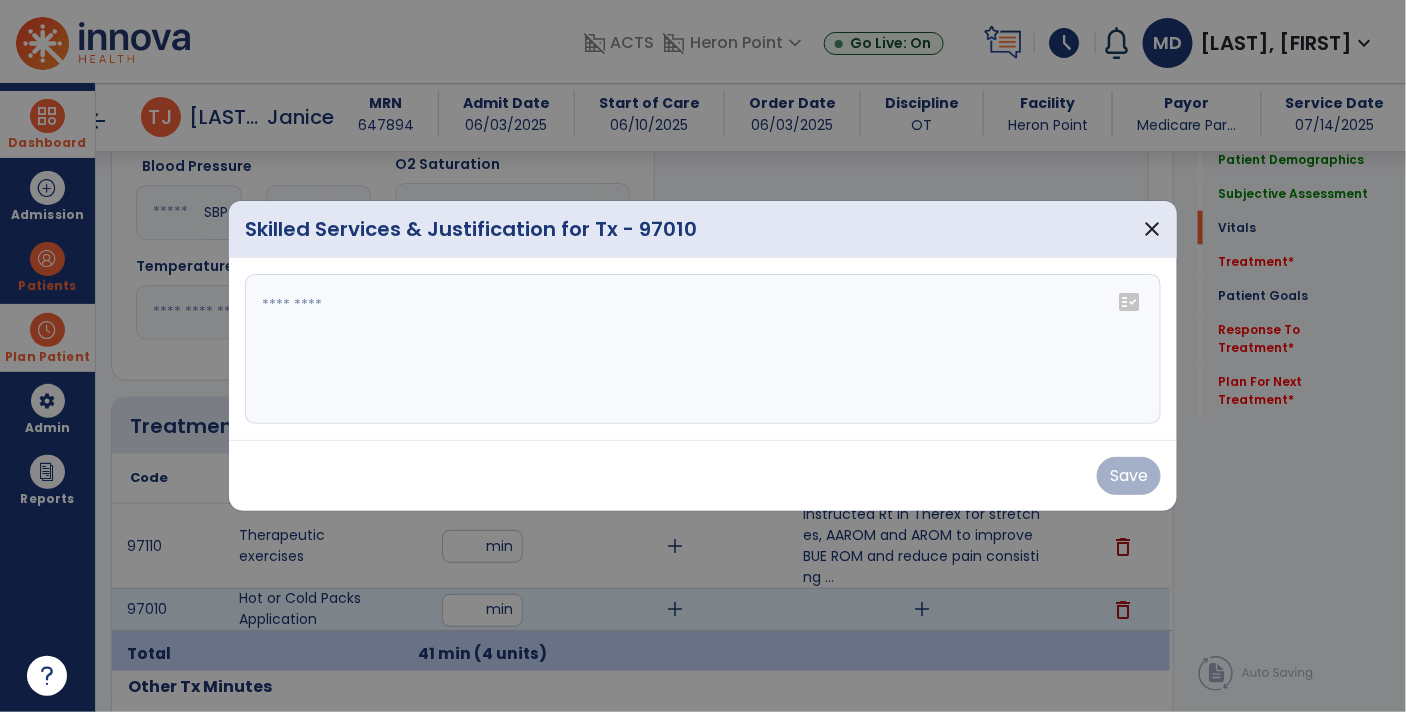 click at bounding box center [703, 349] 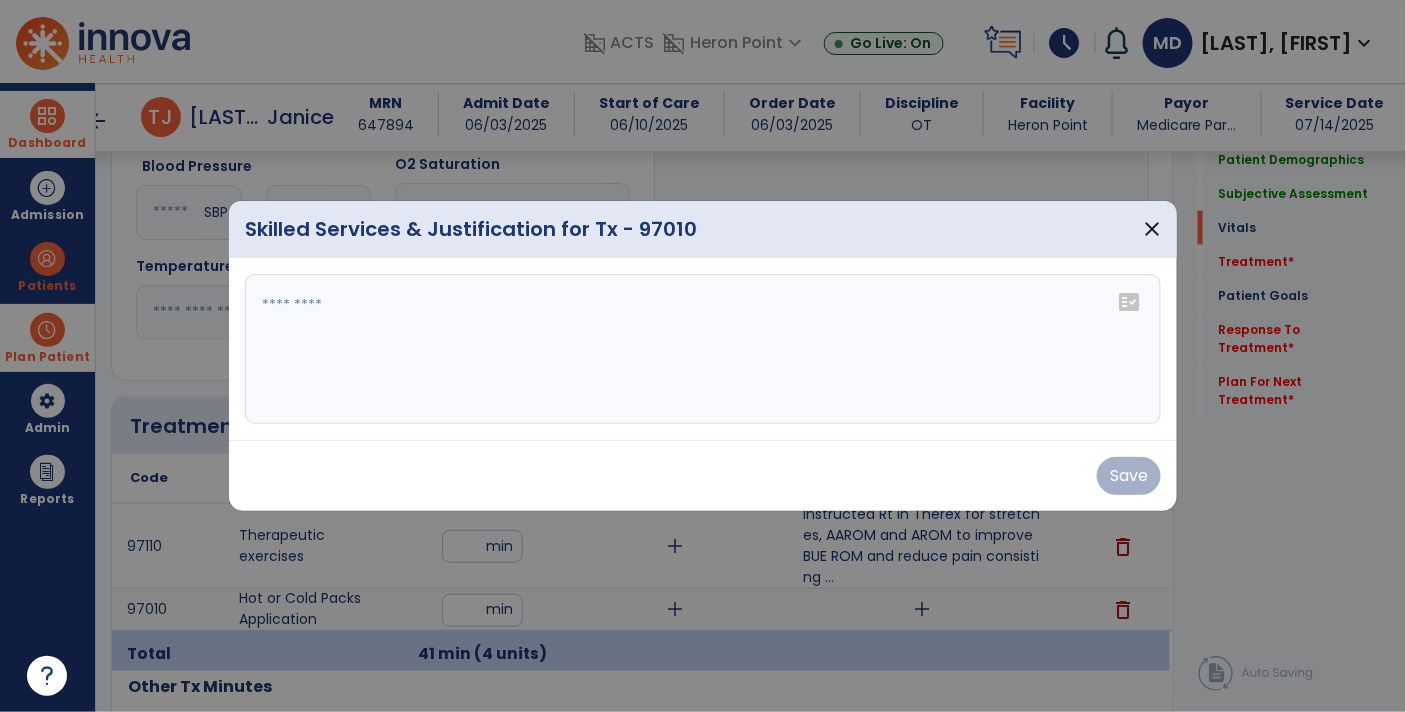 click at bounding box center (703, 349) 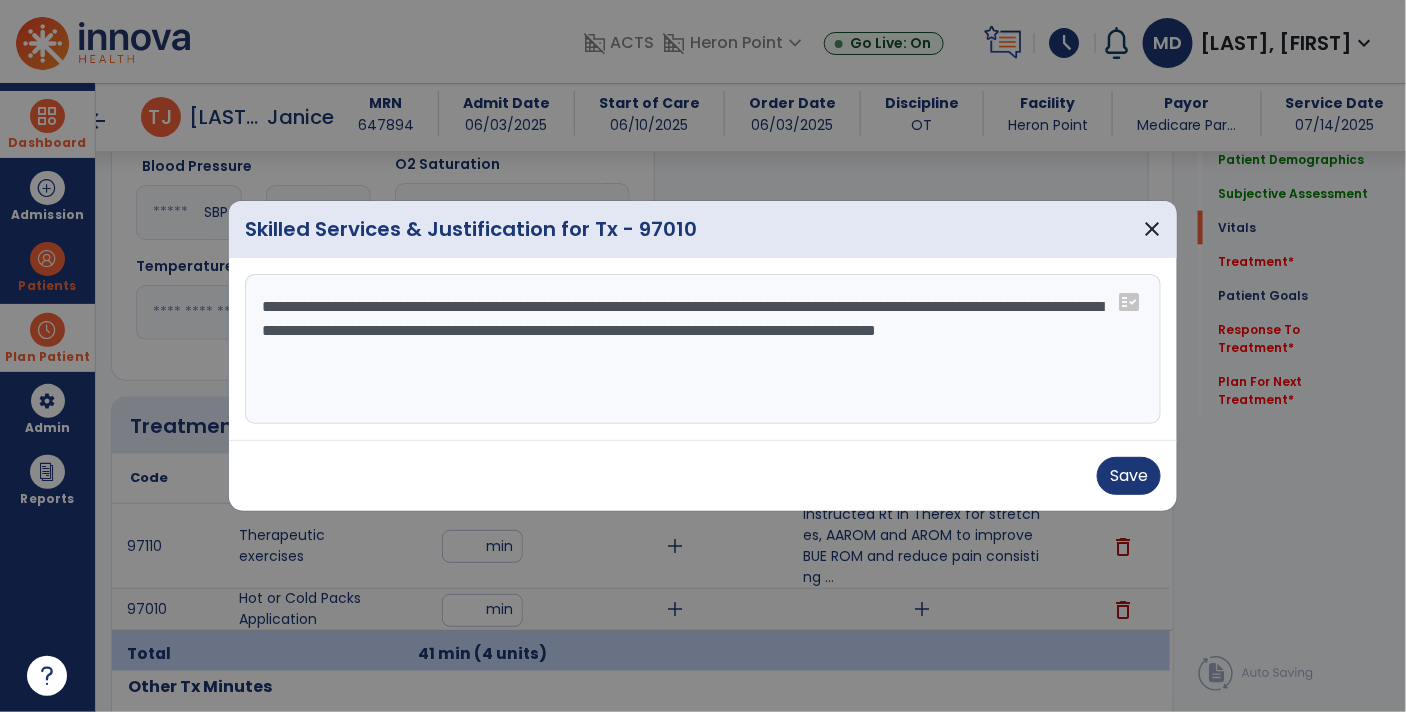 click on "**********" at bounding box center (703, 349) 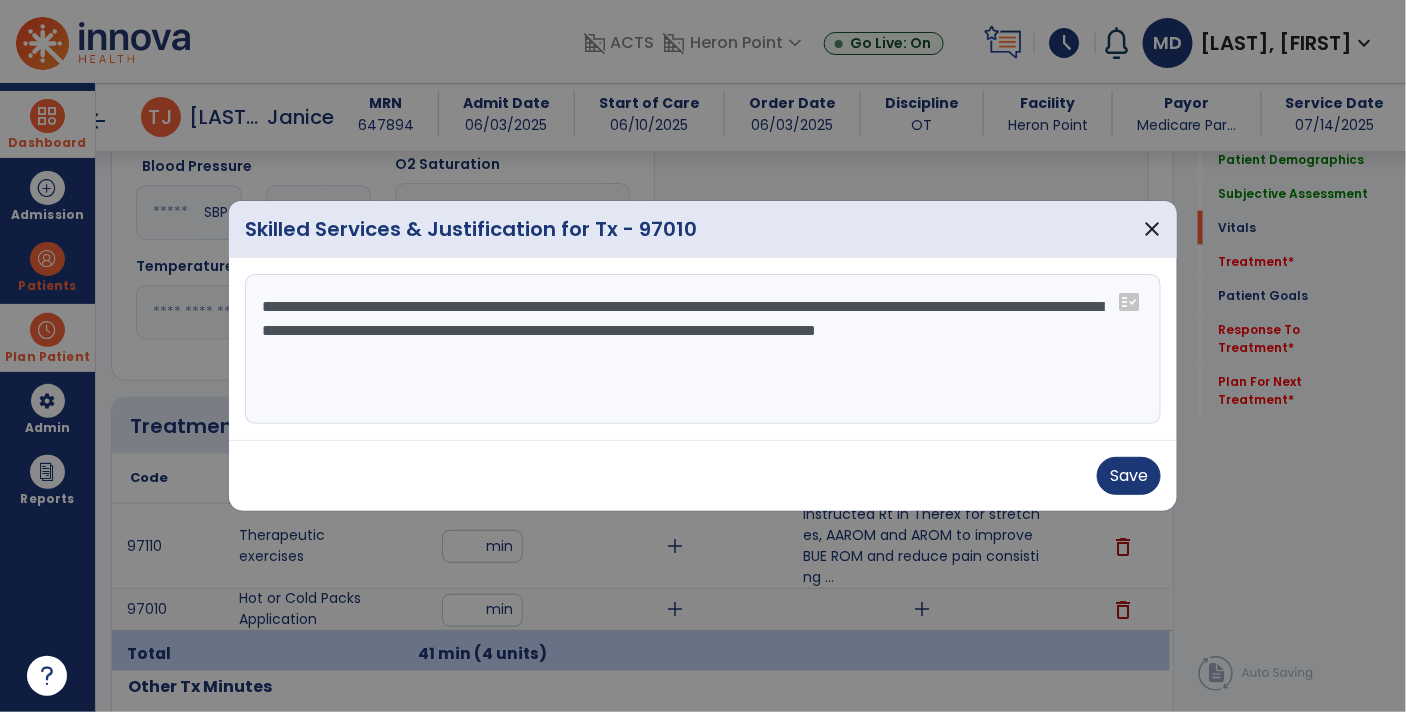 click on "**********" at bounding box center (703, 349) 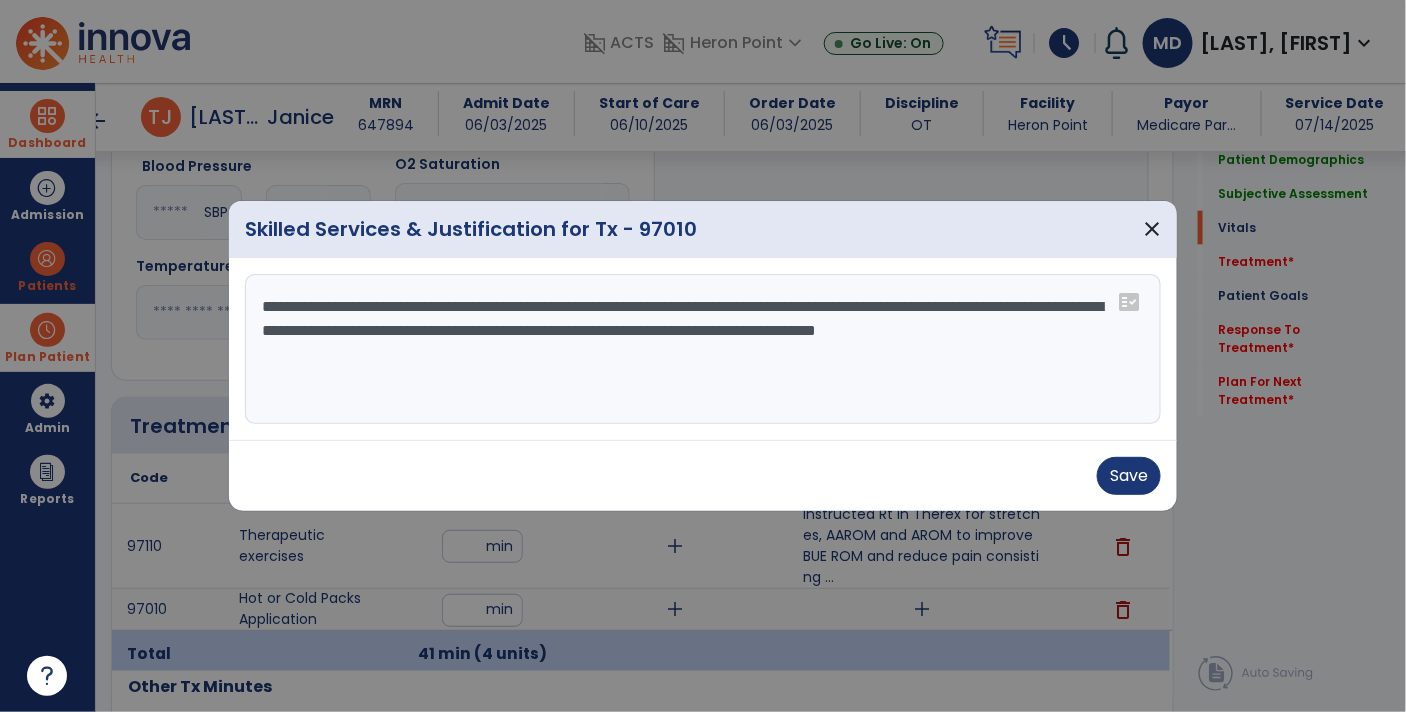 click on "**********" at bounding box center (703, 349) 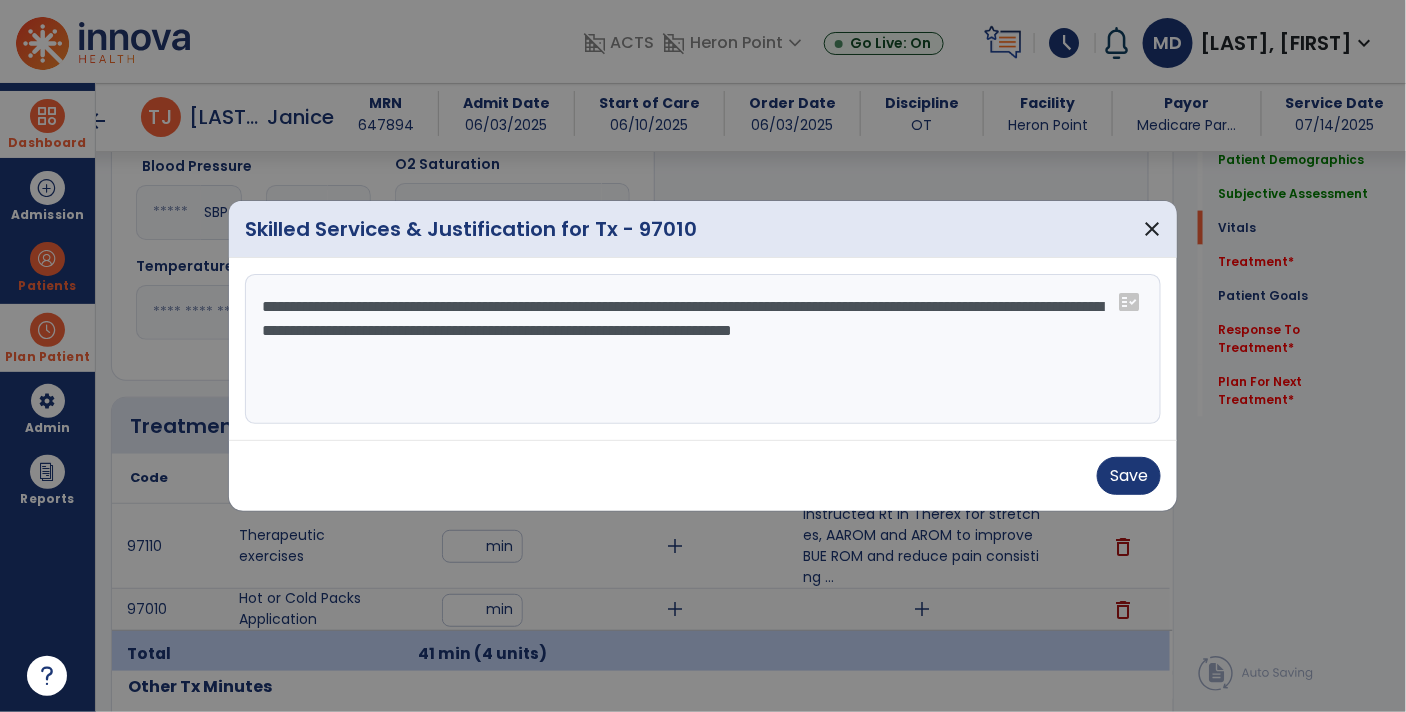 click on "**********" at bounding box center [703, 349] 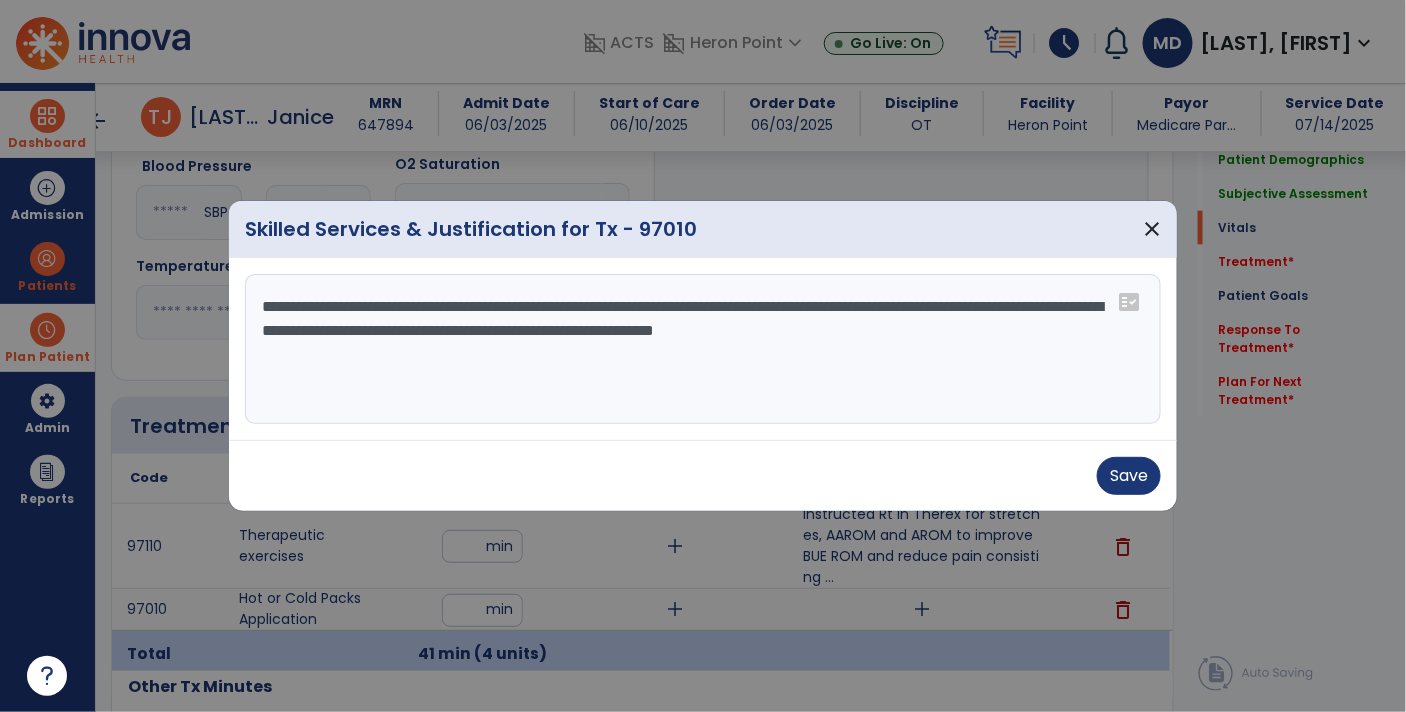 click on "**********" at bounding box center [703, 349] 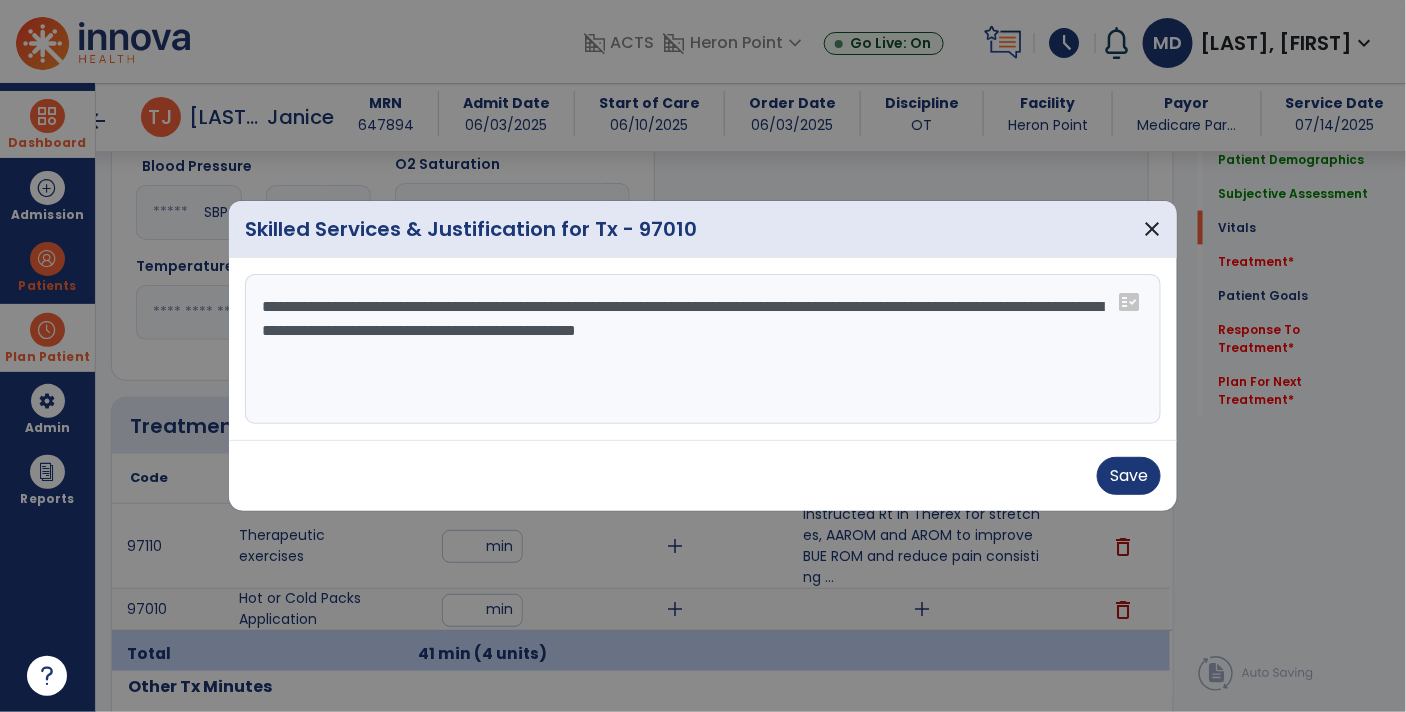 type on "**********" 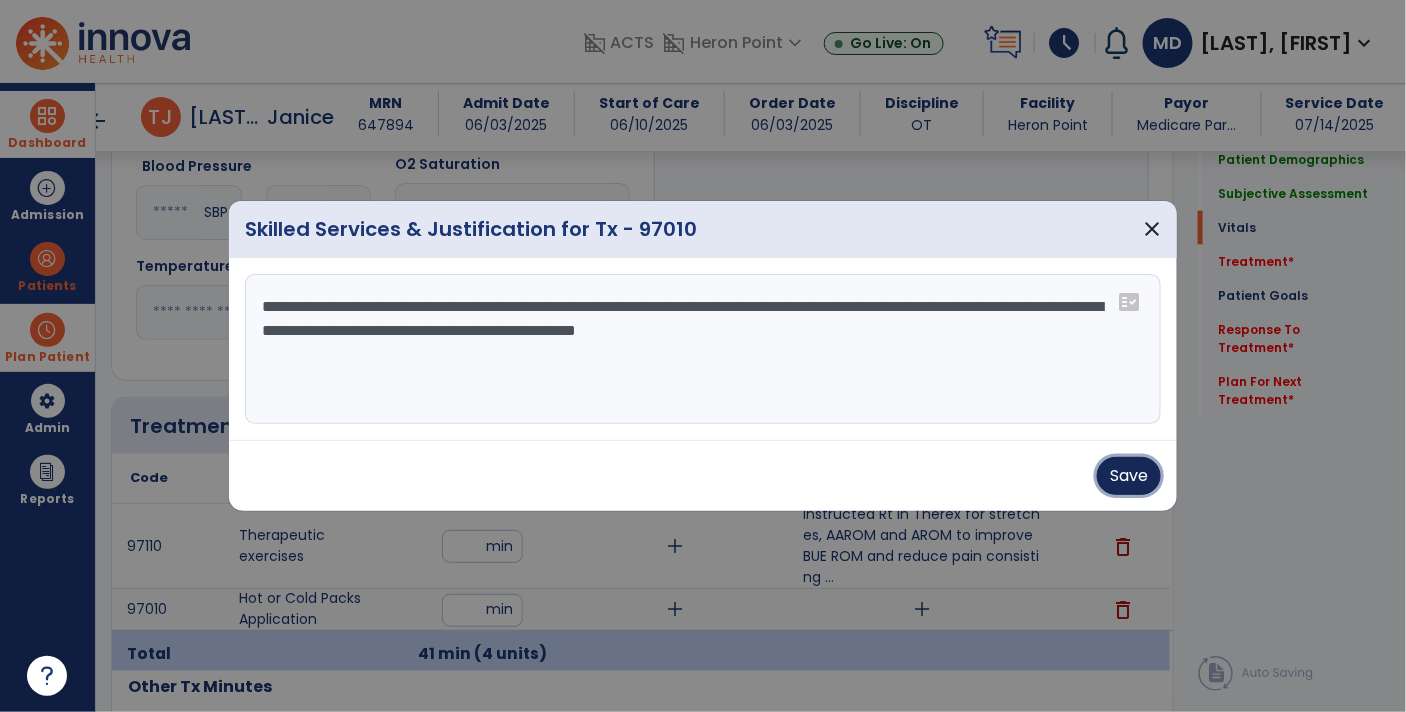 click on "Save" at bounding box center [1129, 476] 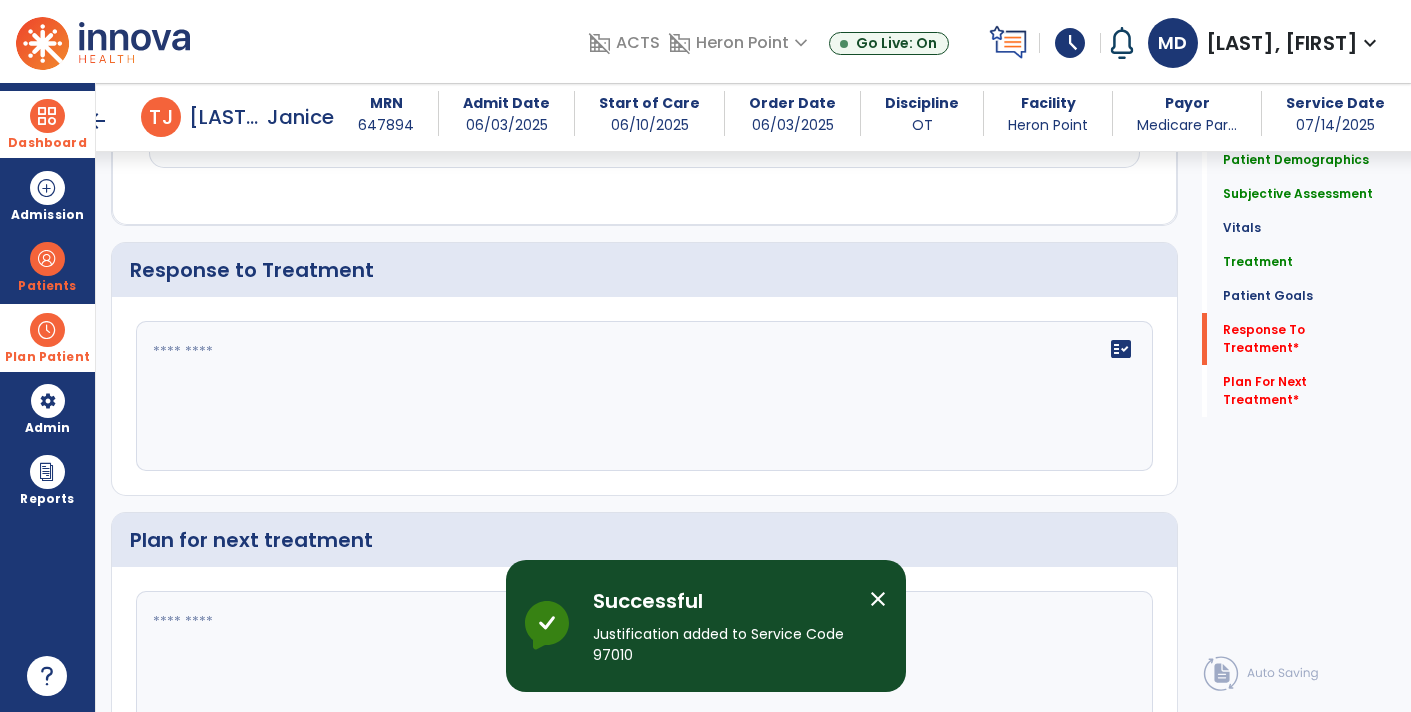 scroll, scrollTop: 2463, scrollLeft: 0, axis: vertical 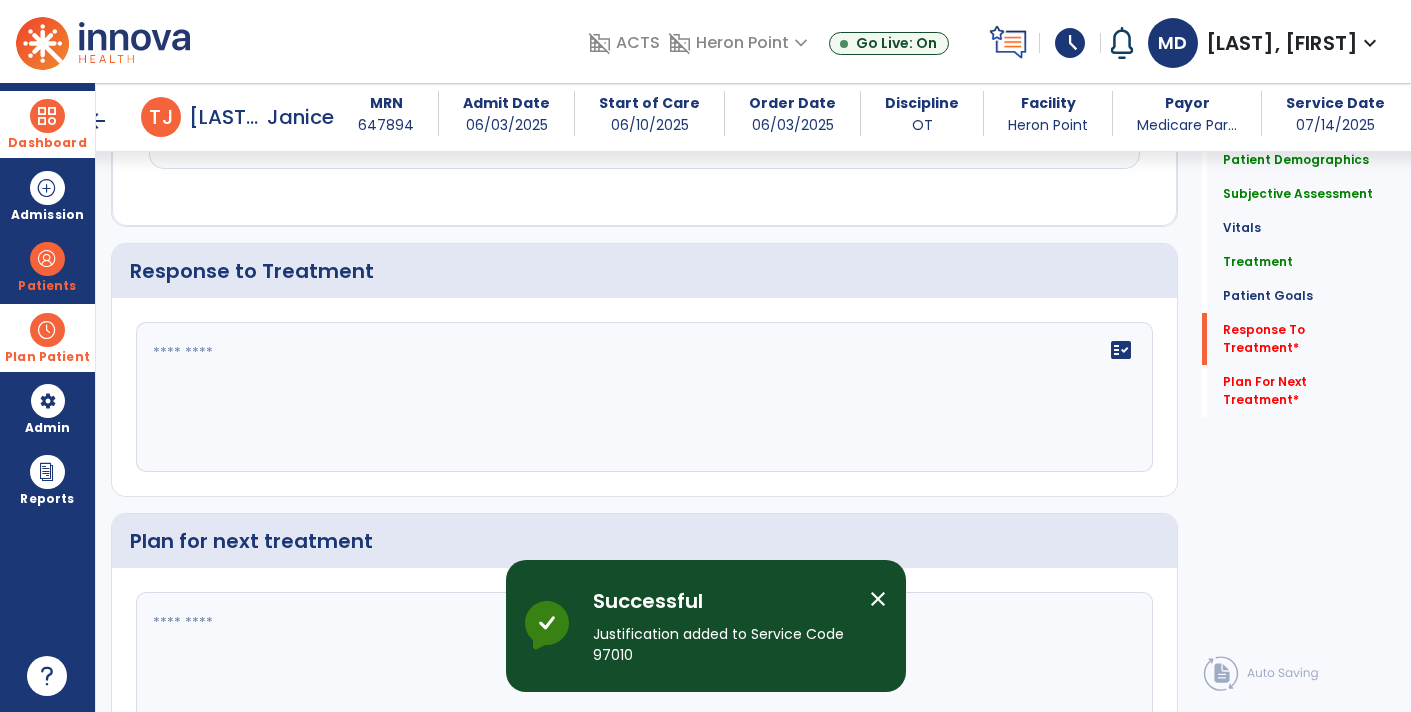 click on "fact_check" 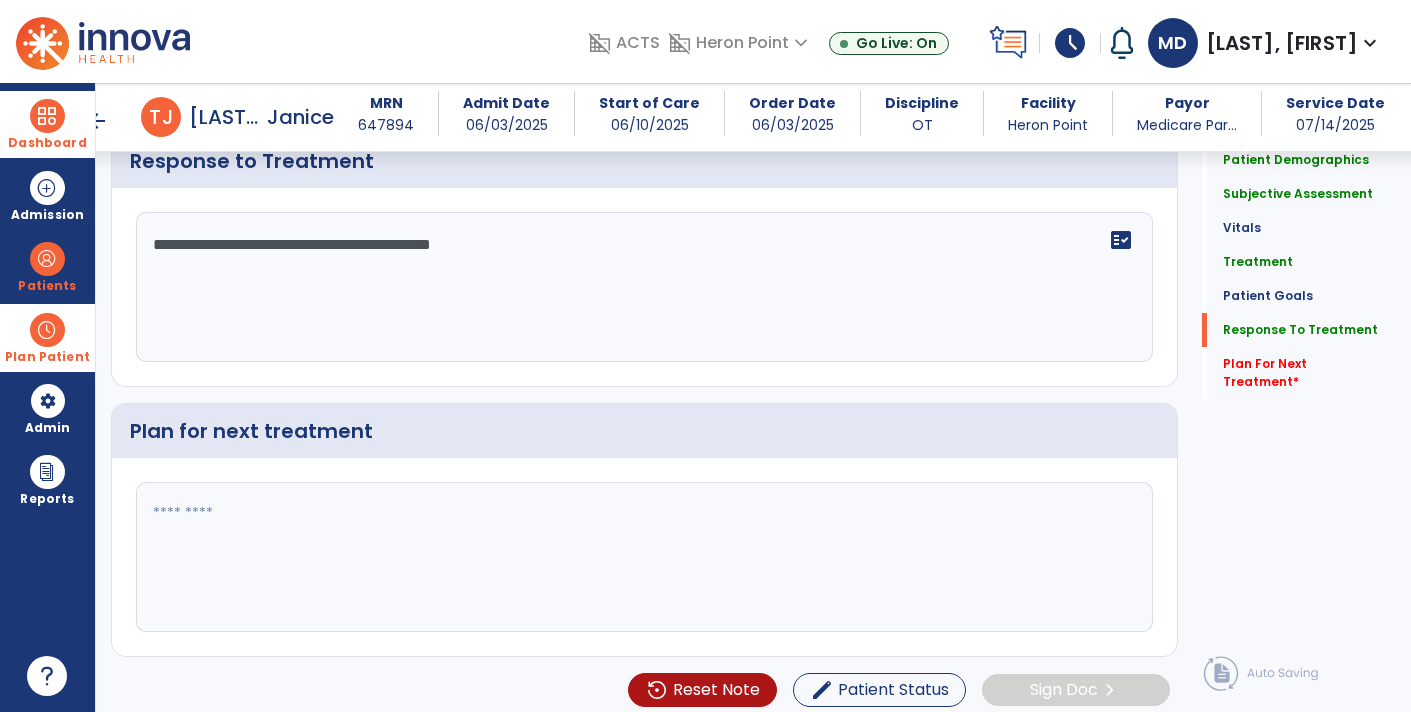scroll, scrollTop: 2573, scrollLeft: 0, axis: vertical 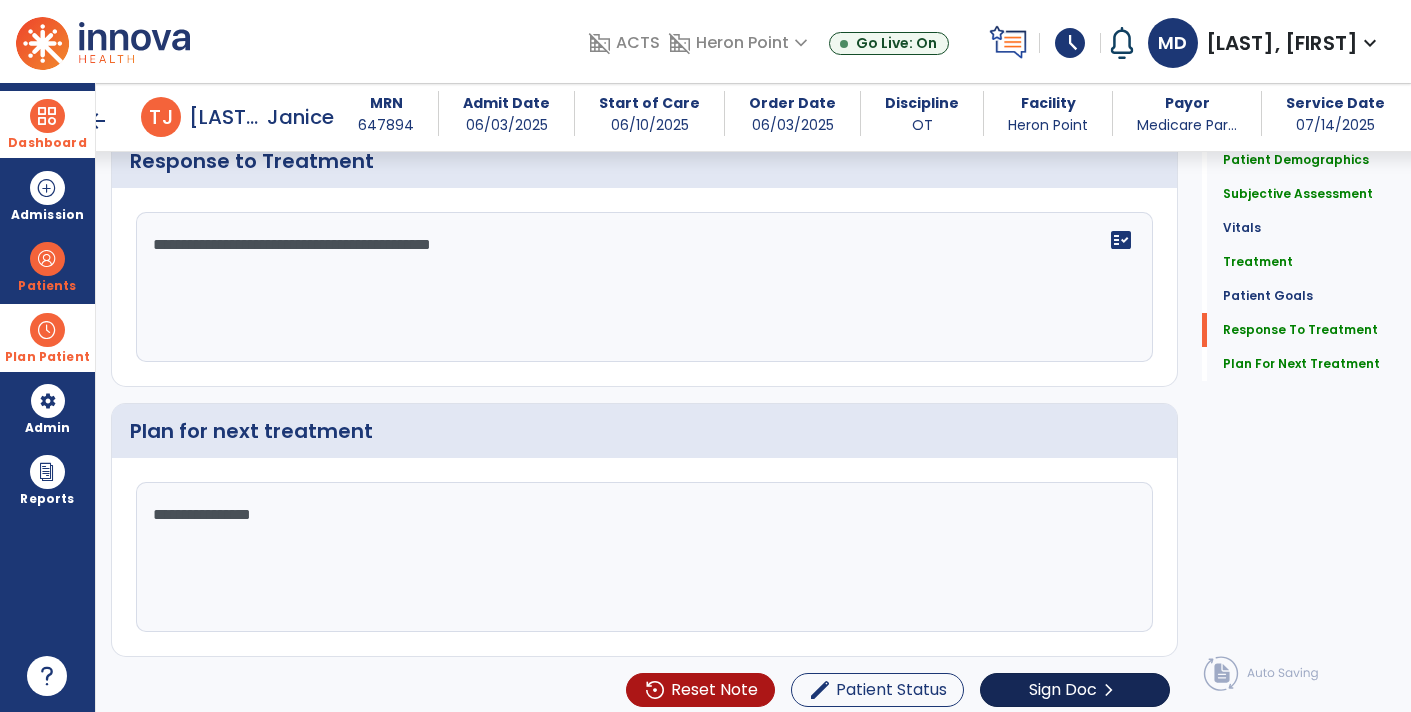 type on "**********" 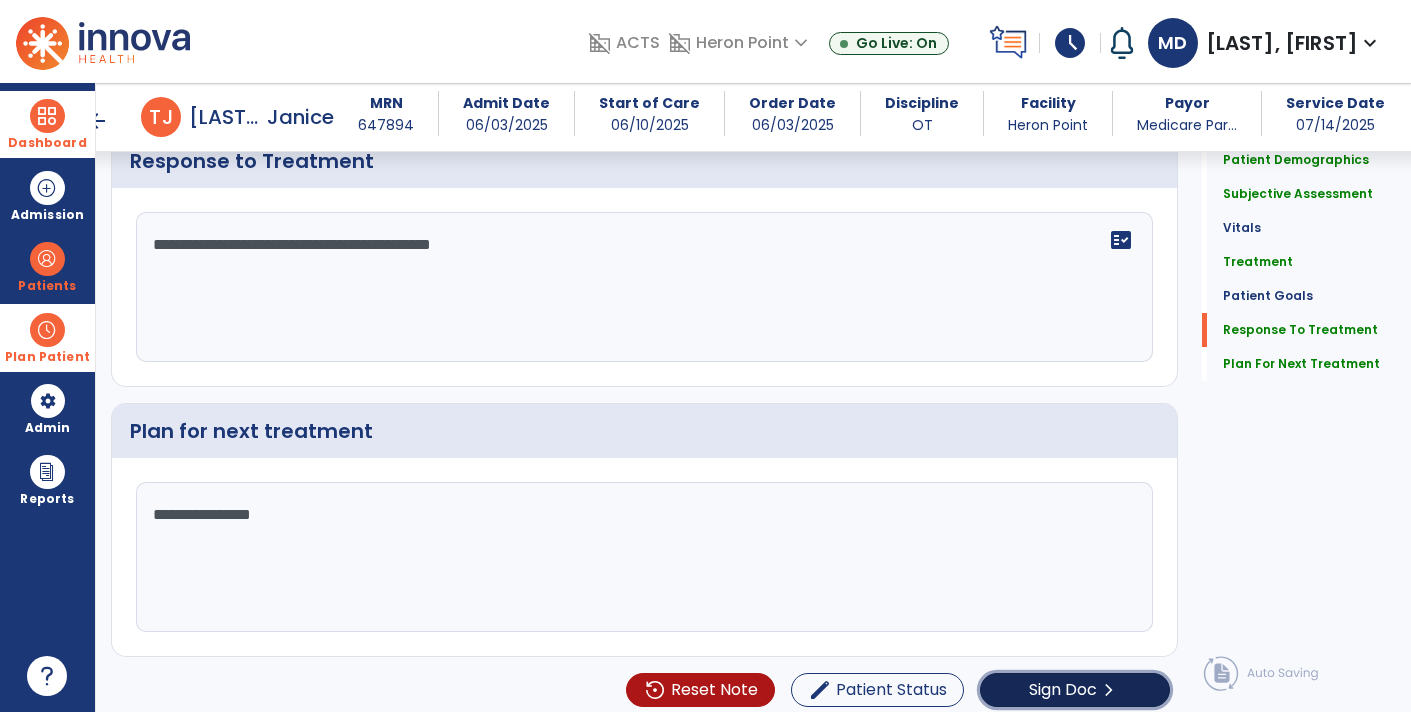 click on "Sign Doc  chevron_right" 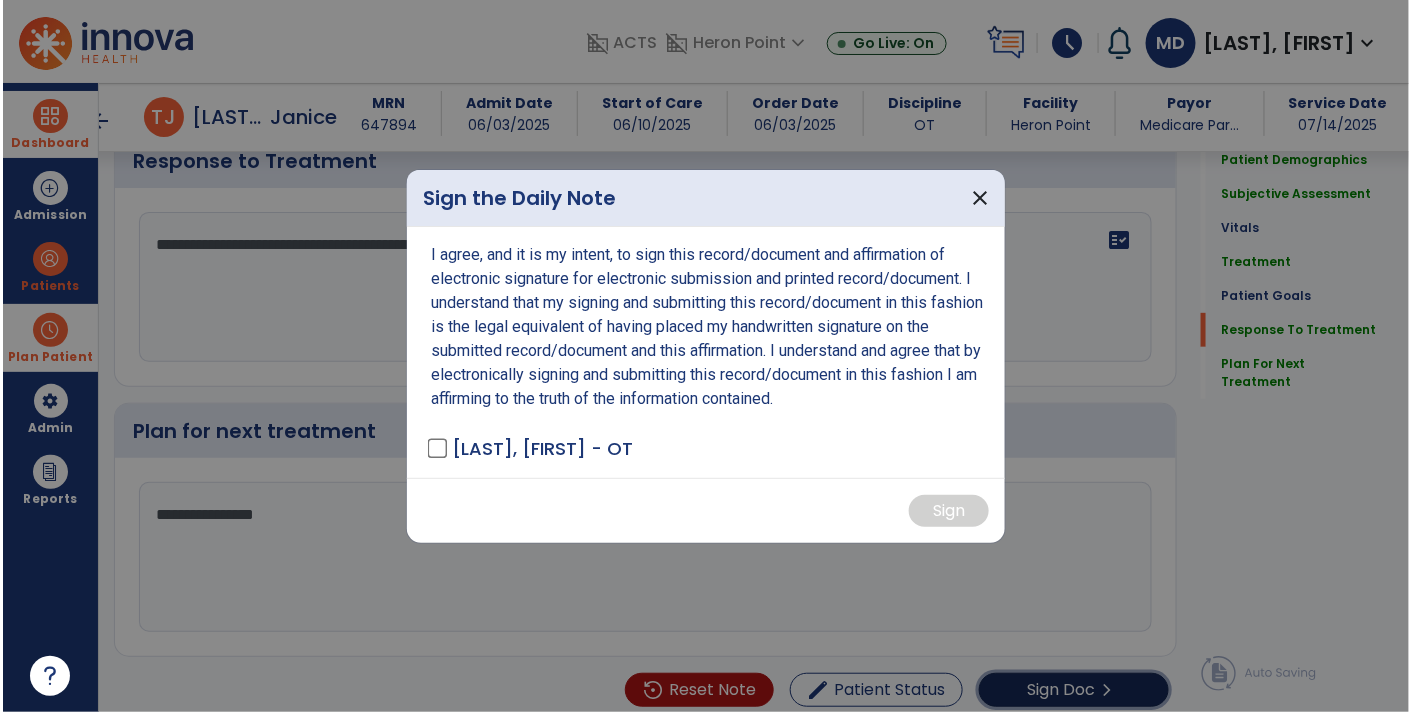 scroll, scrollTop: 2573, scrollLeft: 0, axis: vertical 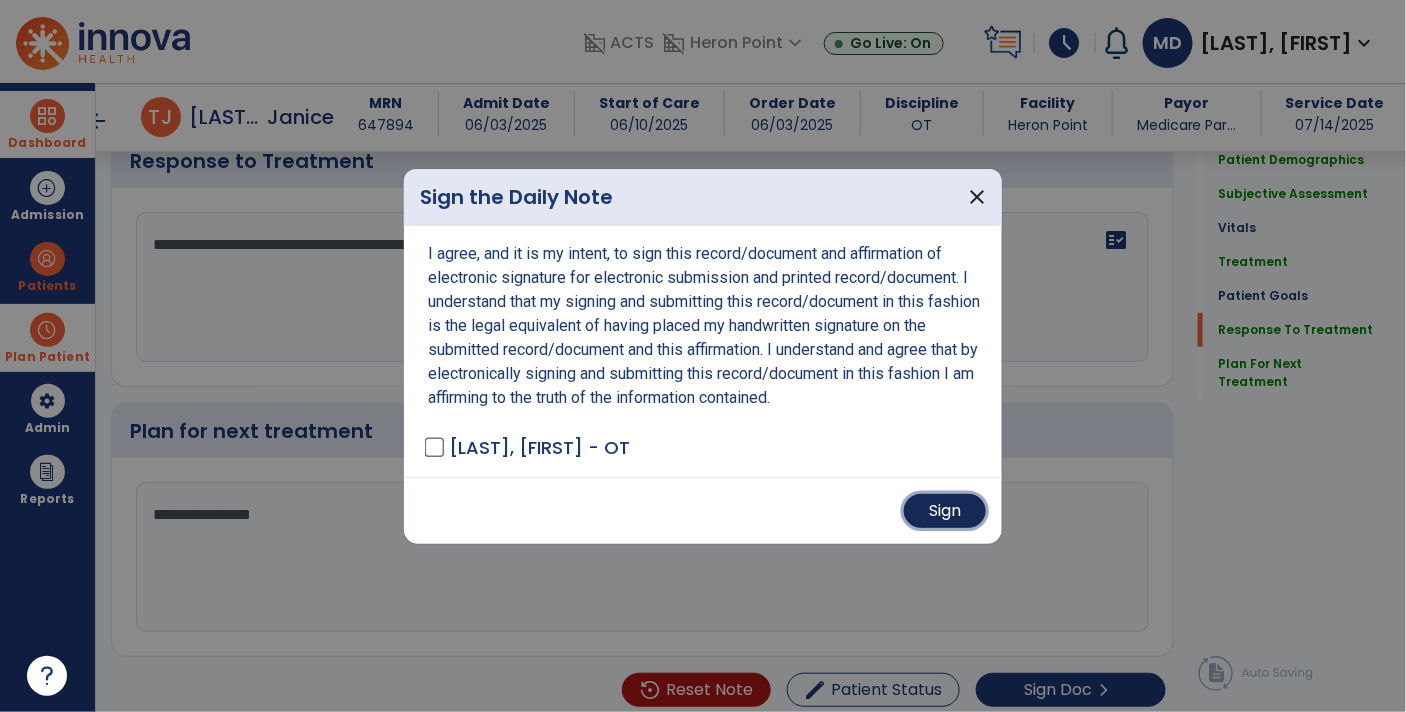 click on "Sign" at bounding box center (945, 511) 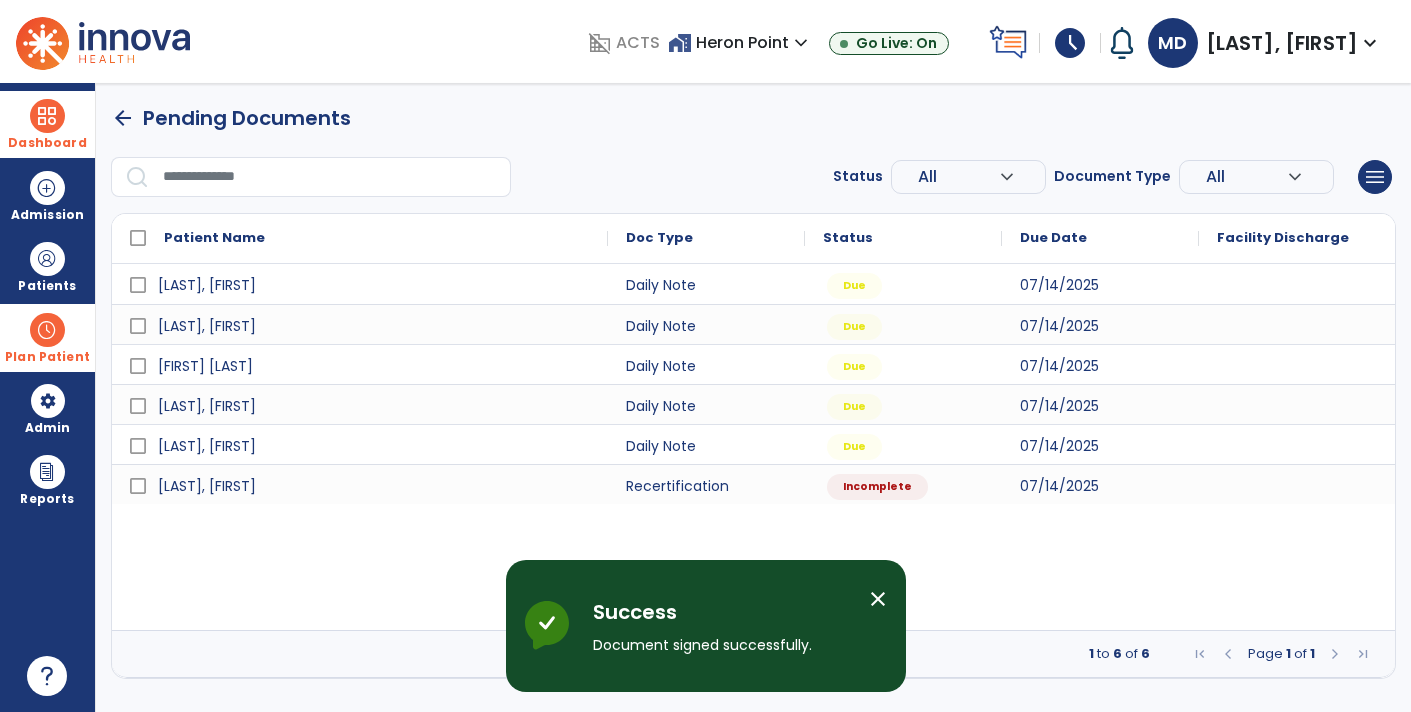 scroll, scrollTop: 0, scrollLeft: 0, axis: both 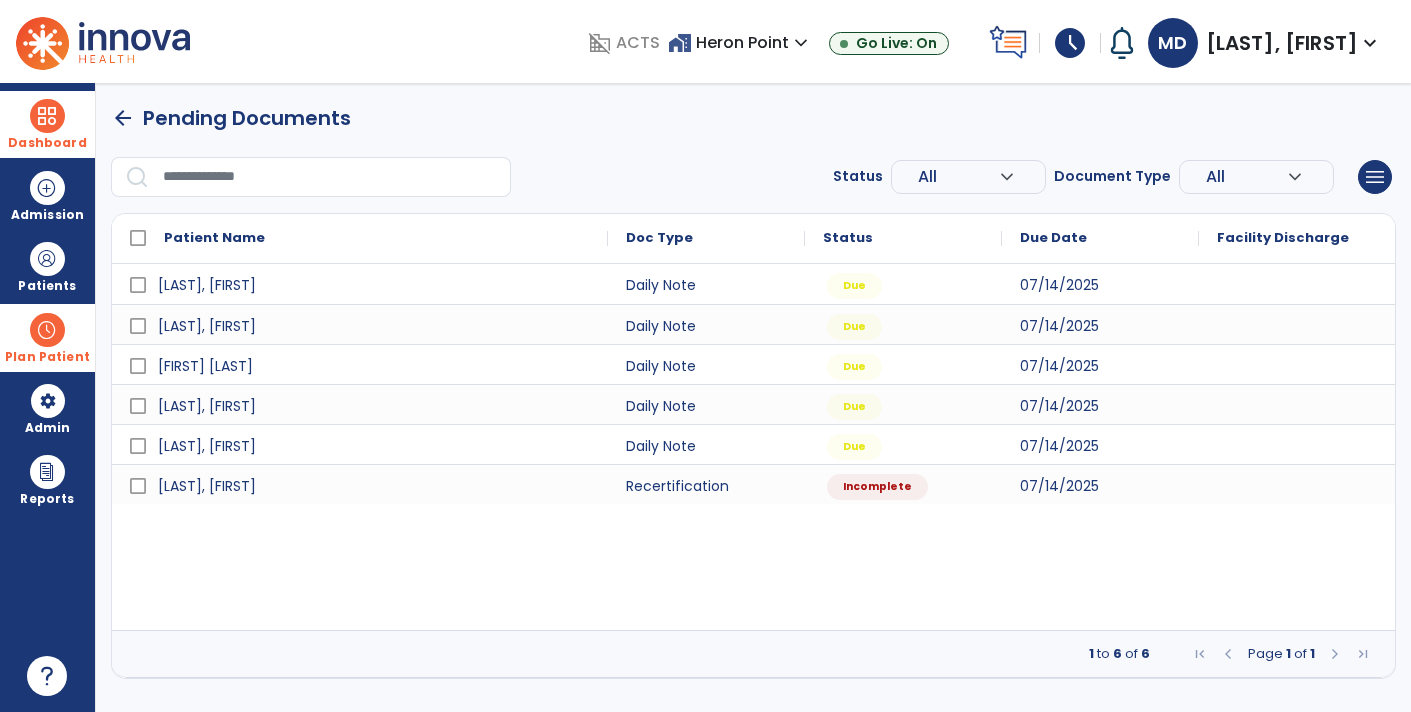 click at bounding box center (1297, 404) 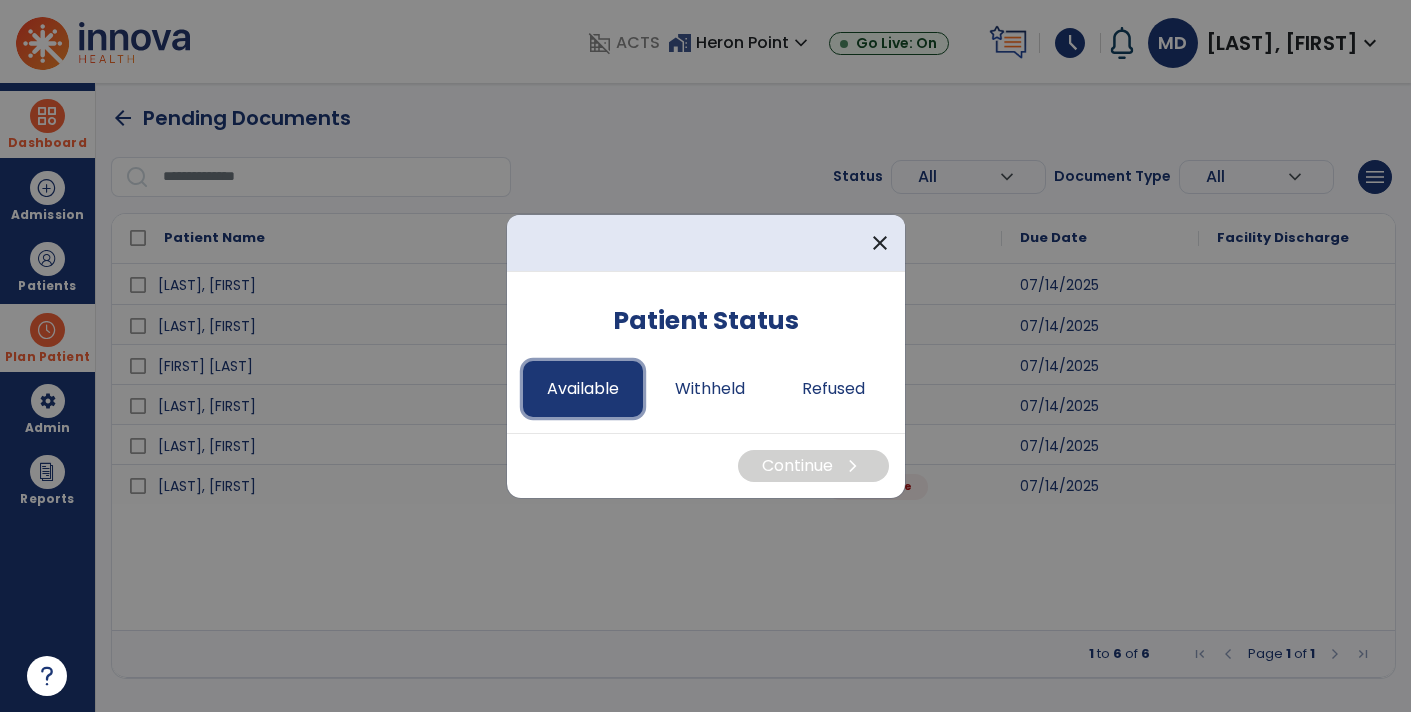 click on "Available" at bounding box center [583, 389] 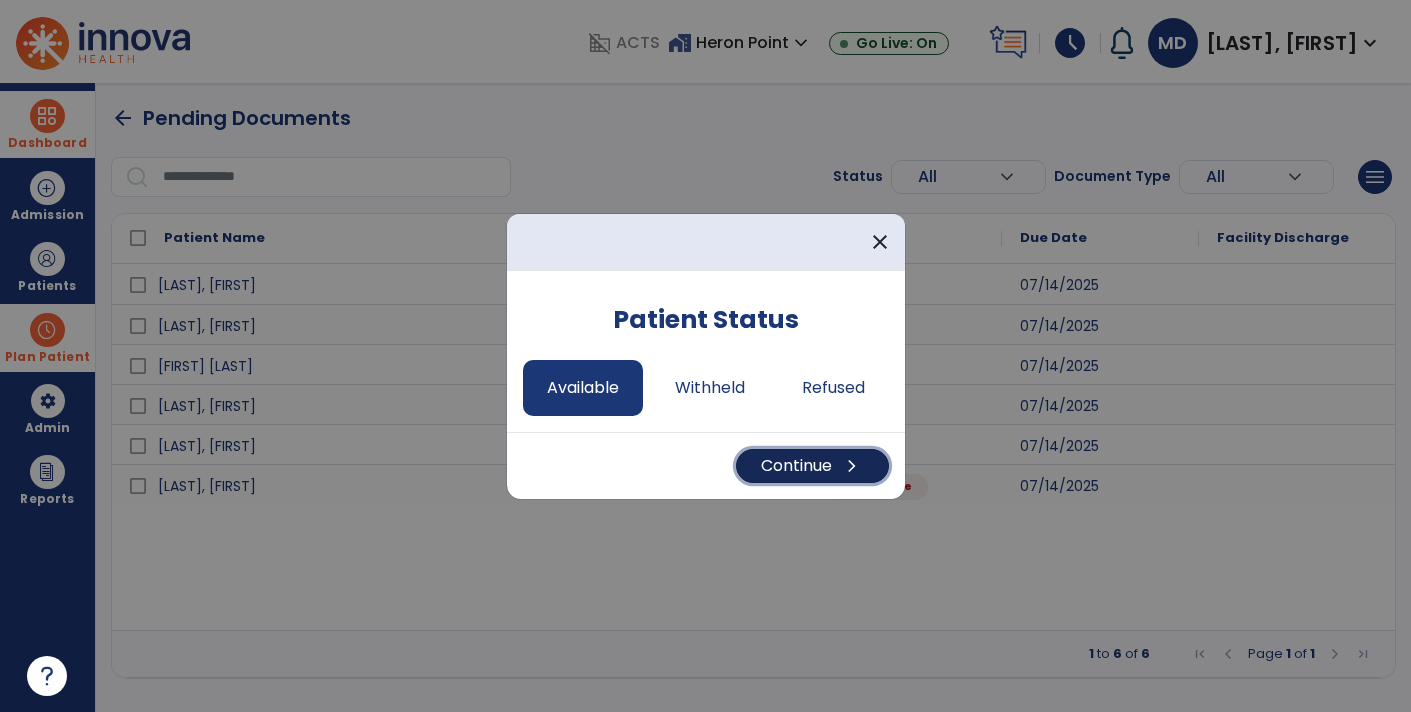 click on "chevron_right" at bounding box center (852, 466) 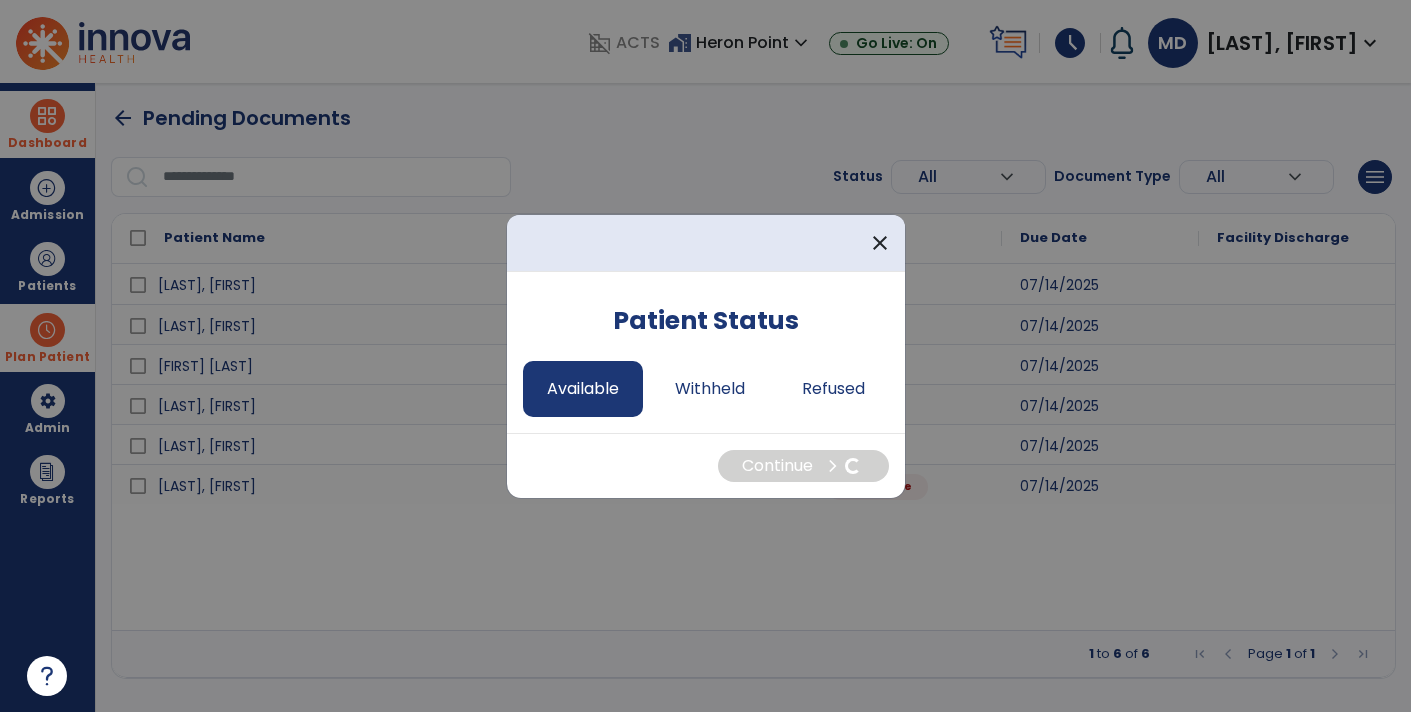 select on "*" 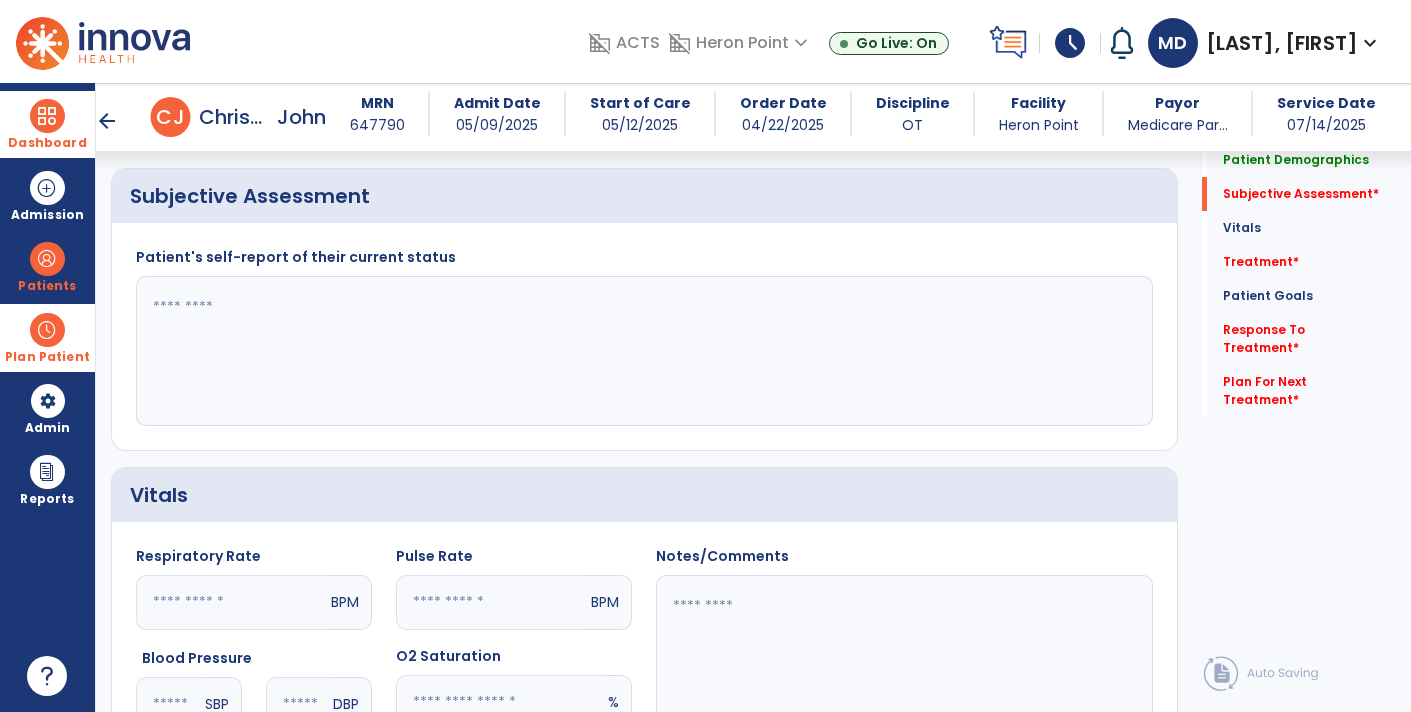 scroll, scrollTop: 360, scrollLeft: 0, axis: vertical 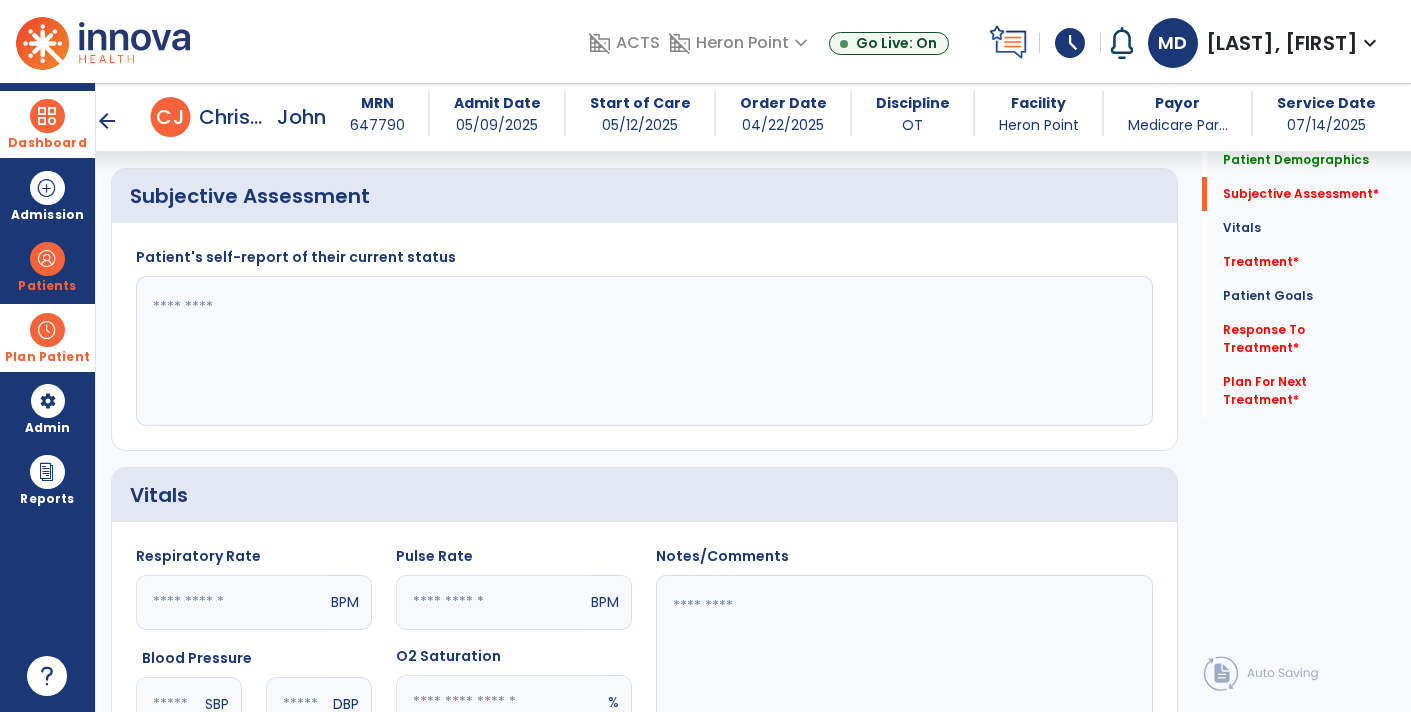 click 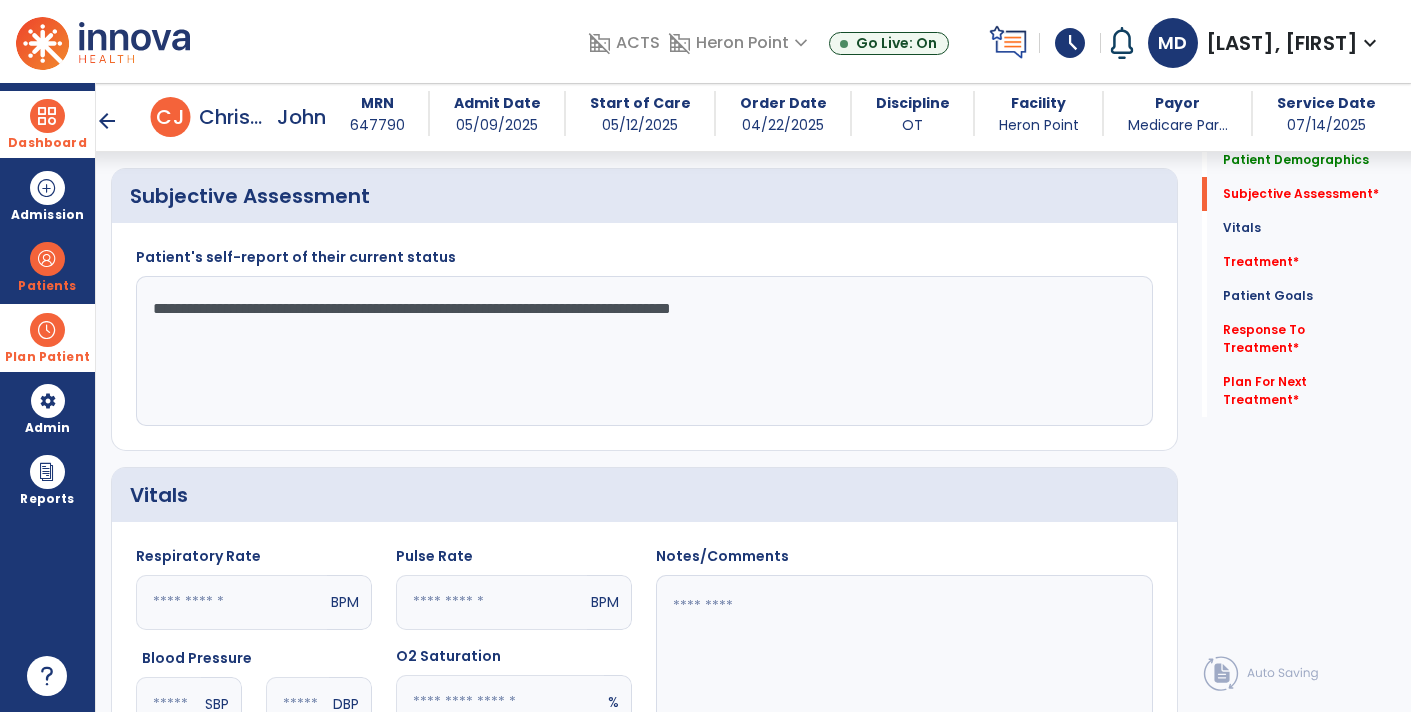 type on "**********" 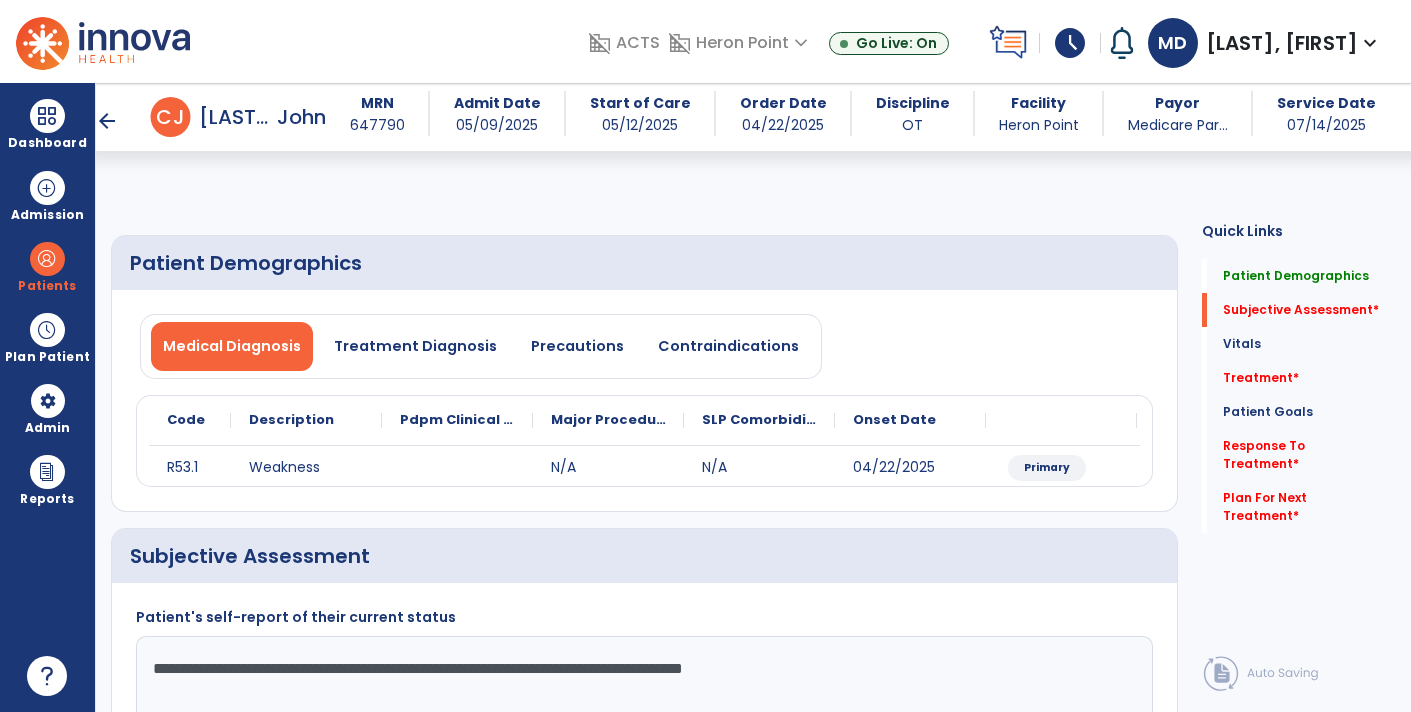 select on "*" 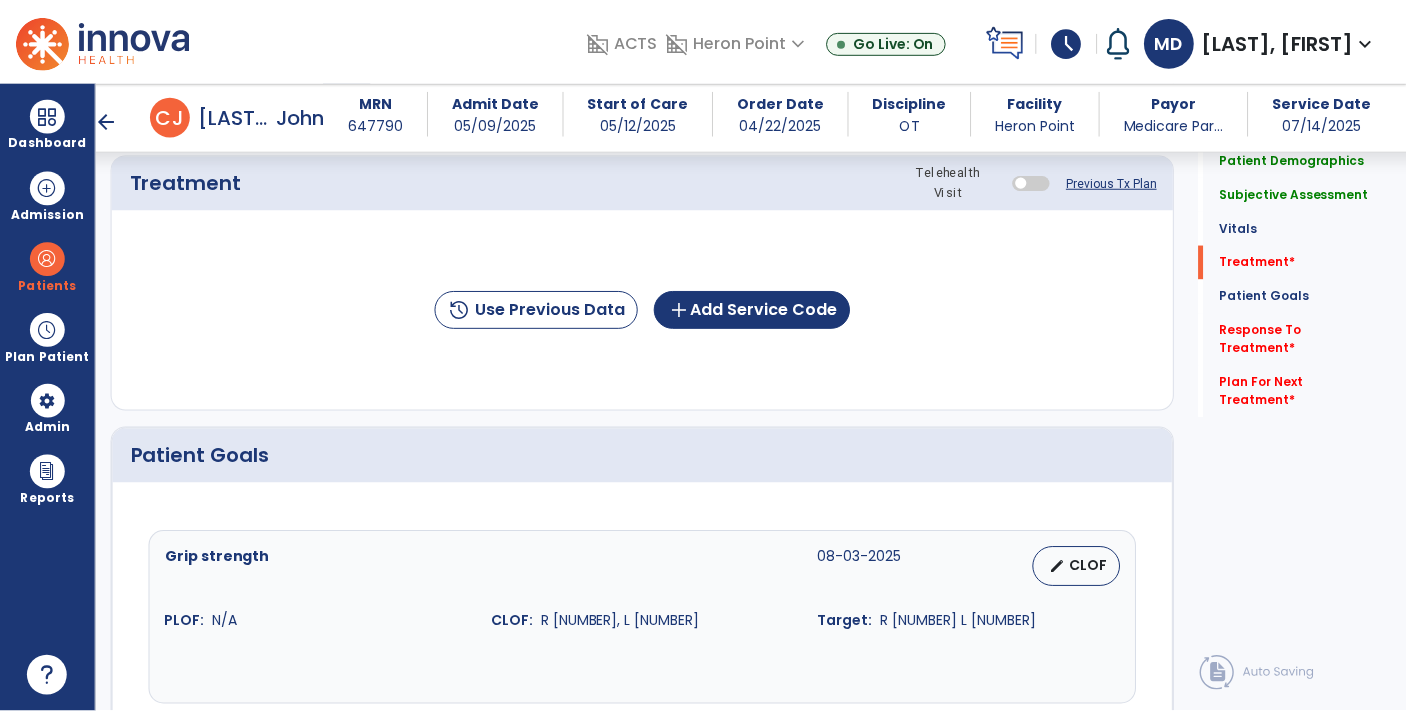 scroll, scrollTop: 1097, scrollLeft: 0, axis: vertical 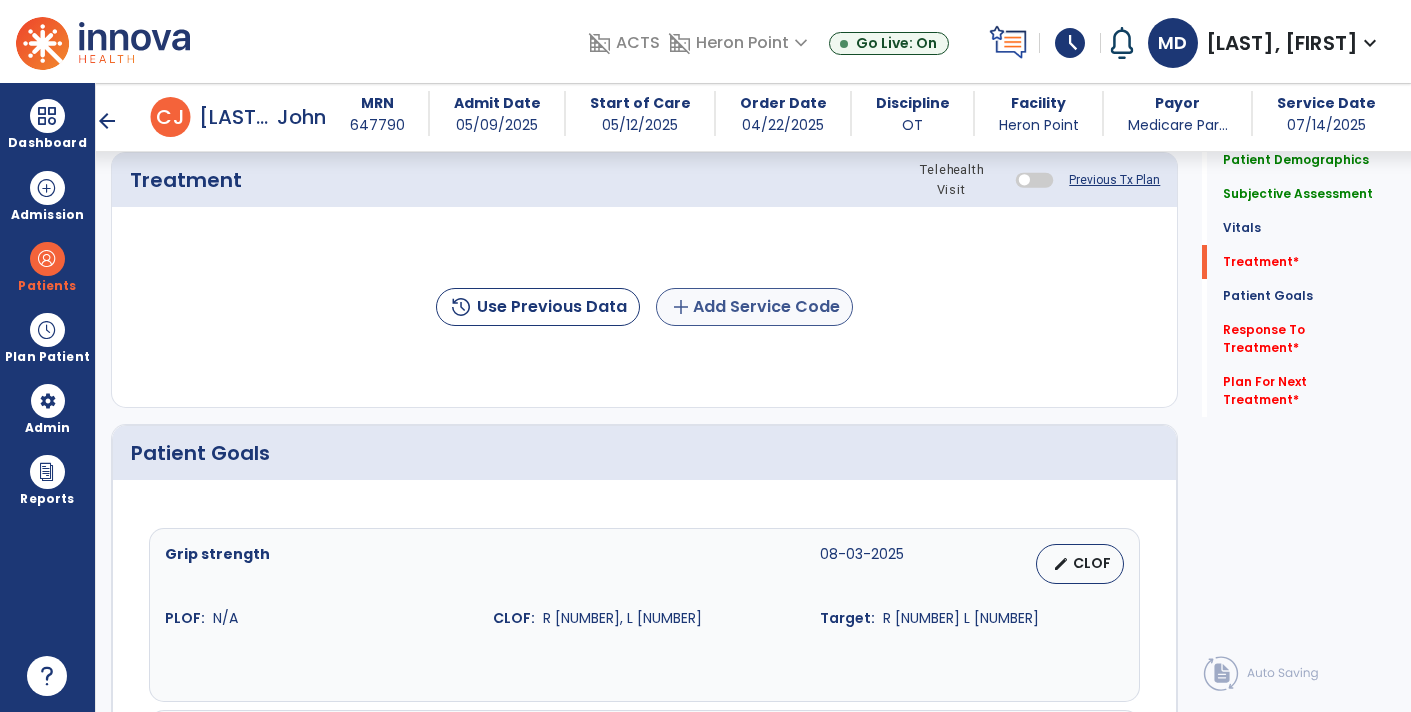 type on "**********" 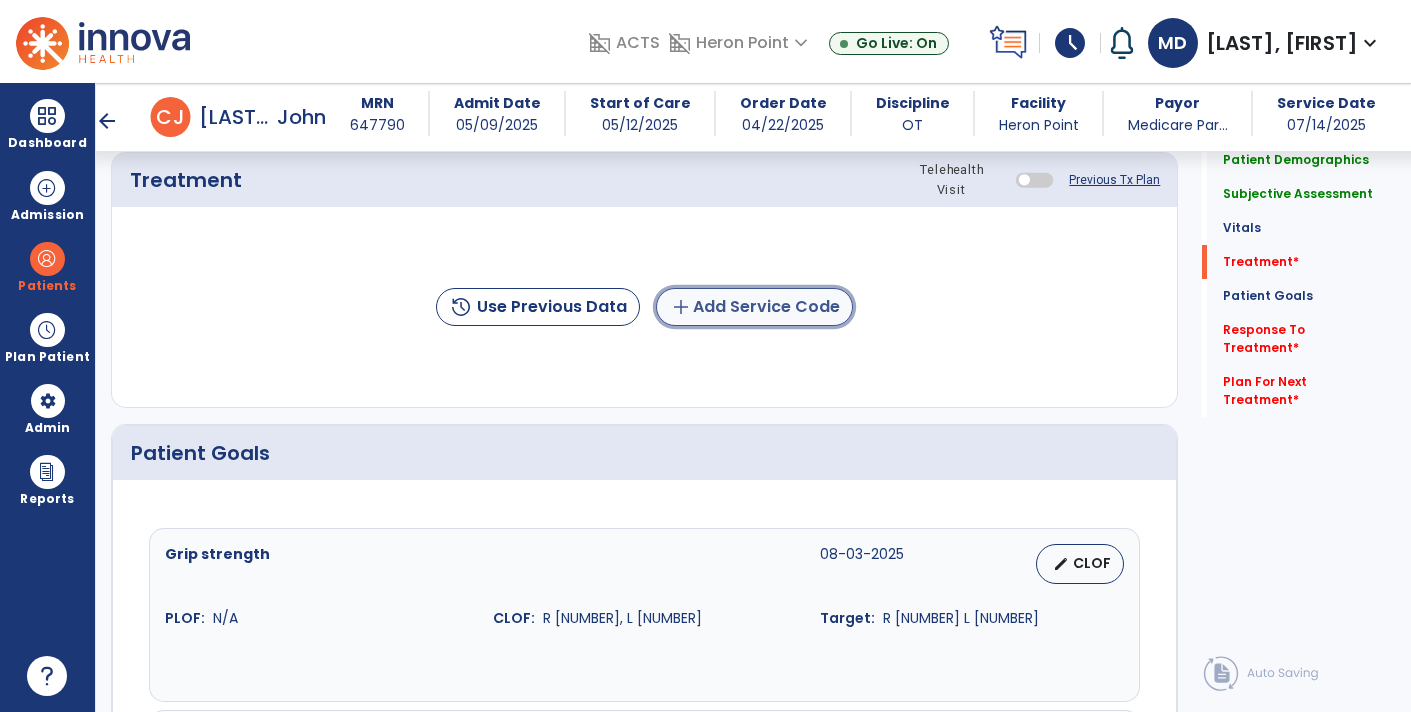 click on "add  Add Service Code" 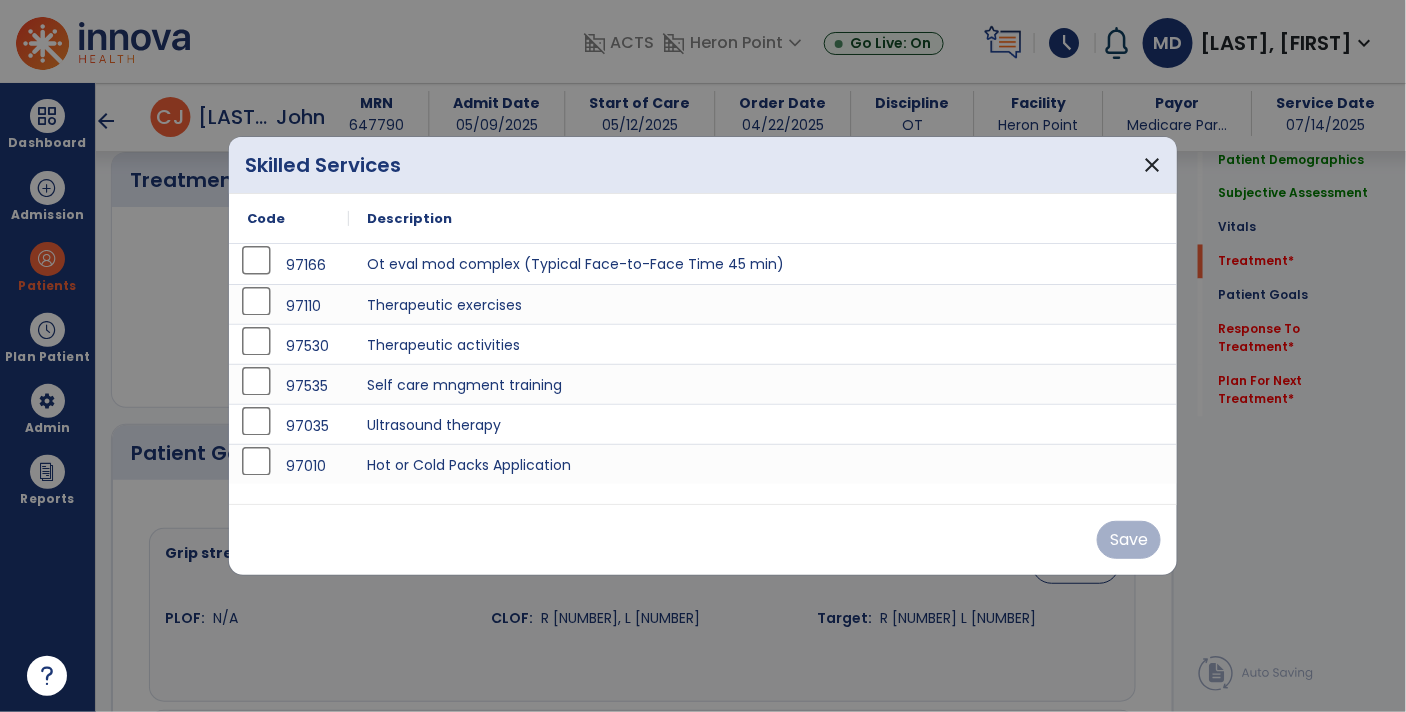 scroll, scrollTop: 1097, scrollLeft: 0, axis: vertical 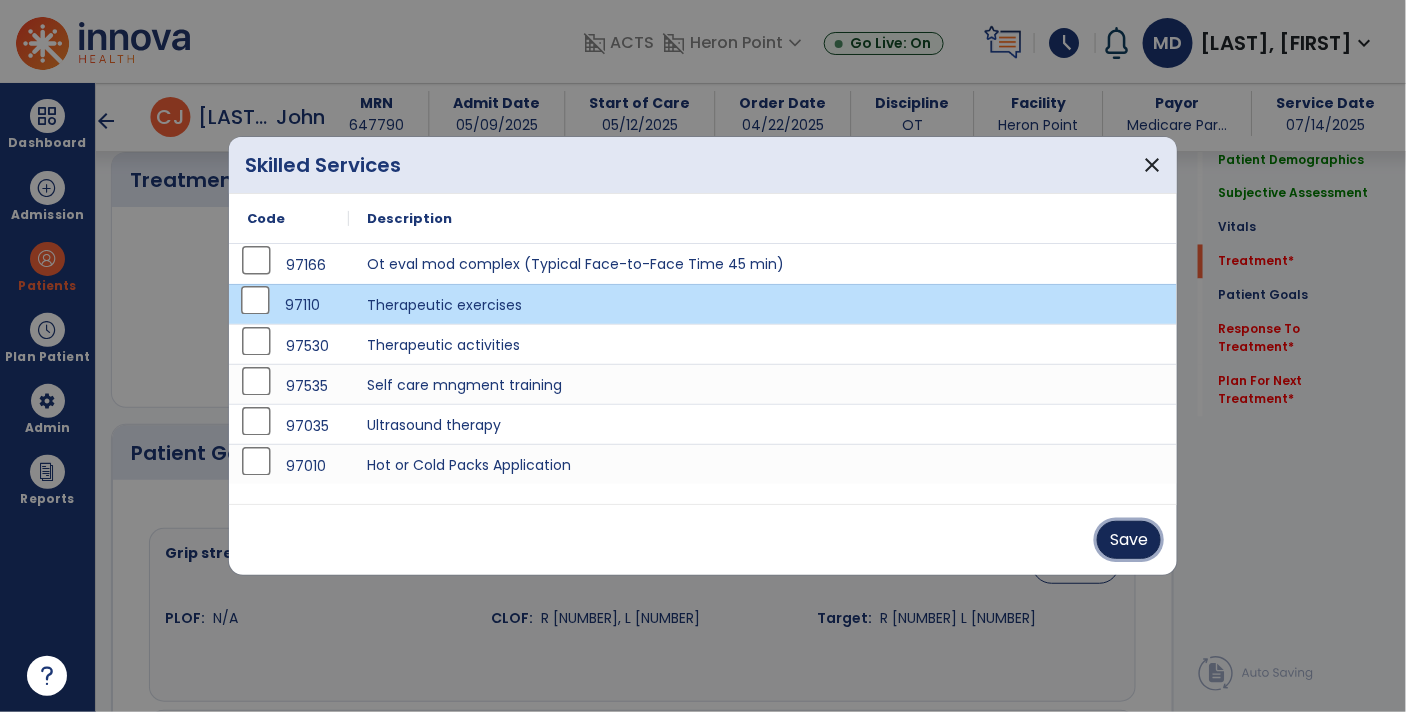 click on "Save" at bounding box center [1129, 540] 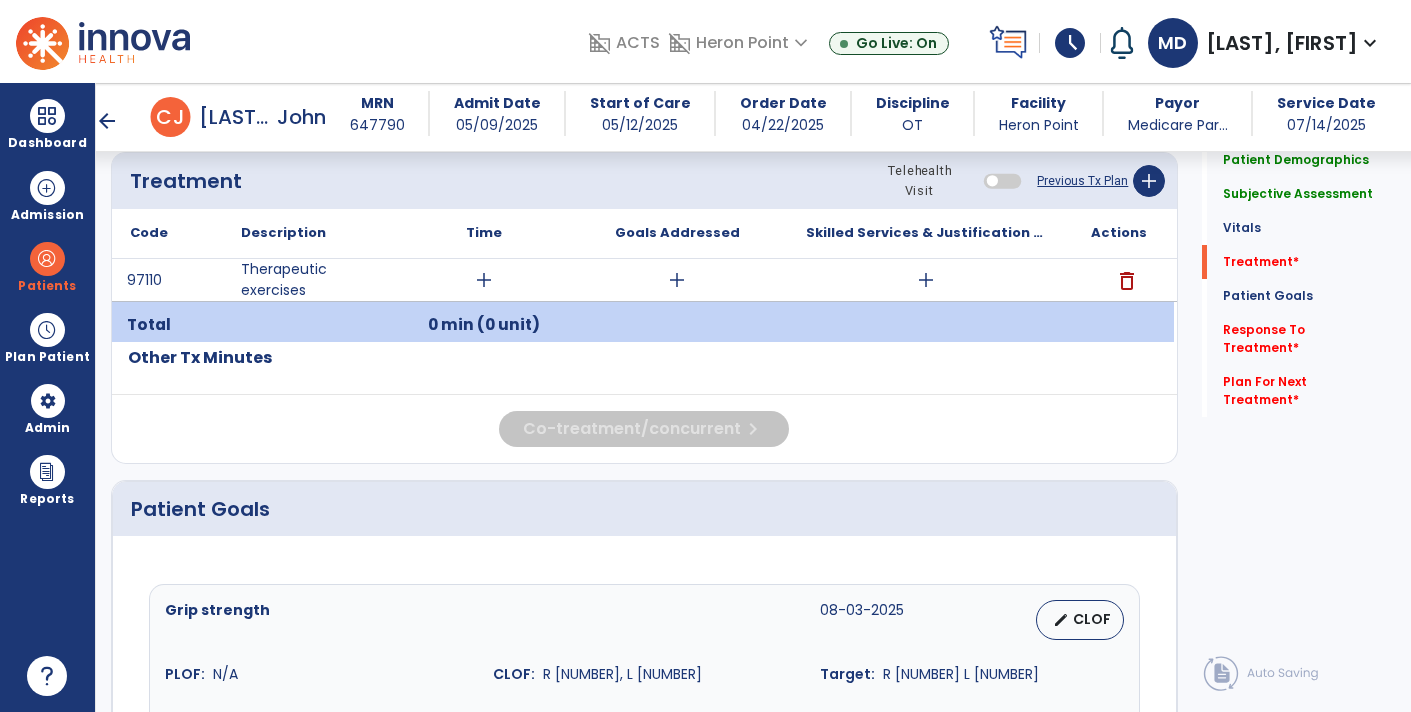 click on "add" at bounding box center (484, 280) 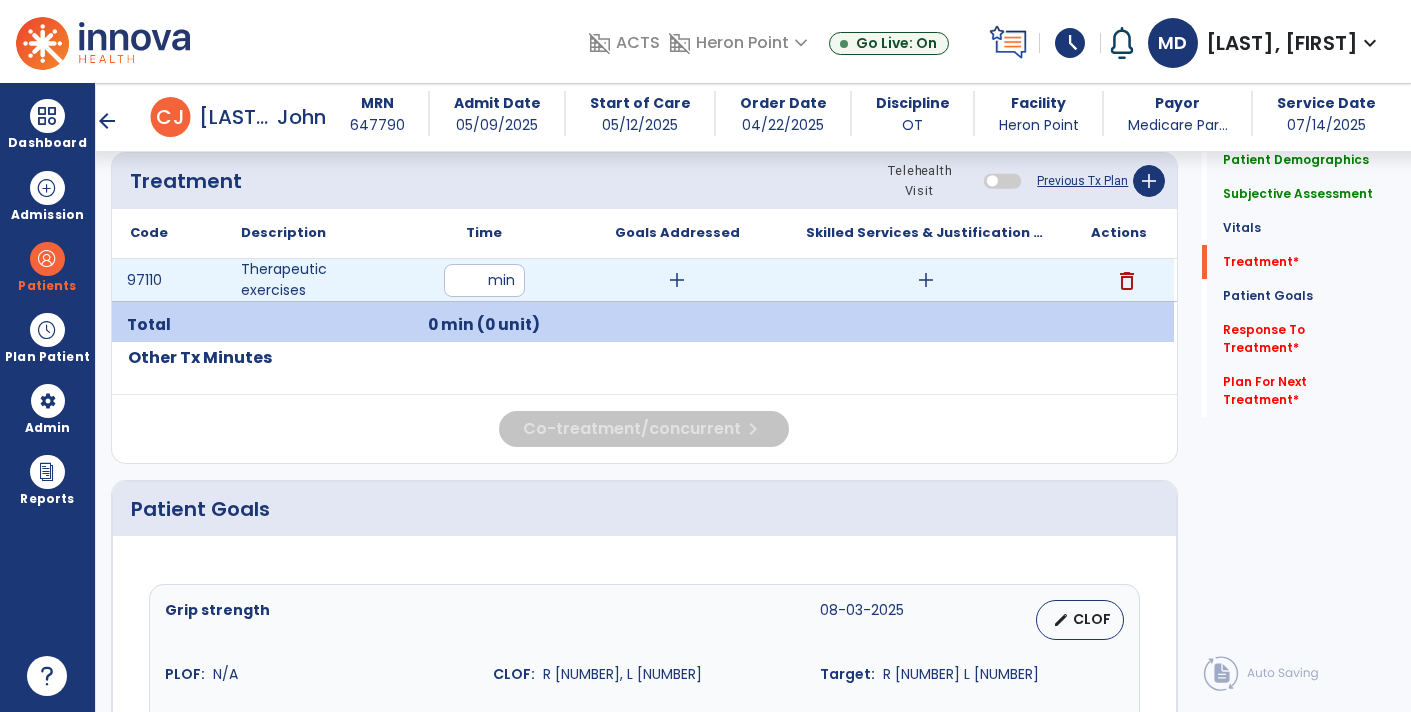 type on "*" 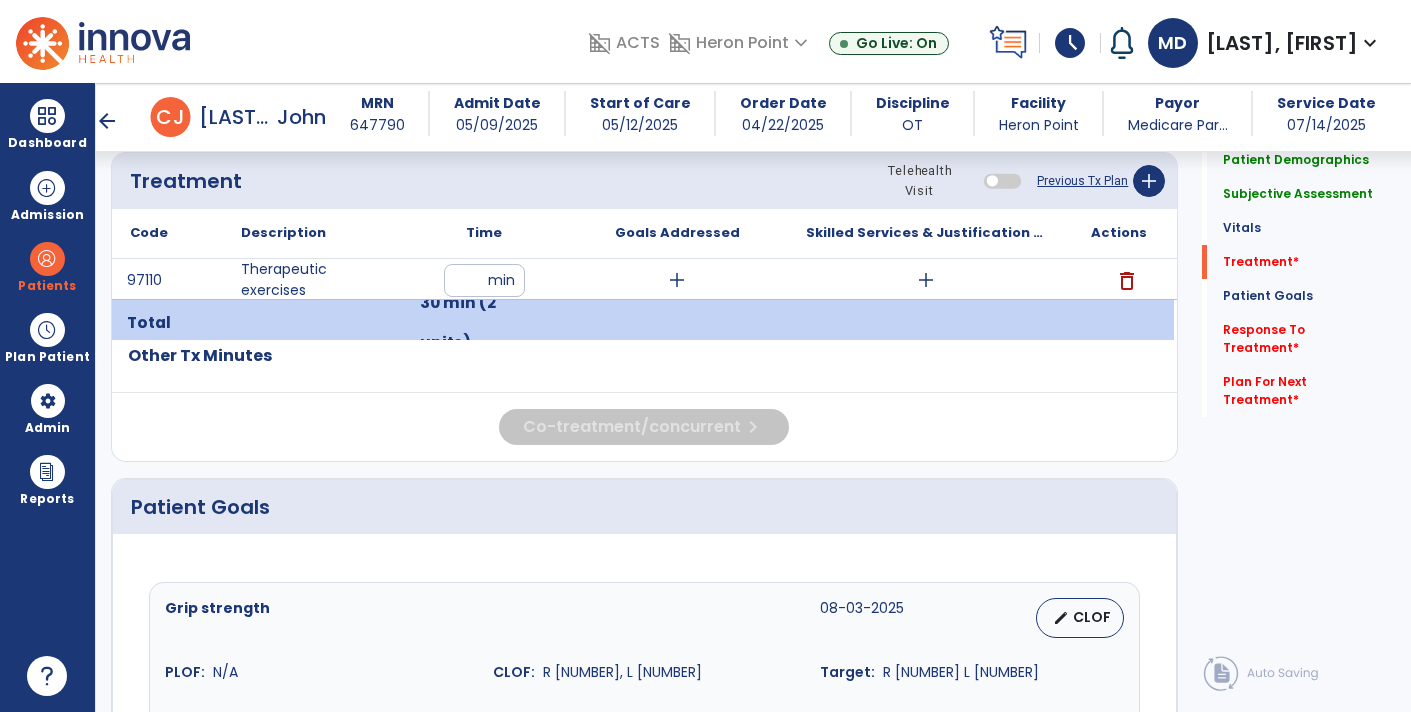 click on "add" at bounding box center [926, 280] 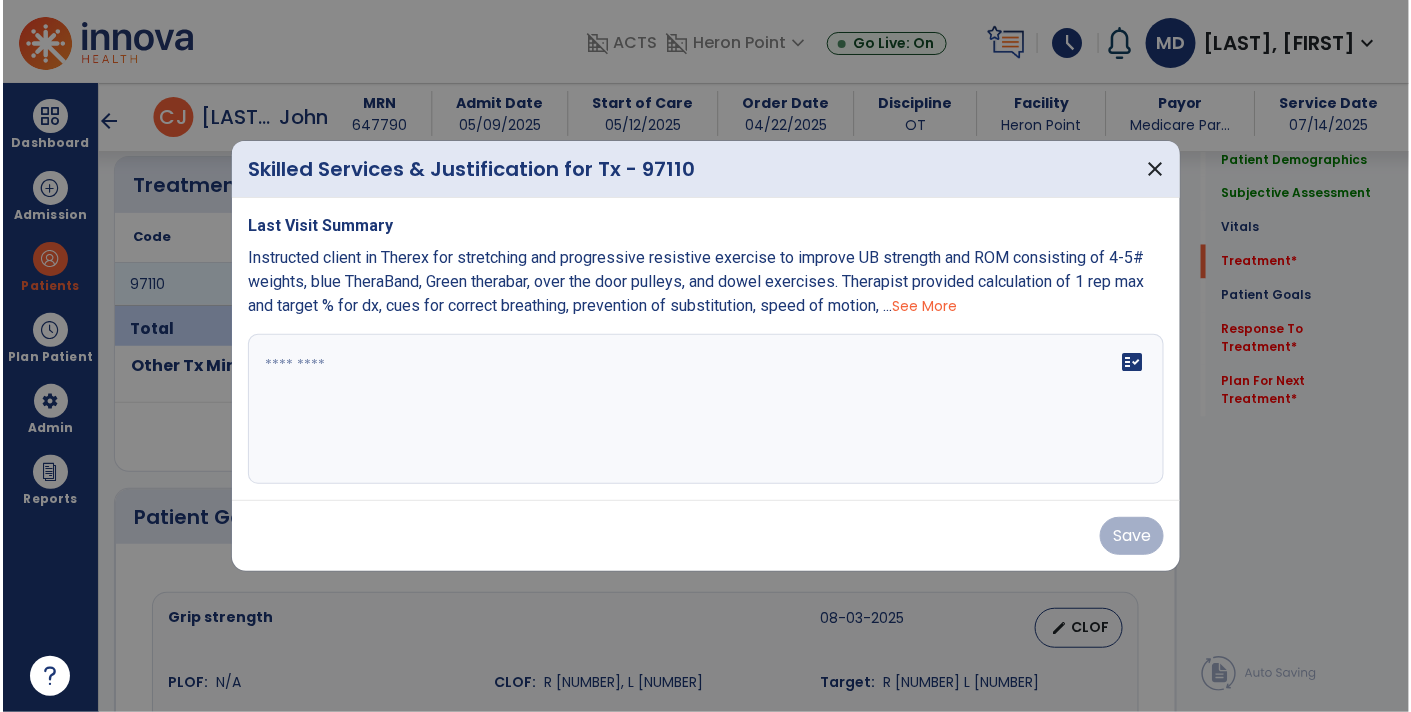 scroll, scrollTop: 1097, scrollLeft: 0, axis: vertical 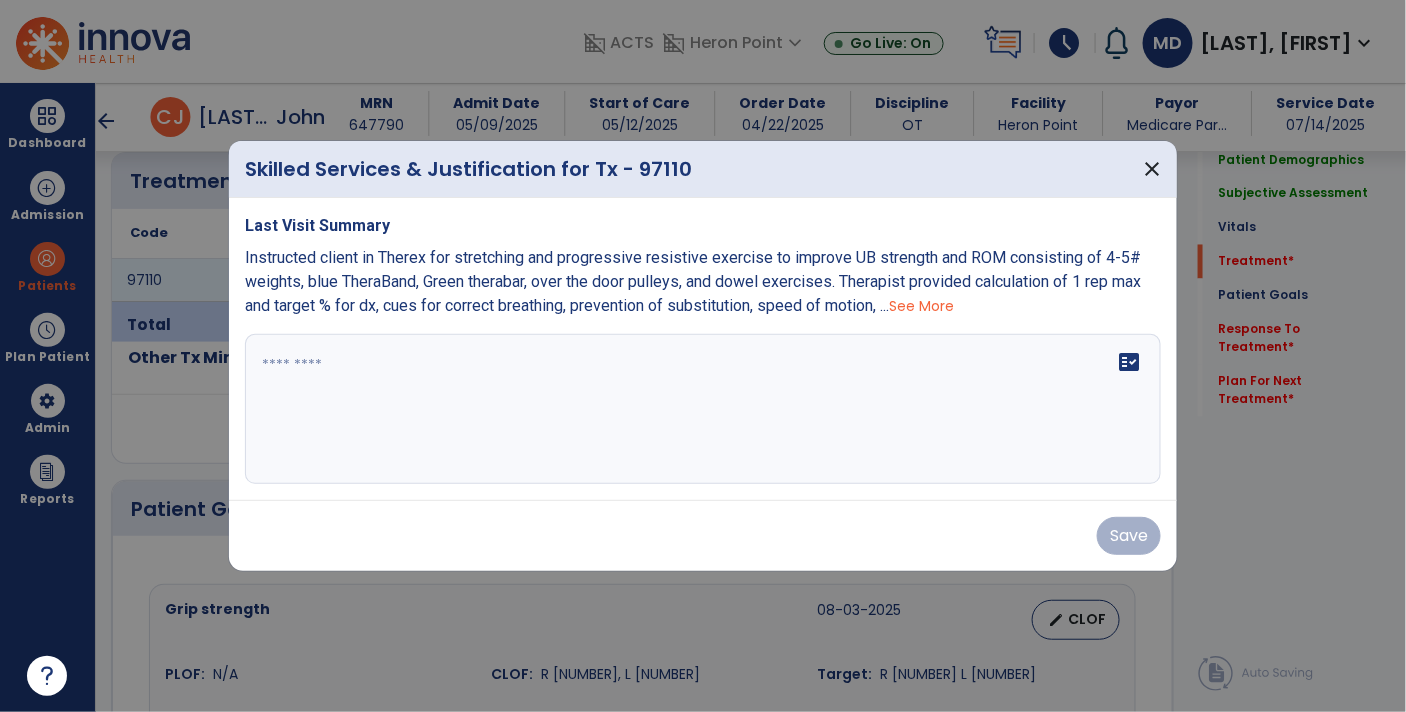 click at bounding box center [703, 409] 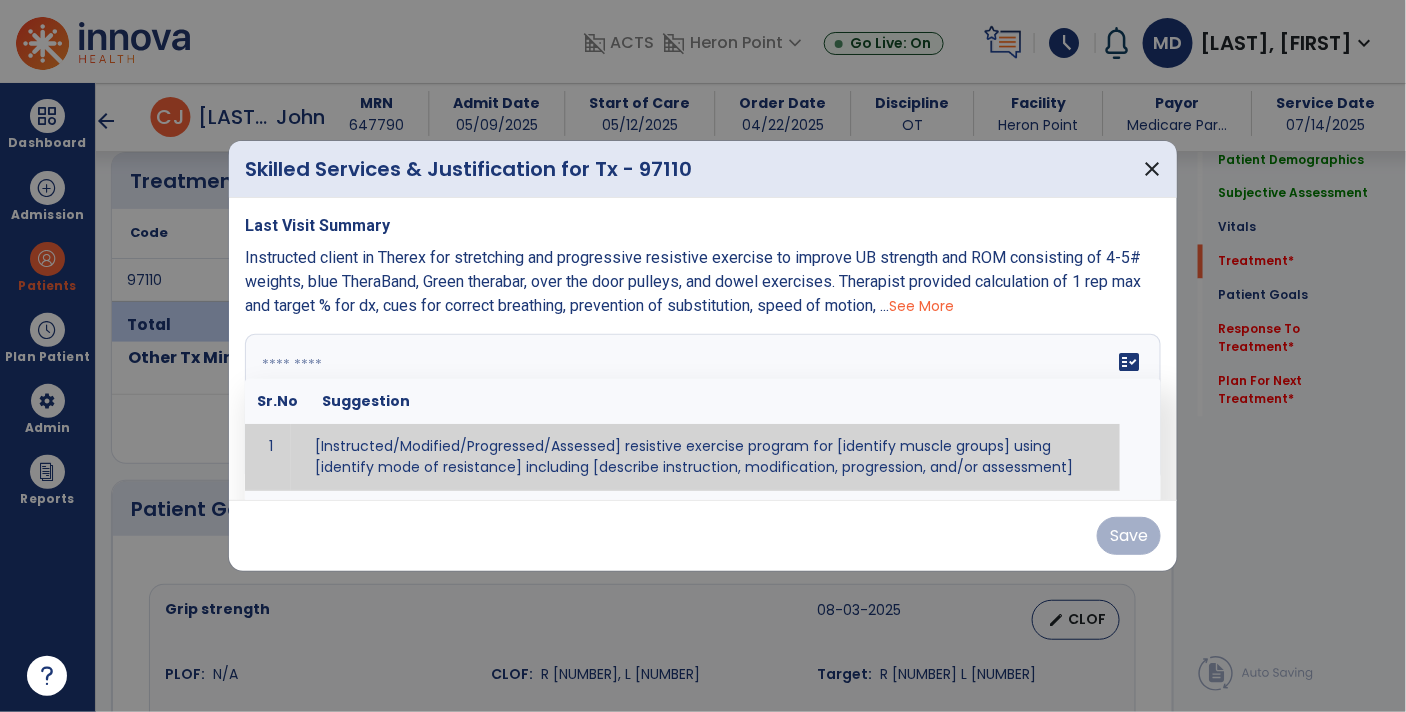 click on "See More" at bounding box center [921, 306] 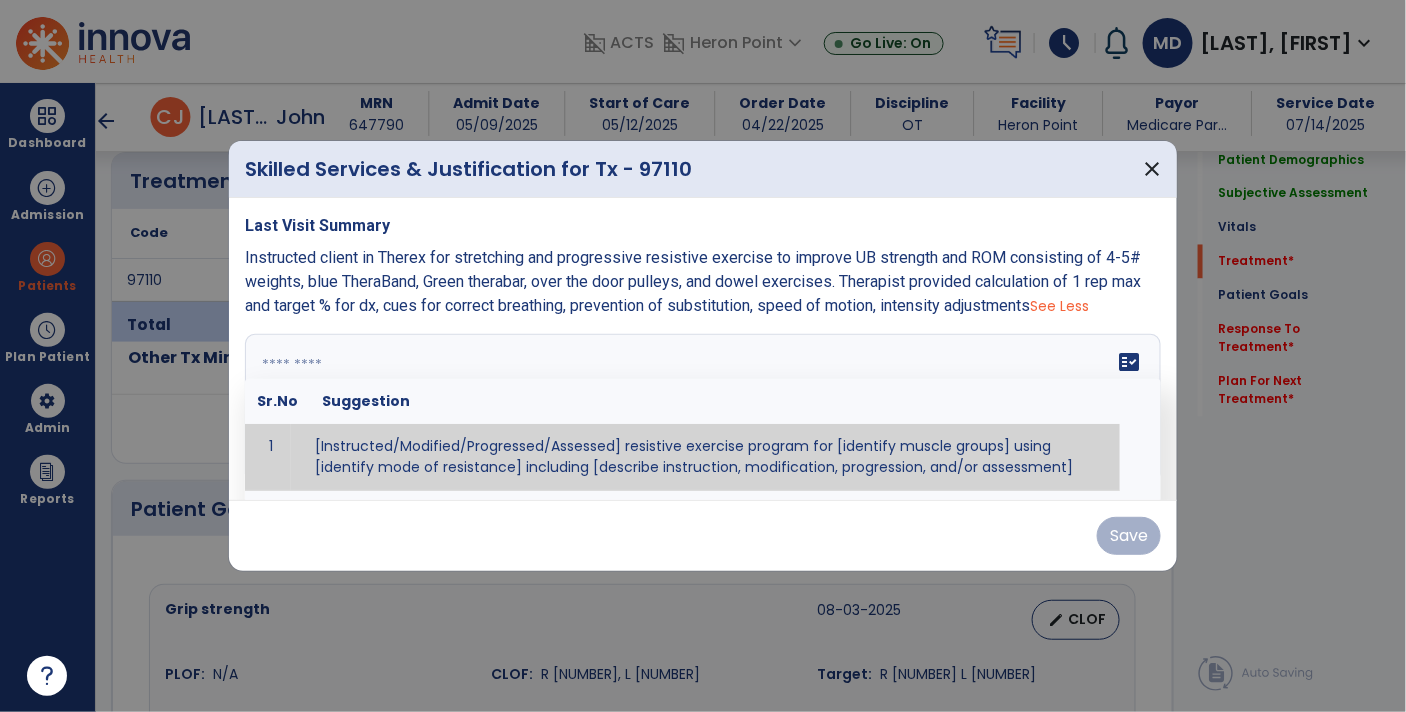 paste on "**********" 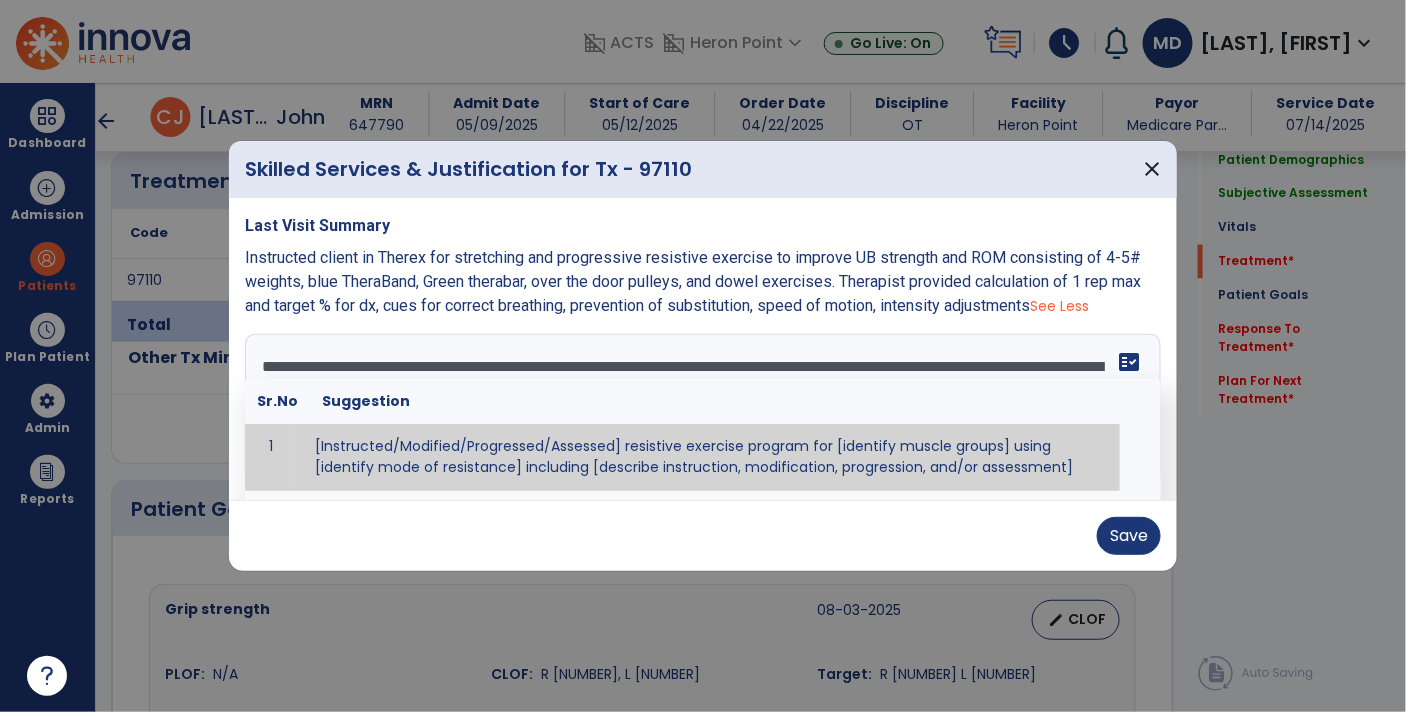 type on "**********" 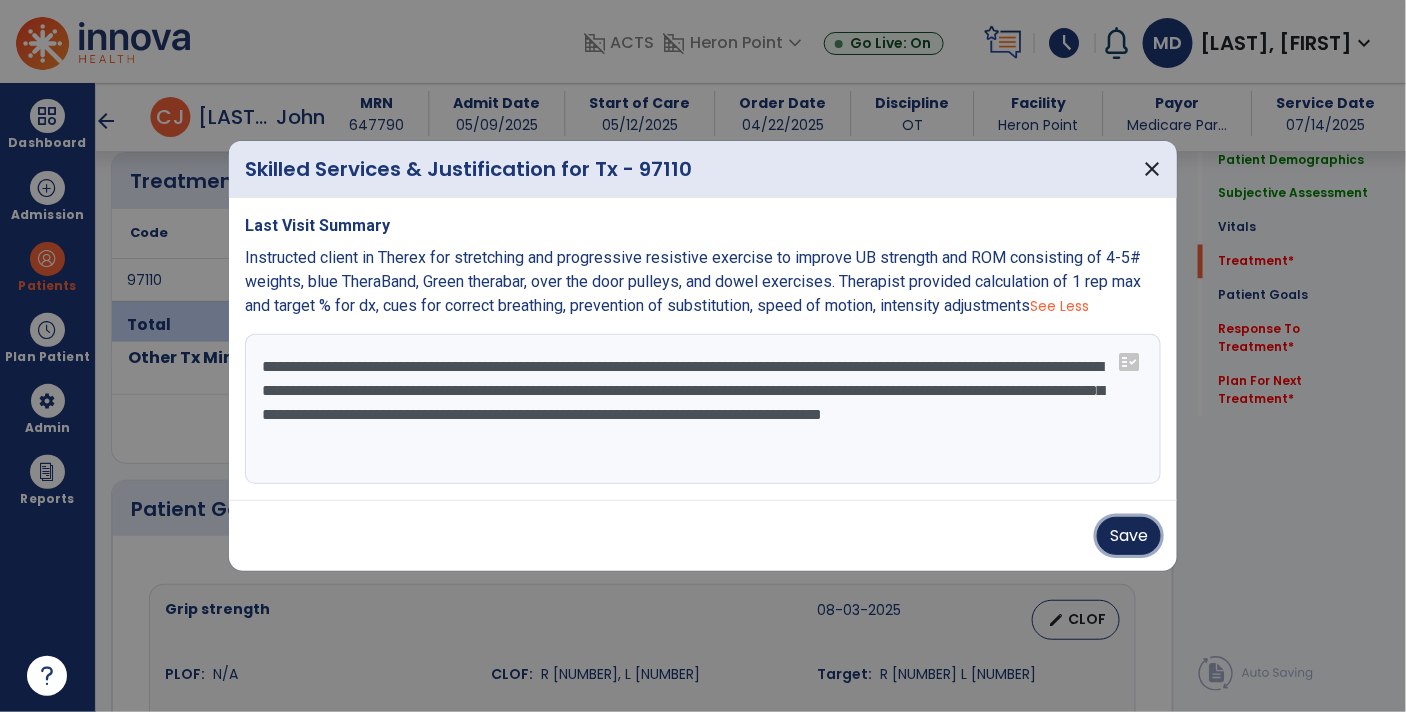 click on "Save" at bounding box center [1129, 536] 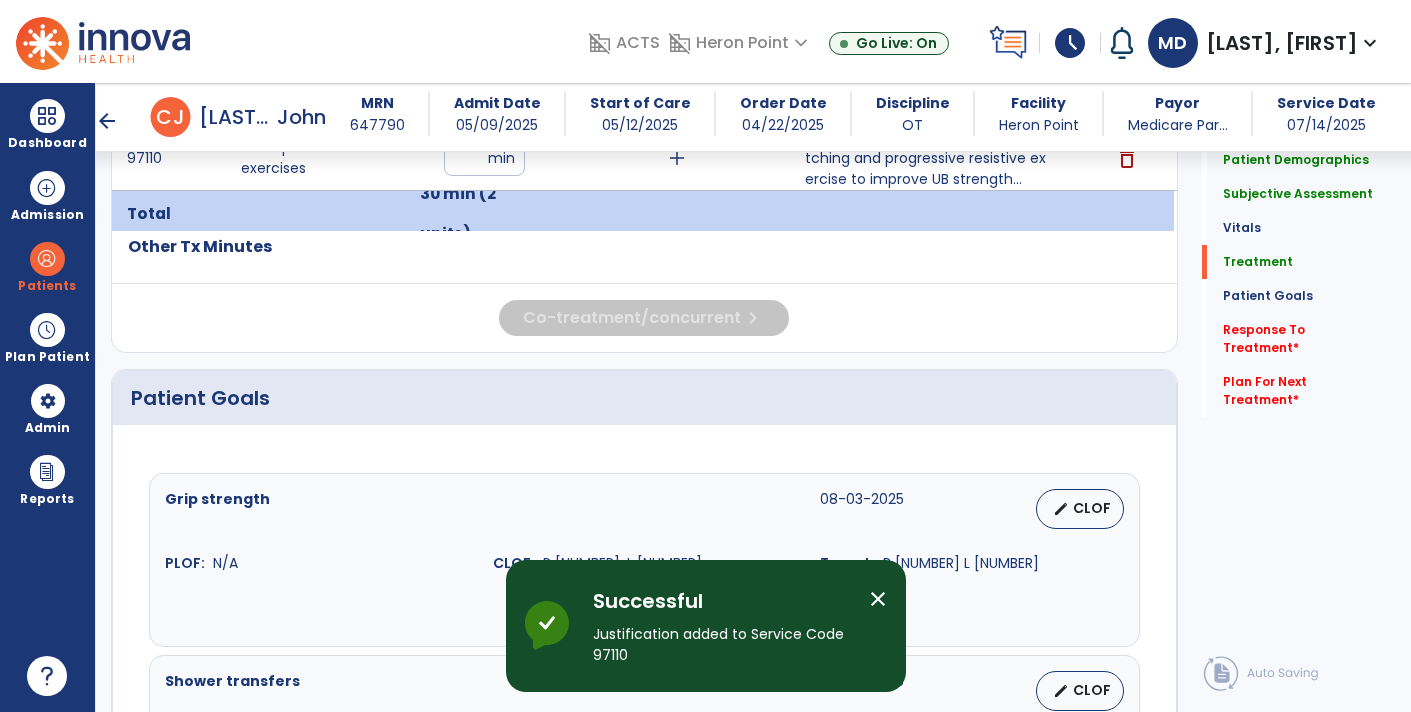 scroll, scrollTop: 1230, scrollLeft: 0, axis: vertical 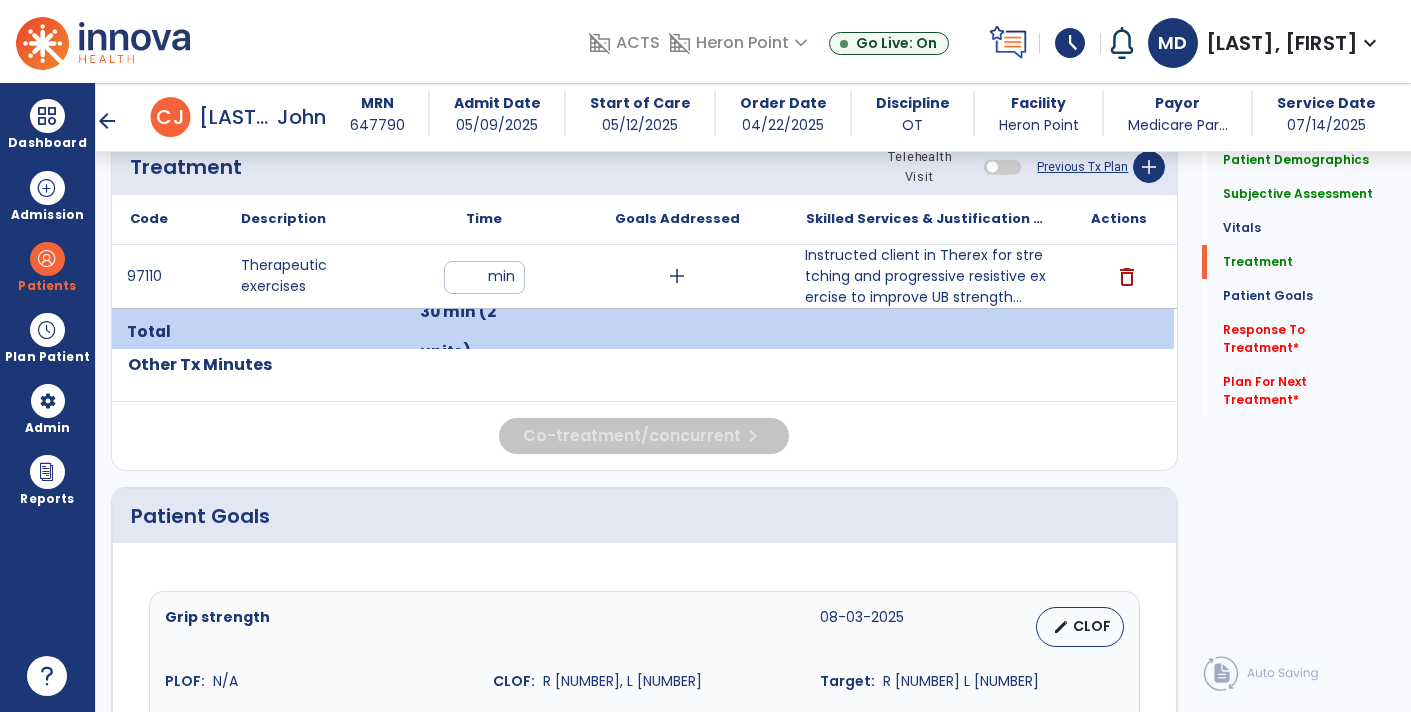 click on "Instructed client in Therex for stretching and progressive resistive exercise to improve UB strength..." at bounding box center (926, 276) 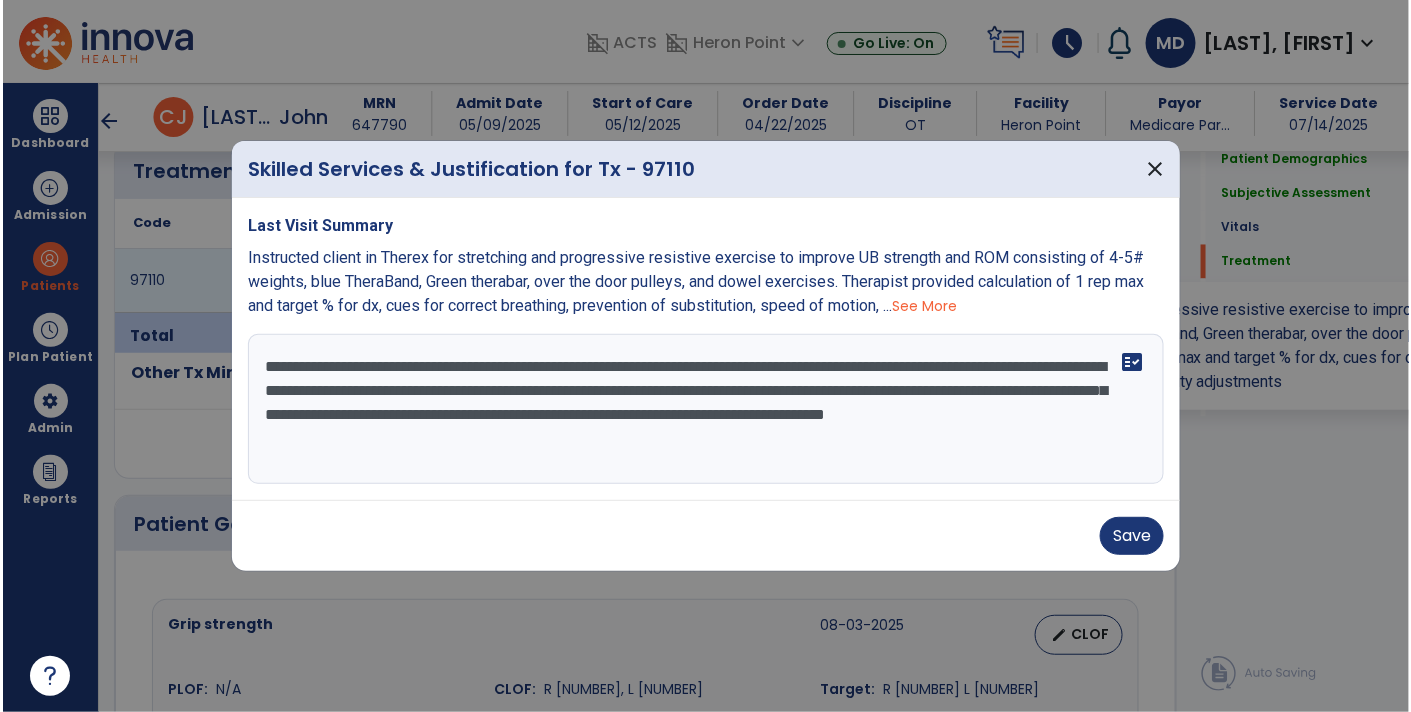 scroll, scrollTop: 1111, scrollLeft: 0, axis: vertical 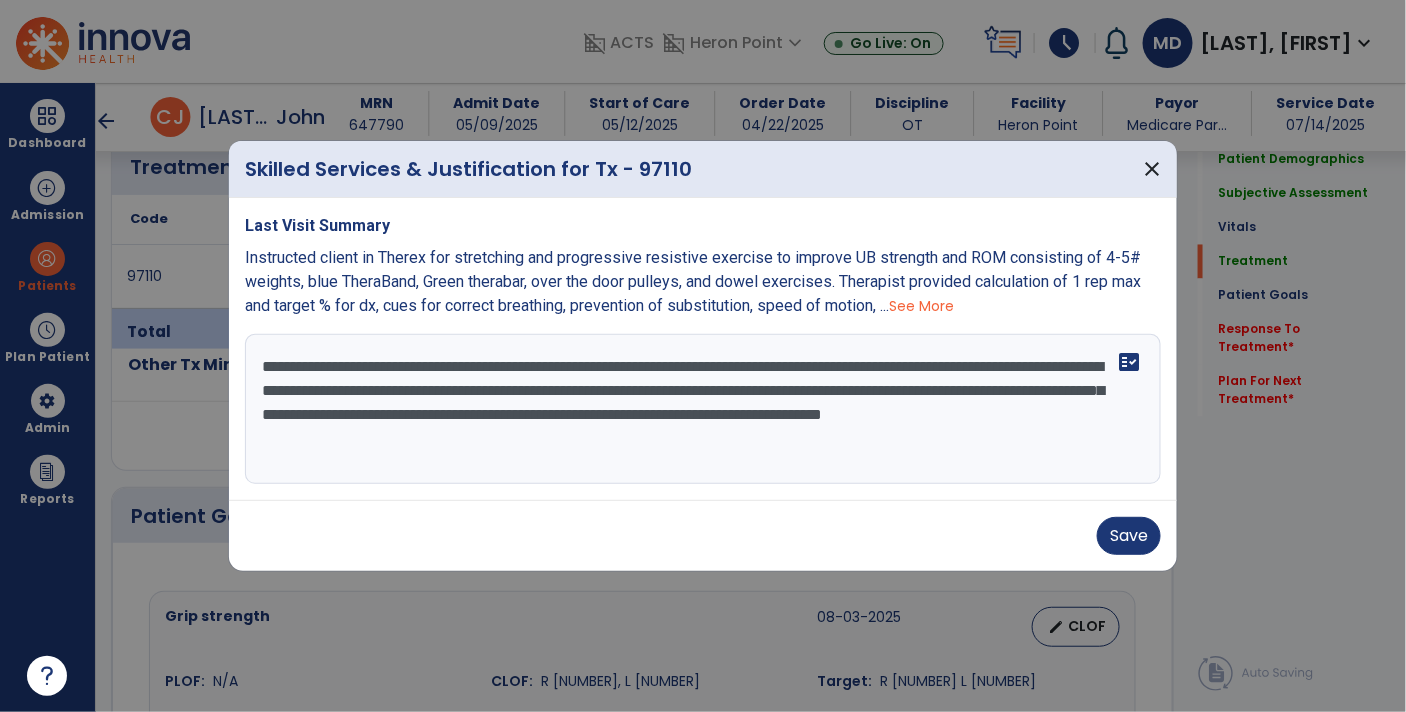 click on "**********" at bounding box center [703, 409] 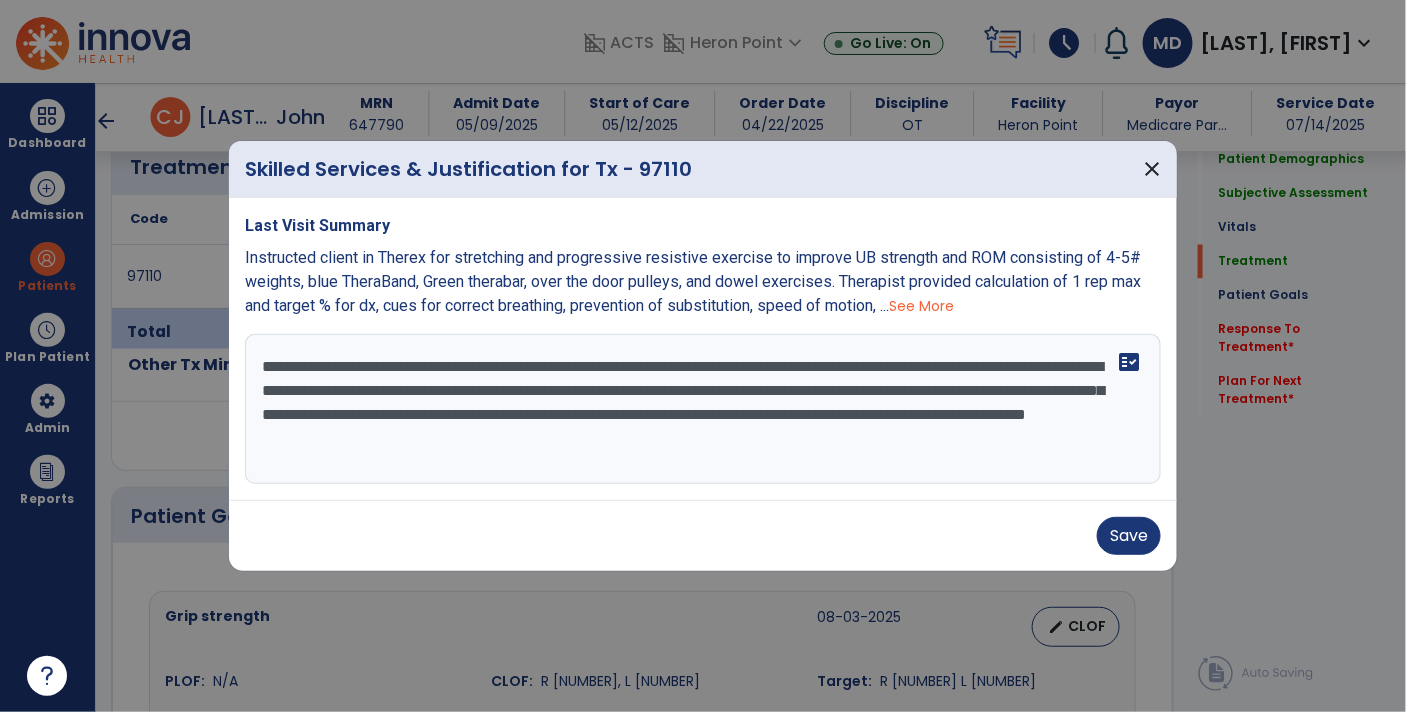 type on "**********" 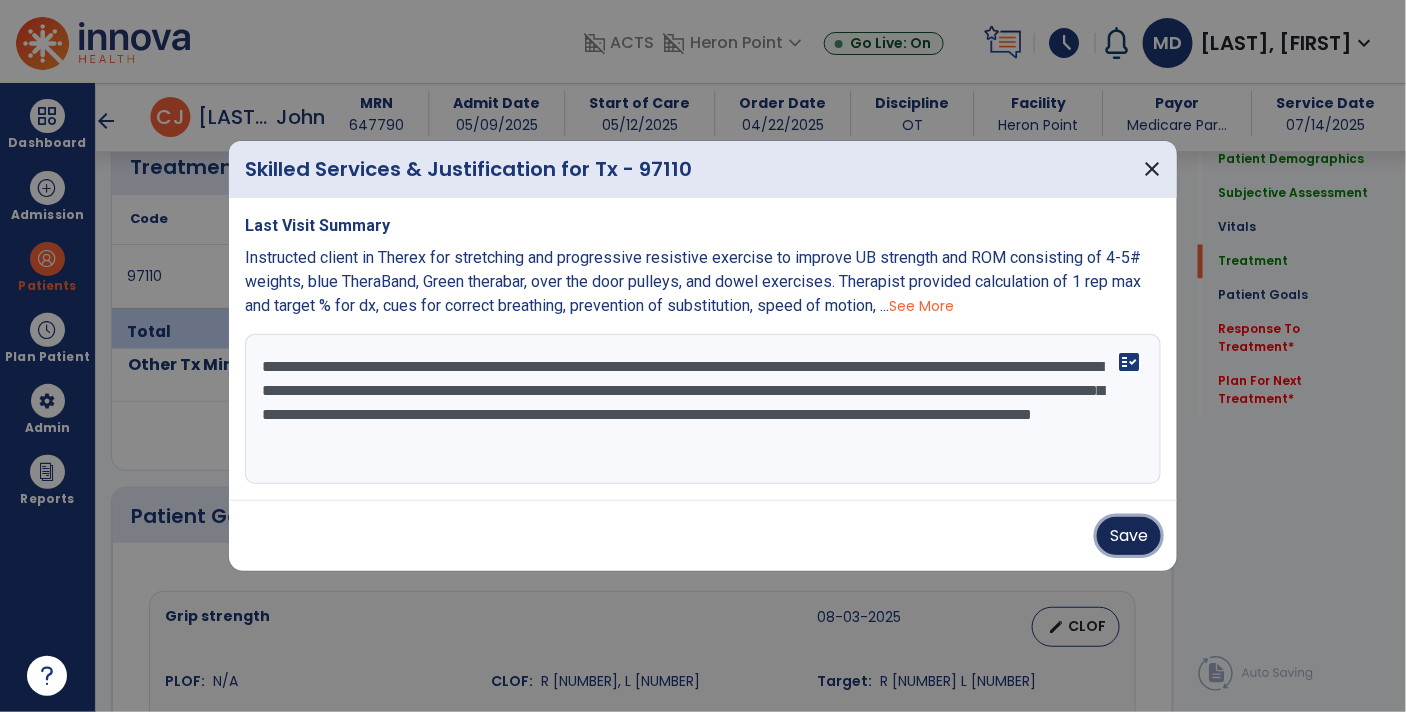 click on "Save" at bounding box center [1129, 536] 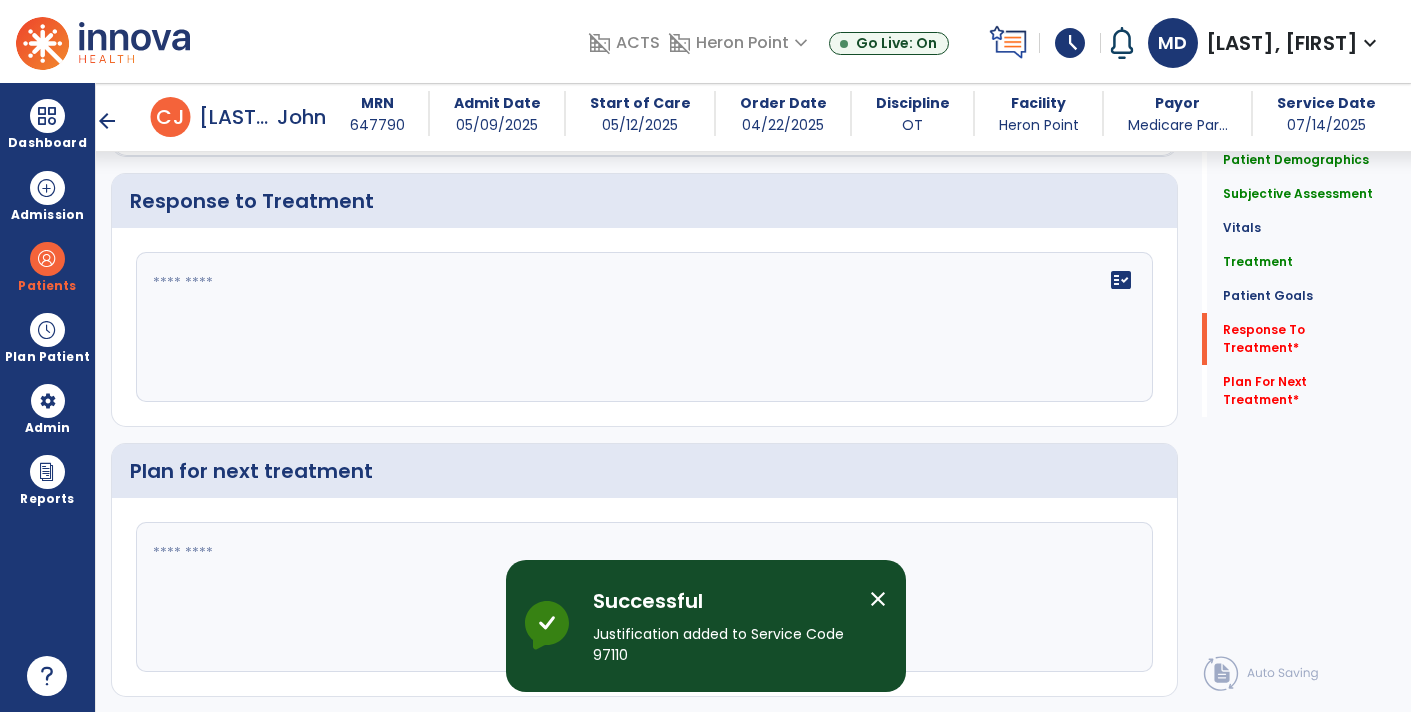 scroll, scrollTop: 2138, scrollLeft: 0, axis: vertical 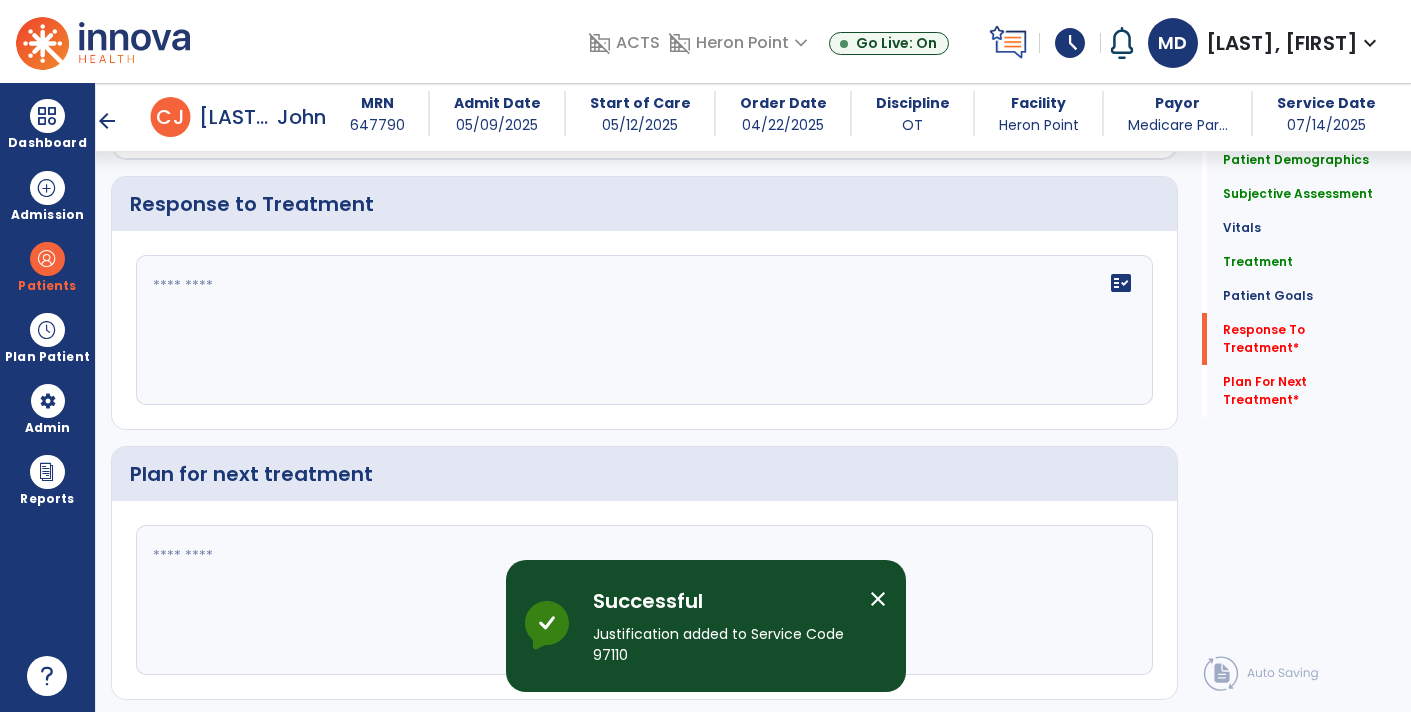 click on "fact_check" 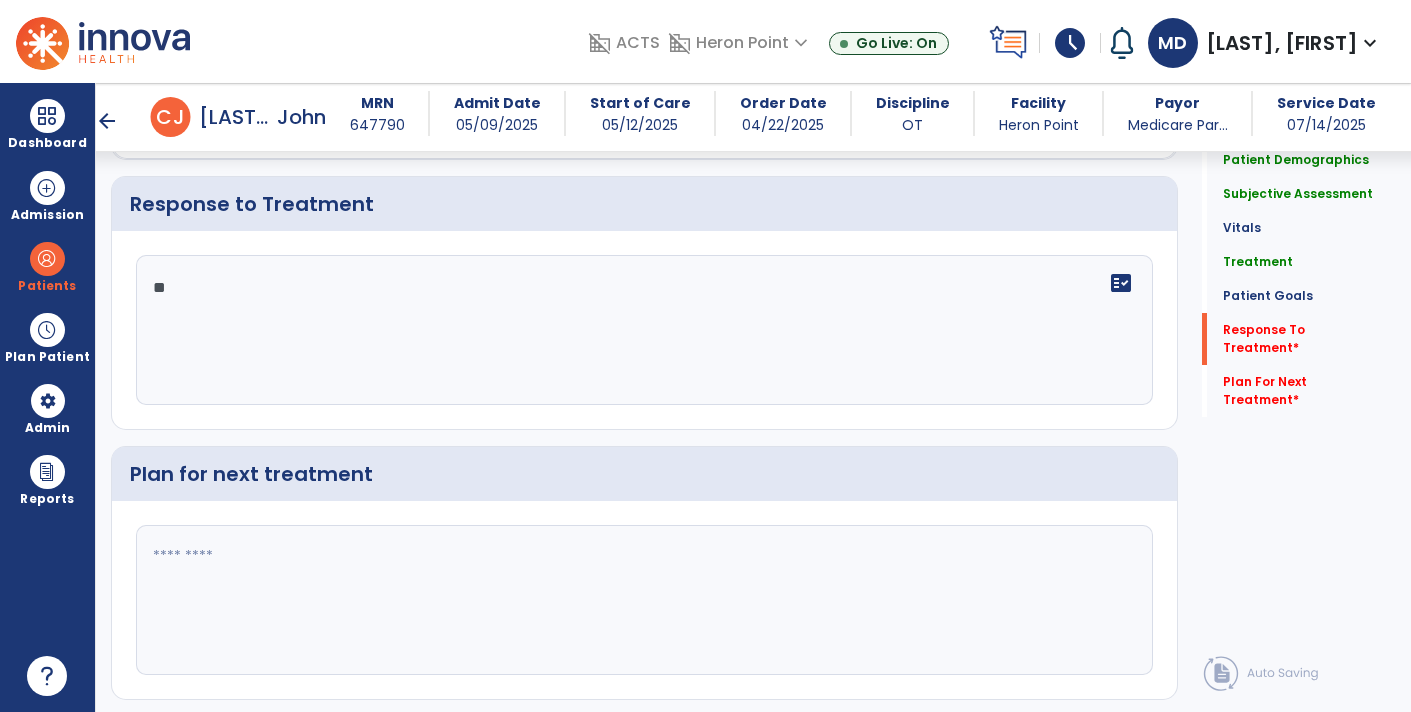 type on "*" 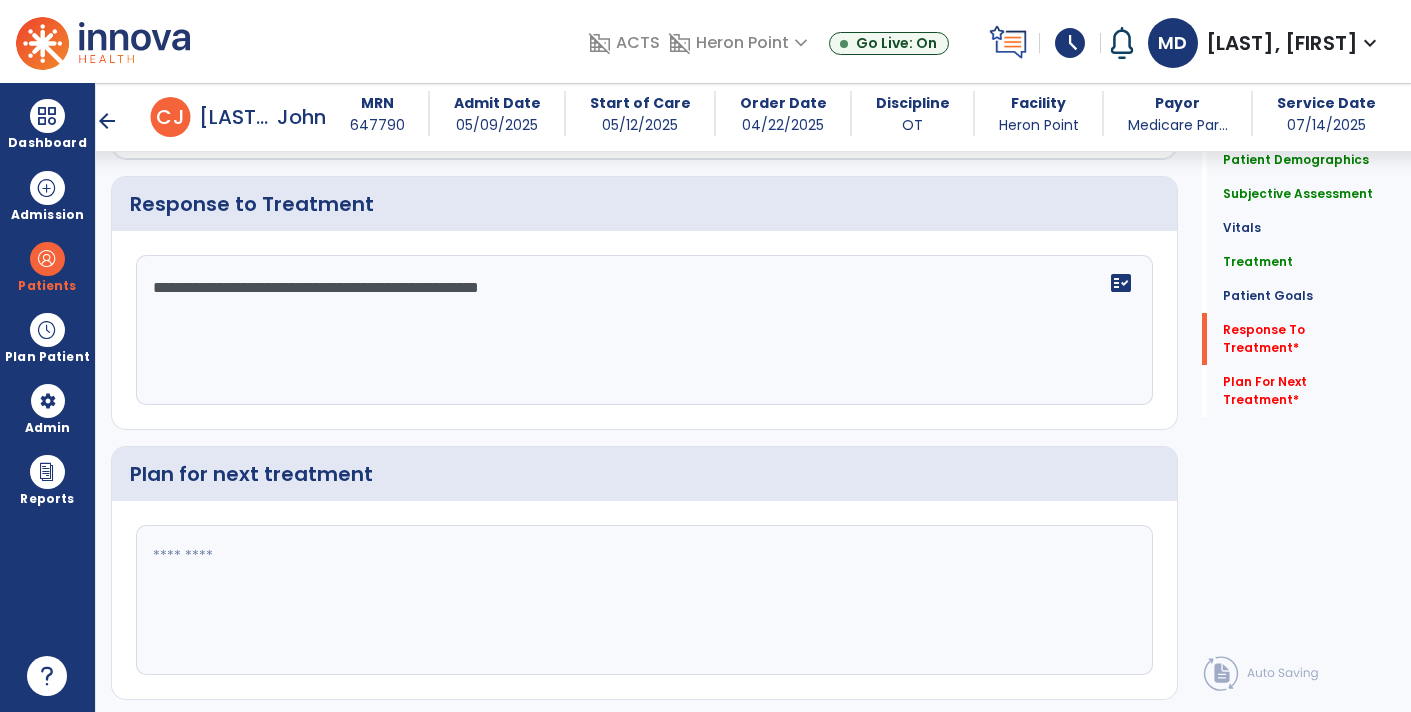 type on "**********" 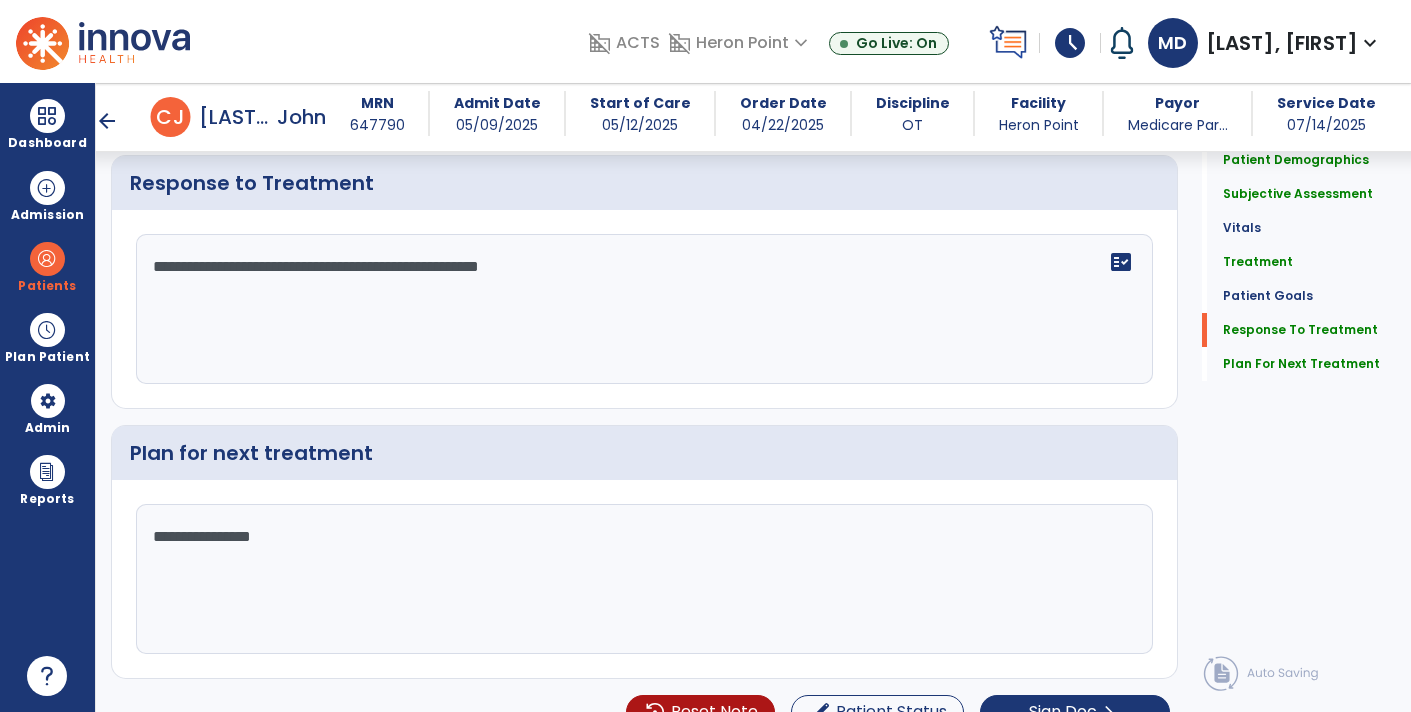 scroll, scrollTop: 2181, scrollLeft: 0, axis: vertical 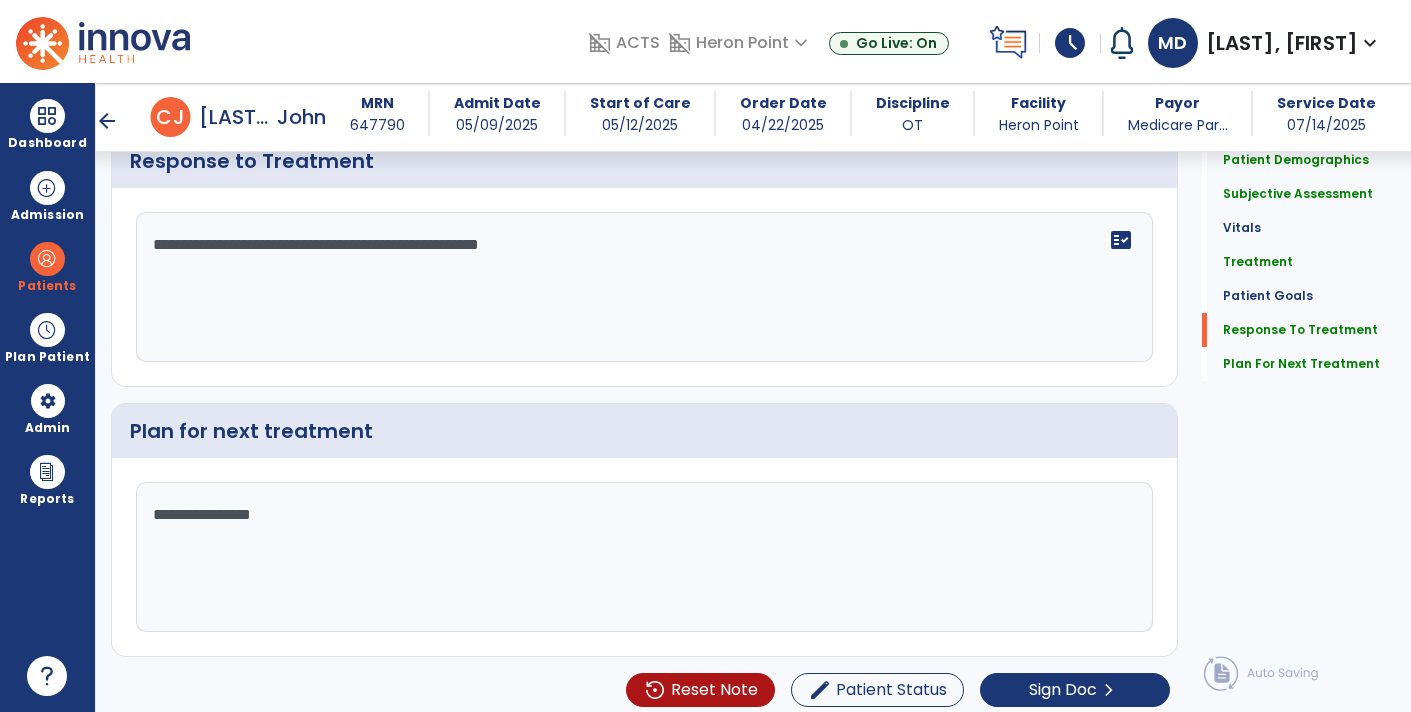 type on "**********" 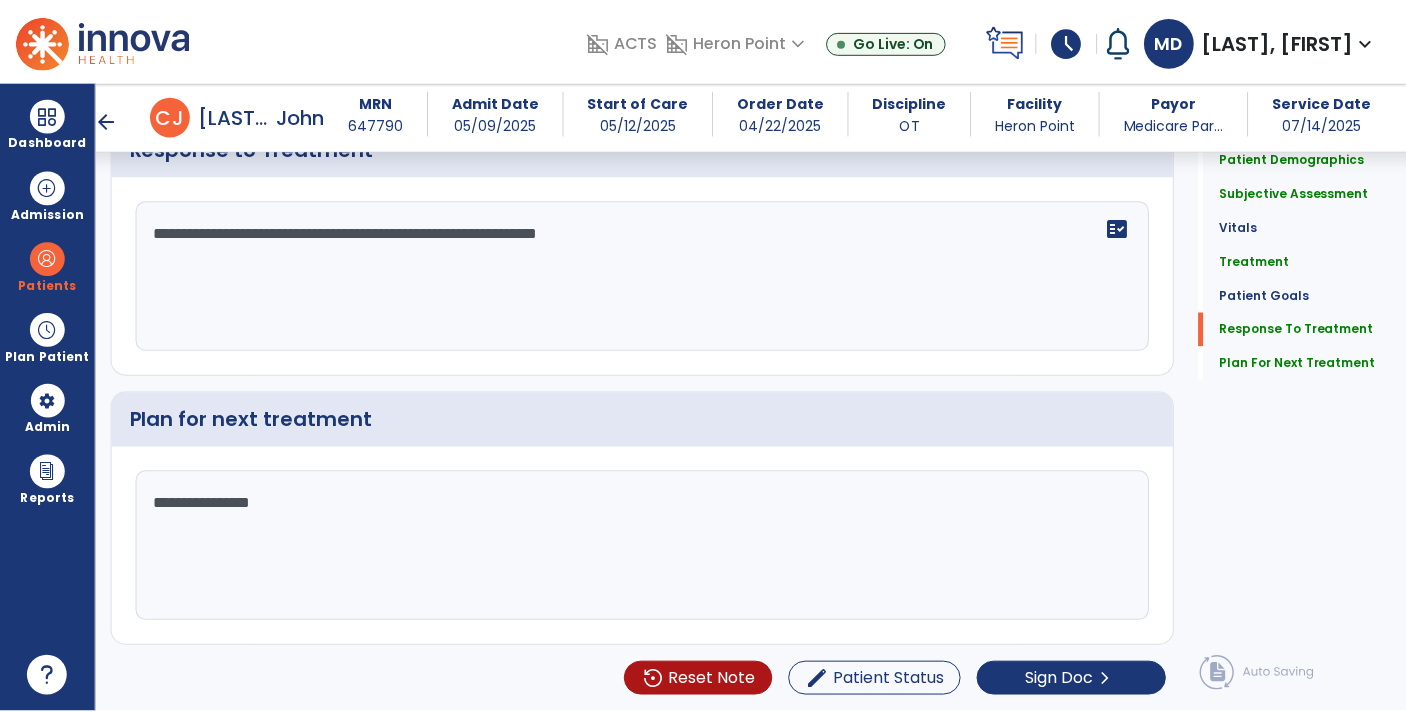 scroll, scrollTop: 2181, scrollLeft: 0, axis: vertical 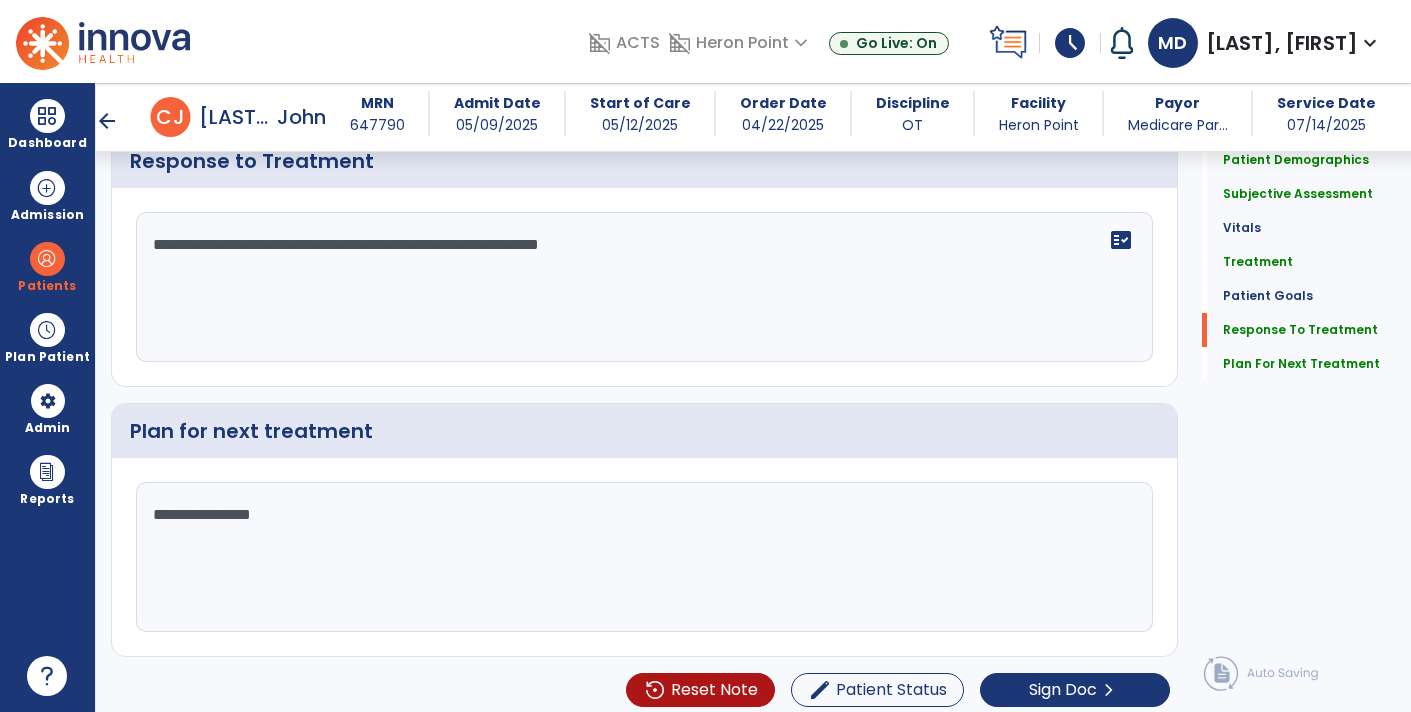 click on "**********" 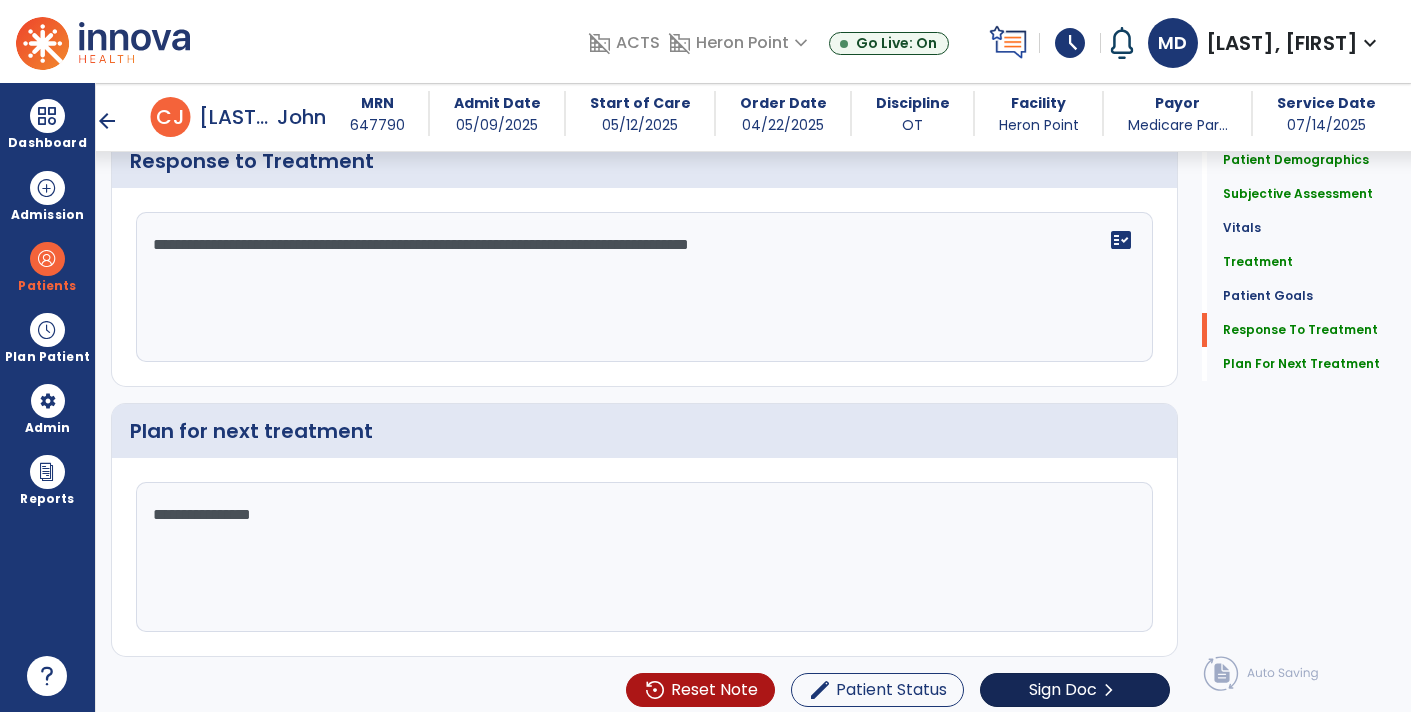 type on "**********" 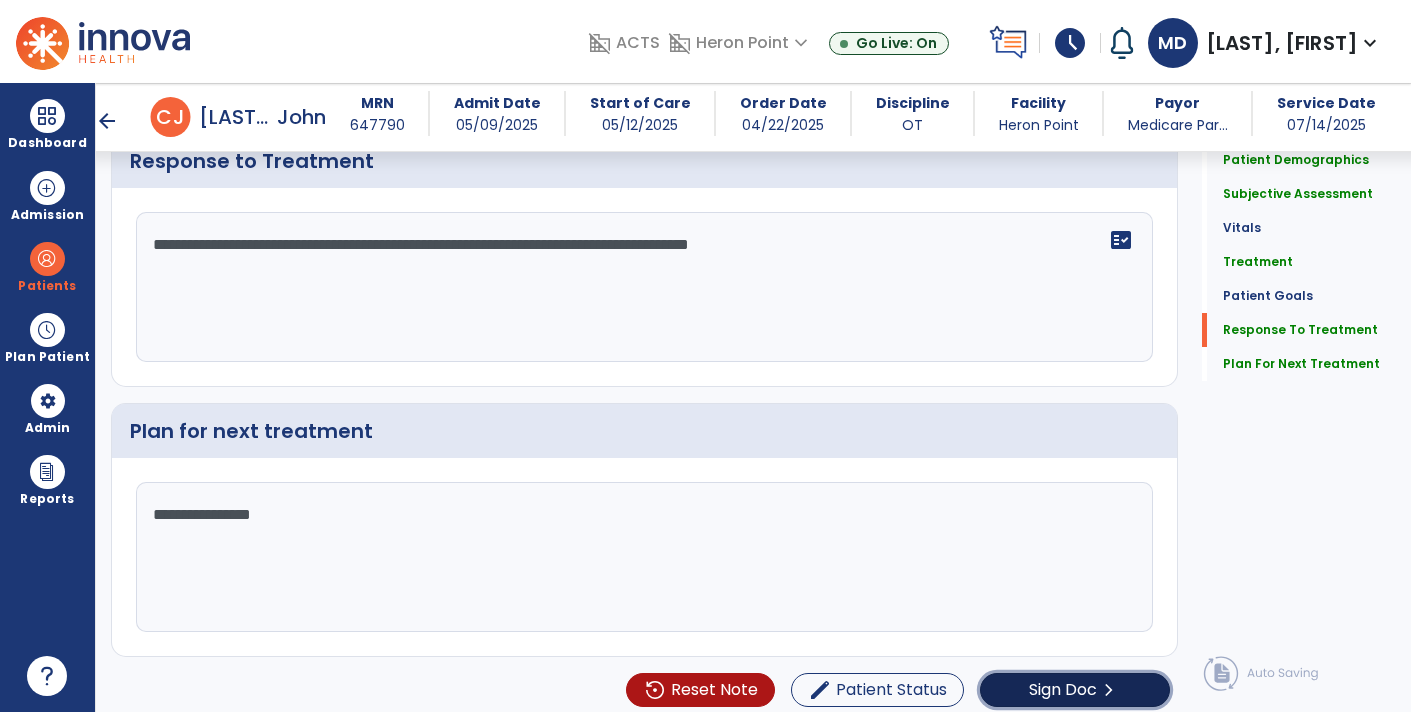 click on "Sign Doc  chevron_right" 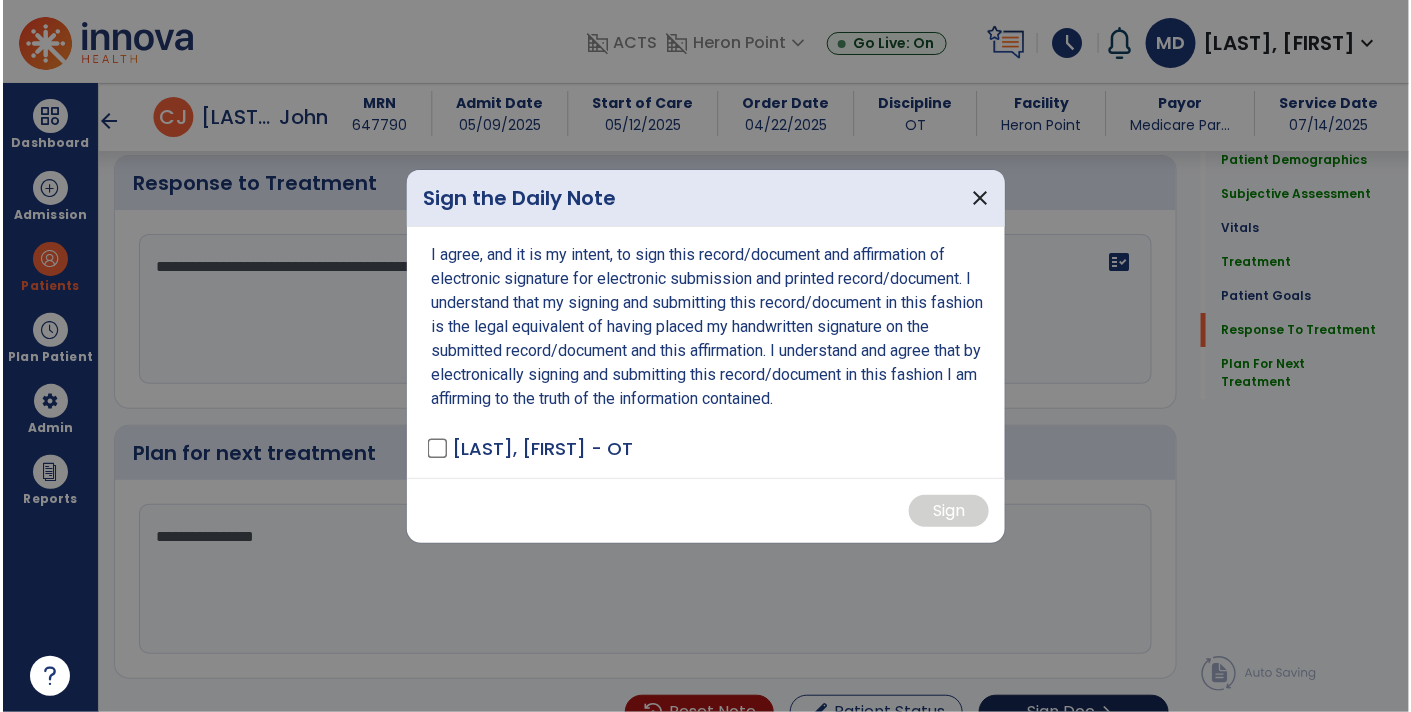 scroll, scrollTop: 2181, scrollLeft: 0, axis: vertical 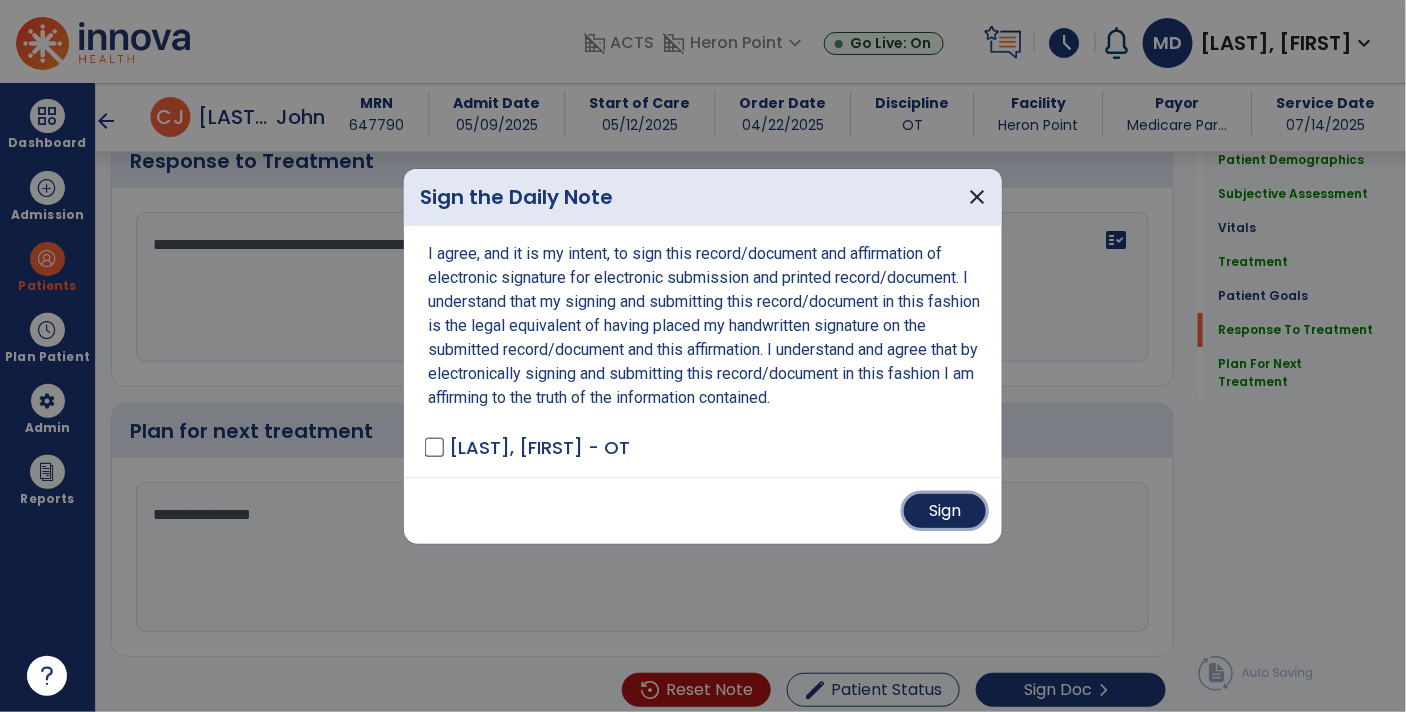 click on "Sign" at bounding box center (945, 511) 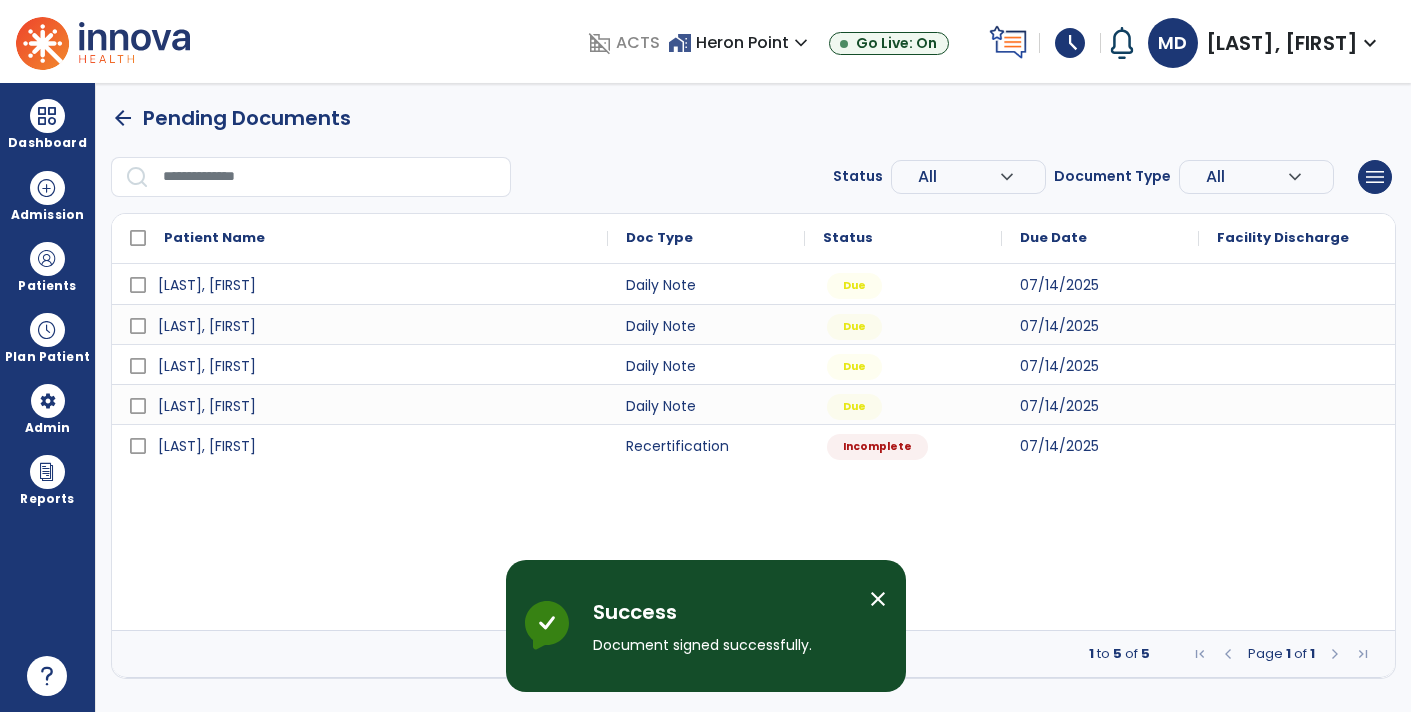 scroll, scrollTop: 0, scrollLeft: 0, axis: both 